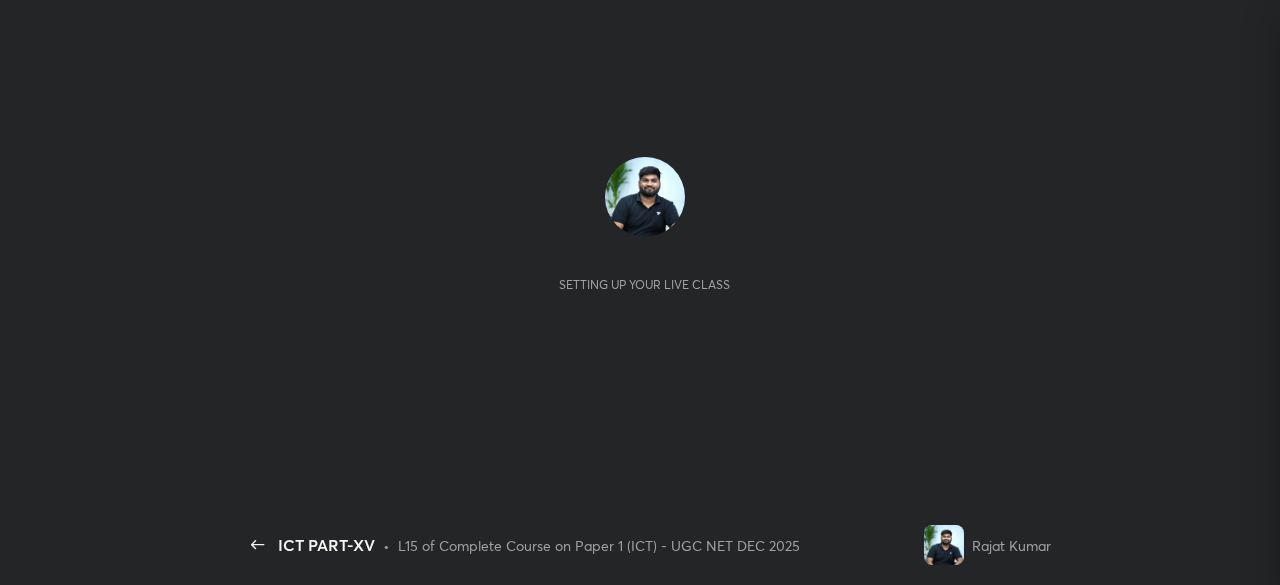 scroll, scrollTop: 0, scrollLeft: 0, axis: both 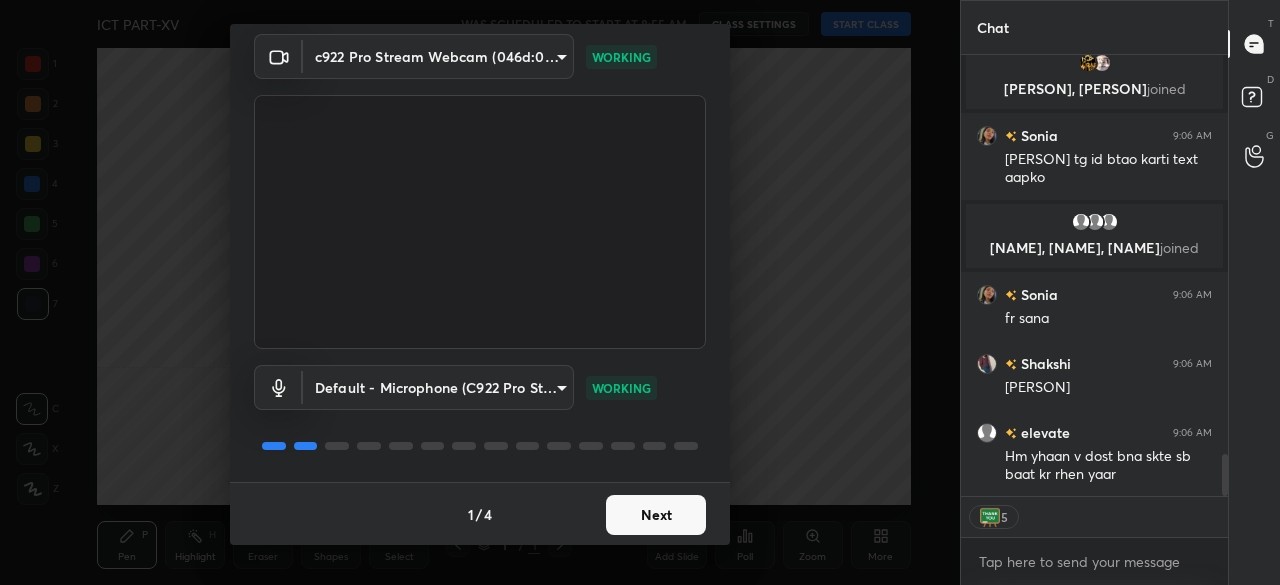click on "Next" at bounding box center [656, 515] 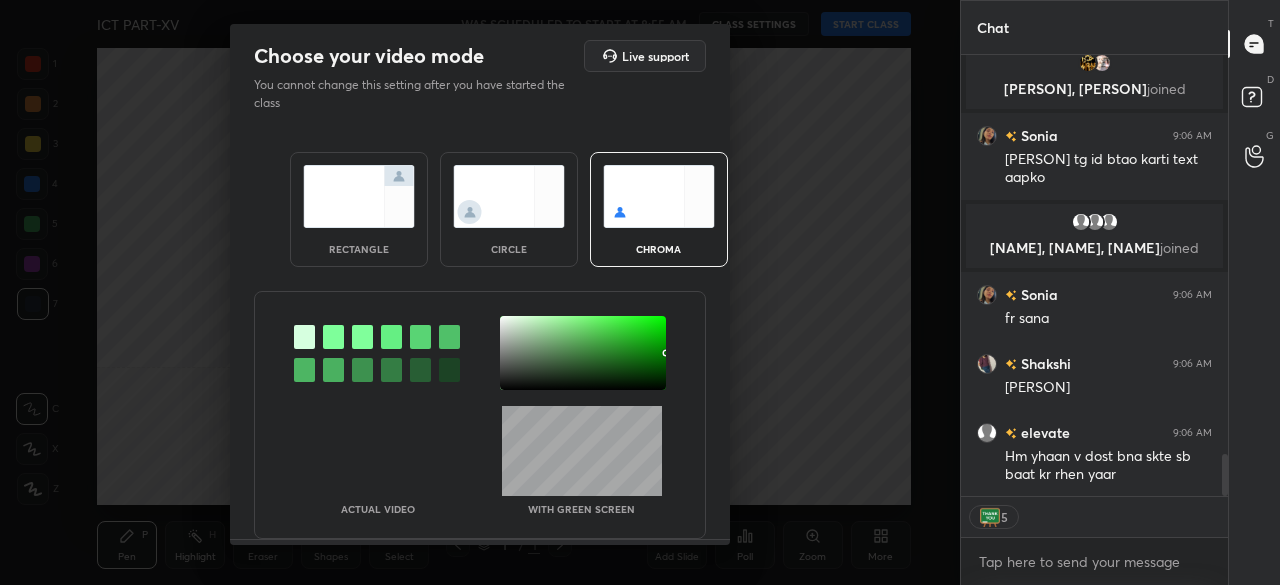 click at bounding box center [583, 353] 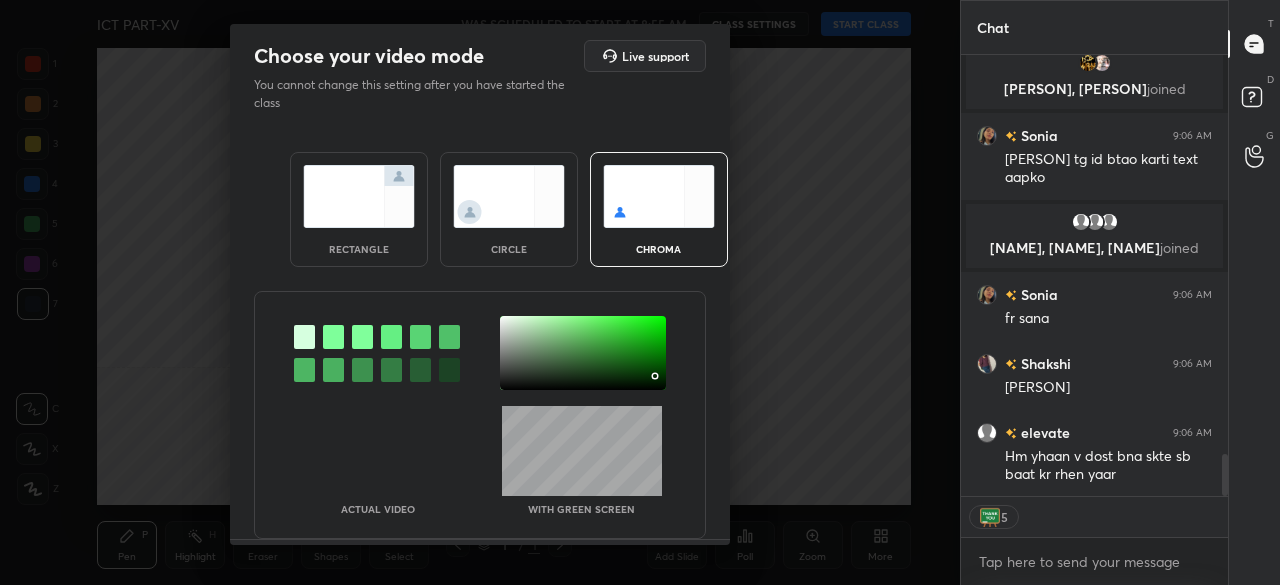 click at bounding box center [655, 376] 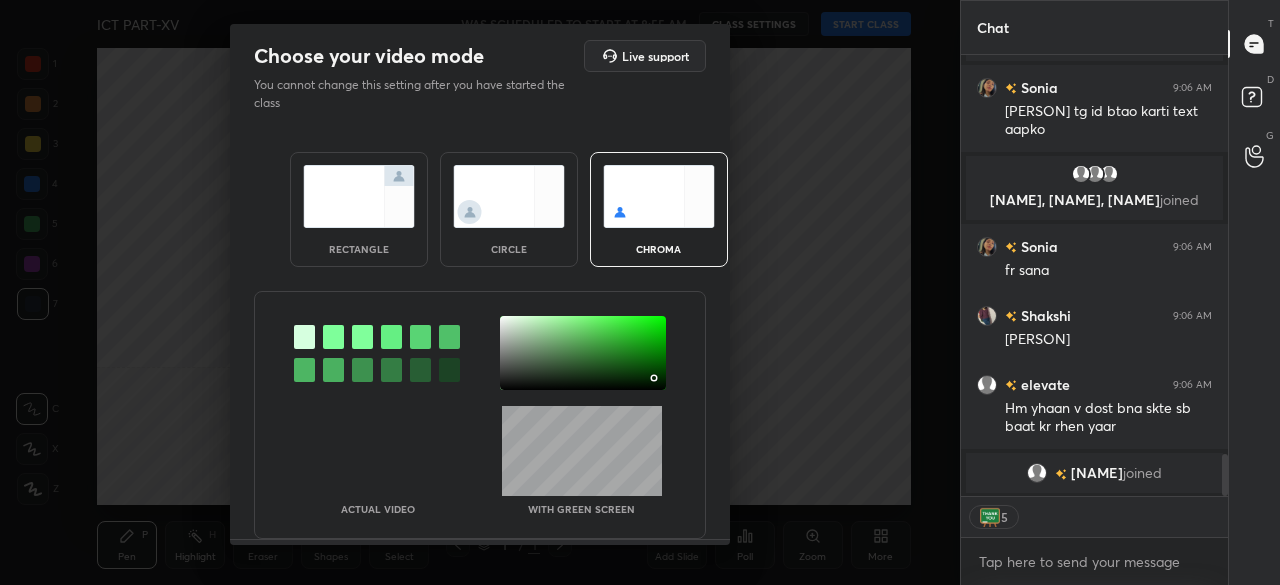 click at bounding box center [583, 353] 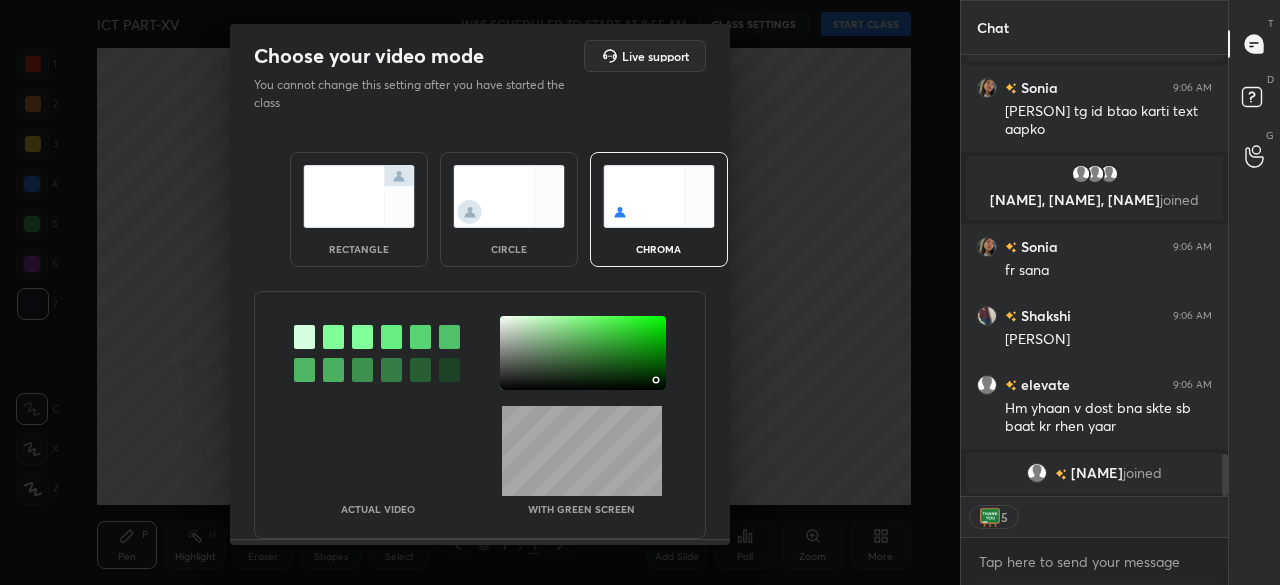 click at bounding box center (658, 382) 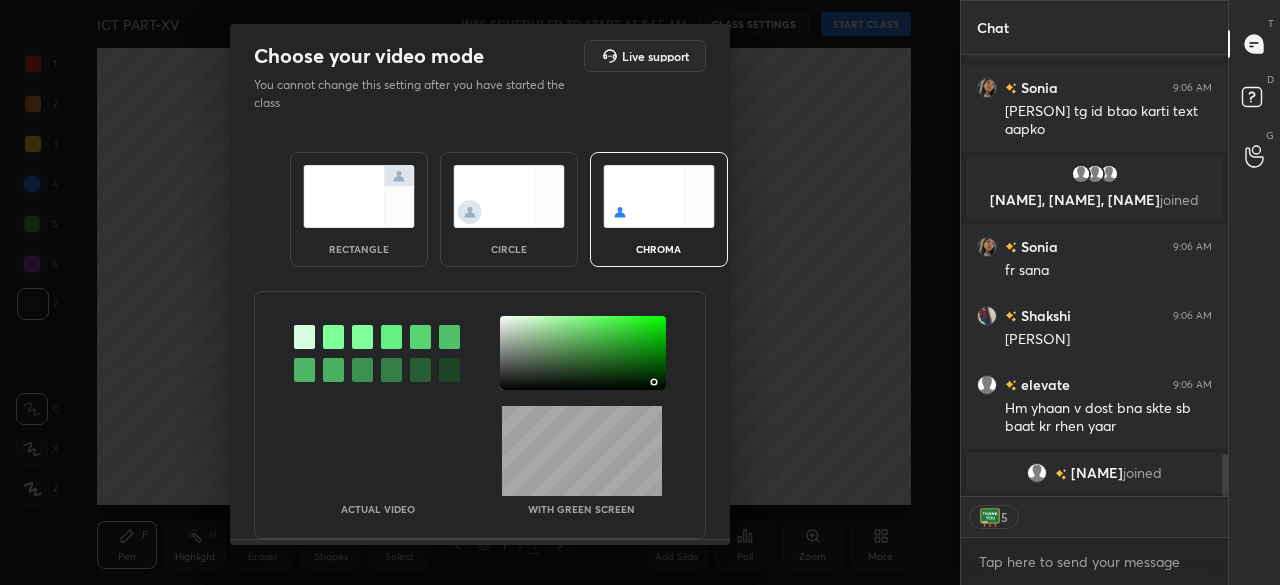 click at bounding box center [654, 382] 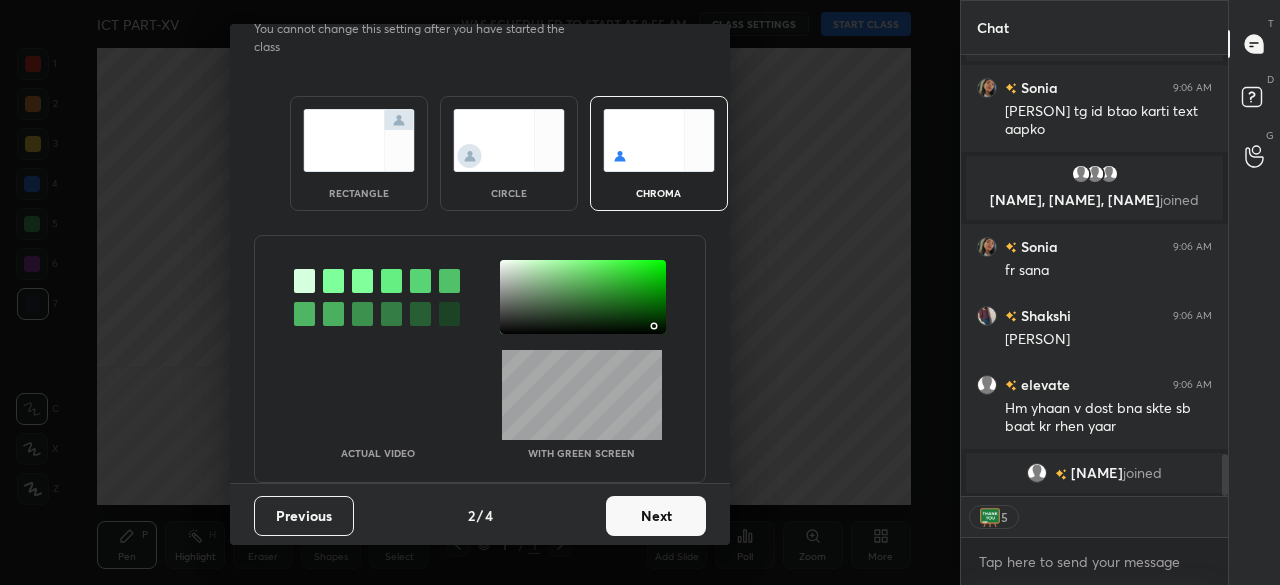 click on "Next" at bounding box center (656, 516) 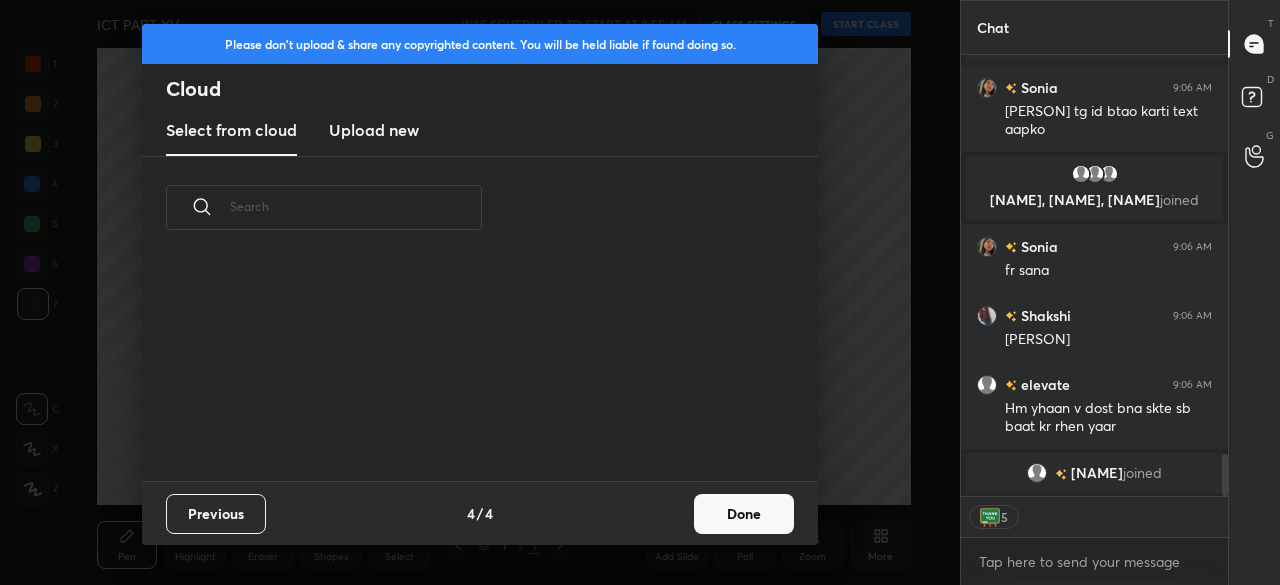 click on "Previous 4 / 4 Done" at bounding box center [480, 513] 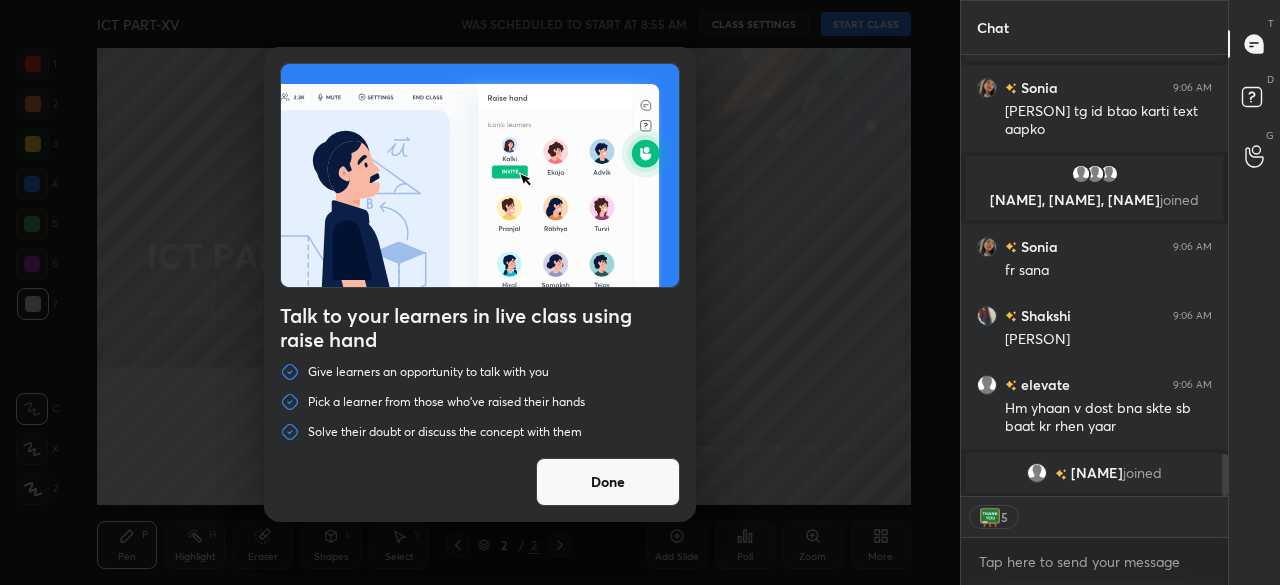 drag, startPoint x: 628, startPoint y: 481, endPoint x: 641, endPoint y: 464, distance: 21.400934 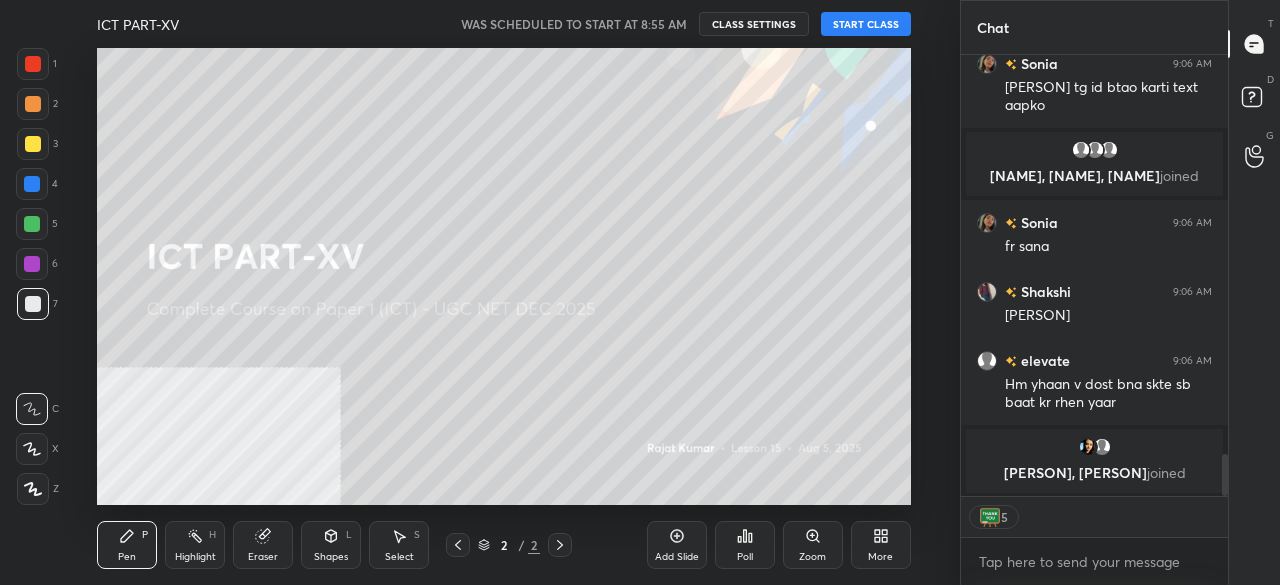 click on "START CLASS" at bounding box center [866, 24] 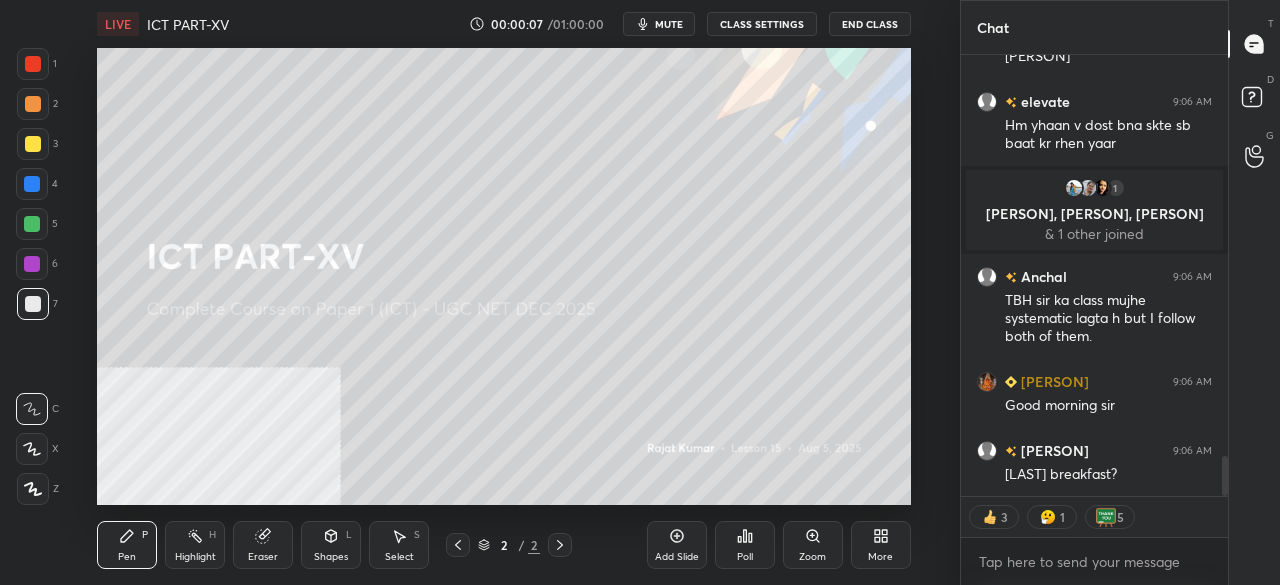 drag, startPoint x: 30, startPoint y: 496, endPoint x: 71, endPoint y: 473, distance: 47.010635 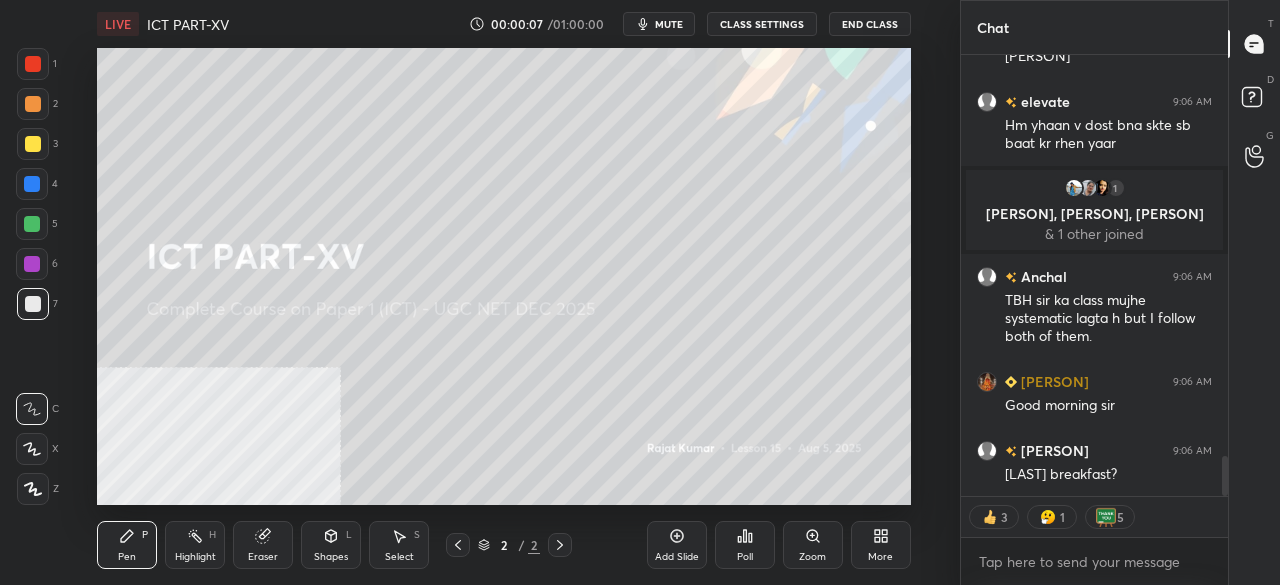 click at bounding box center (33, 489) 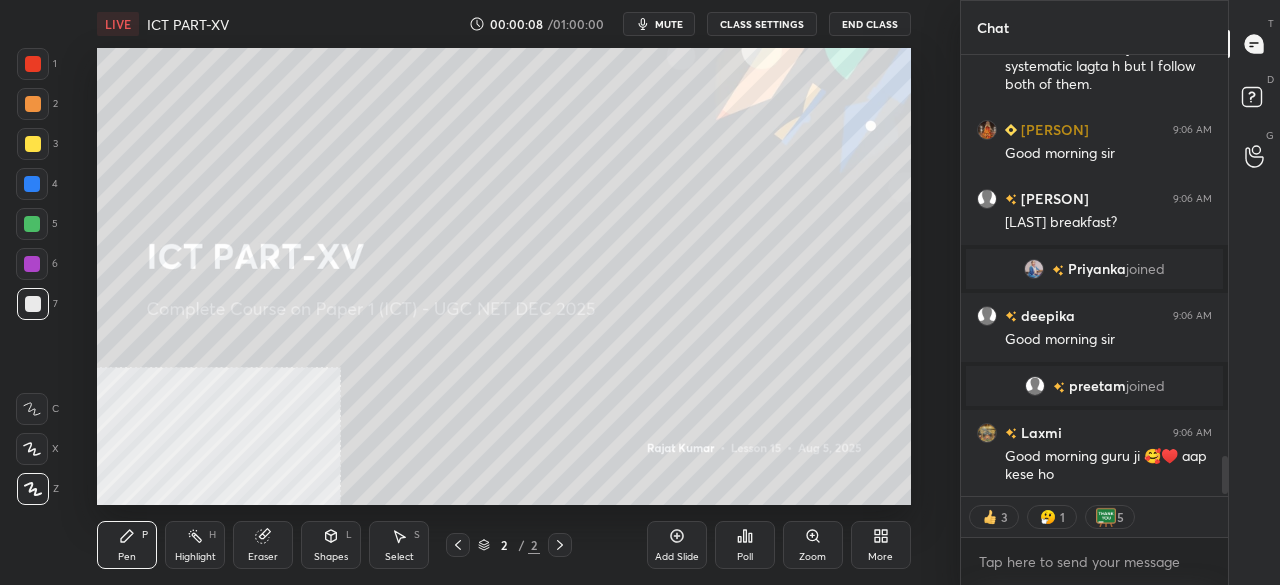 click on "mute" at bounding box center (669, 24) 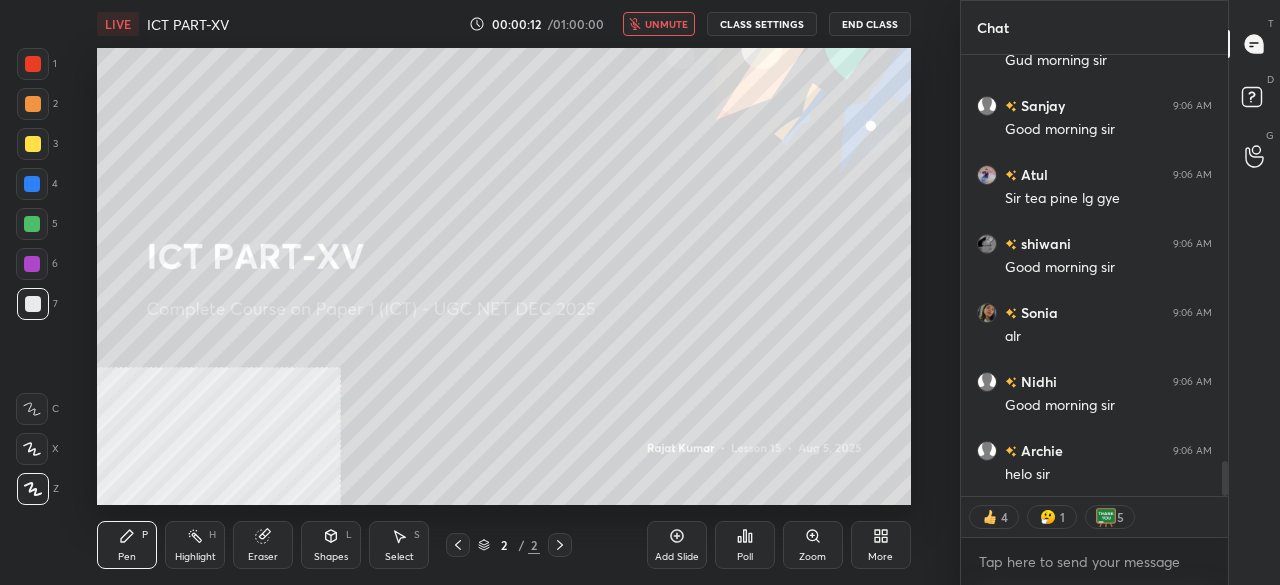 drag, startPoint x: 673, startPoint y: 25, endPoint x: 670, endPoint y: 37, distance: 12.369317 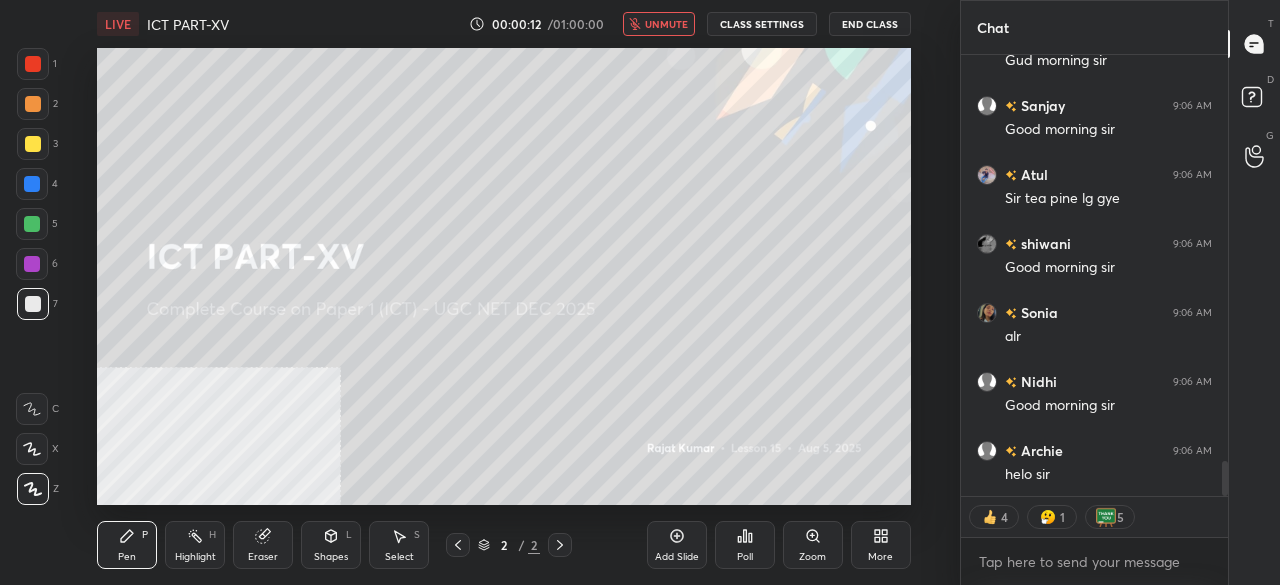 click on "unmute" at bounding box center [666, 24] 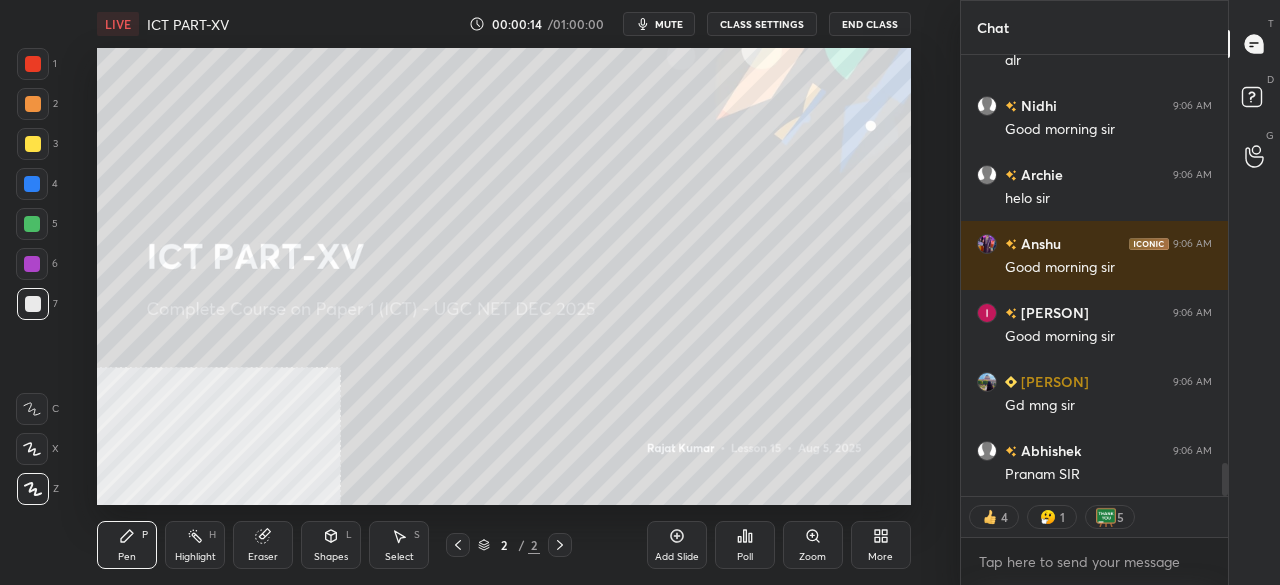 click 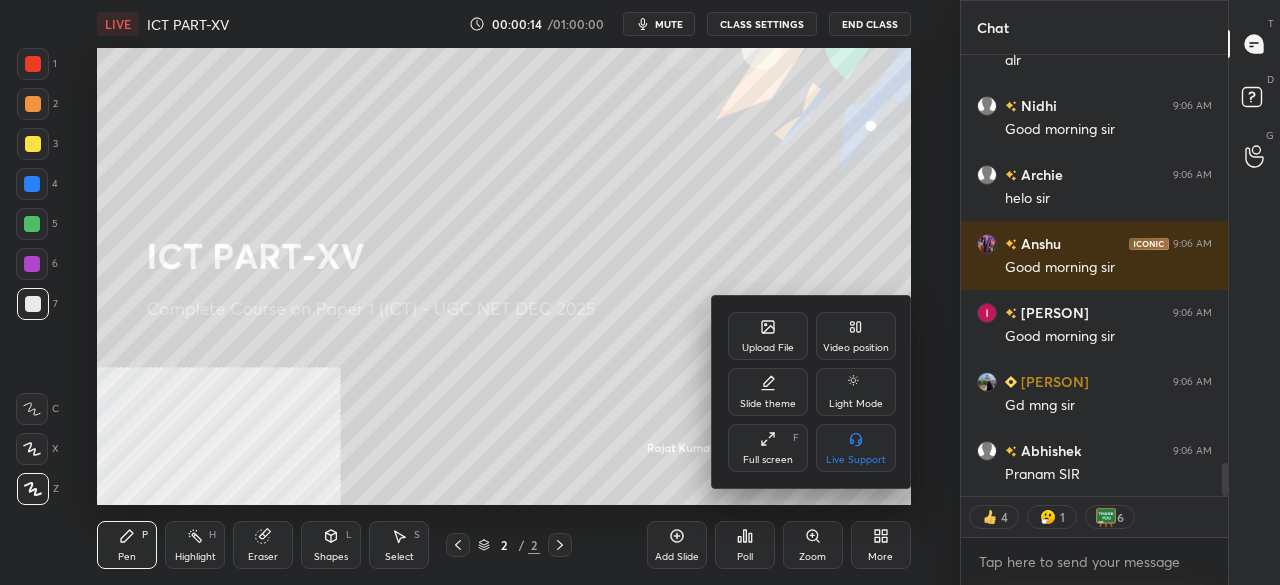 click on "Video position" at bounding box center [856, 336] 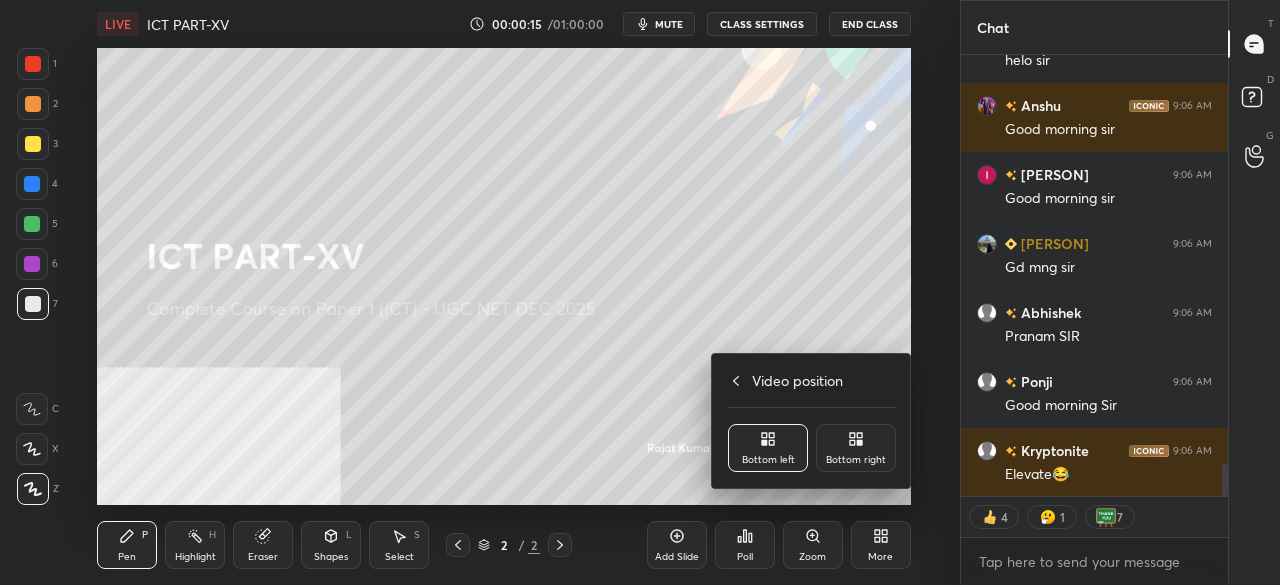 click on "Bottom right" at bounding box center [856, 448] 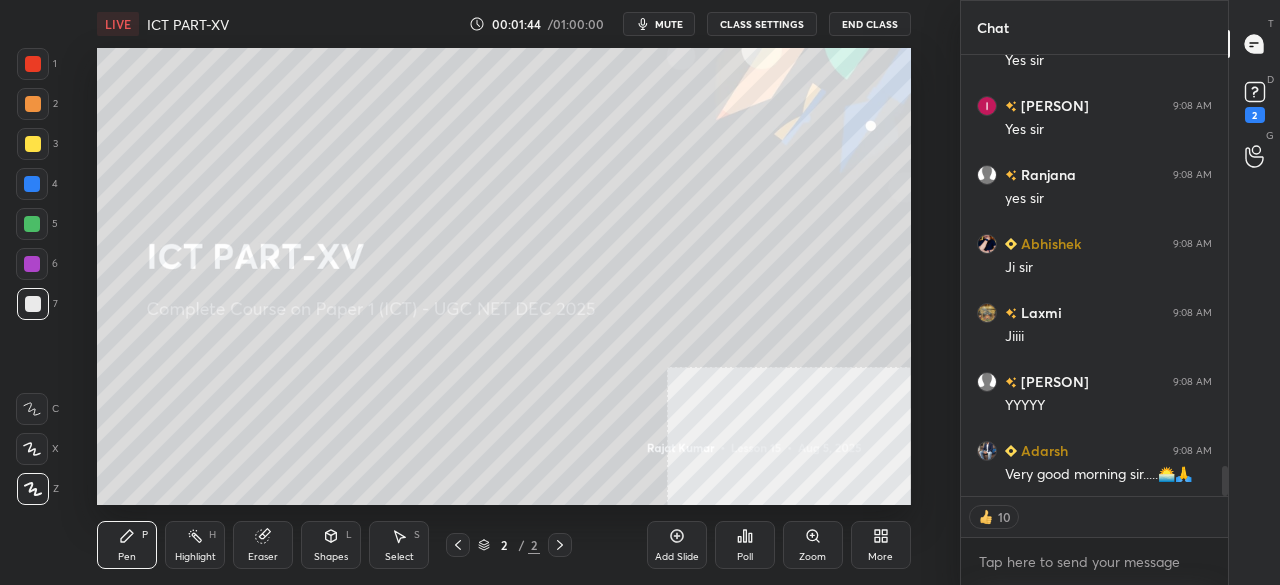 click at bounding box center [33, 64] 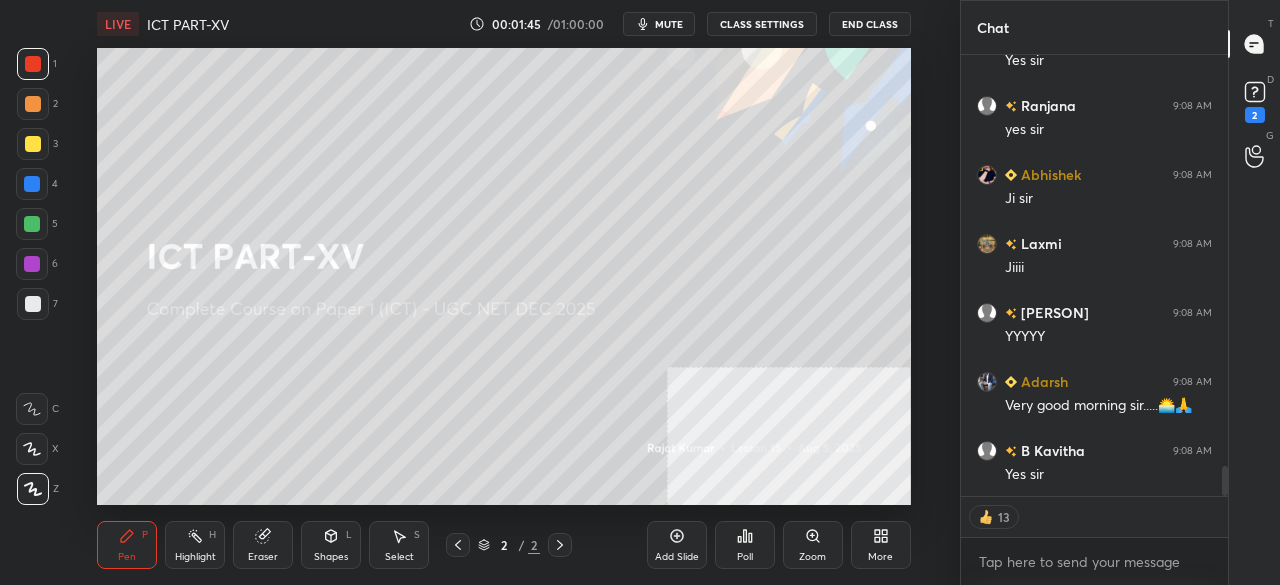 click on "More" at bounding box center (881, 545) 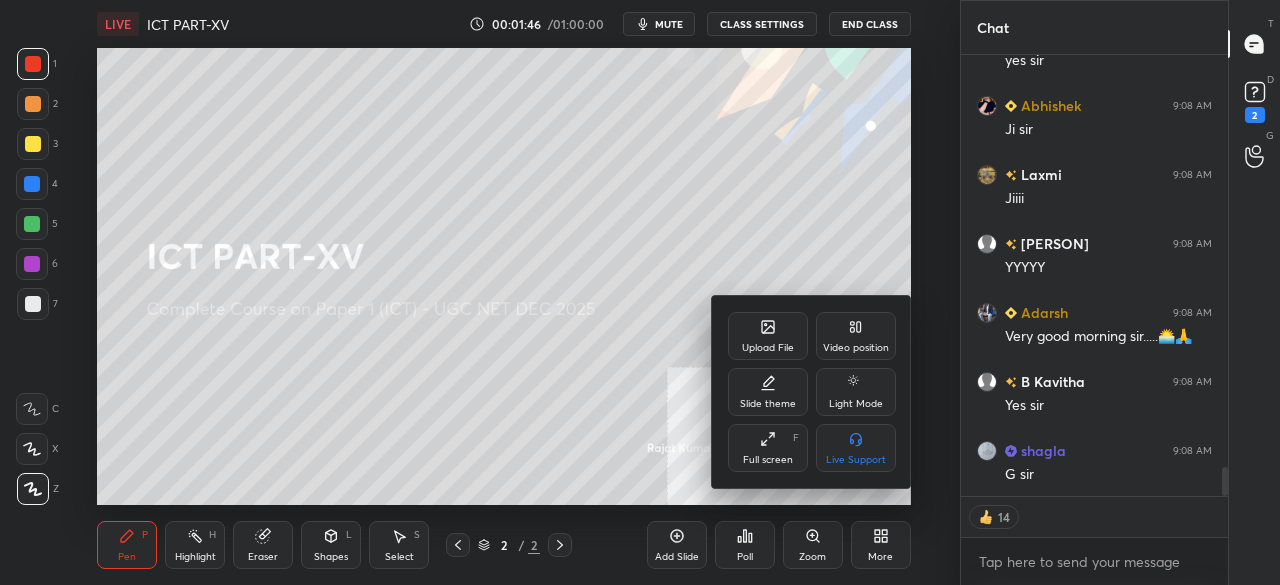 drag, startPoint x: 788, startPoint y: 455, endPoint x: 786, endPoint y: 542, distance: 87.02299 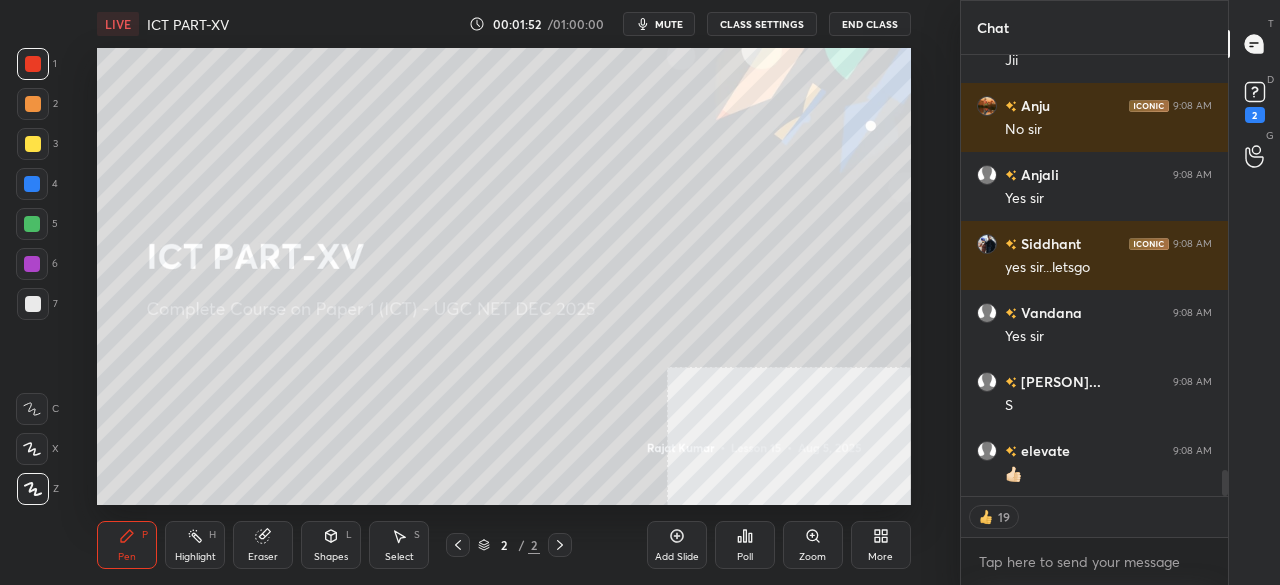 click on "More" at bounding box center (881, 545) 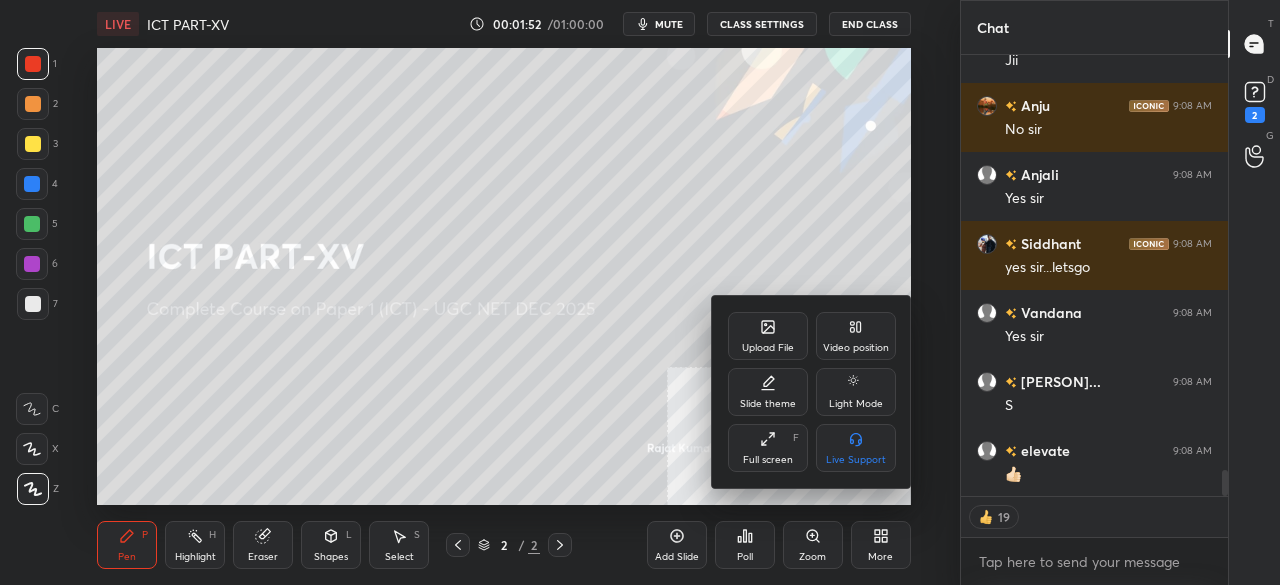 click 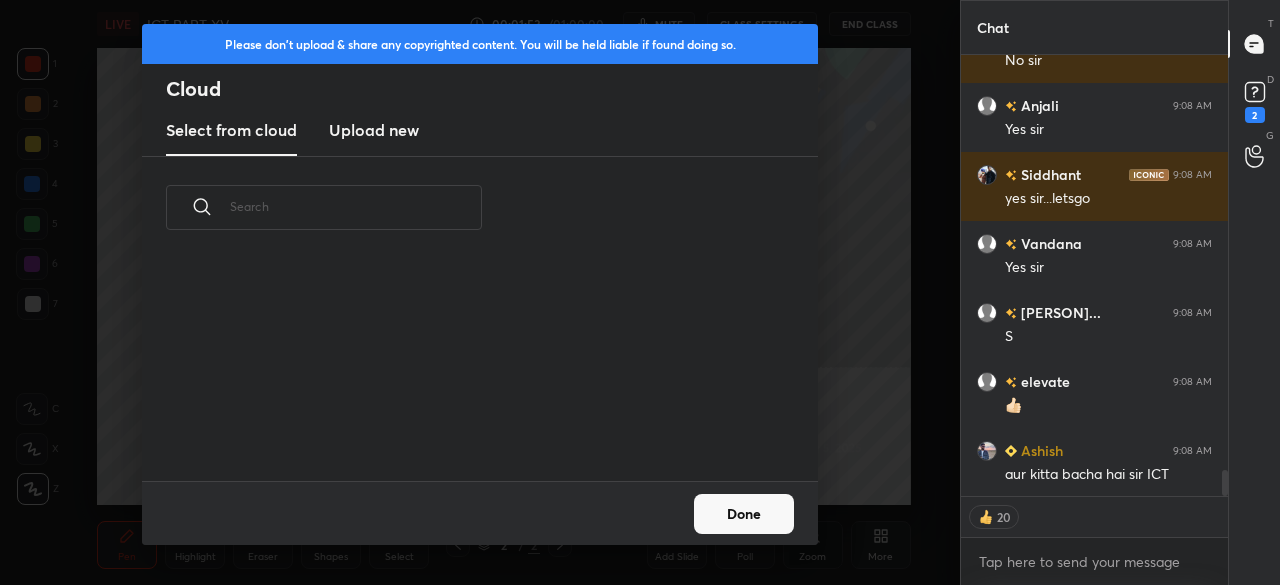 click on "Upload new" at bounding box center (374, 130) 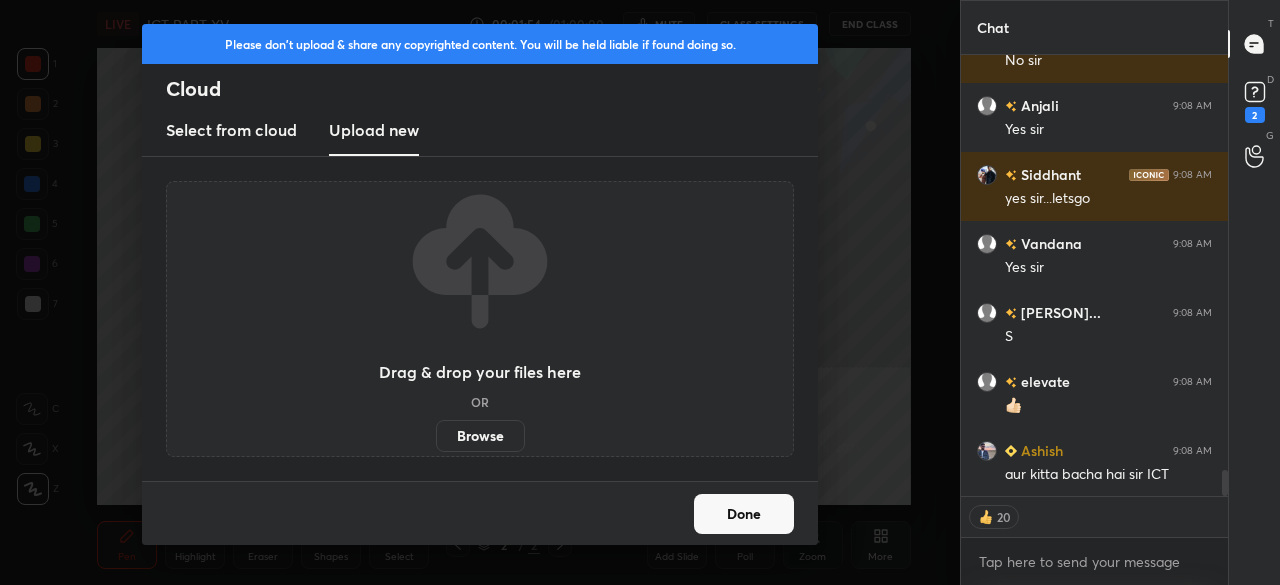 click on "Browse" at bounding box center [480, 436] 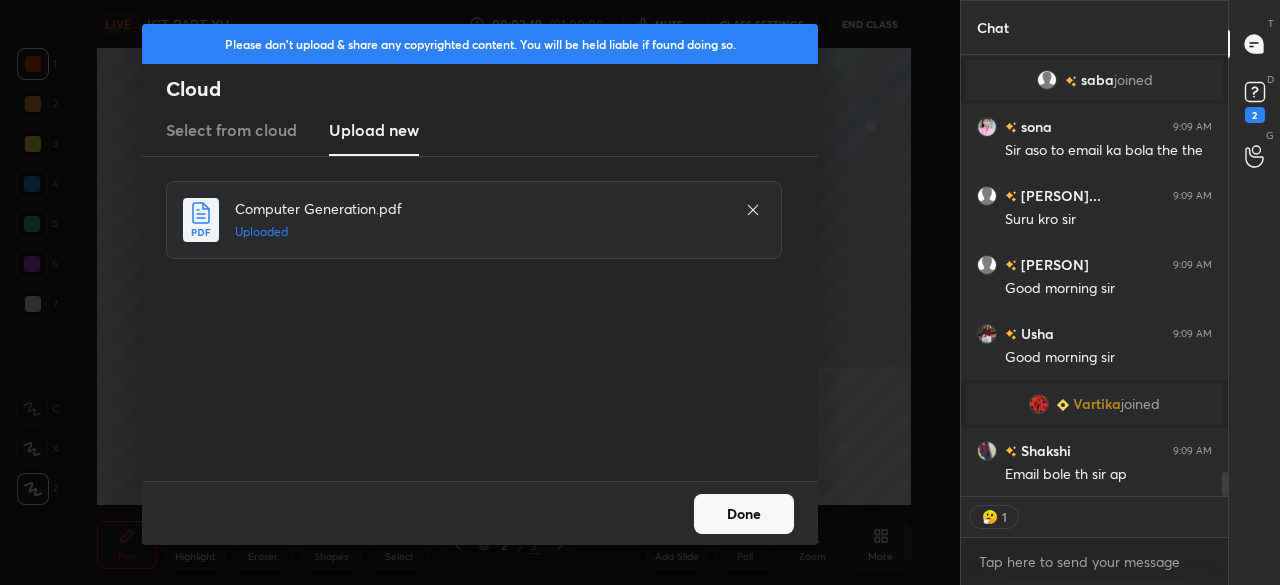 click on "Done" at bounding box center [744, 514] 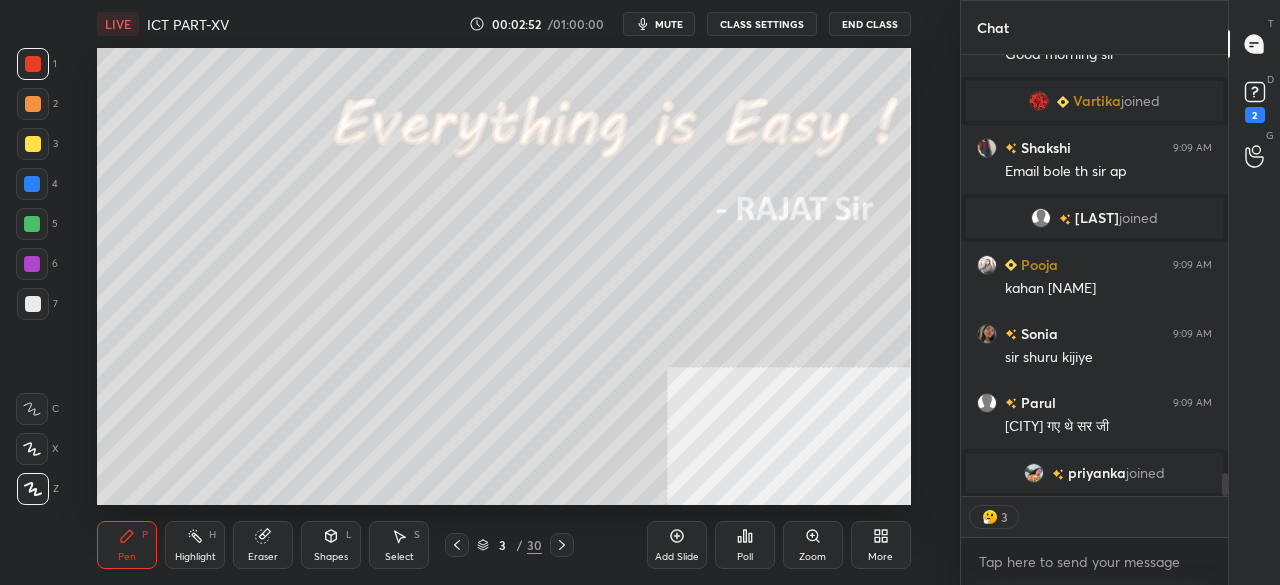 click 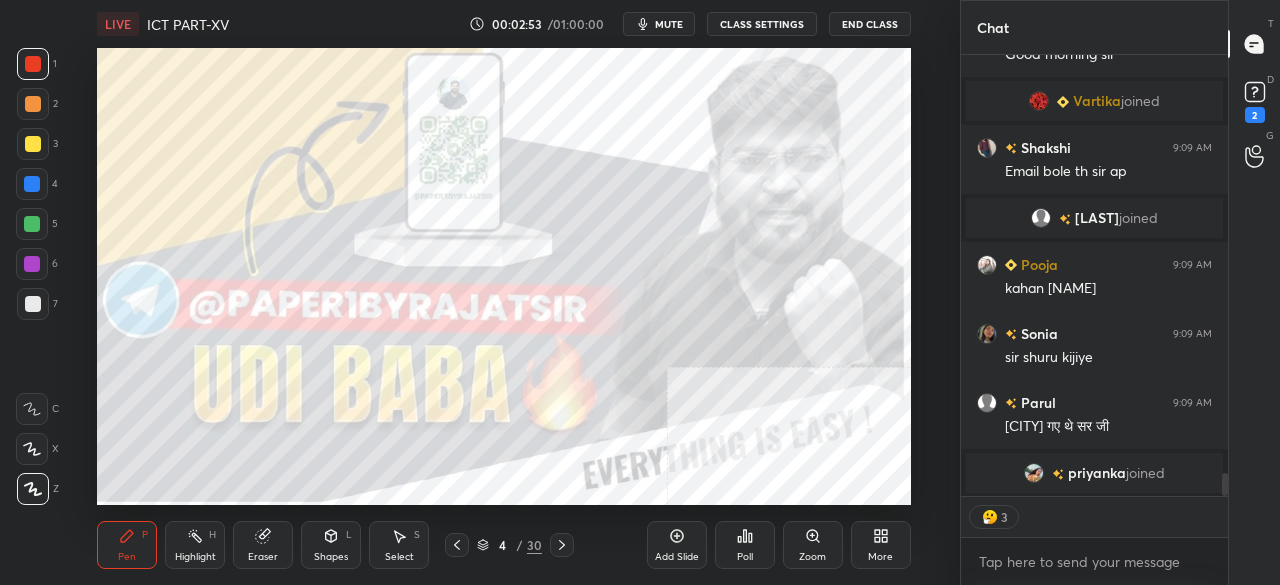click 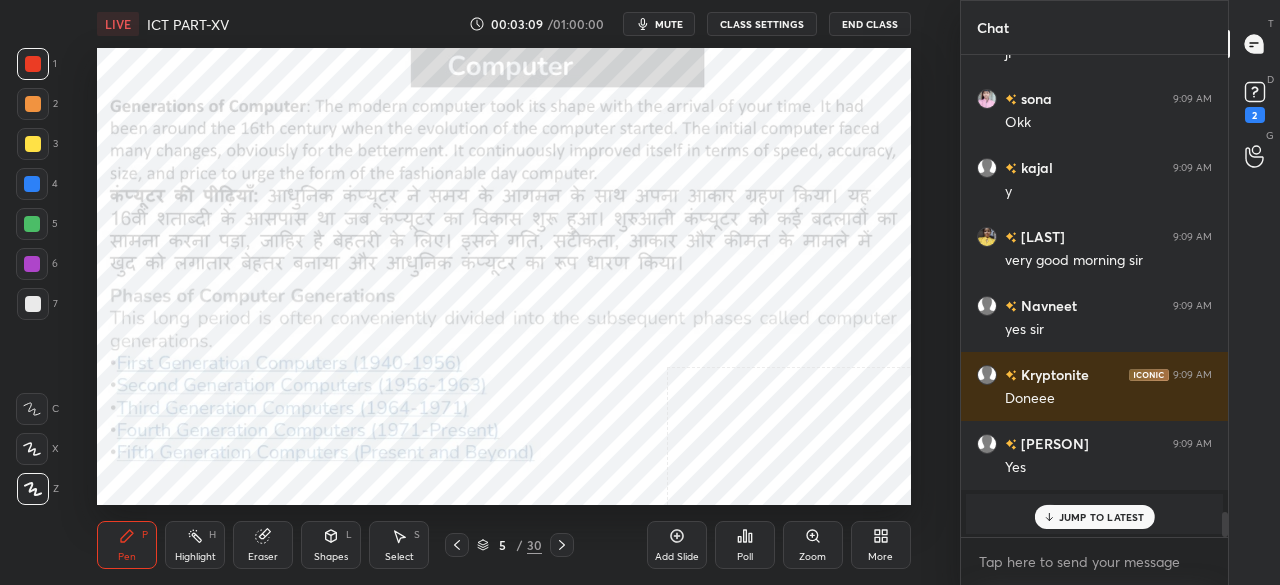 scroll, scrollTop: 8864, scrollLeft: 0, axis: vertical 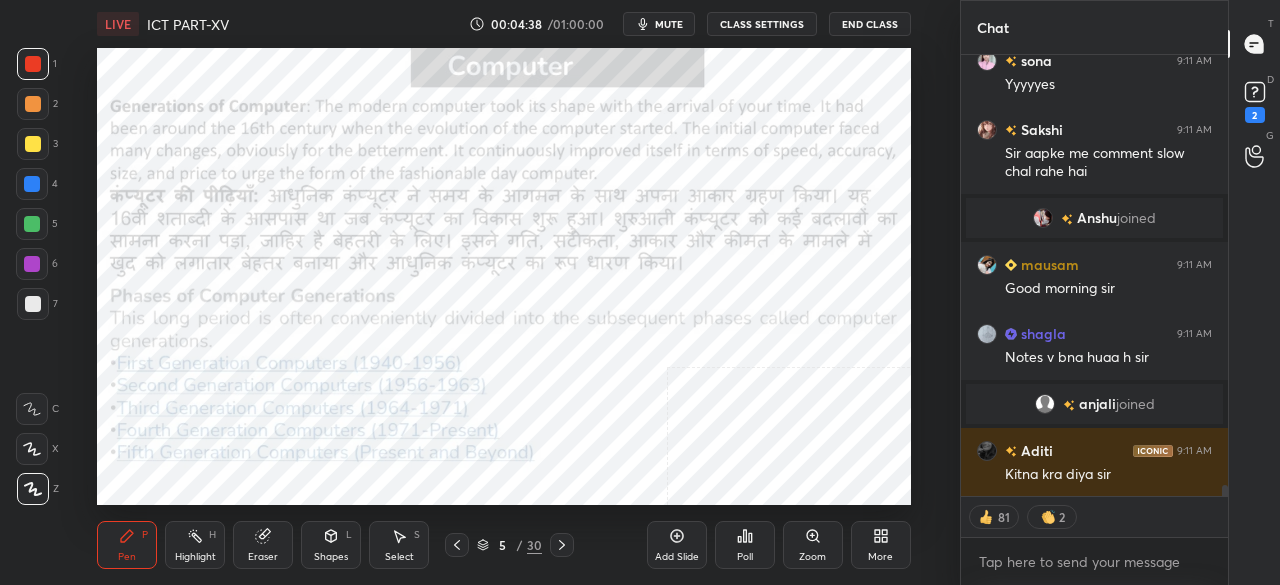 click on "More" at bounding box center (881, 545) 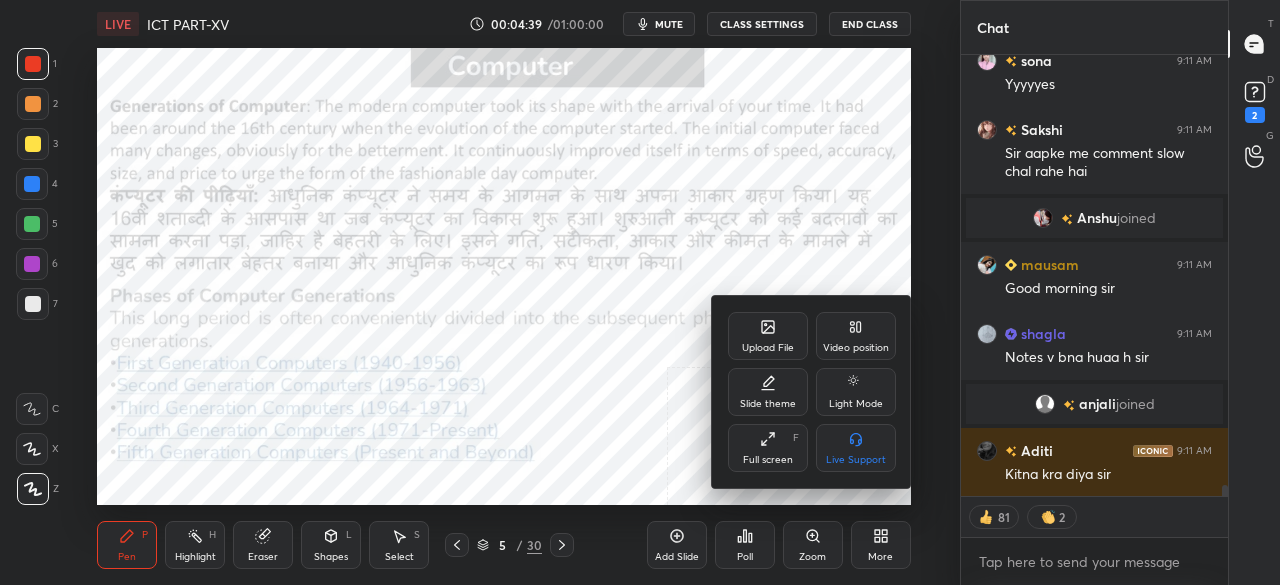 click on "Full screen" at bounding box center (768, 460) 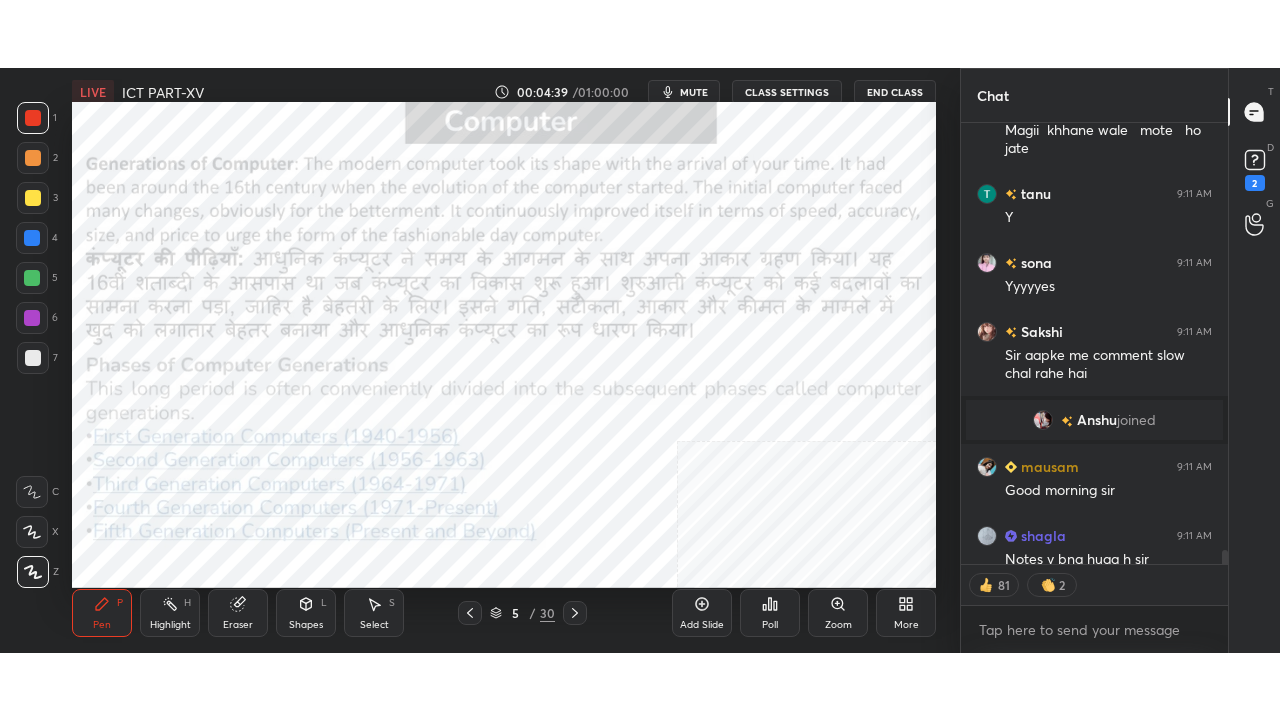 scroll, scrollTop: 99408, scrollLeft: 99120, axis: both 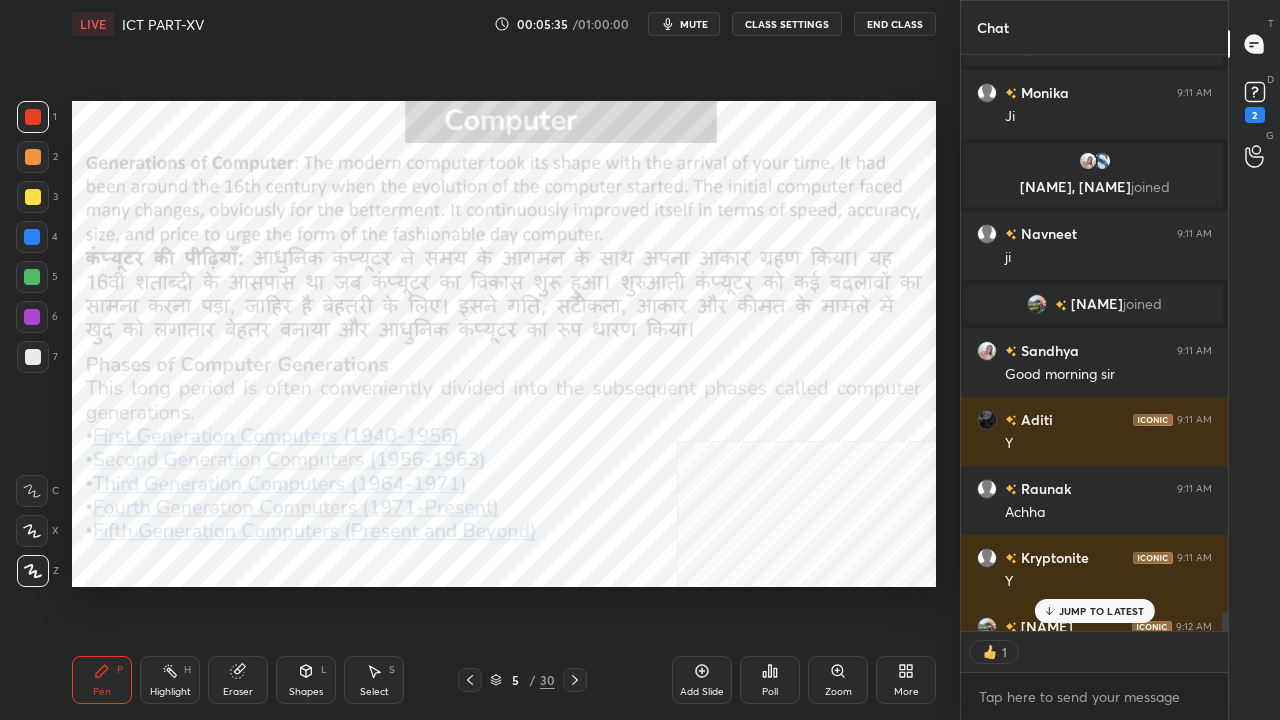 click at bounding box center (32, 237) 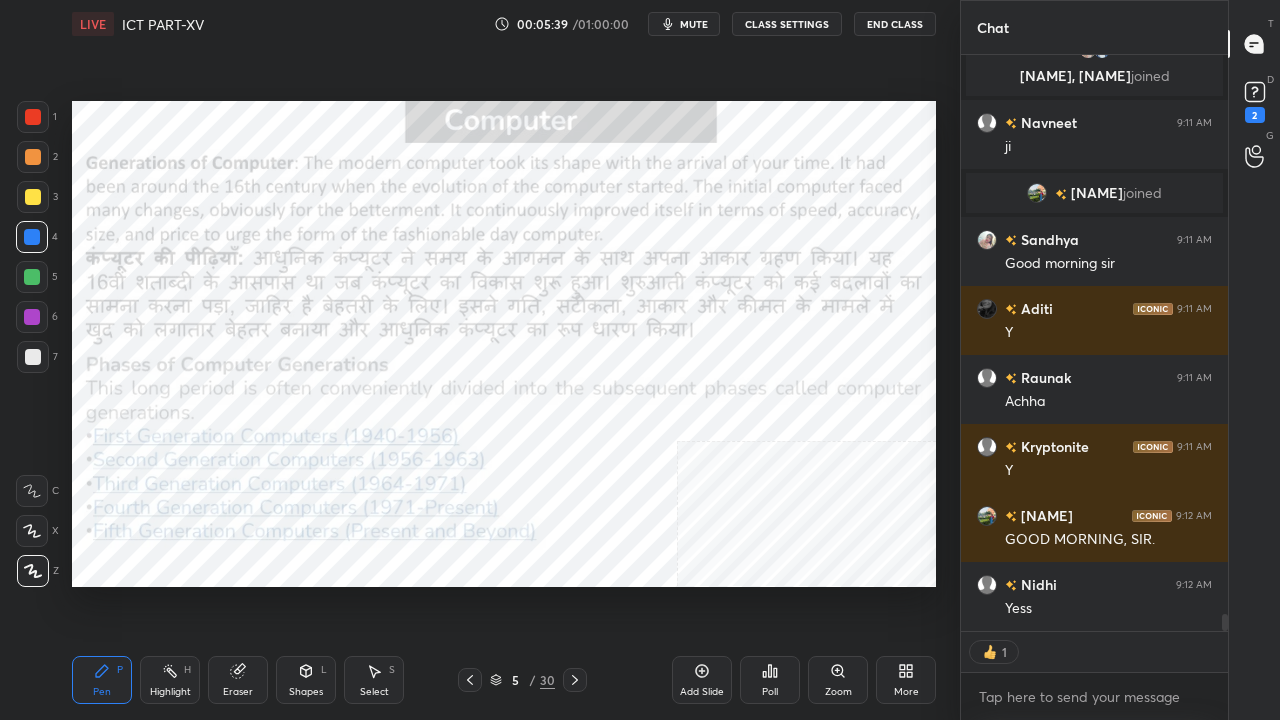scroll, scrollTop: 18453, scrollLeft: 0, axis: vertical 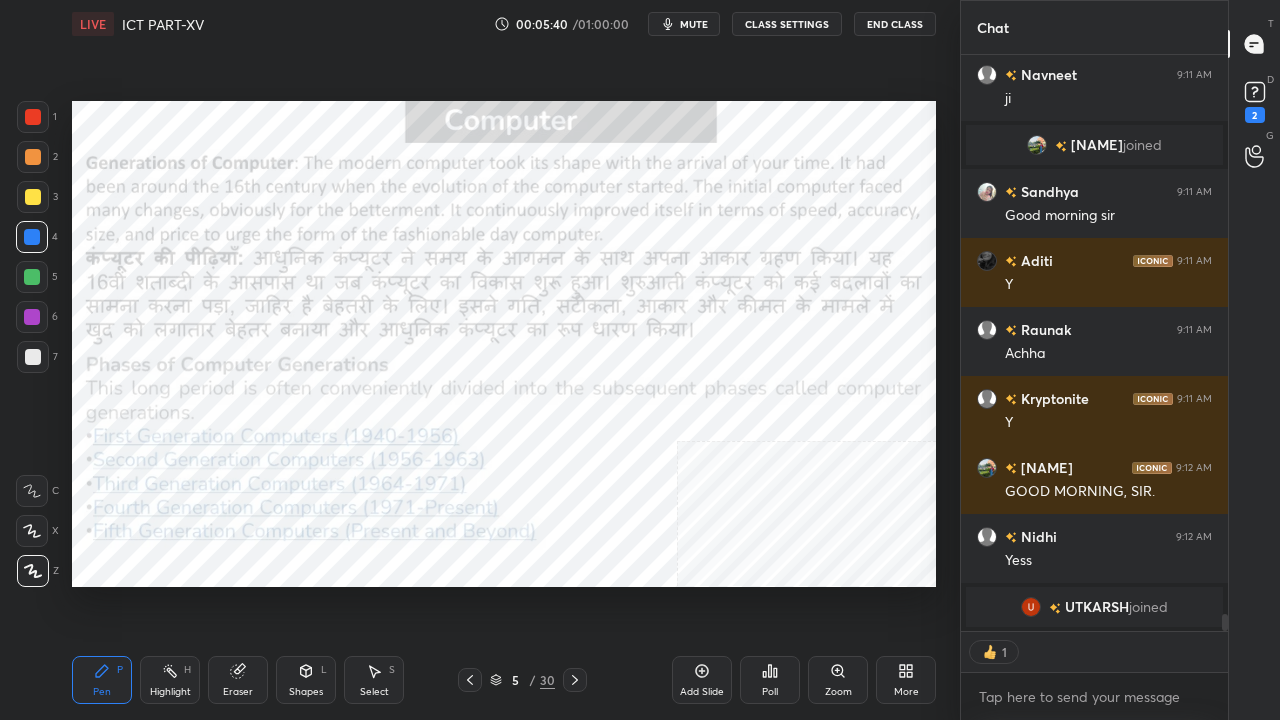 type on "x" 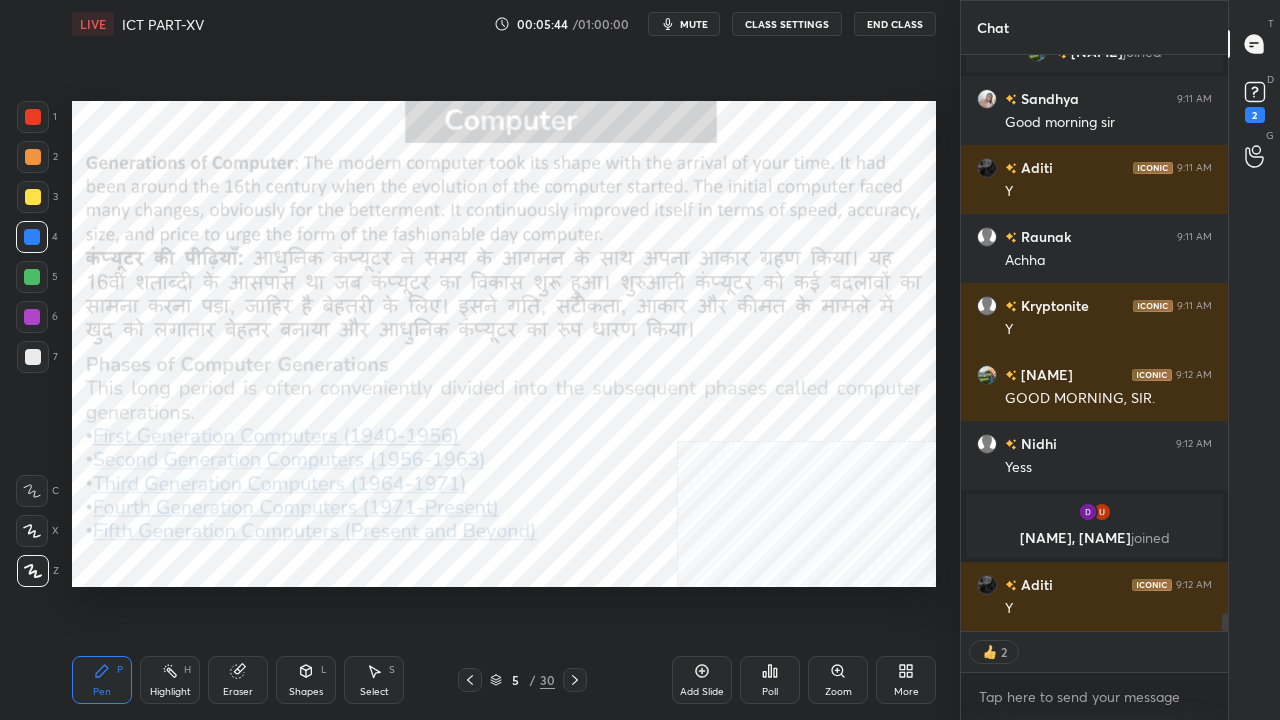 scroll, scrollTop: 18360, scrollLeft: 0, axis: vertical 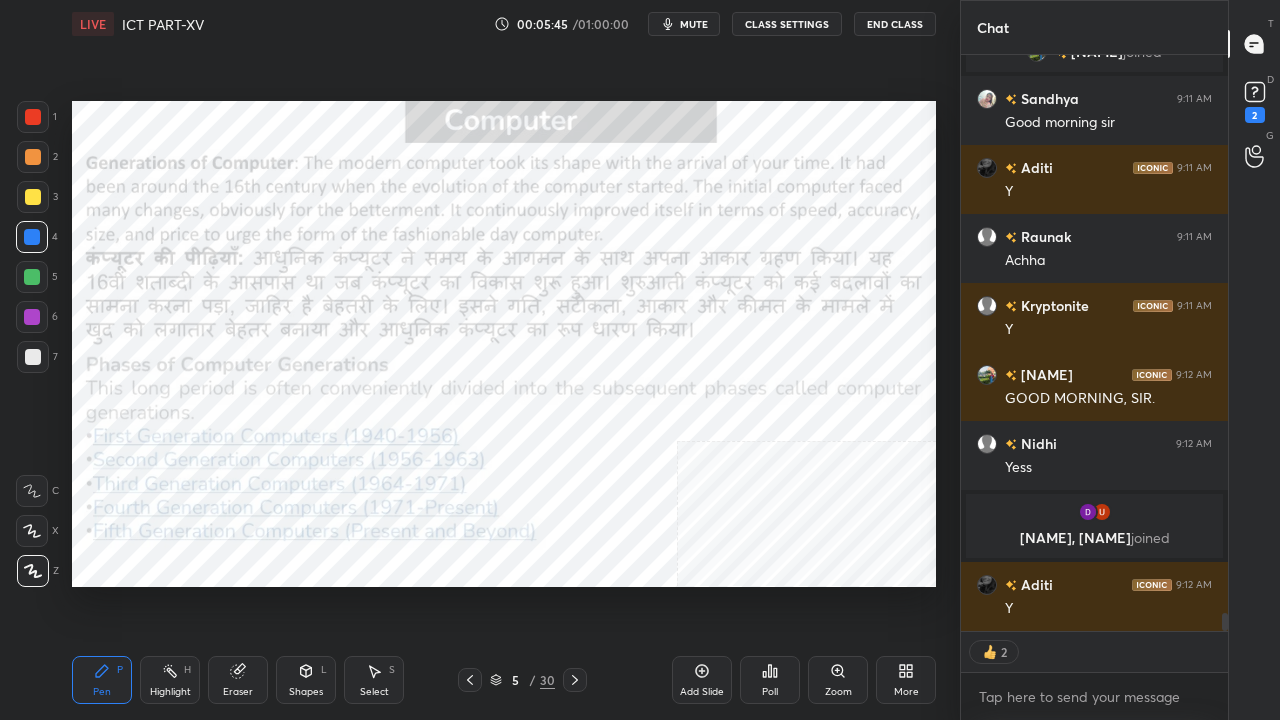 click at bounding box center (33, 117) 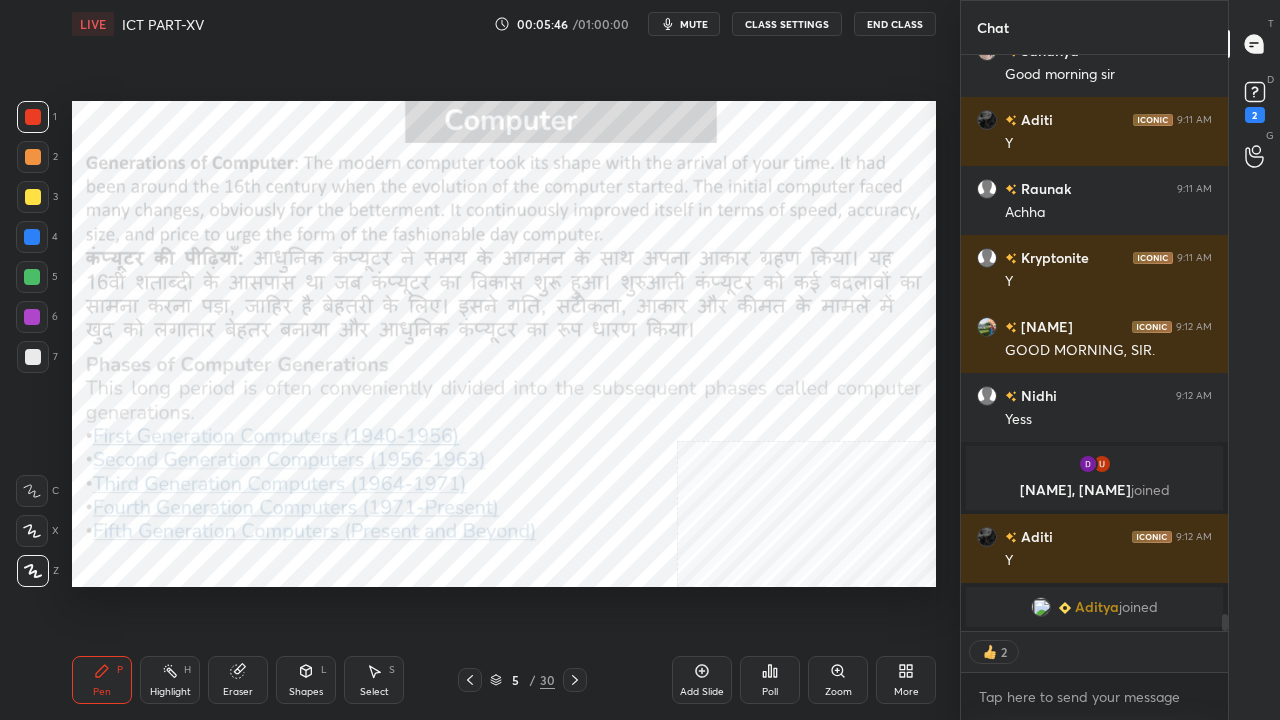 type 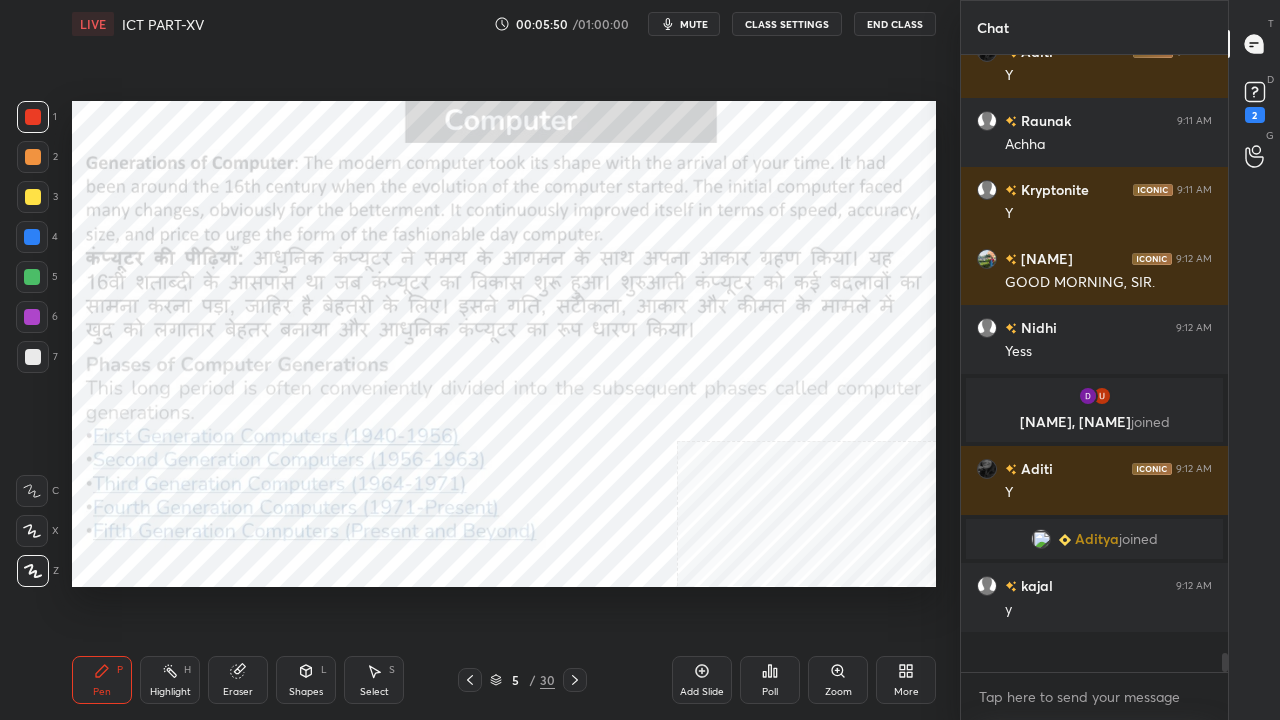 scroll, scrollTop: 6, scrollLeft: 6, axis: both 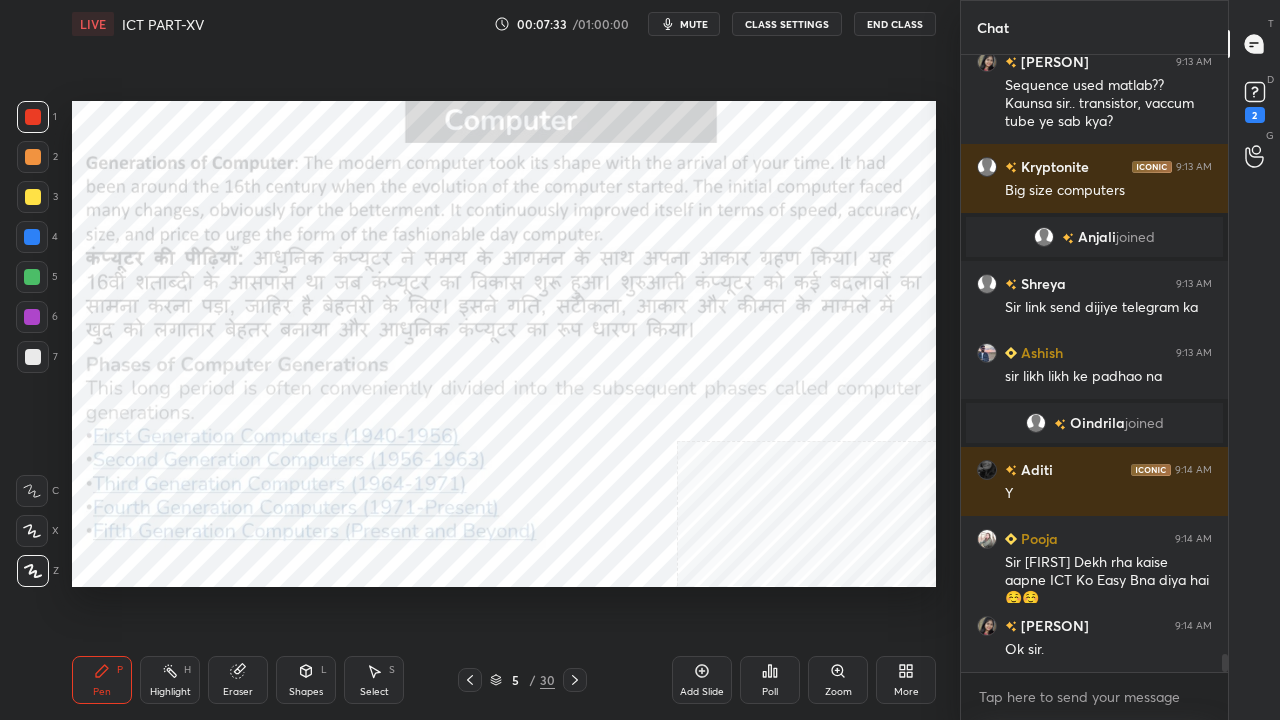 click 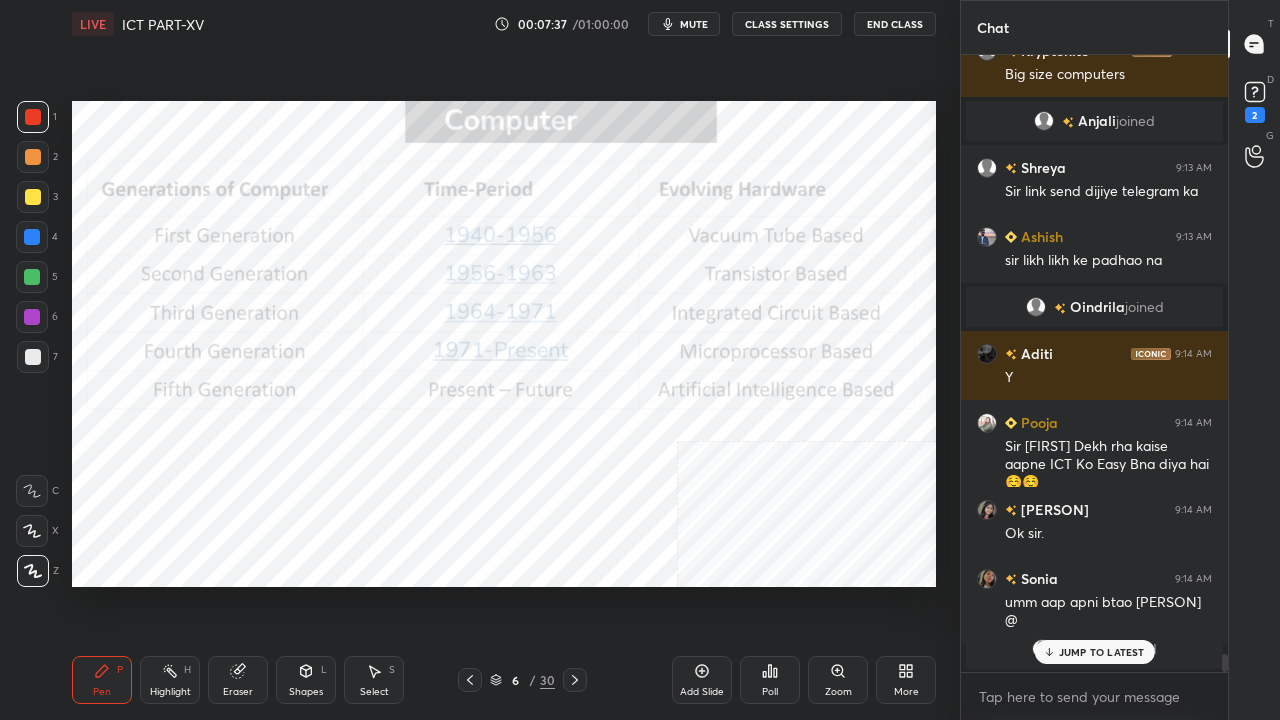 scroll, scrollTop: 21046, scrollLeft: 0, axis: vertical 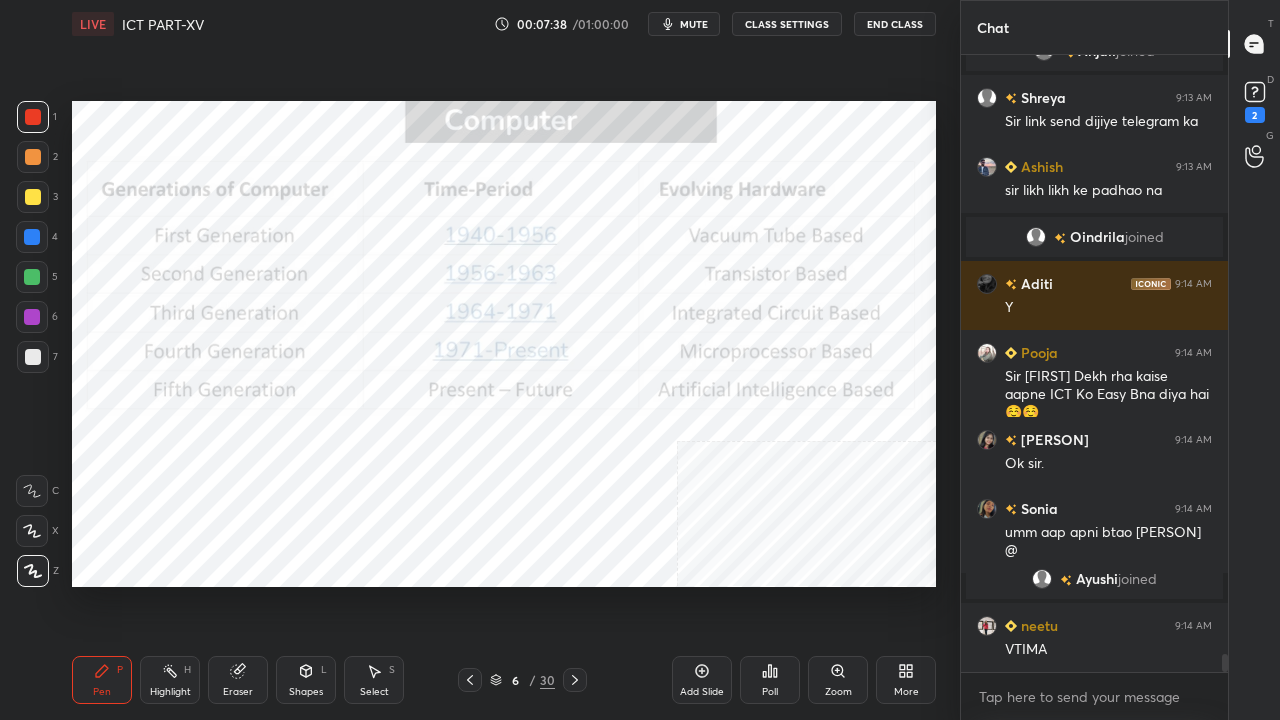 click at bounding box center (32, 237) 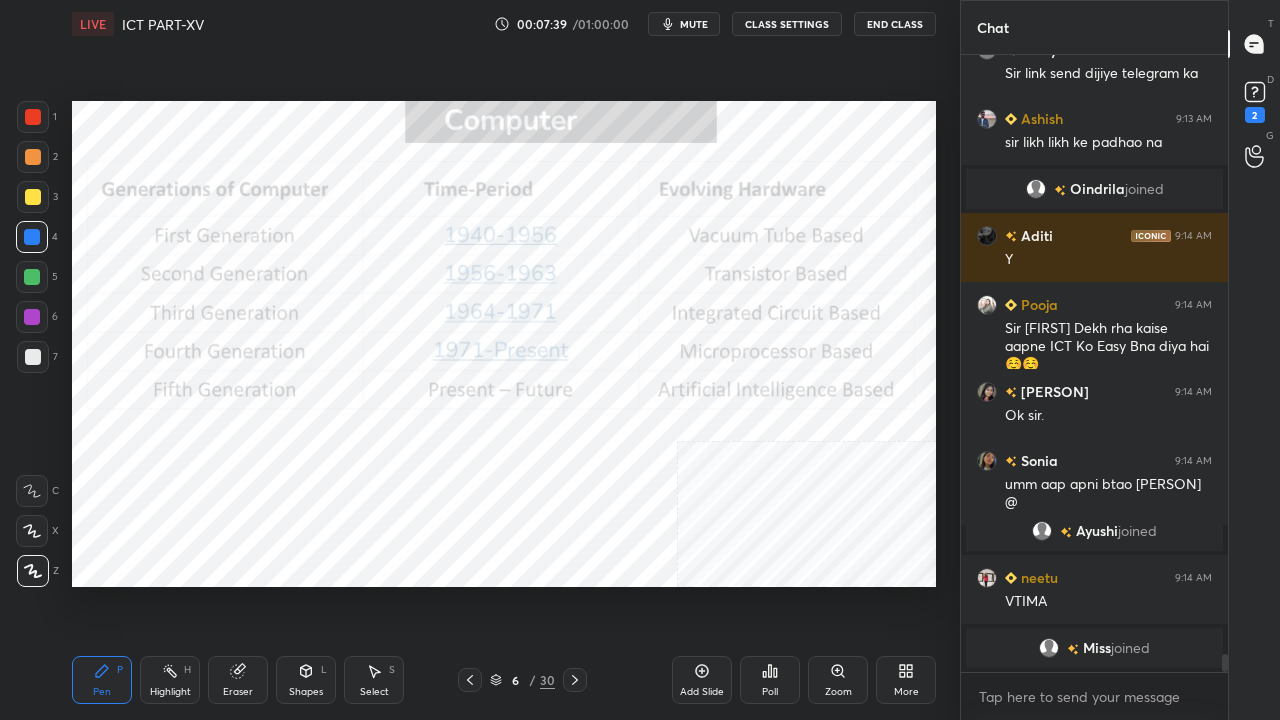click at bounding box center (32, 237) 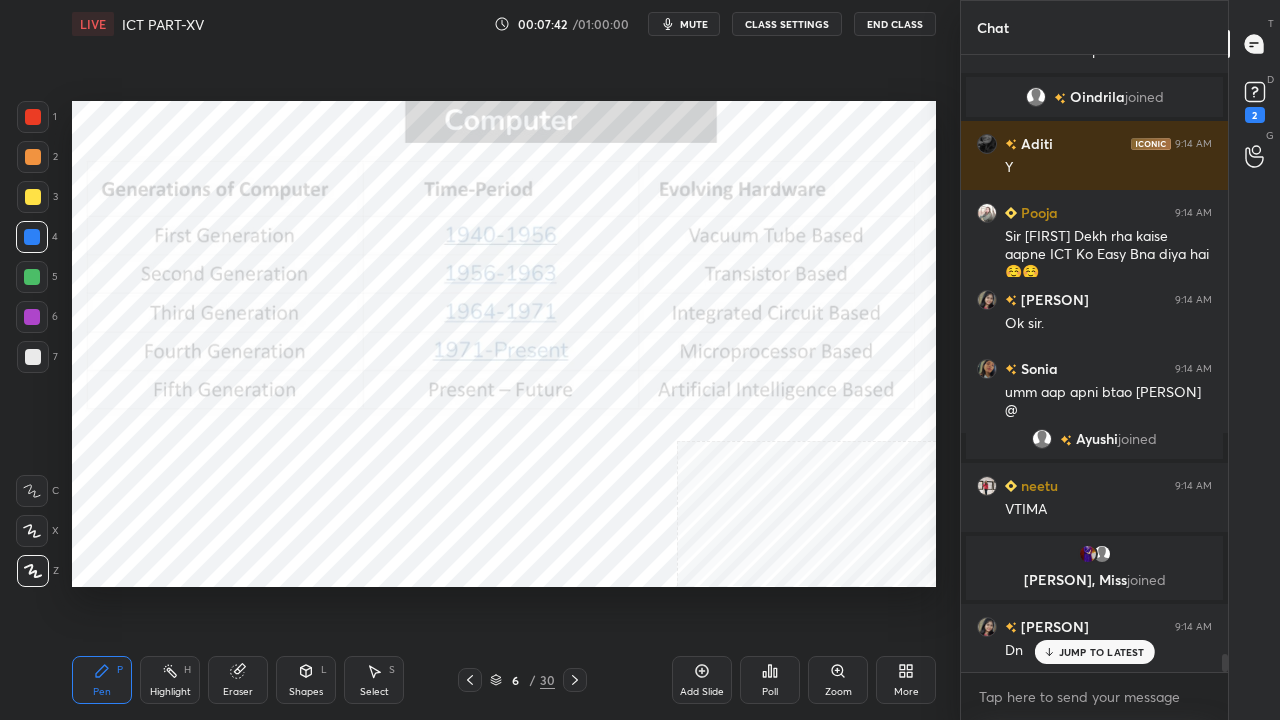 scroll, scrollTop: 21128, scrollLeft: 0, axis: vertical 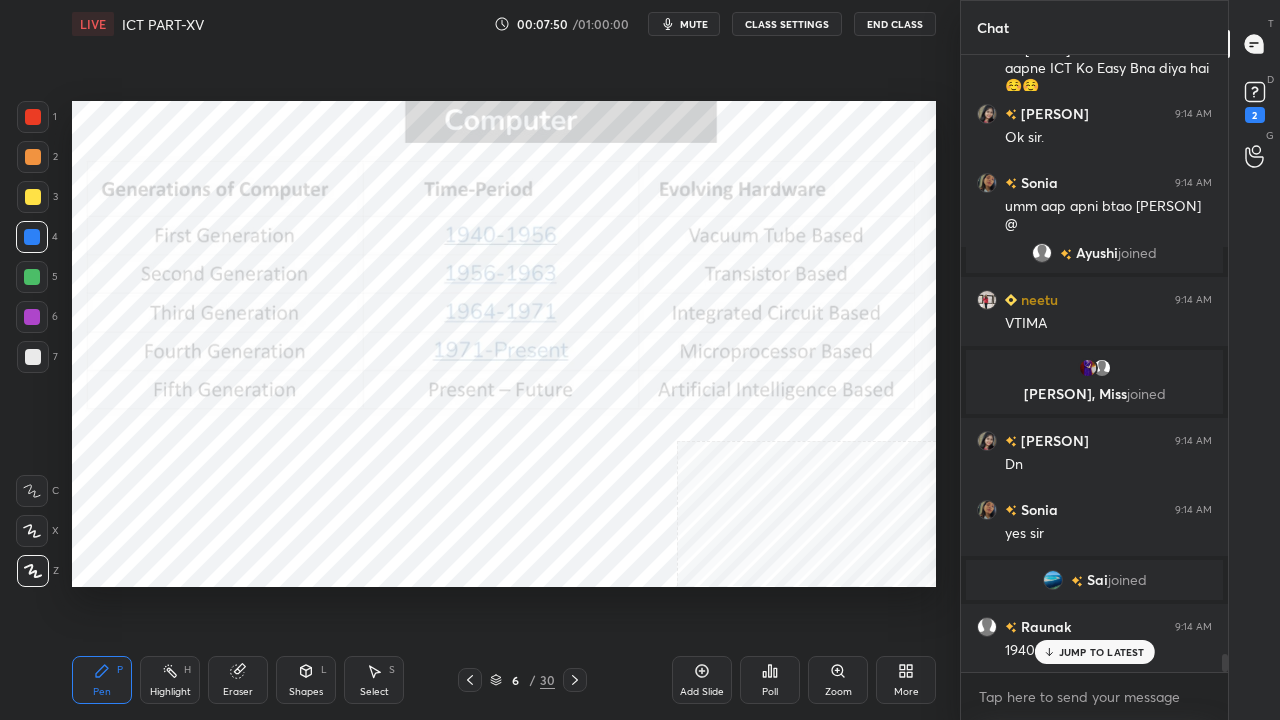 click on "JUMP TO LATEST" at bounding box center (1102, 652) 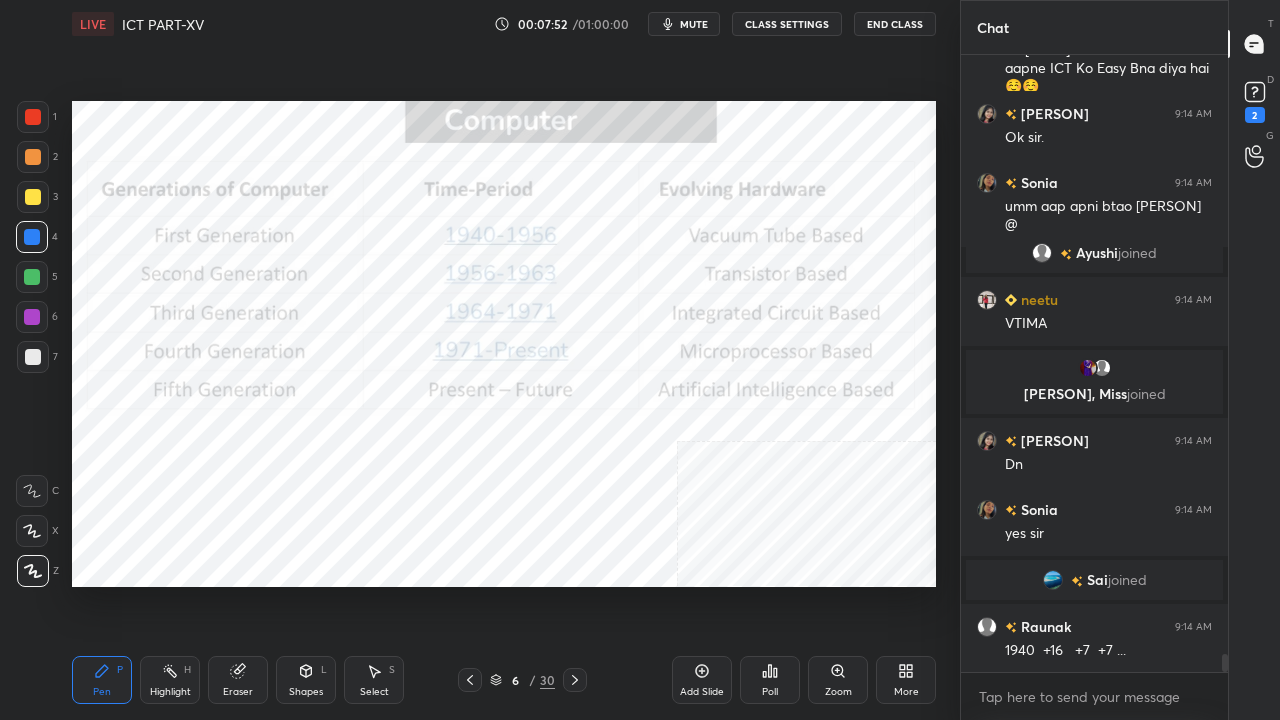 drag, startPoint x: 468, startPoint y: 678, endPoint x: 538, endPoint y: 676, distance: 70.028564 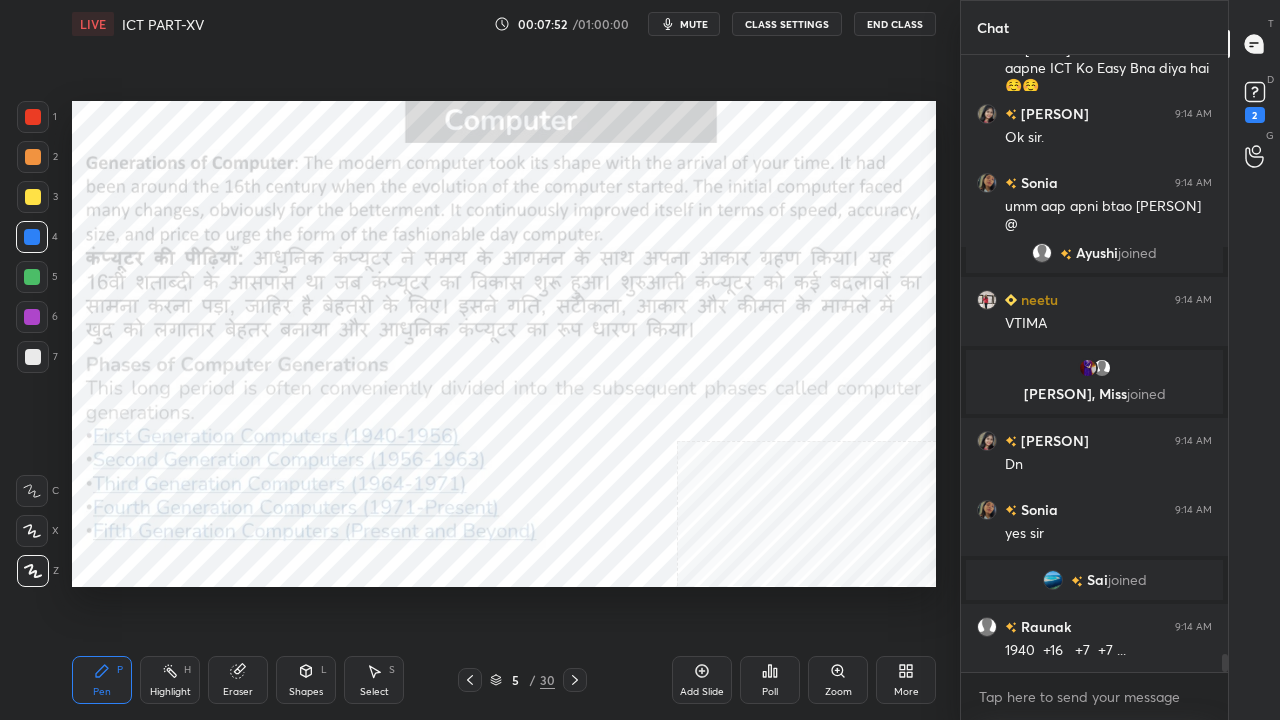 click on "Add Slide" at bounding box center (702, 680) 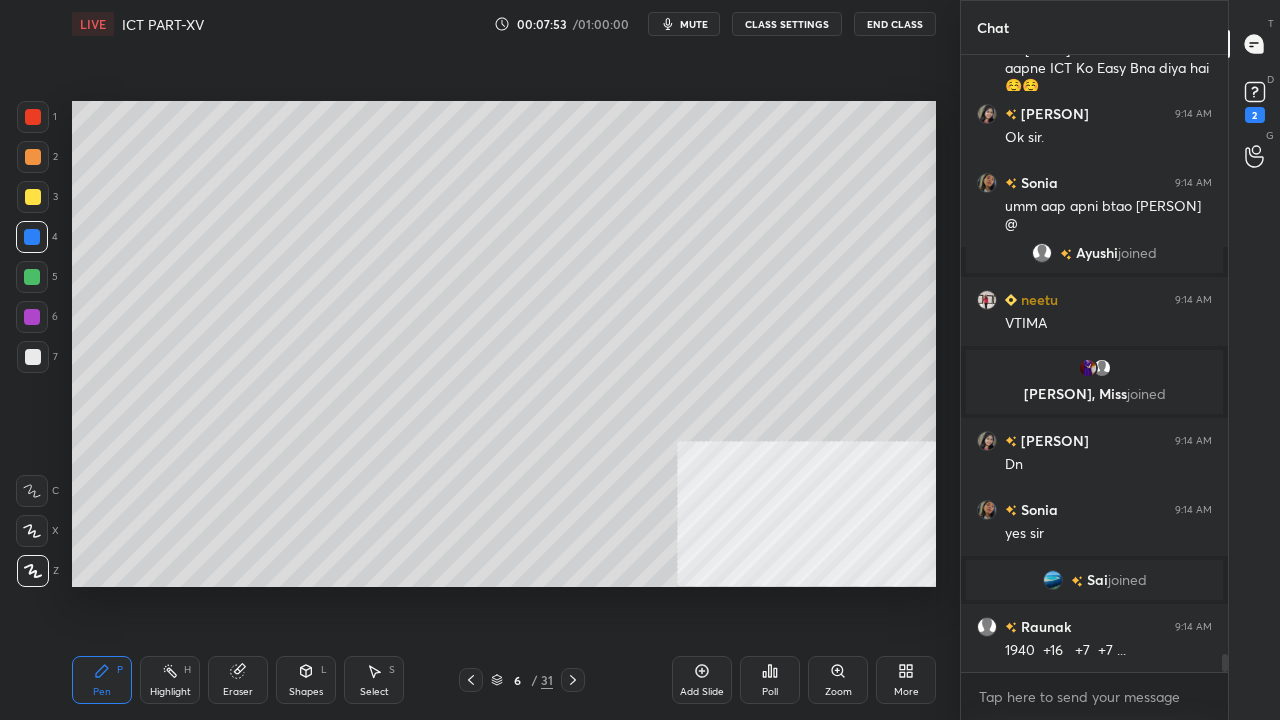 click at bounding box center (33, 197) 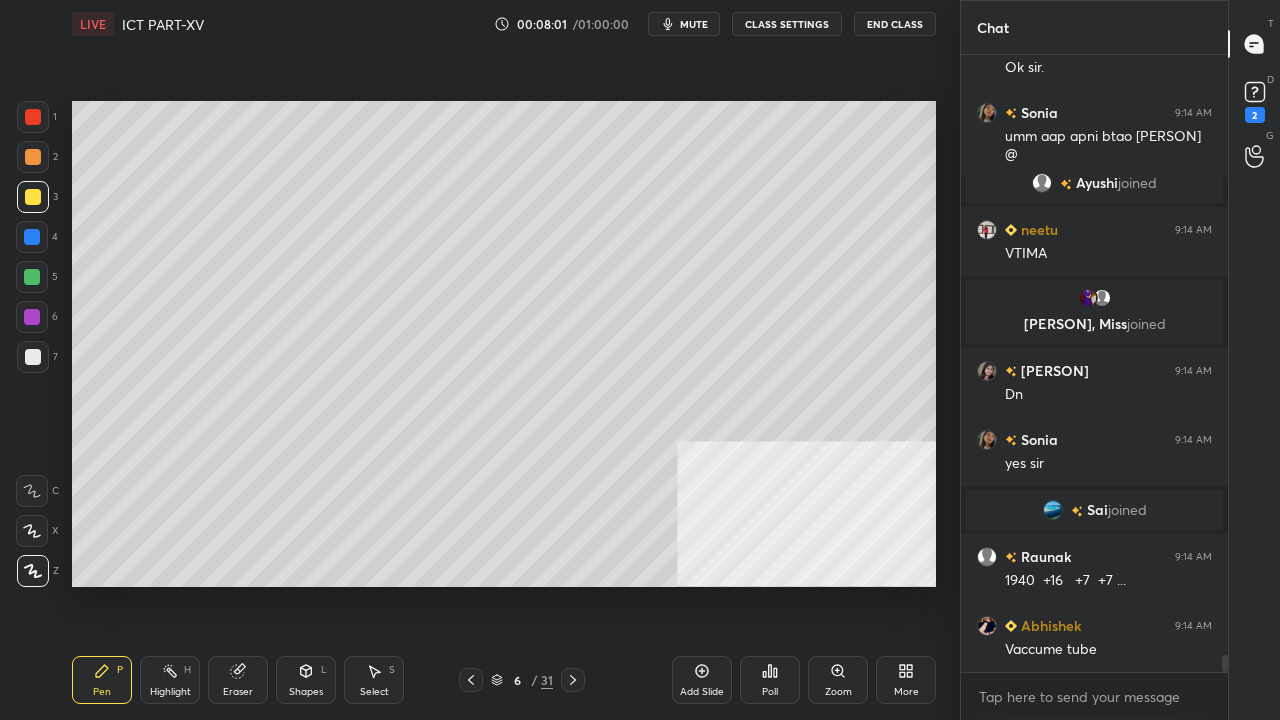 scroll, scrollTop: 21266, scrollLeft: 0, axis: vertical 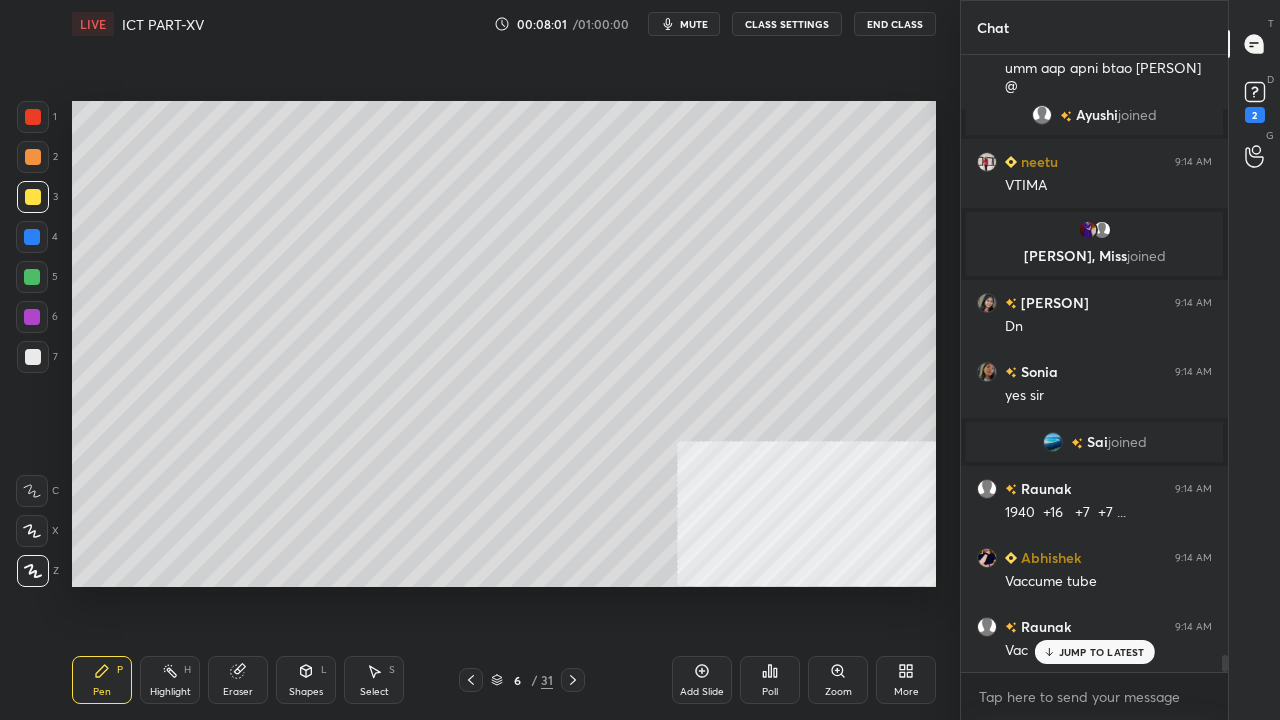 click 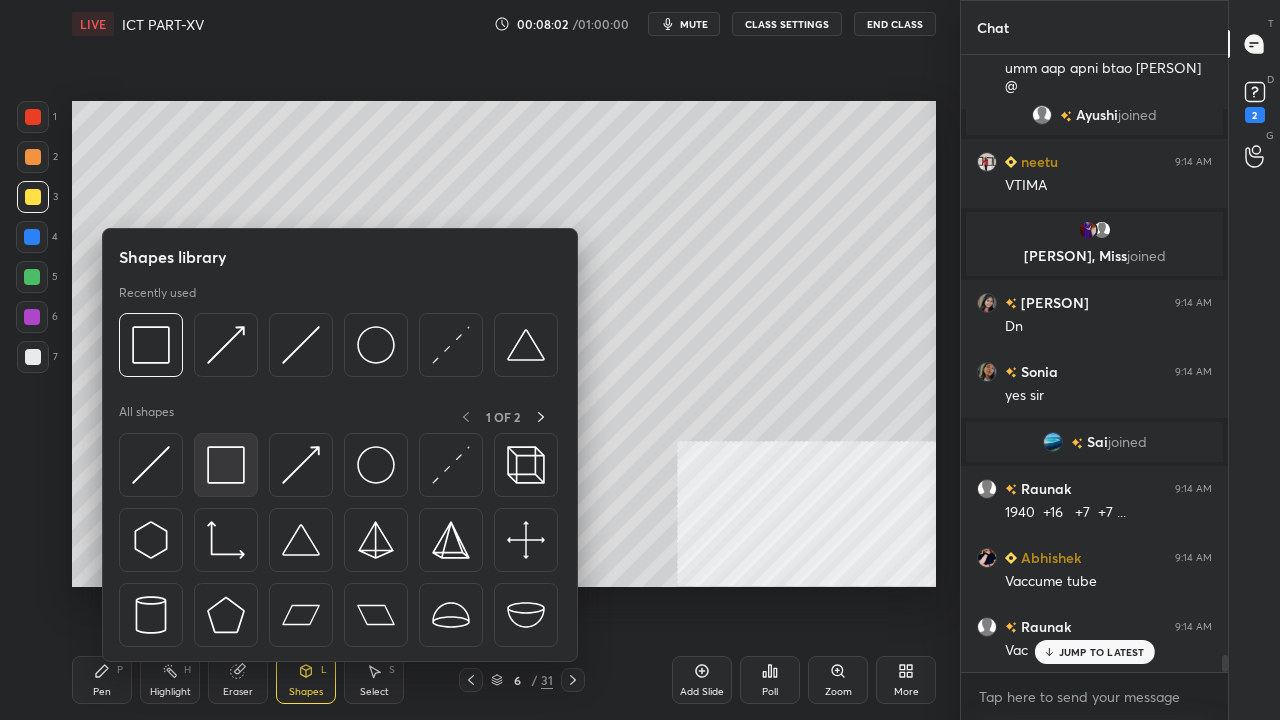 click at bounding box center (226, 465) 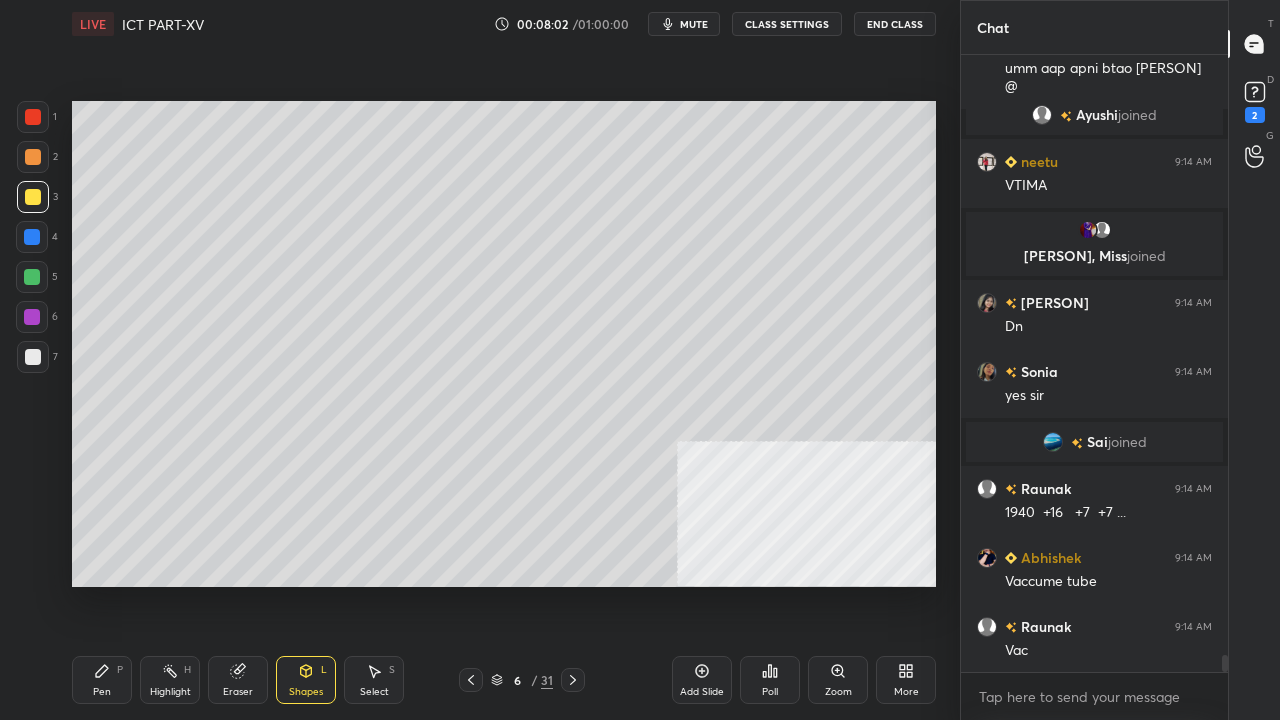 scroll, scrollTop: 21336, scrollLeft: 0, axis: vertical 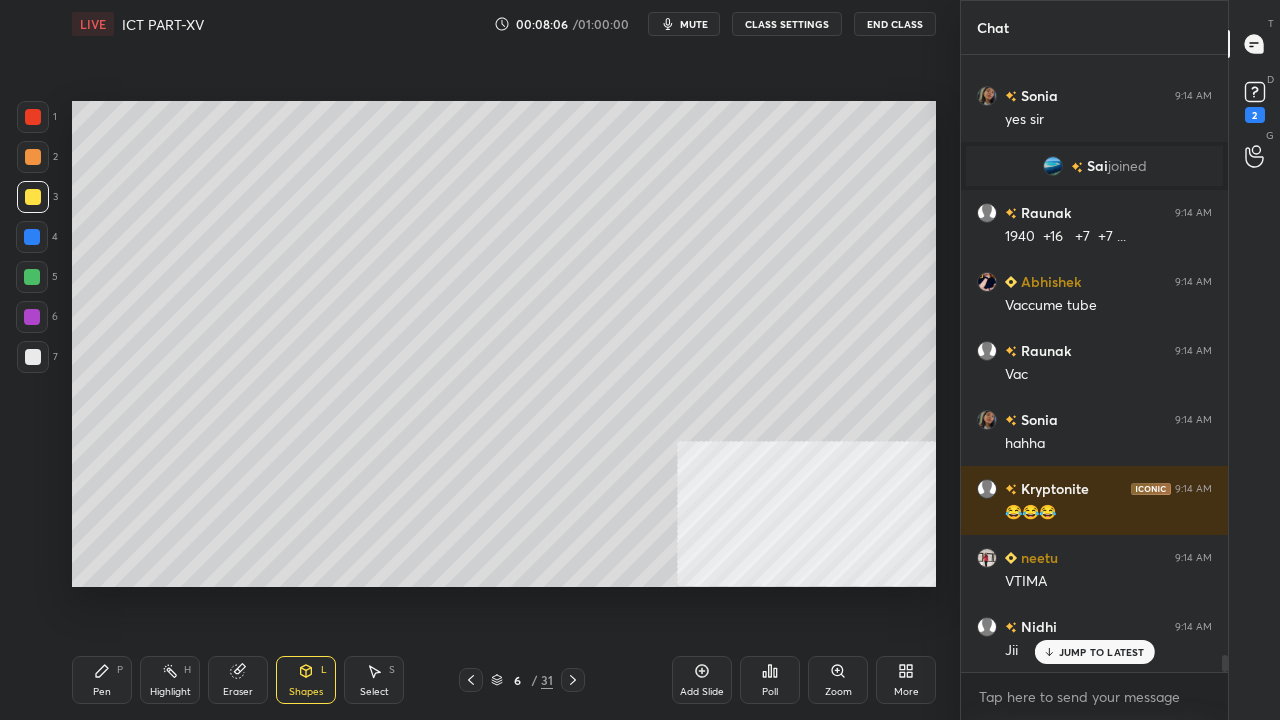 click on "Pen P" at bounding box center (102, 680) 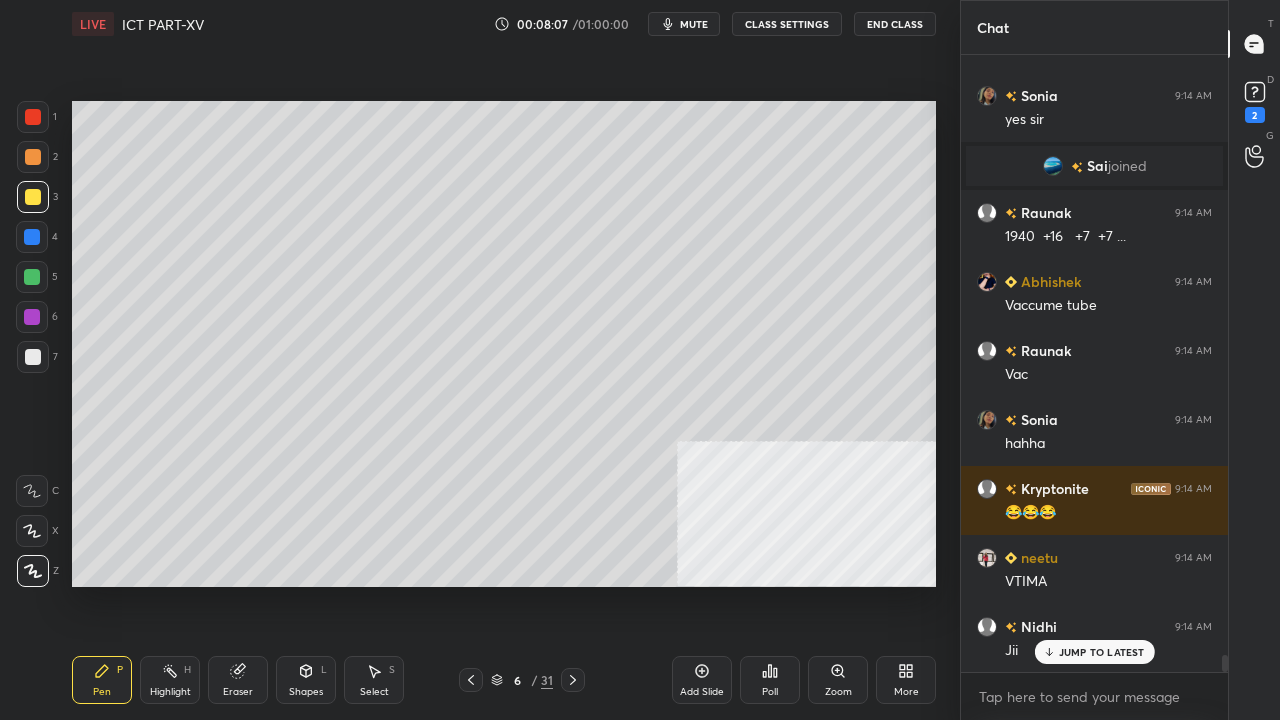 click at bounding box center (33, 357) 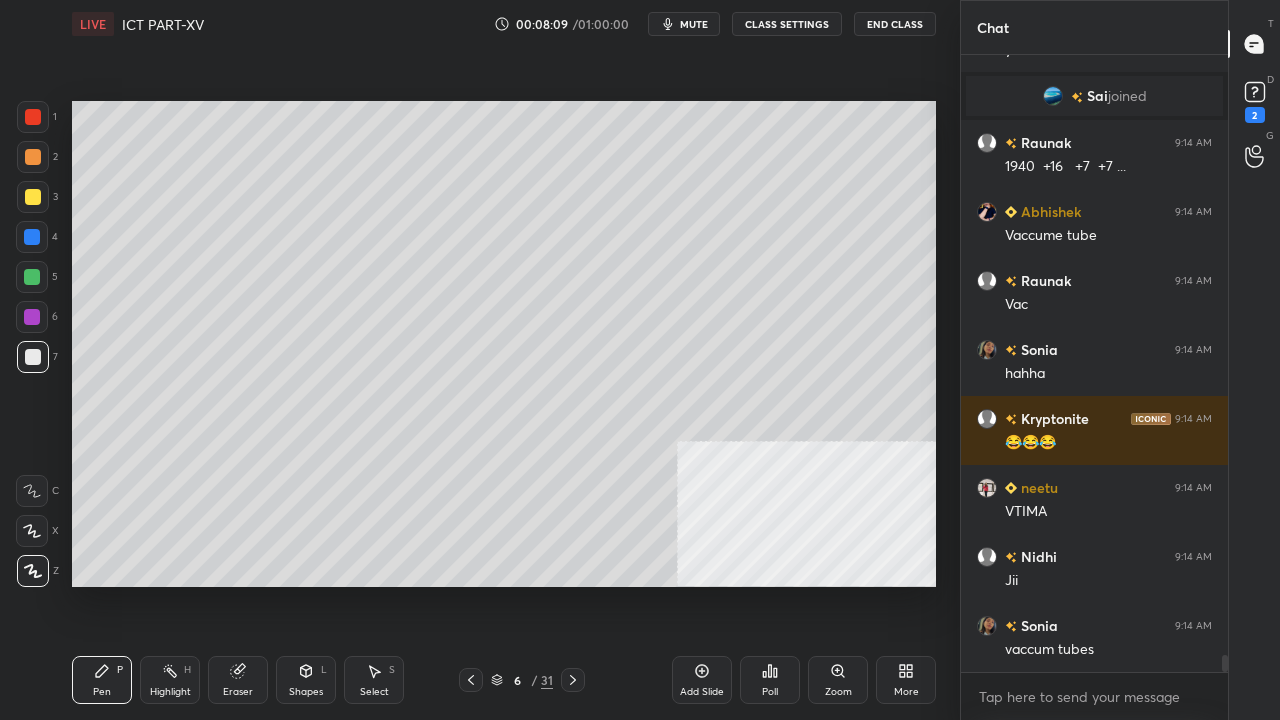scroll, scrollTop: 21680, scrollLeft: 0, axis: vertical 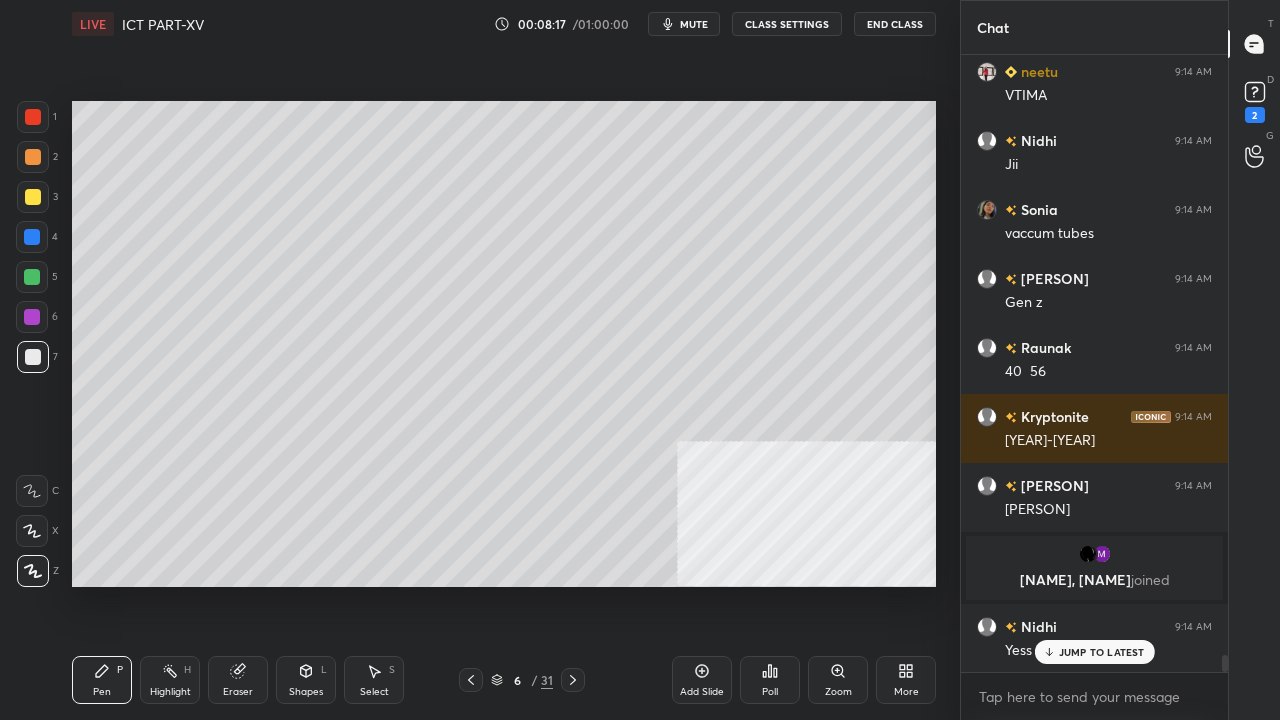 click at bounding box center [33, 197] 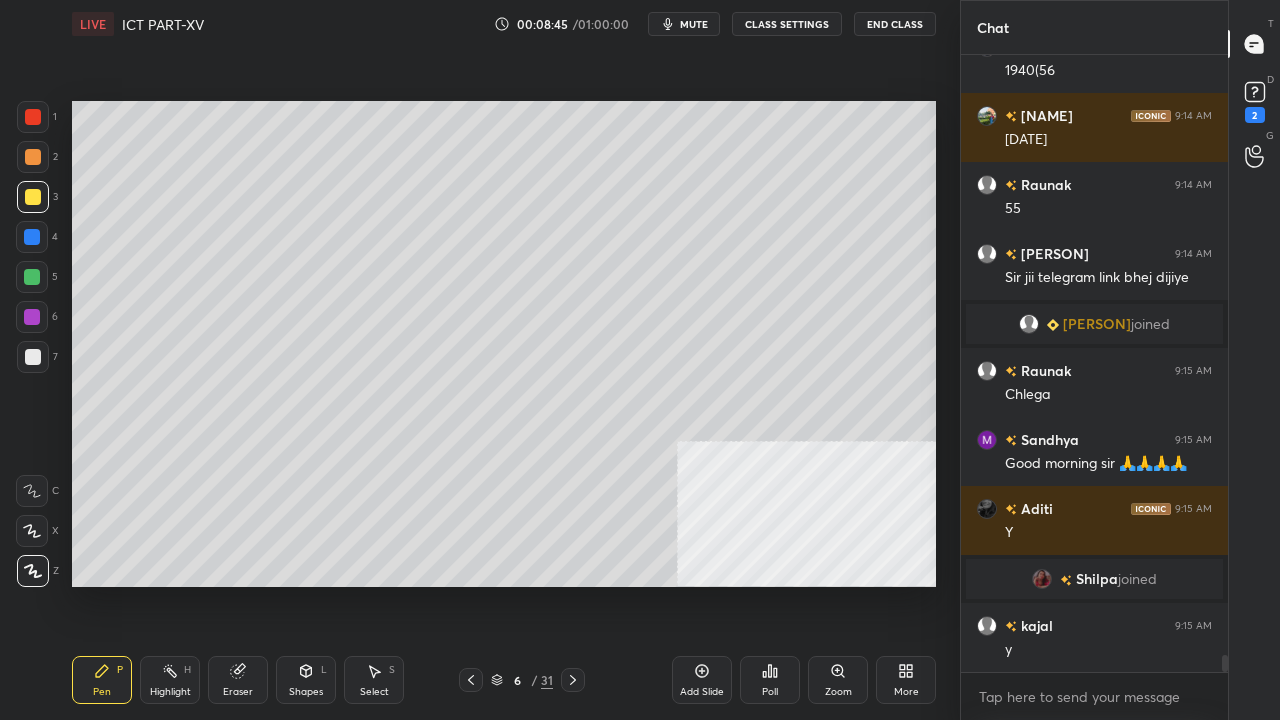 scroll, scrollTop: 22506, scrollLeft: 0, axis: vertical 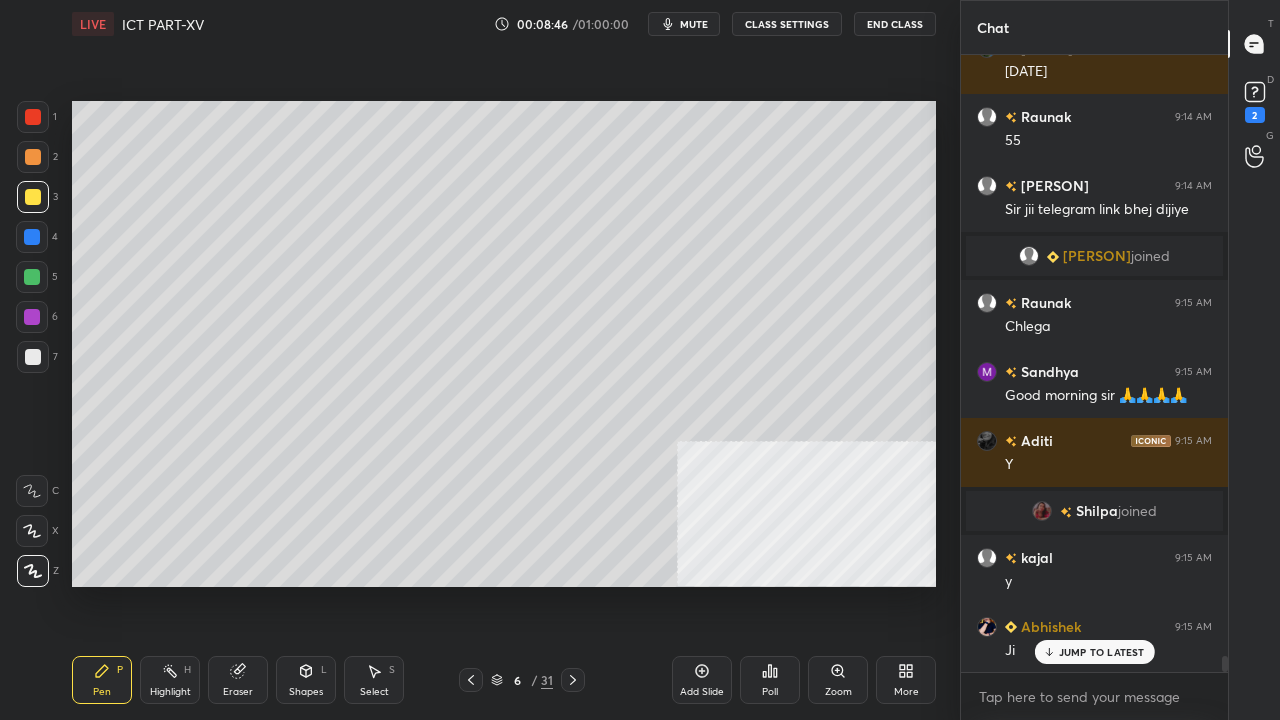 click at bounding box center (32, 237) 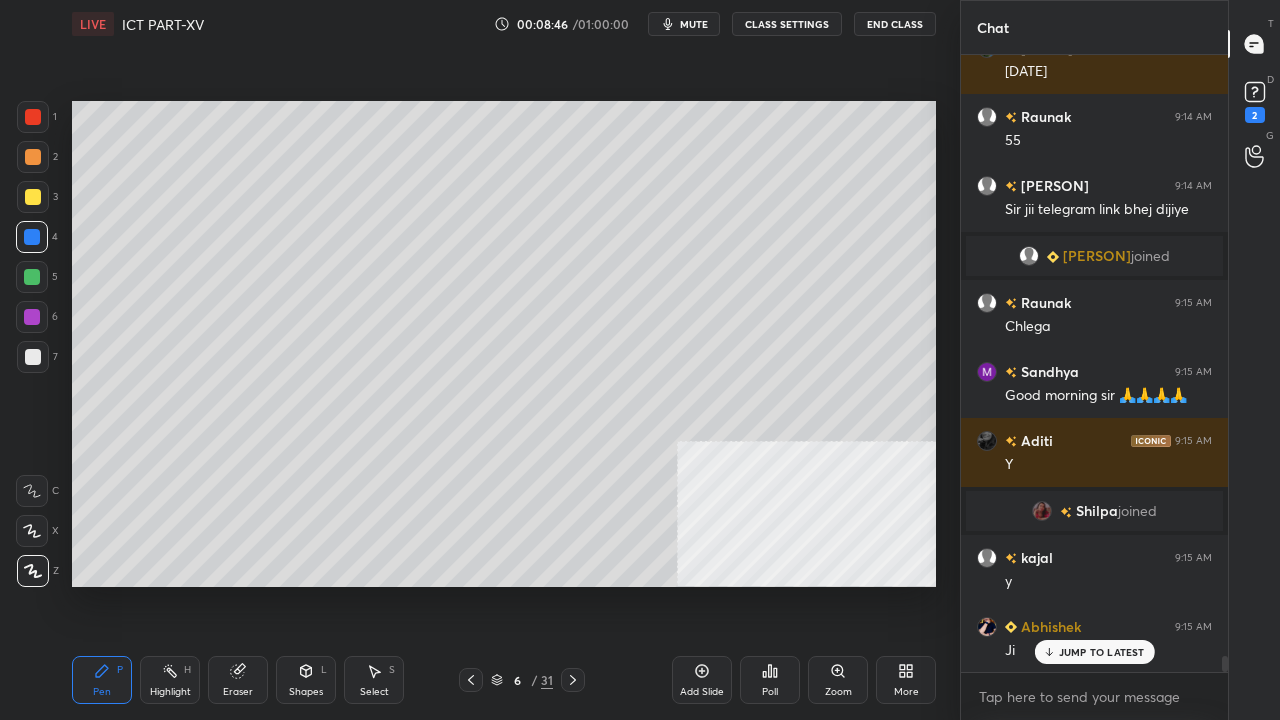 click at bounding box center (32, 237) 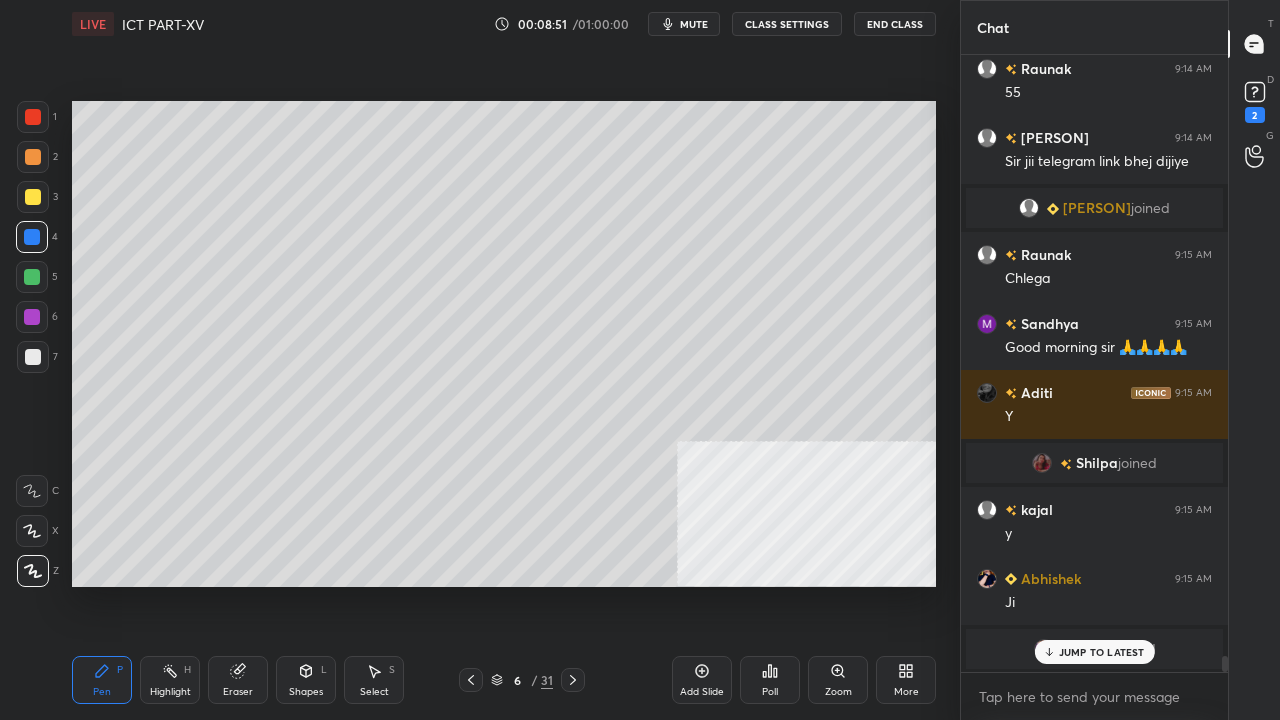 scroll, scrollTop: 22762, scrollLeft: 0, axis: vertical 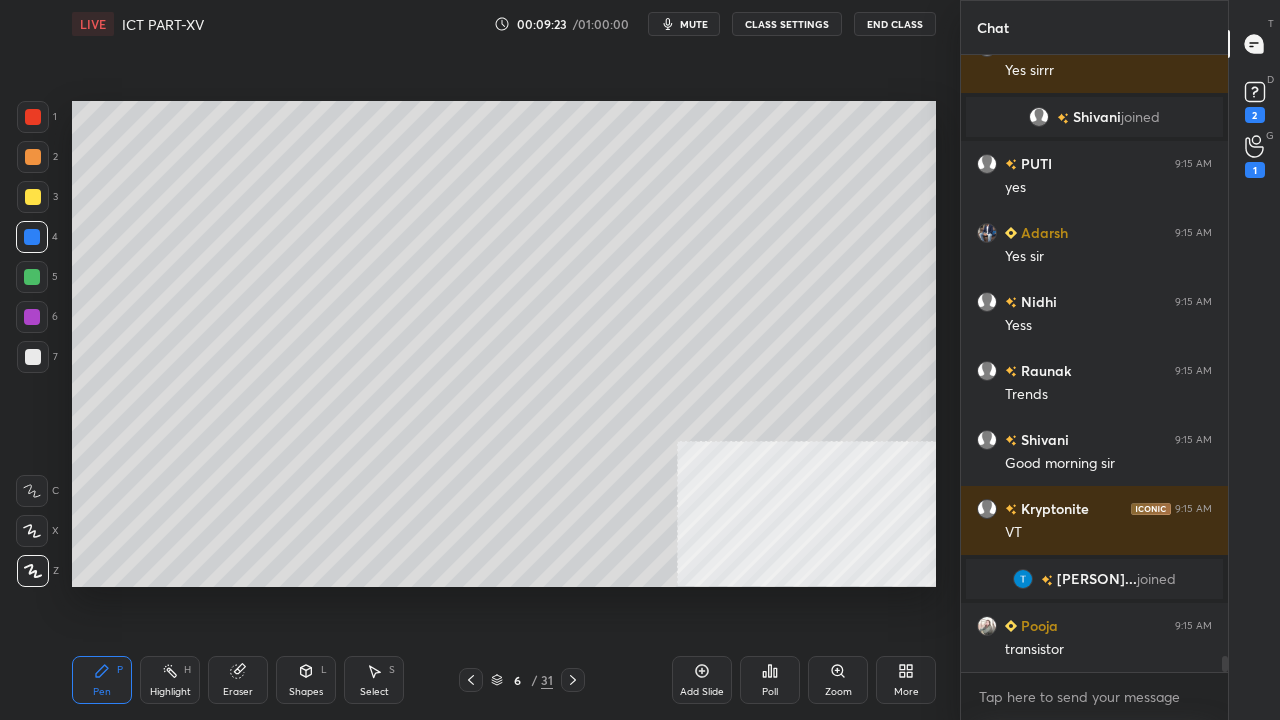 click at bounding box center (33, 197) 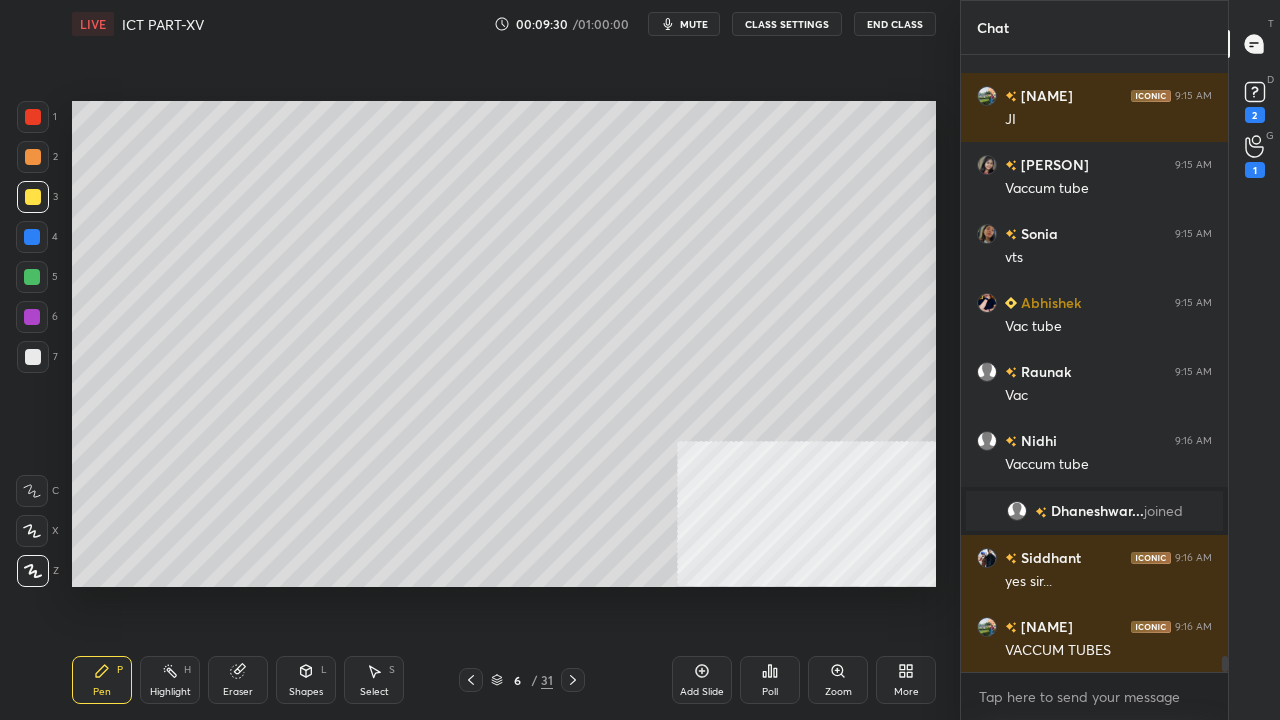 scroll, scrollTop: 23938, scrollLeft: 0, axis: vertical 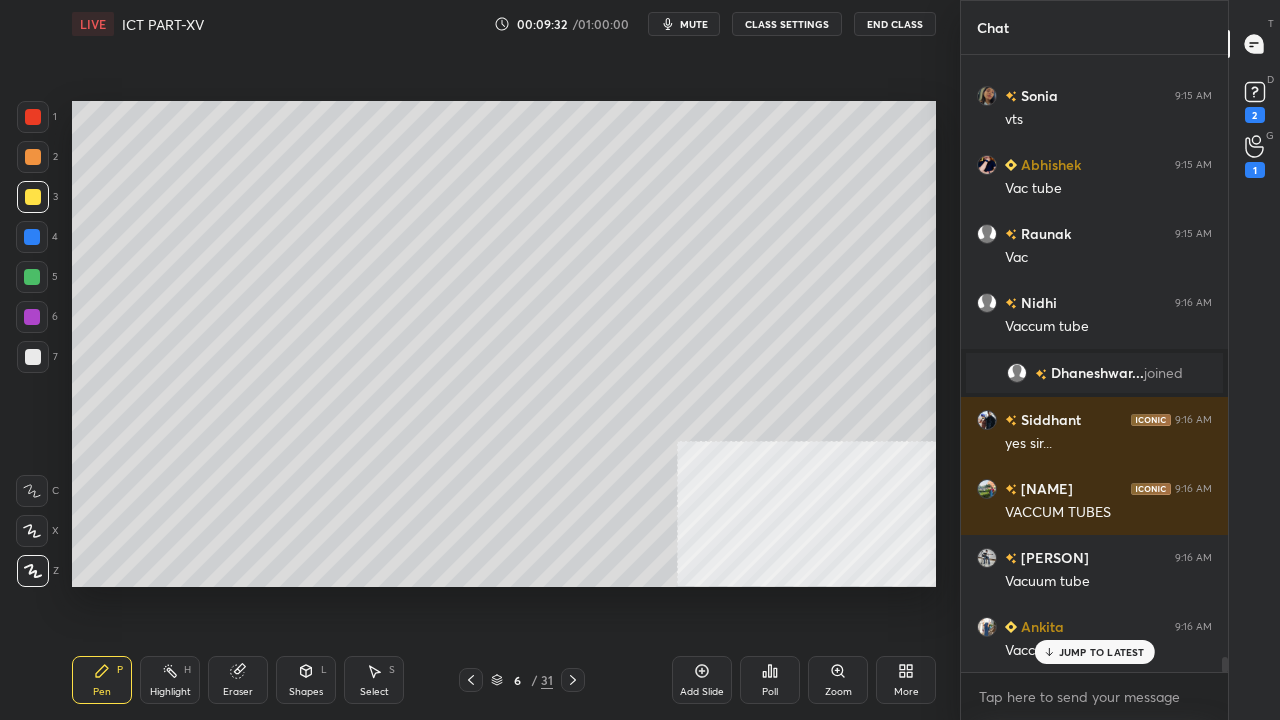 click on "Eraser" at bounding box center [238, 692] 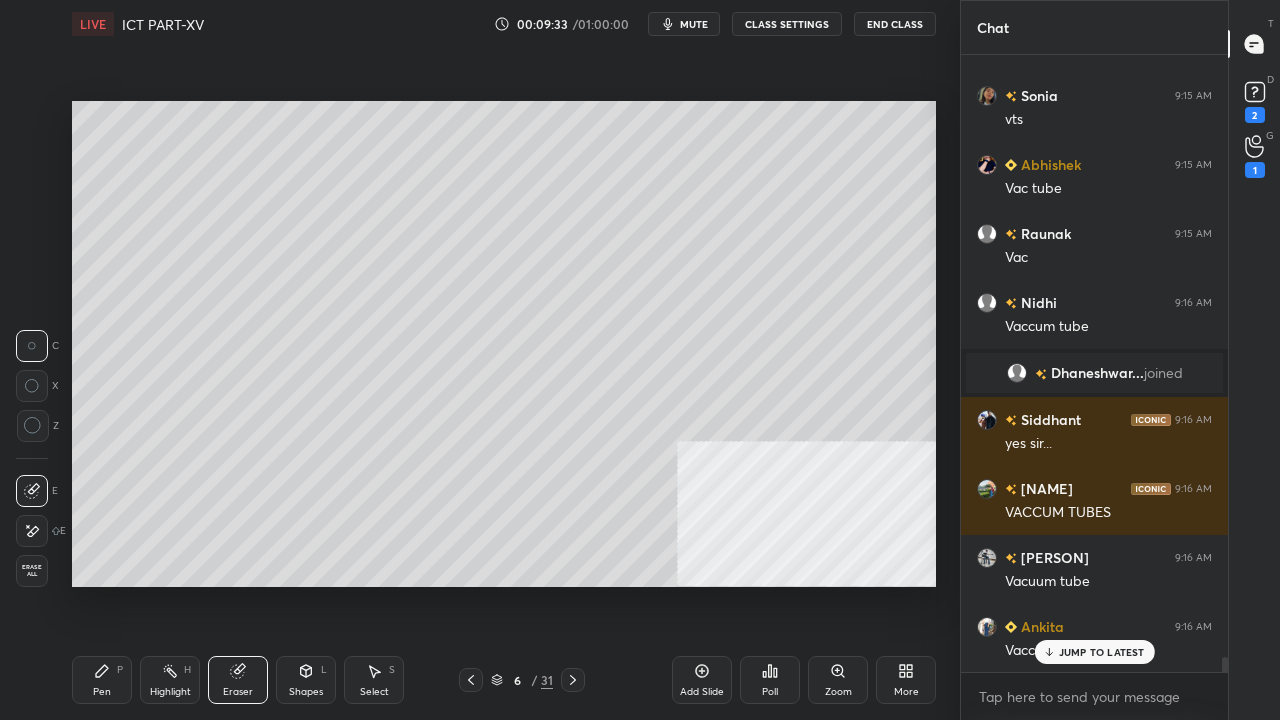 click at bounding box center [33, 426] 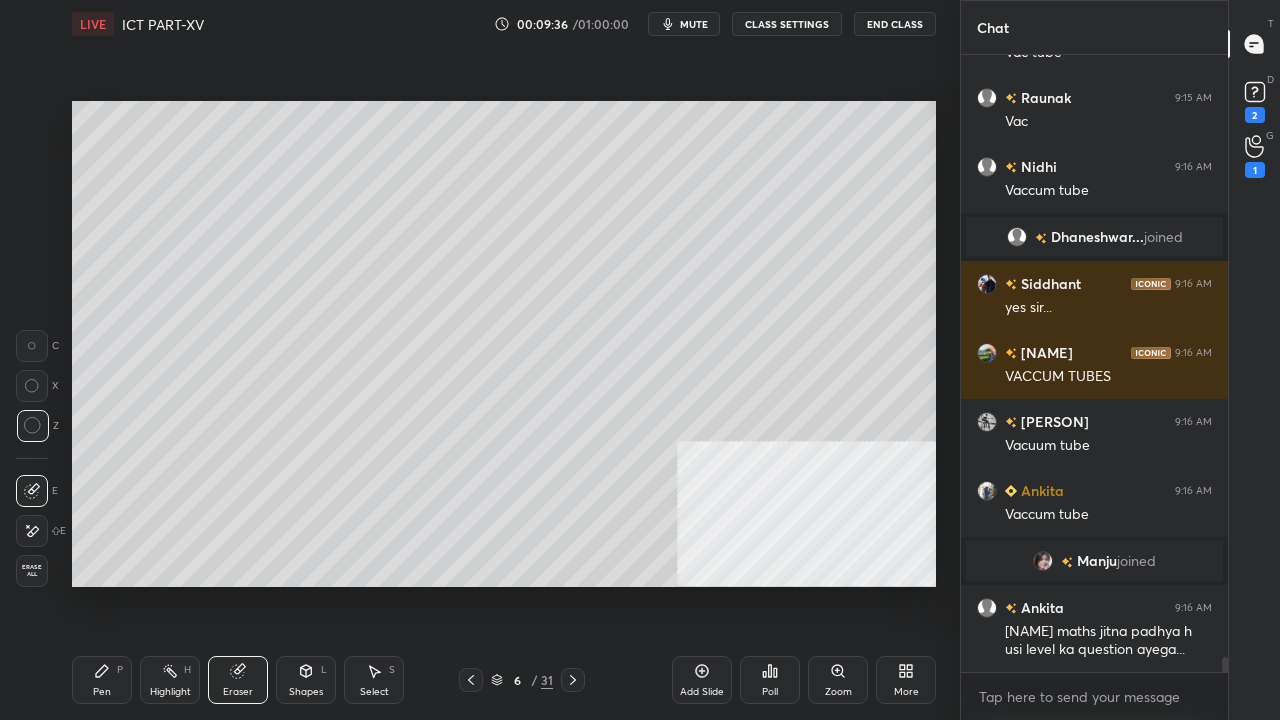 scroll, scrollTop: 24210, scrollLeft: 0, axis: vertical 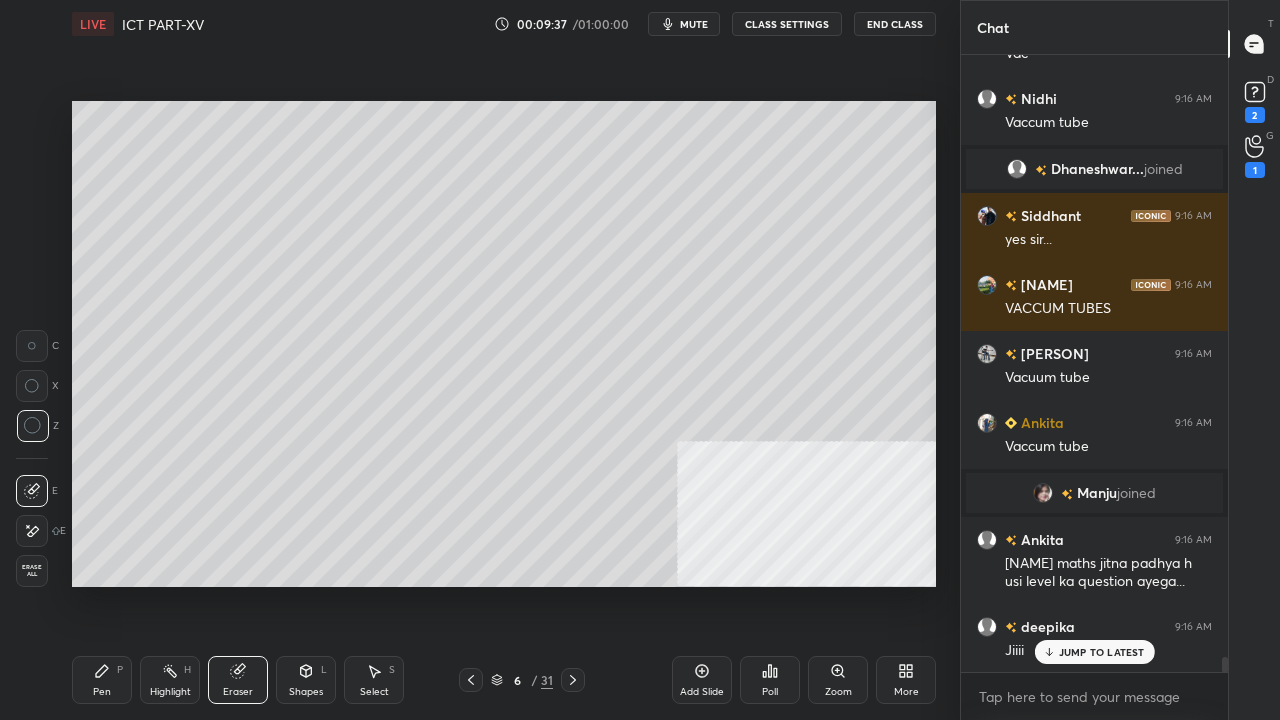 drag, startPoint x: 117, startPoint y: 678, endPoint x: 165, endPoint y: 598, distance: 93.29523 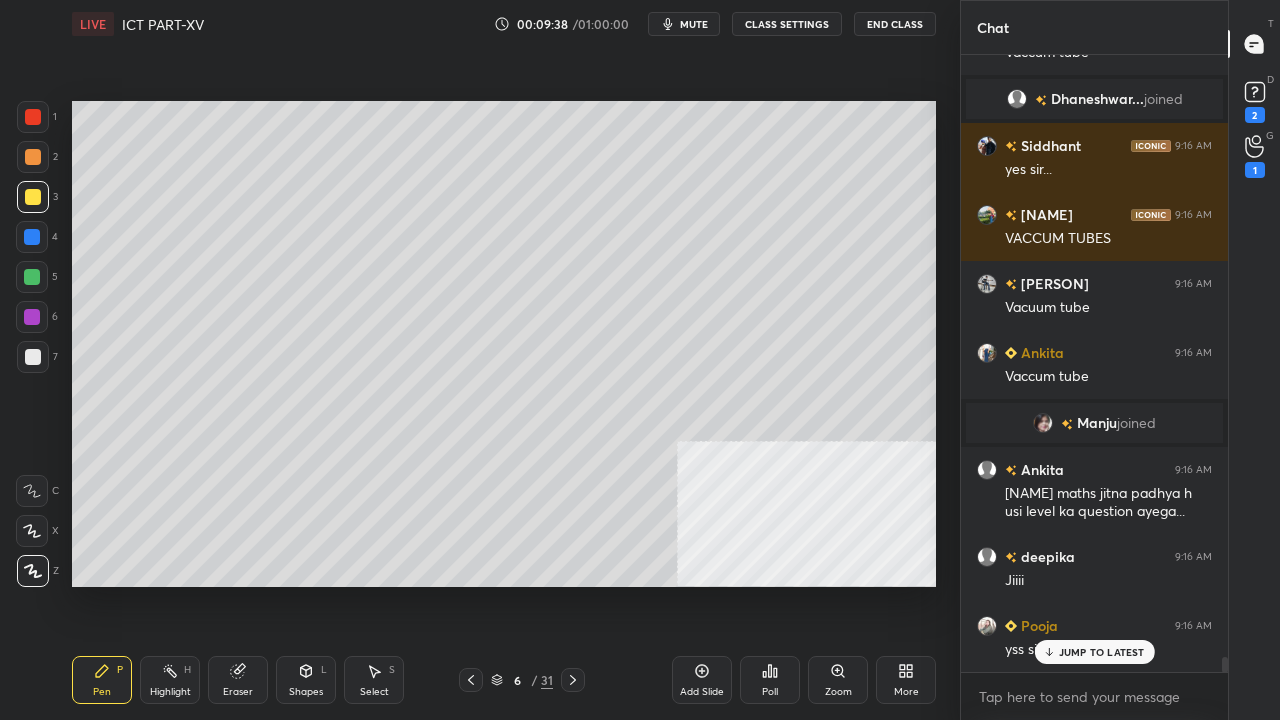 scroll, scrollTop: 24348, scrollLeft: 0, axis: vertical 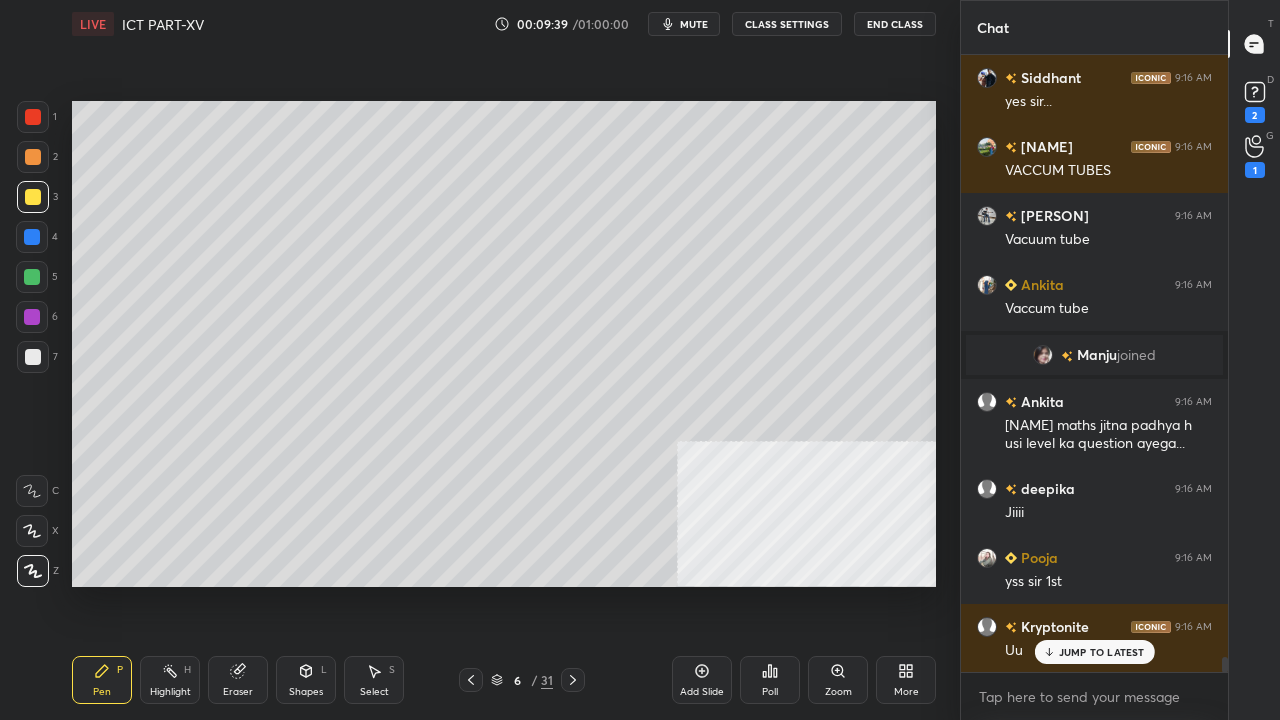 click 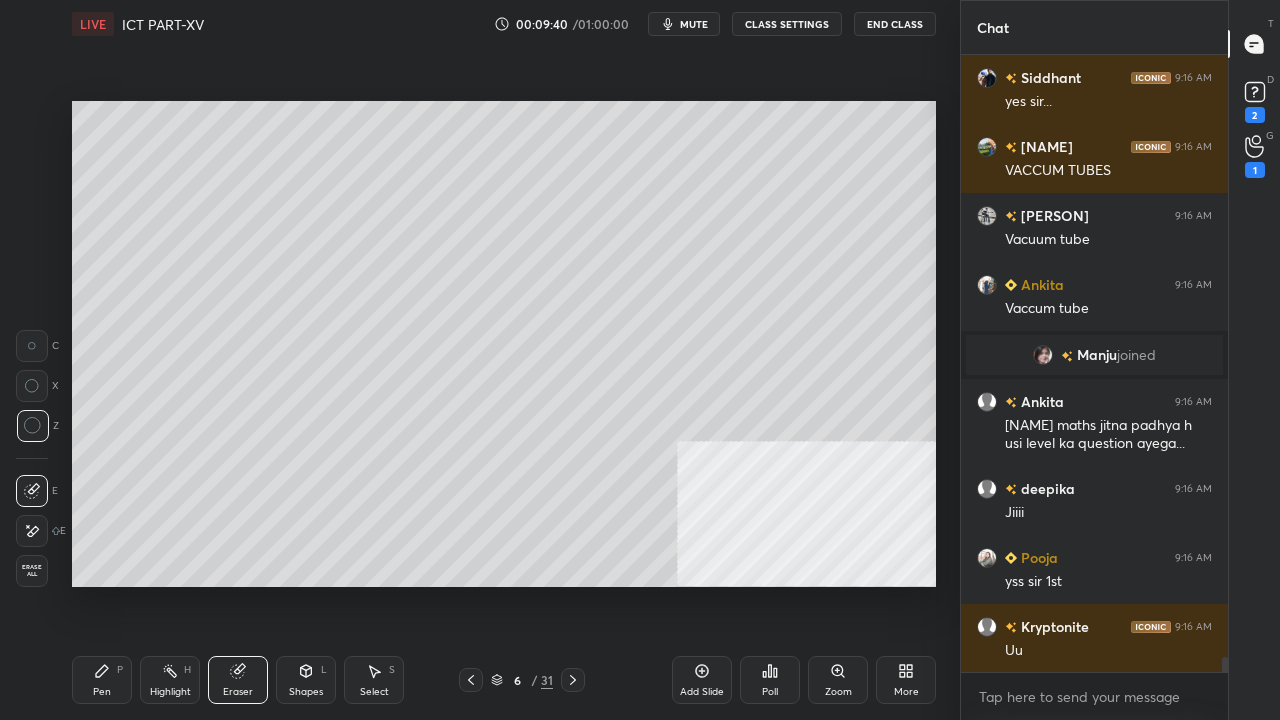scroll, scrollTop: 24418, scrollLeft: 0, axis: vertical 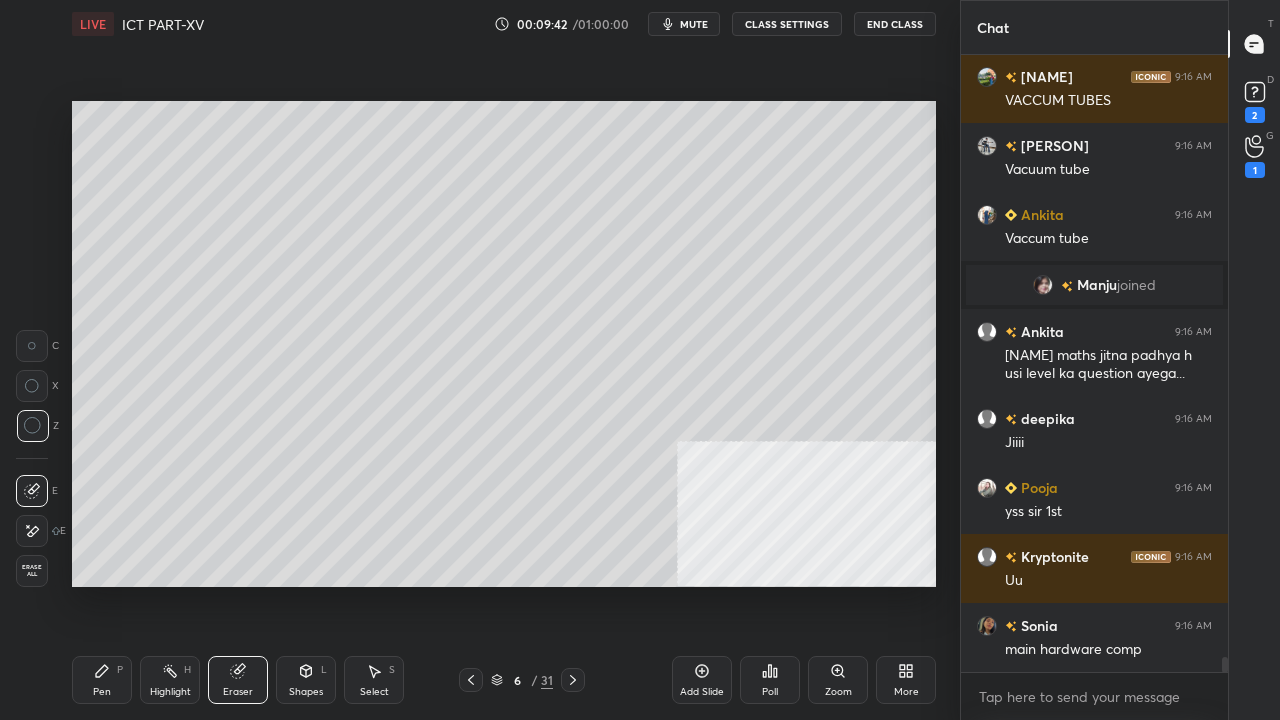 click on "Pen P" at bounding box center [102, 680] 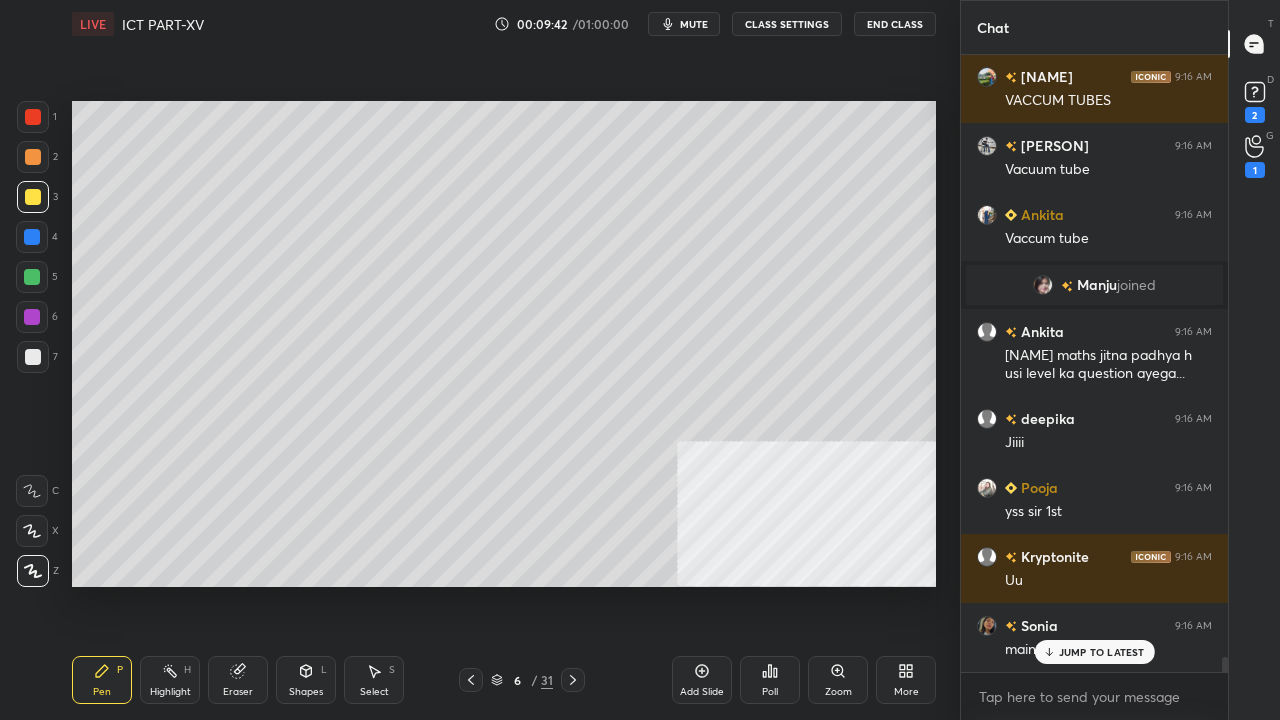 scroll, scrollTop: 24504, scrollLeft: 0, axis: vertical 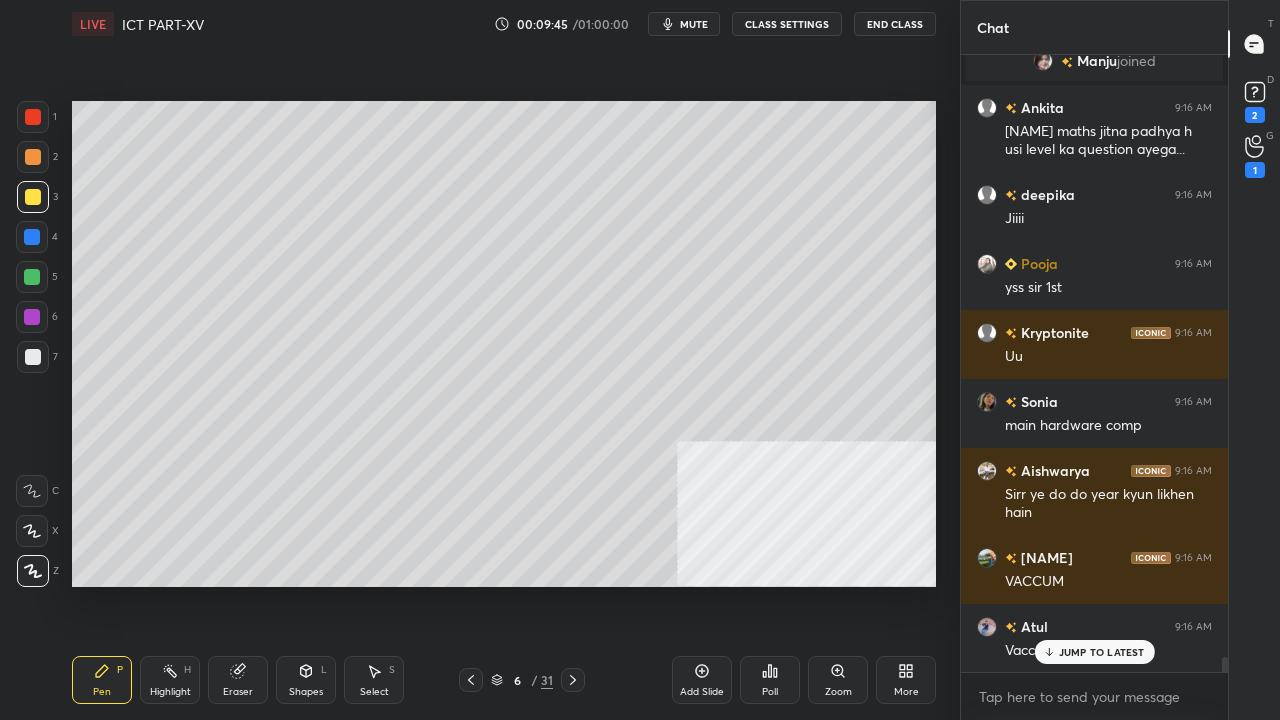 click 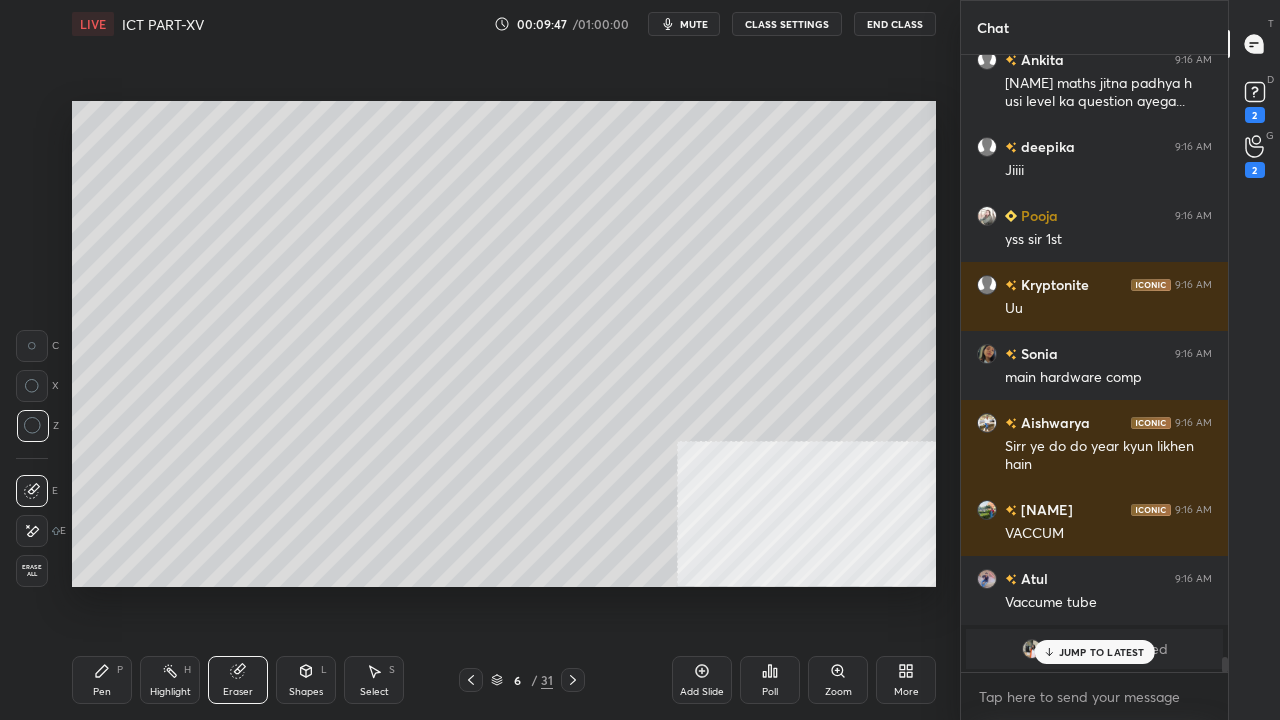 click 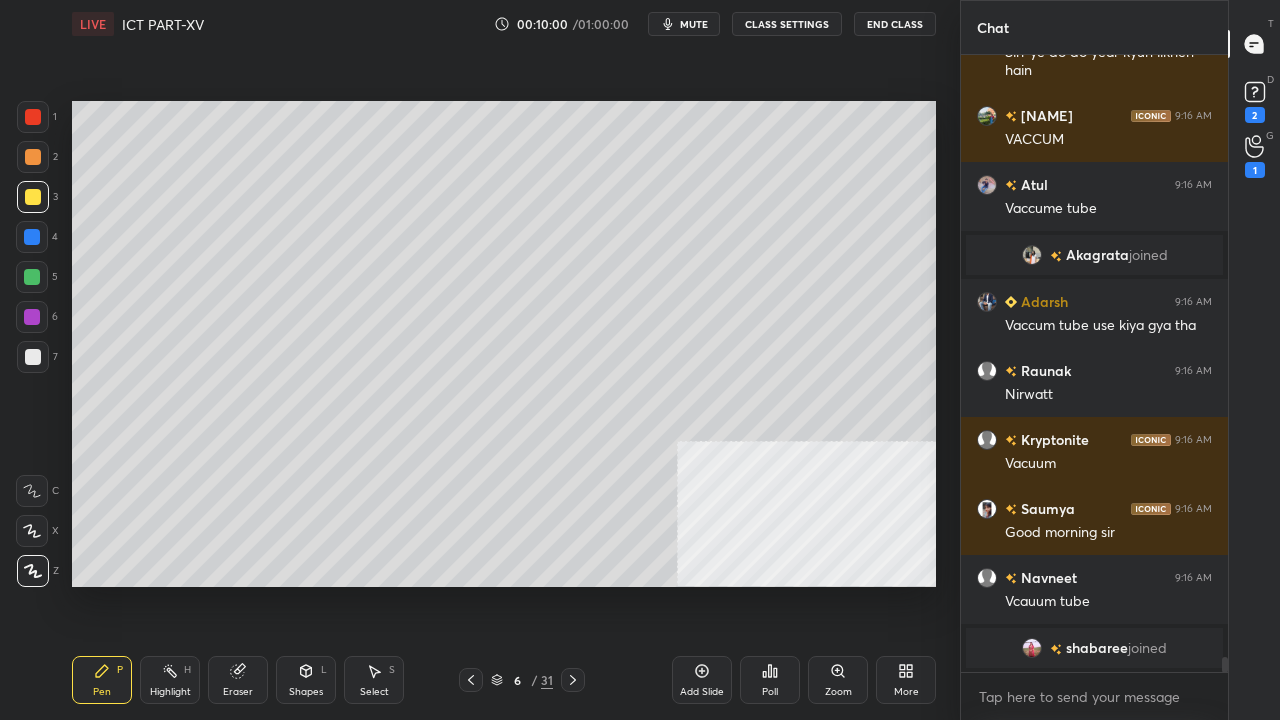 click 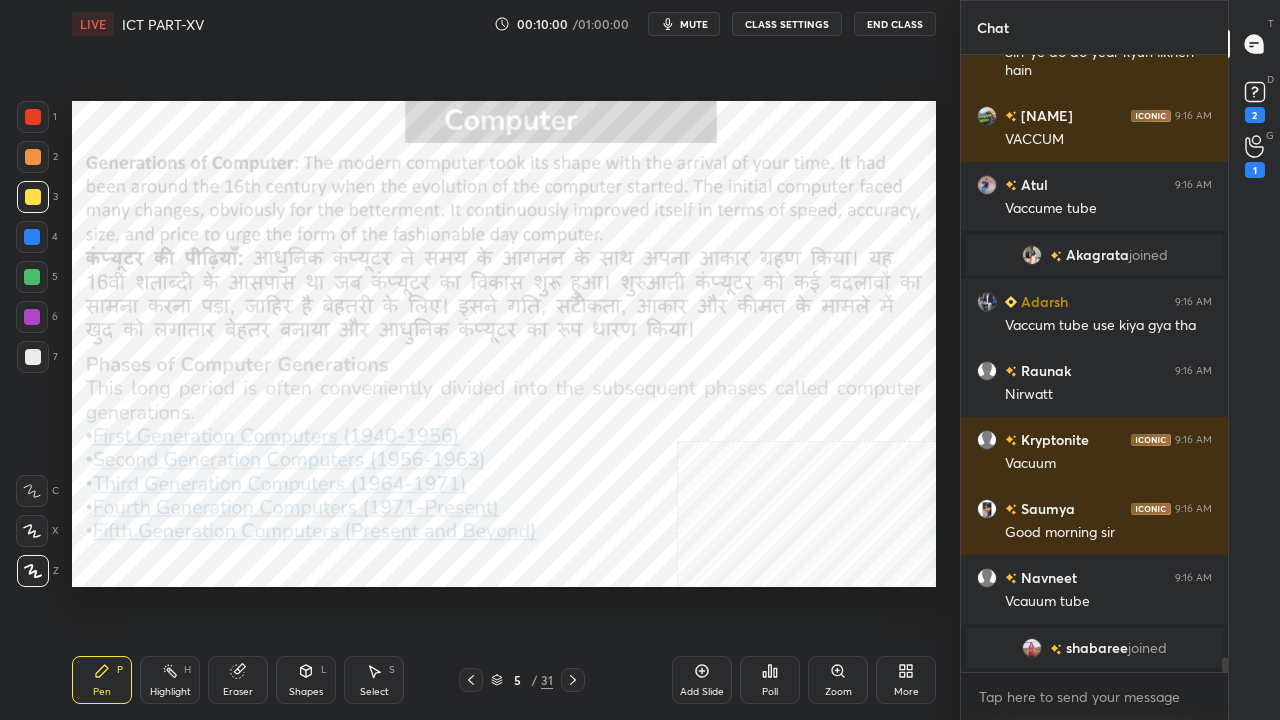 click 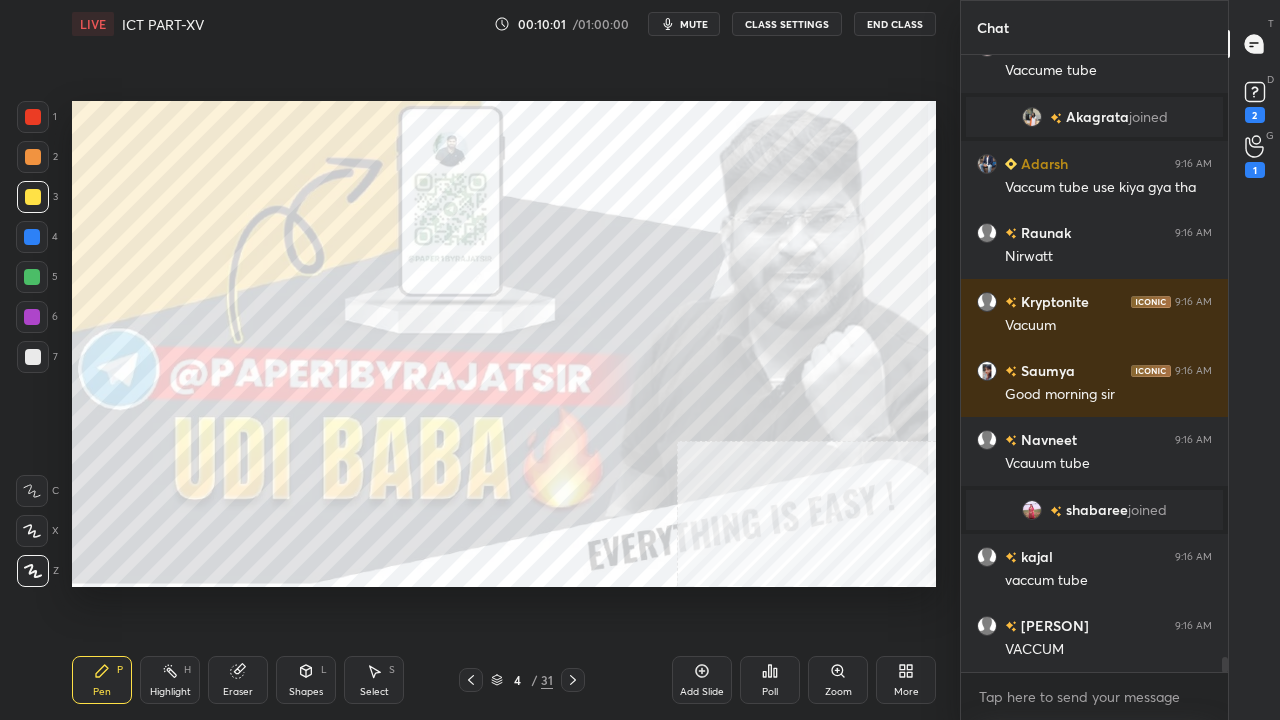 click 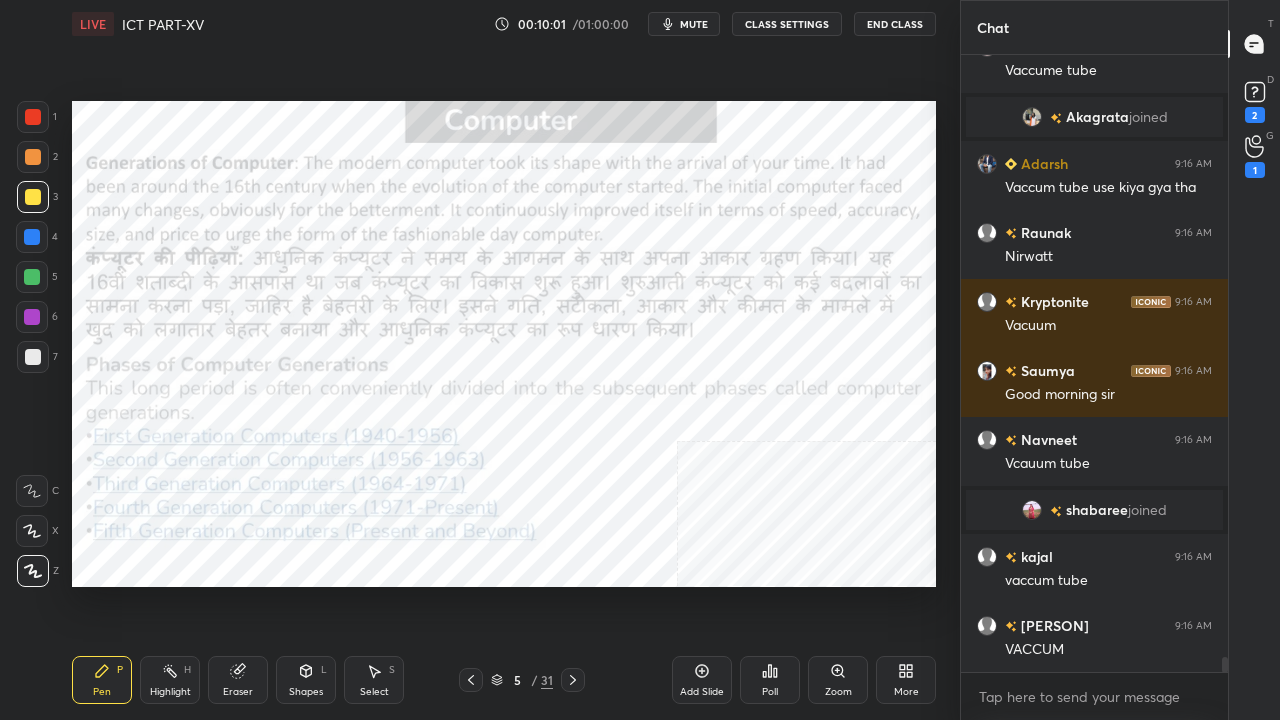 click 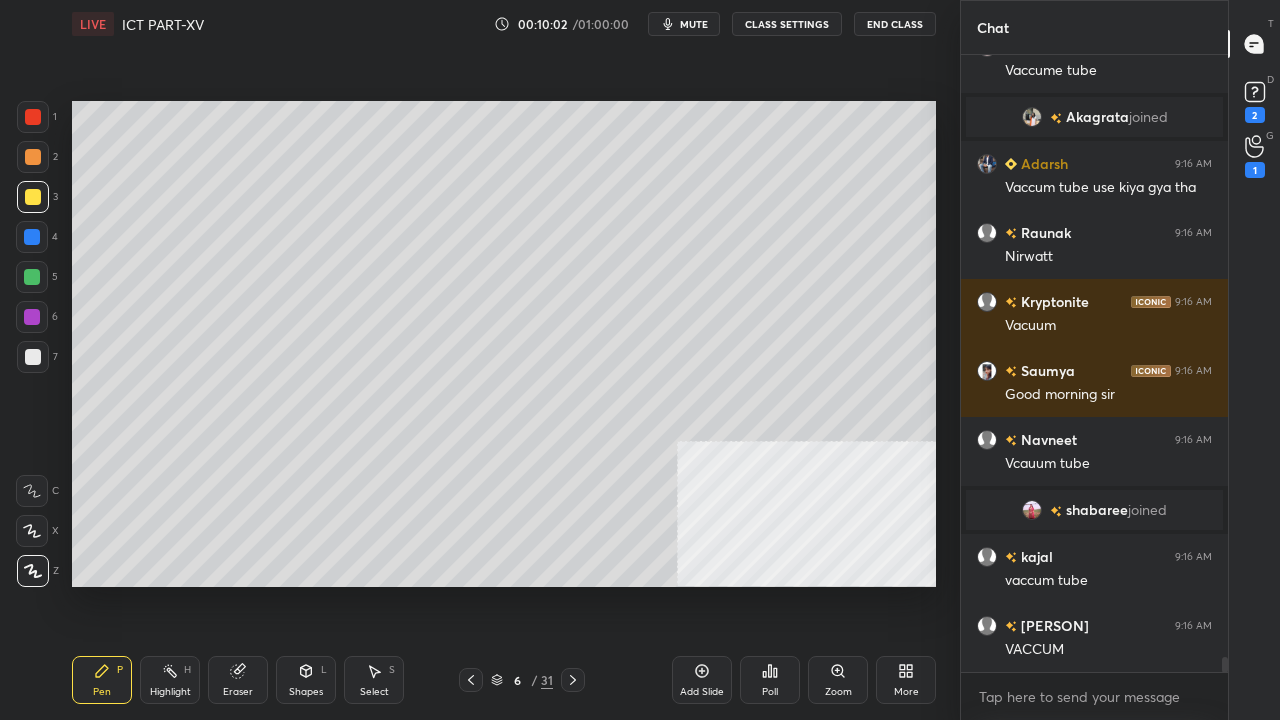 click 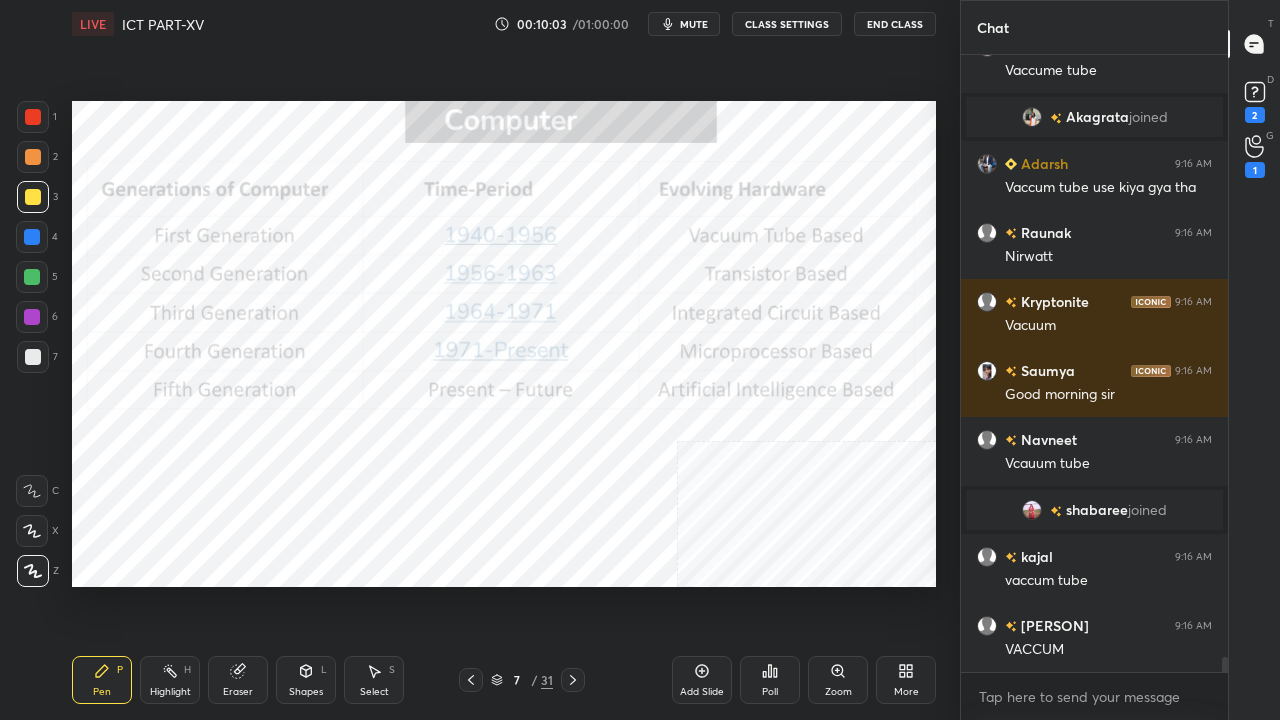 drag, startPoint x: 36, startPoint y: 117, endPoint x: 60, endPoint y: 124, distance: 25 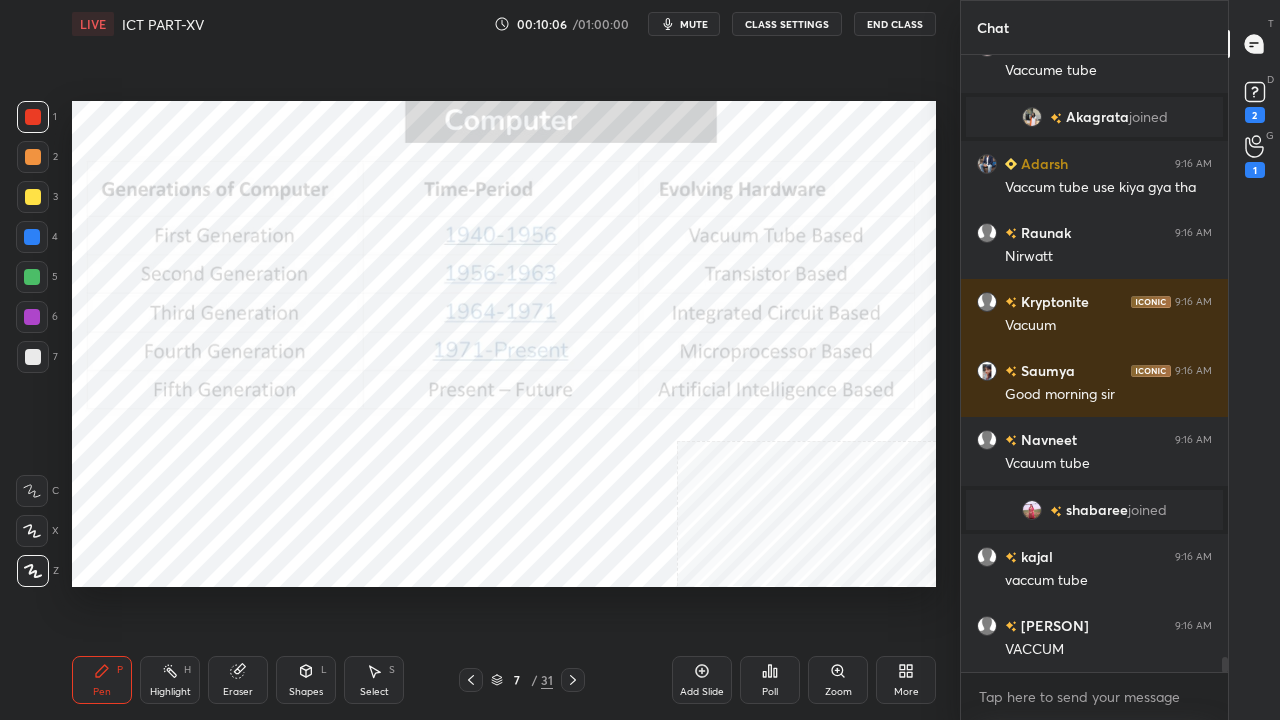 click 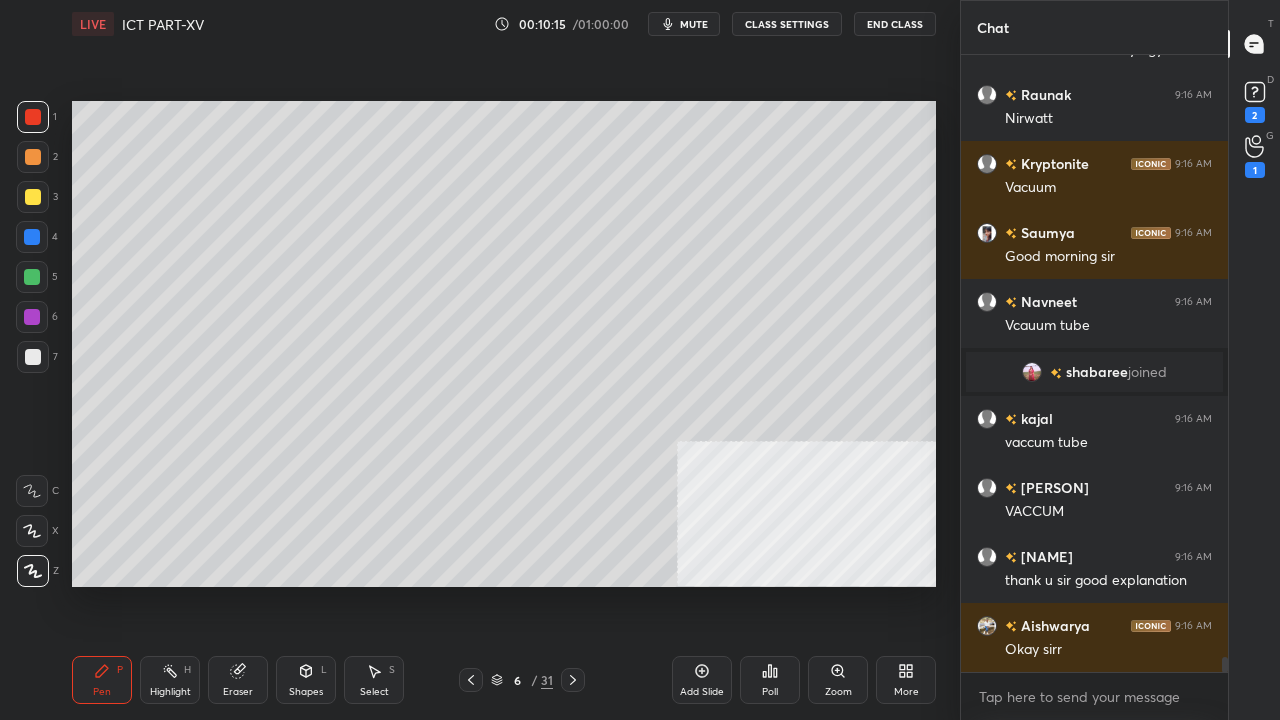 scroll, scrollTop: 25130, scrollLeft: 0, axis: vertical 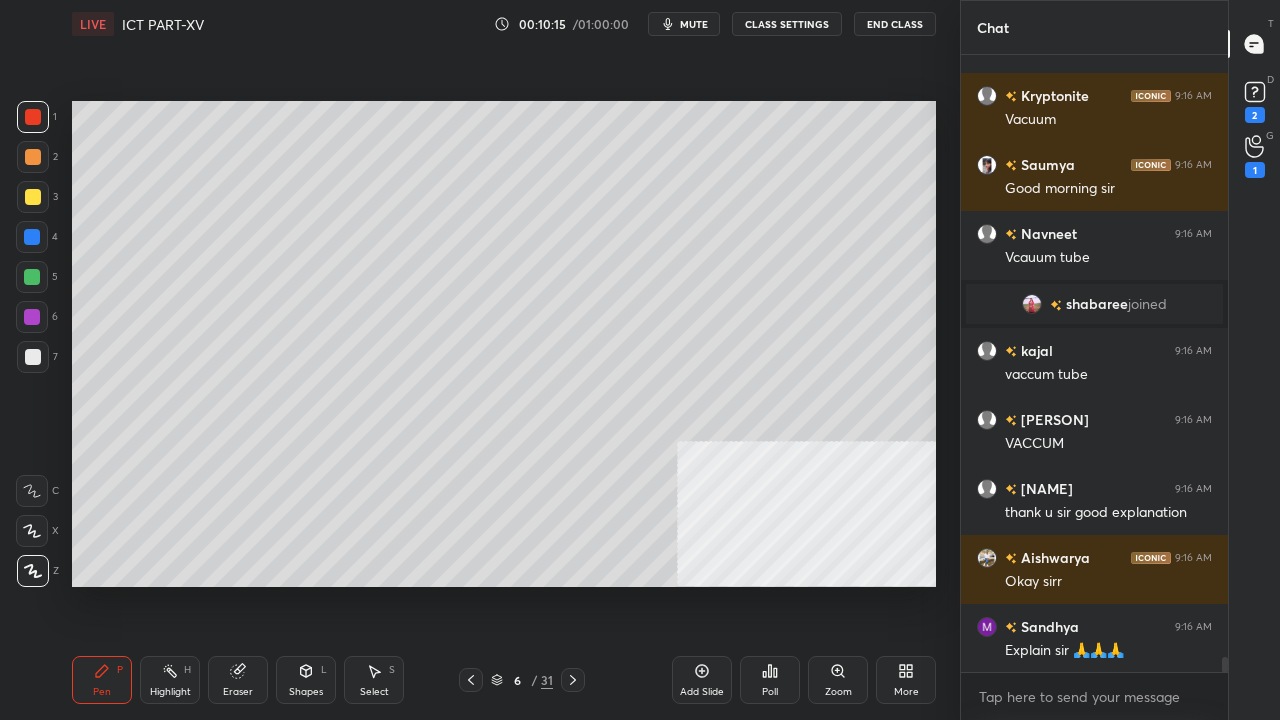 click on "Setting up your live class Poll for   secs No correct answer Start poll" at bounding box center [504, 344] 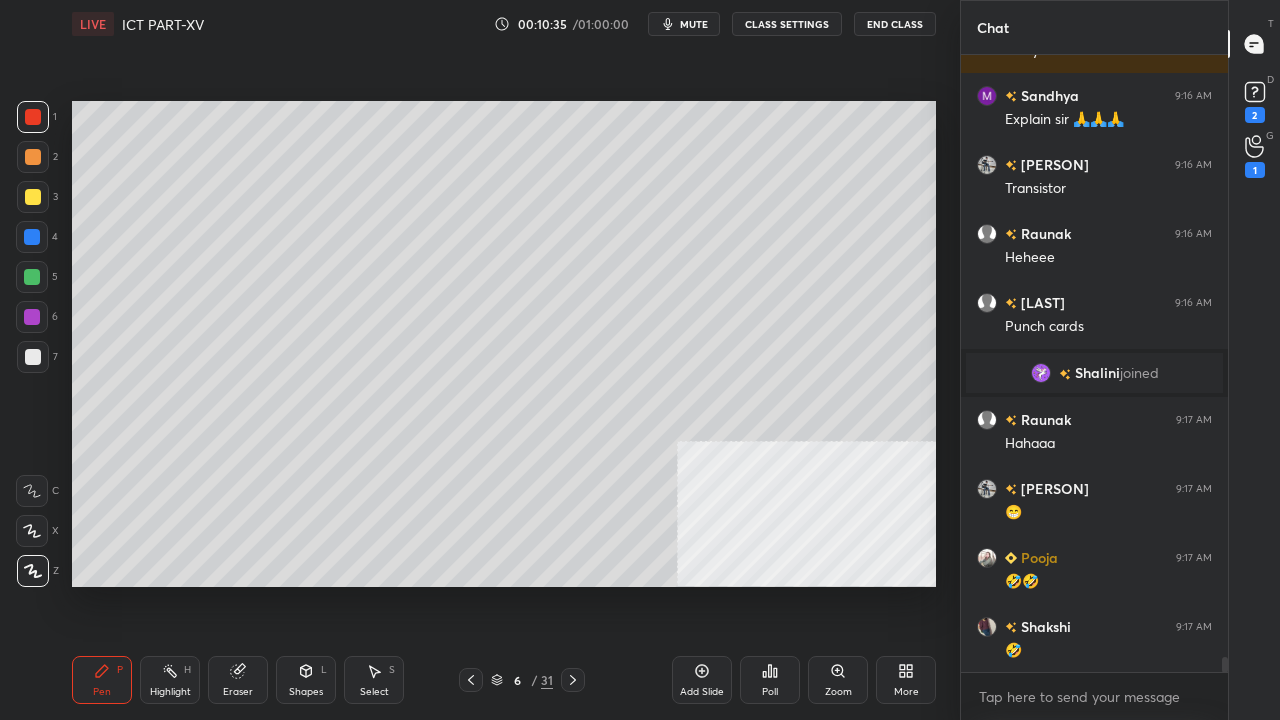 scroll, scrollTop: 25582, scrollLeft: 0, axis: vertical 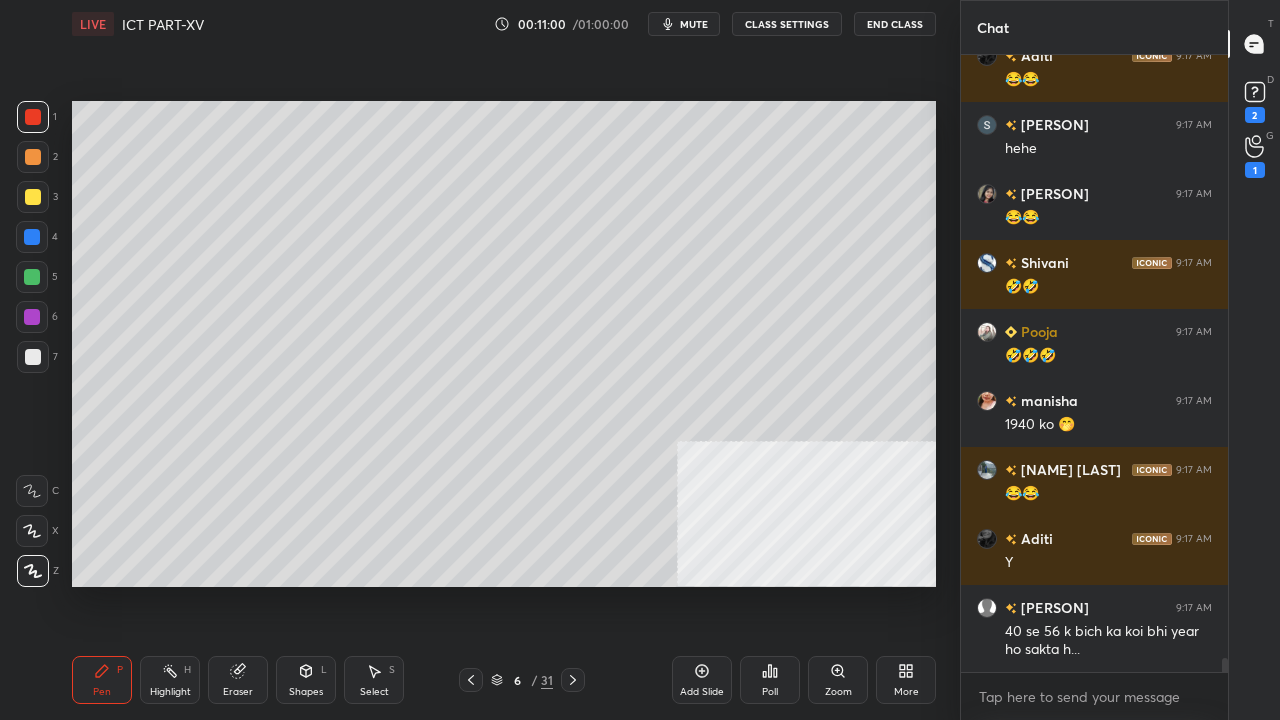 drag, startPoint x: 37, startPoint y: 360, endPoint x: 70, endPoint y: 352, distance: 33.955853 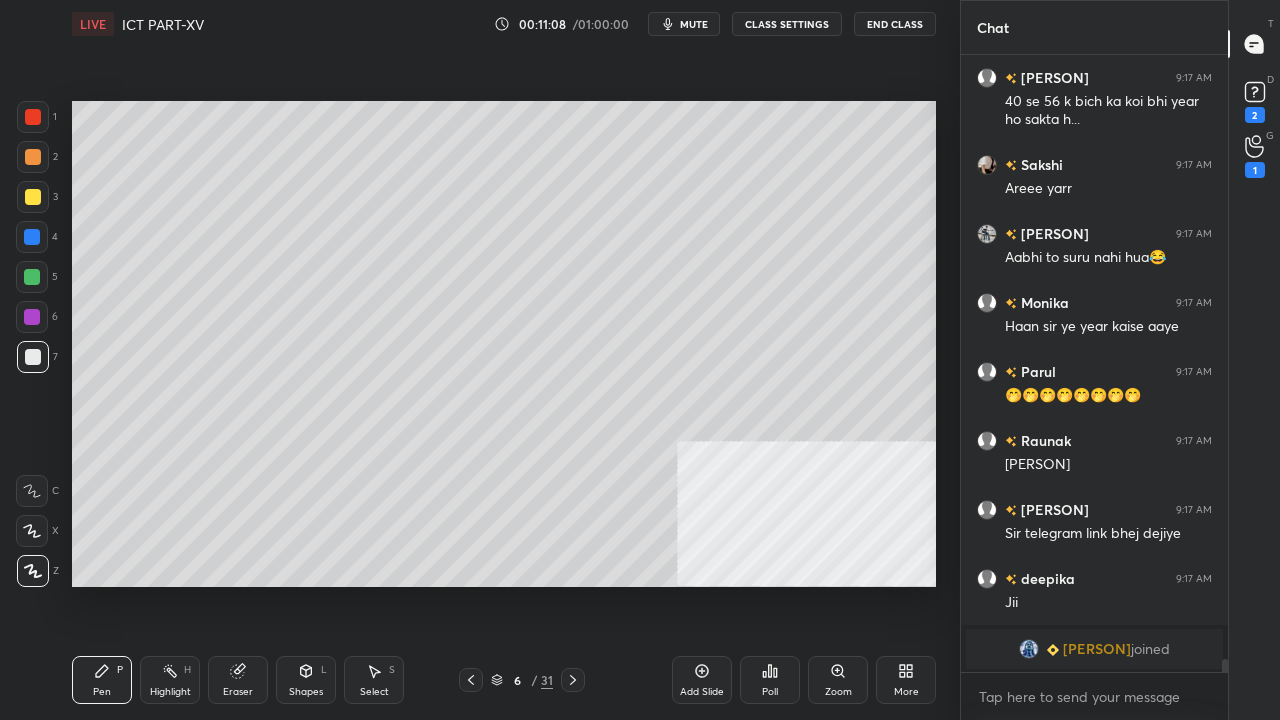 scroll, scrollTop: 28104, scrollLeft: 0, axis: vertical 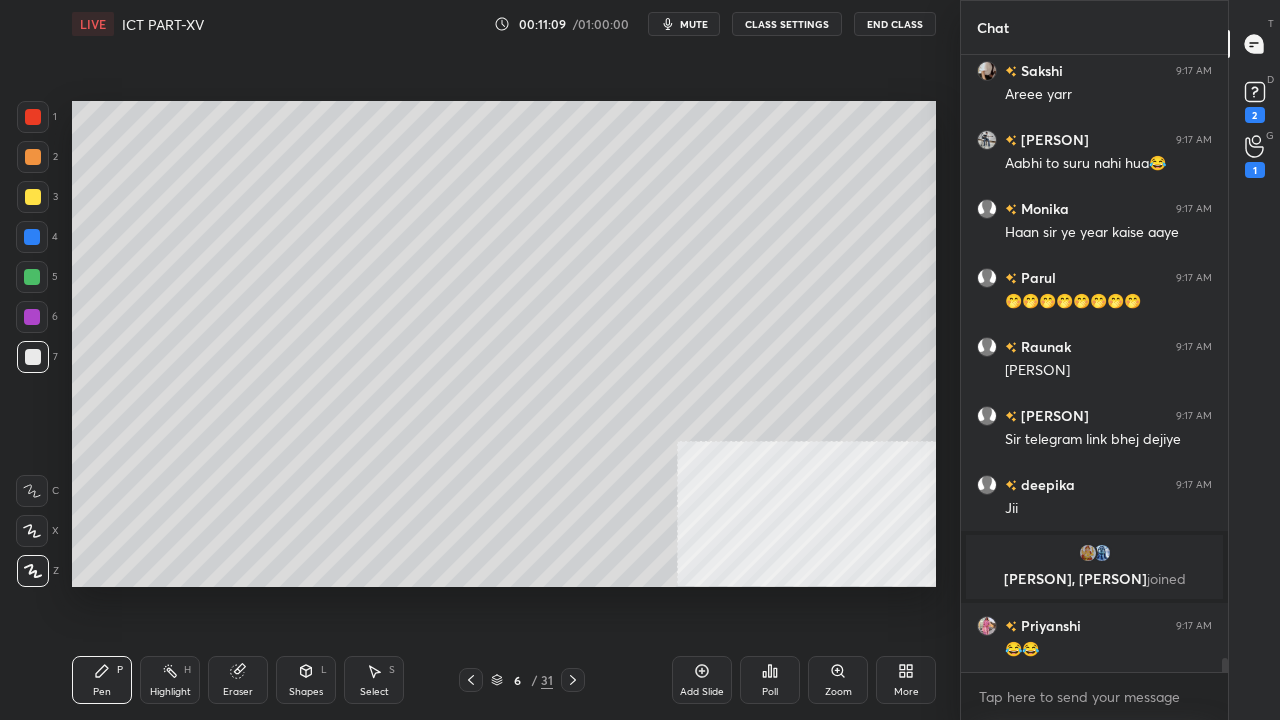 click 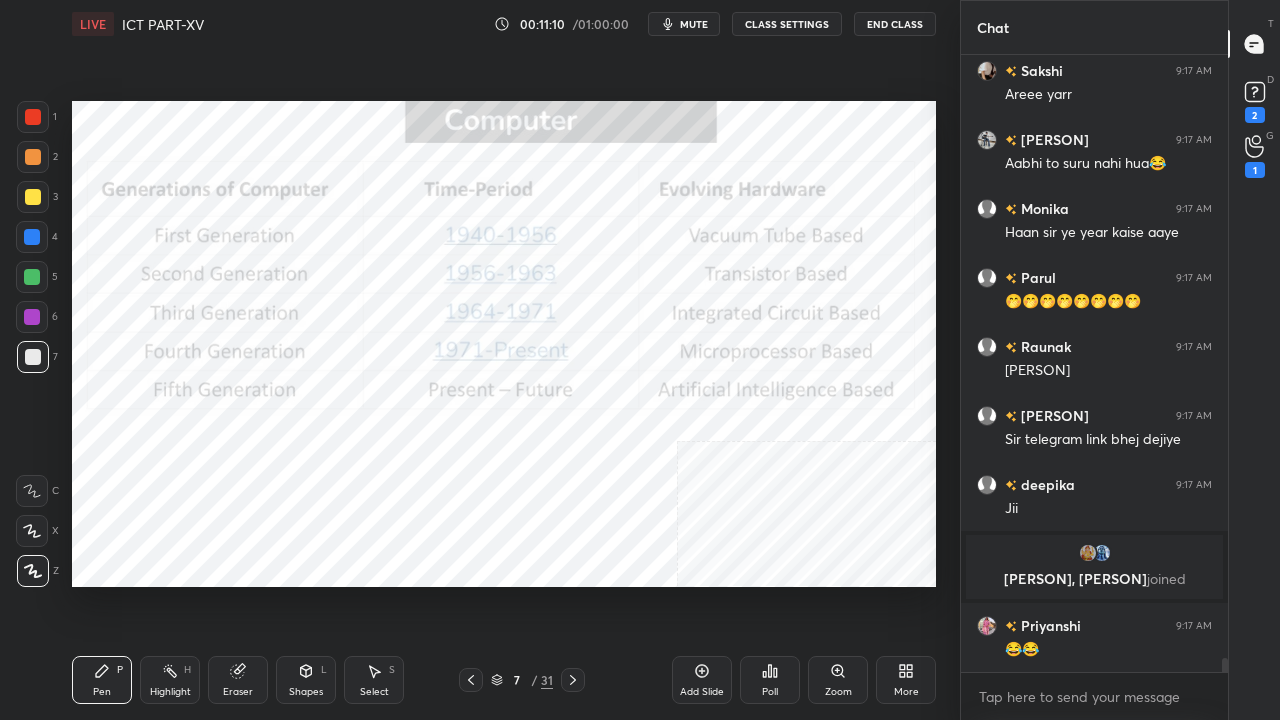 click 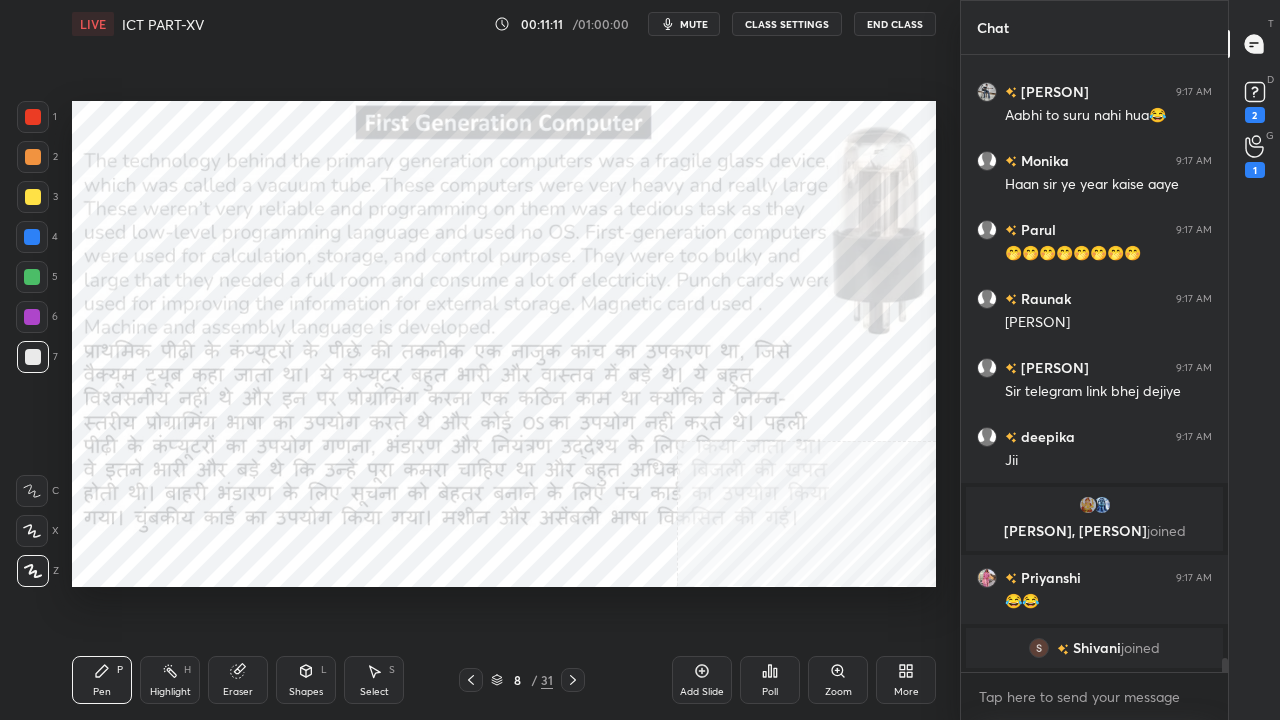 click at bounding box center (33, 117) 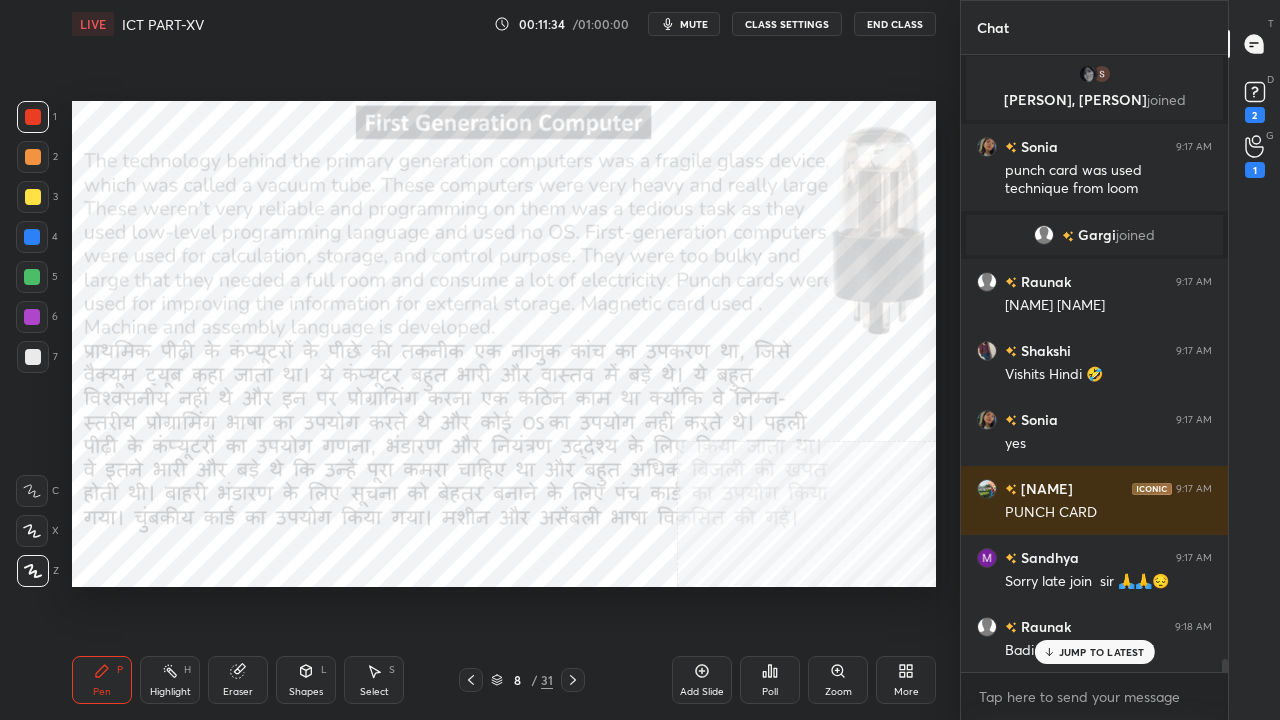 click at bounding box center [32, 317] 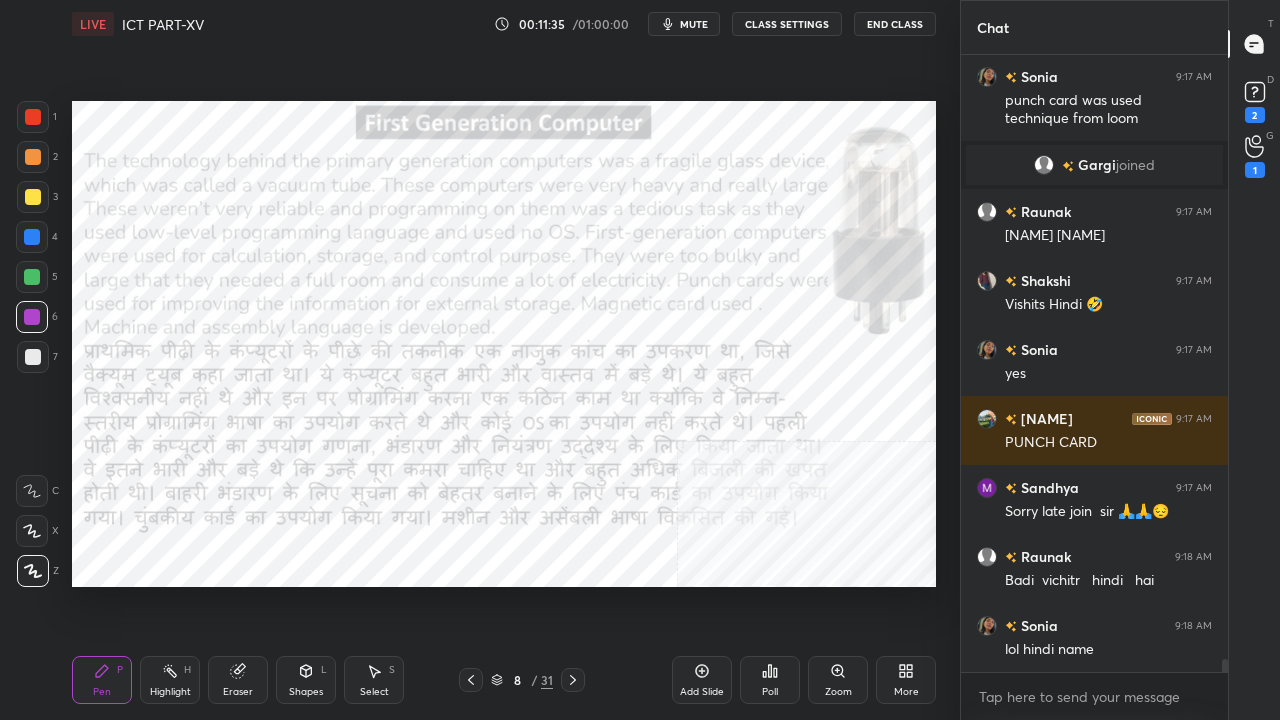 click 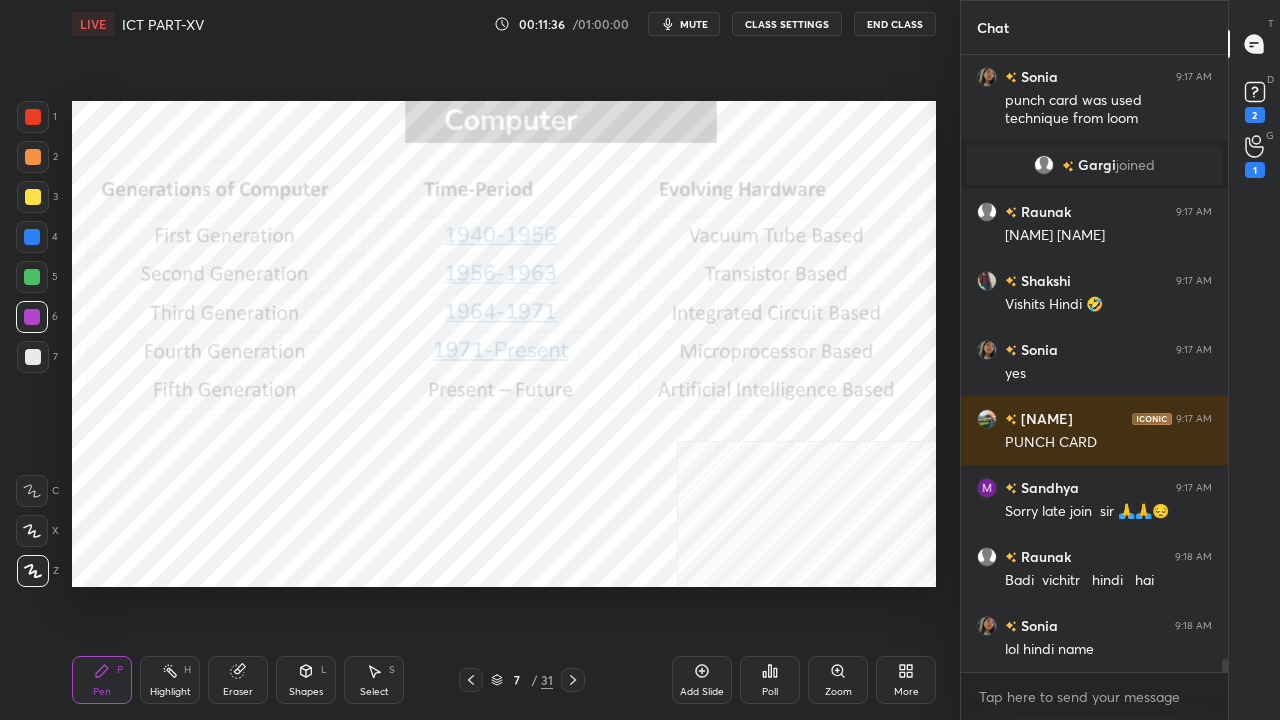 click 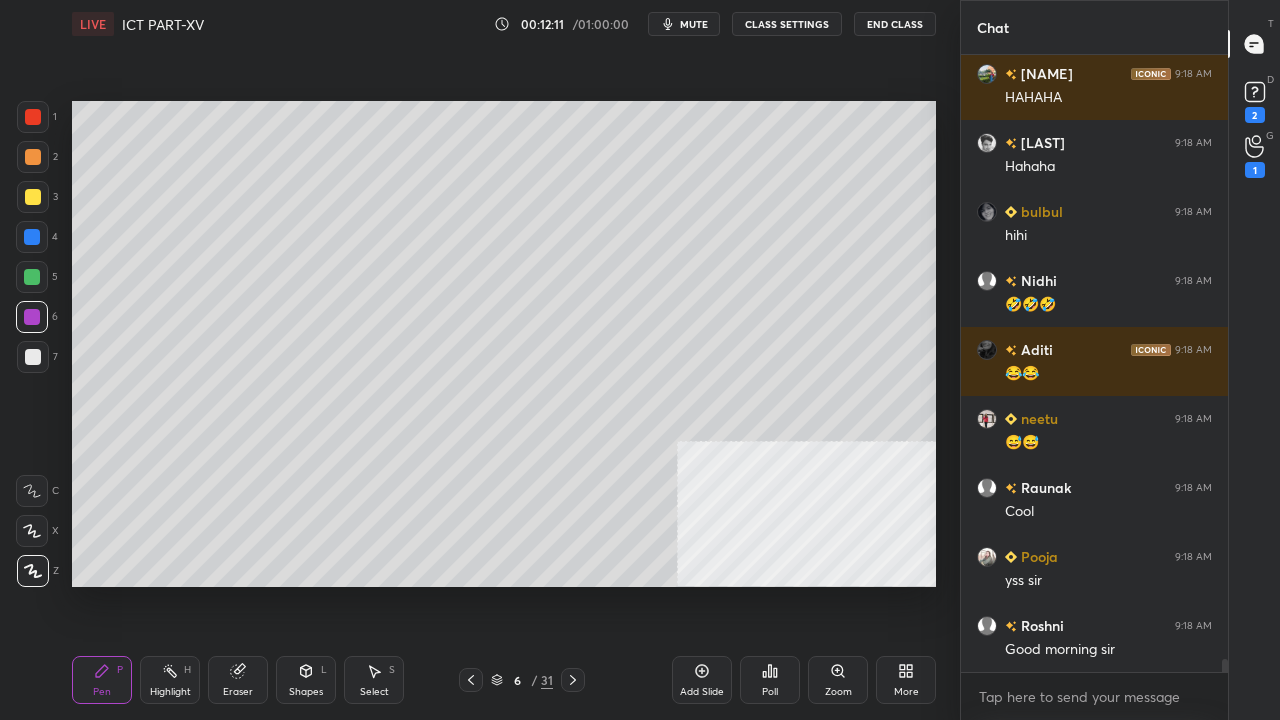 scroll, scrollTop: 29280, scrollLeft: 0, axis: vertical 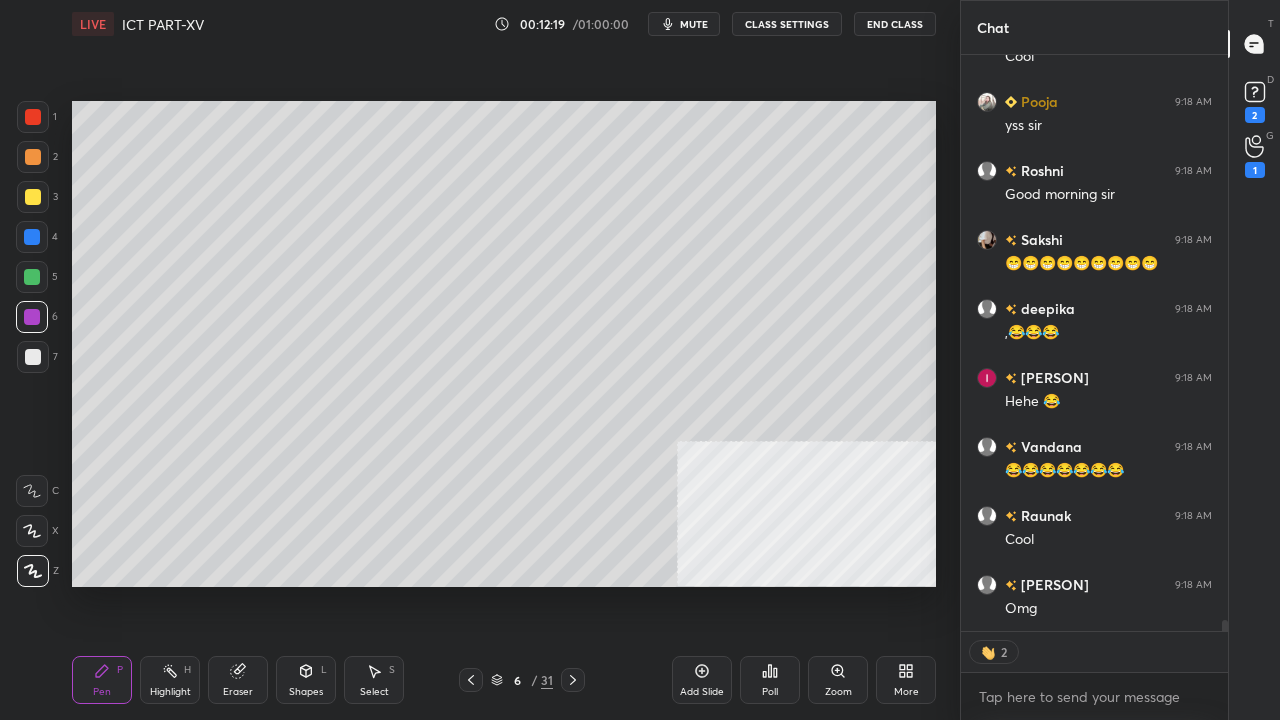 drag, startPoint x: 245, startPoint y: 670, endPoint x: 287, endPoint y: 612, distance: 71.610054 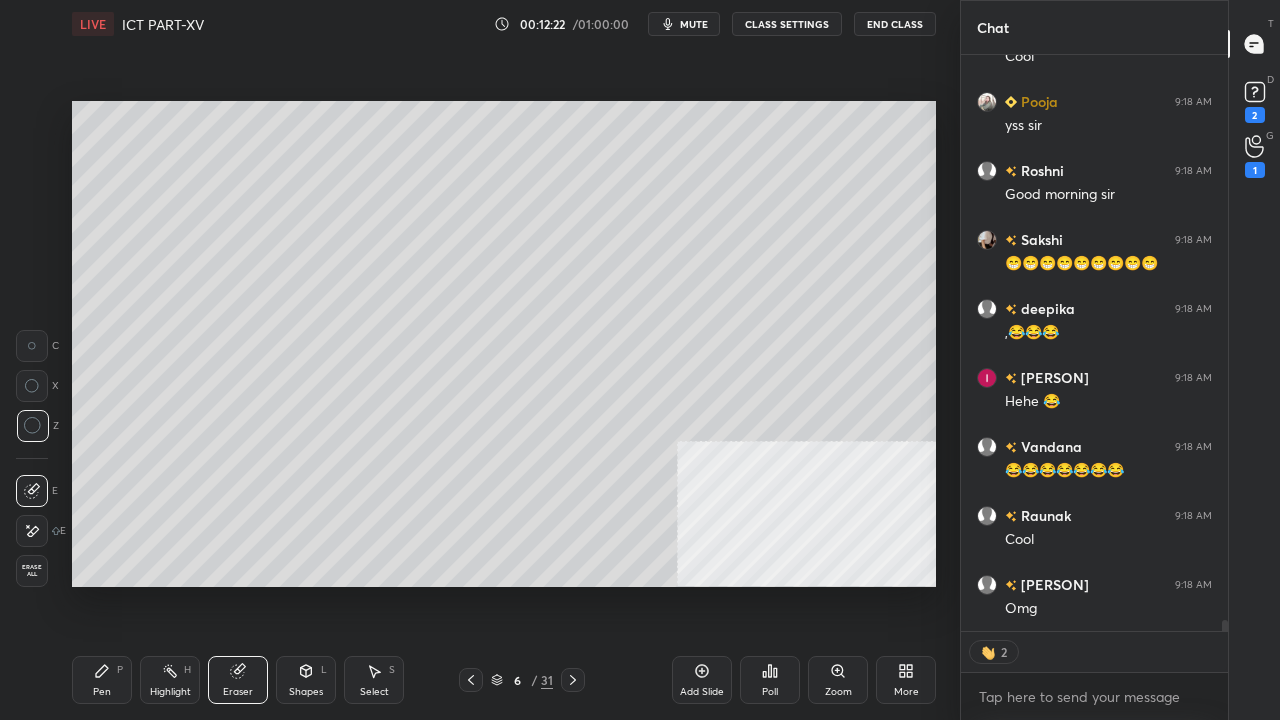 click on "Pen P" at bounding box center (102, 680) 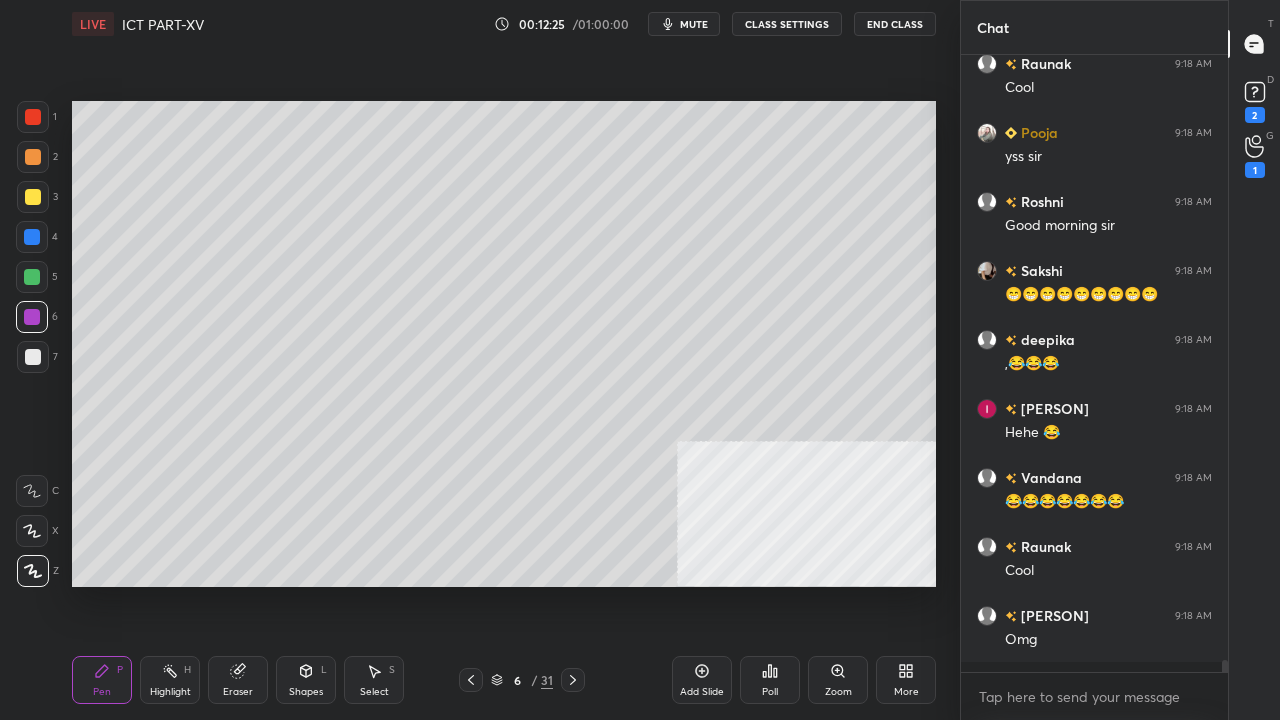 scroll, scrollTop: 6, scrollLeft: 6, axis: both 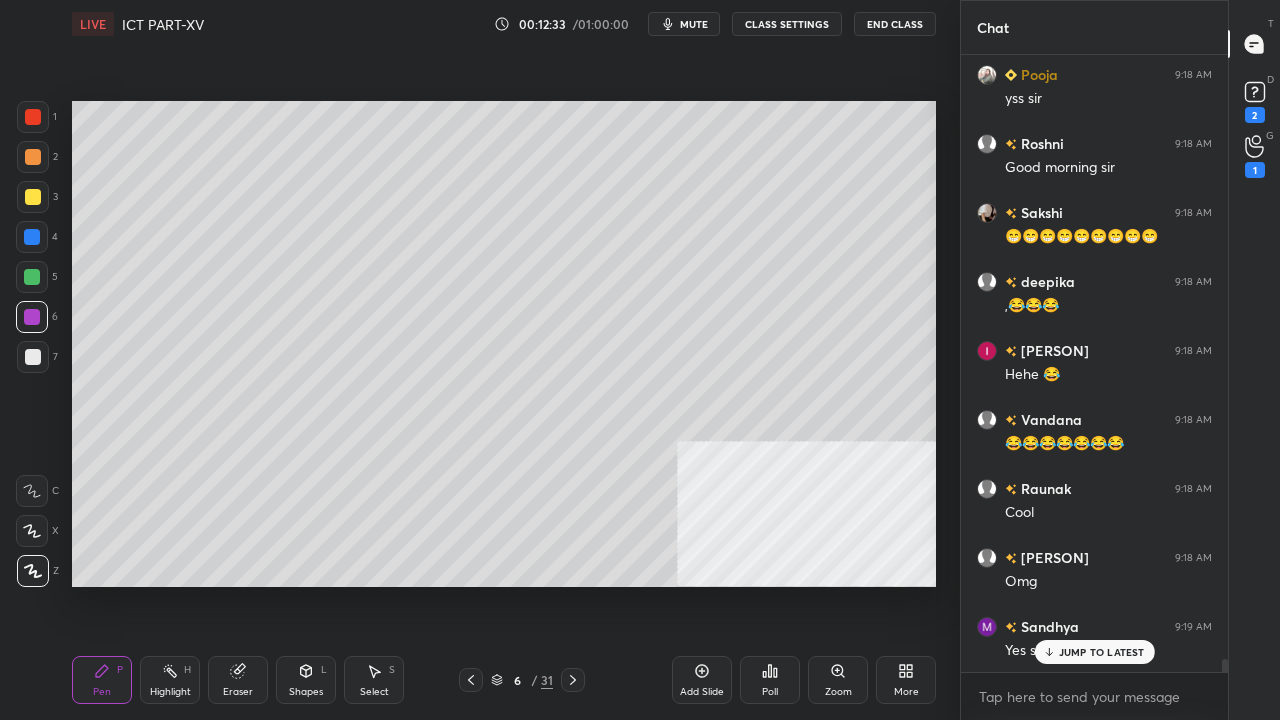 click at bounding box center [33, 357] 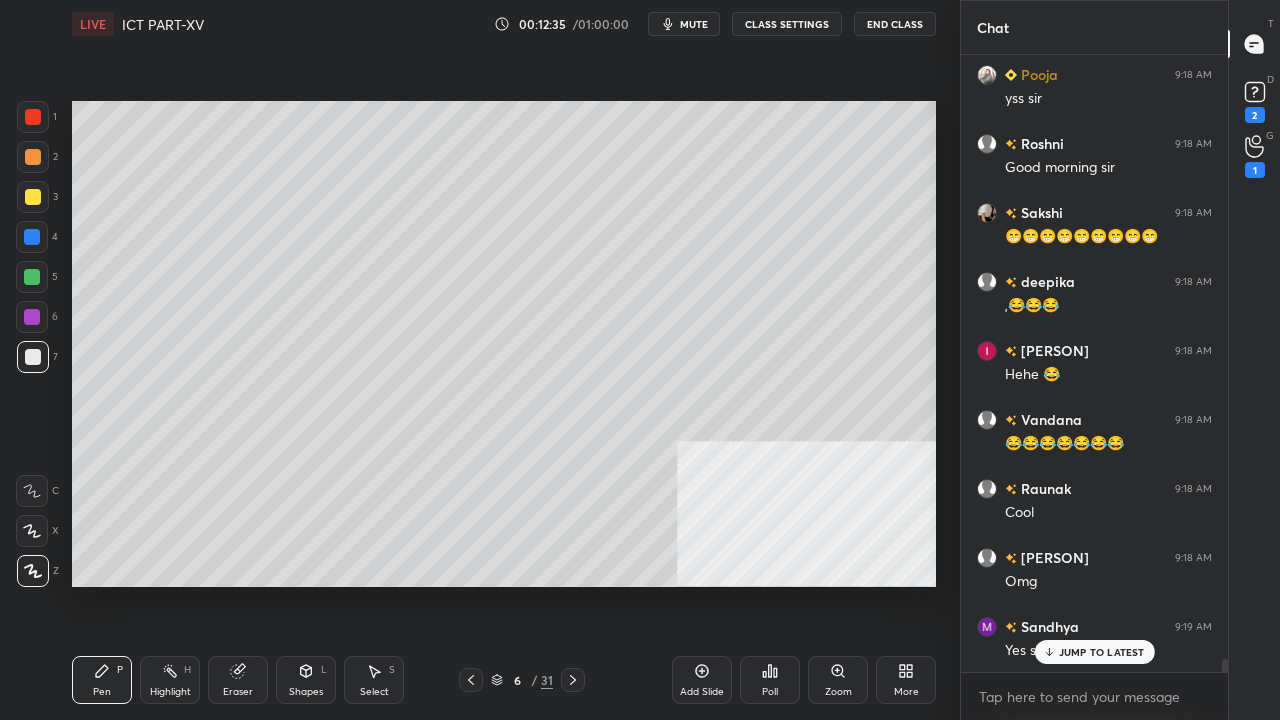 click 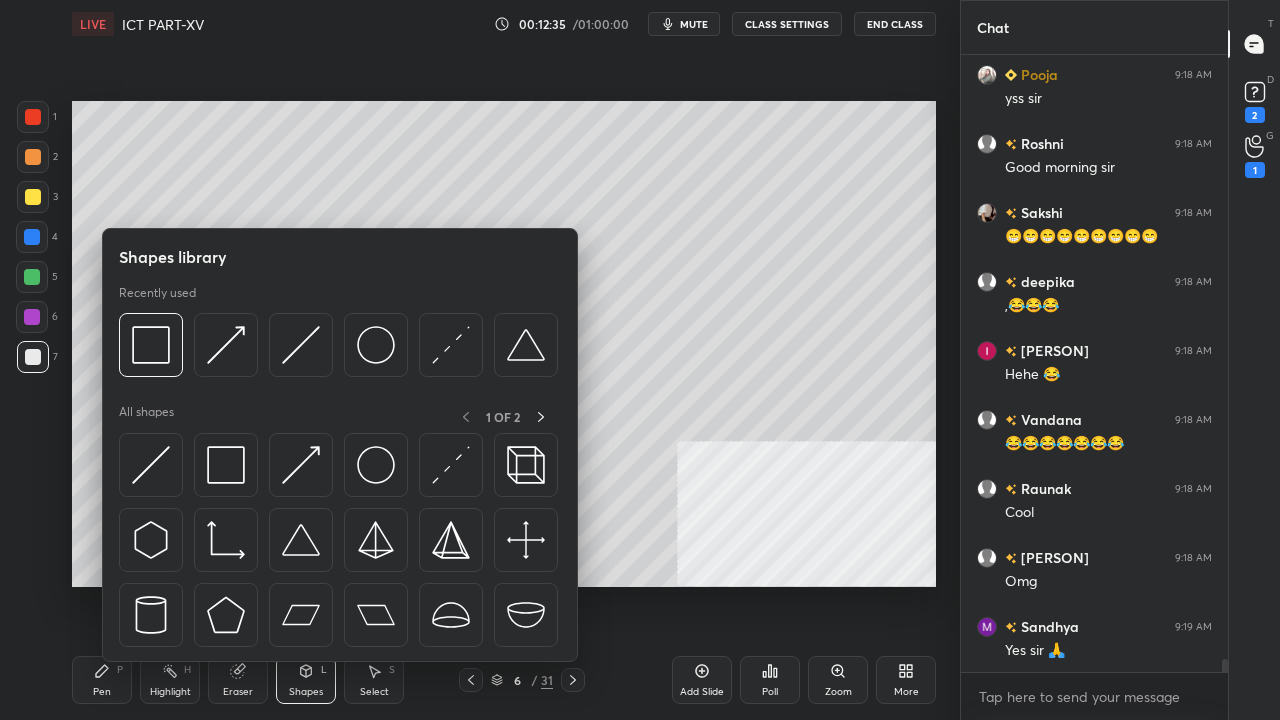 scroll, scrollTop: 29764, scrollLeft: 0, axis: vertical 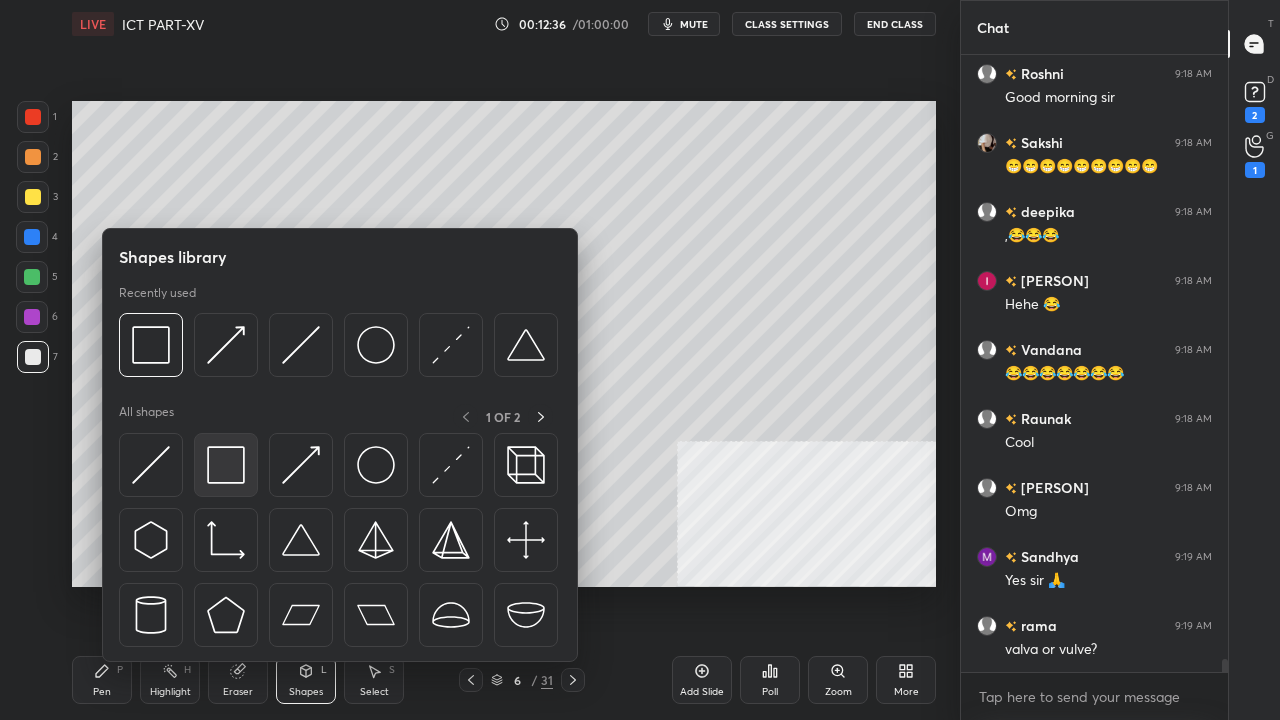 click at bounding box center (226, 465) 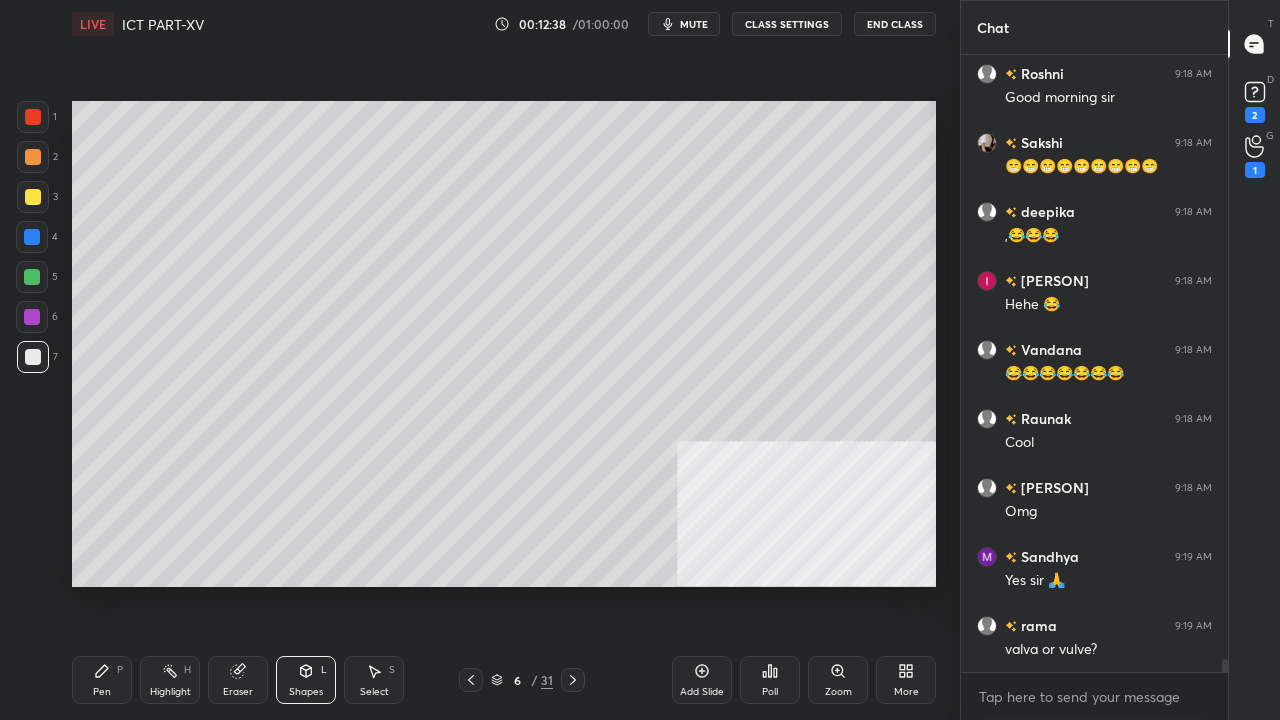 click on "Setting up your live class Poll for   secs No correct answer Start poll" at bounding box center (504, 344) 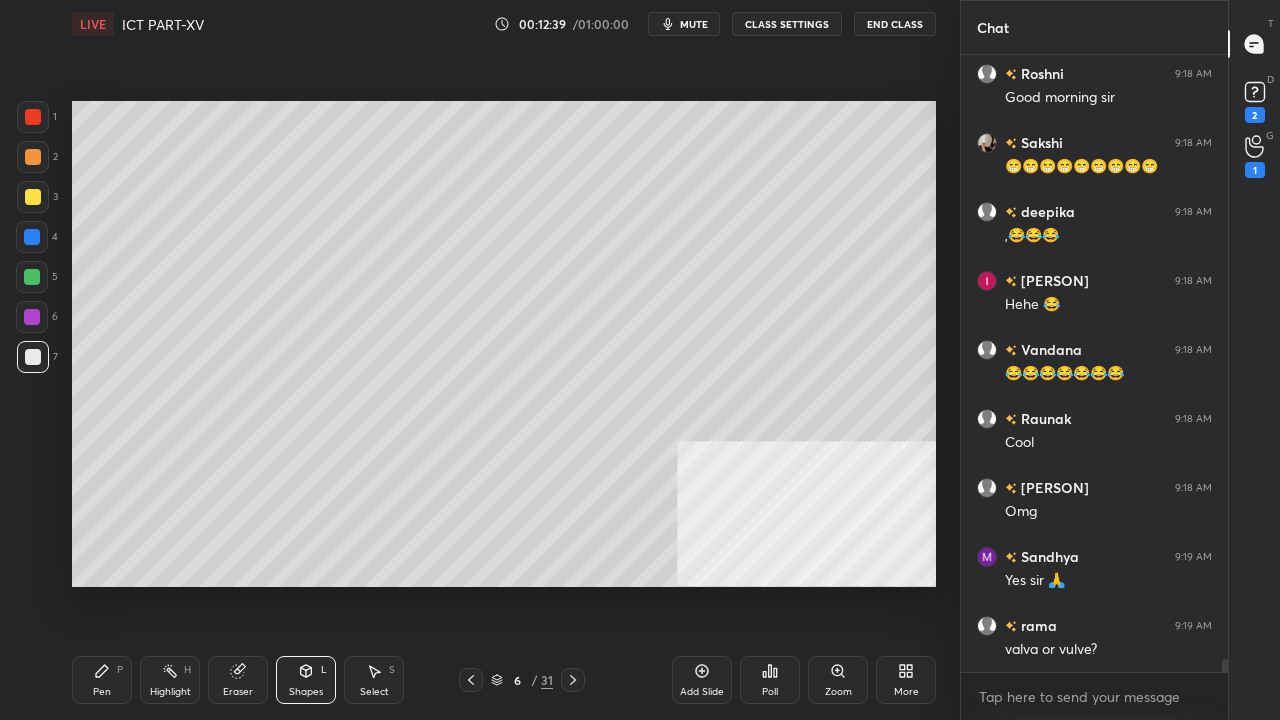 drag, startPoint x: 117, startPoint y: 683, endPoint x: 138, endPoint y: 666, distance: 27.018513 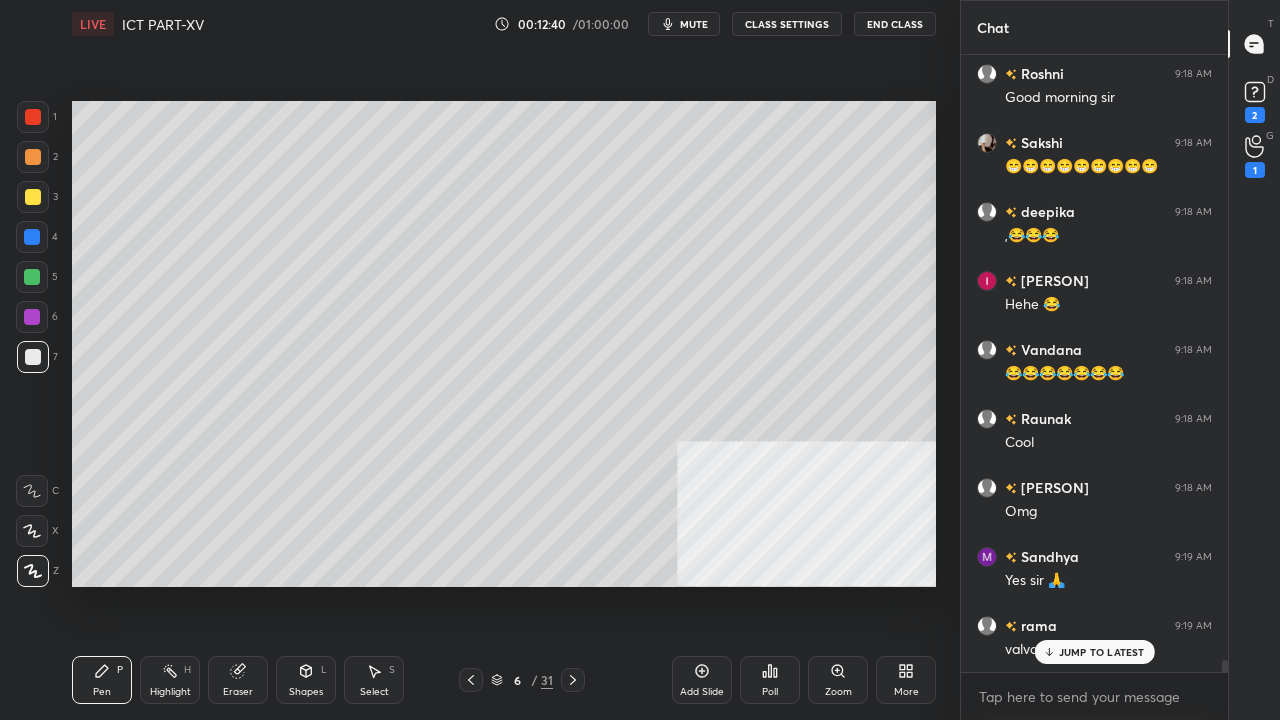 scroll, scrollTop: 29868, scrollLeft: 0, axis: vertical 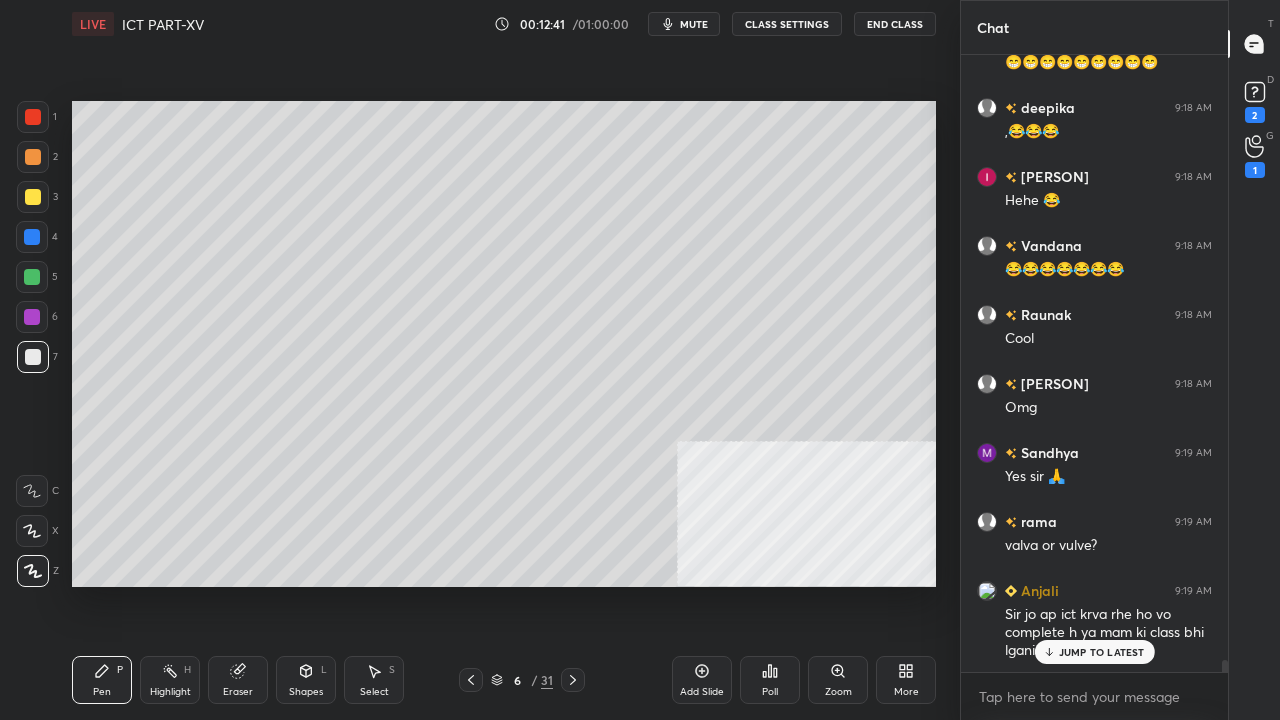 click on "JUMP TO LATEST" at bounding box center [1102, 652] 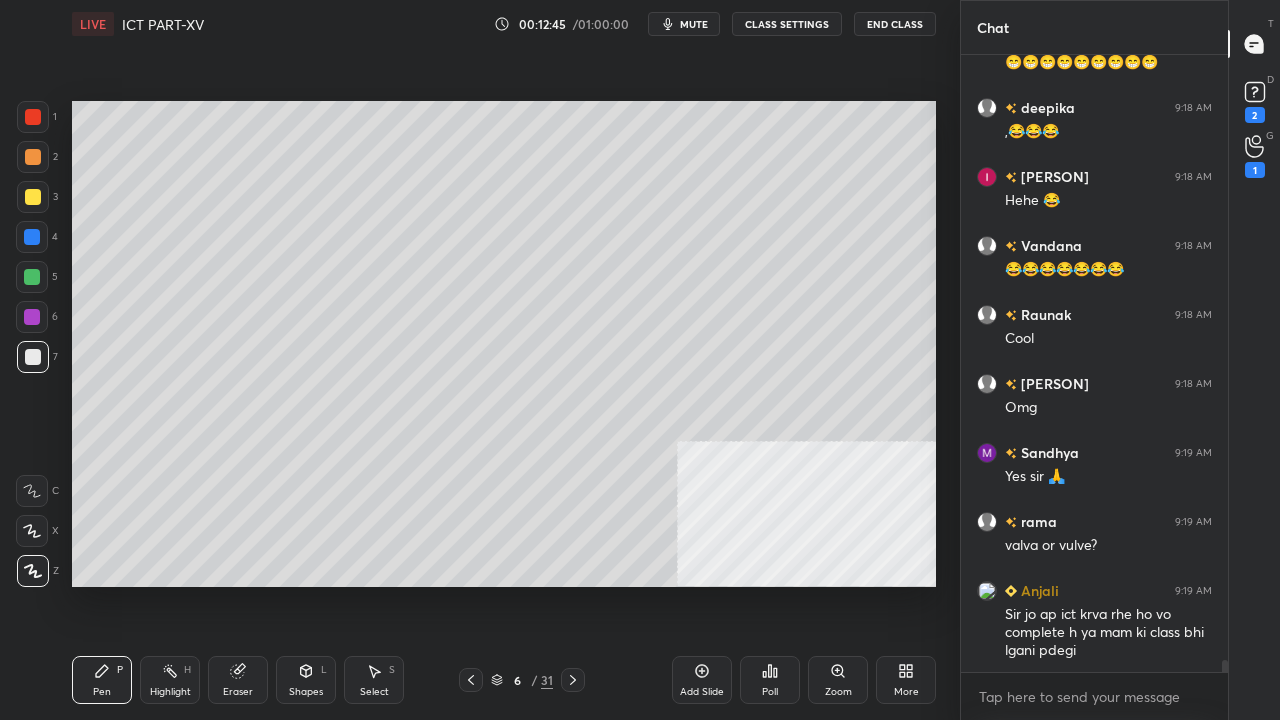 click at bounding box center (33, 197) 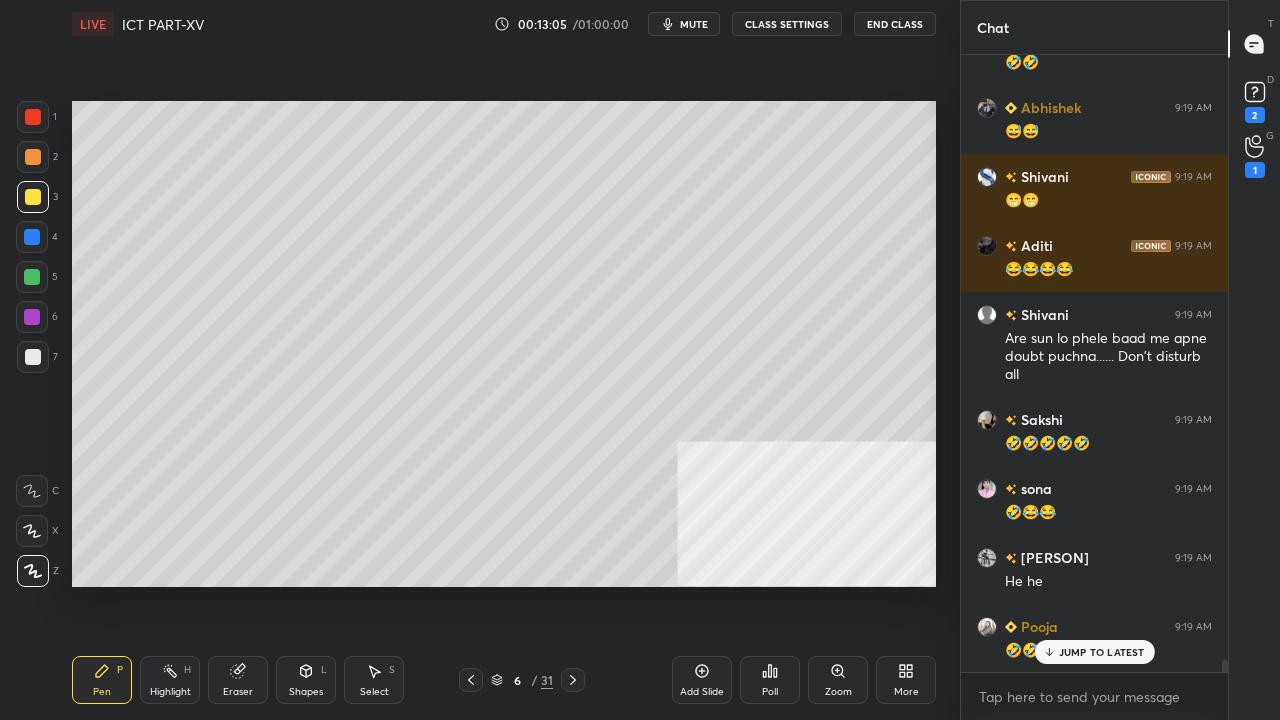 scroll, scrollTop: 31194, scrollLeft: 0, axis: vertical 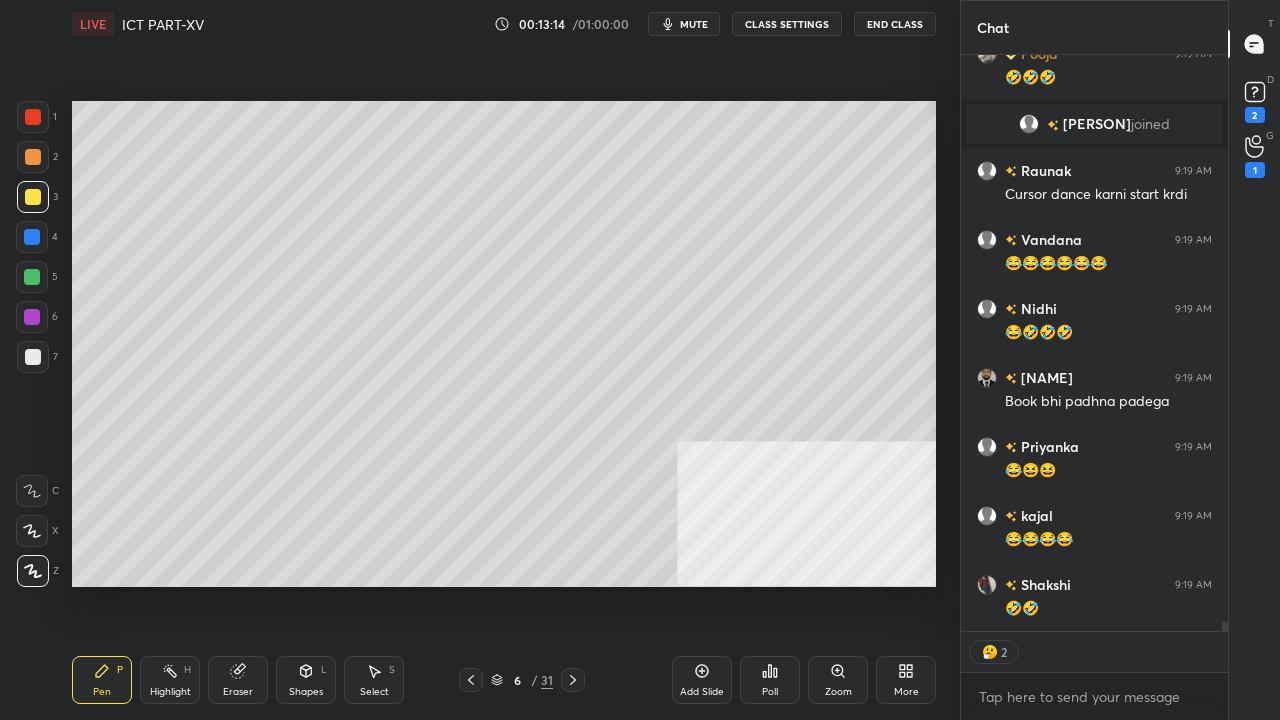 click at bounding box center (33, 357) 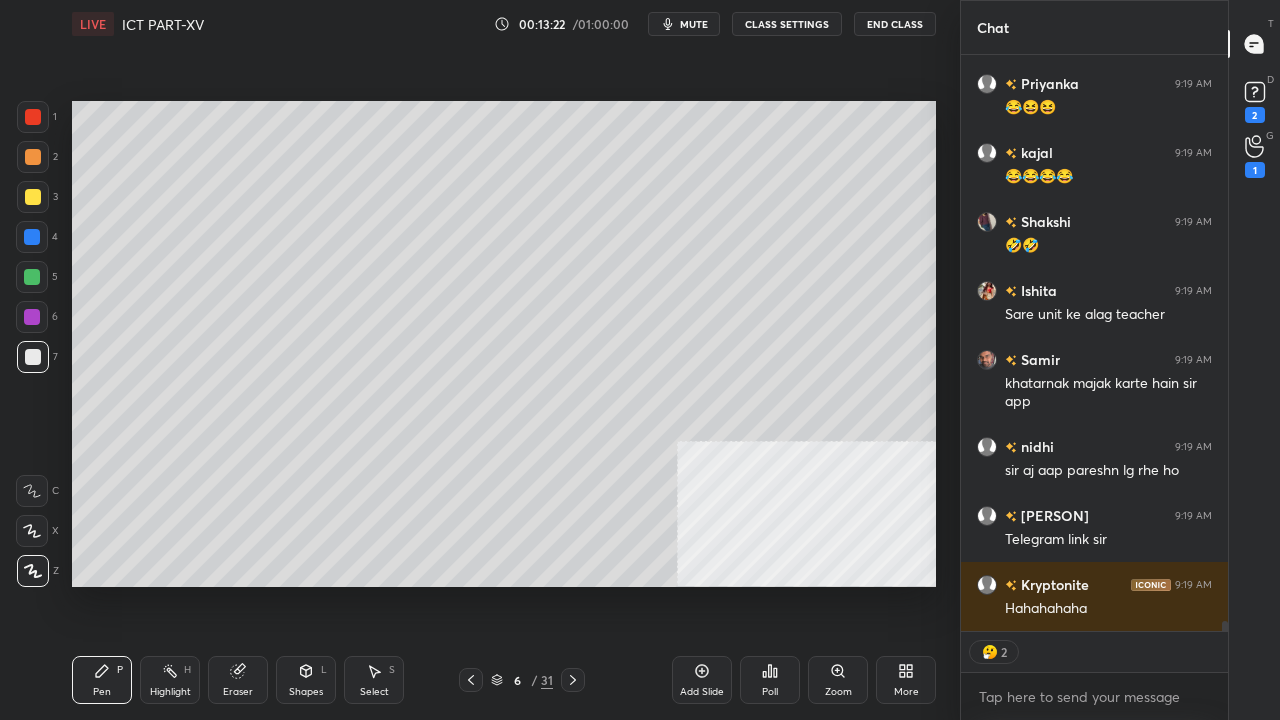 scroll, scrollTop: 32151, scrollLeft: 0, axis: vertical 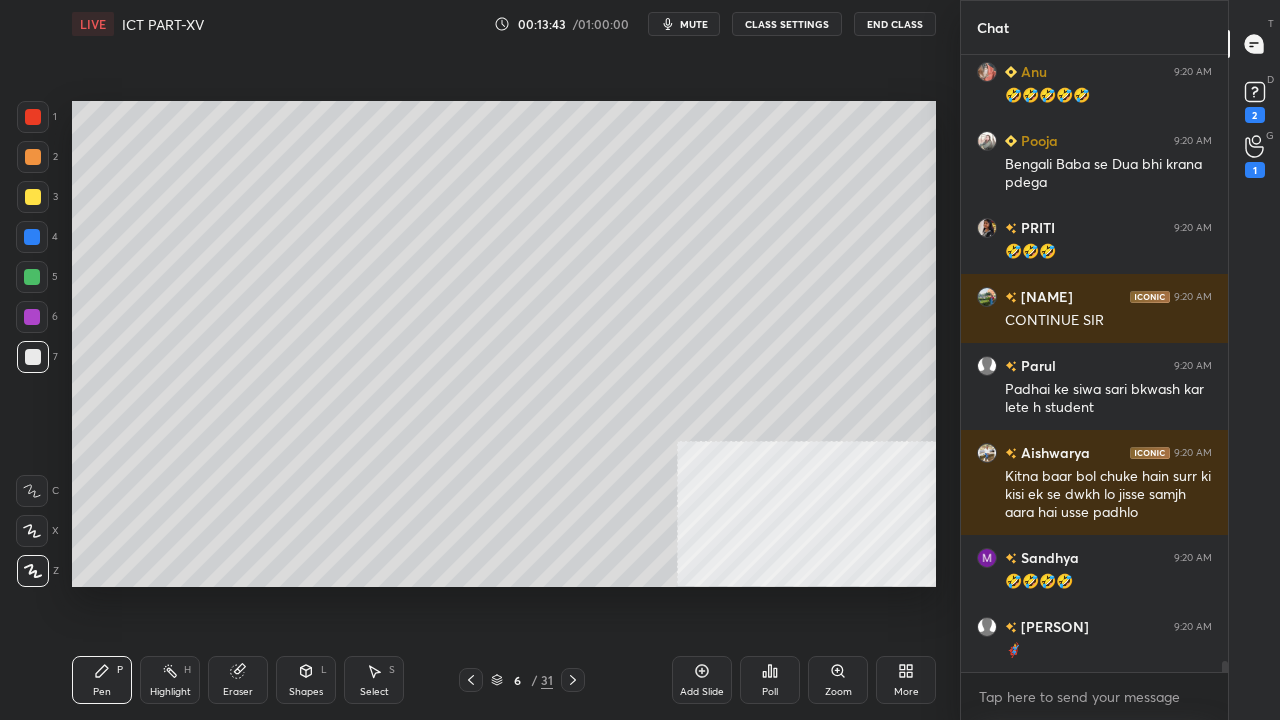 drag, startPoint x: 32, startPoint y: 194, endPoint x: 64, endPoint y: 235, distance: 52.009613 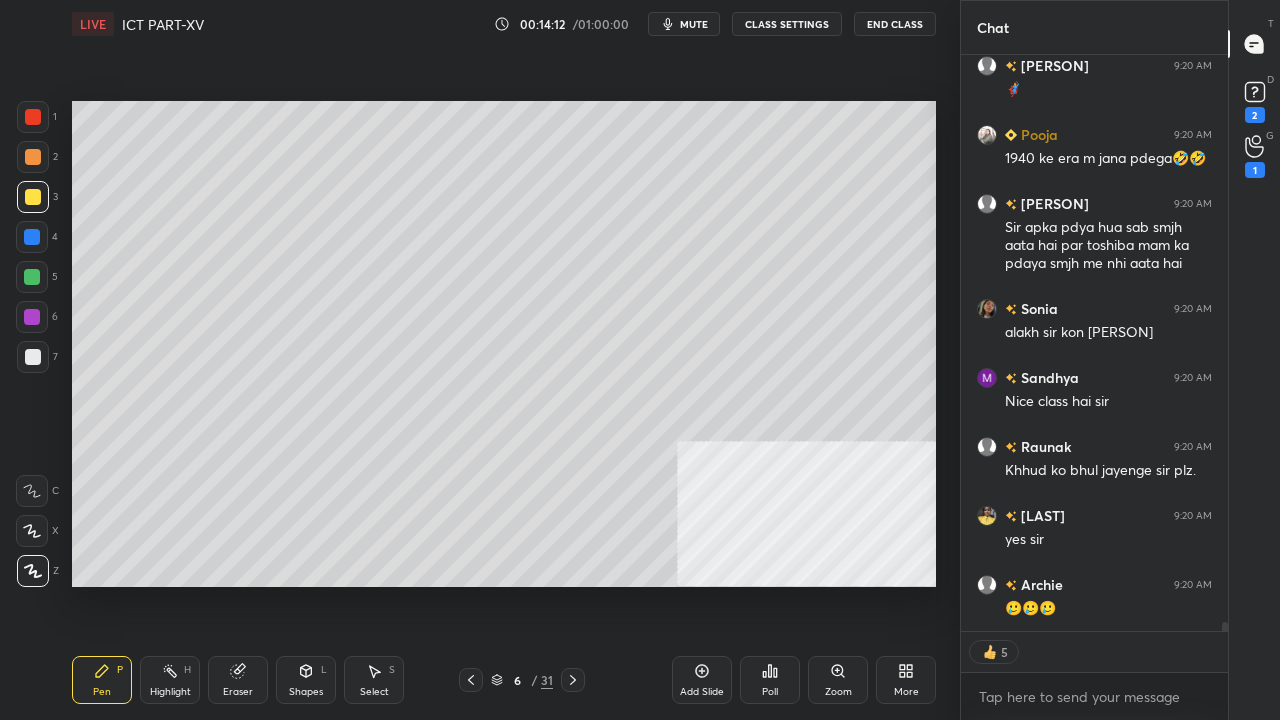 click at bounding box center [33, 197] 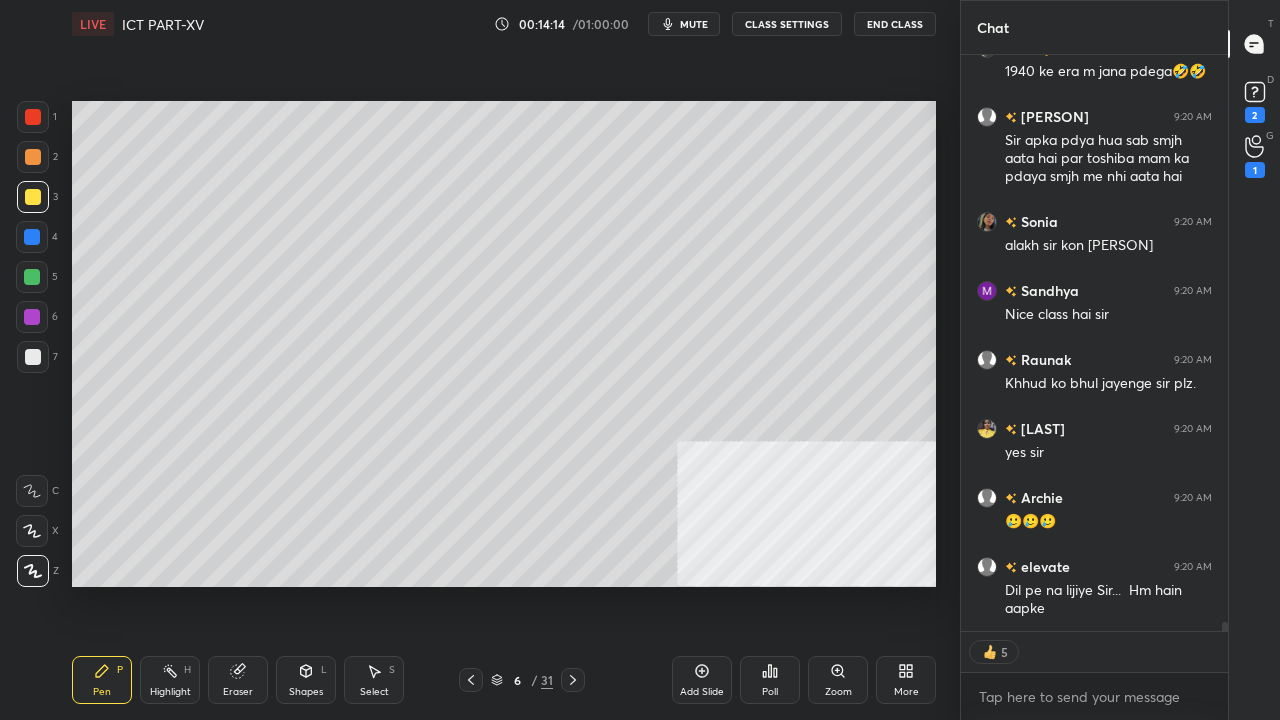 click 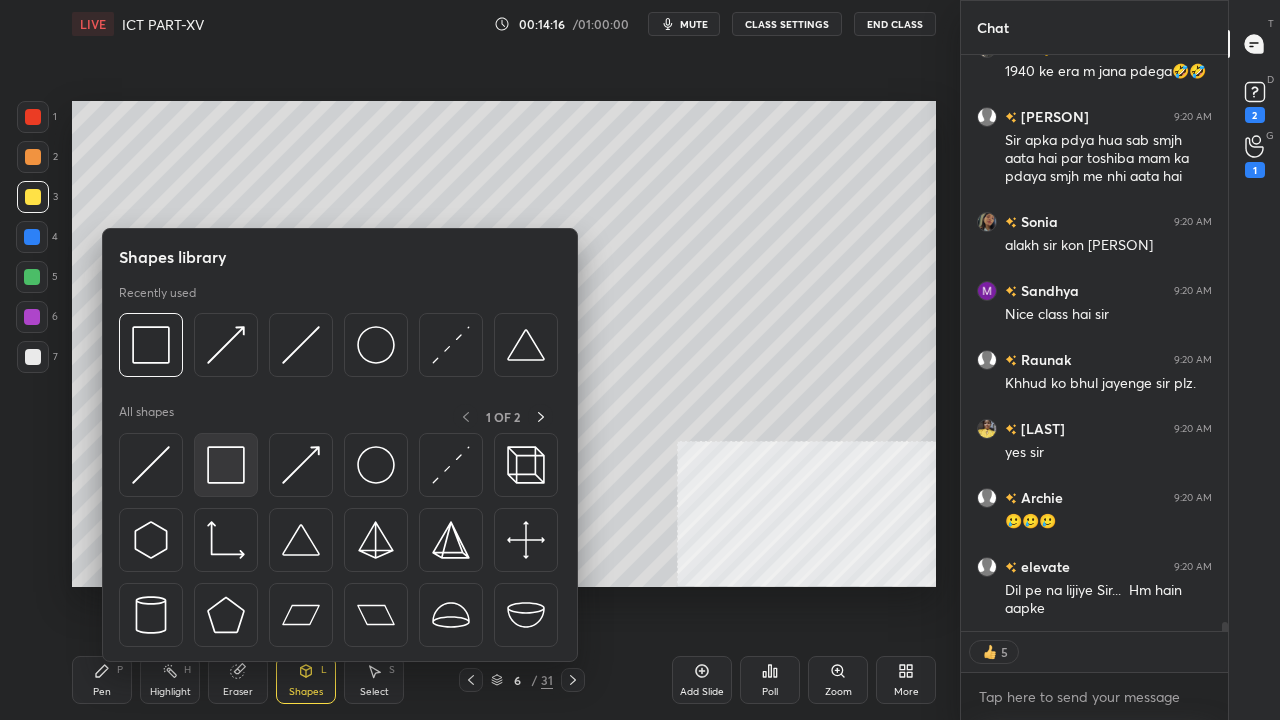 click at bounding box center (226, 465) 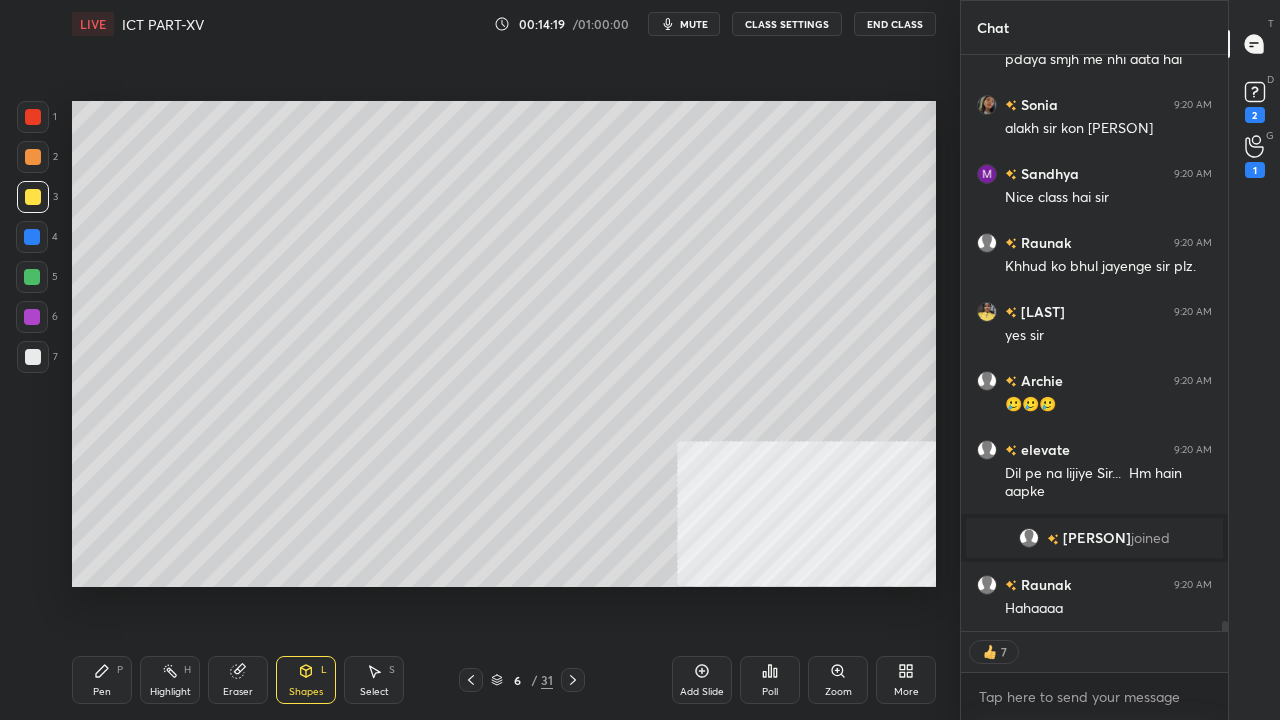 drag, startPoint x: 116, startPoint y: 684, endPoint x: 156, endPoint y: 640, distance: 59.464275 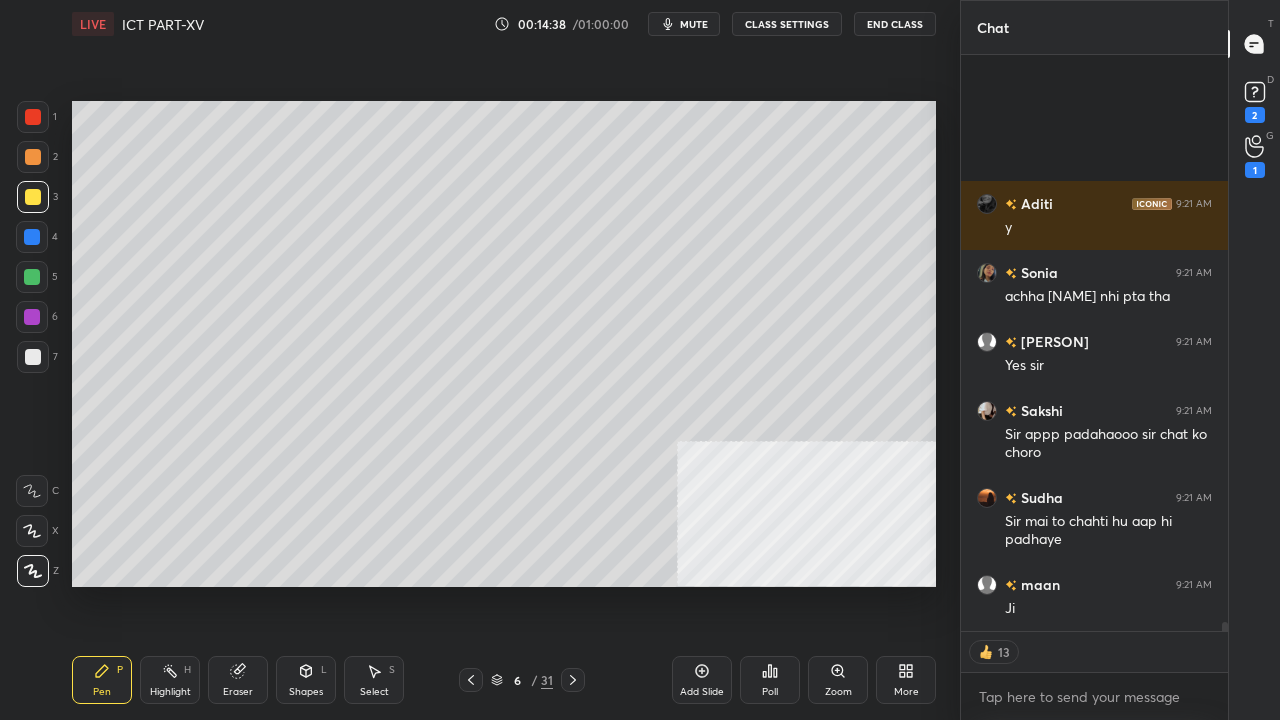 scroll, scrollTop: 35148, scrollLeft: 0, axis: vertical 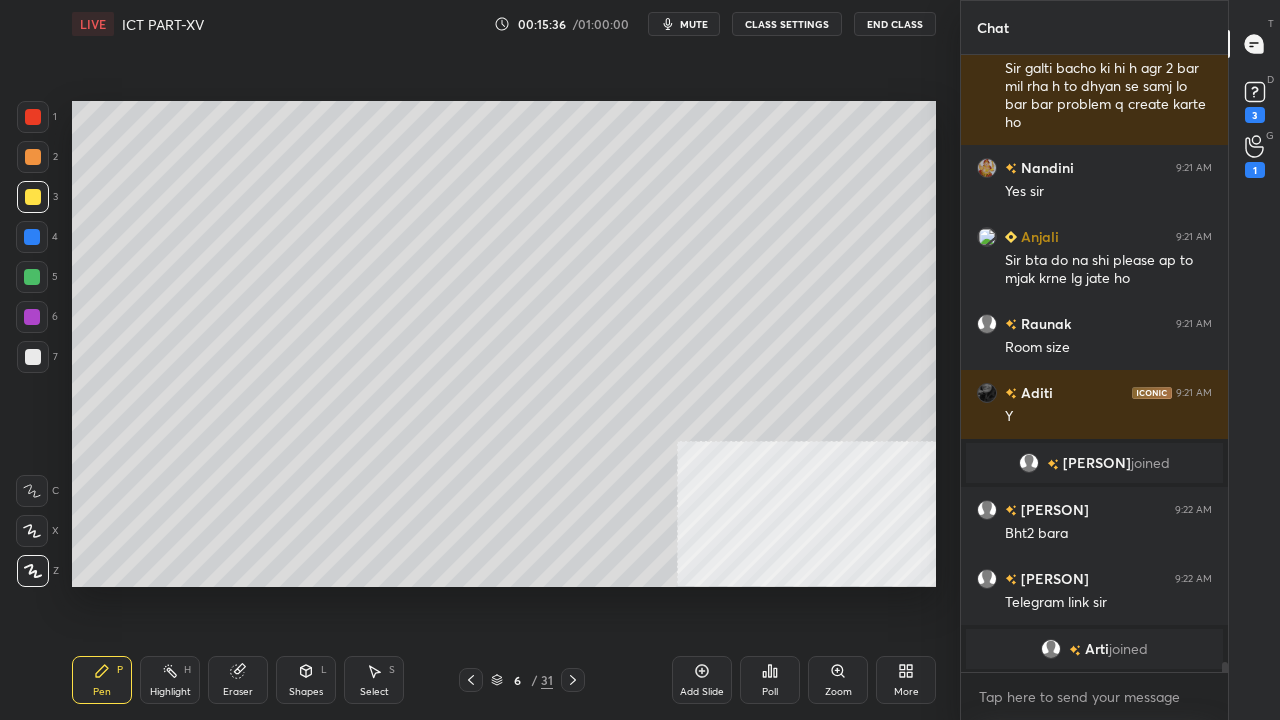 click at bounding box center [32, 237] 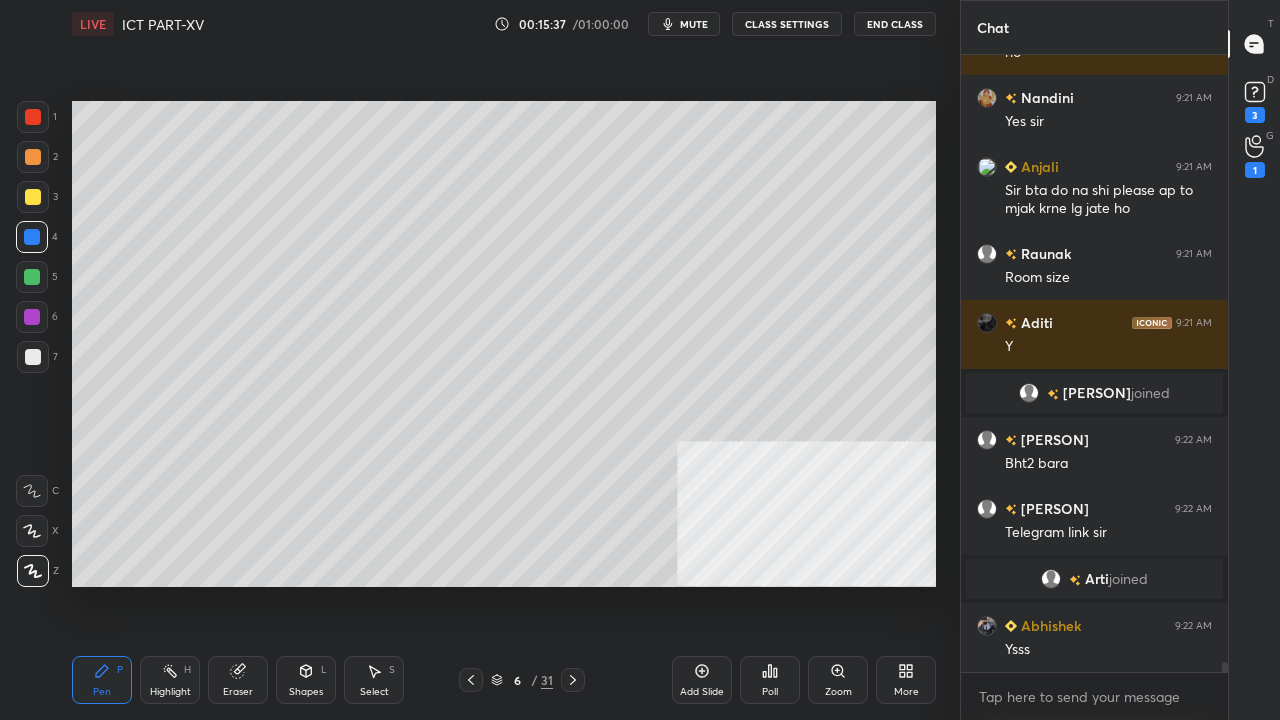 scroll, scrollTop: 36878, scrollLeft: 0, axis: vertical 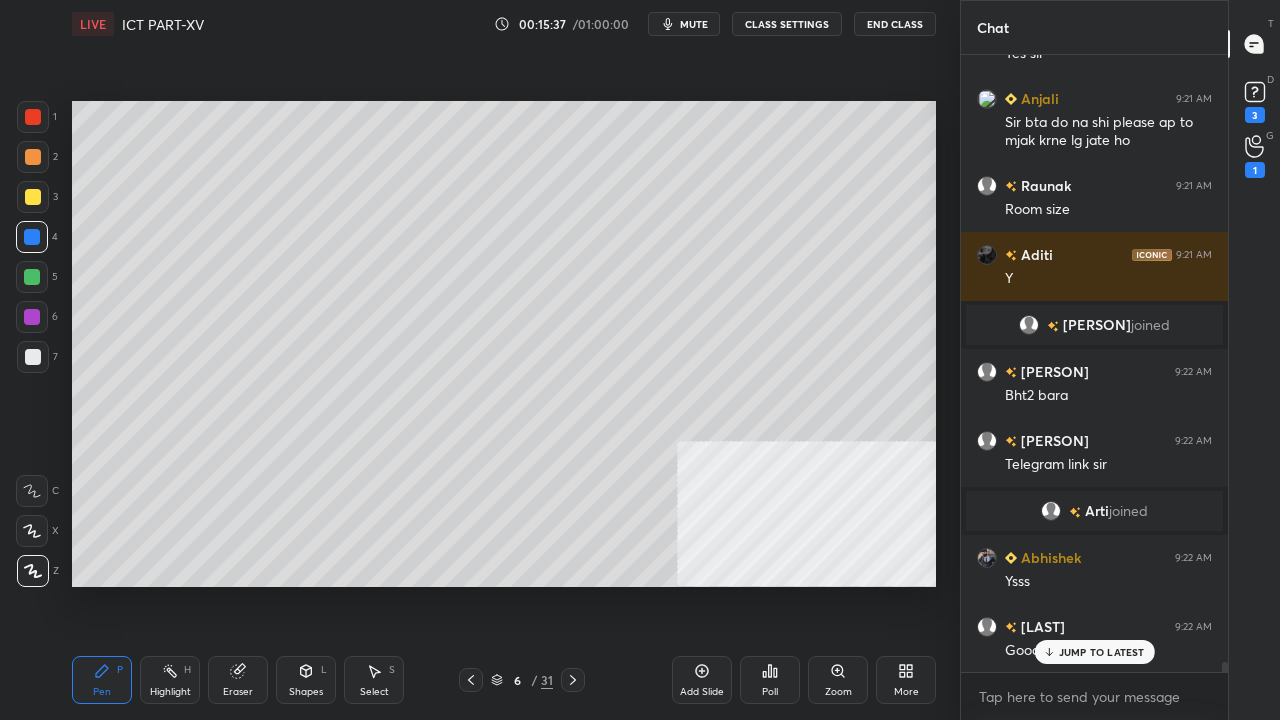 click at bounding box center (33, 117) 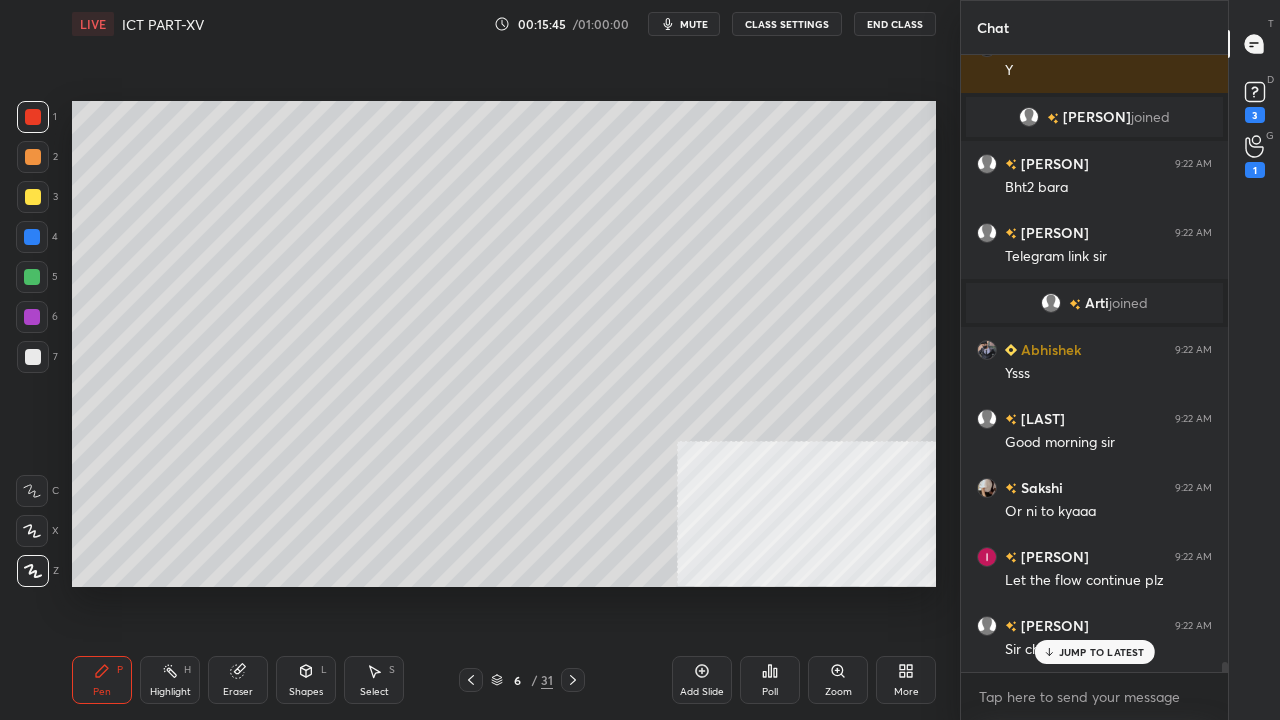 scroll, scrollTop: 37154, scrollLeft: 0, axis: vertical 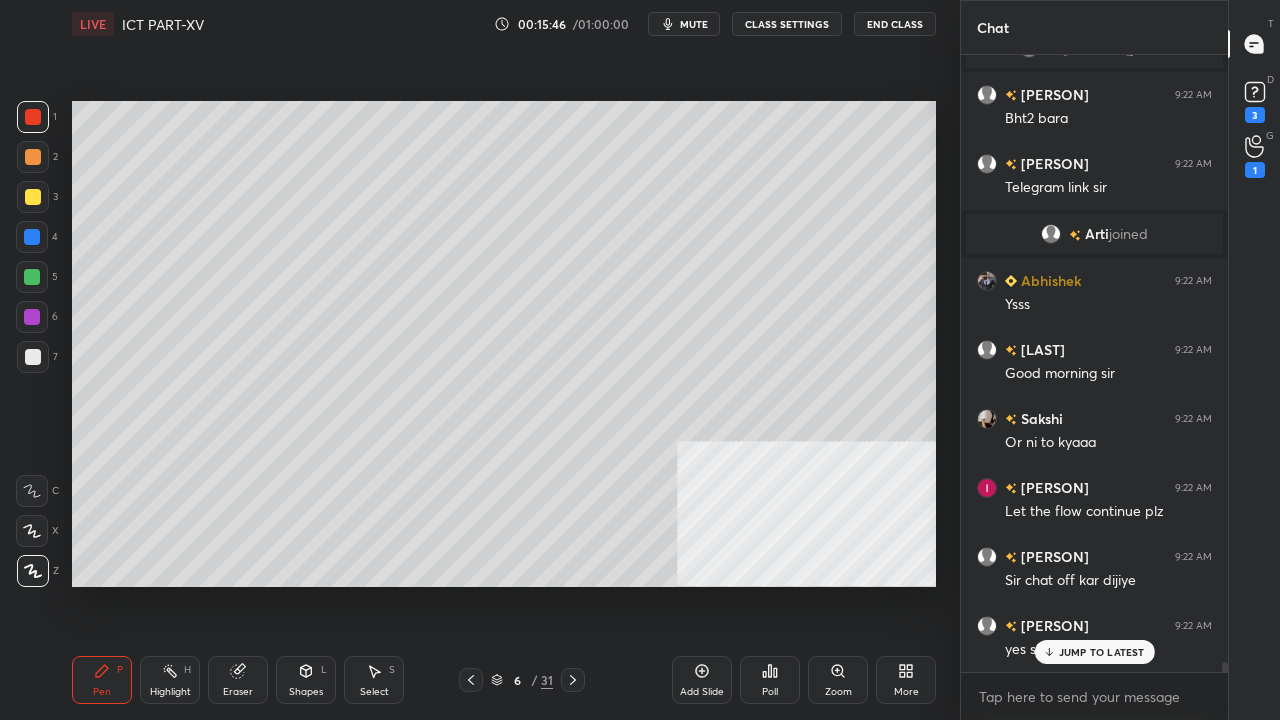 click at bounding box center (33, 117) 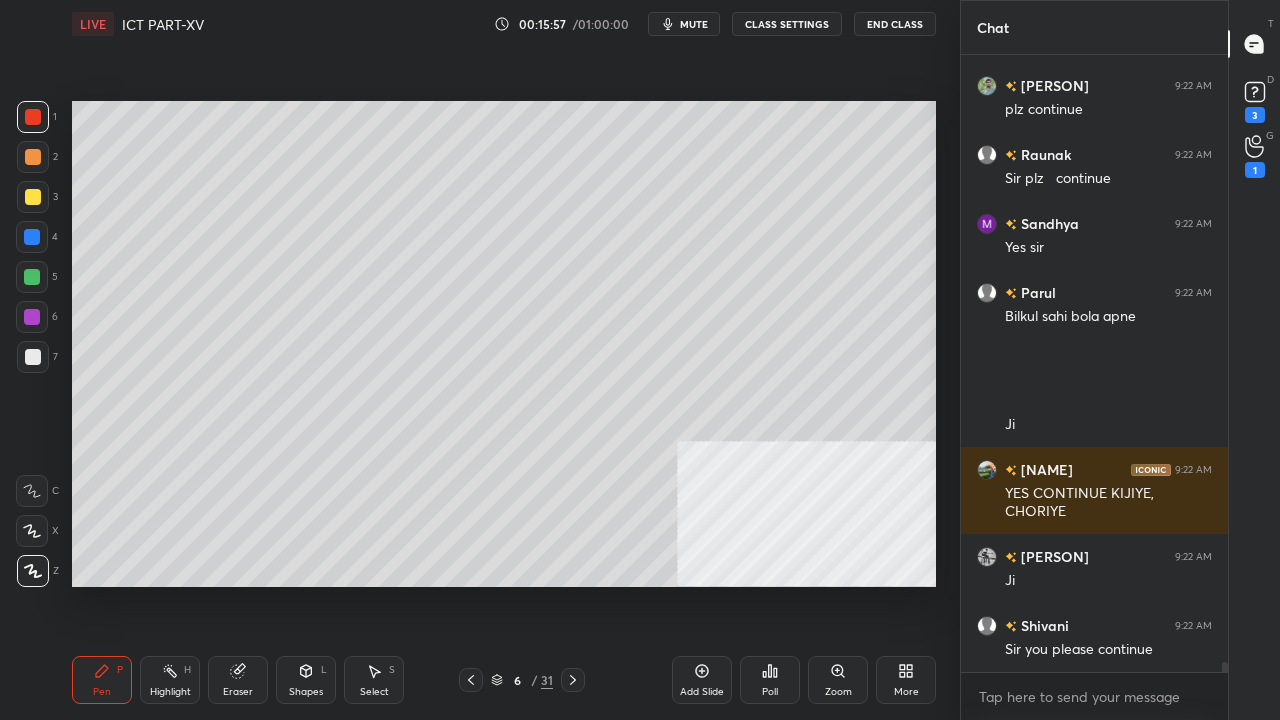 scroll, scrollTop: 37832, scrollLeft: 0, axis: vertical 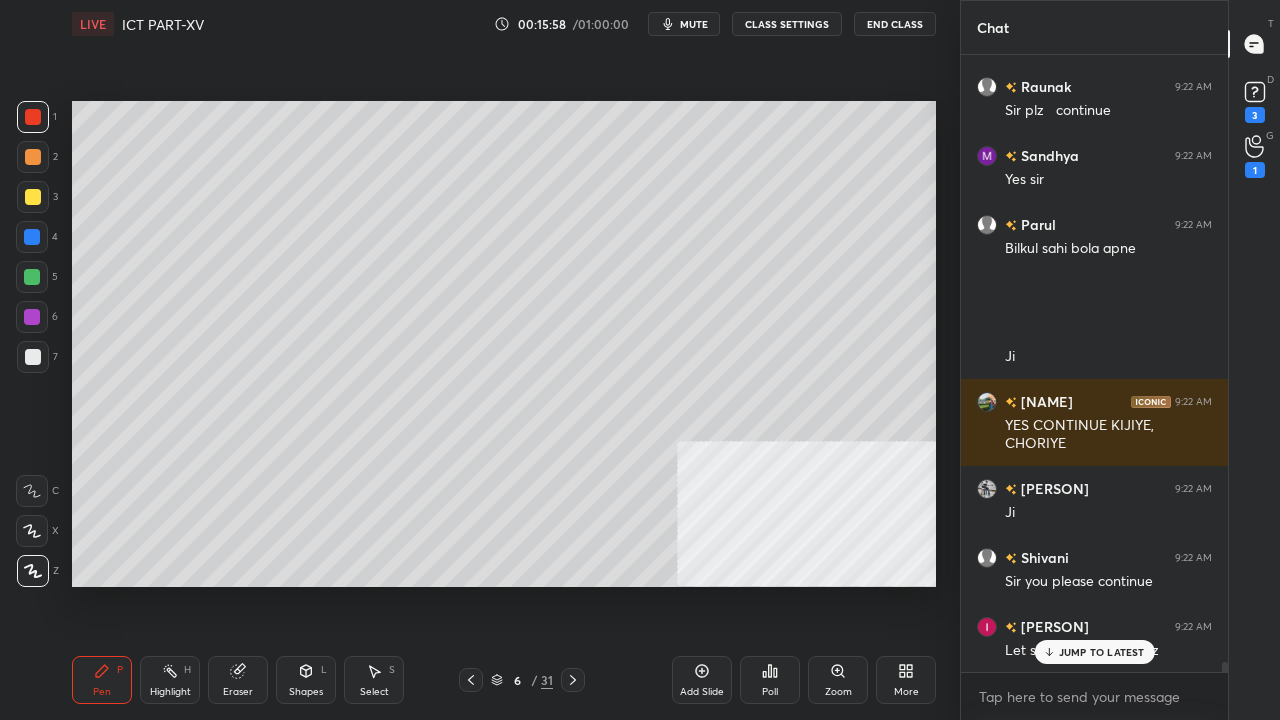 click on "JUMP TO LATEST" at bounding box center (1102, 652) 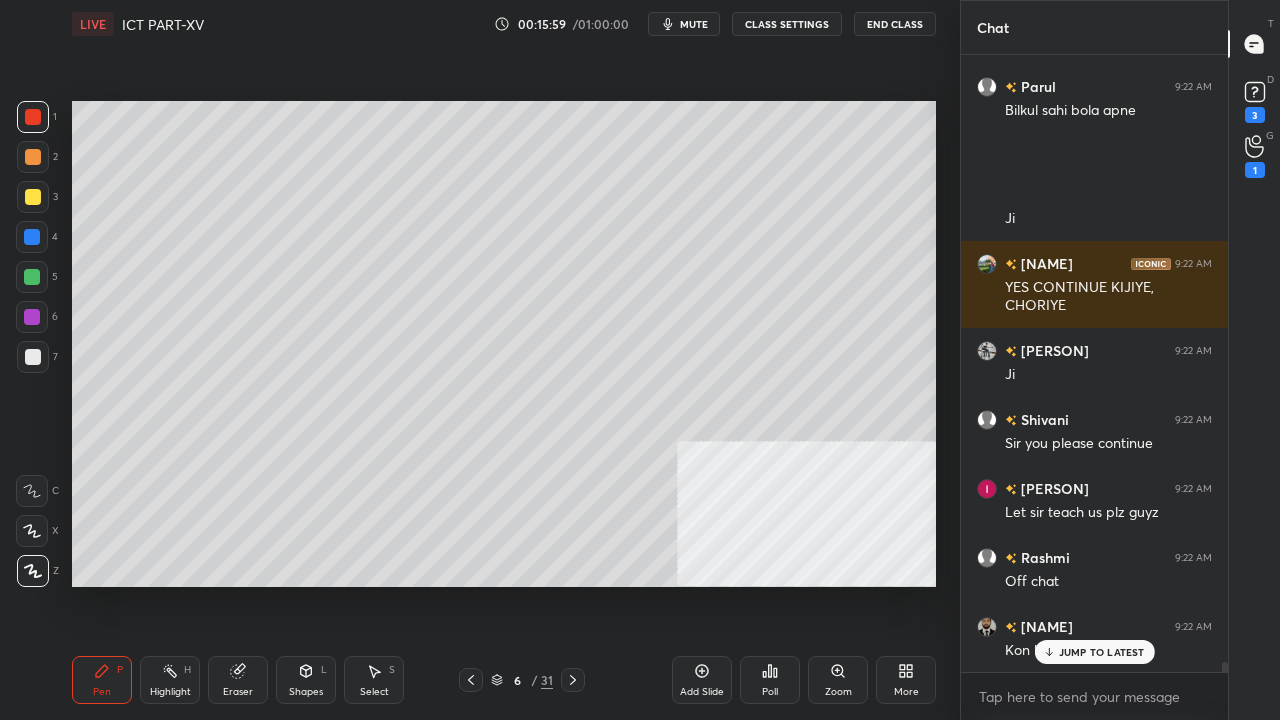 scroll, scrollTop: 38108, scrollLeft: 0, axis: vertical 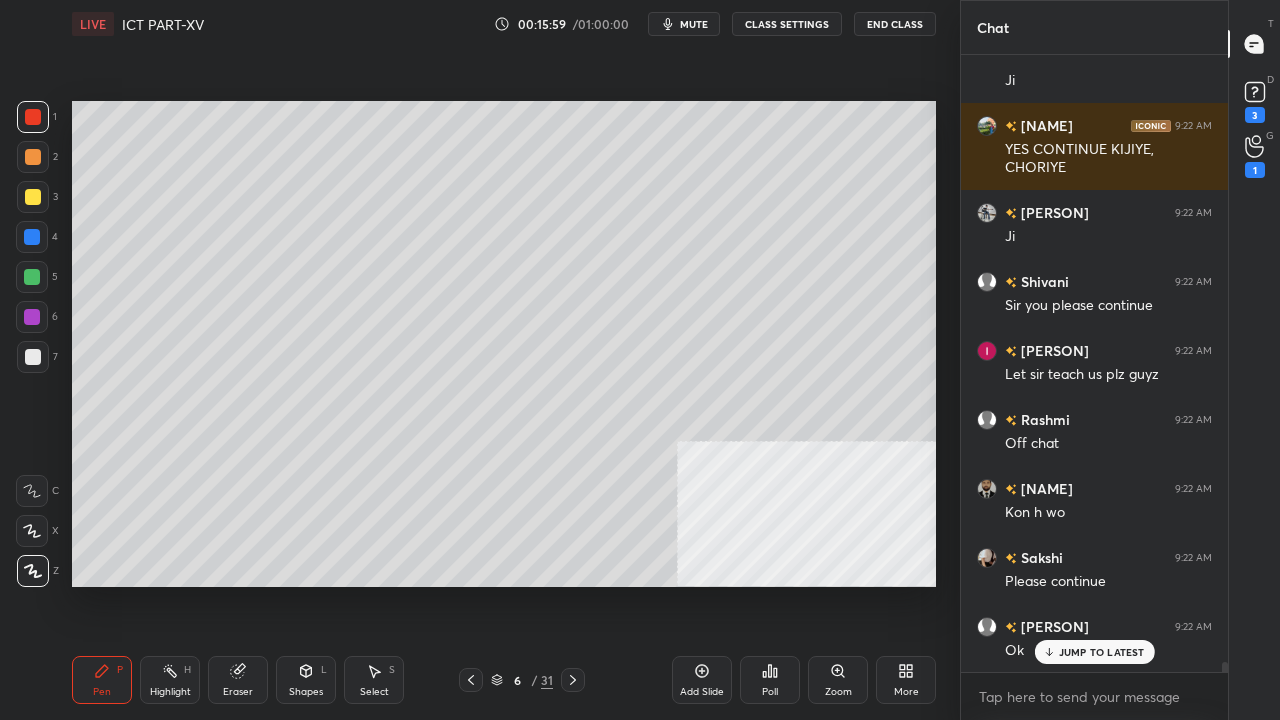 click on "JUMP TO LATEST" at bounding box center [1102, 652] 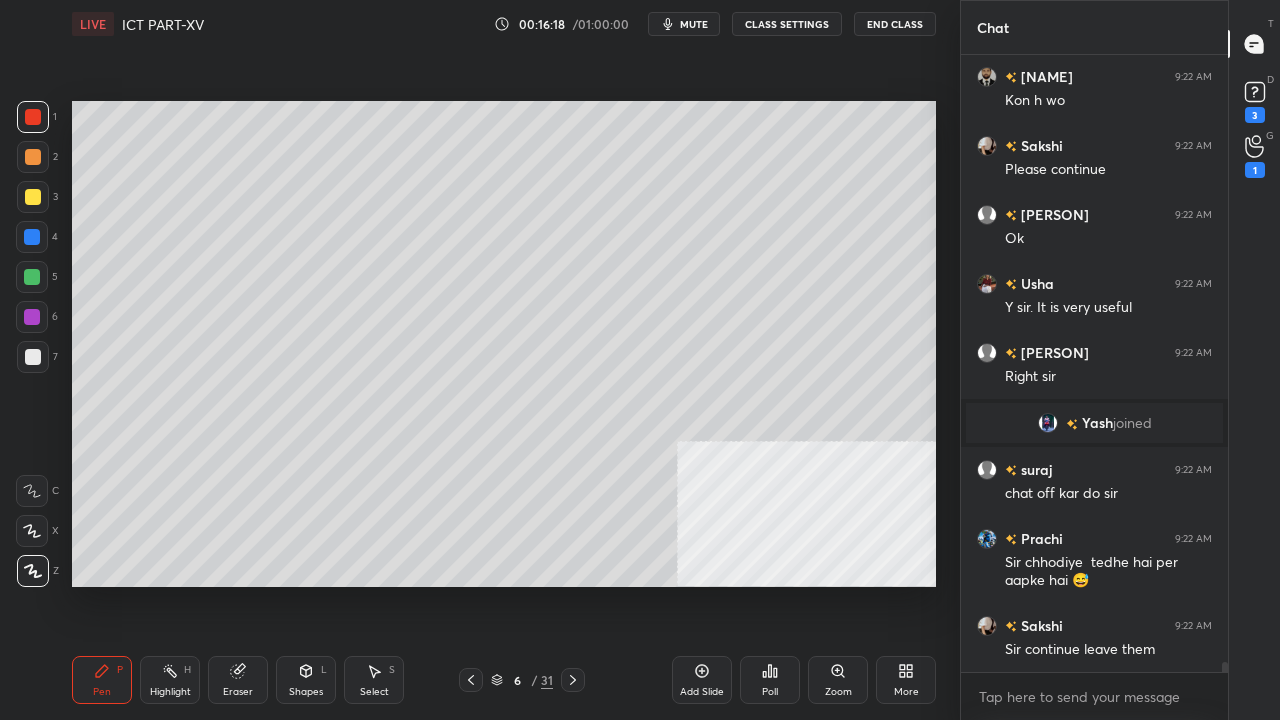 scroll, scrollTop: 38588, scrollLeft: 0, axis: vertical 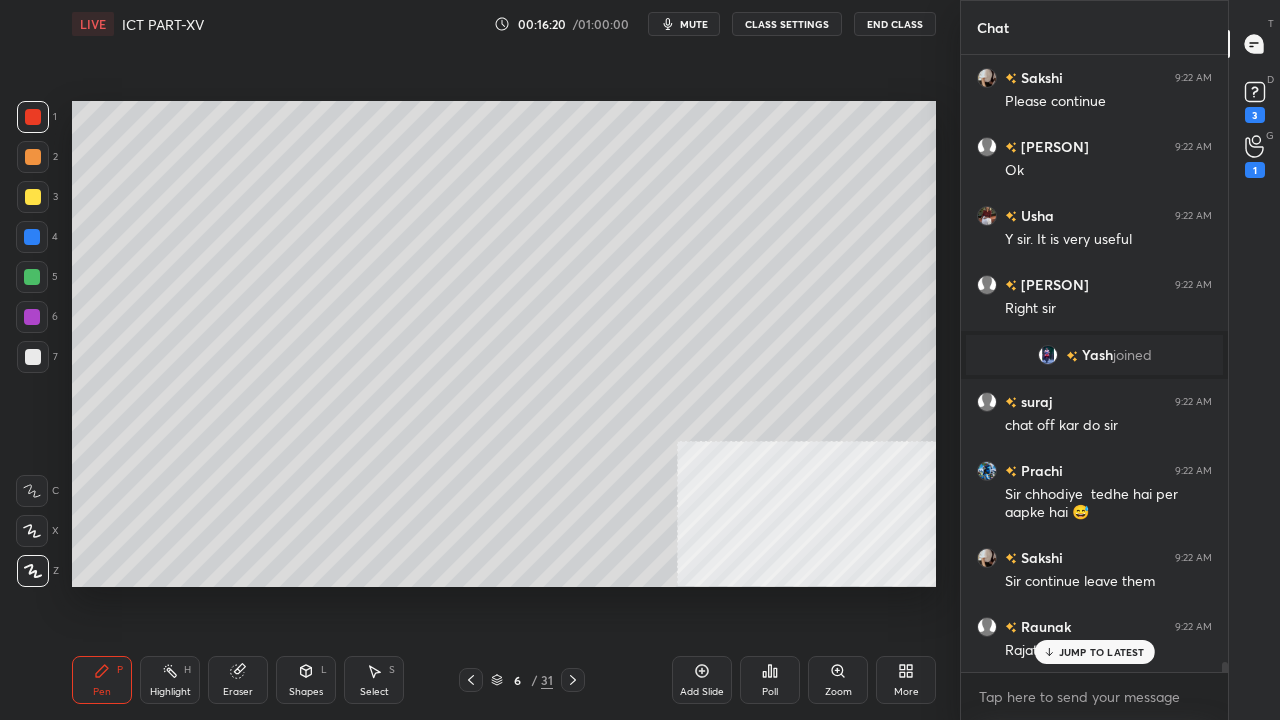 drag, startPoint x: 25, startPoint y: 232, endPoint x: 41, endPoint y: 230, distance: 16.124516 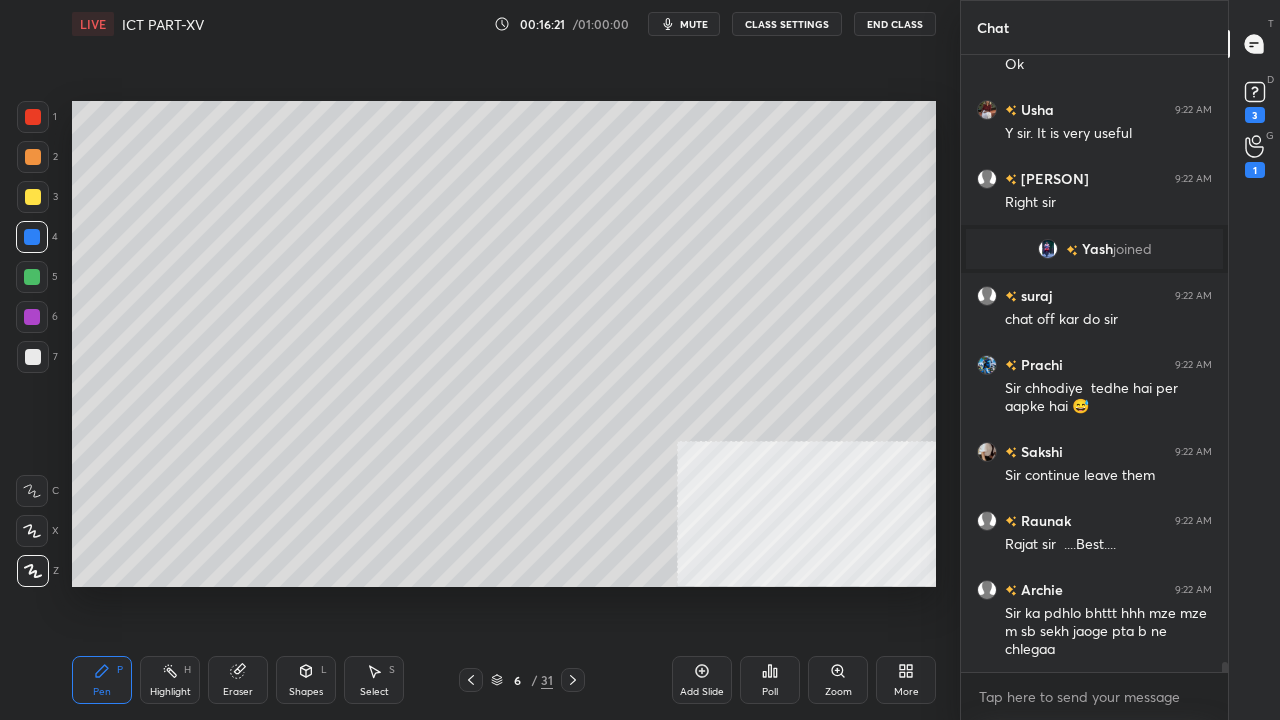 scroll, scrollTop: 38780, scrollLeft: 0, axis: vertical 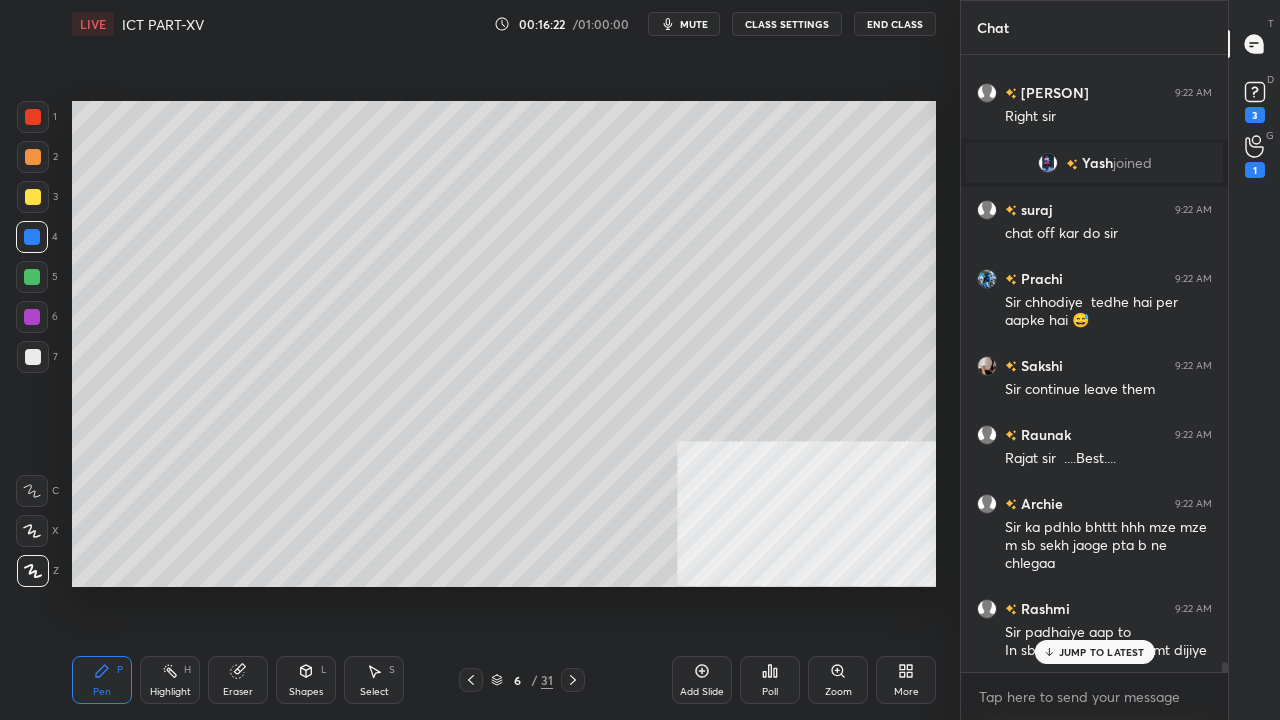 click on "JUMP TO LATEST" at bounding box center [1102, 652] 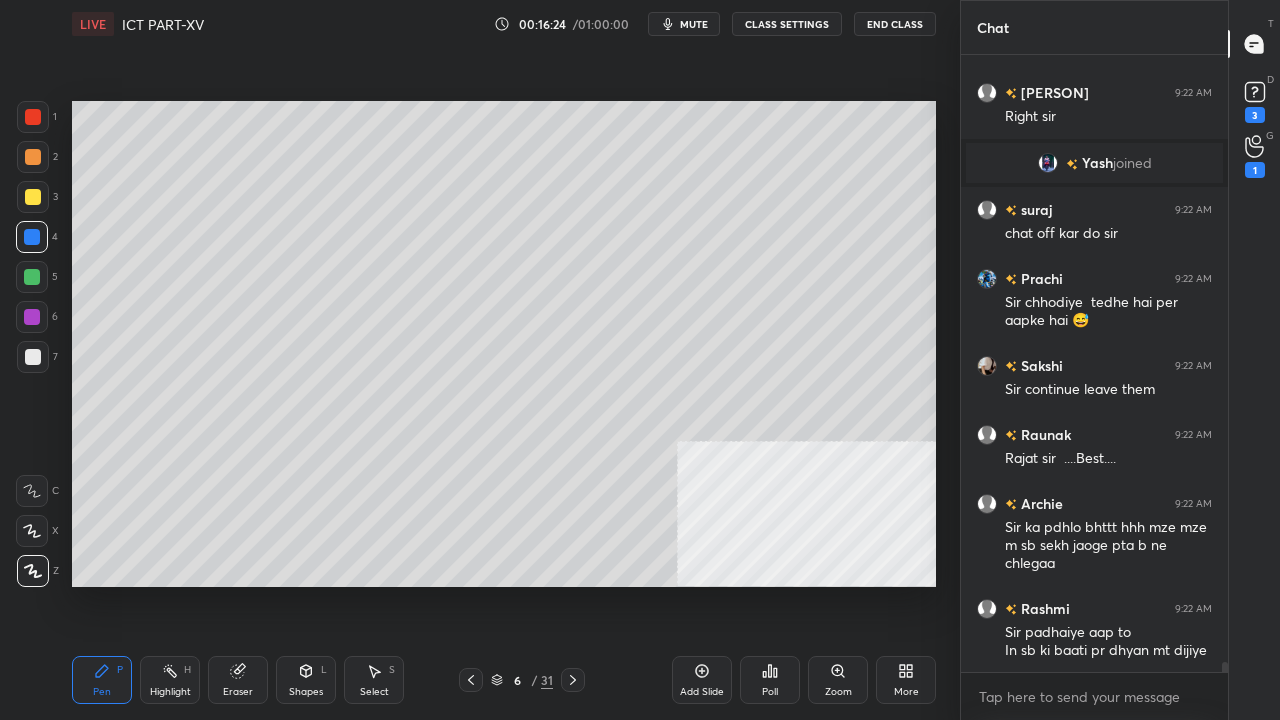 drag, startPoint x: 38, startPoint y: 114, endPoint x: 58, endPoint y: 142, distance: 34.4093 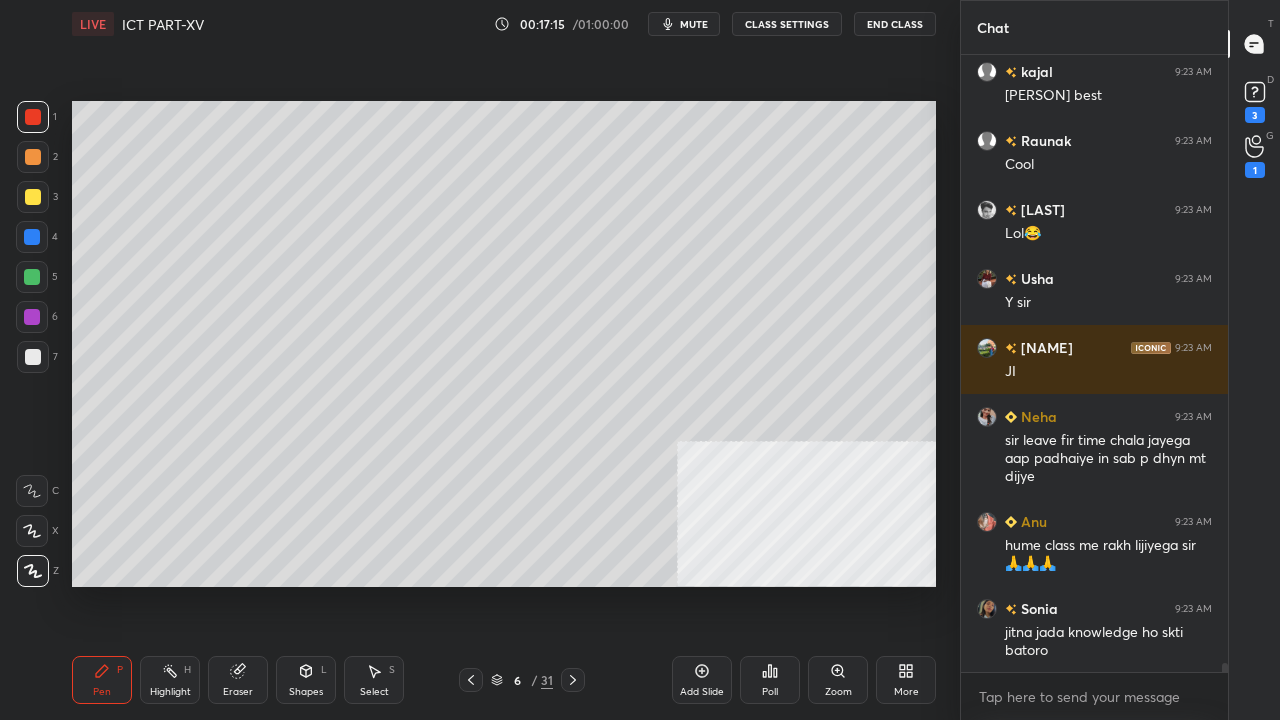 scroll, scrollTop: 41682, scrollLeft: 0, axis: vertical 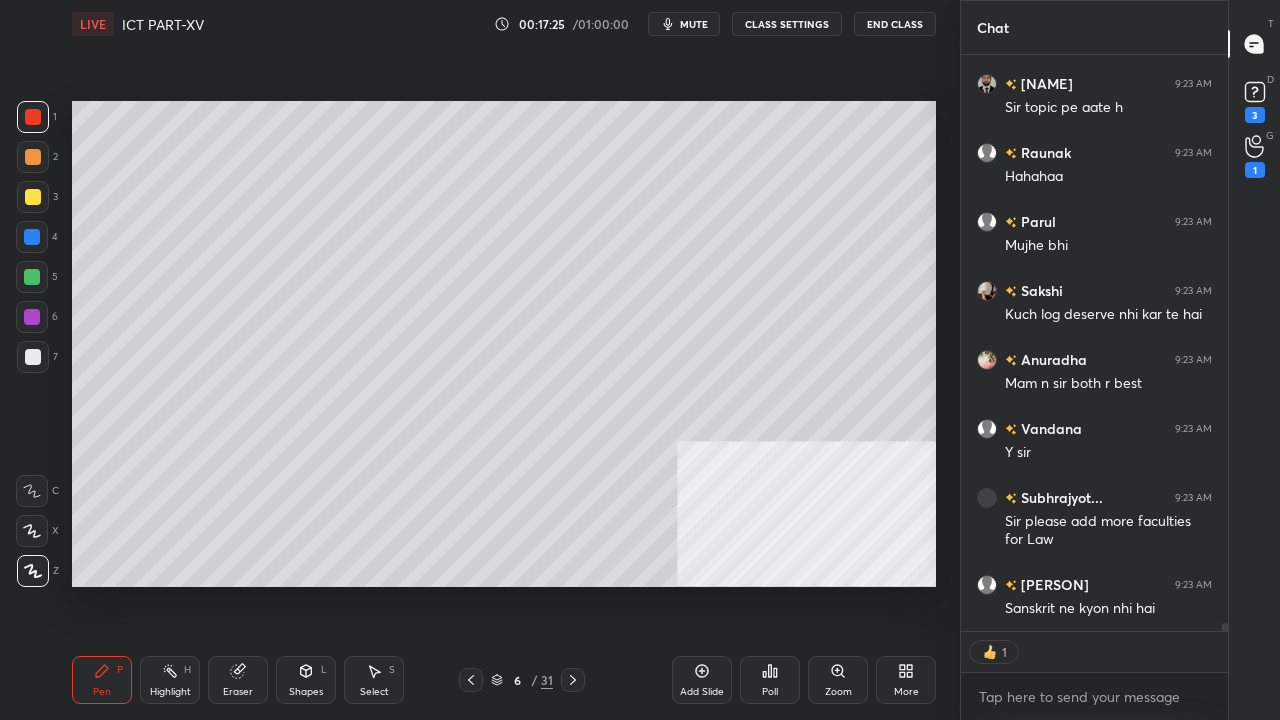 click 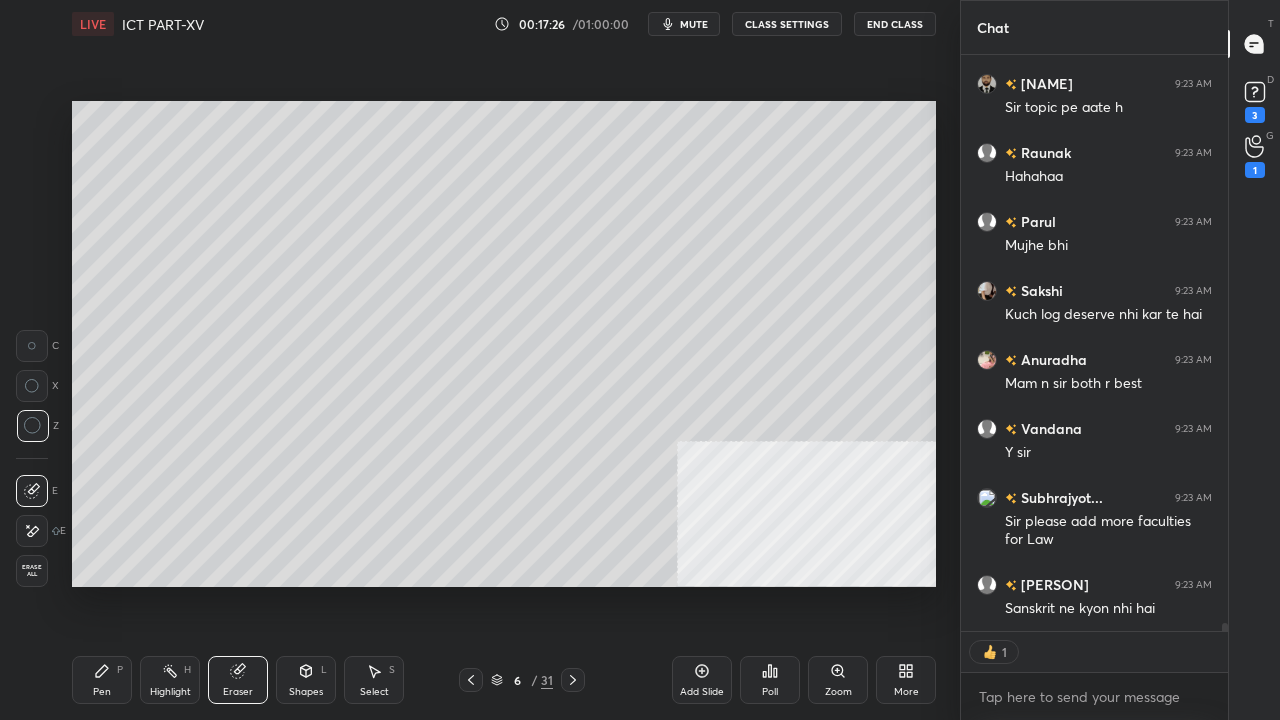 type on "x" 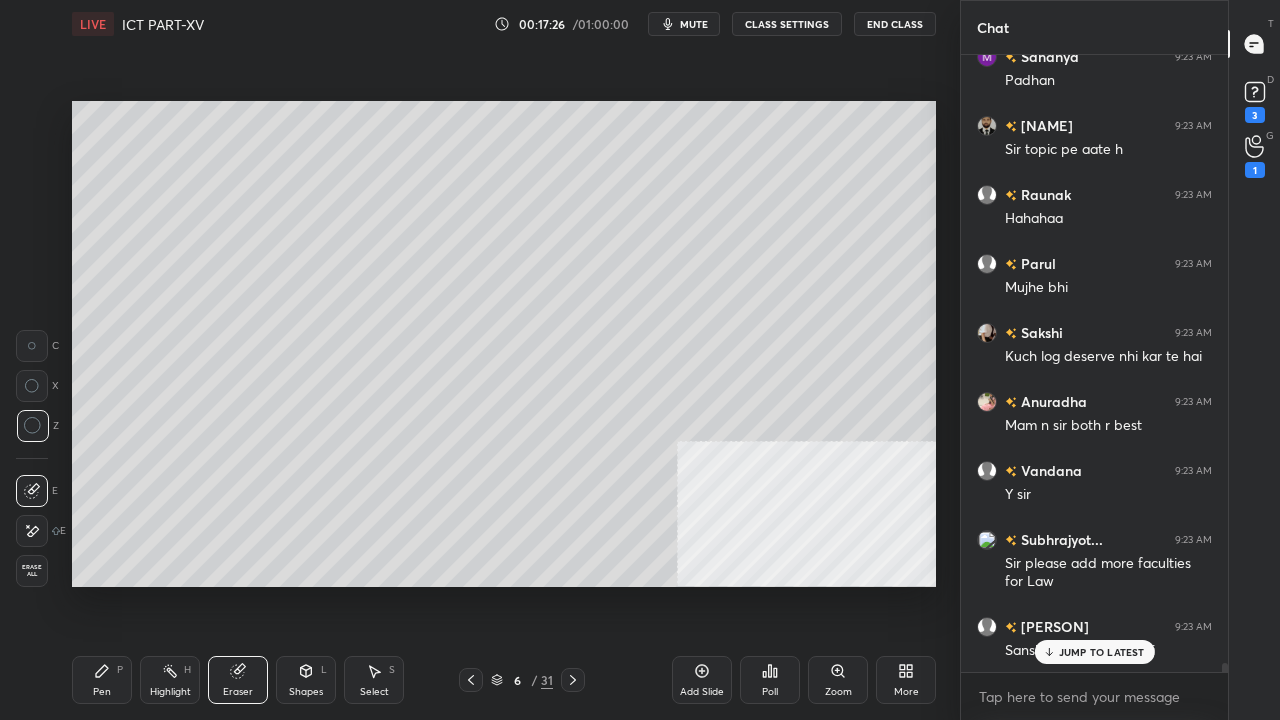 click 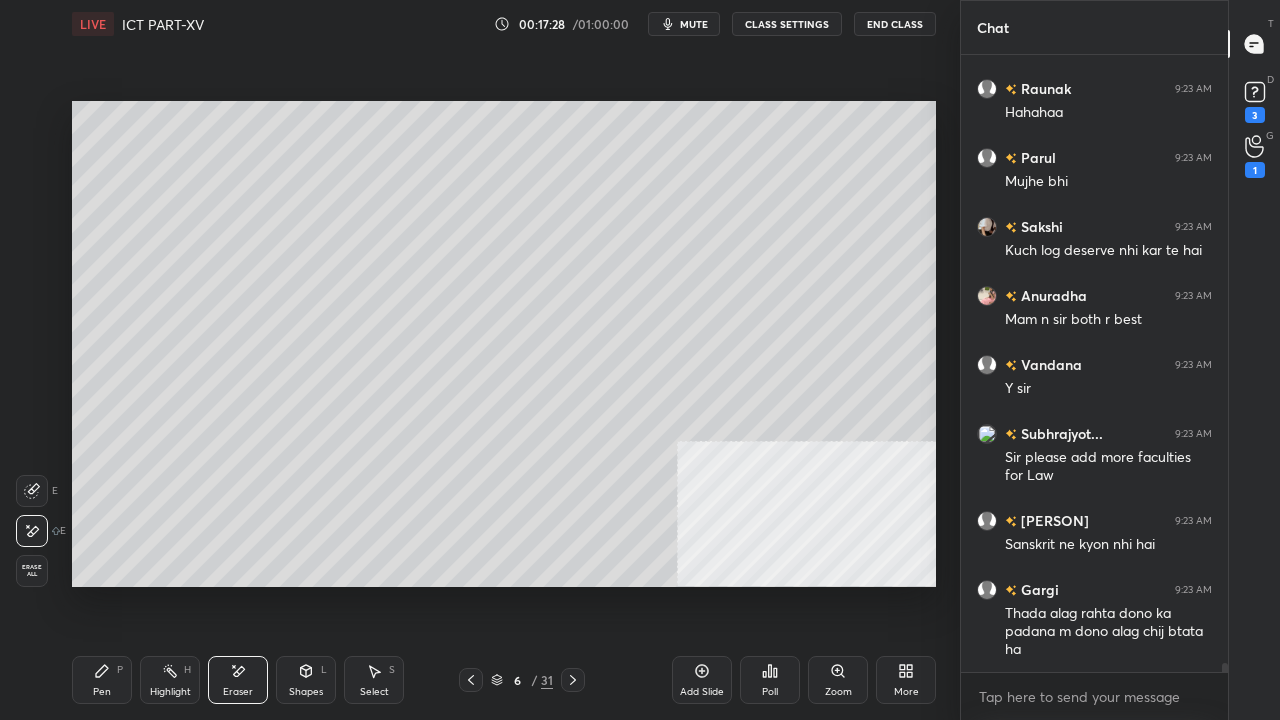 drag, startPoint x: 88, startPoint y: 691, endPoint x: 158, endPoint y: 686, distance: 70.178345 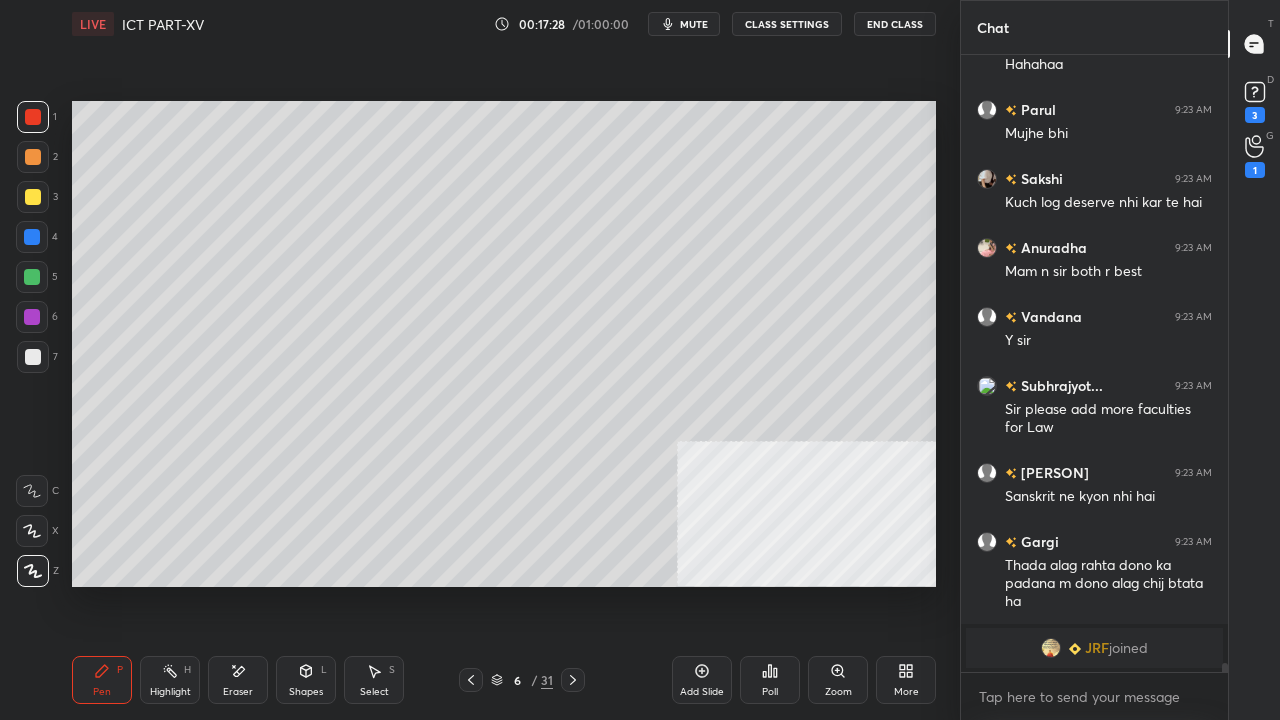 click on "Shapes" at bounding box center (306, 692) 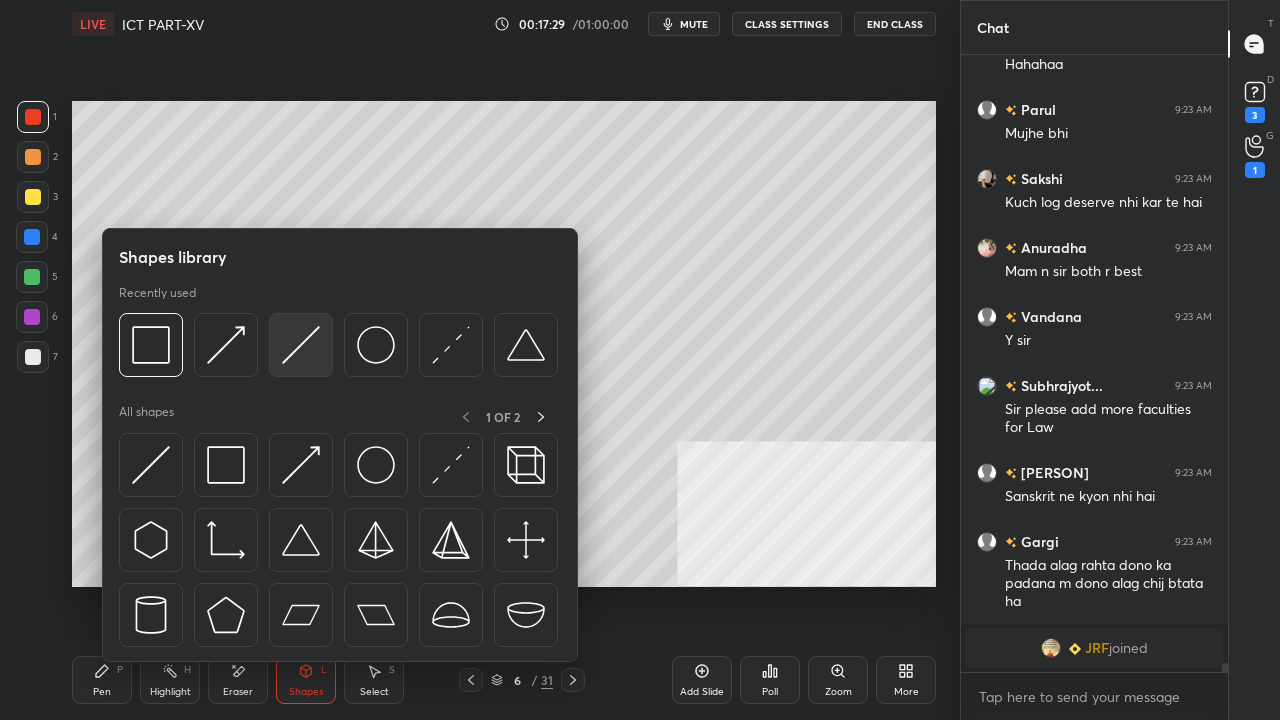click at bounding box center (301, 345) 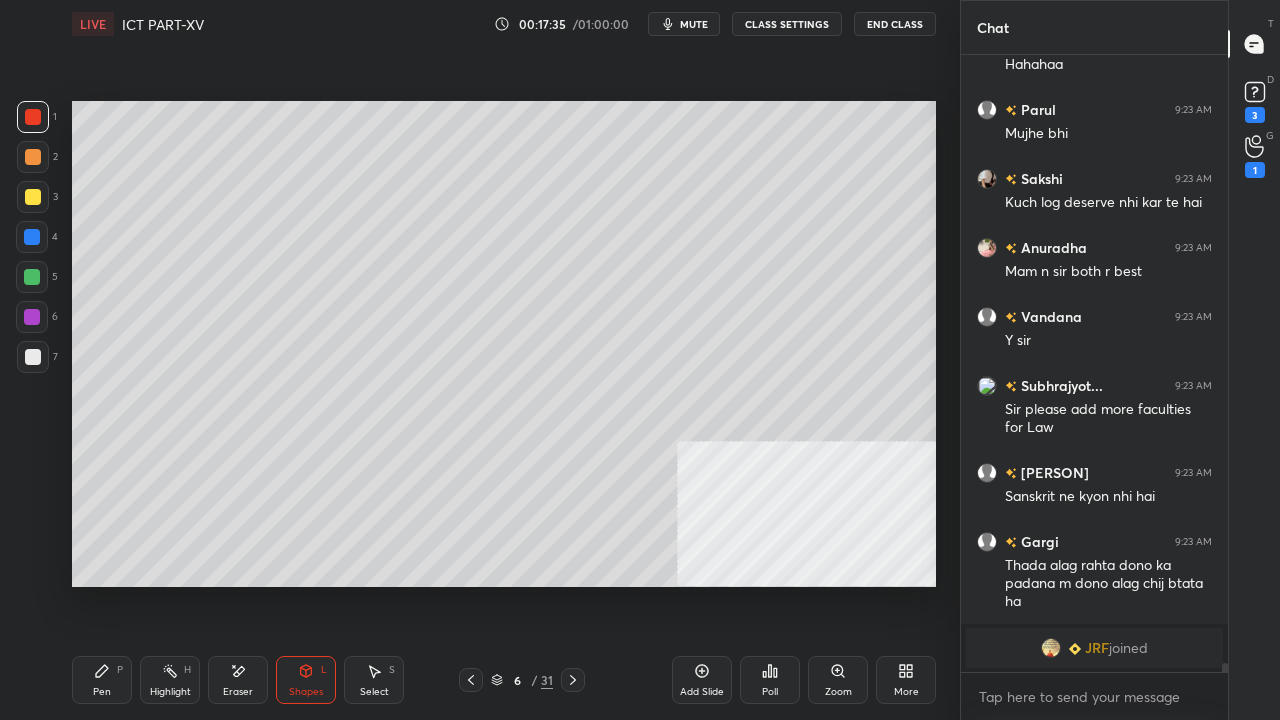 click on "Pen P" at bounding box center (102, 680) 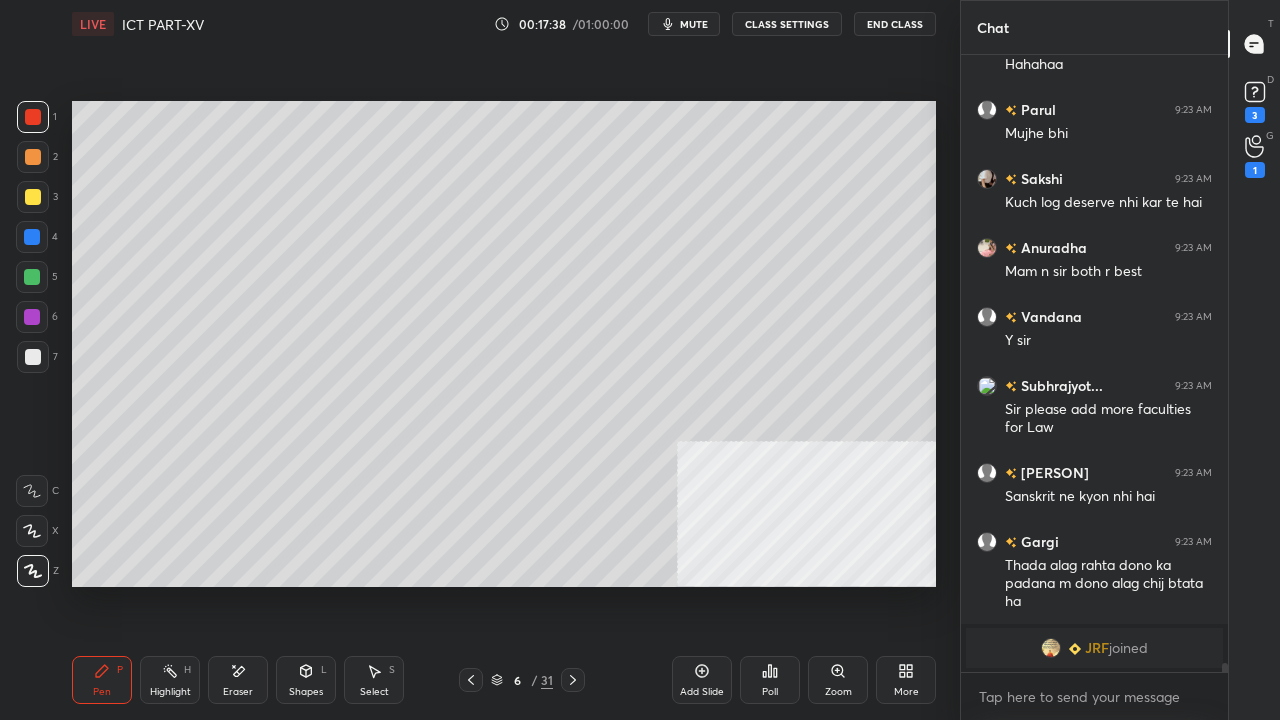 click on "CLASS SETTINGS" at bounding box center (787, 24) 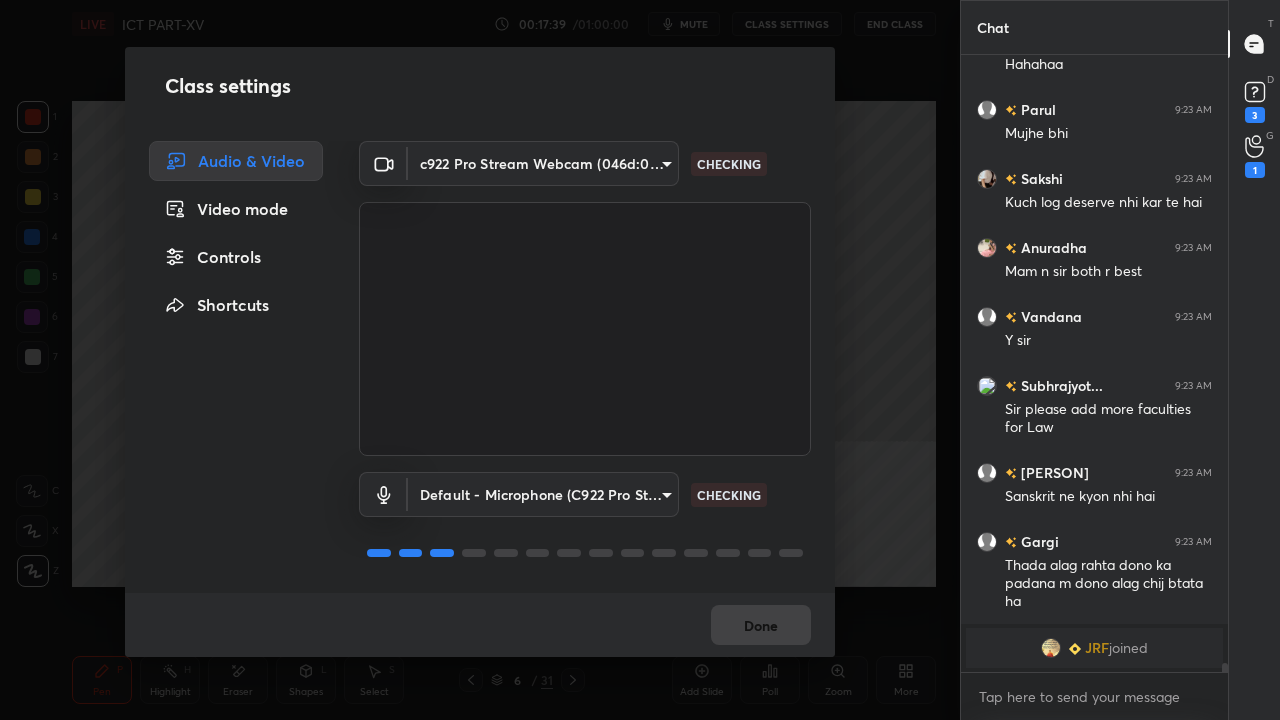 click on "Video mode" at bounding box center [236, 209] 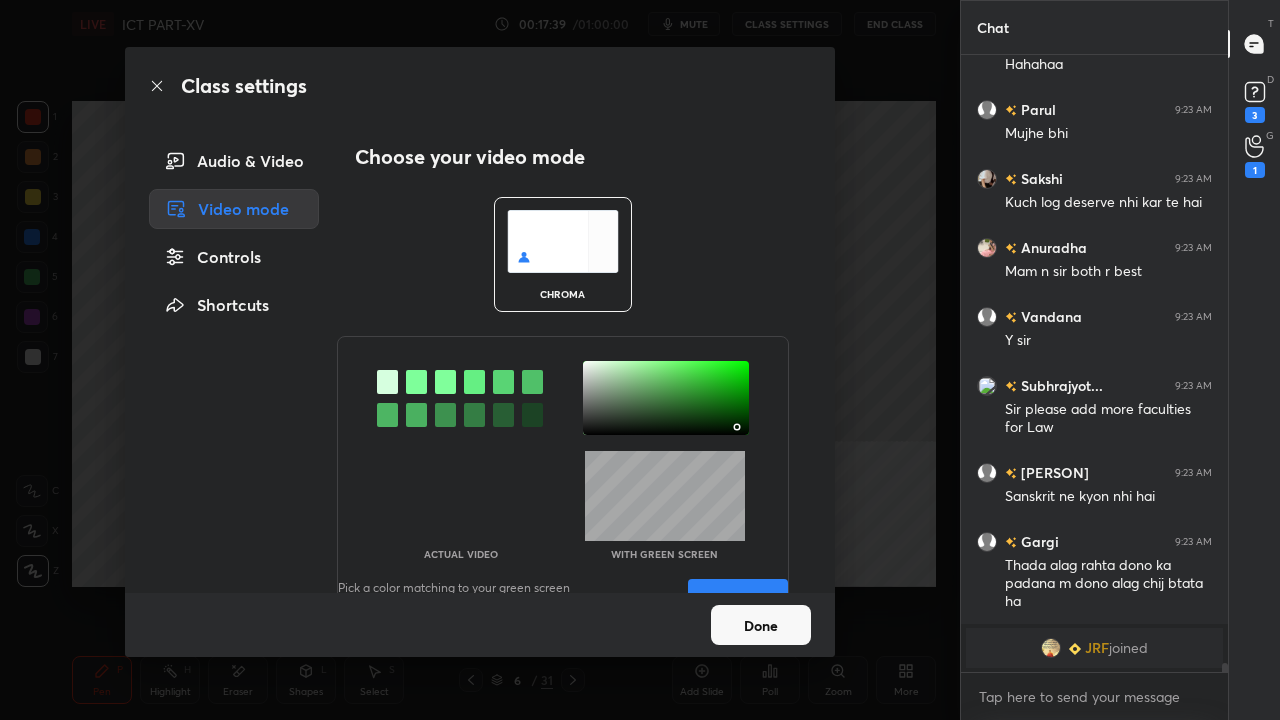 click on "Controls" at bounding box center [234, 257] 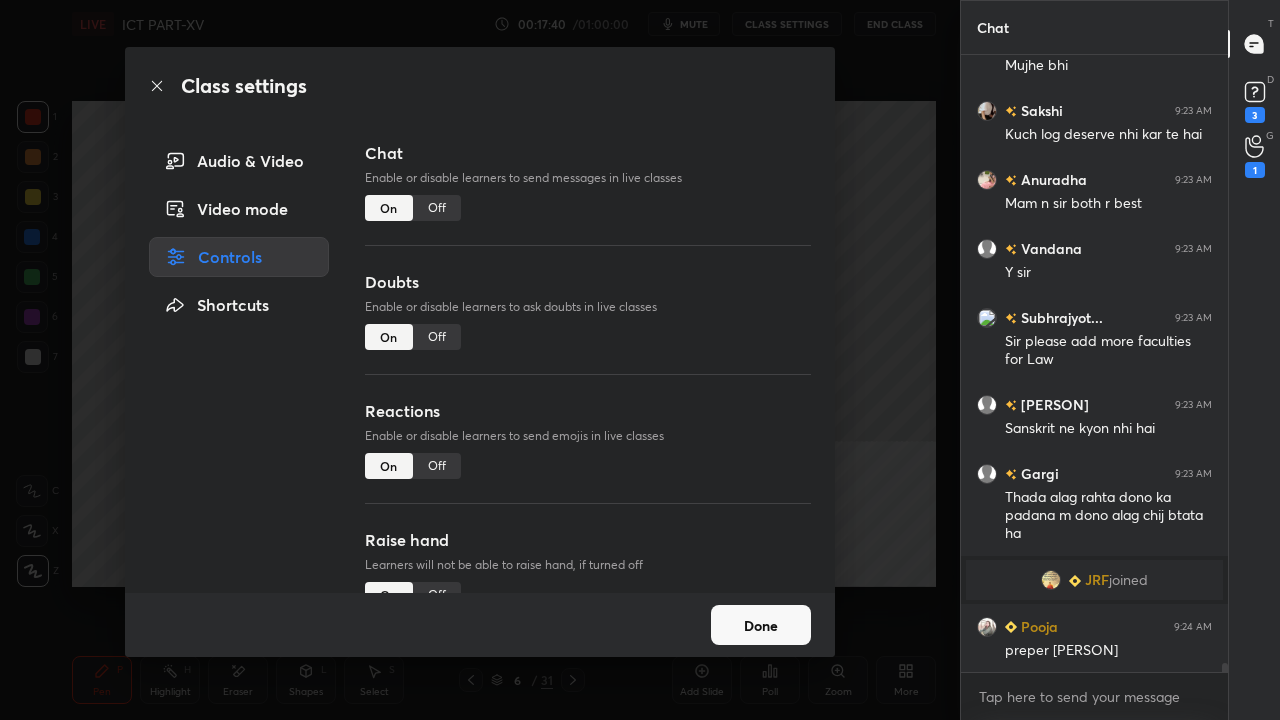 click on "Off" at bounding box center (437, 208) 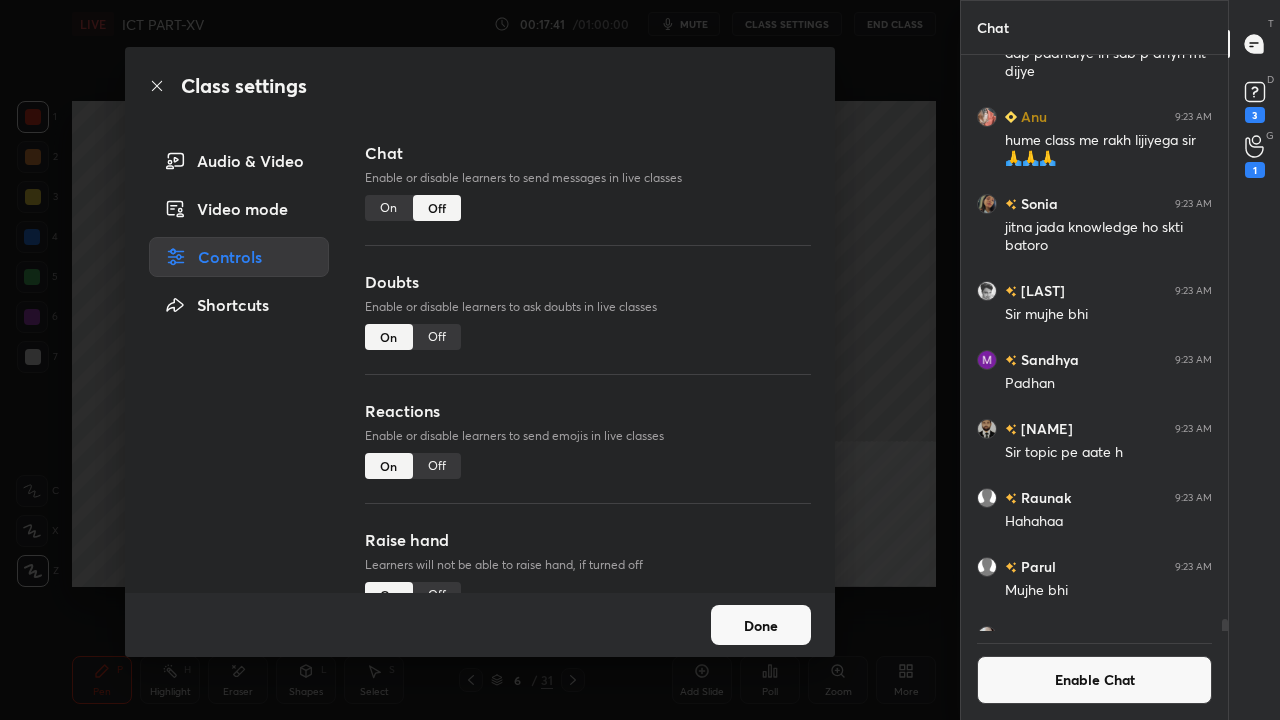 click 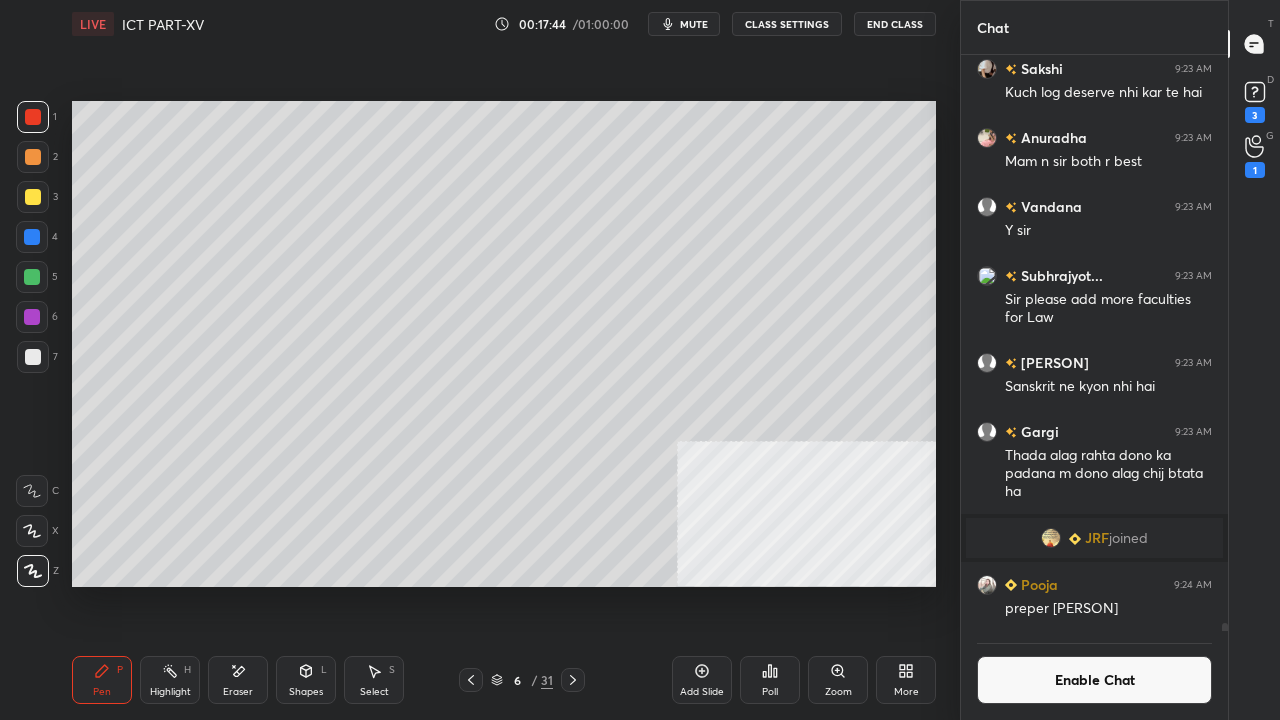 drag, startPoint x: 28, startPoint y: 275, endPoint x: 38, endPoint y: 278, distance: 10.440307 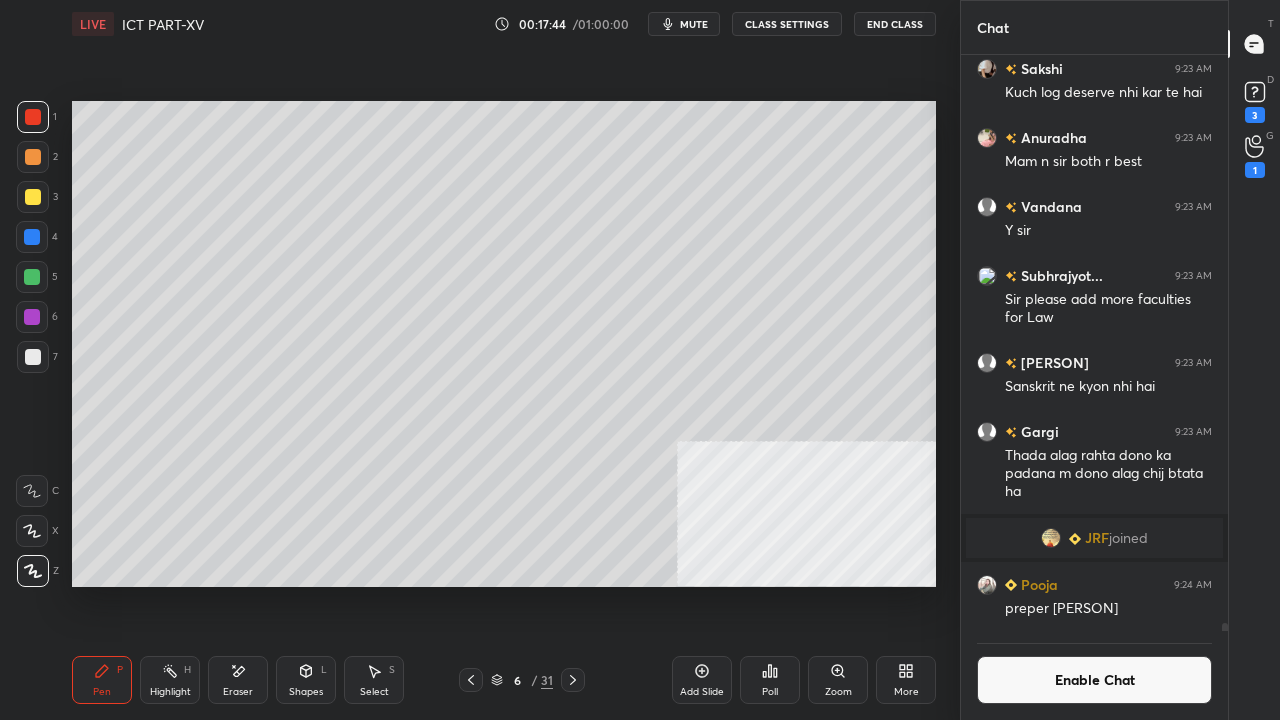click at bounding box center (32, 277) 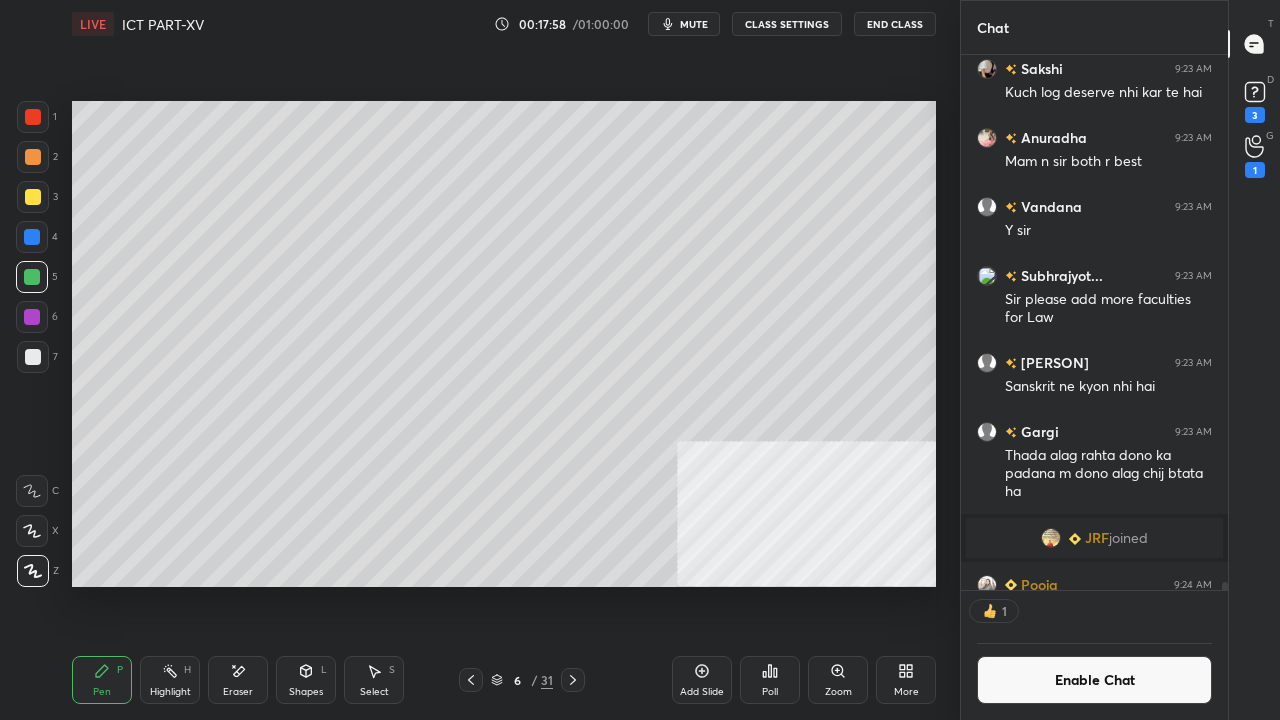 scroll, scrollTop: 529, scrollLeft: 261, axis: both 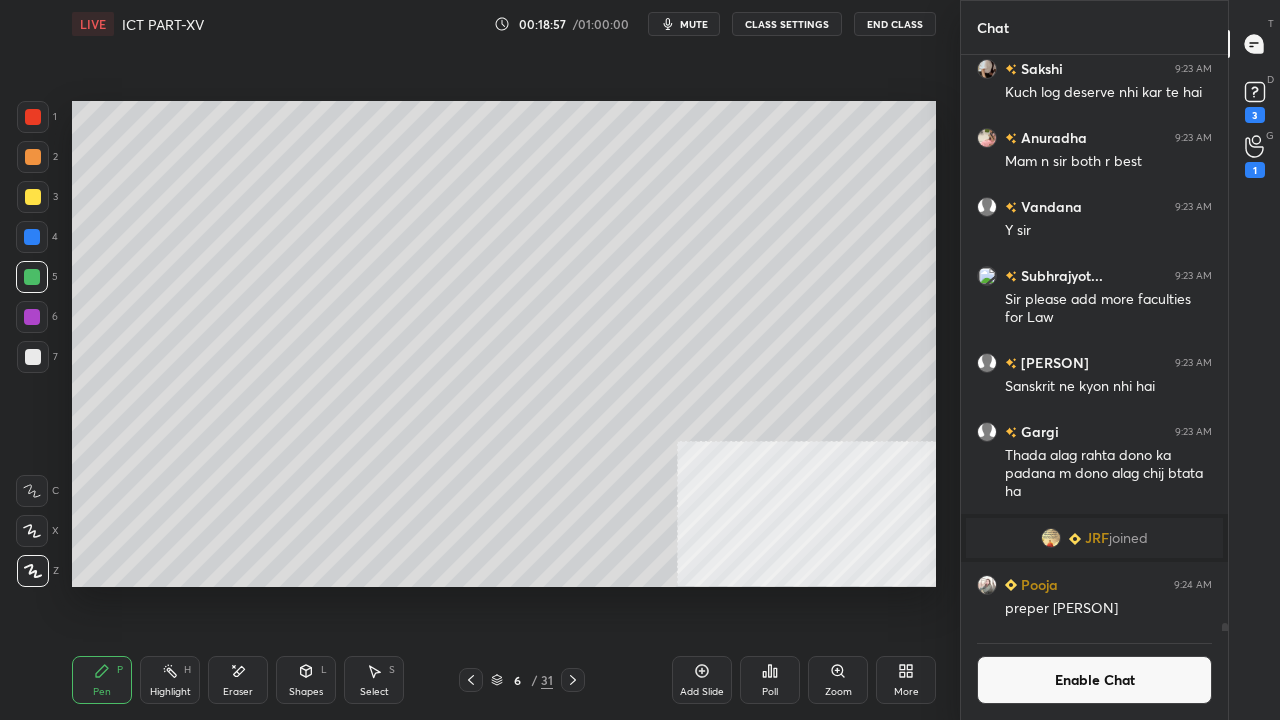drag, startPoint x: 34, startPoint y: 360, endPoint x: 69, endPoint y: 391, distance: 46.75468 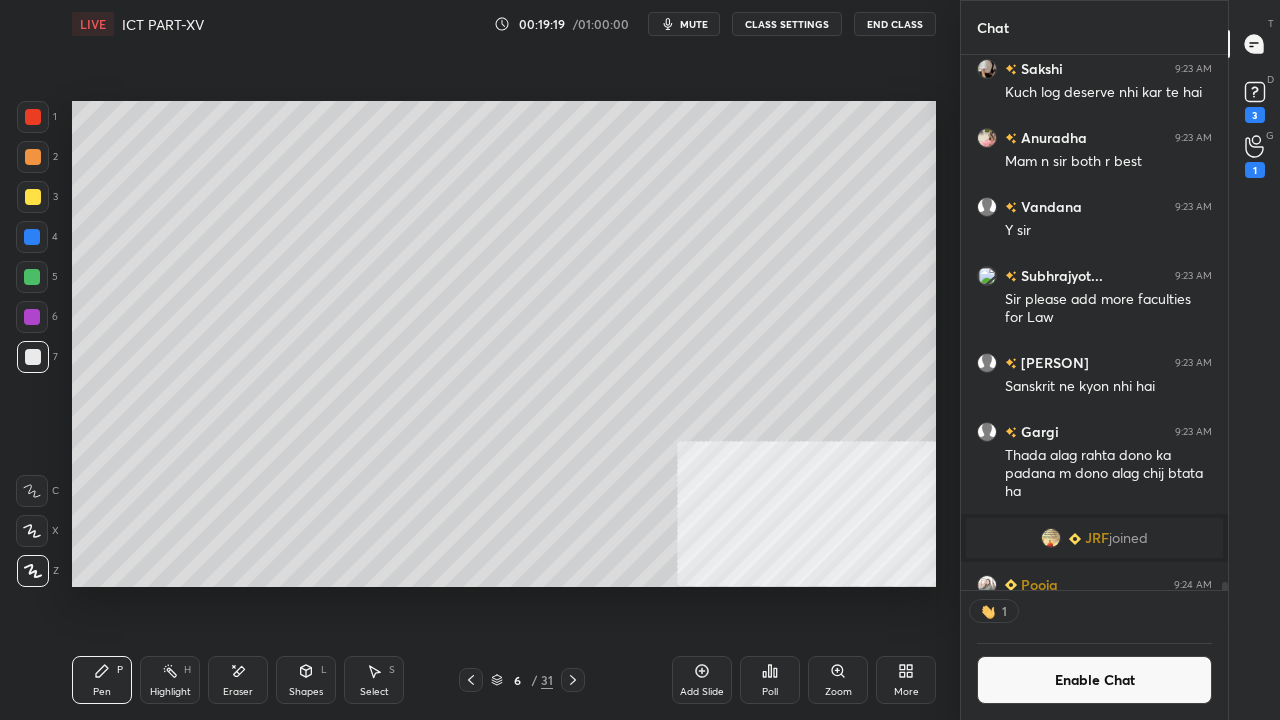scroll, scrollTop: 529, scrollLeft: 261, axis: both 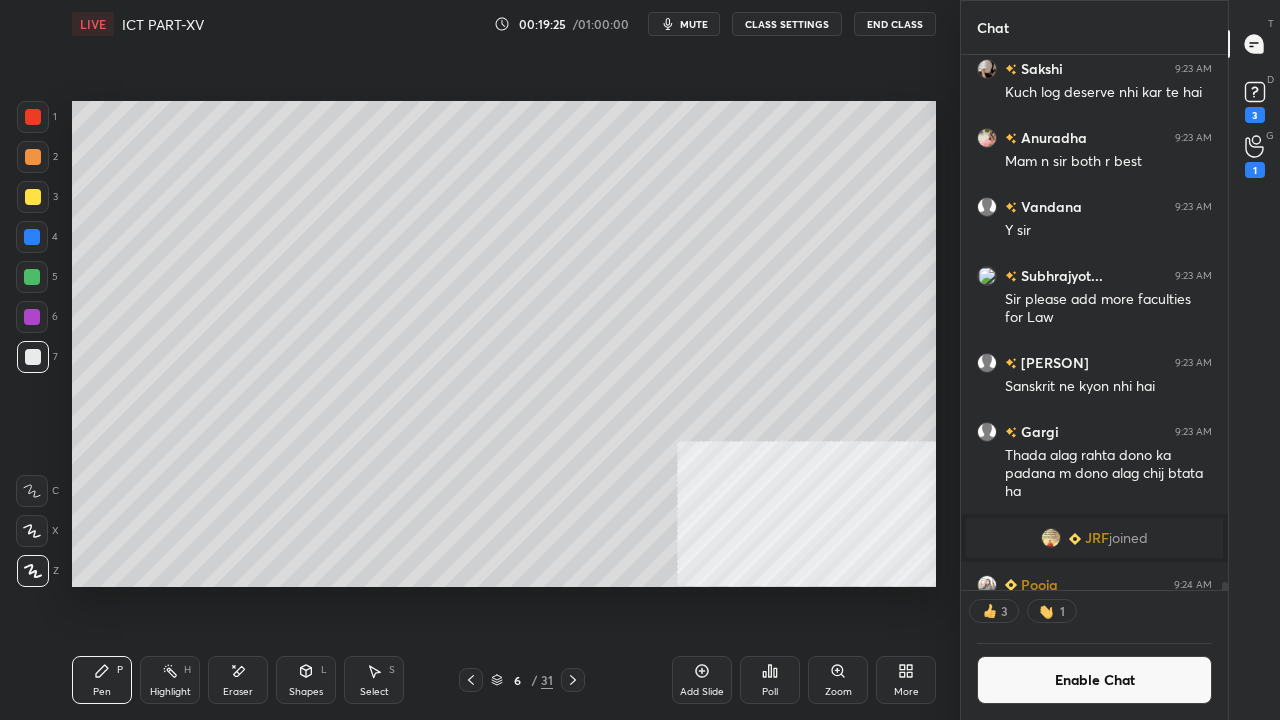 click at bounding box center (32, 277) 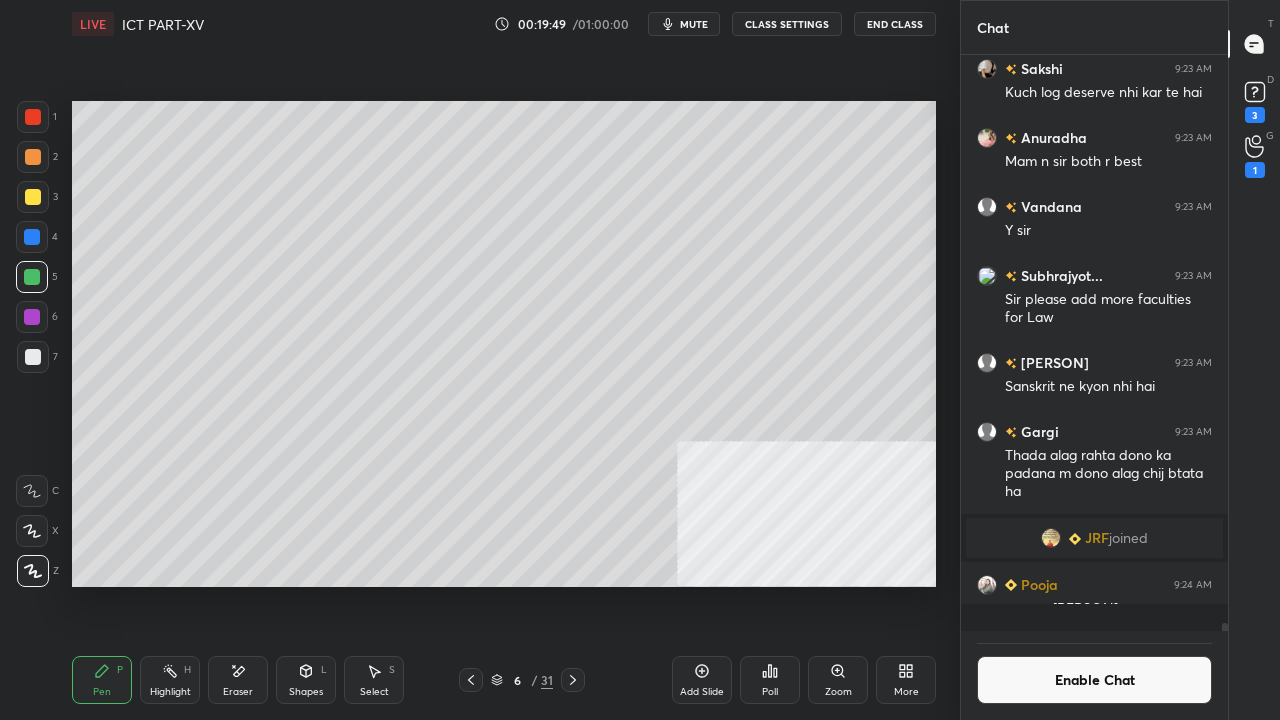 scroll, scrollTop: 6, scrollLeft: 6, axis: both 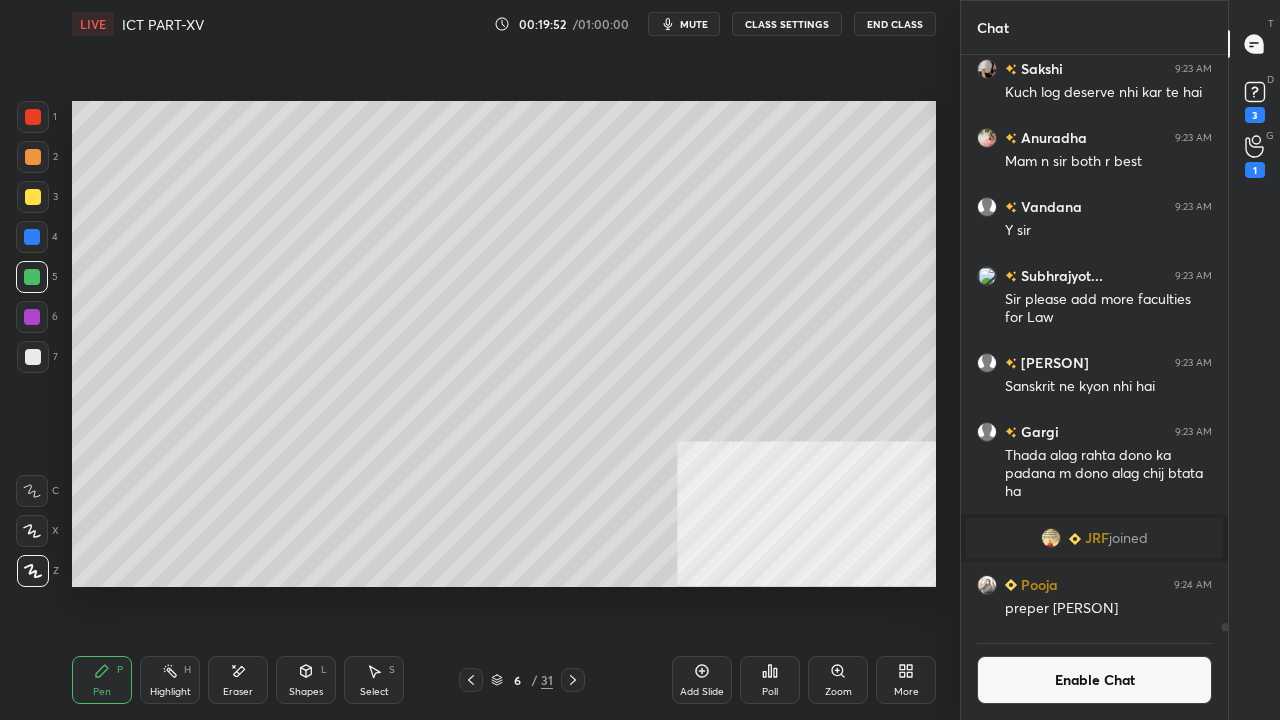click on "Enable Chat" at bounding box center [1094, 680] 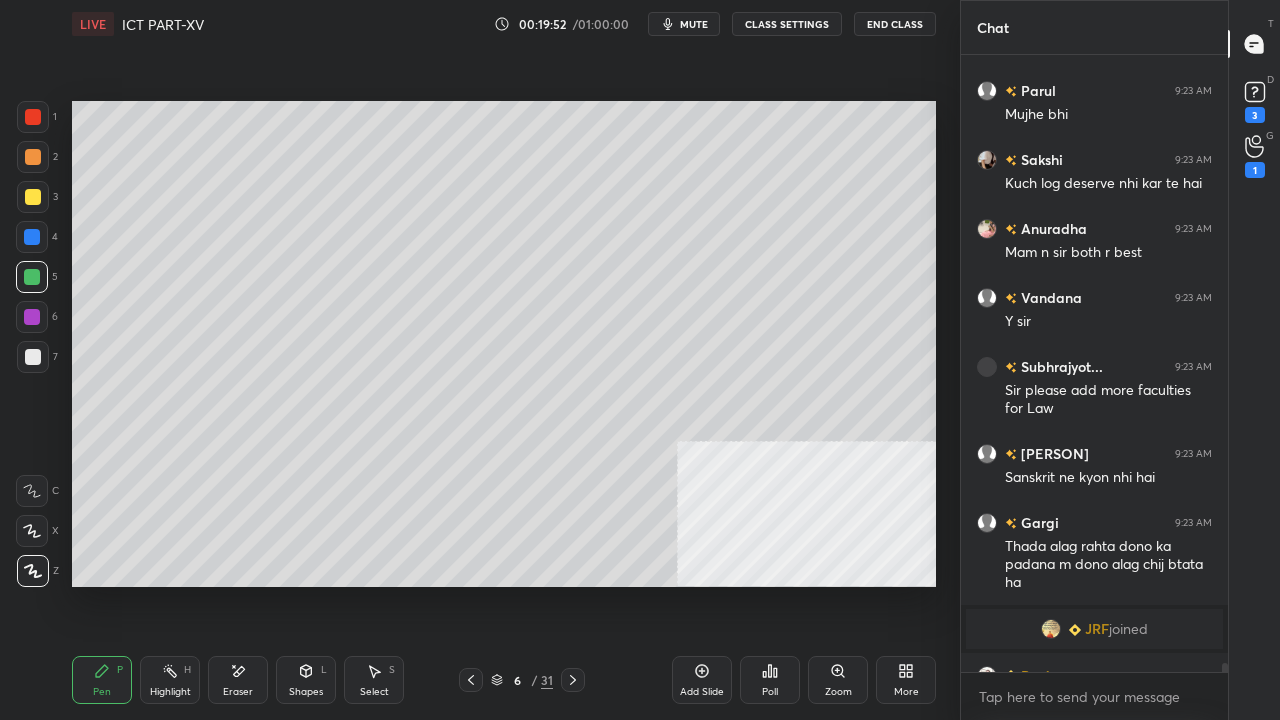 scroll, scrollTop: 40350, scrollLeft: 0, axis: vertical 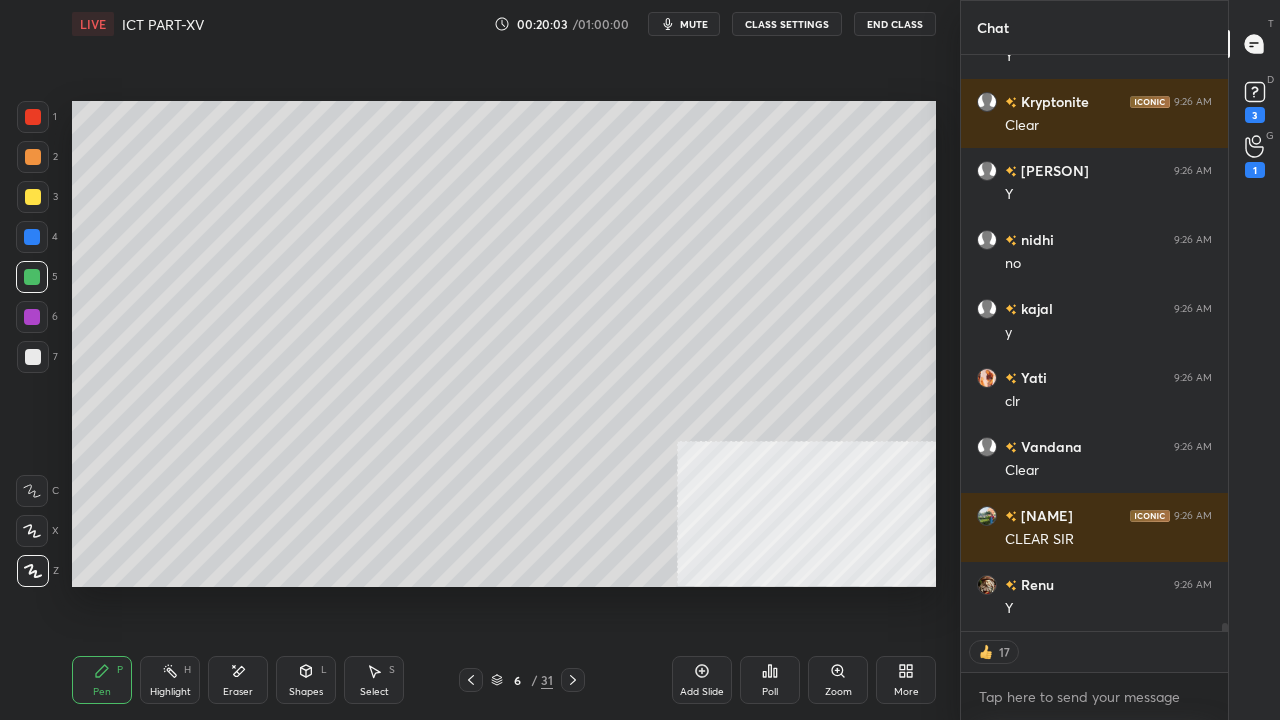 click on "Highlight H" at bounding box center [170, 680] 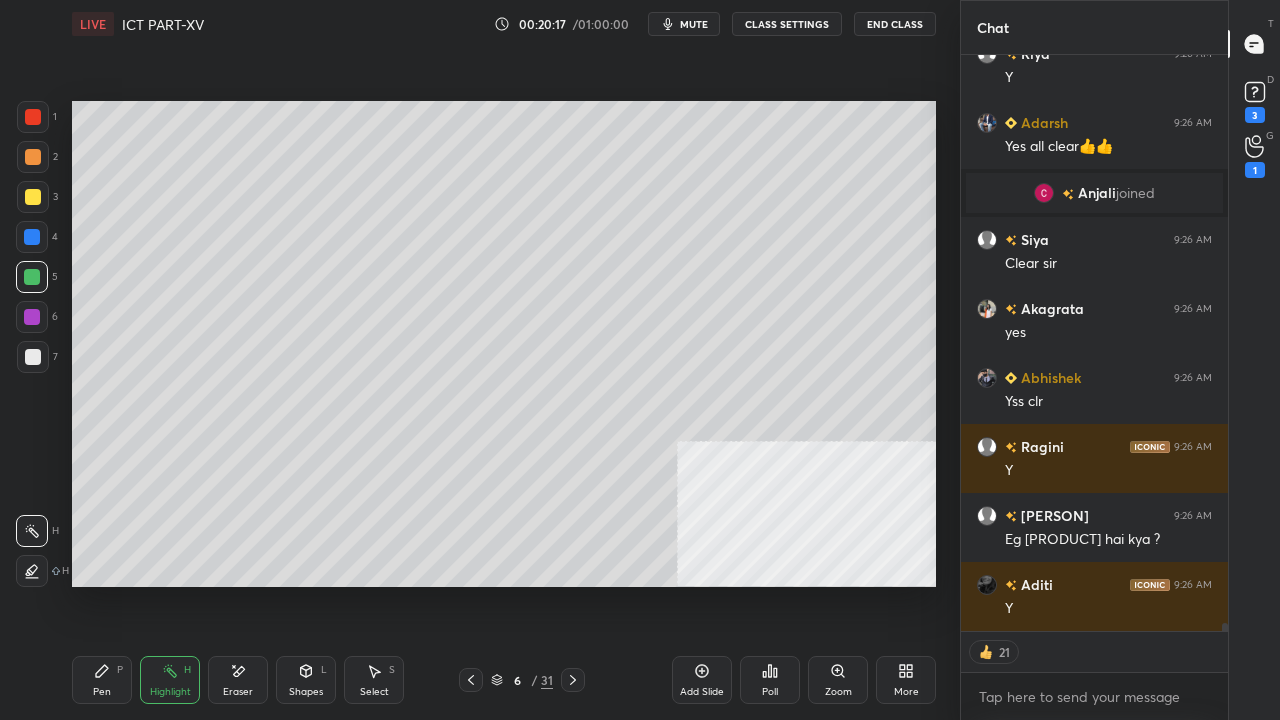 scroll, scrollTop: 41495, scrollLeft: 0, axis: vertical 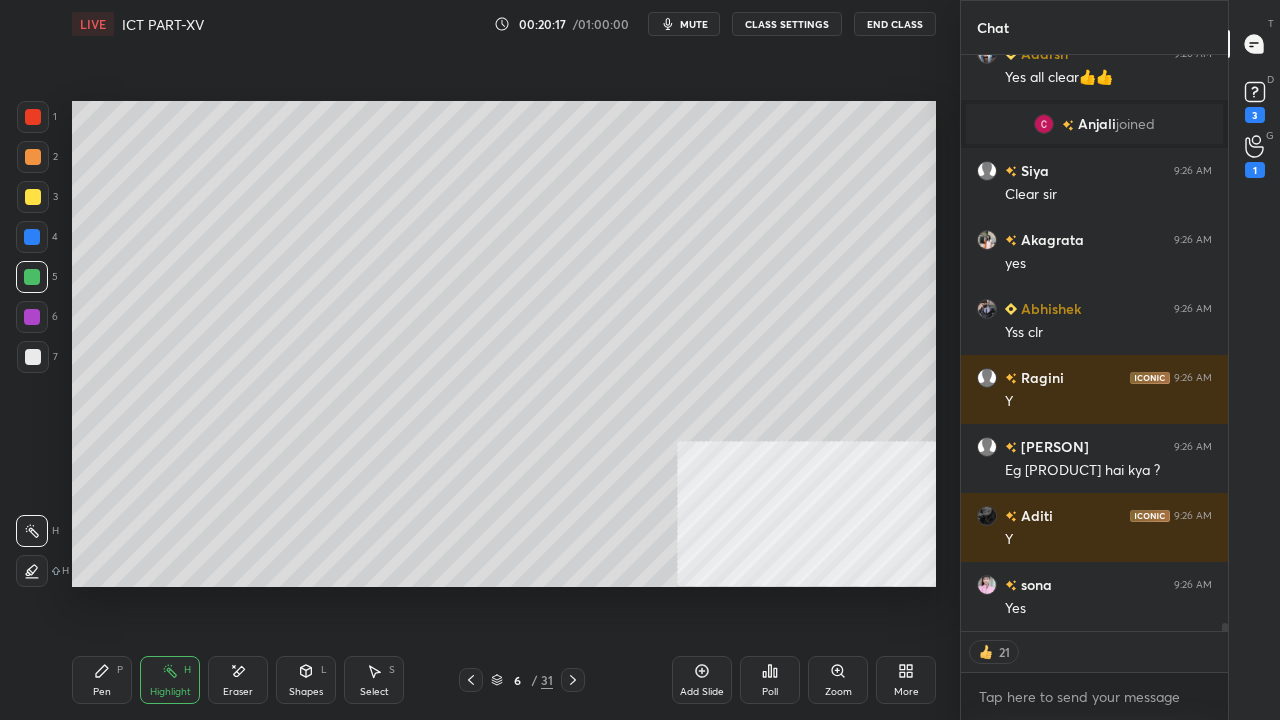 drag, startPoint x: 108, startPoint y: 676, endPoint x: 132, endPoint y: 666, distance: 26 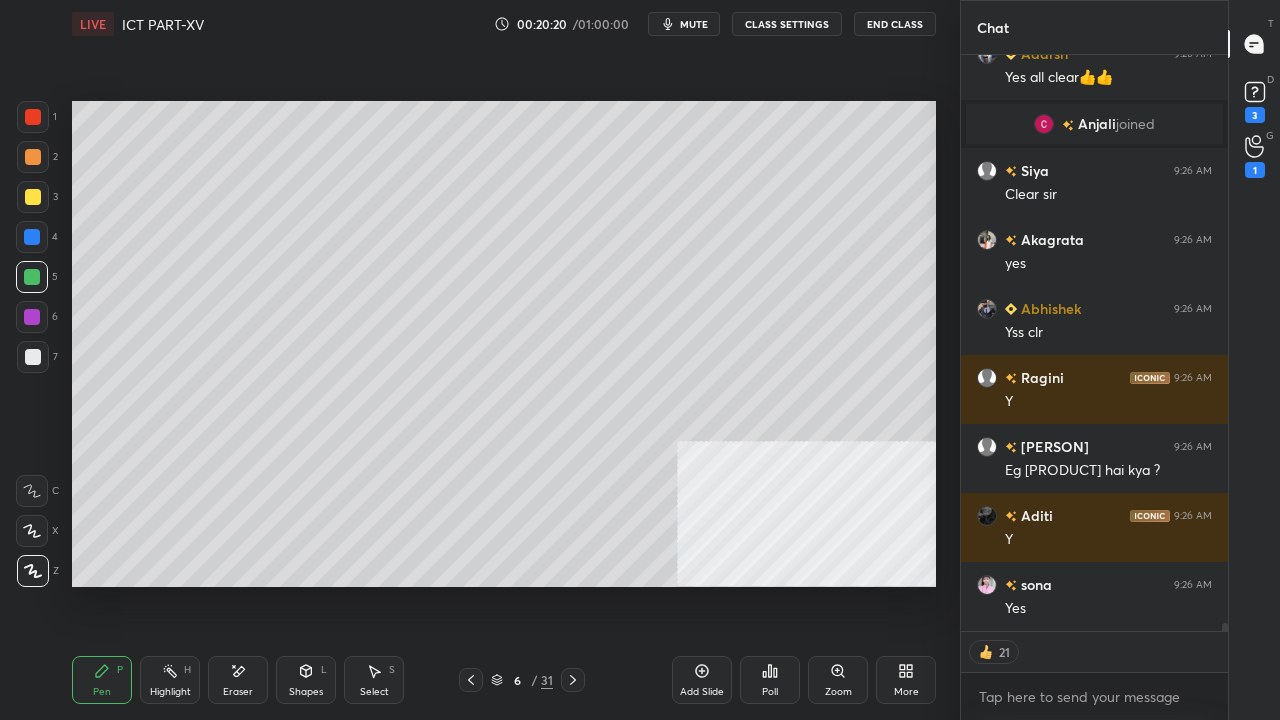 scroll, scrollTop: 41543, scrollLeft: 0, axis: vertical 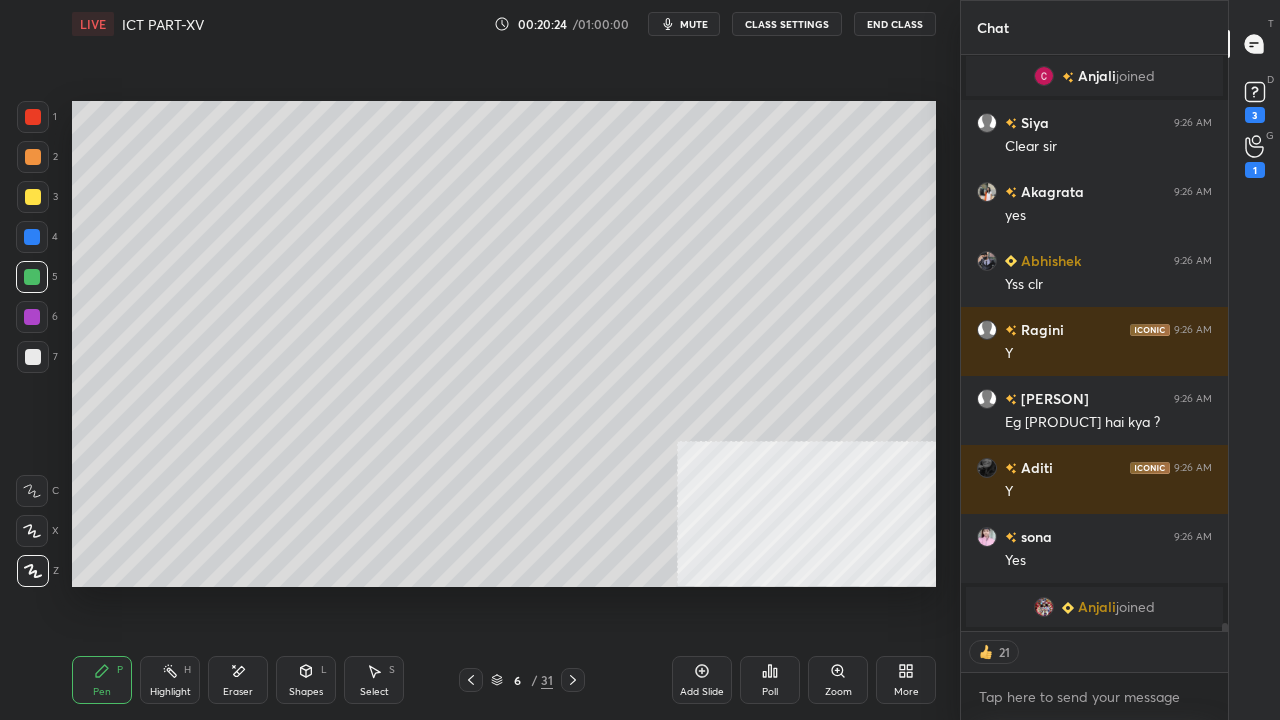 click on "Add Slide" at bounding box center (702, 680) 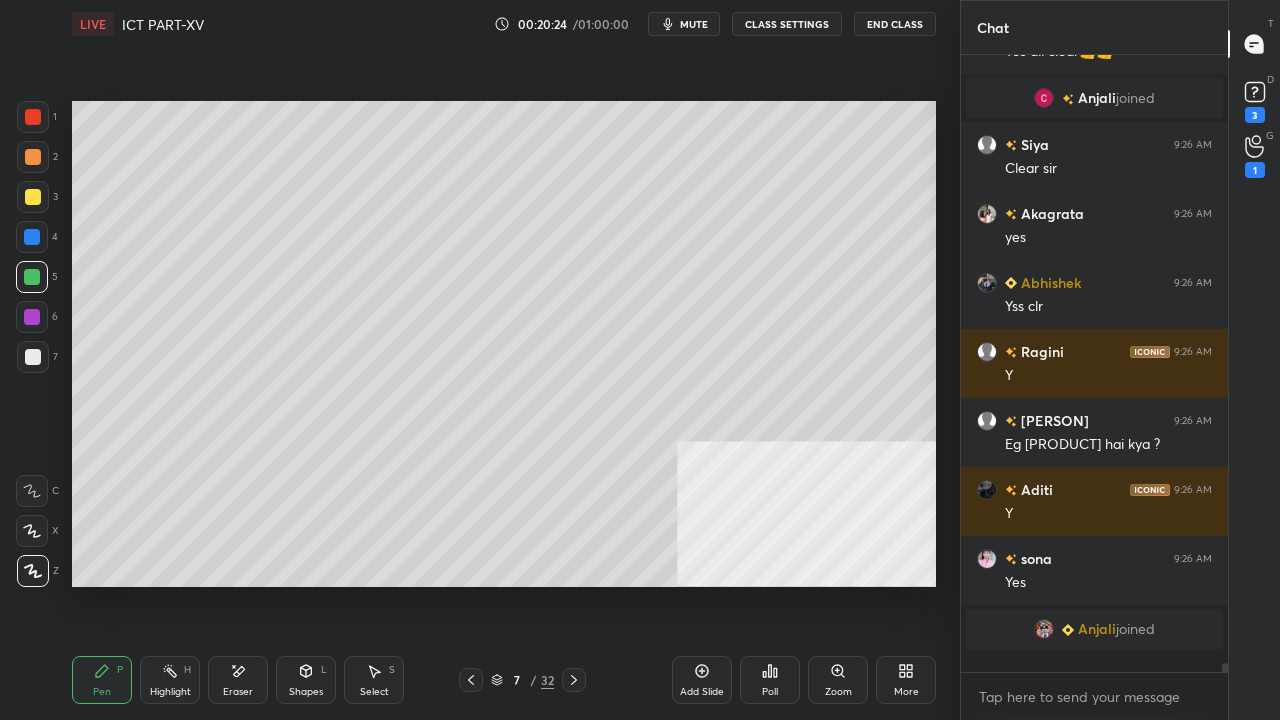 scroll, scrollTop: 6, scrollLeft: 6, axis: both 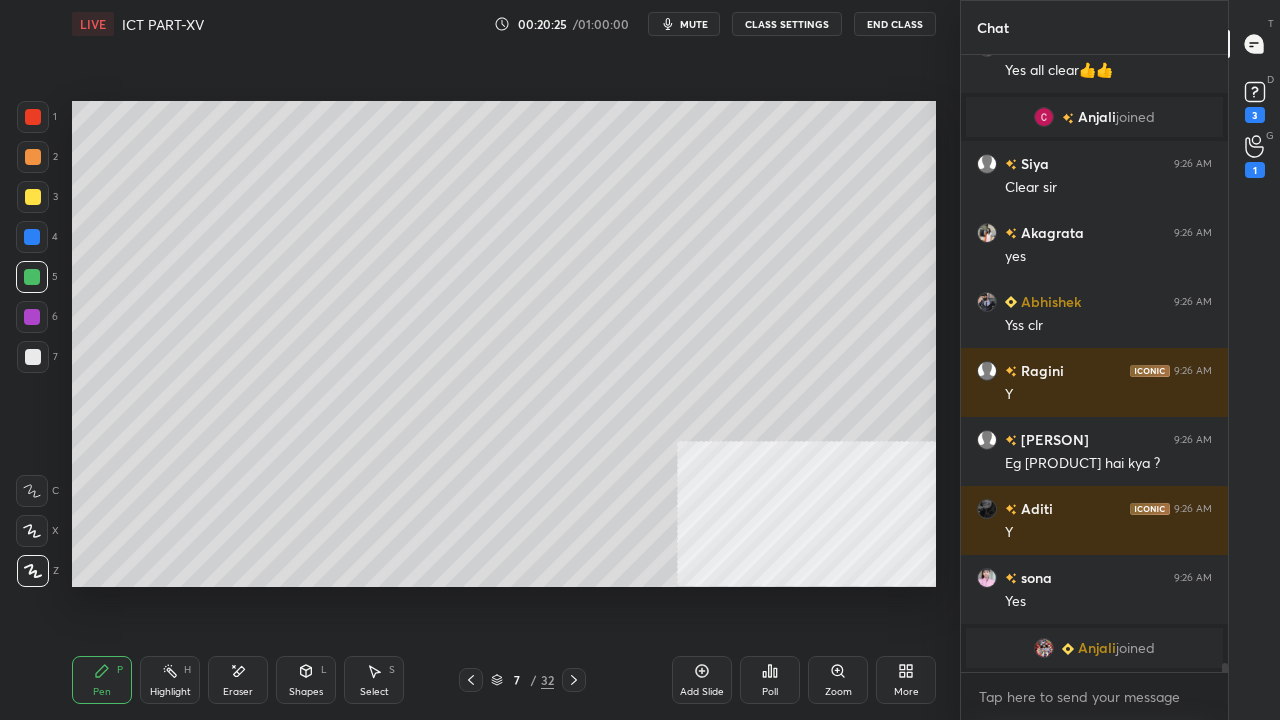 click at bounding box center (33, 197) 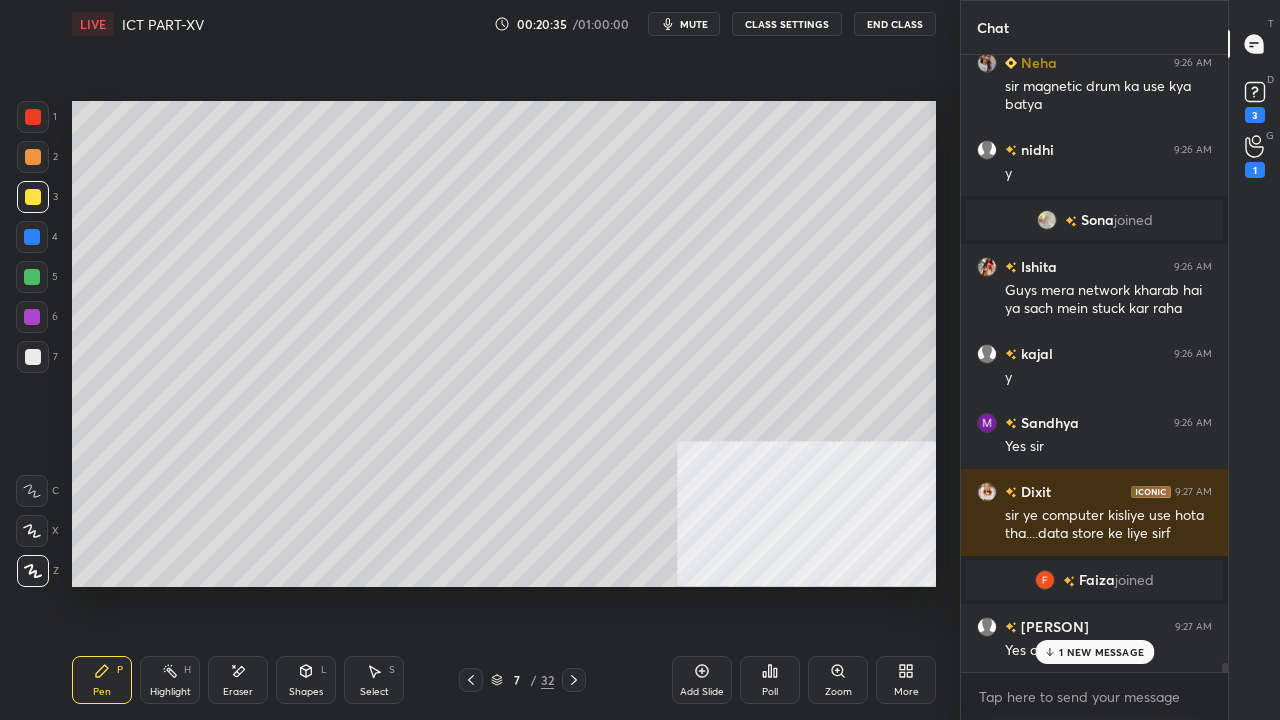 scroll, scrollTop: 41990, scrollLeft: 0, axis: vertical 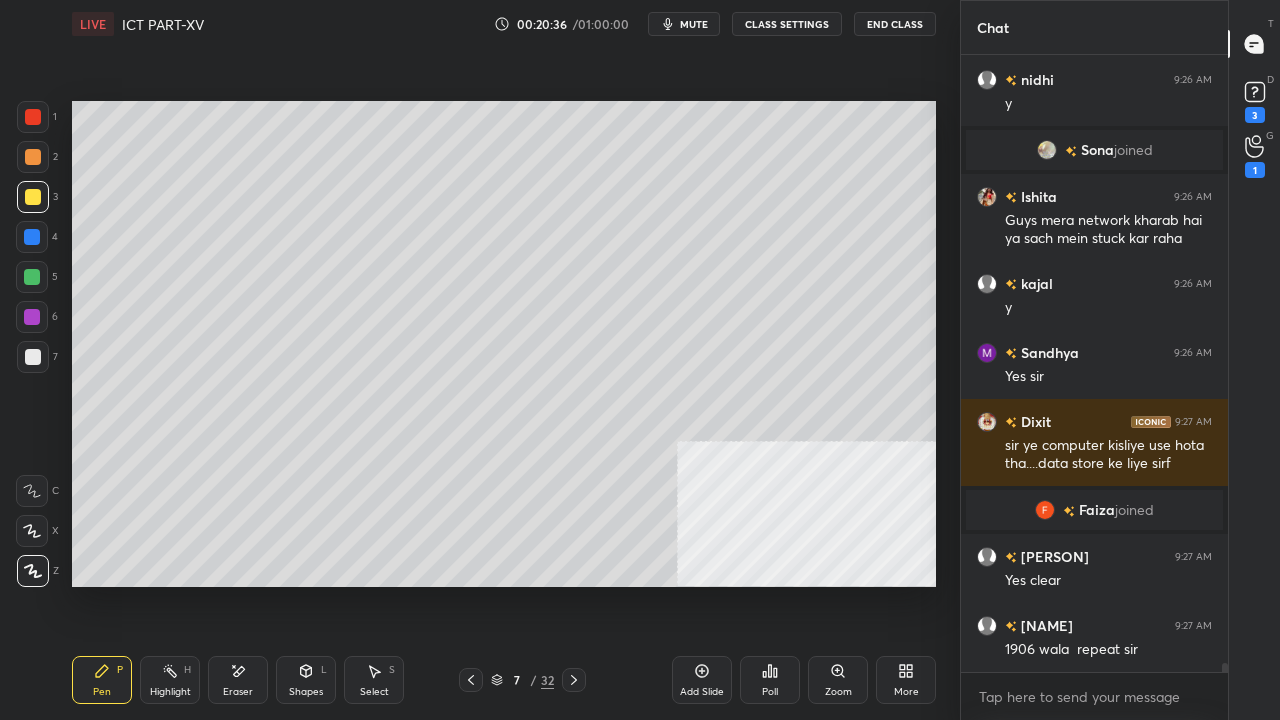 drag, startPoint x: 36, startPoint y: 118, endPoint x: 46, endPoint y: 123, distance: 11.18034 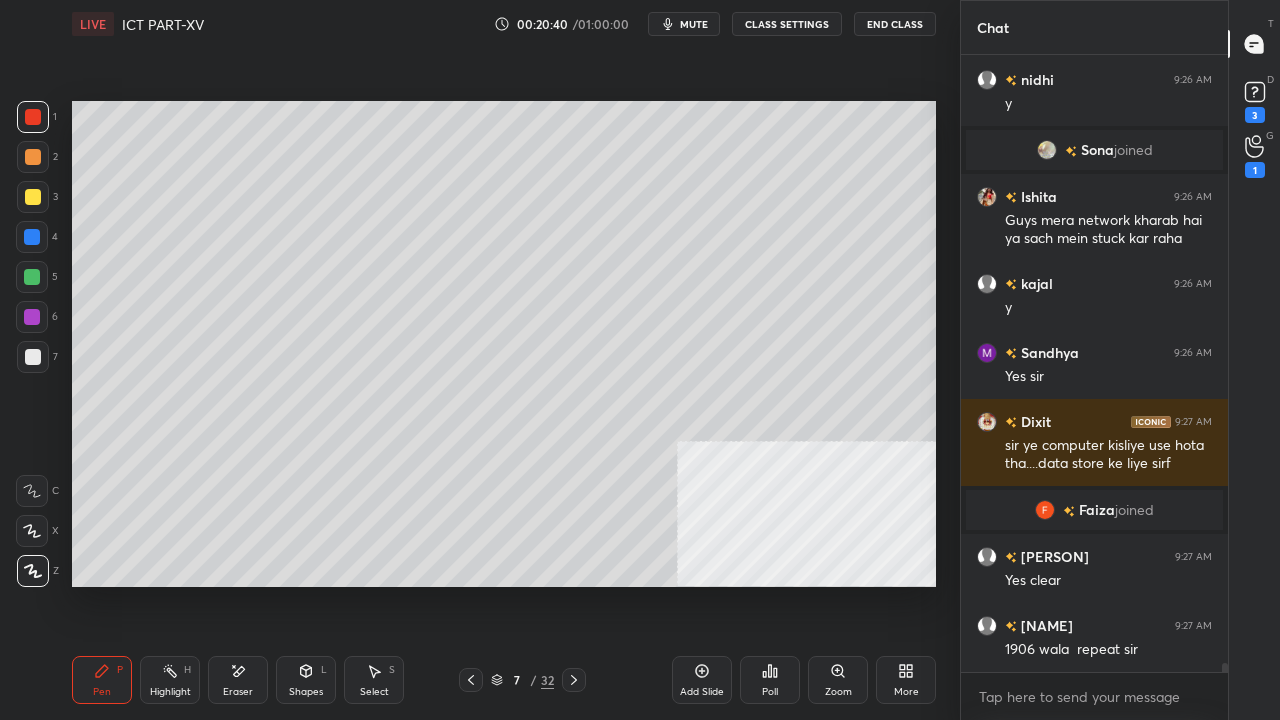 click 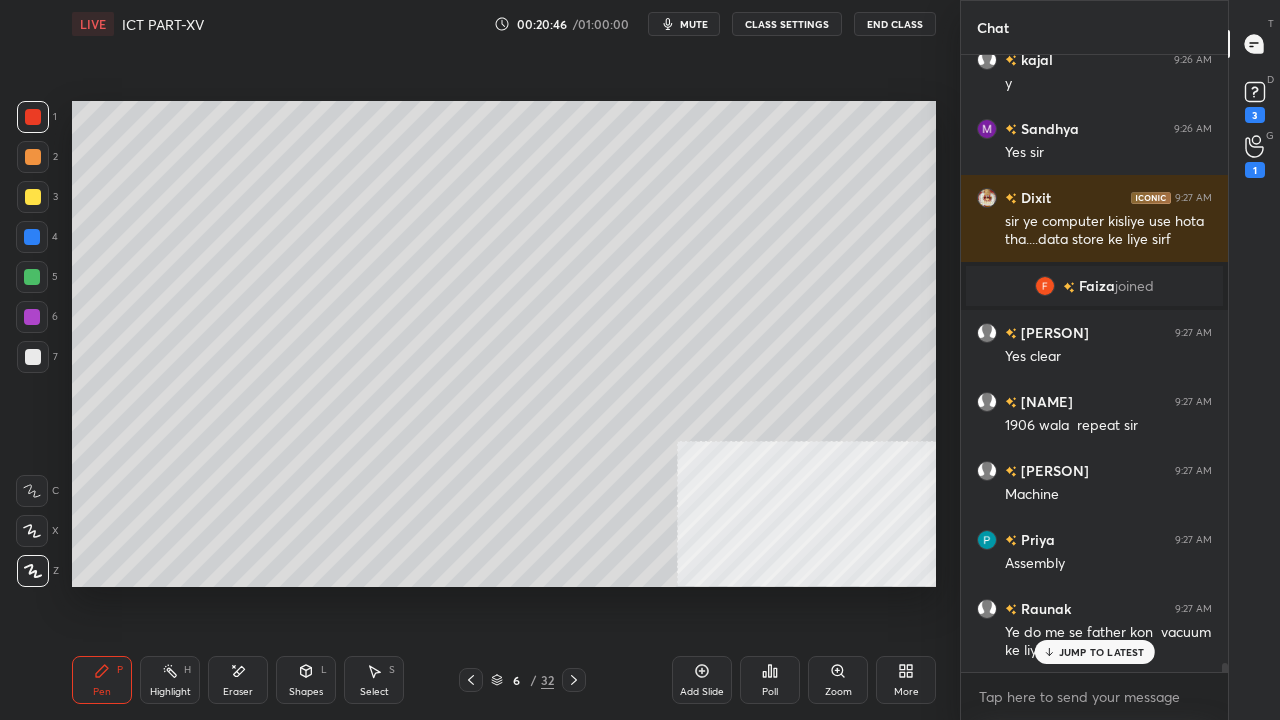 click on "JUMP TO LATEST" at bounding box center (1102, 652) 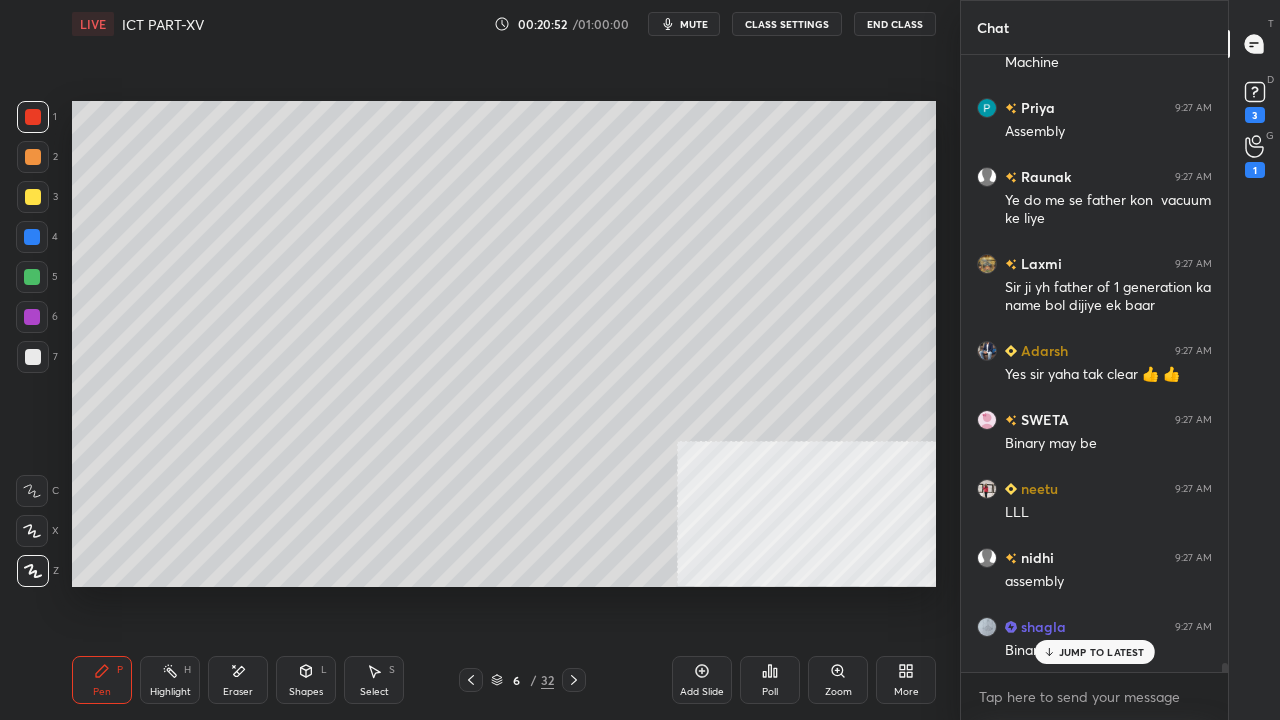 click on "Setting up your live class Poll for   secs No correct answer Start poll" at bounding box center [504, 344] 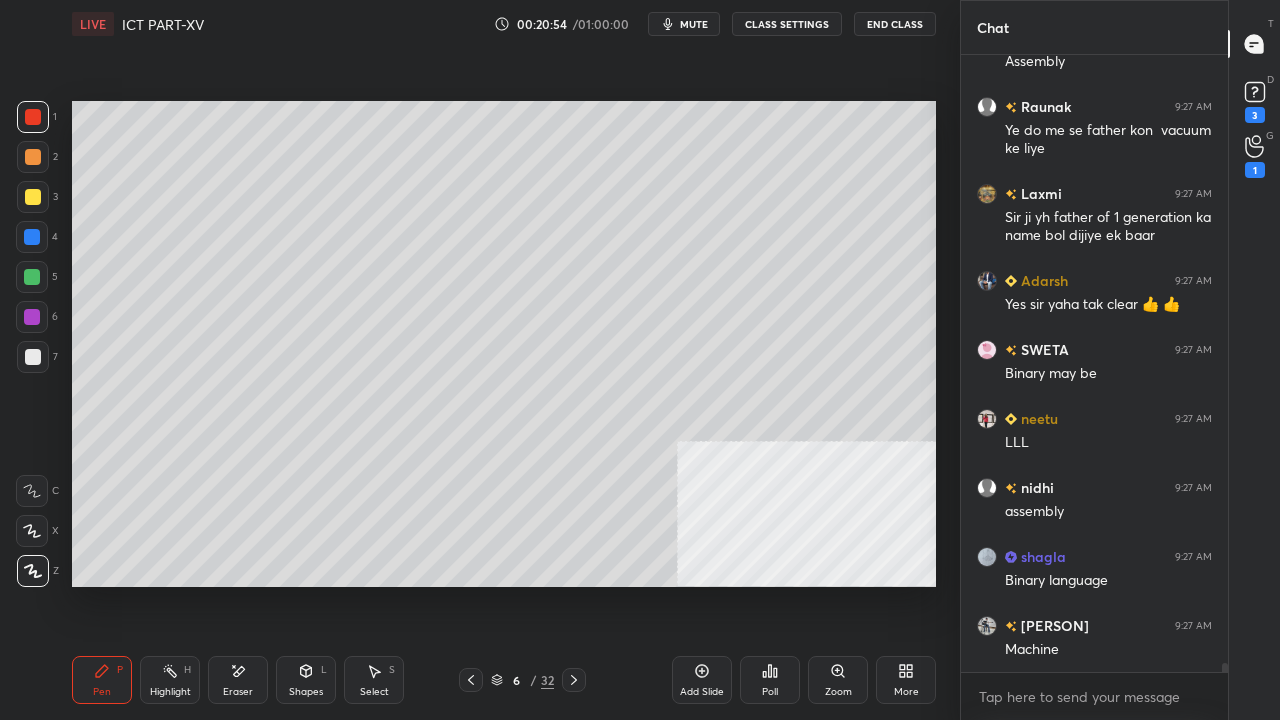scroll, scrollTop: 42784, scrollLeft: 0, axis: vertical 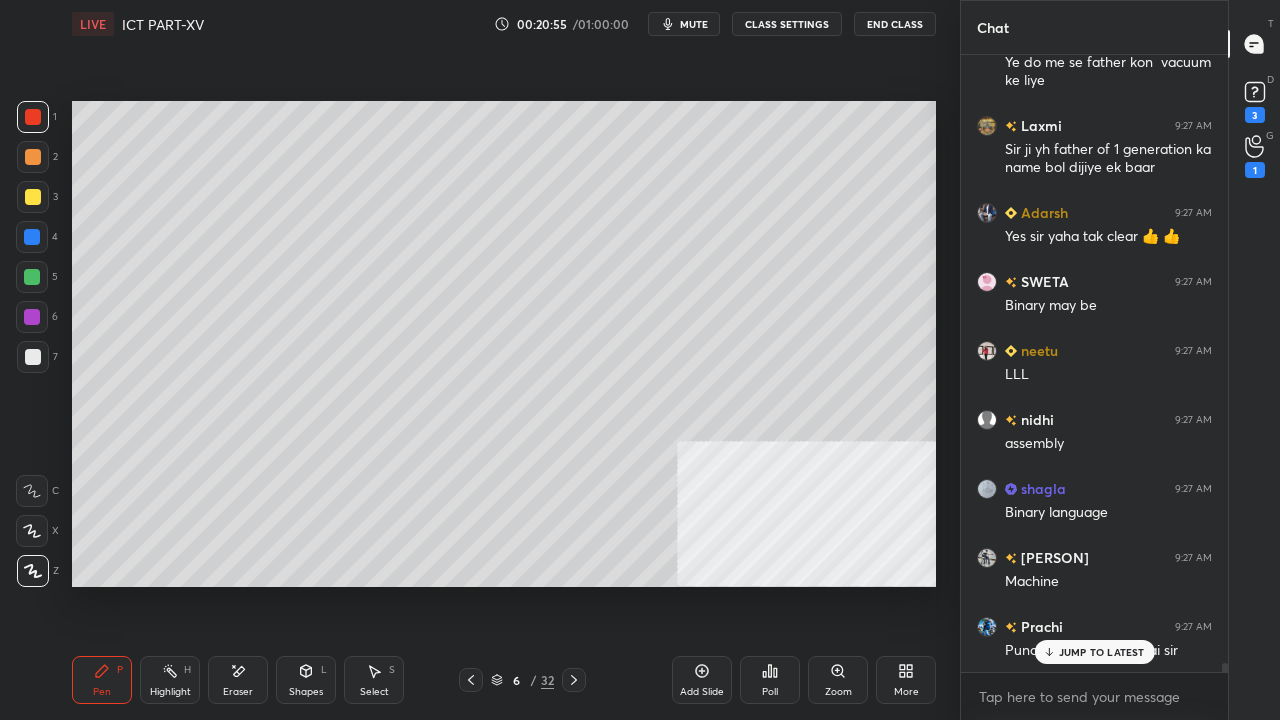 click on "JUMP TO LATEST" at bounding box center (1102, 652) 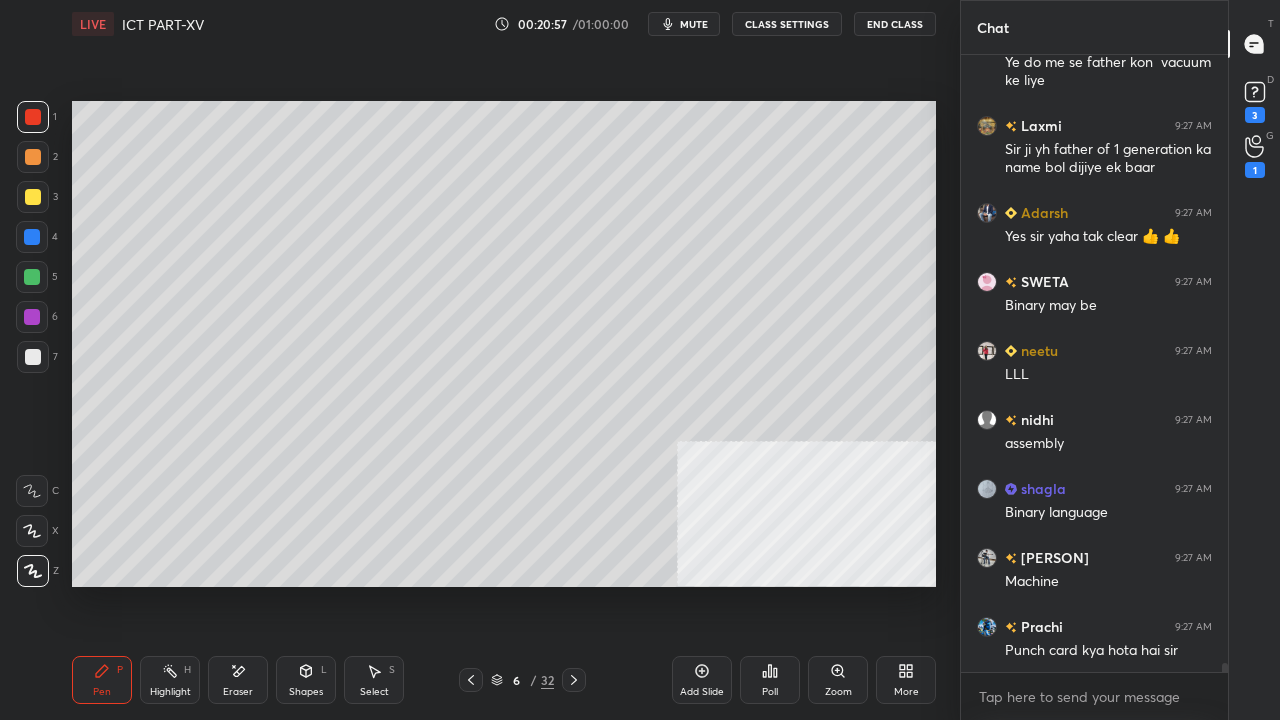 click 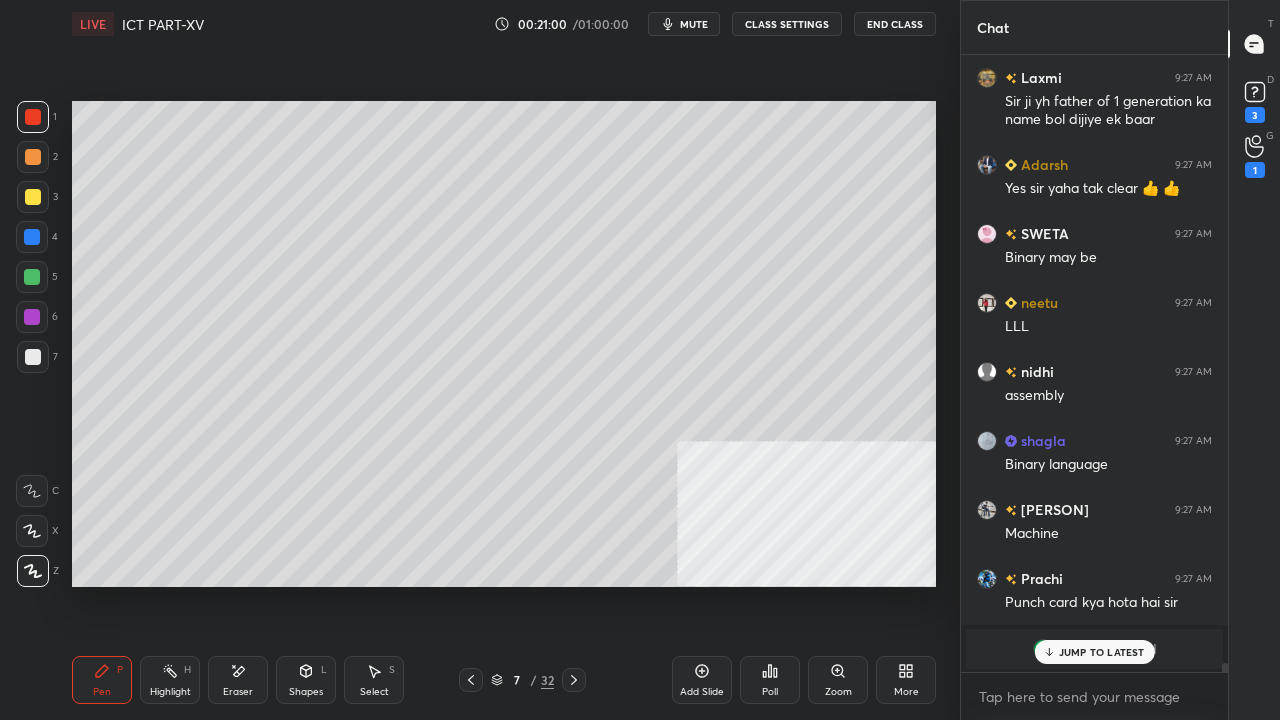 scroll, scrollTop: 42642, scrollLeft: 0, axis: vertical 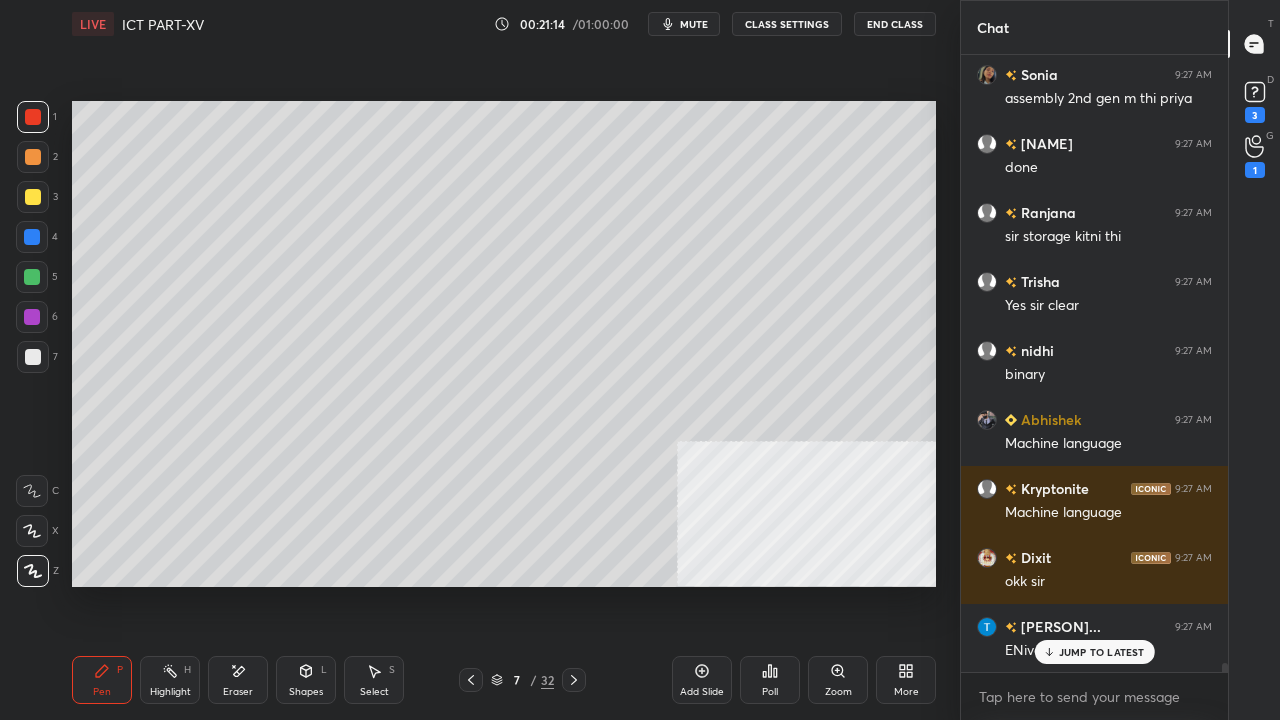 click on "Eraser" at bounding box center (238, 680) 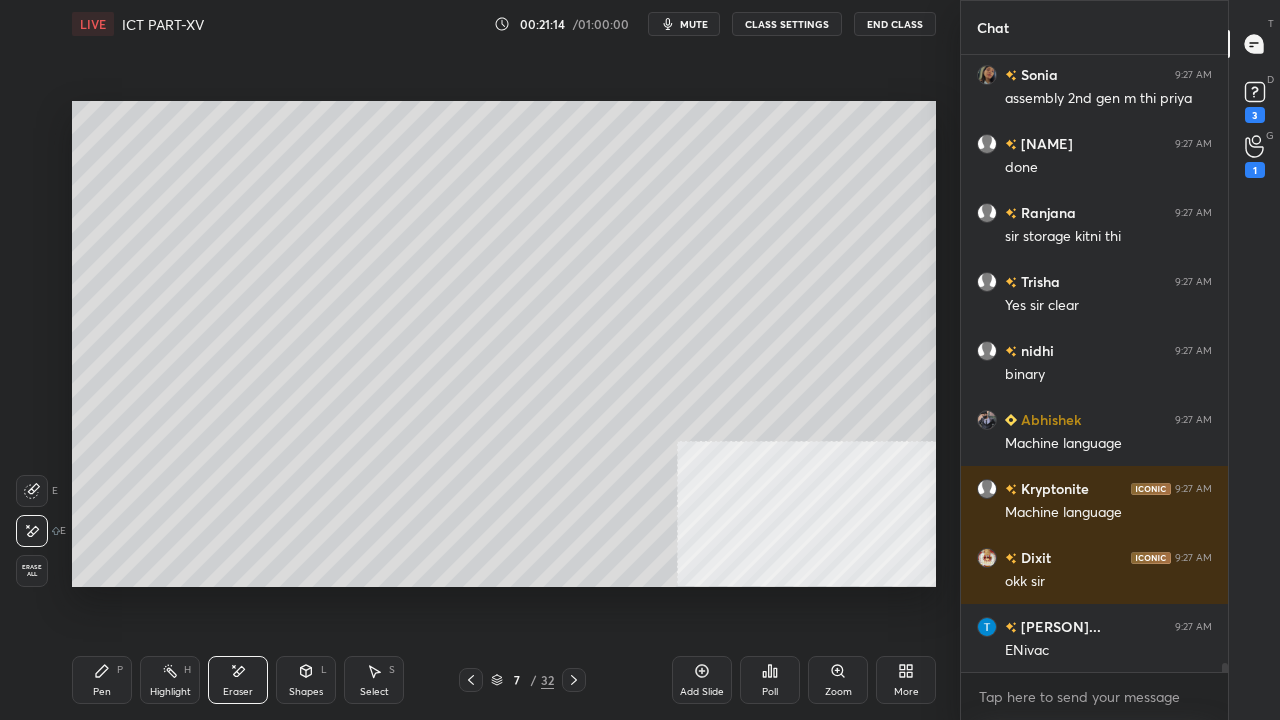 scroll, scrollTop: 43264, scrollLeft: 0, axis: vertical 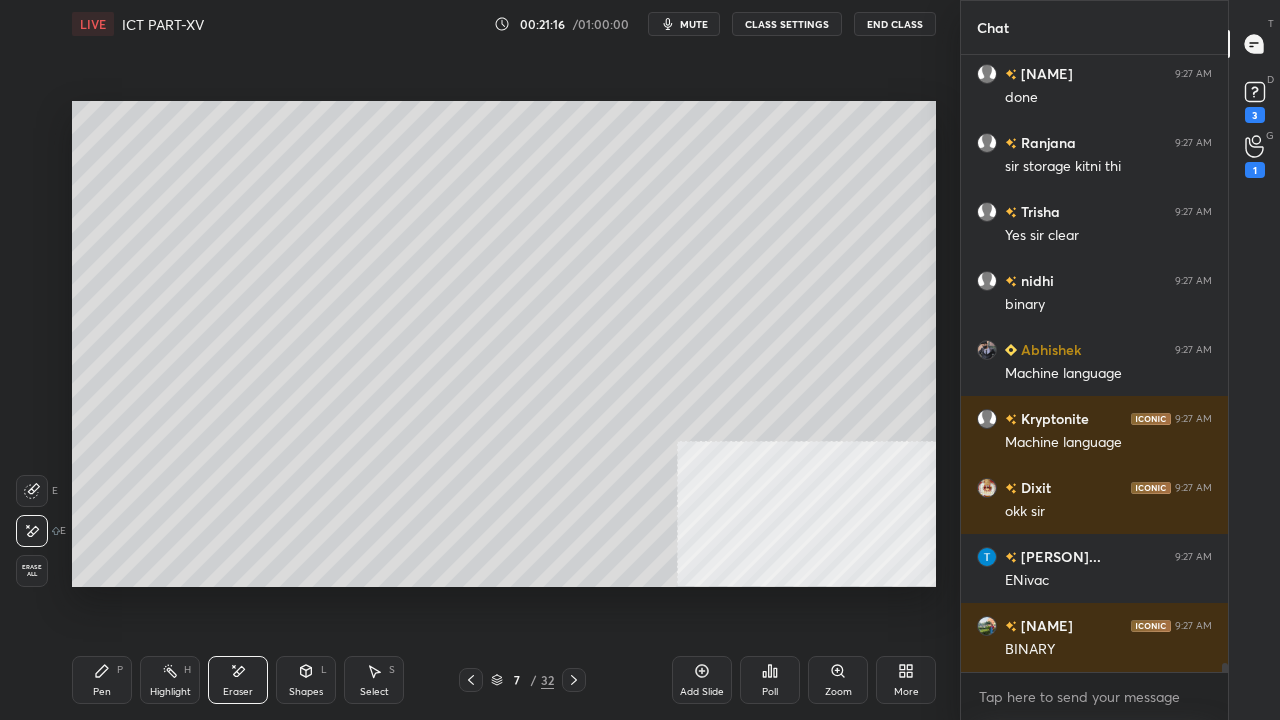 click on "Pen P" at bounding box center [102, 680] 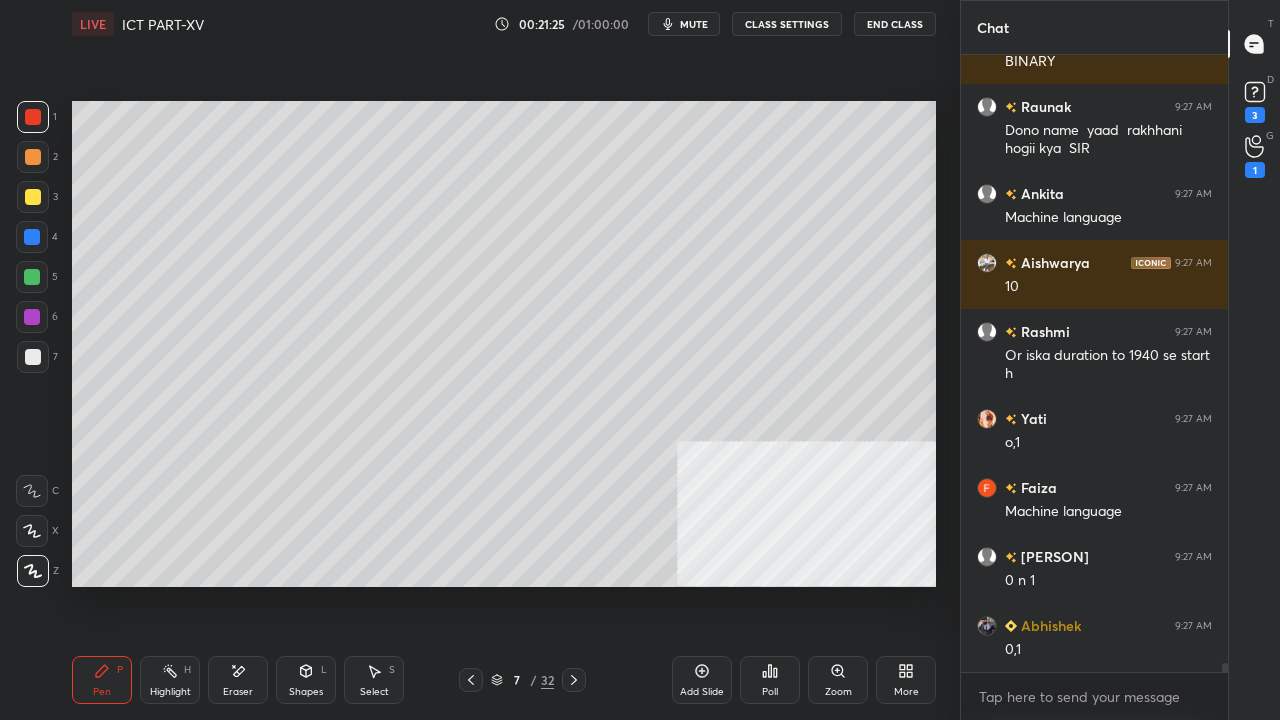 scroll, scrollTop: 43938, scrollLeft: 0, axis: vertical 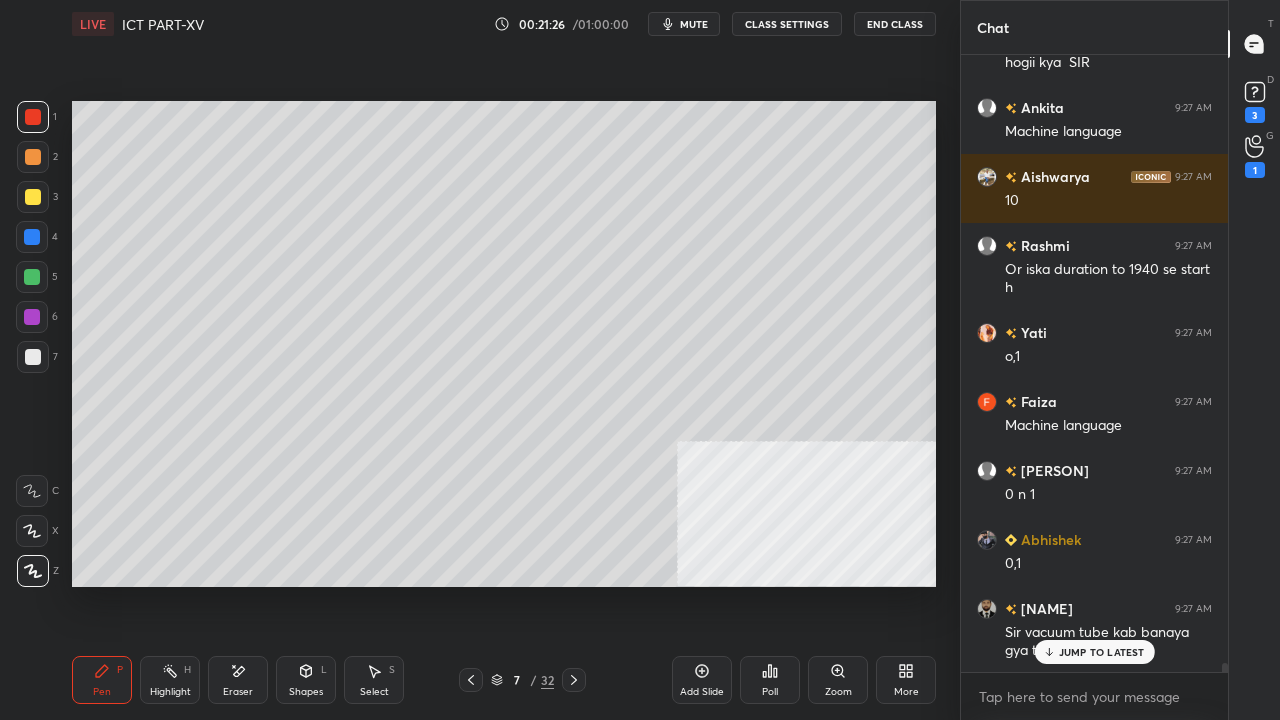 drag, startPoint x: 36, startPoint y: 110, endPoint x: 39, endPoint y: 134, distance: 24.186773 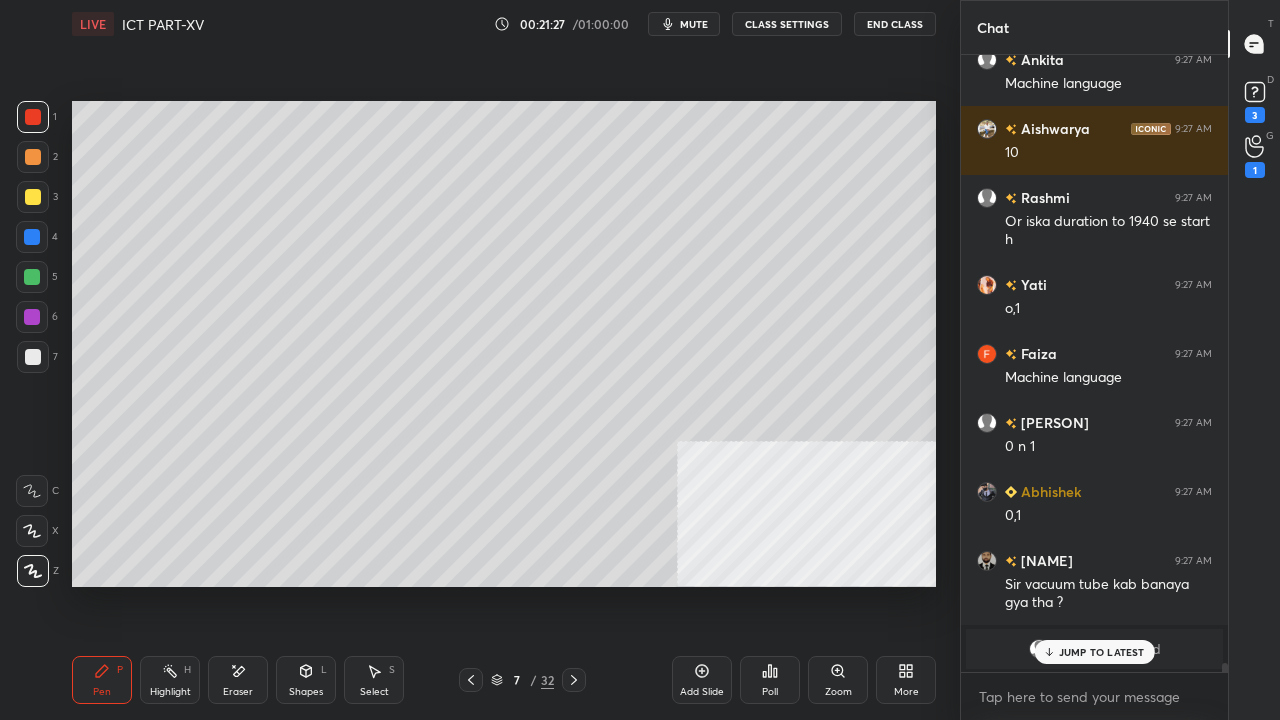 click at bounding box center [33, 157] 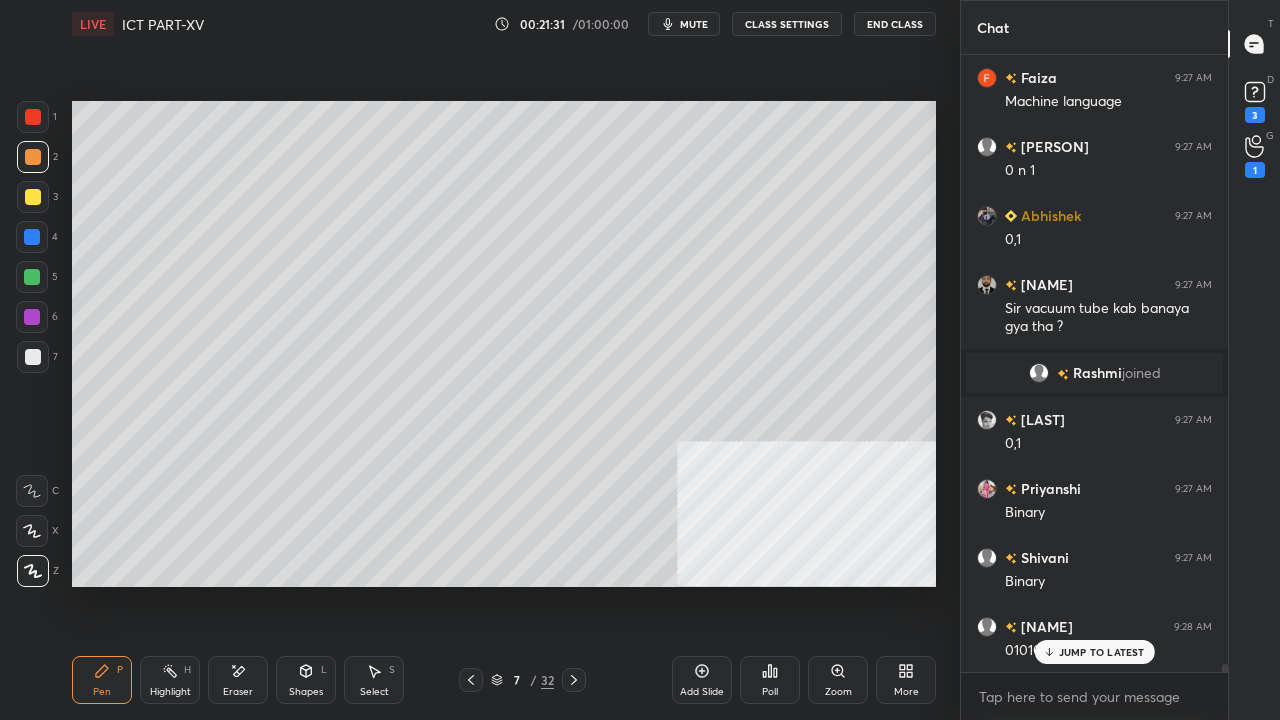 scroll, scrollTop: 44332, scrollLeft: 0, axis: vertical 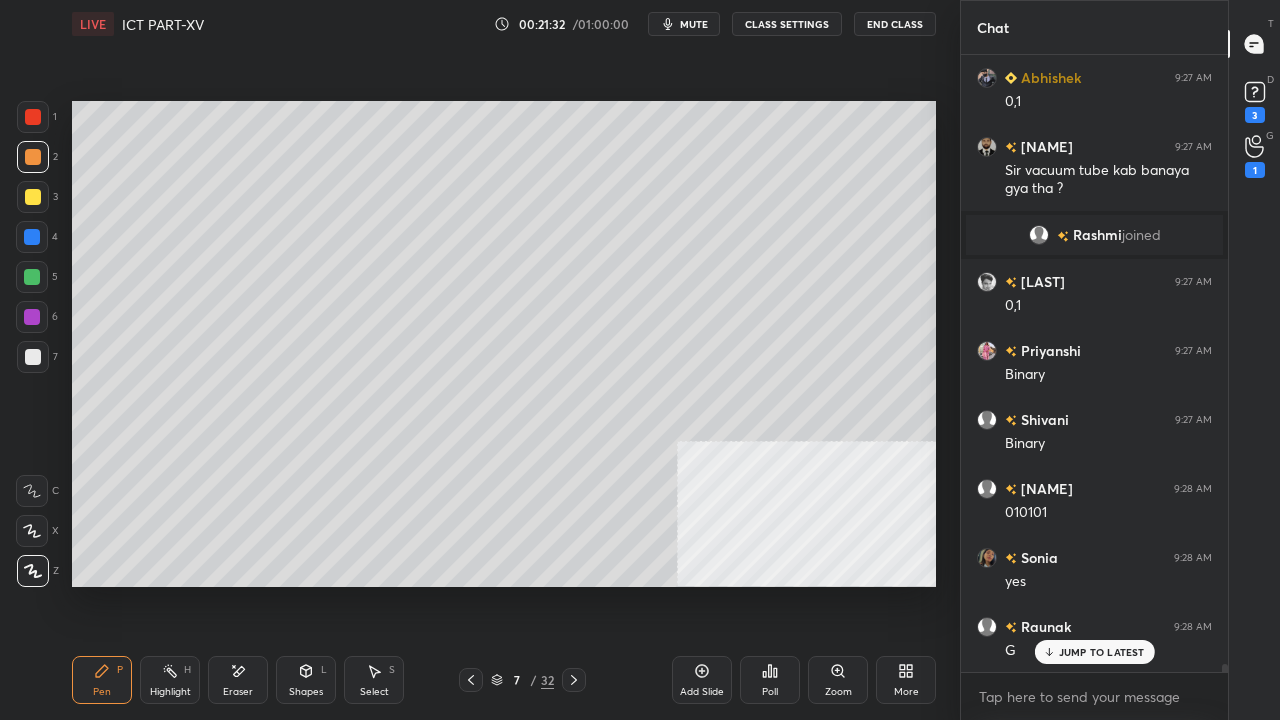 drag, startPoint x: 473, startPoint y: 676, endPoint x: 522, endPoint y: 628, distance: 68.593 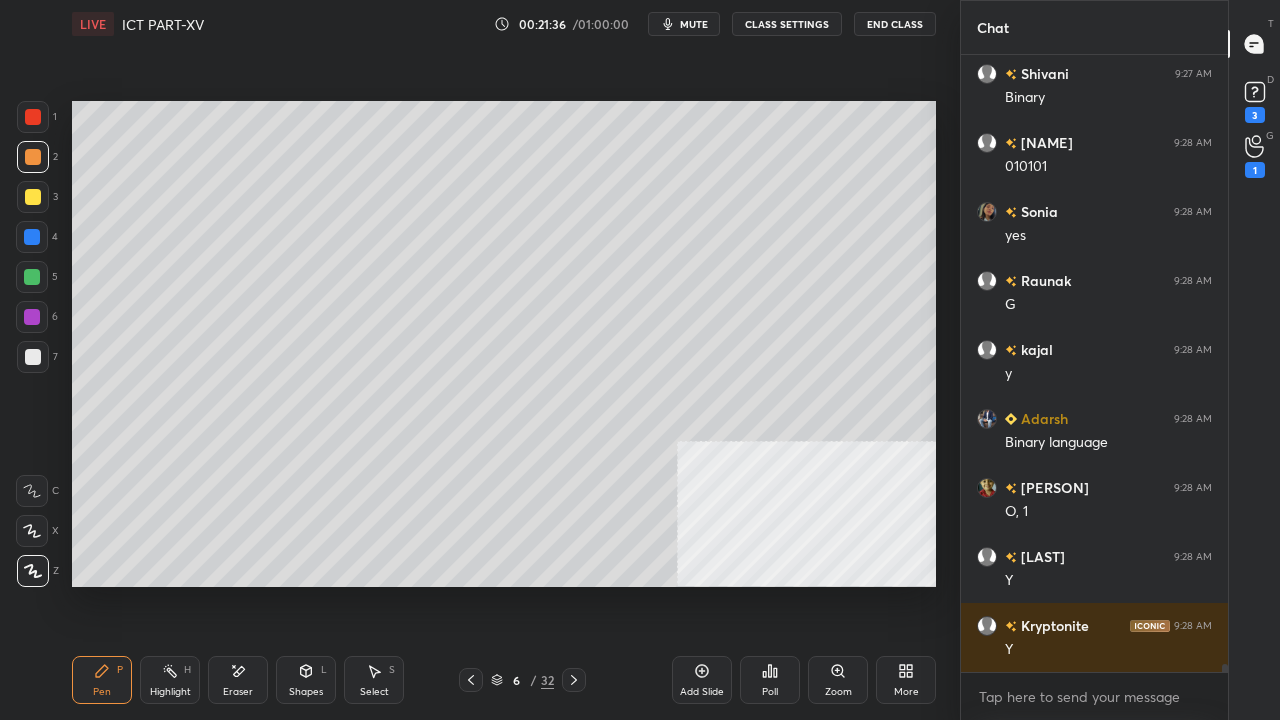 scroll, scrollTop: 44884, scrollLeft: 0, axis: vertical 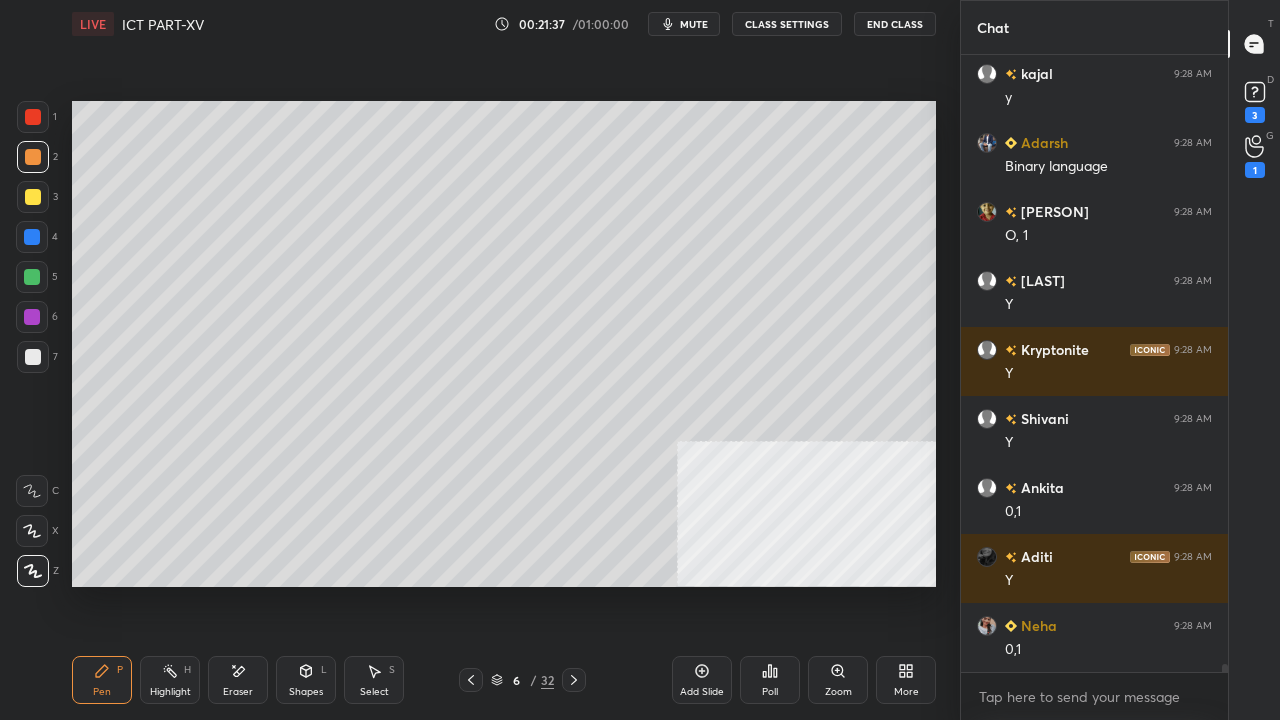 click 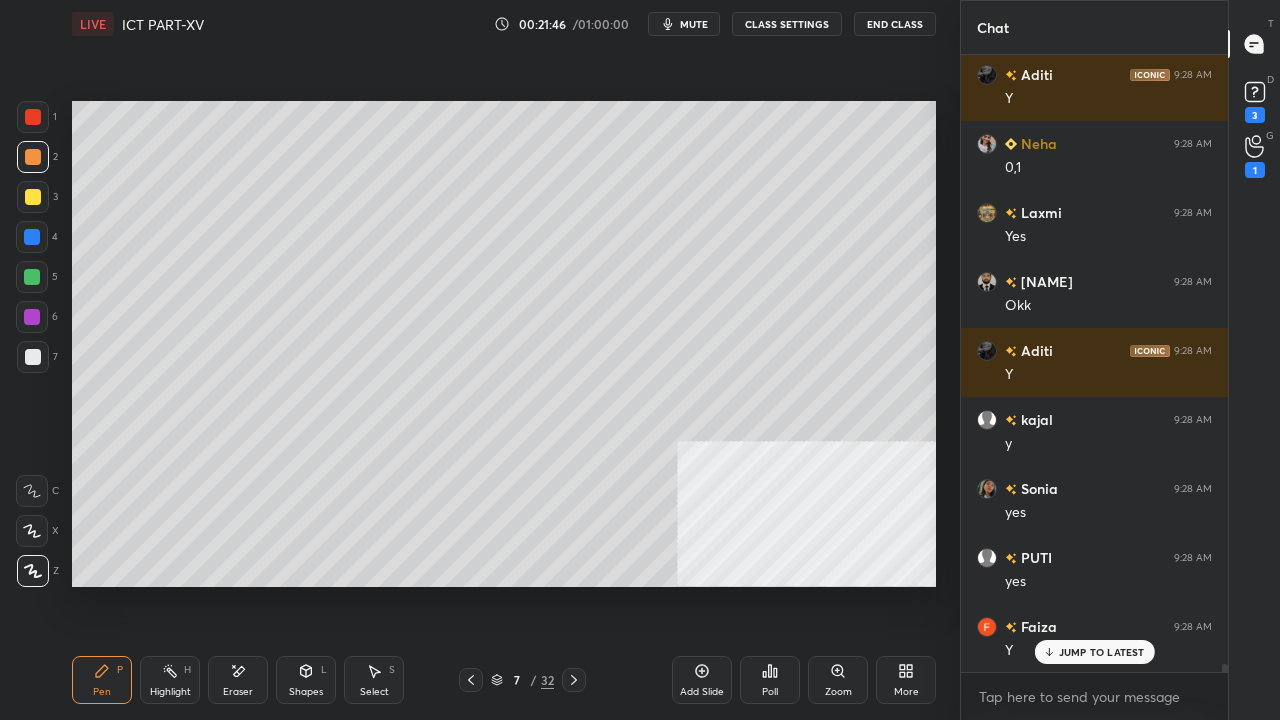 click at bounding box center [33, 357] 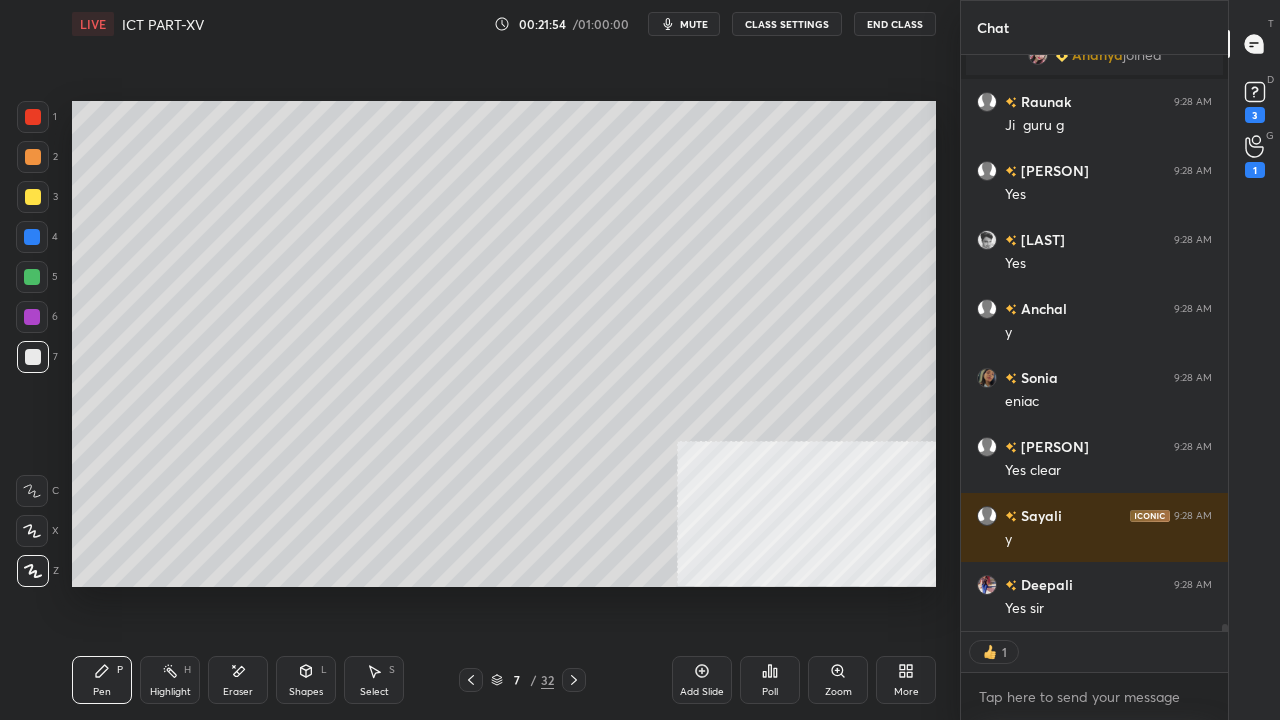 drag, startPoint x: 34, startPoint y: 236, endPoint x: 67, endPoint y: 238, distance: 33.06055 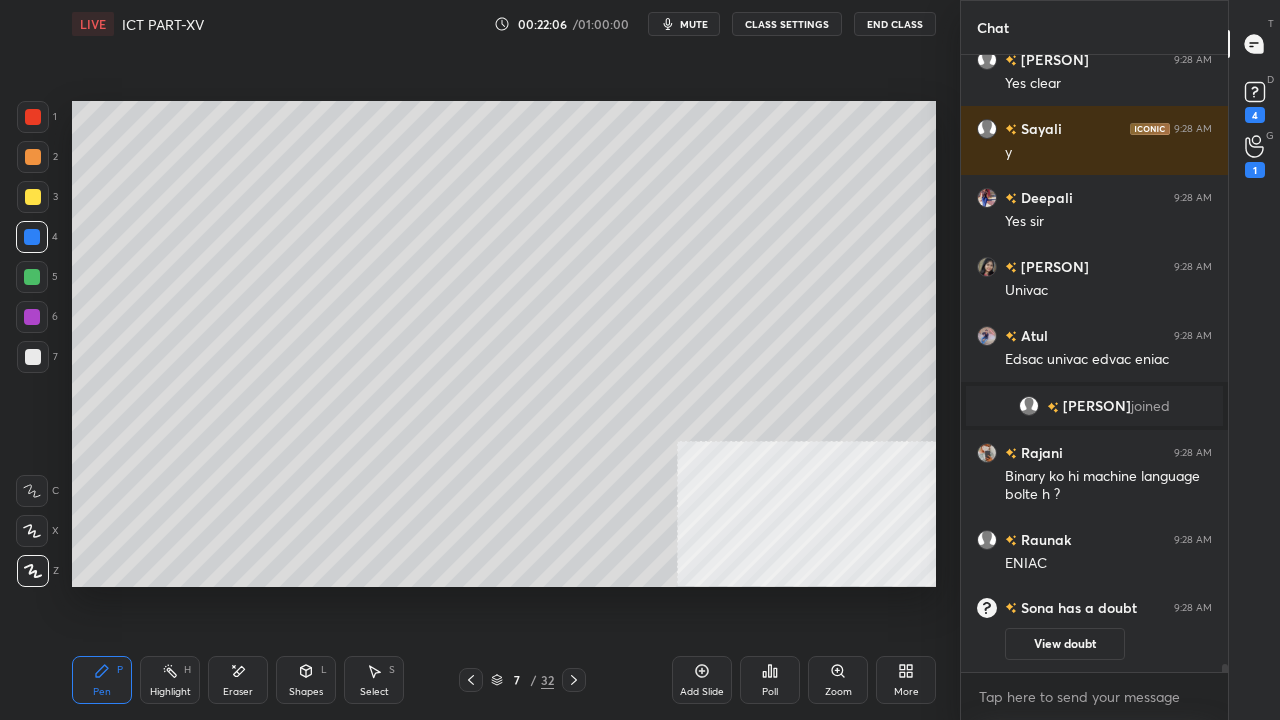 click at bounding box center [33, 357] 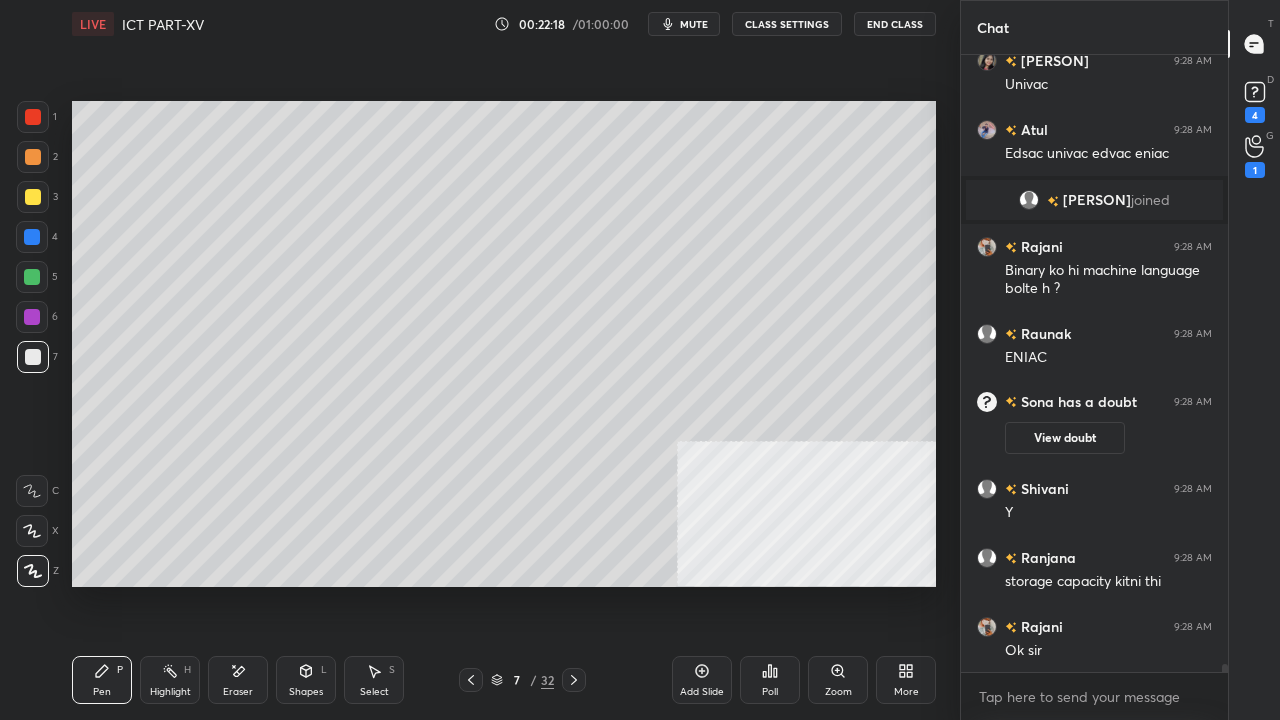 click 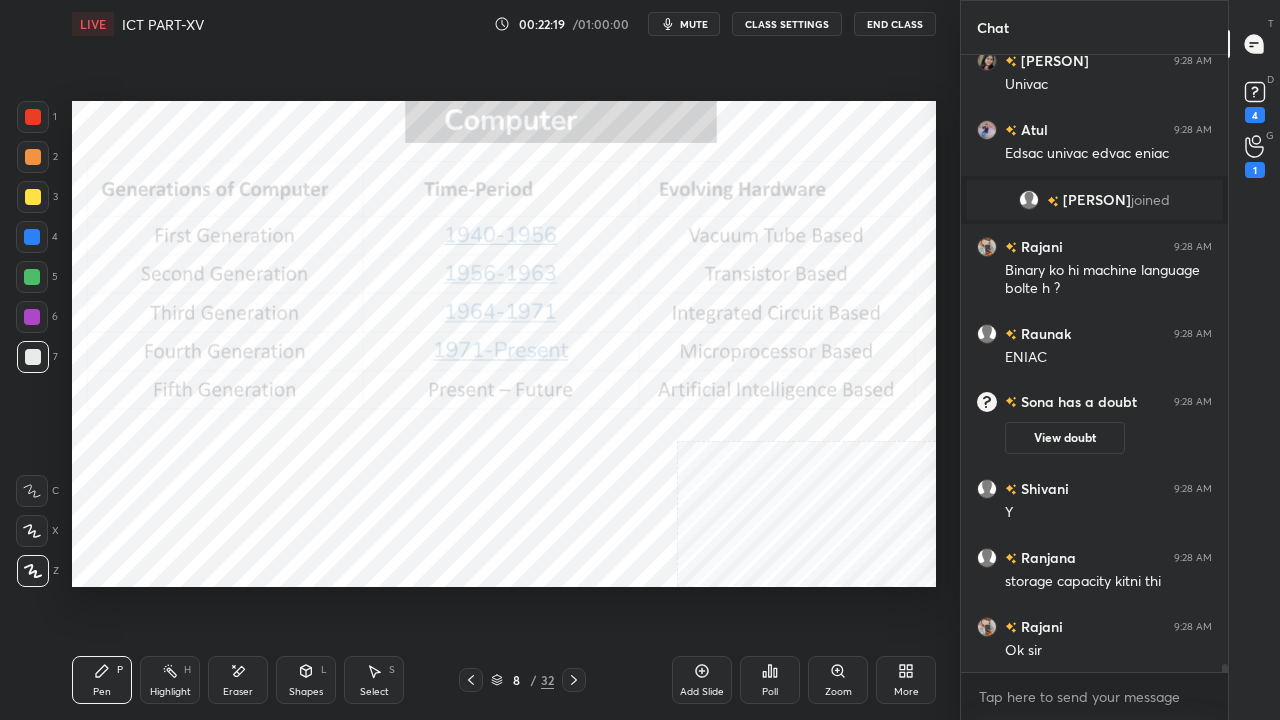 click 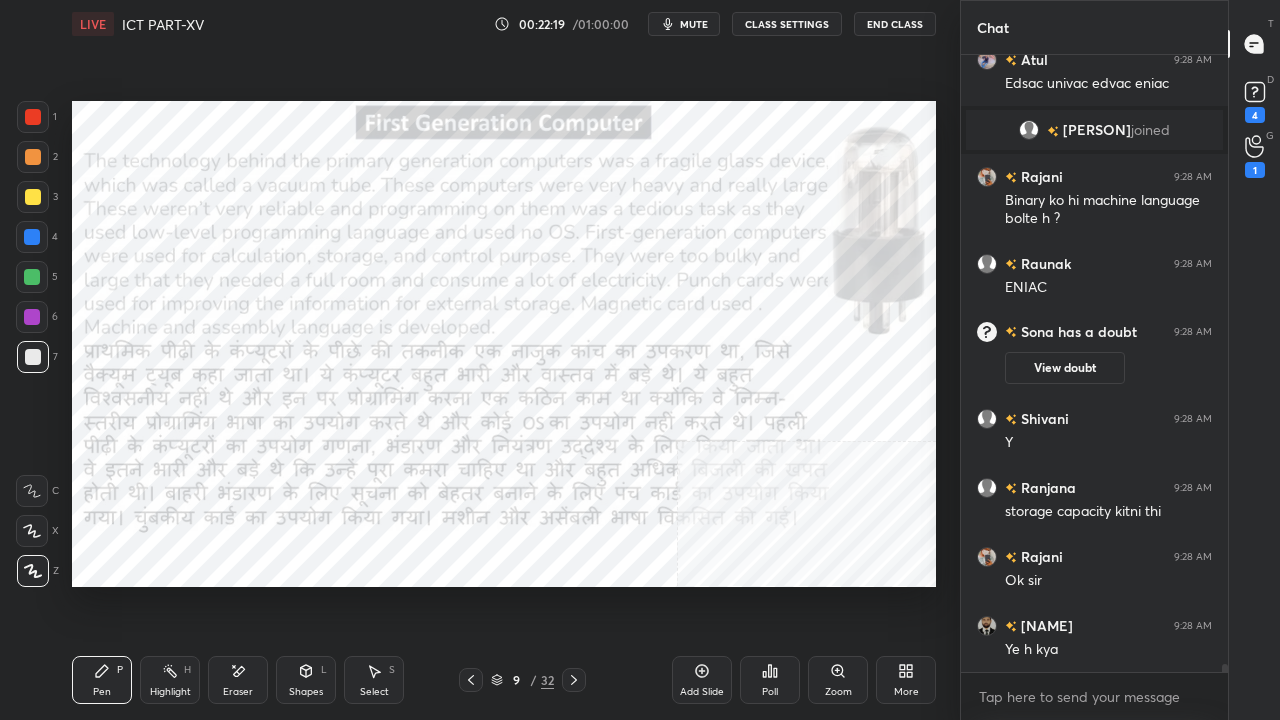 click at bounding box center (574, 680) 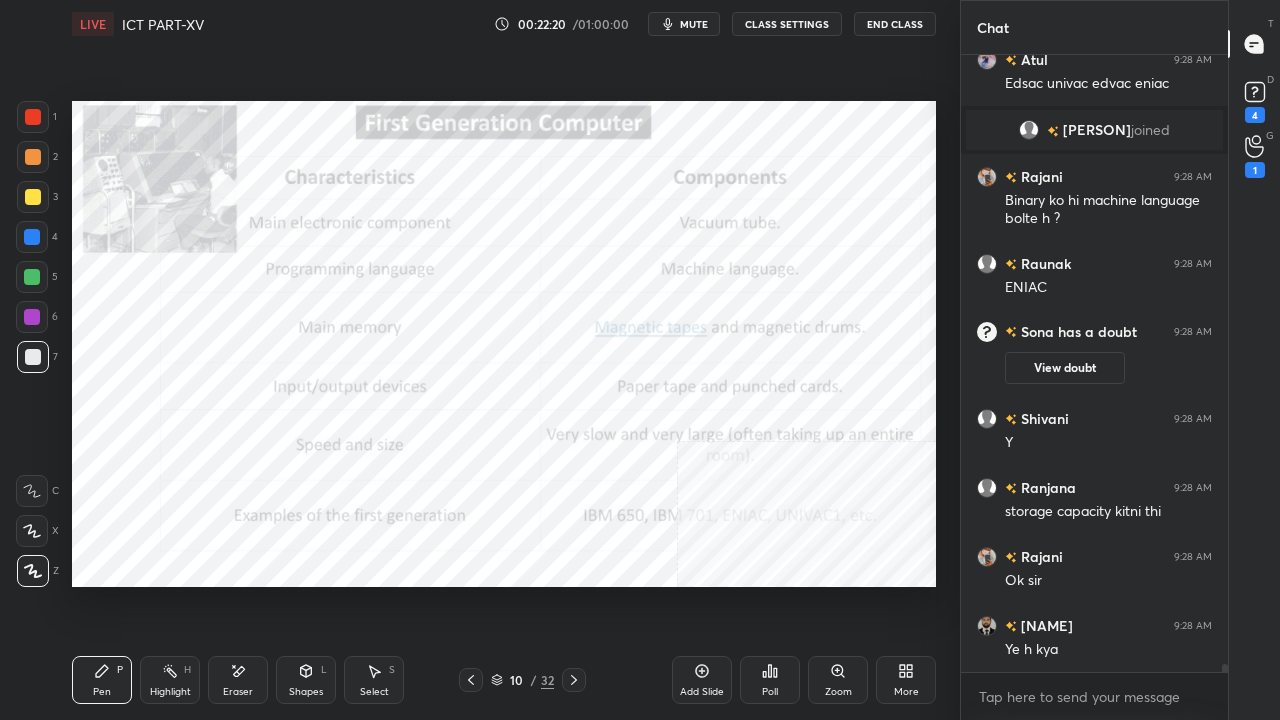 click 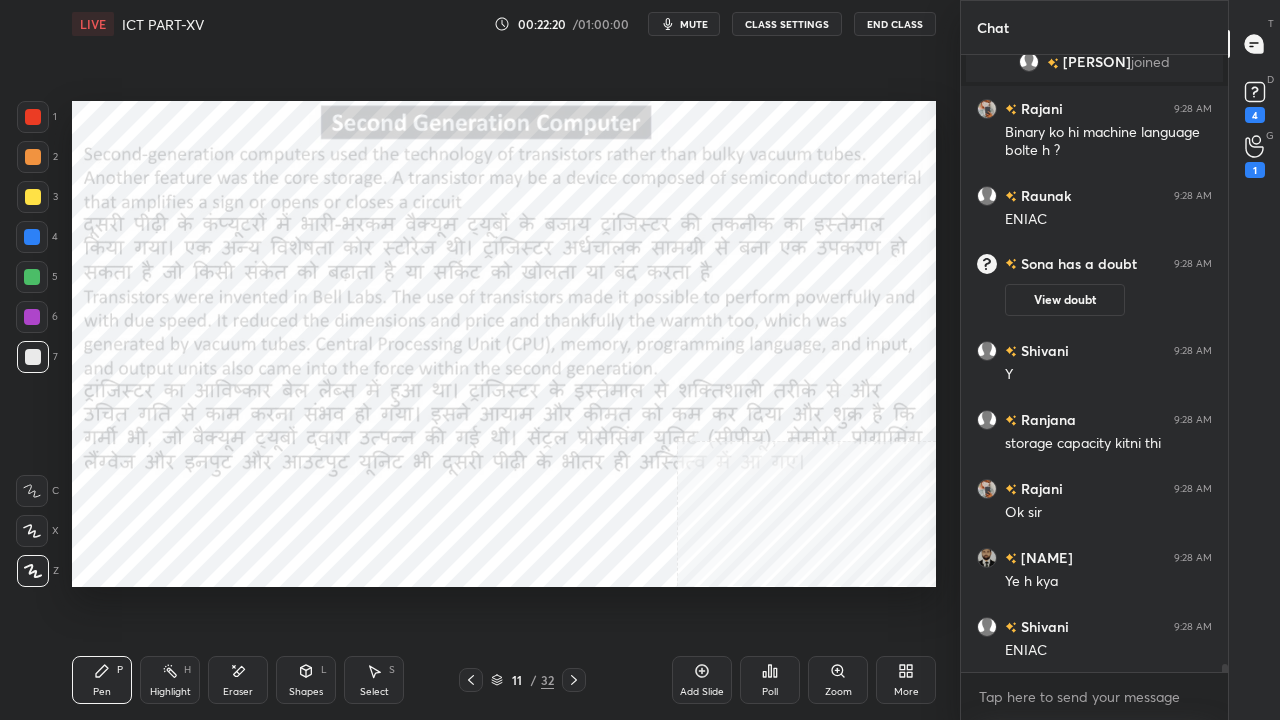 drag, startPoint x: 462, startPoint y: 681, endPoint x: 477, endPoint y: 673, distance: 17 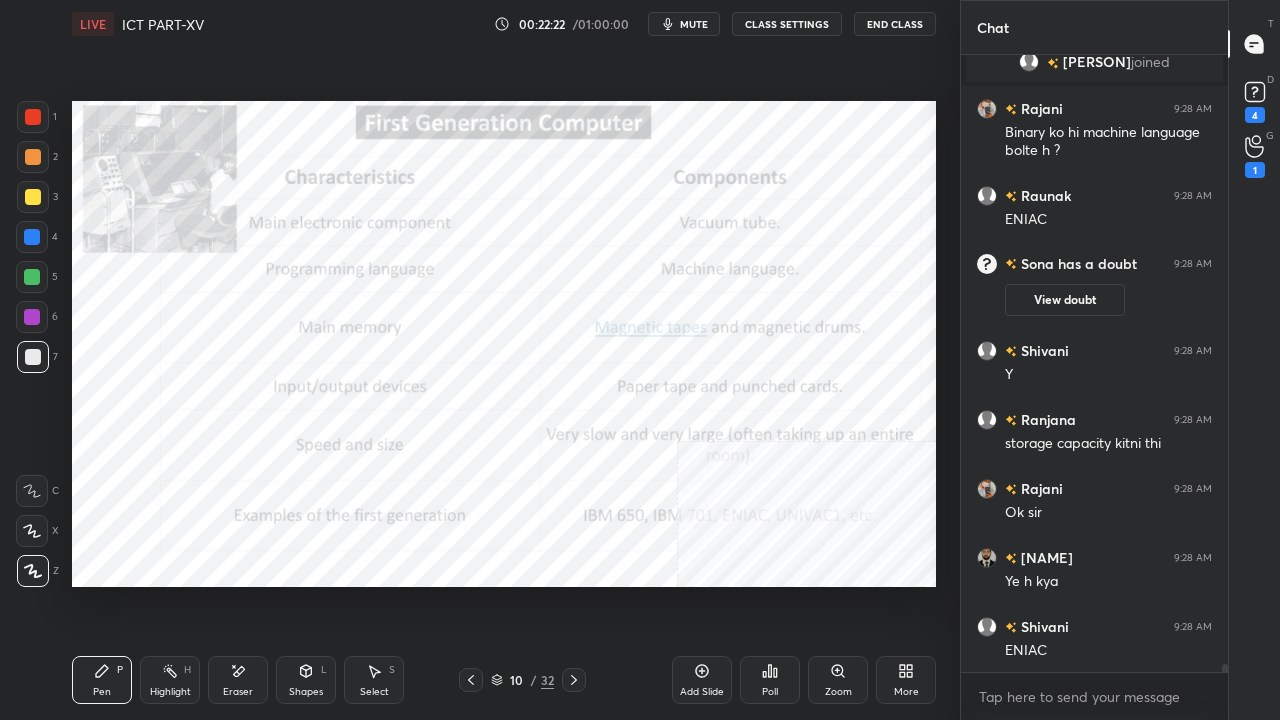 click 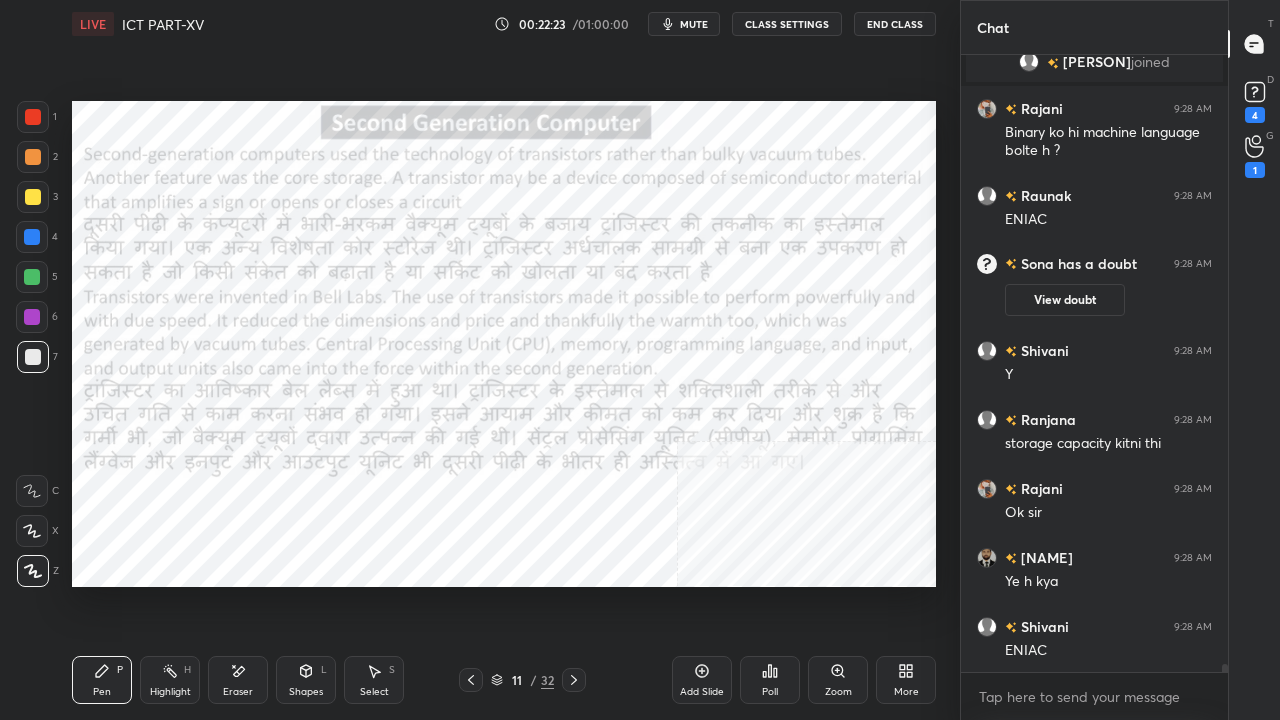 click 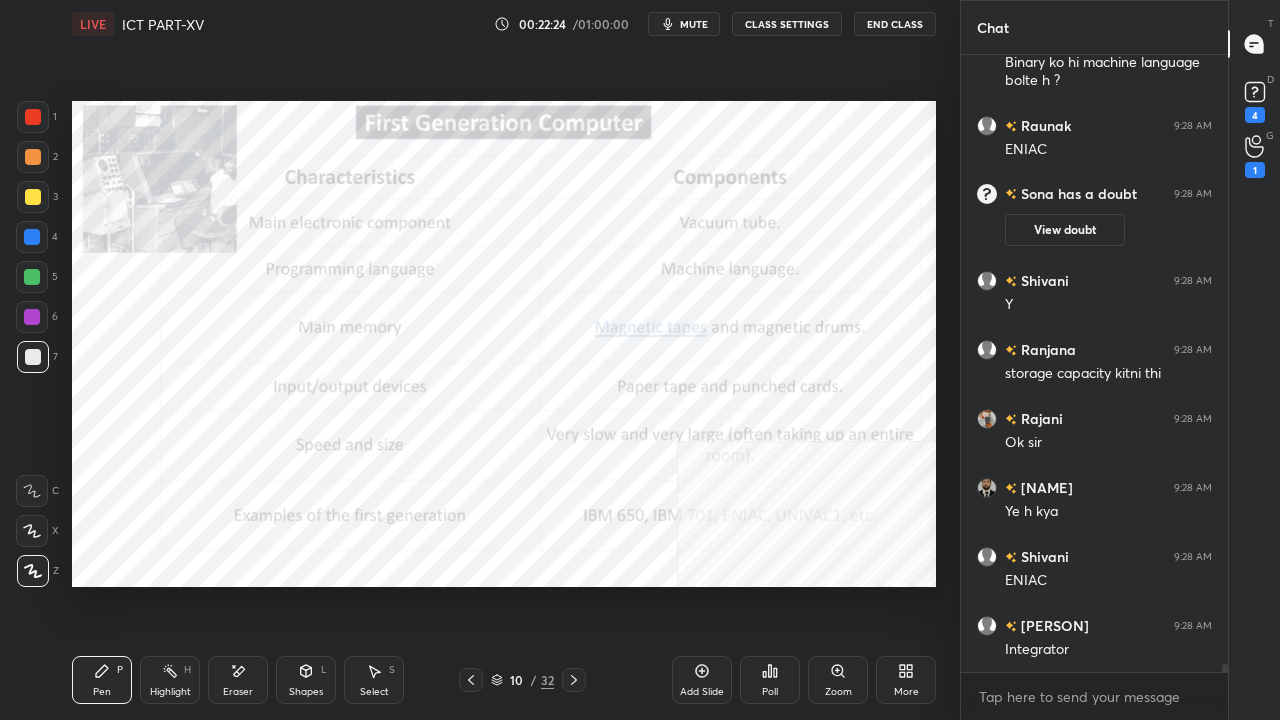 click 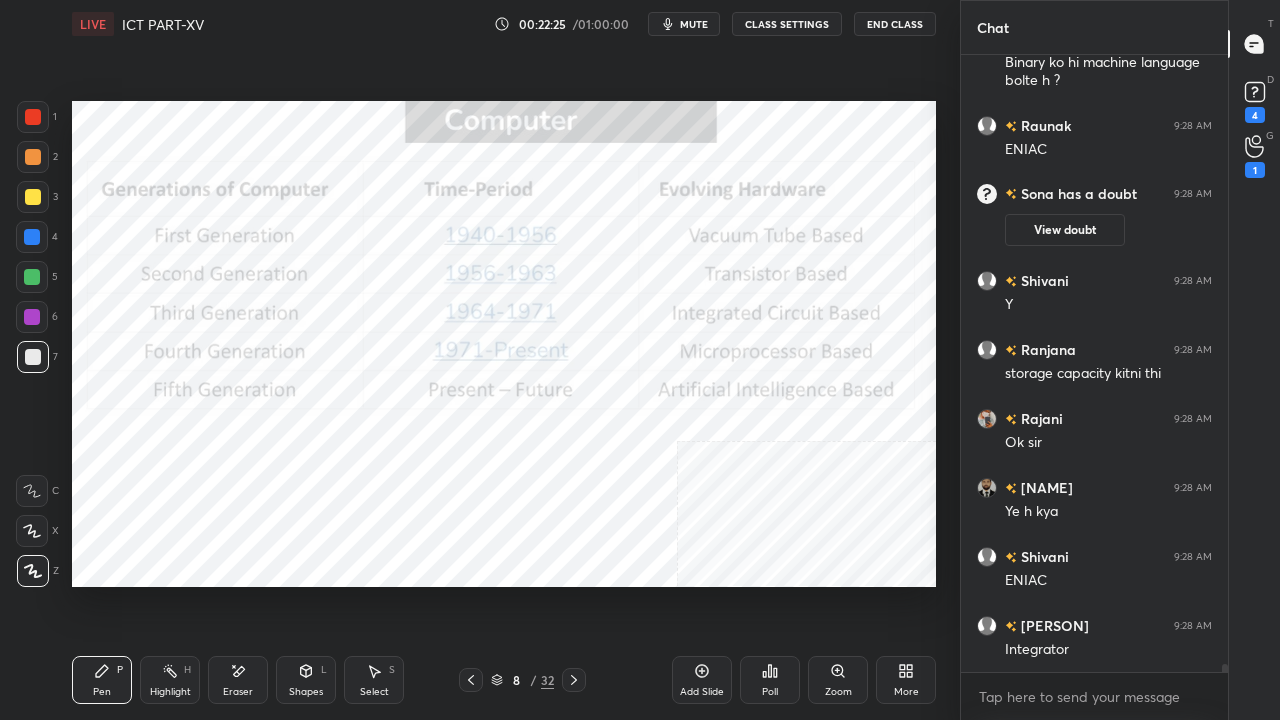 click at bounding box center [471, 680] 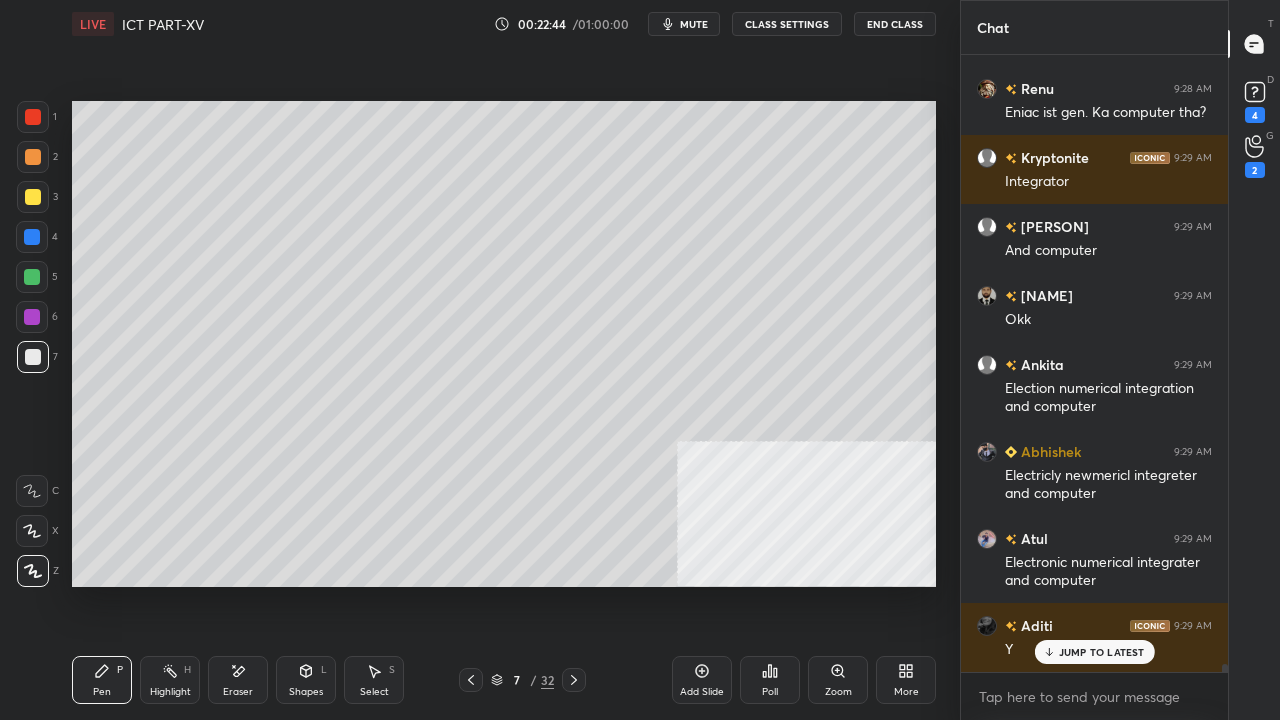 scroll, scrollTop: 46744, scrollLeft: 0, axis: vertical 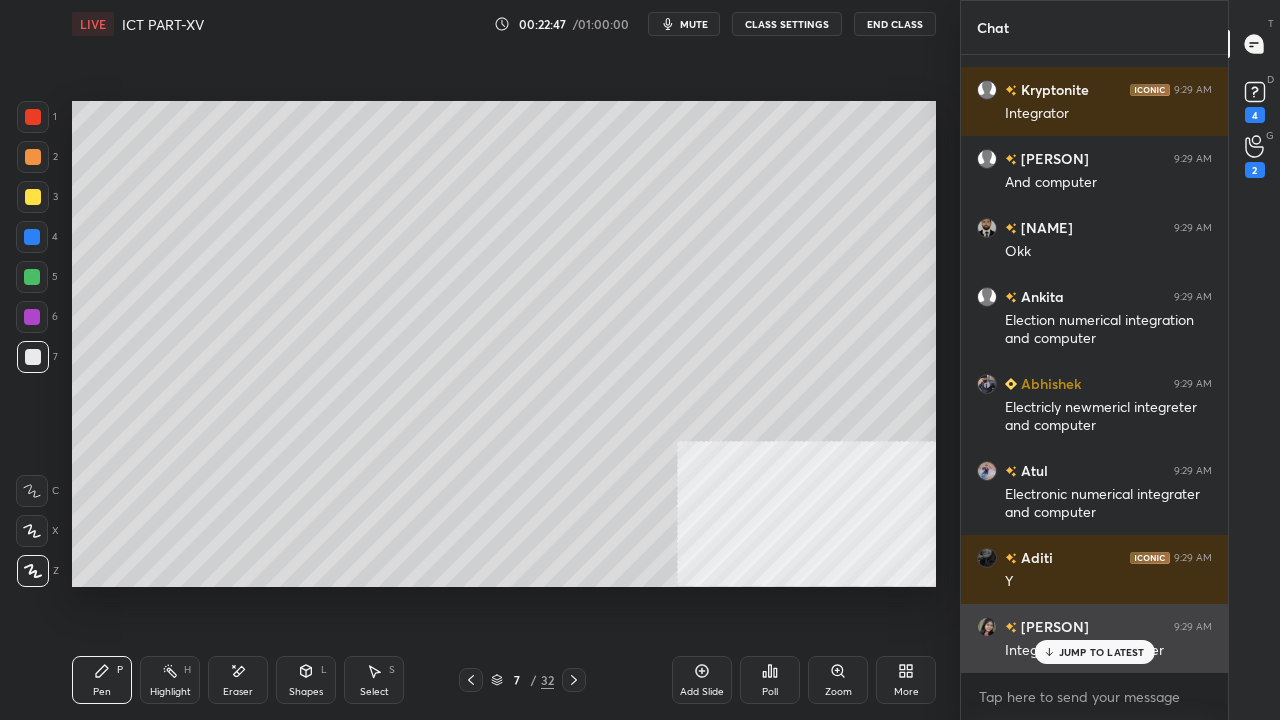 click on "JUMP TO LATEST" at bounding box center (1102, 652) 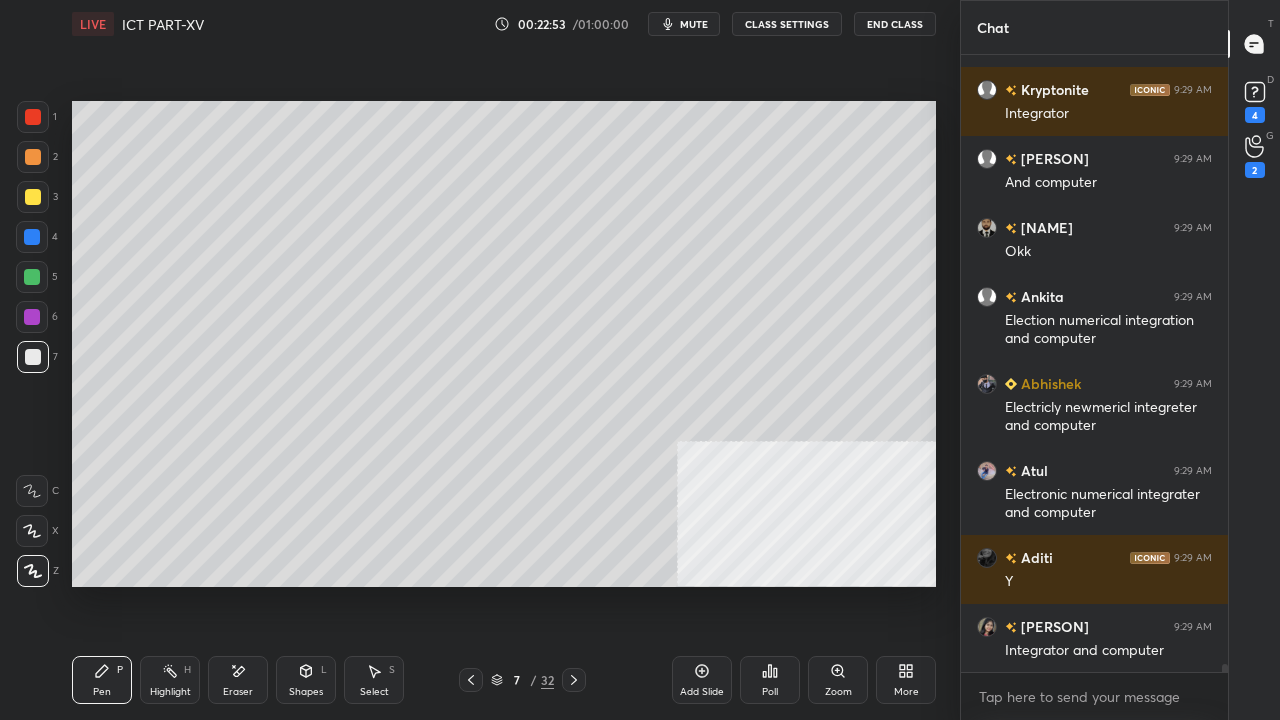 scroll, scrollTop: 46832, scrollLeft: 0, axis: vertical 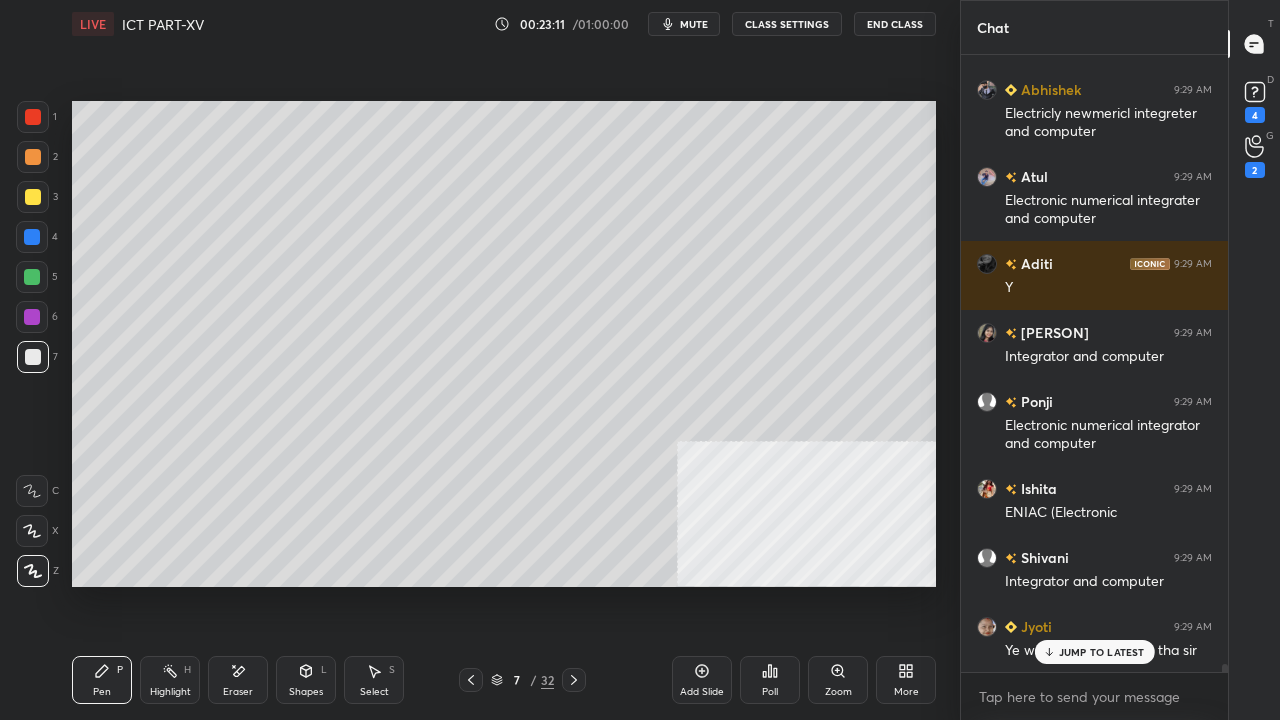 click on "JUMP TO LATEST" at bounding box center (1102, 652) 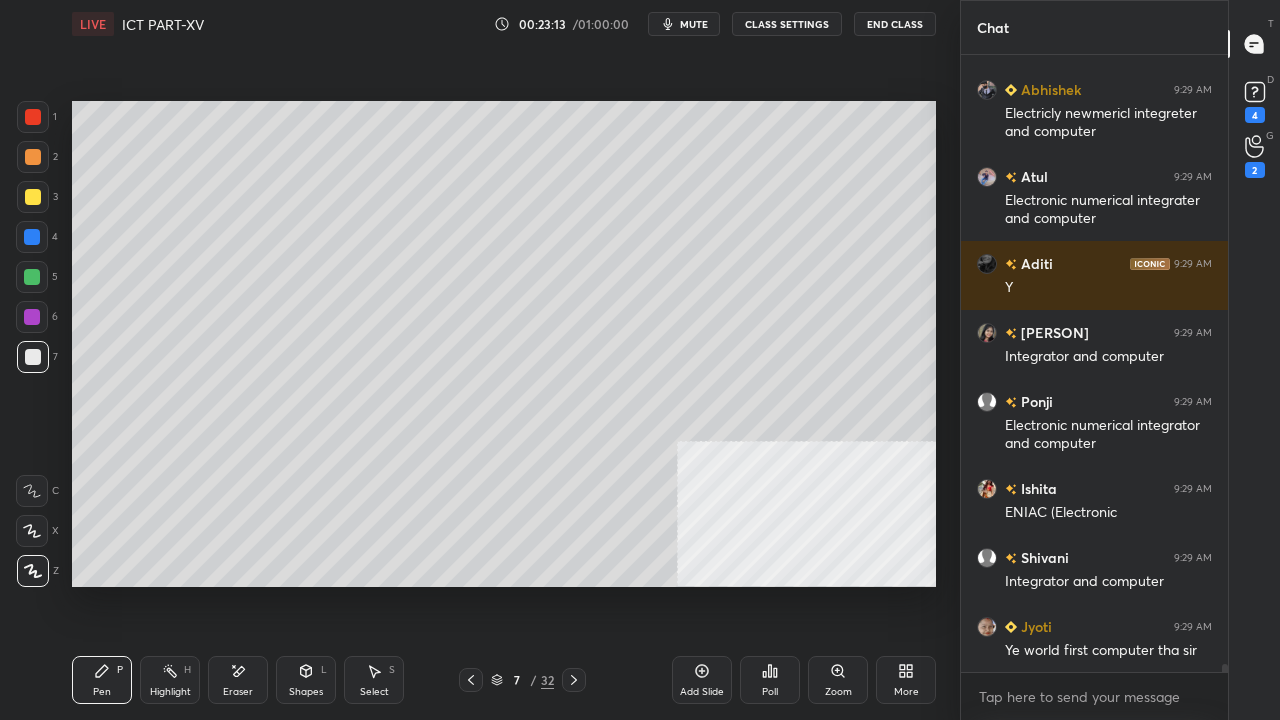 click at bounding box center (32, 237) 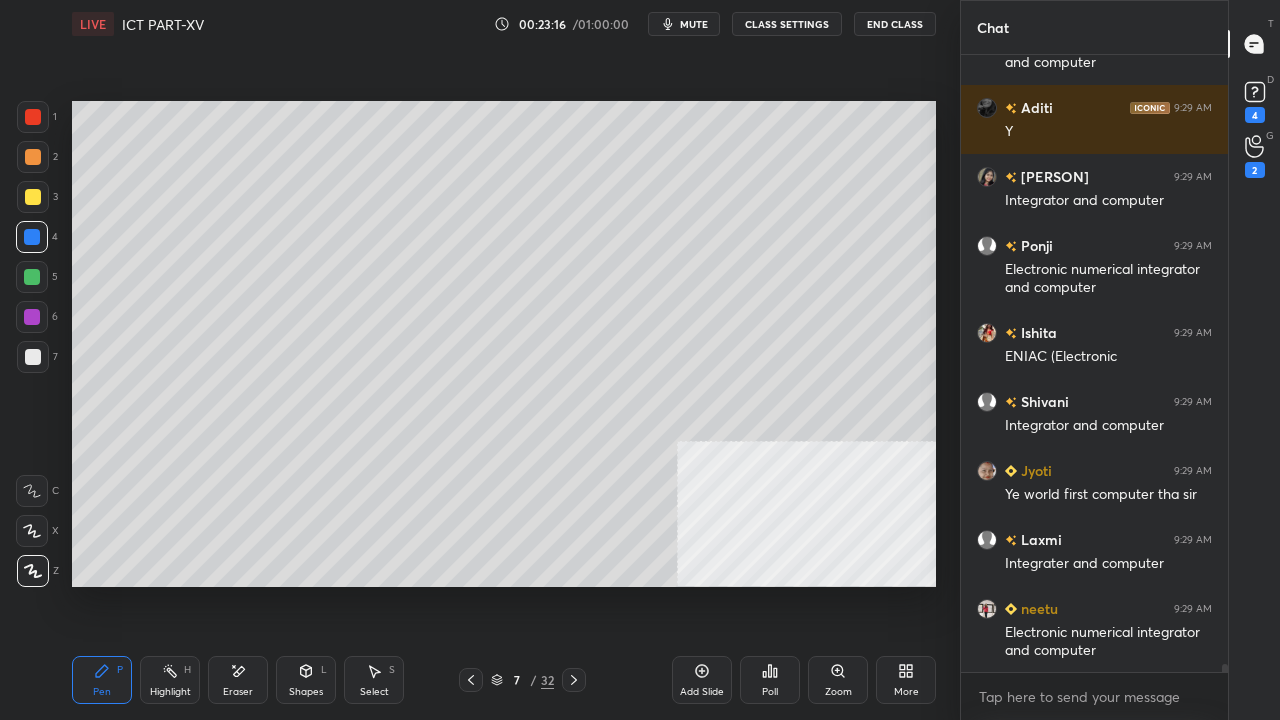 scroll, scrollTop: 47264, scrollLeft: 0, axis: vertical 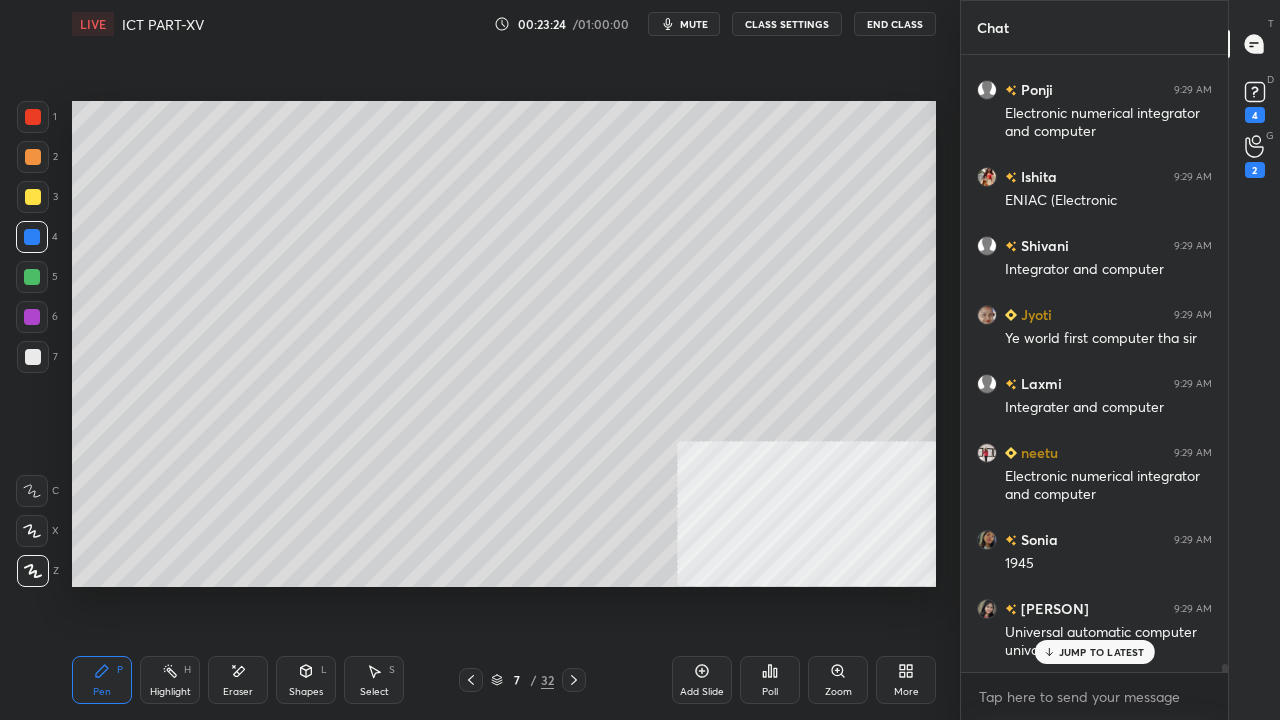 drag, startPoint x: 37, startPoint y: 356, endPoint x: 55, endPoint y: 352, distance: 18.439089 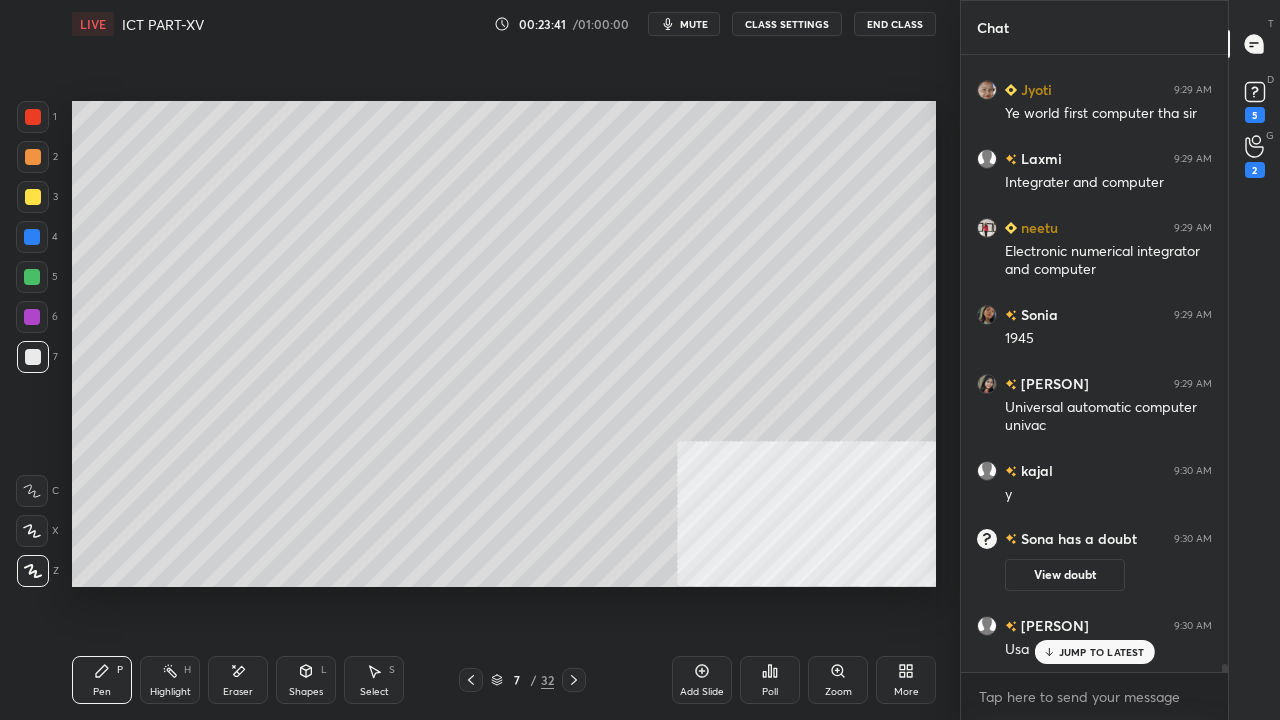 scroll, scrollTop: 47194, scrollLeft: 0, axis: vertical 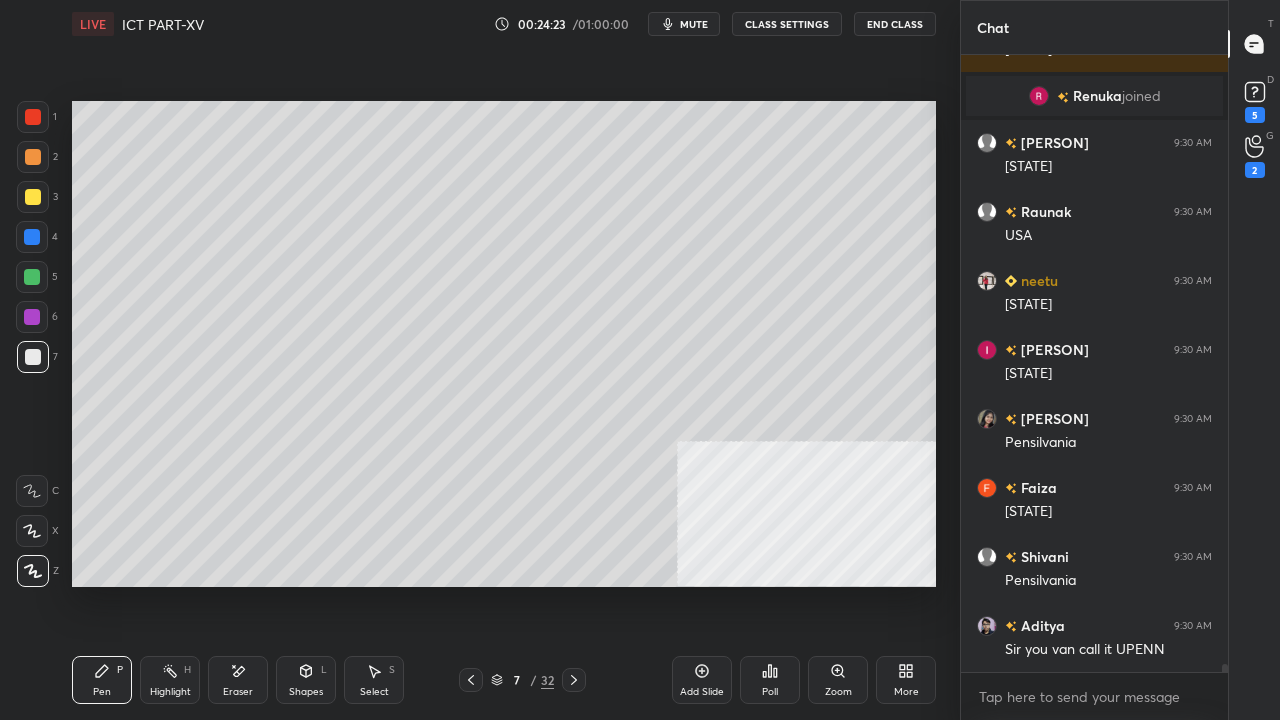 click at bounding box center [33, 197] 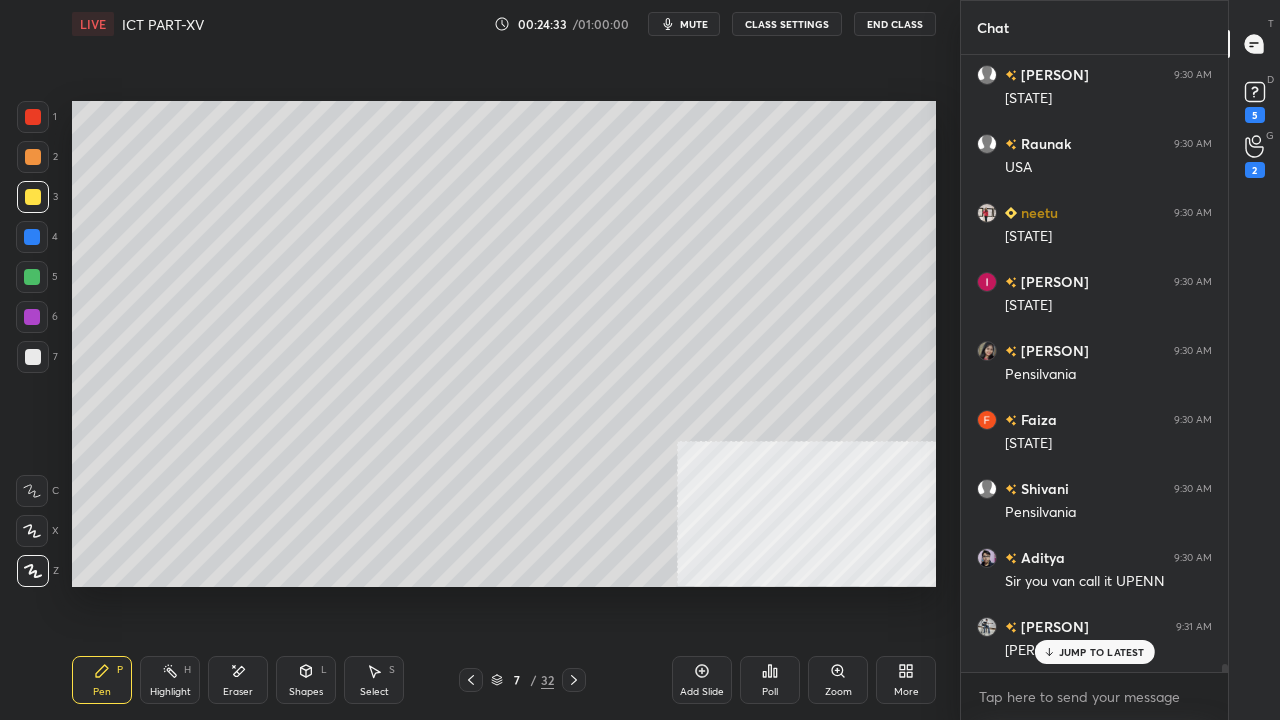 scroll, scrollTop: 48416, scrollLeft: 0, axis: vertical 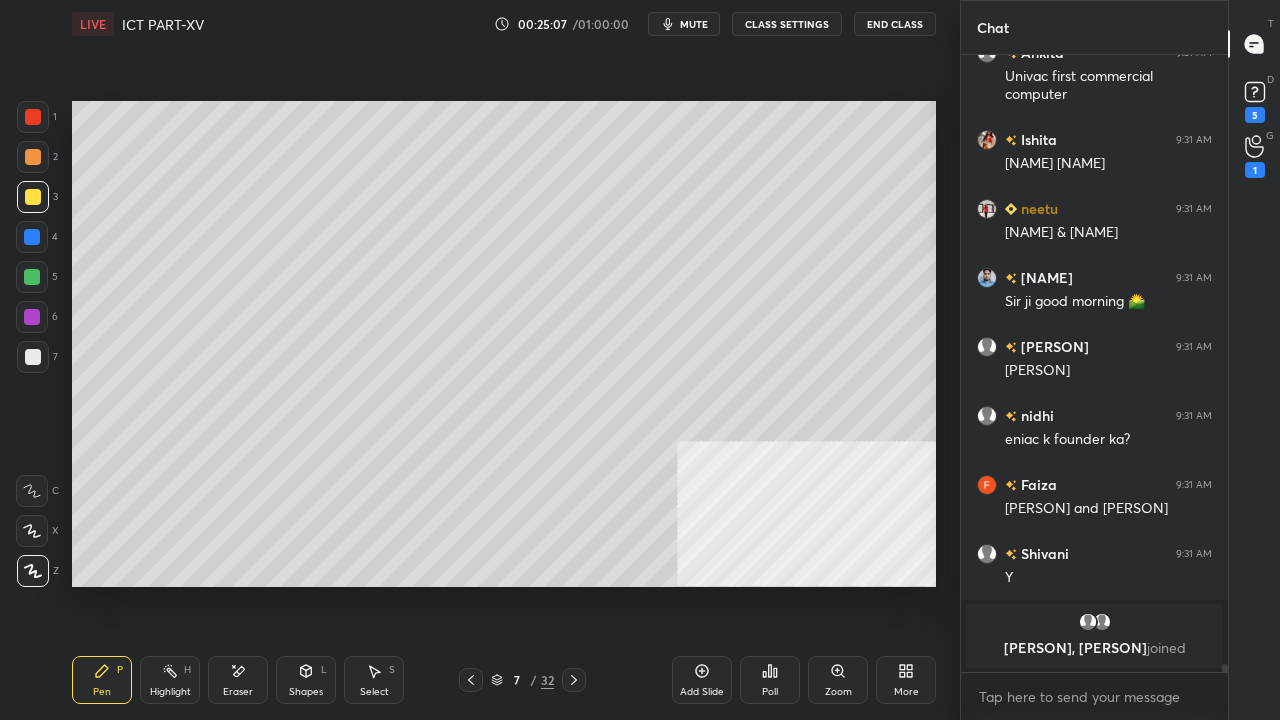 click at bounding box center (32, 277) 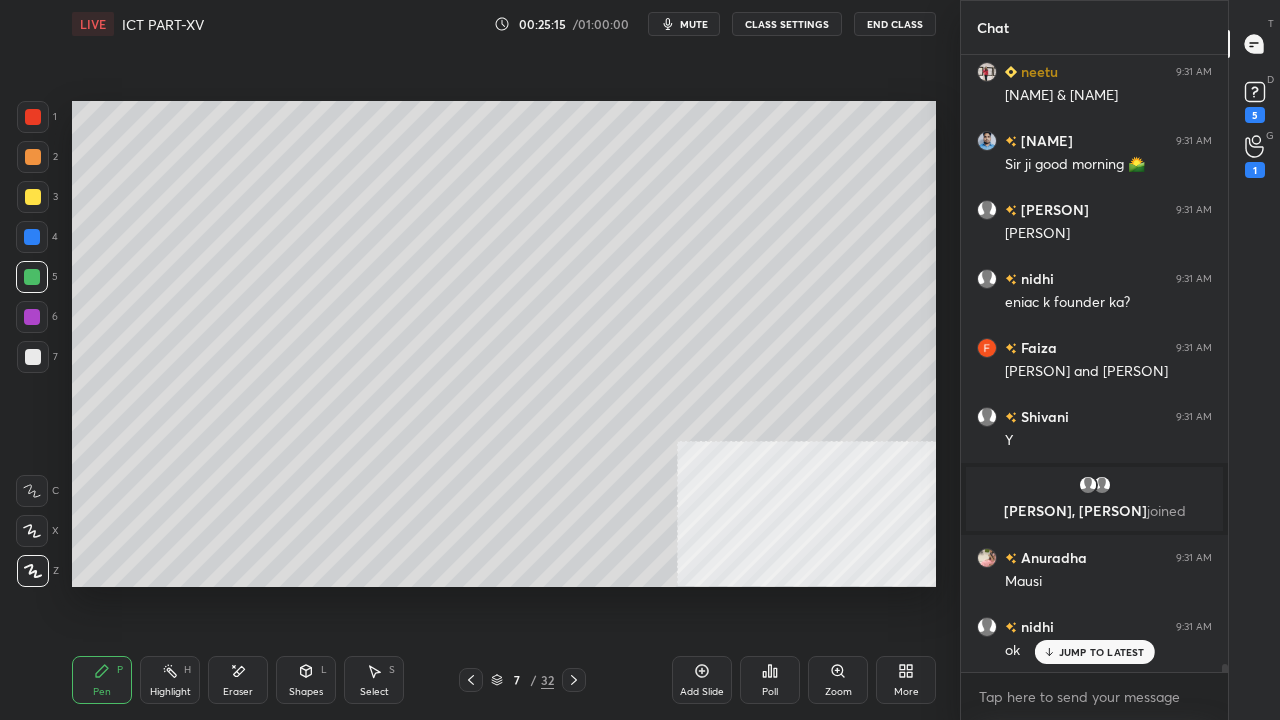 scroll, scrollTop: 48810, scrollLeft: 0, axis: vertical 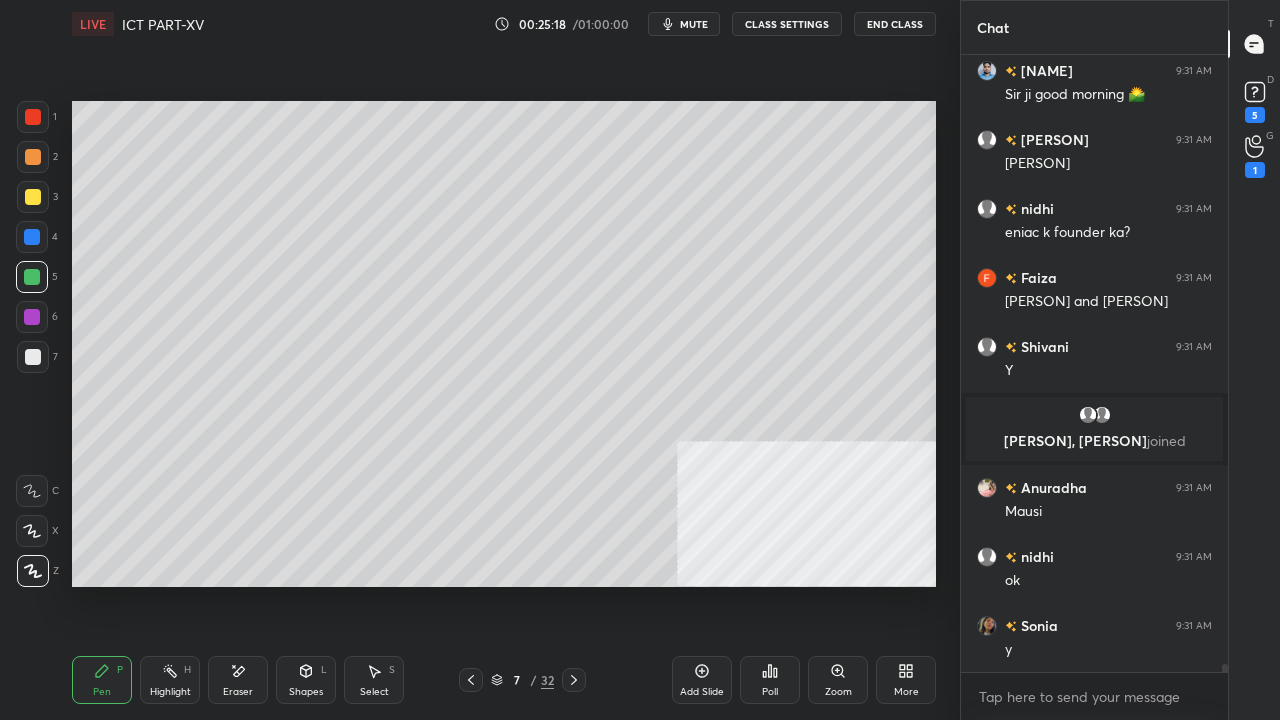 click on "Add Slide" at bounding box center [702, 680] 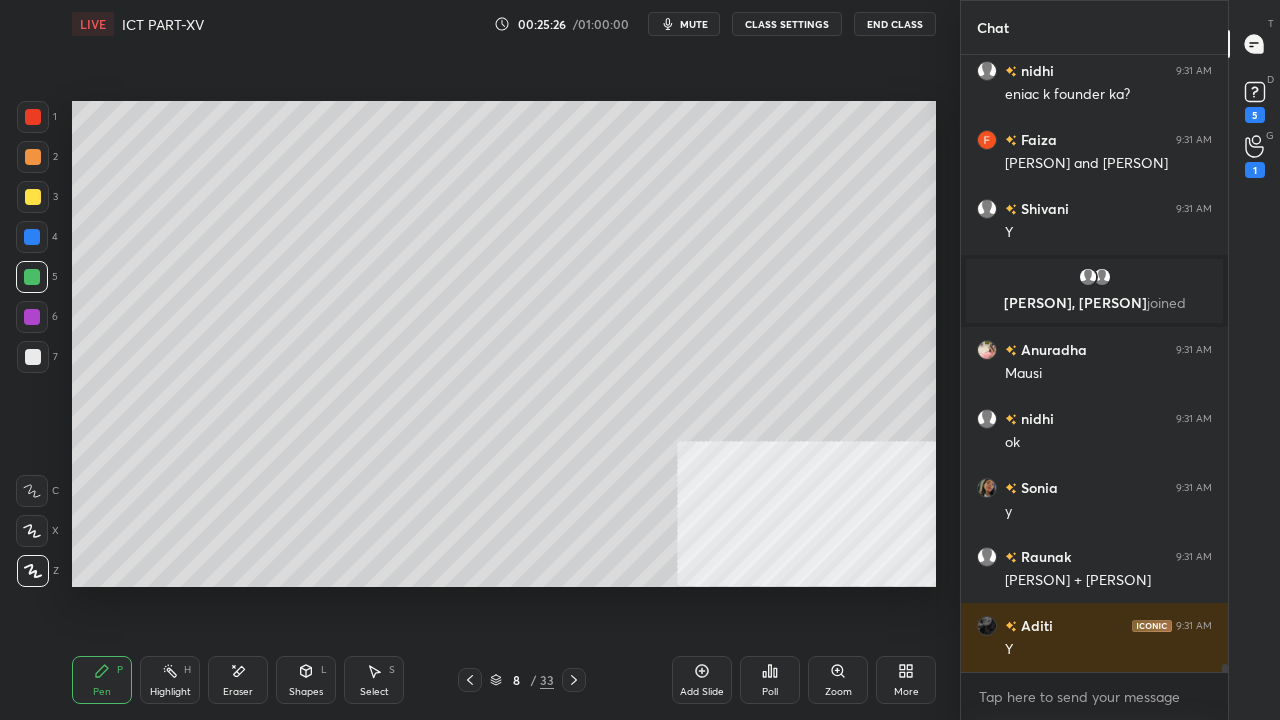 scroll, scrollTop: 49016, scrollLeft: 0, axis: vertical 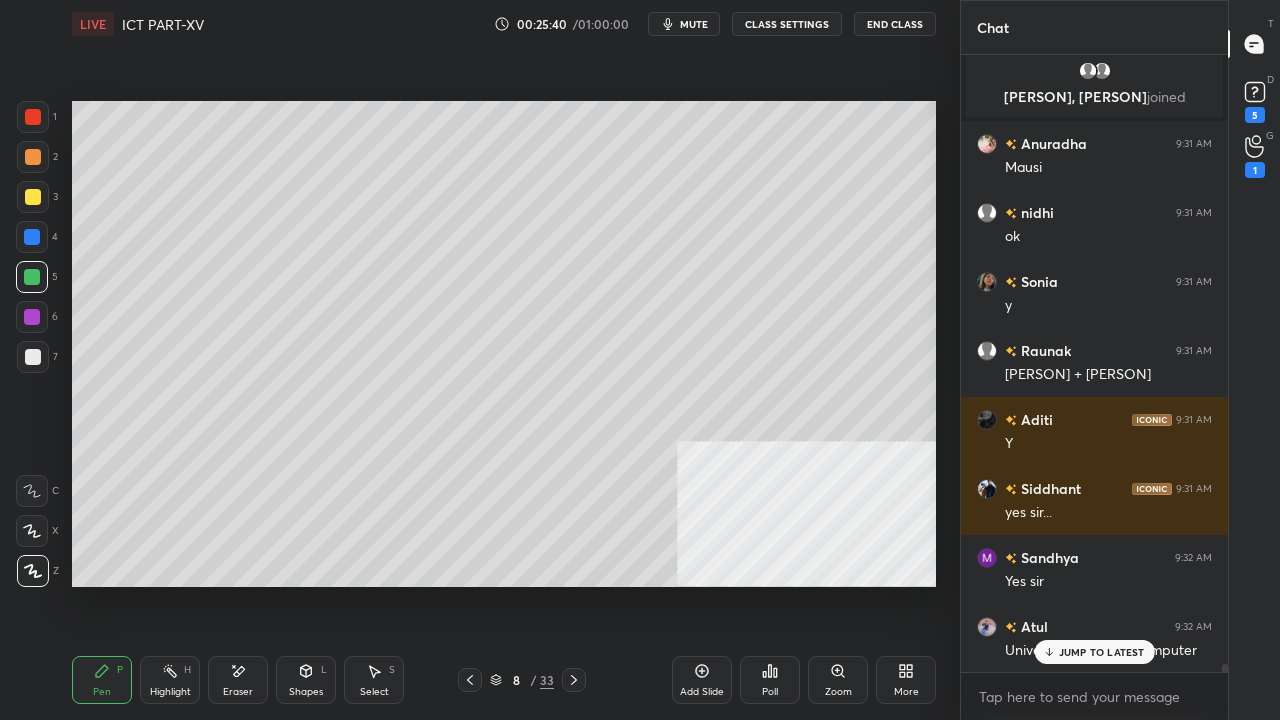 drag, startPoint x: 32, startPoint y: 355, endPoint x: 64, endPoint y: 344, distance: 33.83785 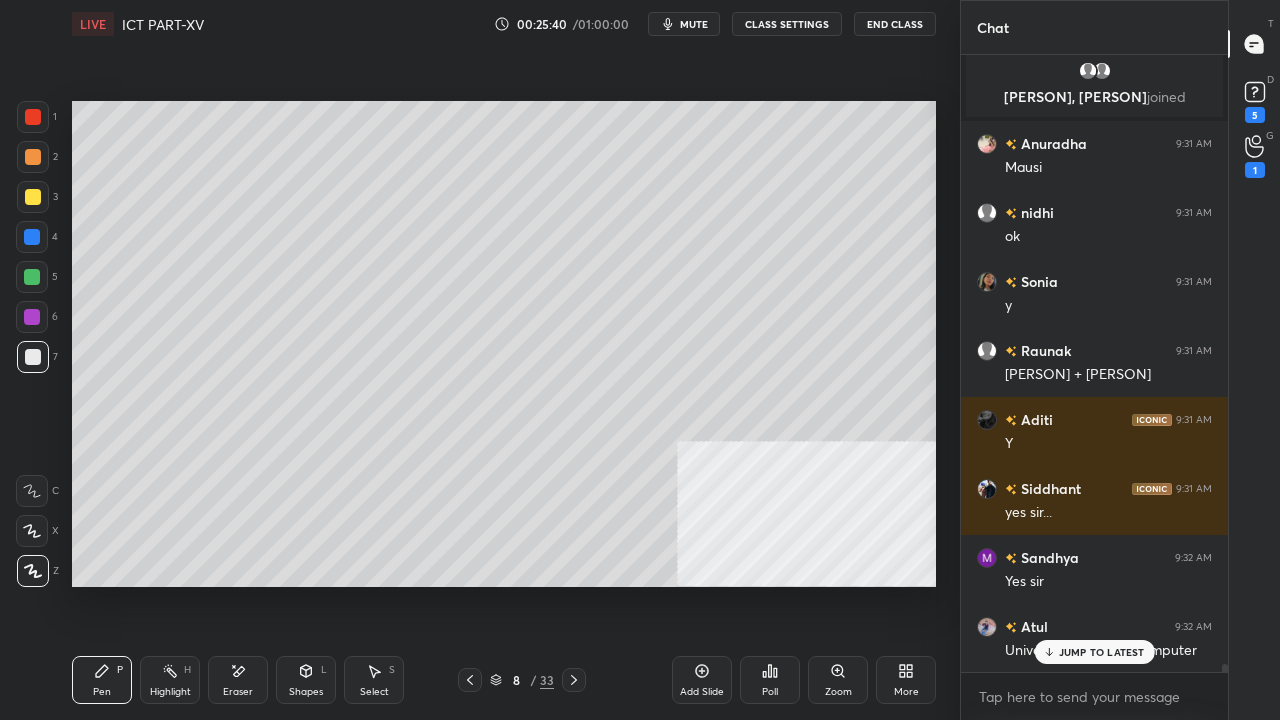 scroll, scrollTop: 49224, scrollLeft: 0, axis: vertical 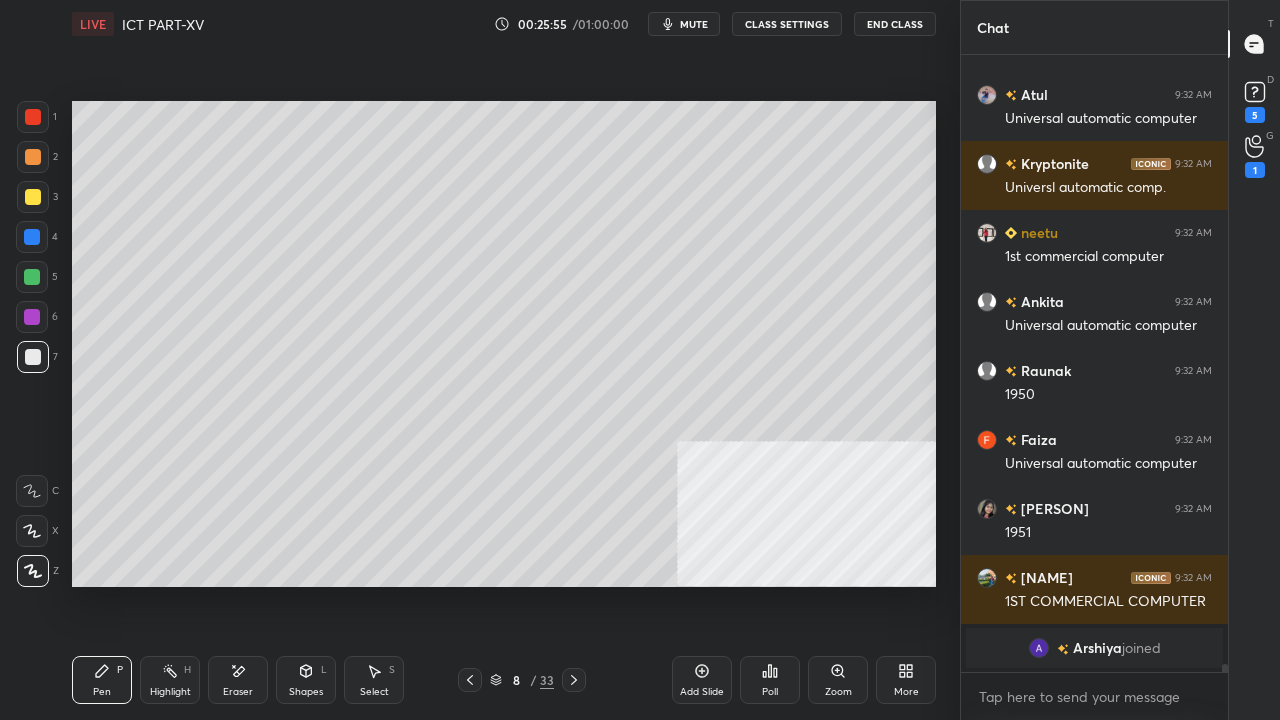 drag, startPoint x: 31, startPoint y: 196, endPoint x: 58, endPoint y: 213, distance: 31.906113 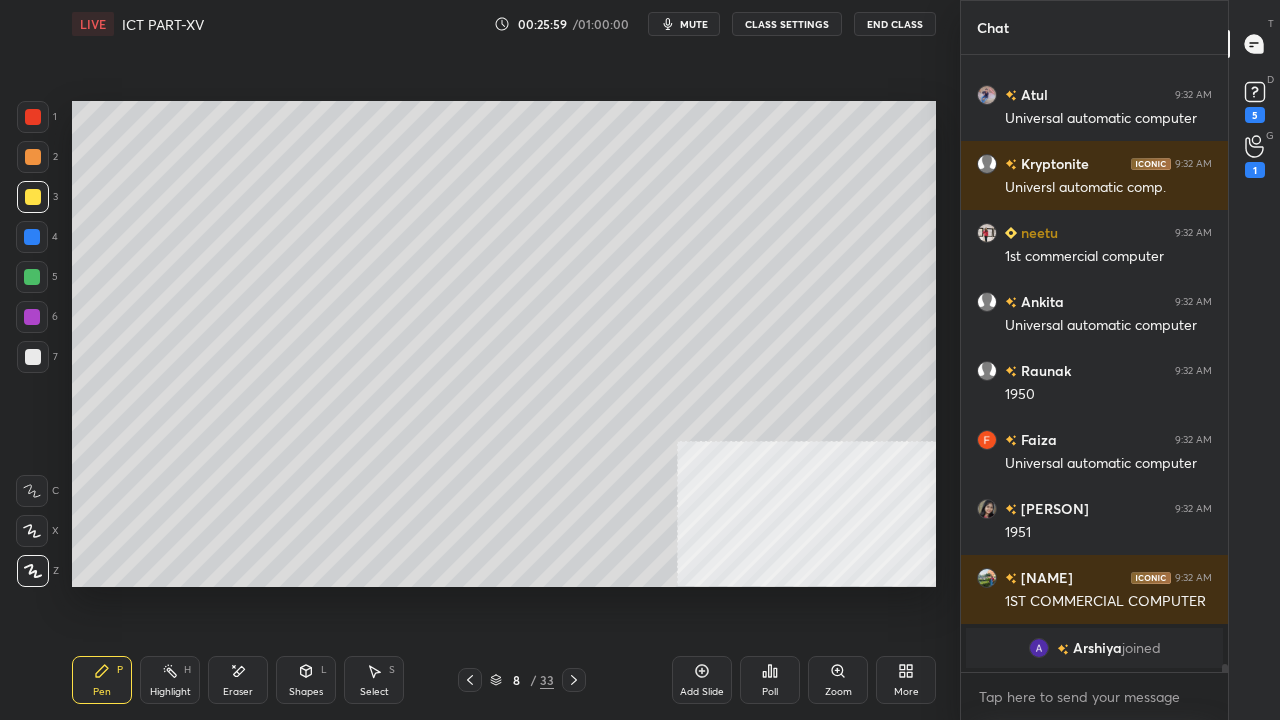 drag, startPoint x: 244, startPoint y: 688, endPoint x: 247, endPoint y: 587, distance: 101.04455 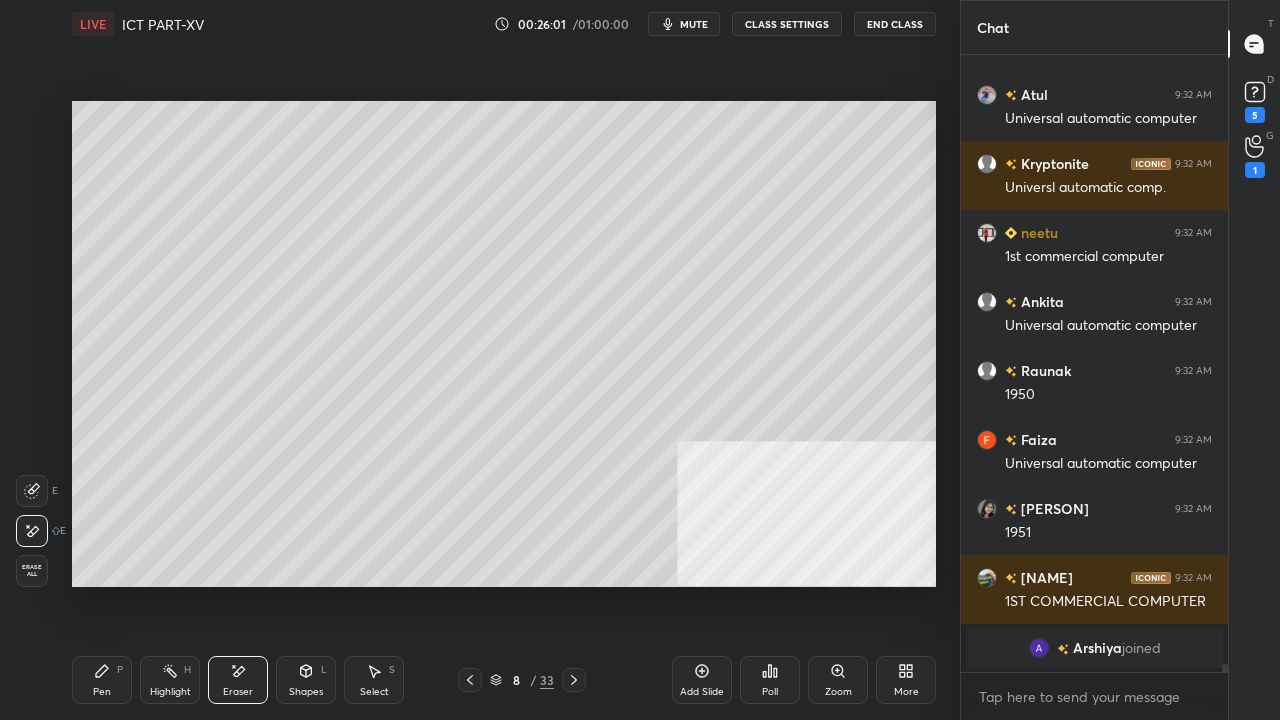 drag, startPoint x: 102, startPoint y: 680, endPoint x: 140, endPoint y: 593, distance: 94.93682 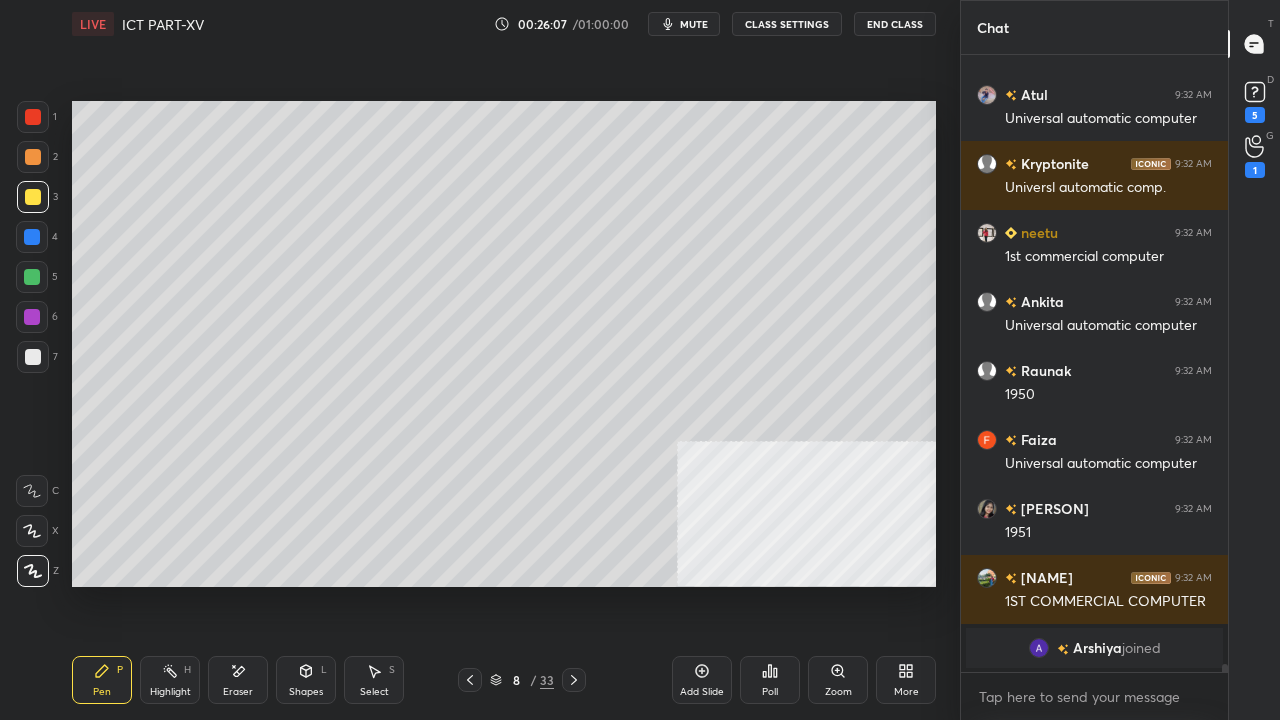 scroll, scrollTop: 49754, scrollLeft: 0, axis: vertical 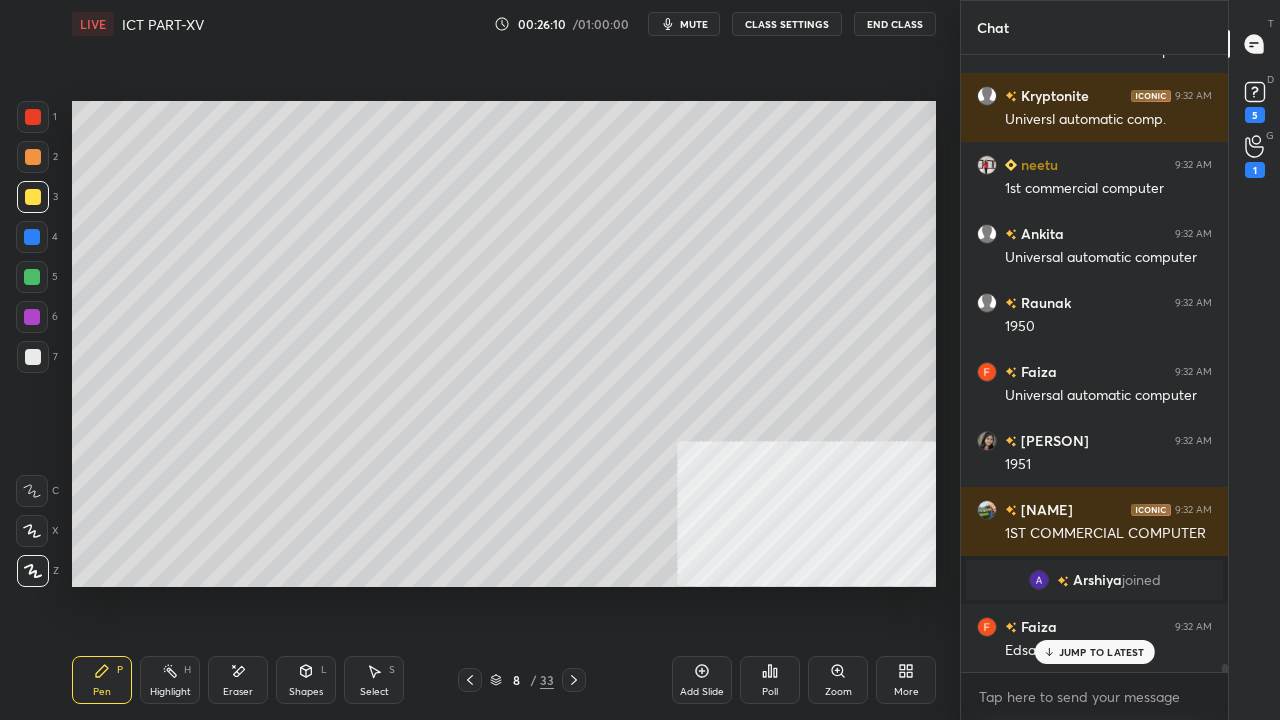 drag, startPoint x: 36, startPoint y: 355, endPoint x: 64, endPoint y: 339, distance: 32.24903 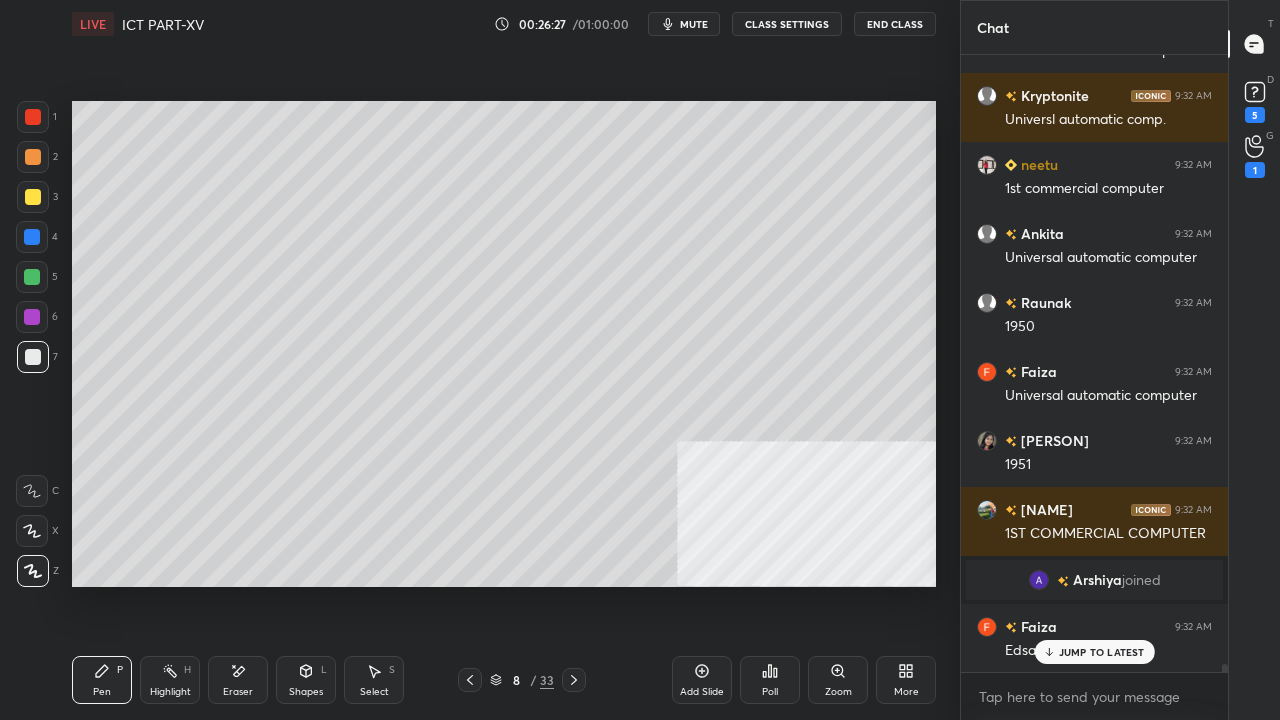 click on "Setting up your live class Poll for   secs No correct answer Start poll" at bounding box center (504, 344) 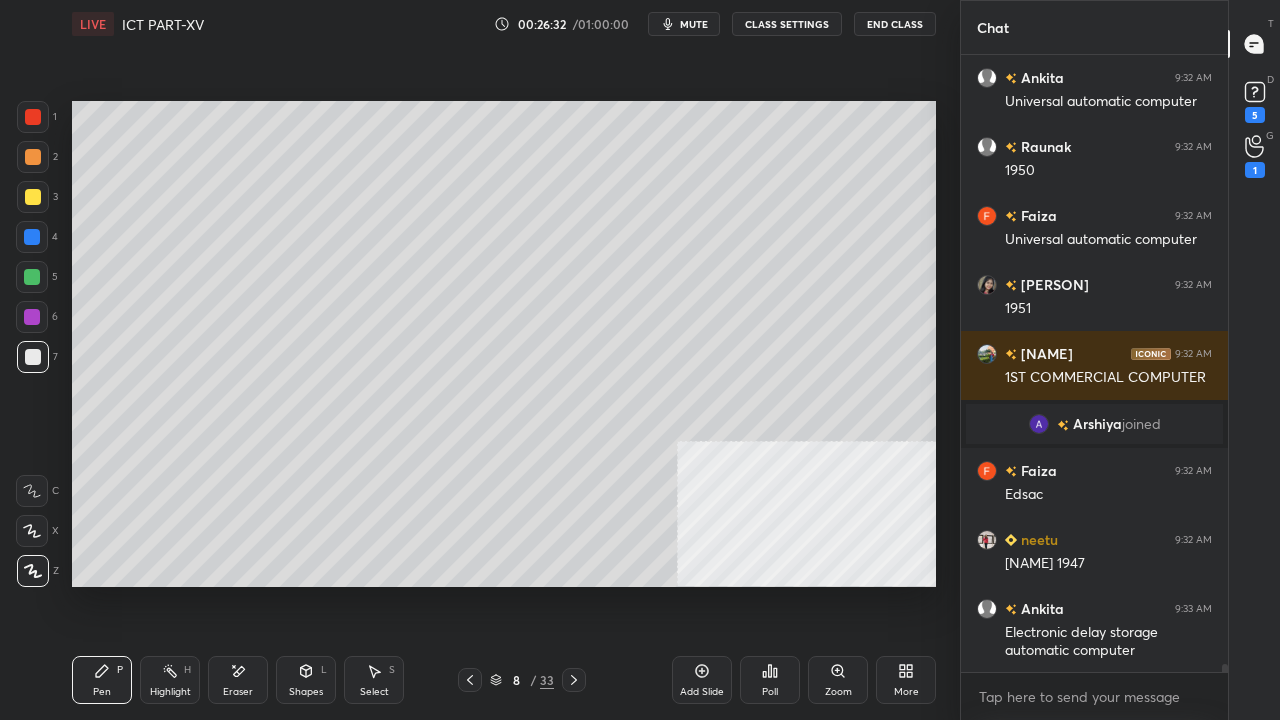 scroll, scrollTop: 49980, scrollLeft: 0, axis: vertical 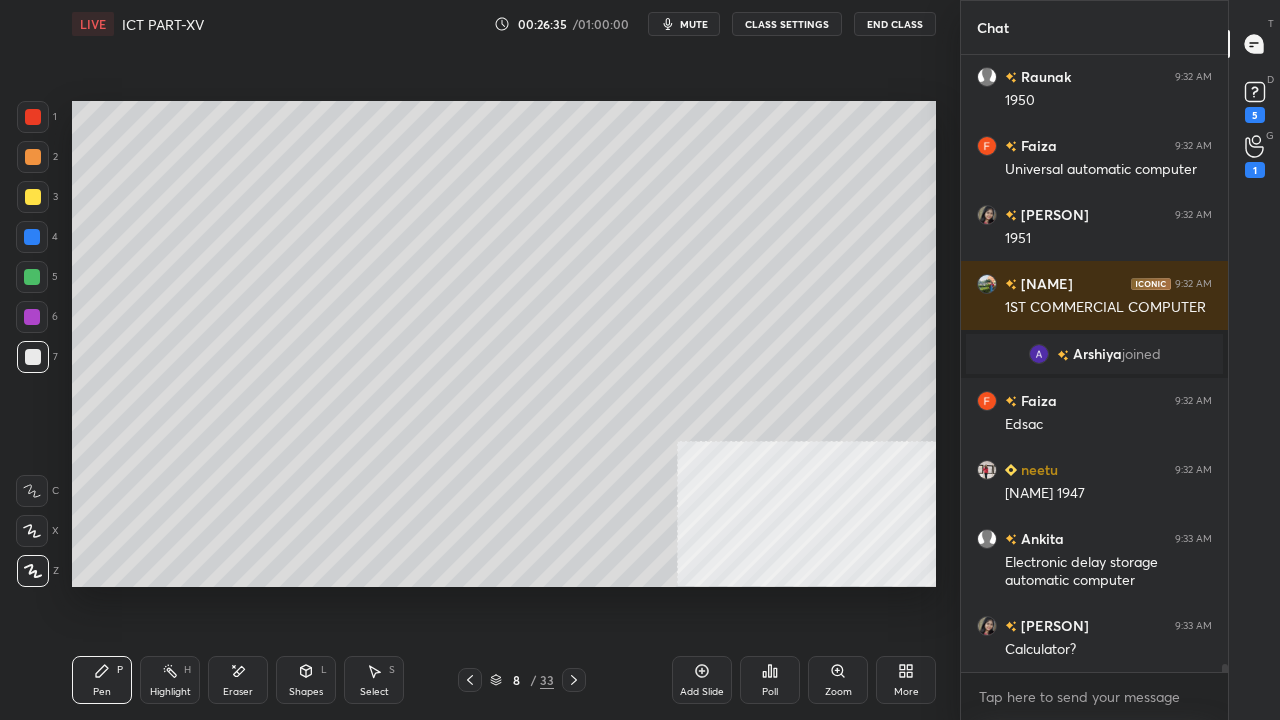 click at bounding box center [33, 197] 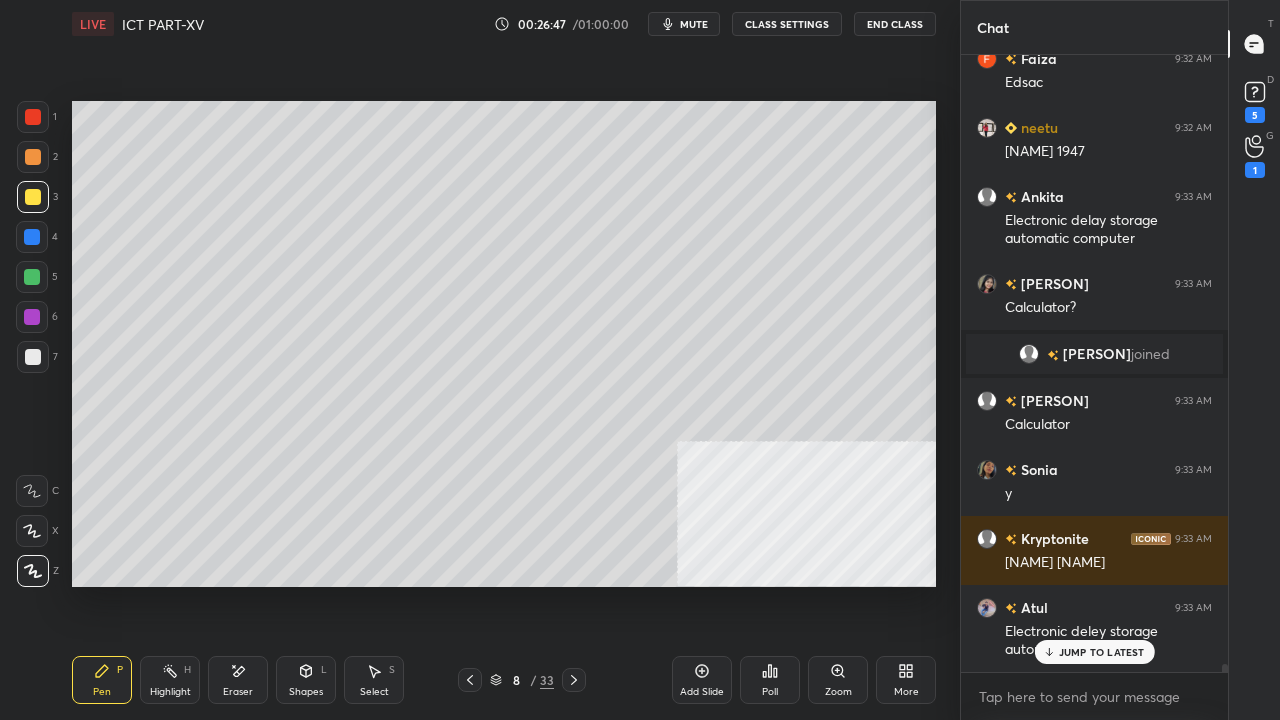scroll, scrollTop: 49992, scrollLeft: 0, axis: vertical 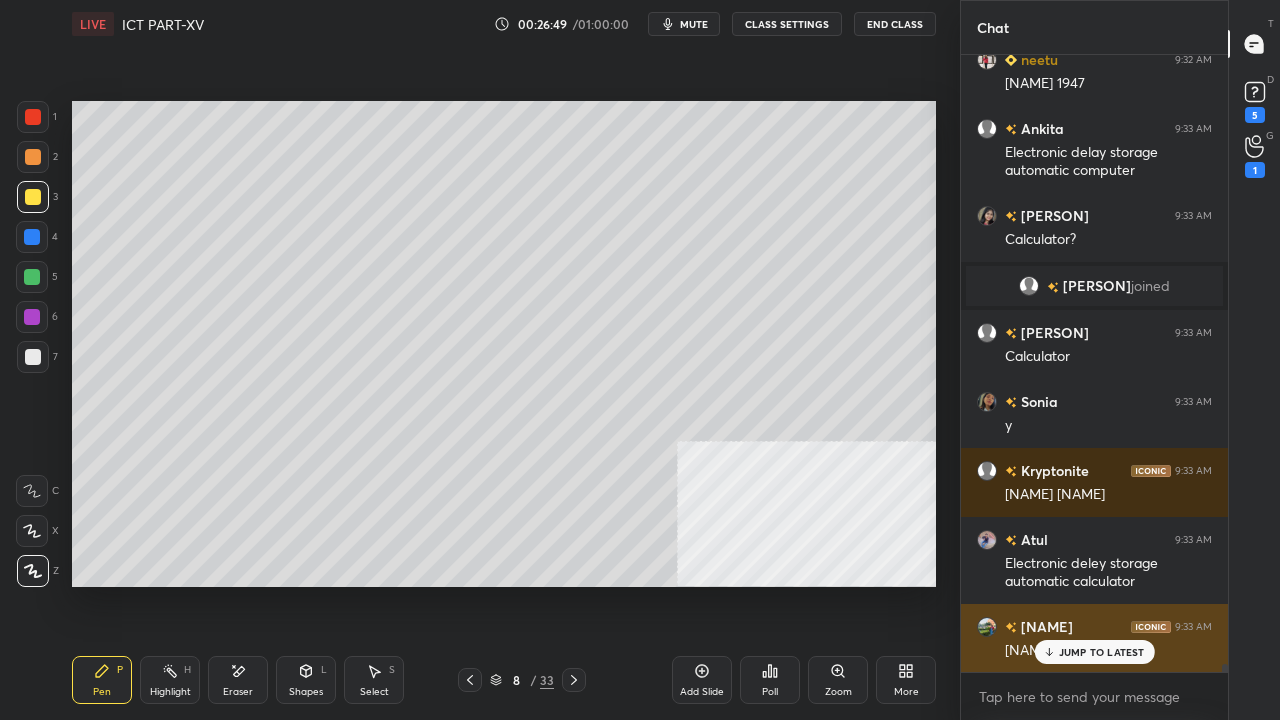 click on "JUMP TO LATEST" at bounding box center (1102, 652) 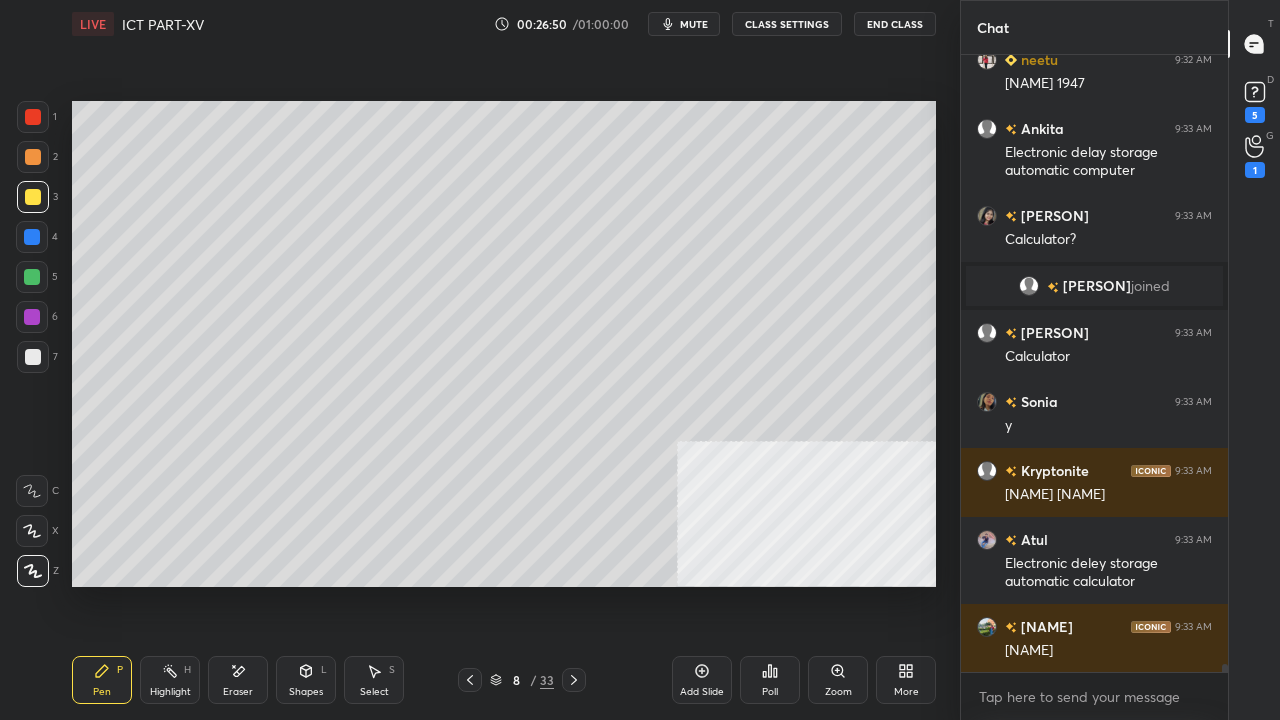 click at bounding box center [32, 237] 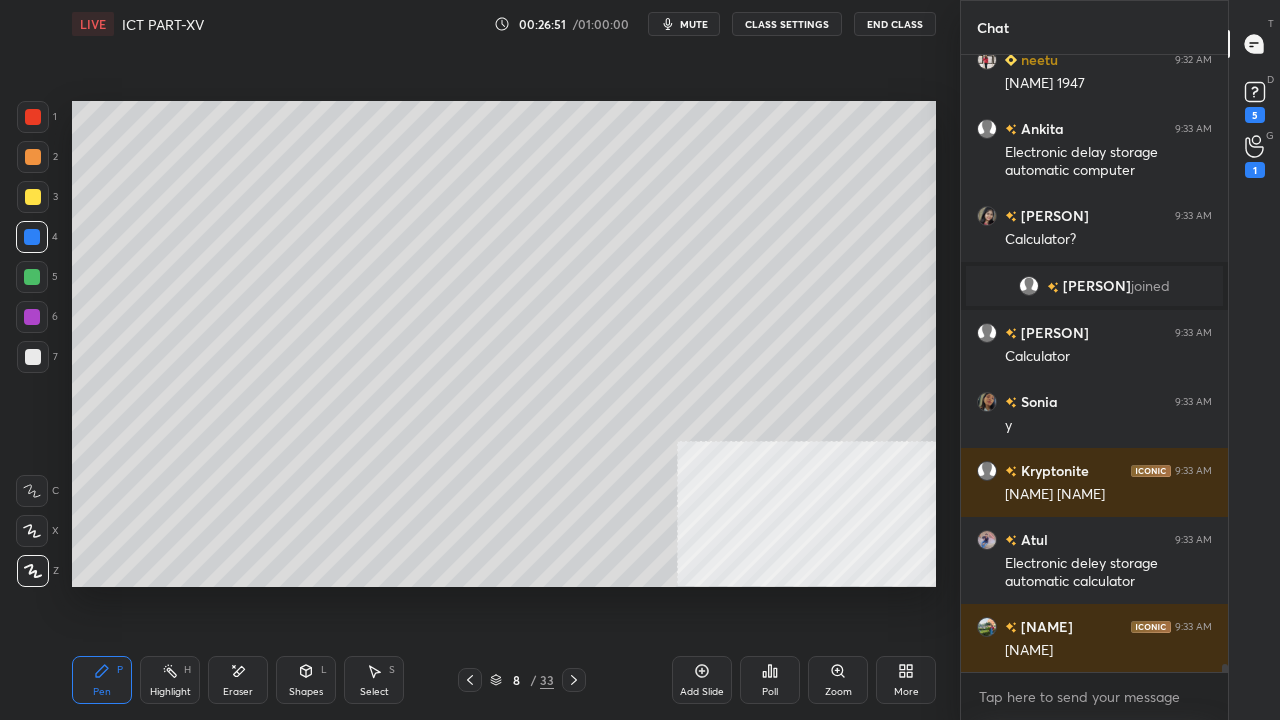 click at bounding box center [32, 237] 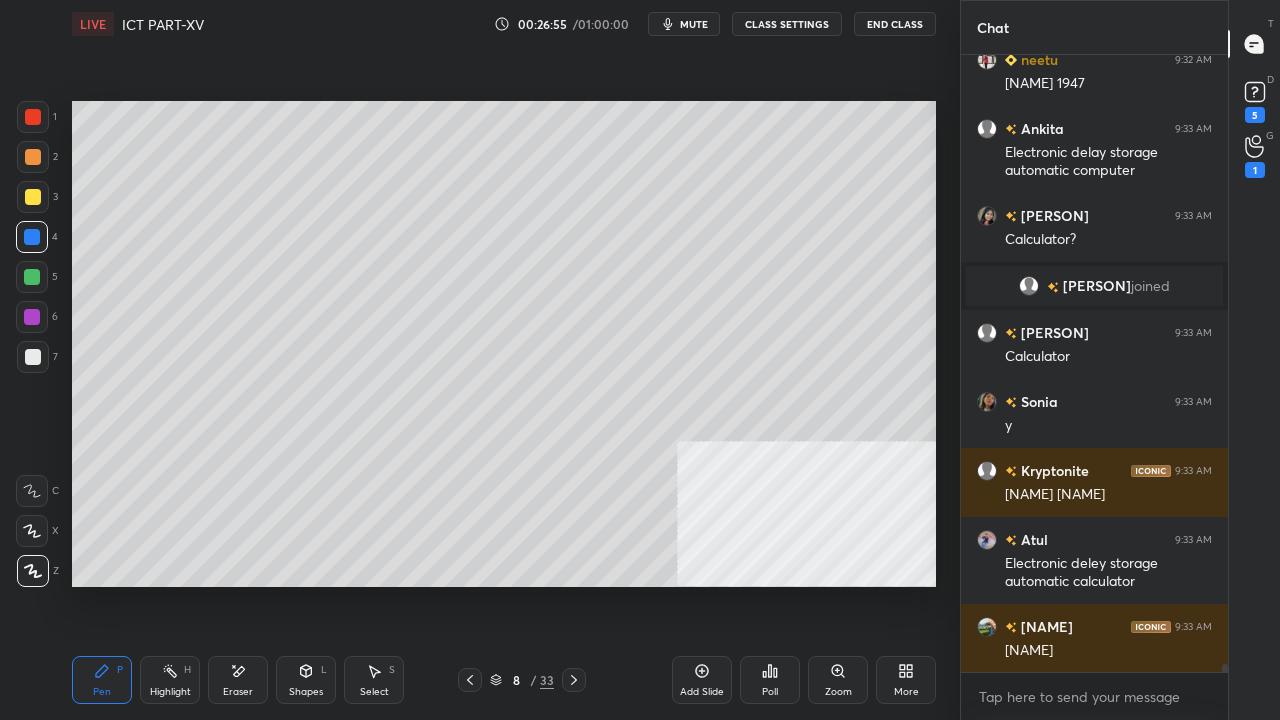 drag, startPoint x: 38, startPoint y: 110, endPoint x: 49, endPoint y: 116, distance: 12.529964 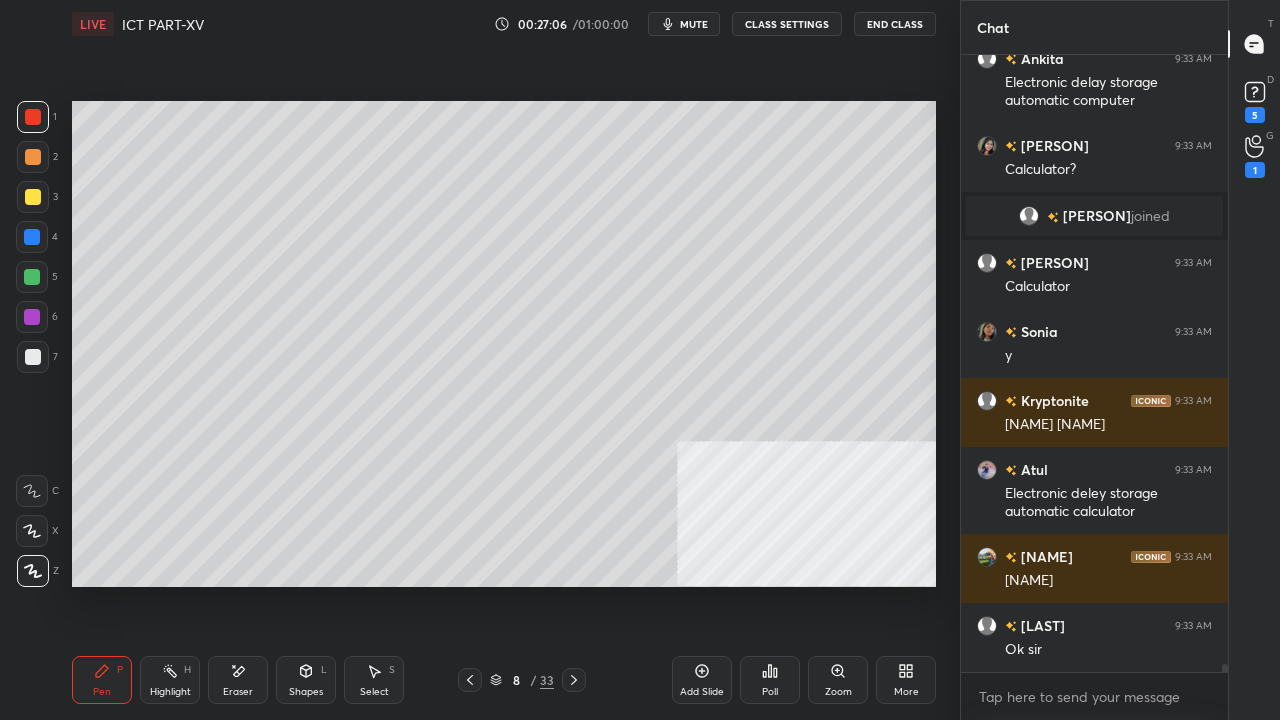 scroll, scrollTop: 50130, scrollLeft: 0, axis: vertical 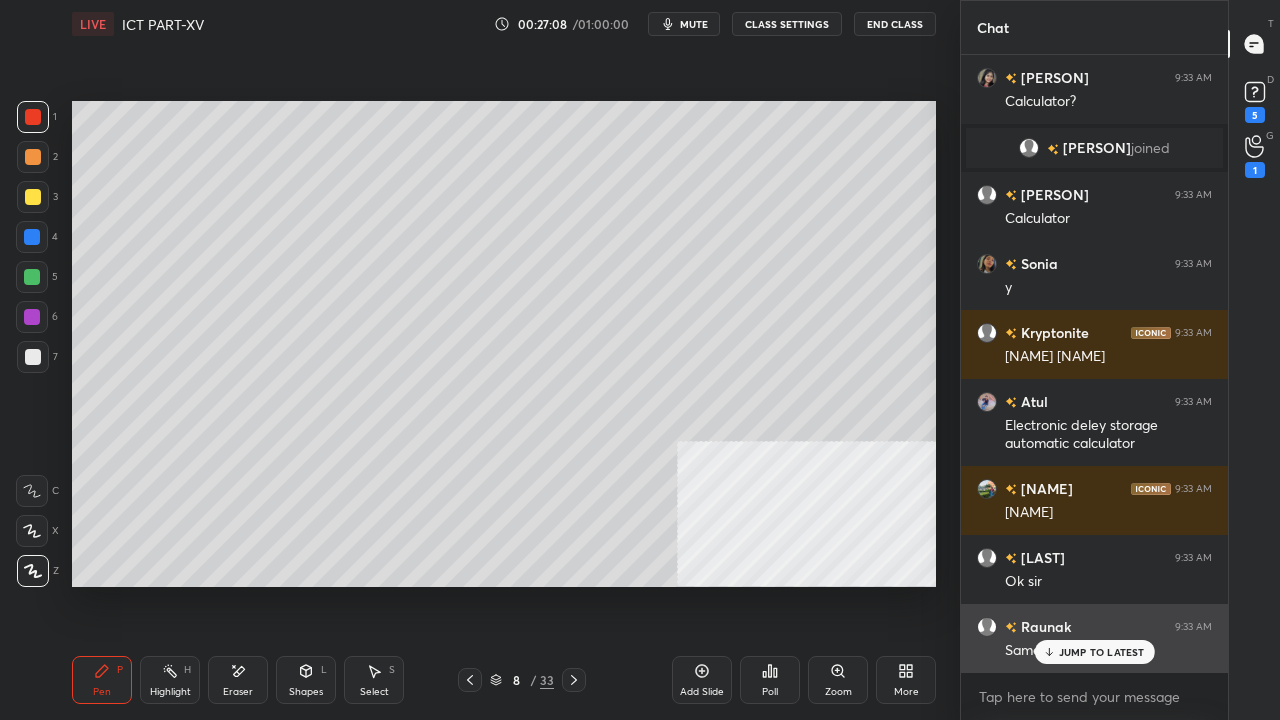 click on "JUMP TO LATEST" at bounding box center (1102, 652) 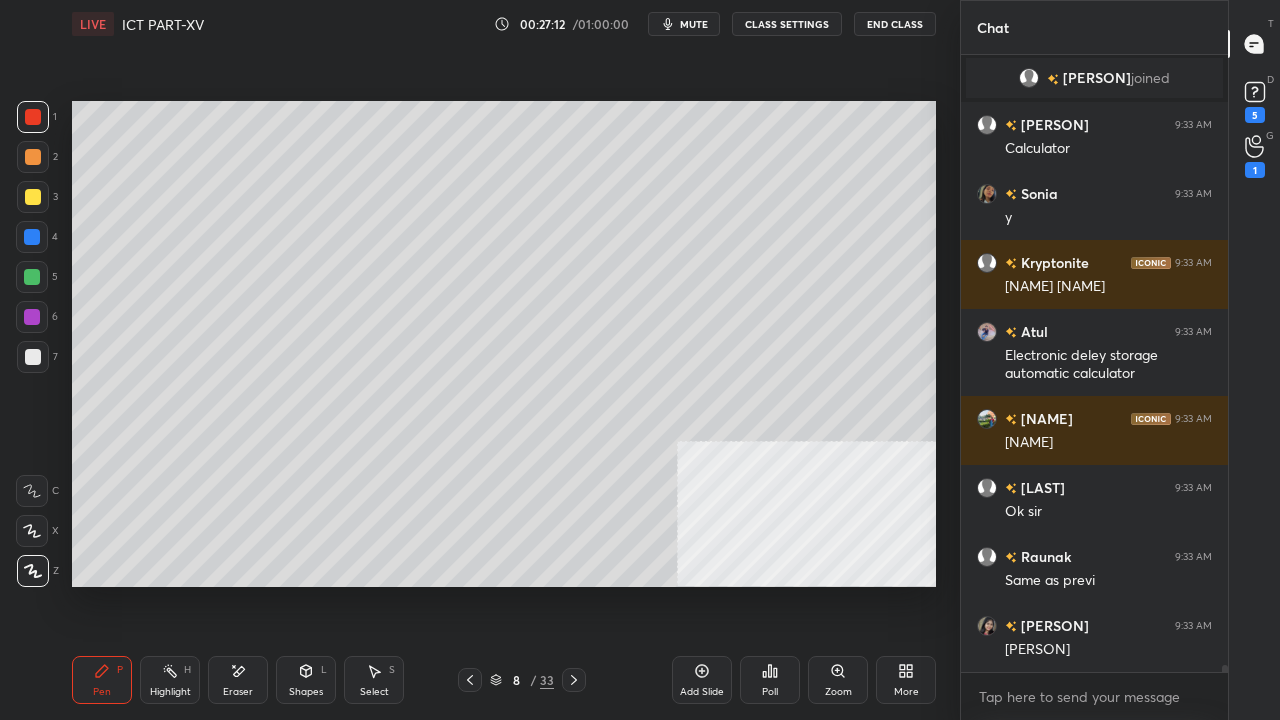 scroll, scrollTop: 50268, scrollLeft: 0, axis: vertical 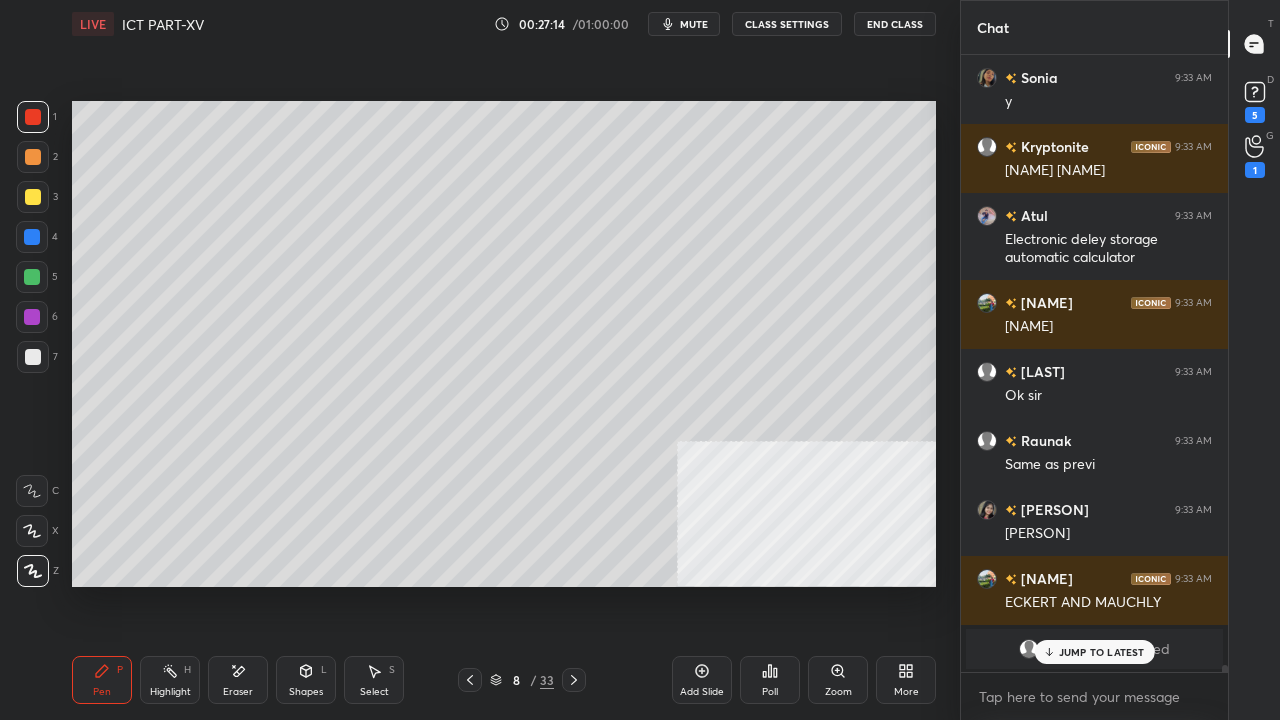 click on "JUMP TO LATEST" at bounding box center [1102, 652] 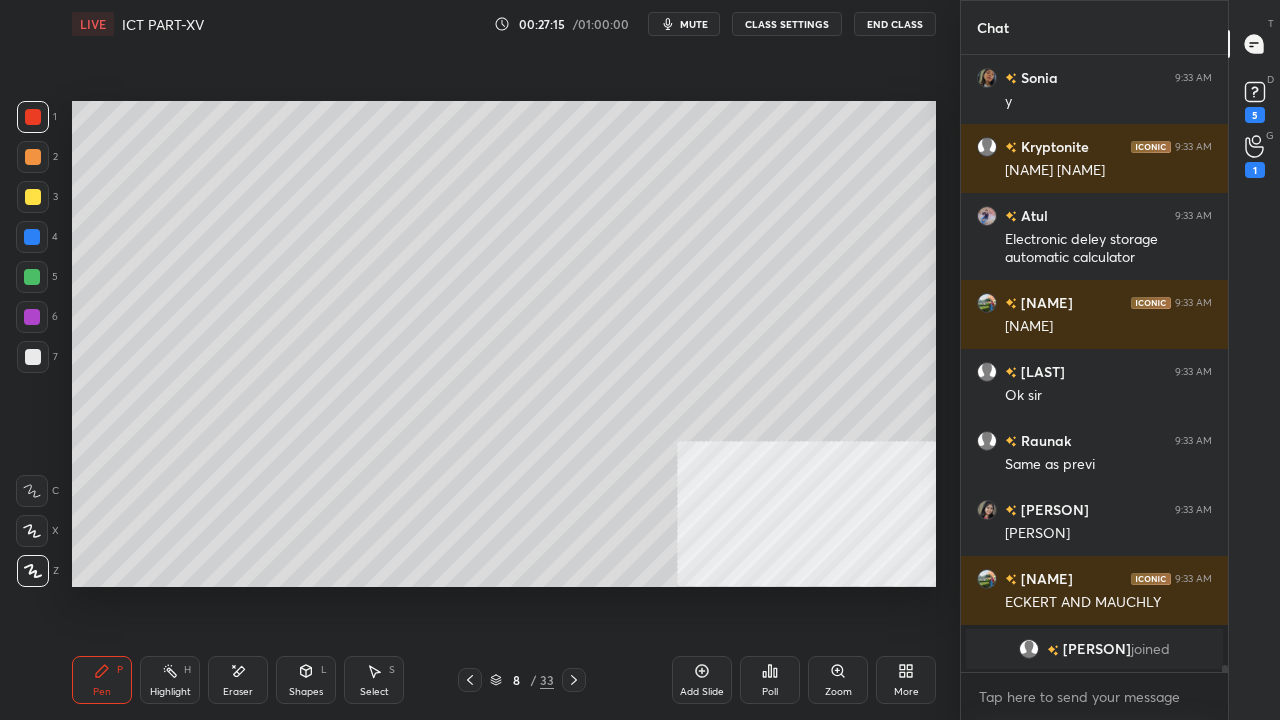 click 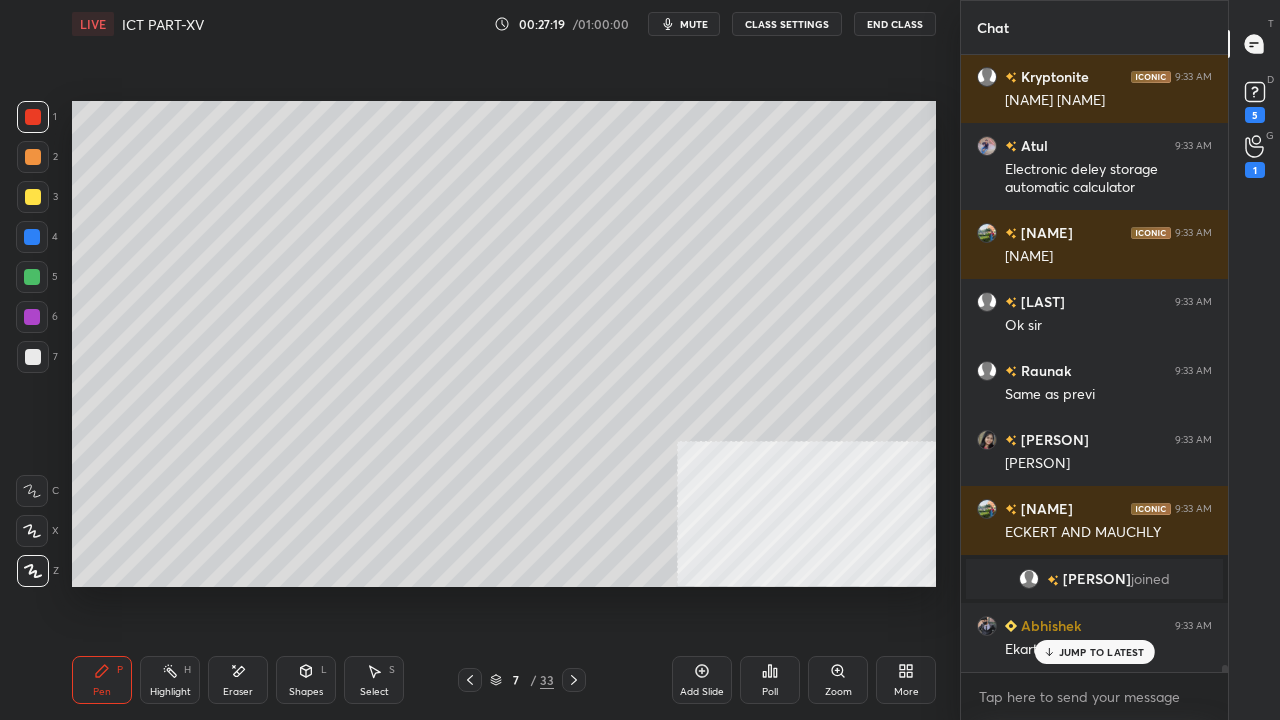 scroll, scrollTop: 50454, scrollLeft: 0, axis: vertical 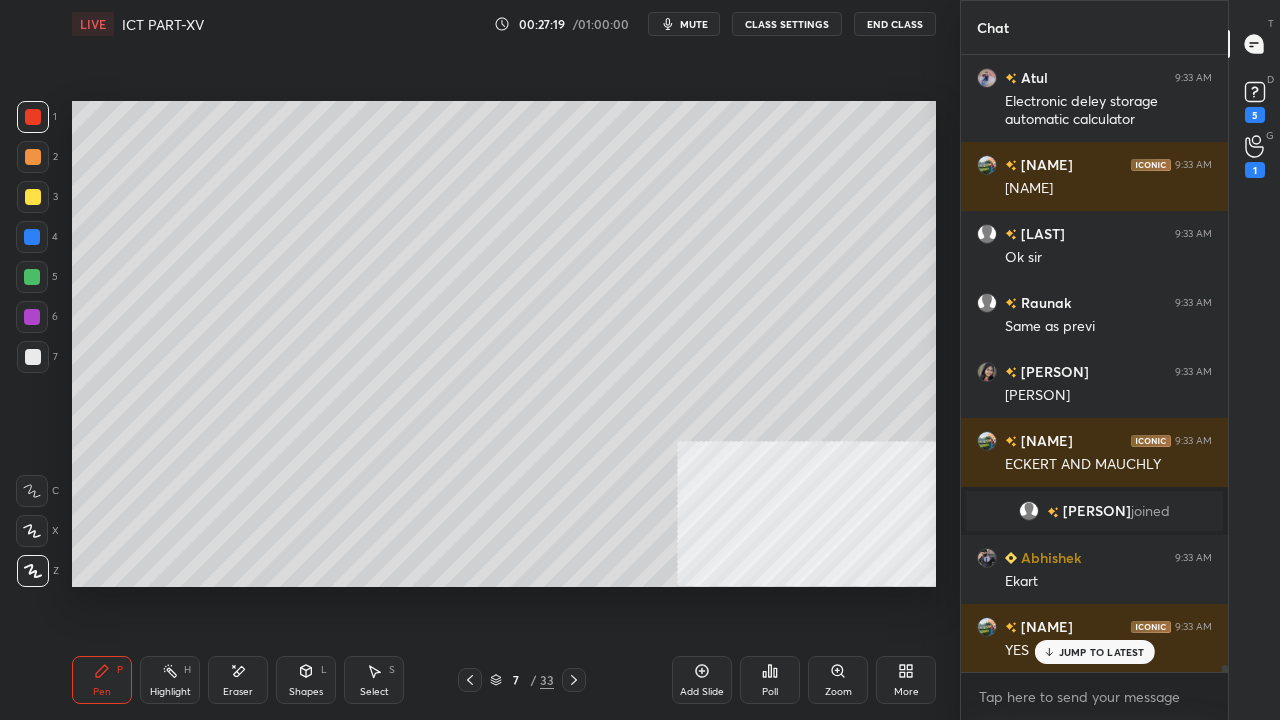 click 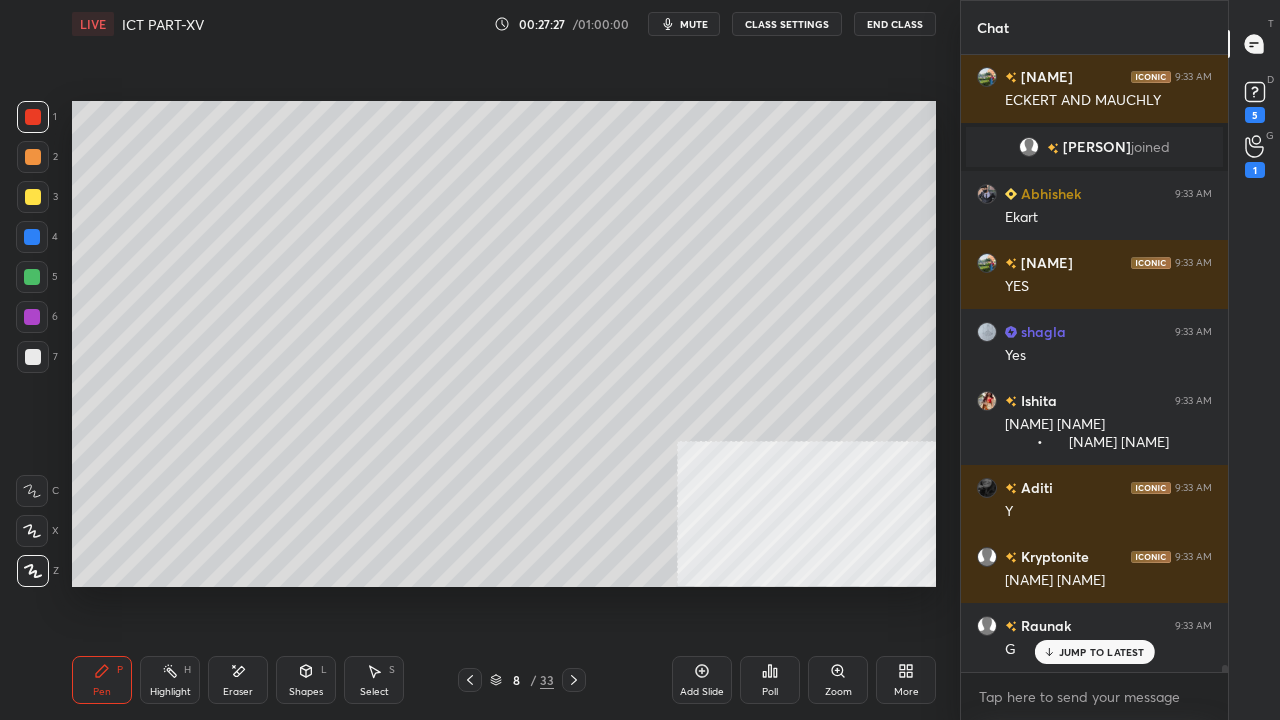 scroll, scrollTop: 50886, scrollLeft: 0, axis: vertical 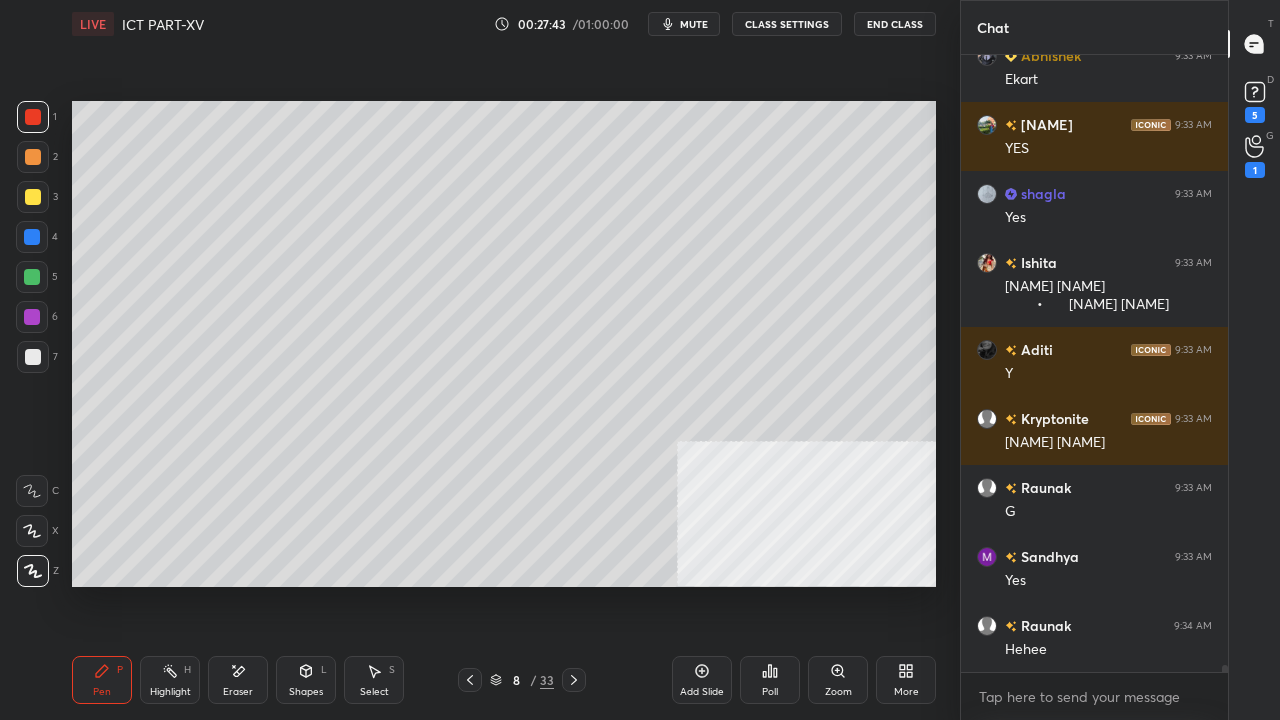 drag, startPoint x: 42, startPoint y: 356, endPoint x: 65, endPoint y: 366, distance: 25.079872 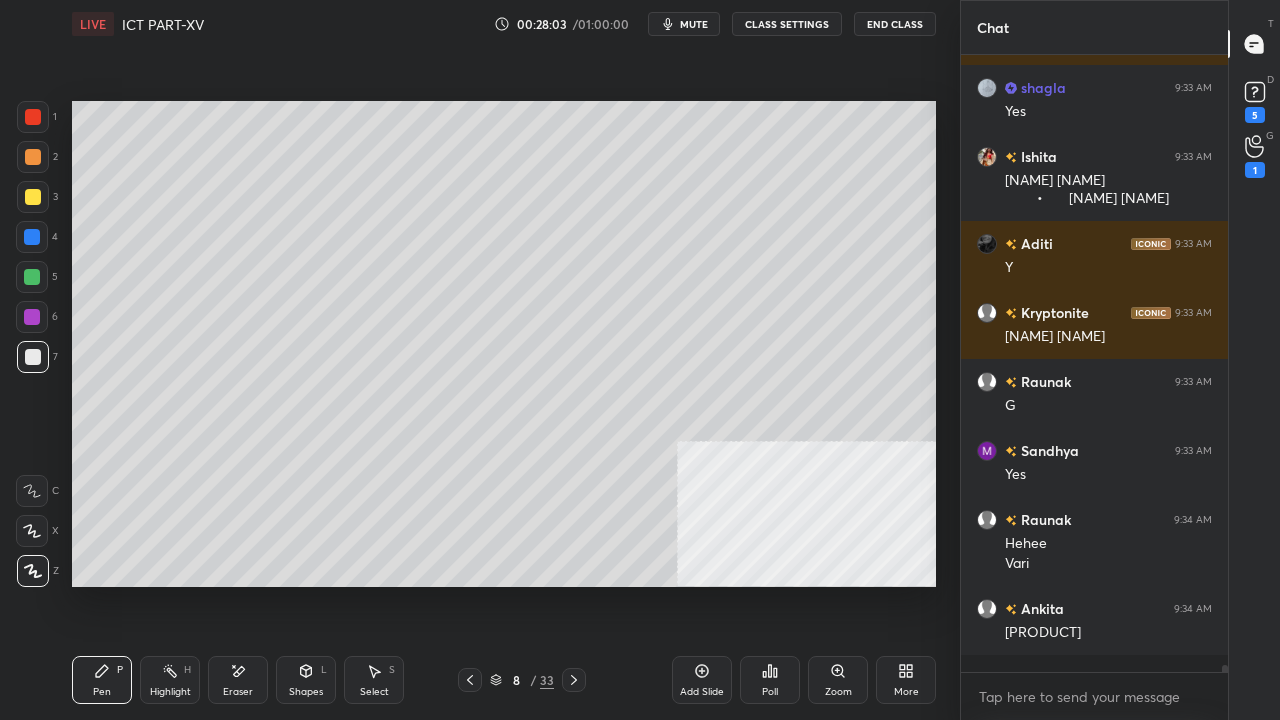 scroll, scrollTop: 51132, scrollLeft: 0, axis: vertical 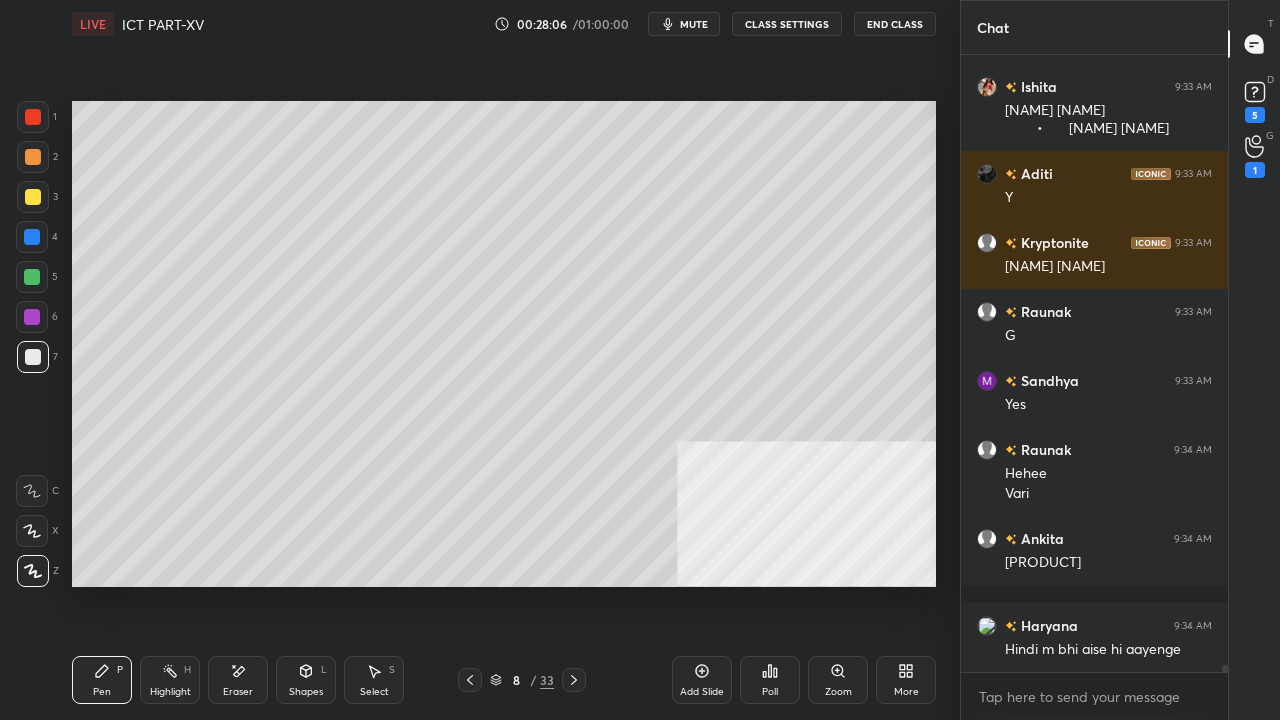 click at bounding box center (32, 237) 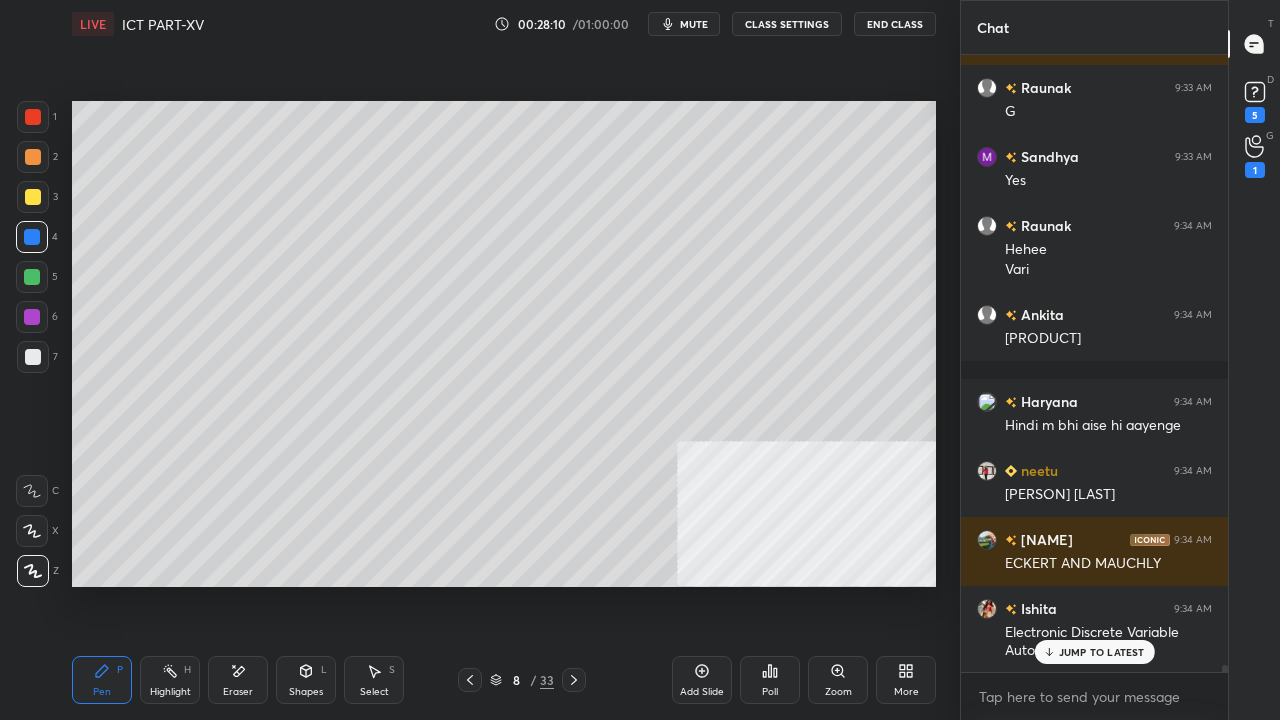 scroll, scrollTop: 51512, scrollLeft: 0, axis: vertical 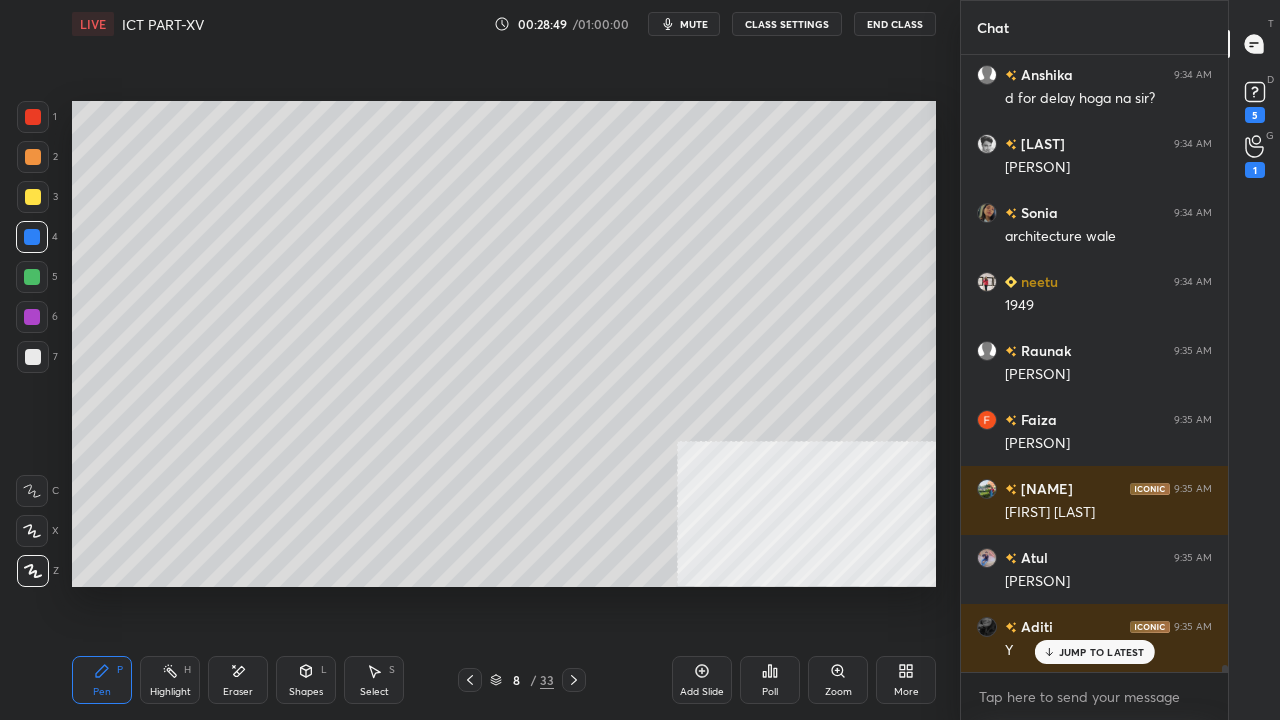 drag, startPoint x: 474, startPoint y: 680, endPoint x: 480, endPoint y: 656, distance: 24.738634 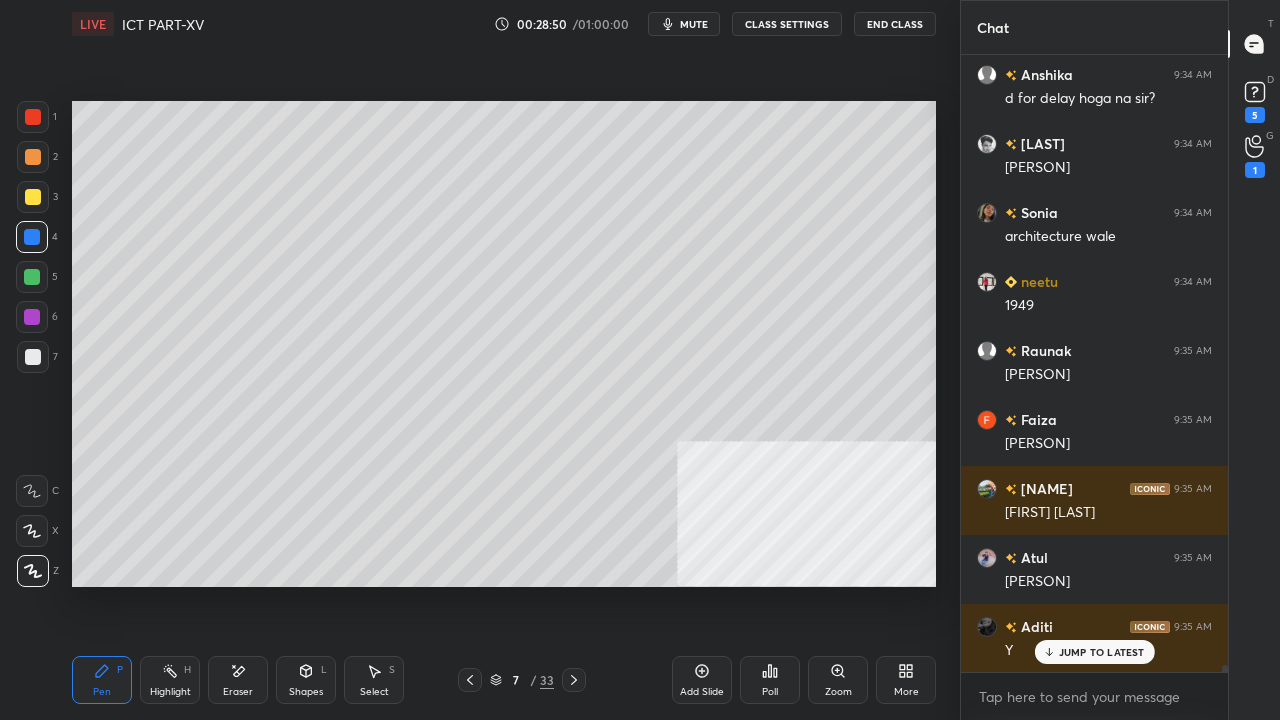 scroll, scrollTop: 52268, scrollLeft: 0, axis: vertical 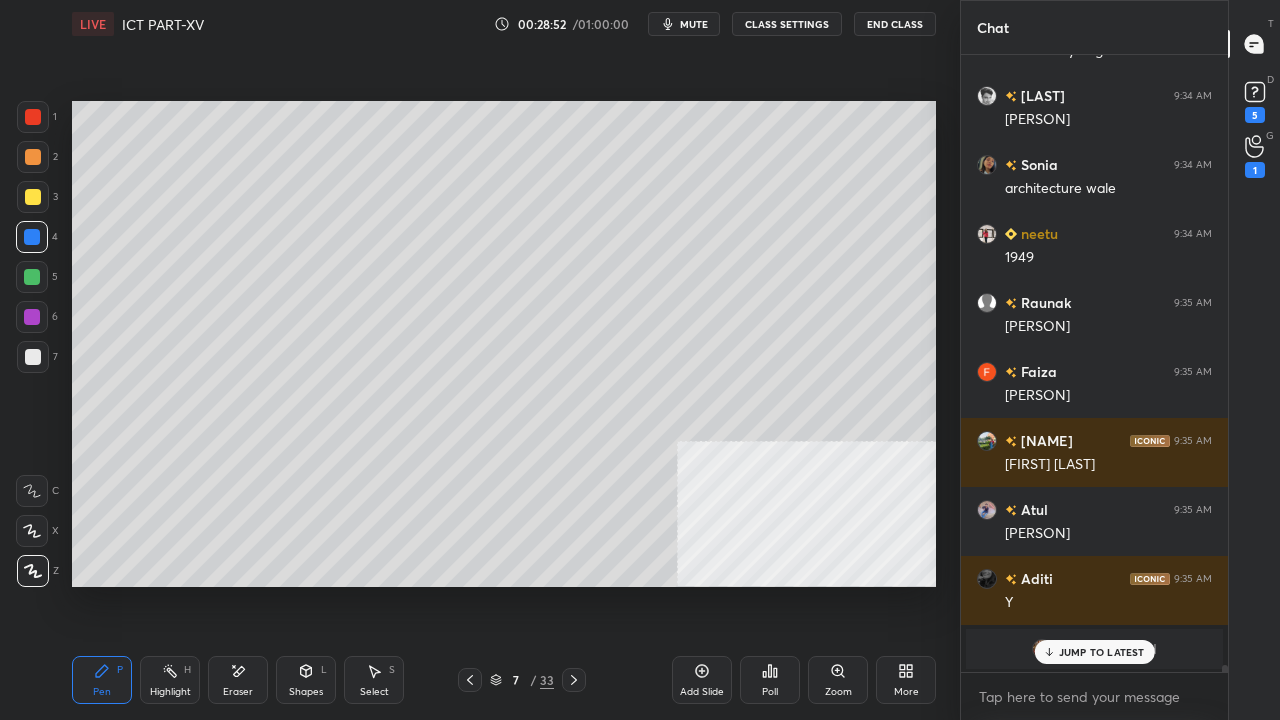 drag, startPoint x: 576, startPoint y: 680, endPoint x: 577, endPoint y: 670, distance: 10.049875 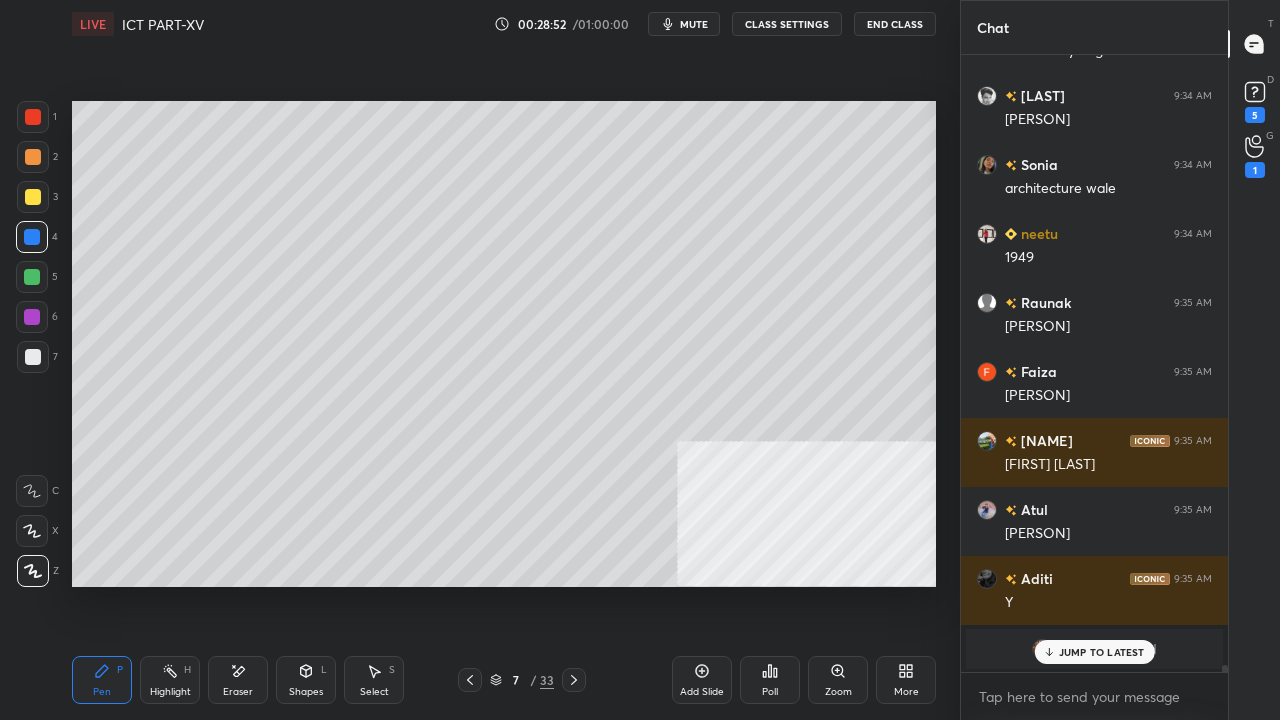 click 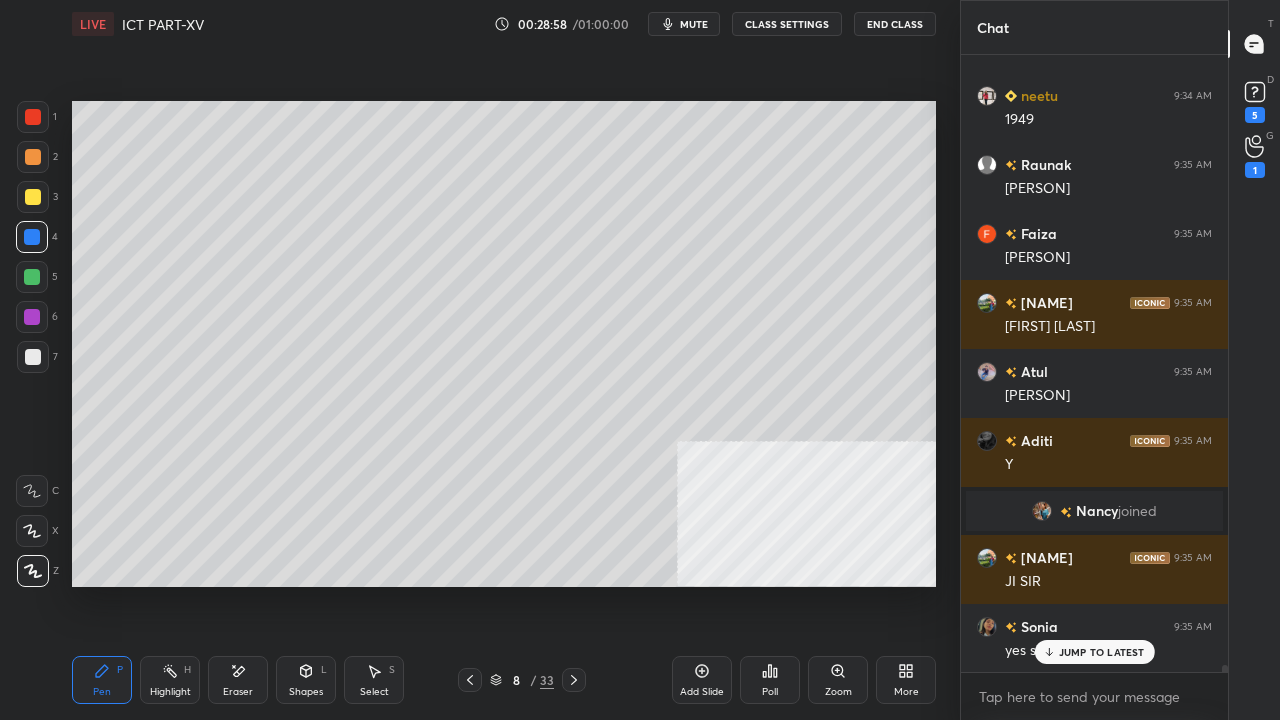 scroll, scrollTop: 52476, scrollLeft: 0, axis: vertical 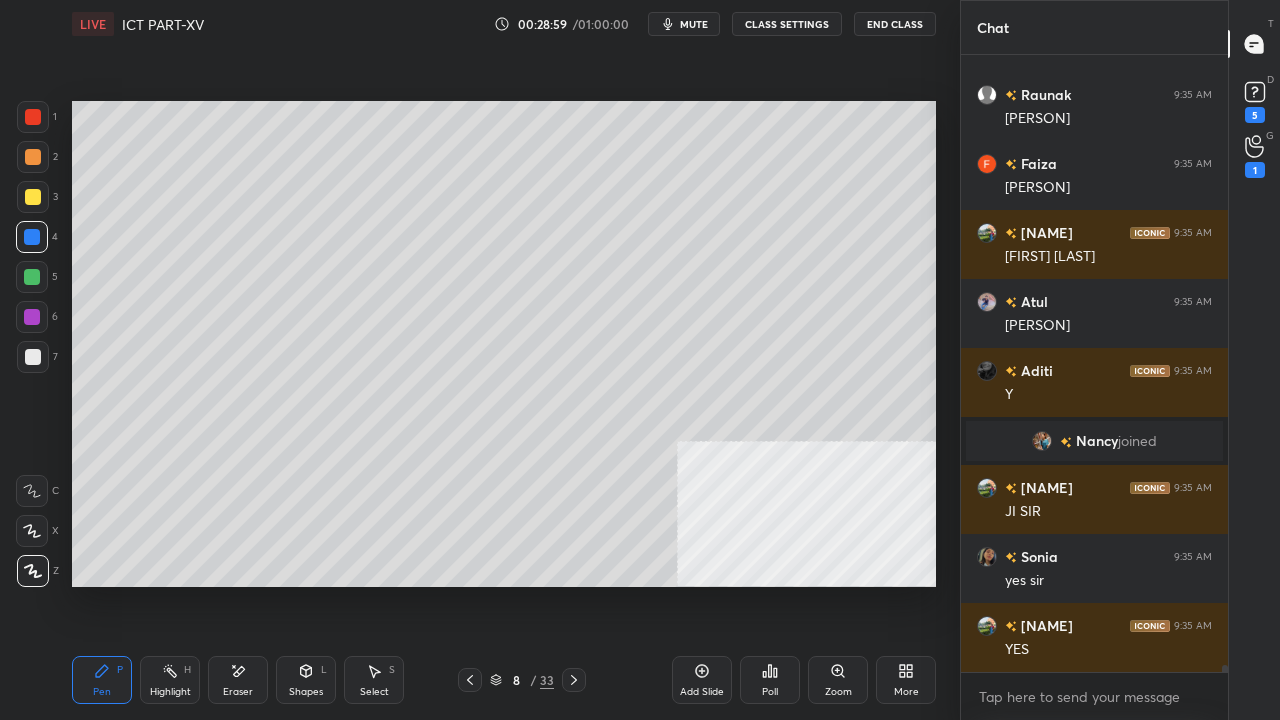 click 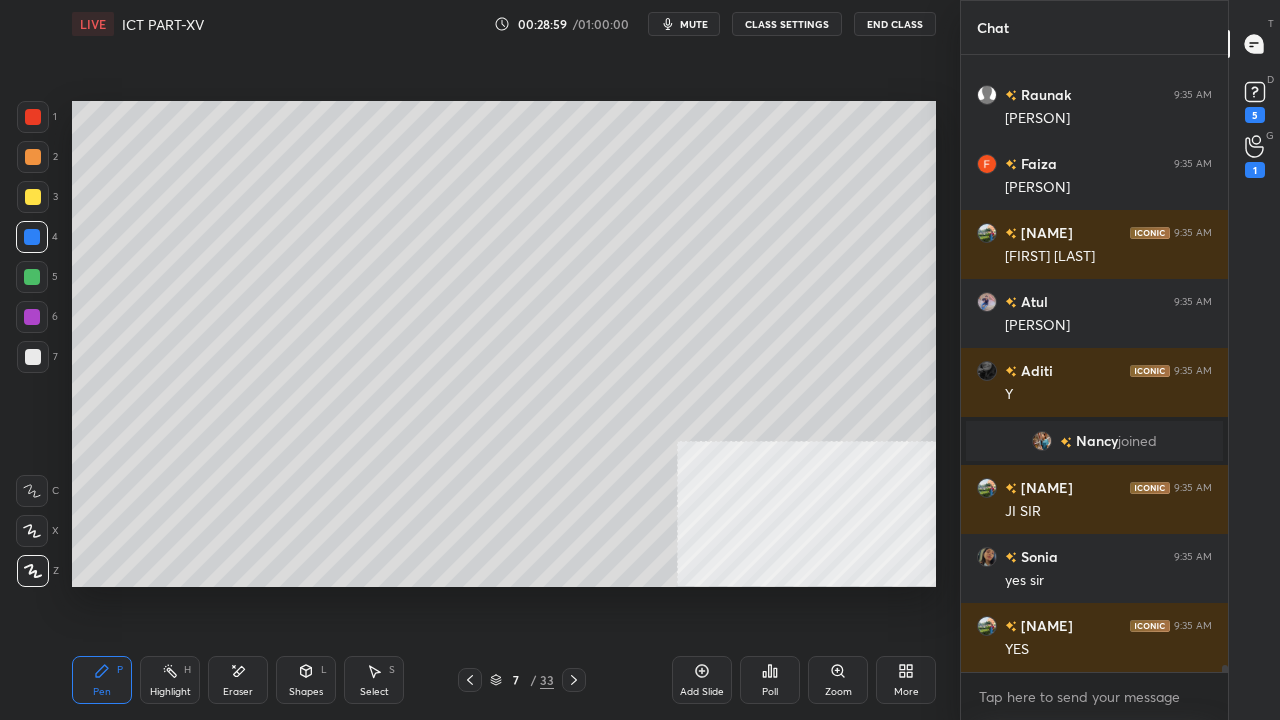 click 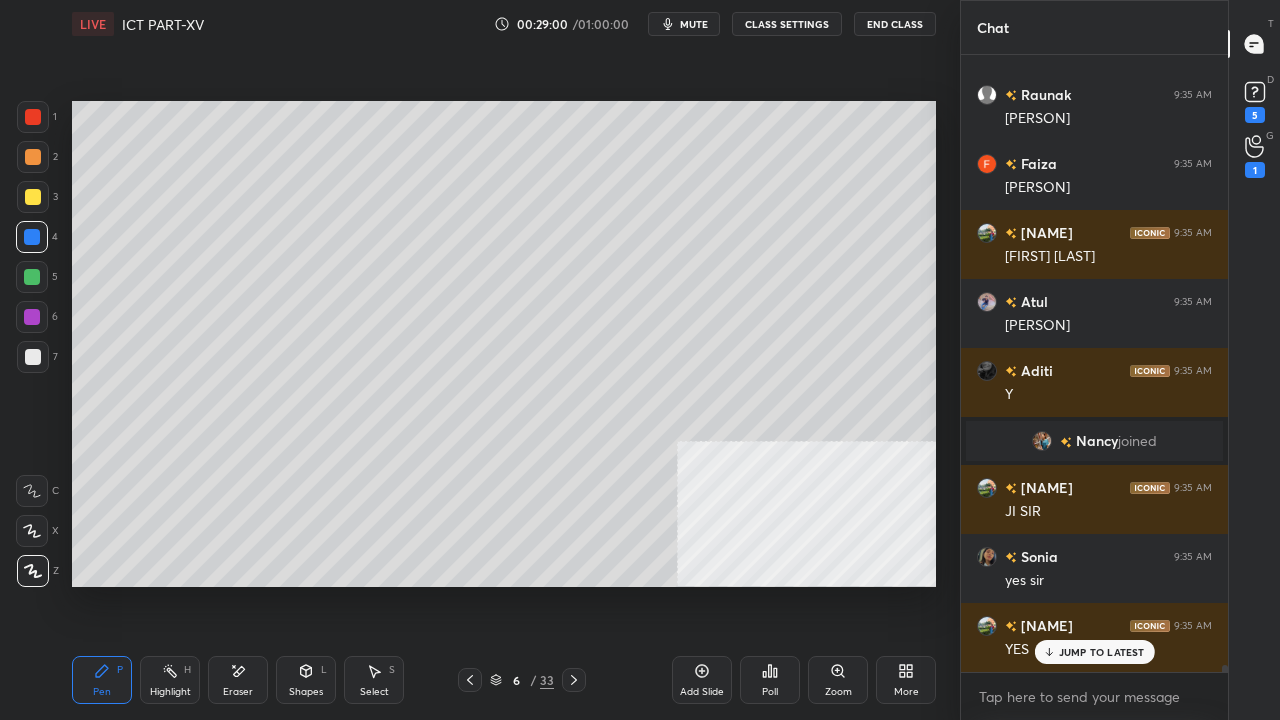 scroll, scrollTop: 52544, scrollLeft: 0, axis: vertical 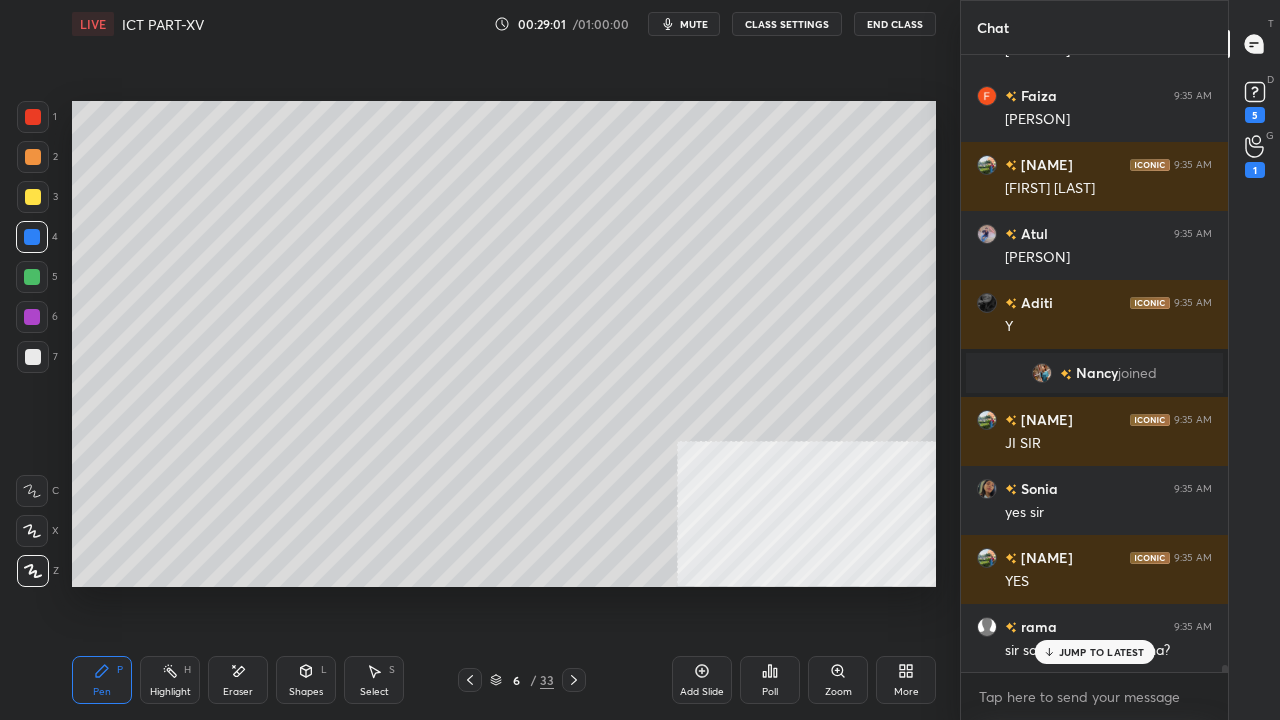 click on "[NAME] 9:34 AM Electronic Discrete Variable Automatic Computer [NAME] 9:34 AM Electronic discrete variable automatic computer [NAME] 9:34 AM Von Nuemen 1949 edvac [NAME] 9:34 AM Electronic discrete variable automatic computer [NAME] 9:34 AM d for delay hoga na sir? [NAME] 9:34 AM VON NEUMANN [NAME] 9:34 AM architecture wale [NAME] 9:34 AM 1949 [NAME] 9:35 AM JVN [NAME] 9:35 AM John von nueman [NAME] 9:35 AM JOHN VON NEUMANN [NAME] 9:35 AM Von neomon [NAME] 9:35 AM Y [NAME]  joined [NAME] 9:35 AM JI SIR [NAME] 9:35 AM yes sir [NAME] 9:35 AM YES [NAME] 9:35 AM sir same as eniac kya tha? [NAME] 9:35 AM Y [NAME] 9:35 AM y JUMP TO LATEST" at bounding box center [1094, 363] 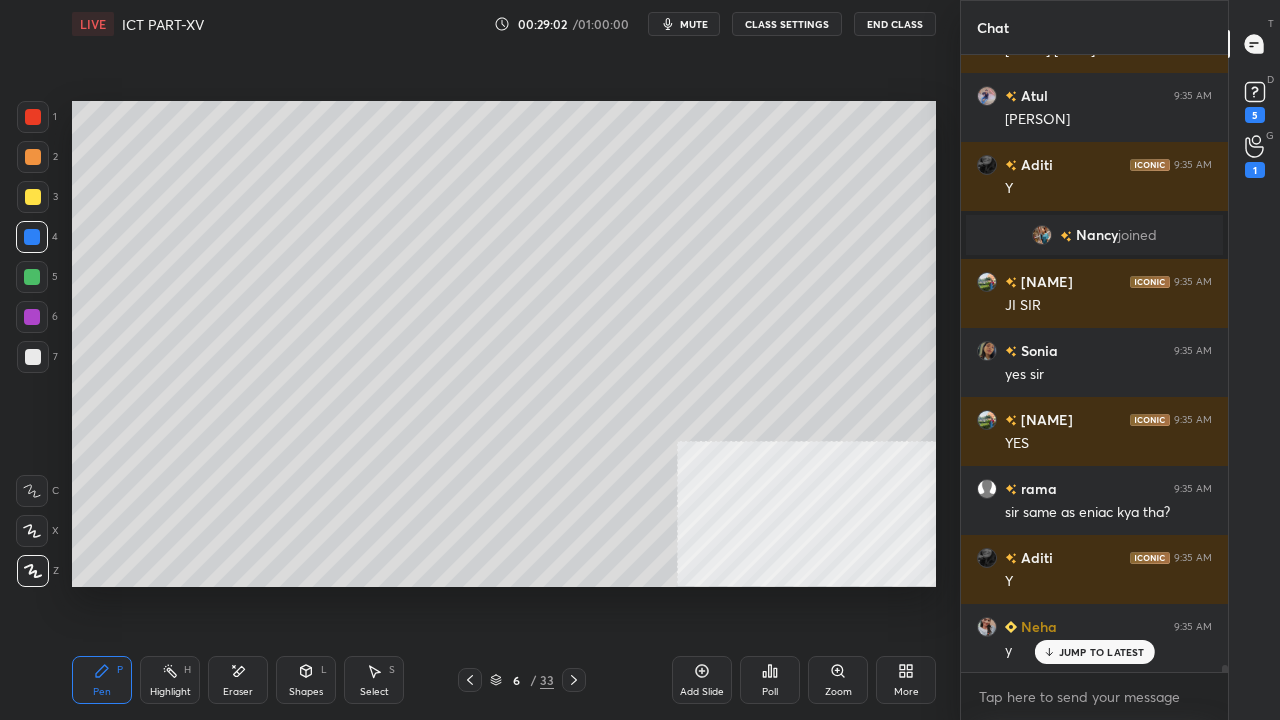 scroll, scrollTop: 52820, scrollLeft: 0, axis: vertical 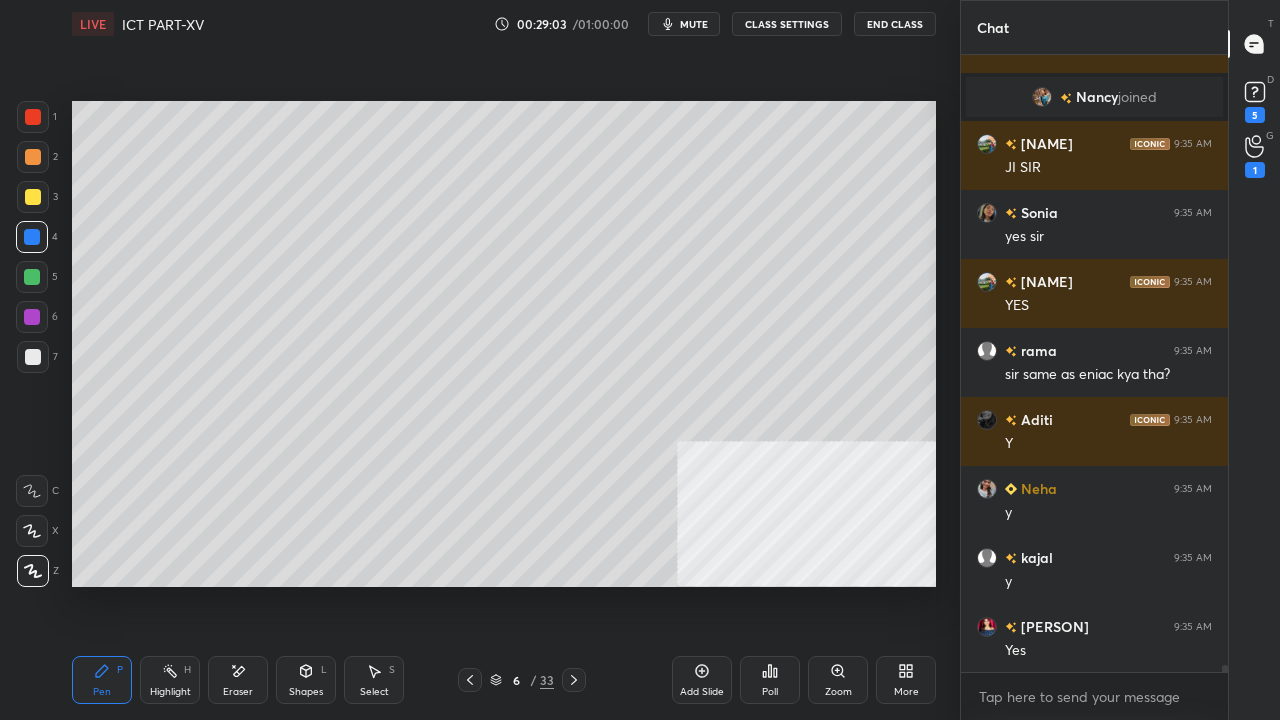 click 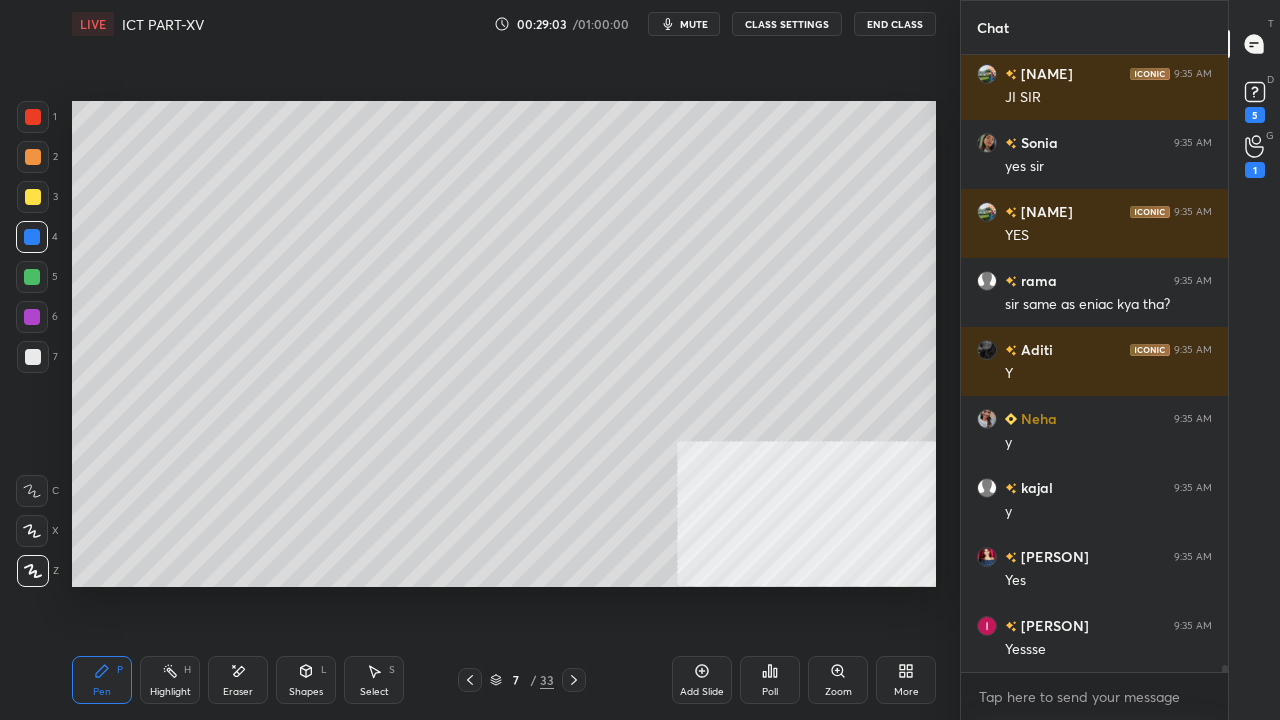 click 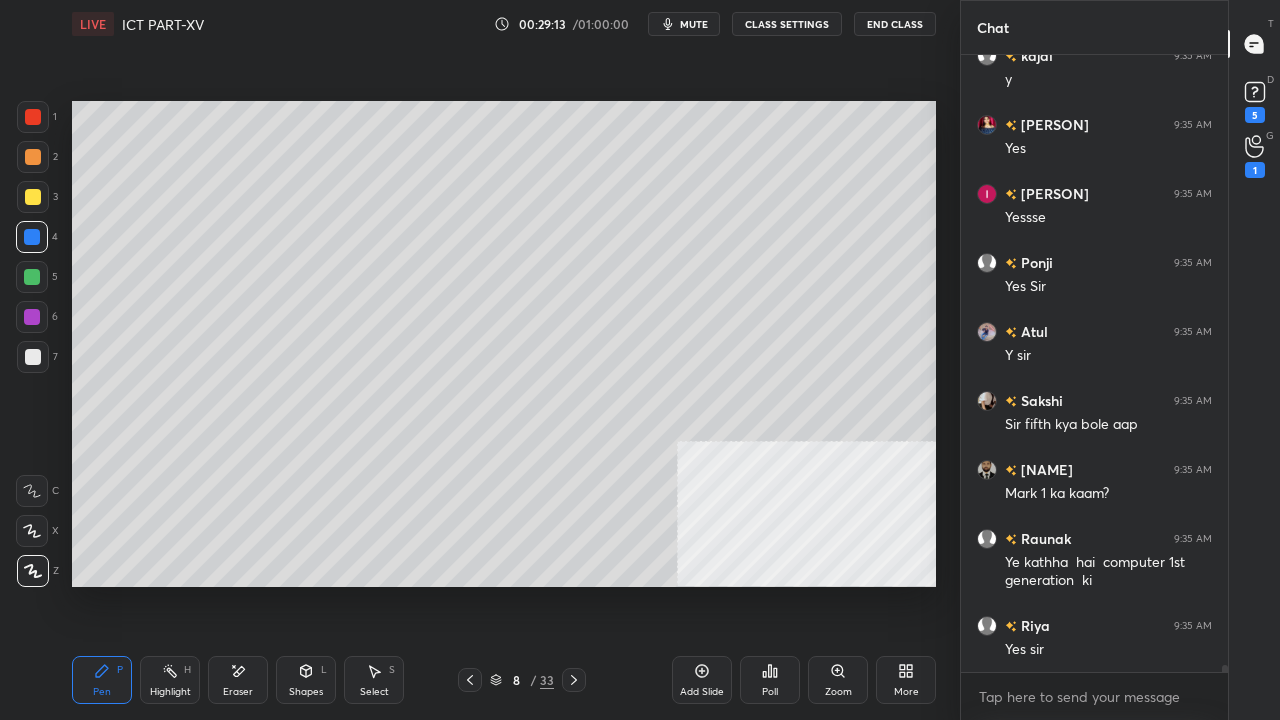 scroll, scrollTop: 53390, scrollLeft: 0, axis: vertical 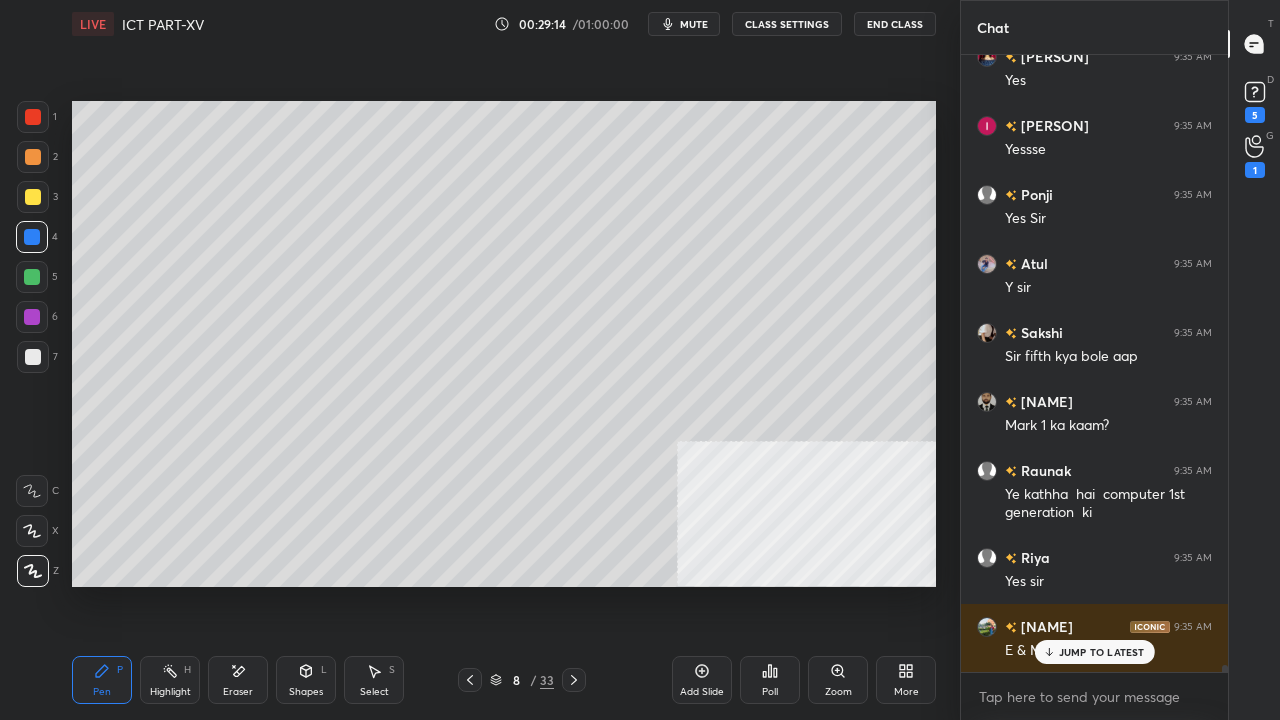 drag, startPoint x: 1057, startPoint y: 650, endPoint x: 904, endPoint y: 616, distance: 156.73225 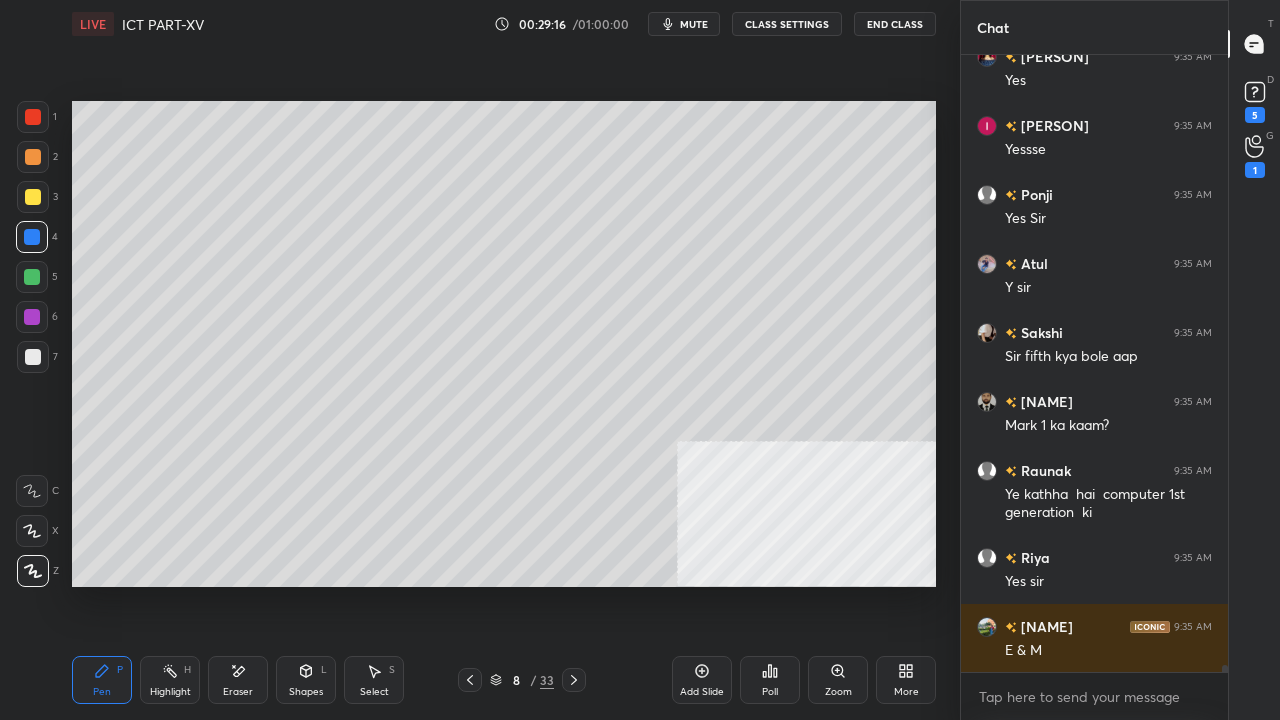 scroll, scrollTop: 53460, scrollLeft: 0, axis: vertical 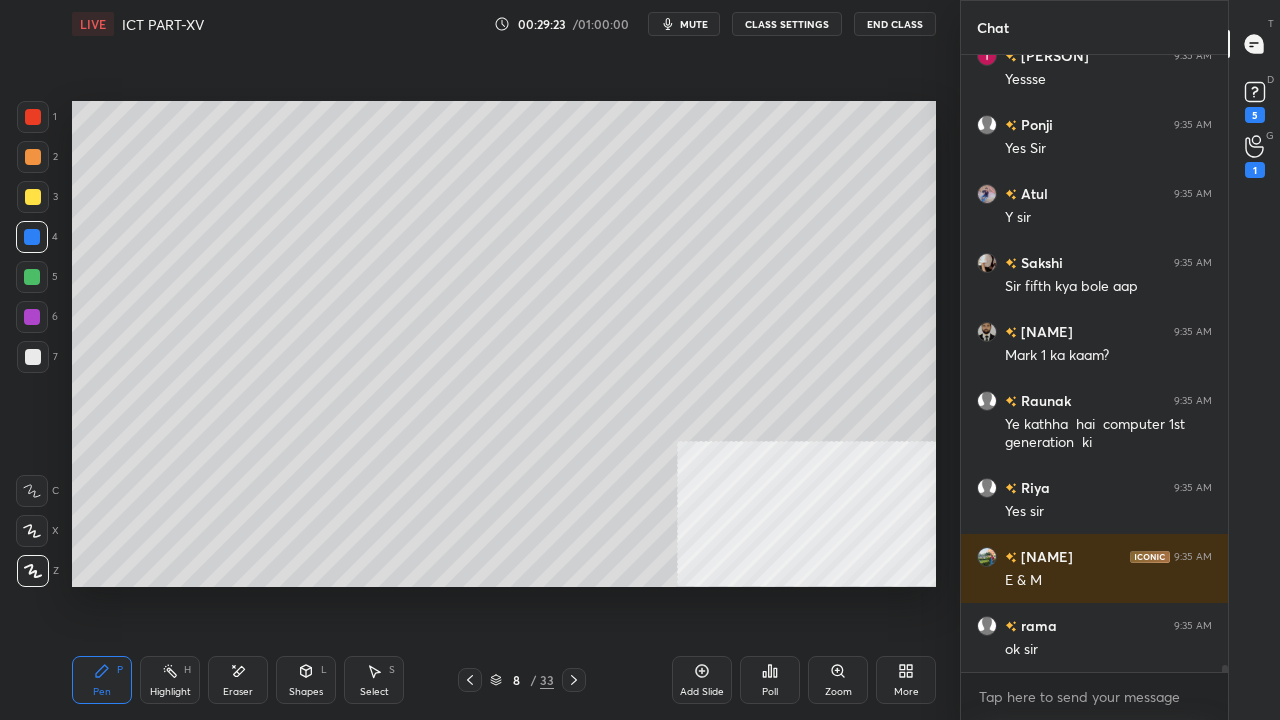 click at bounding box center [32, 317] 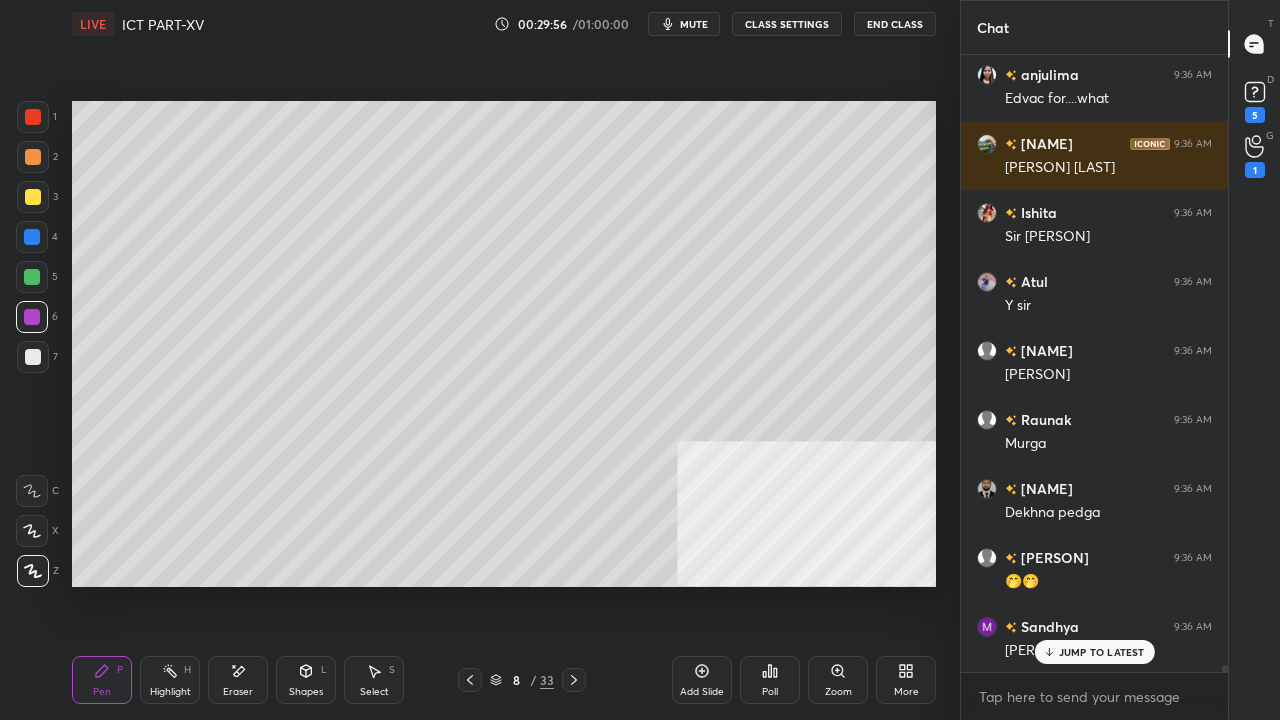 scroll, scrollTop: 54978, scrollLeft: 0, axis: vertical 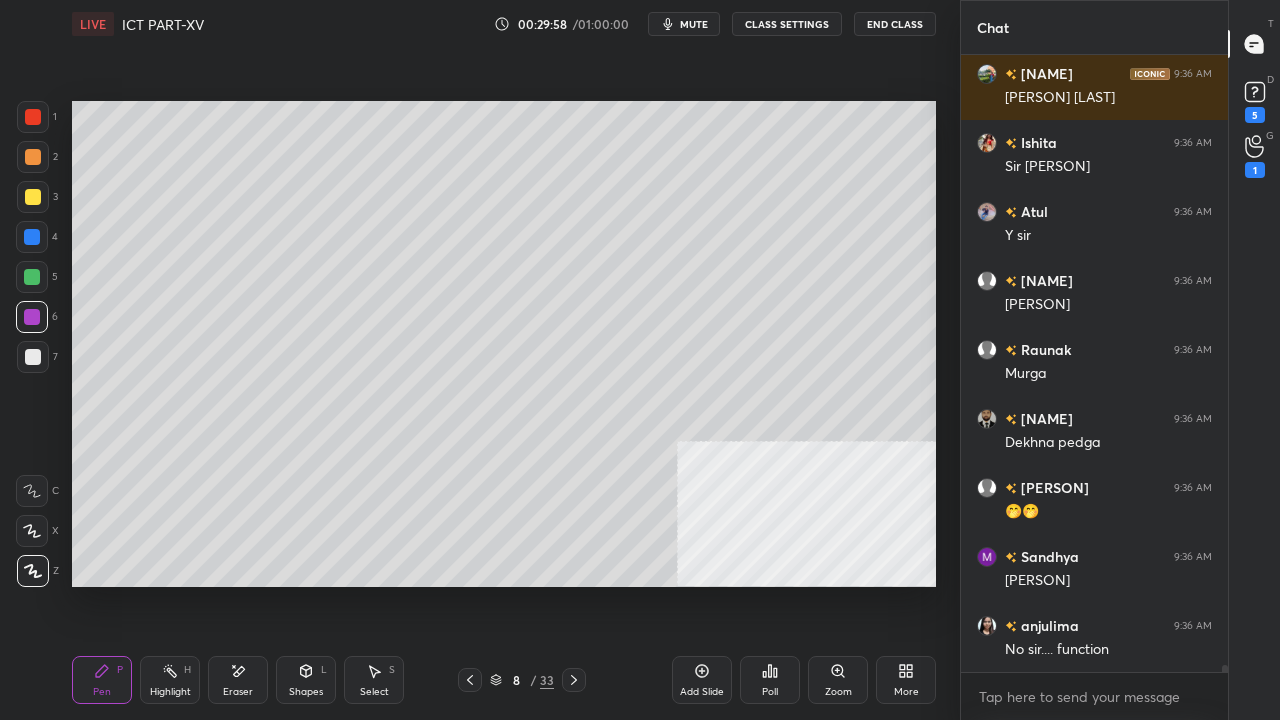 drag, startPoint x: 697, startPoint y: 662, endPoint x: 688, endPoint y: 648, distance: 16.643316 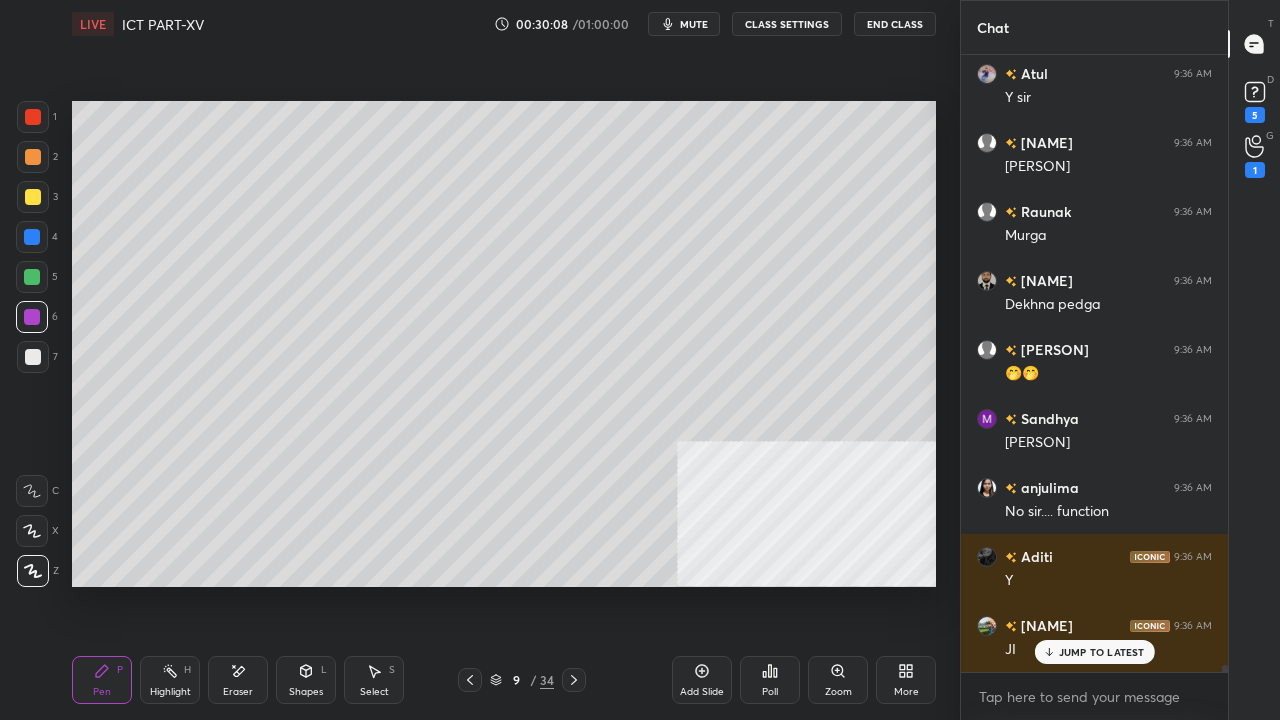 scroll, scrollTop: 55184, scrollLeft: 0, axis: vertical 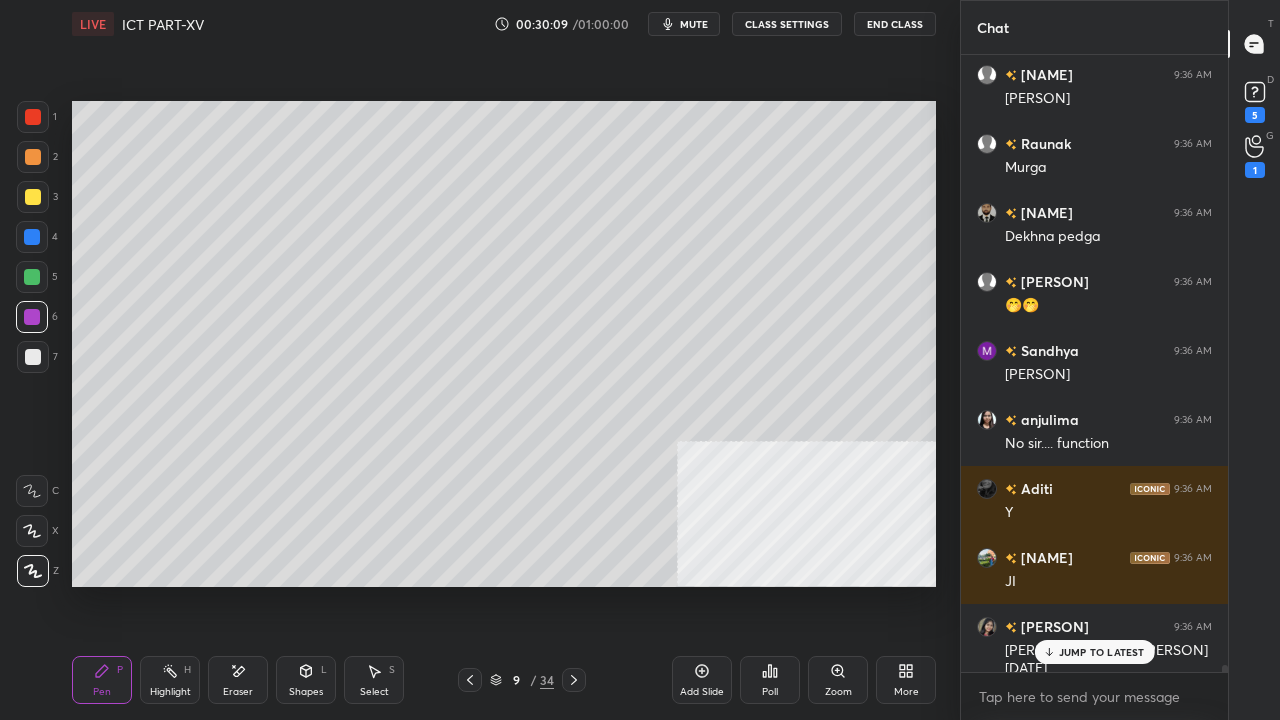 drag, startPoint x: 34, startPoint y: 192, endPoint x: 64, endPoint y: 194, distance: 30.066593 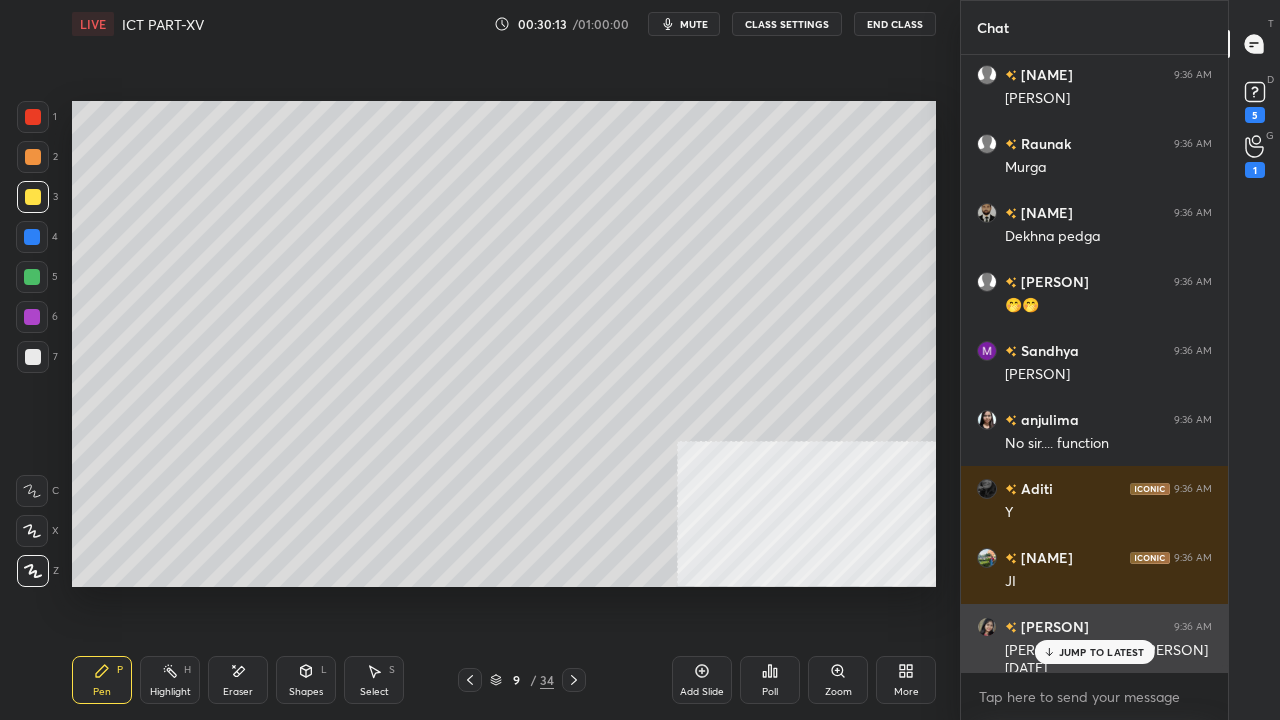 drag, startPoint x: 1059, startPoint y: 656, endPoint x: 1039, endPoint y: 642, distance: 24.41311 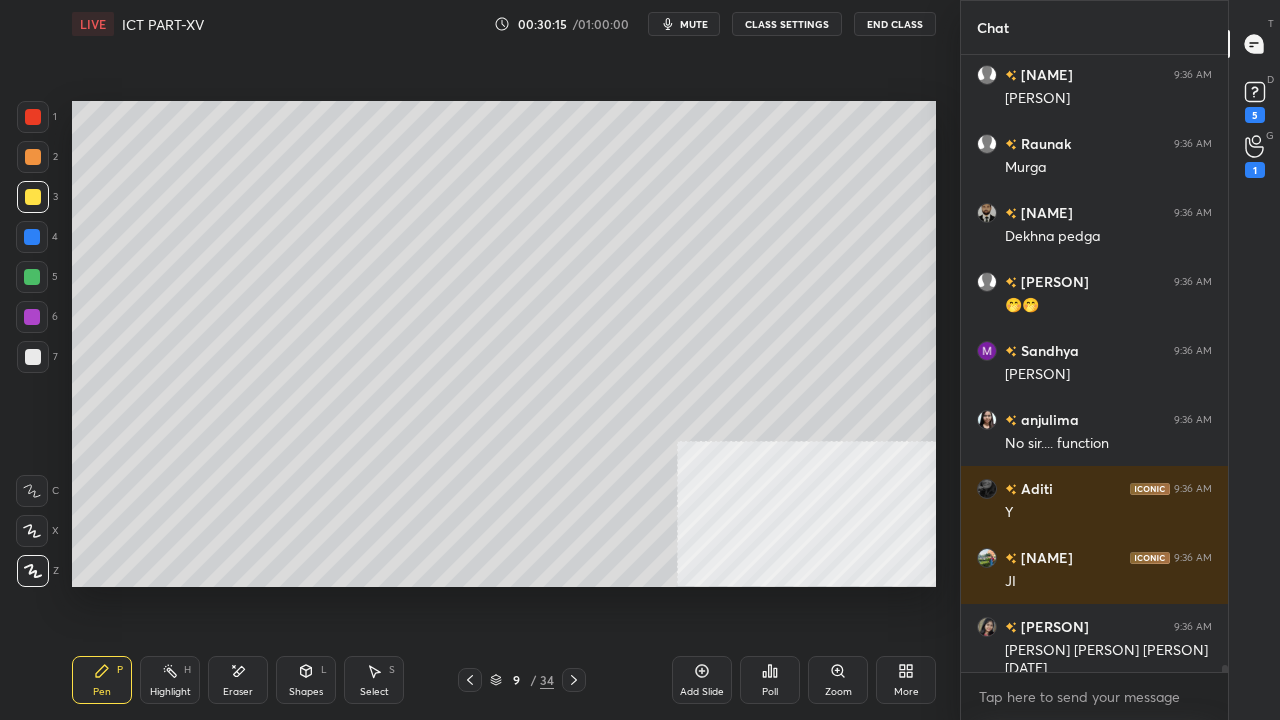 click 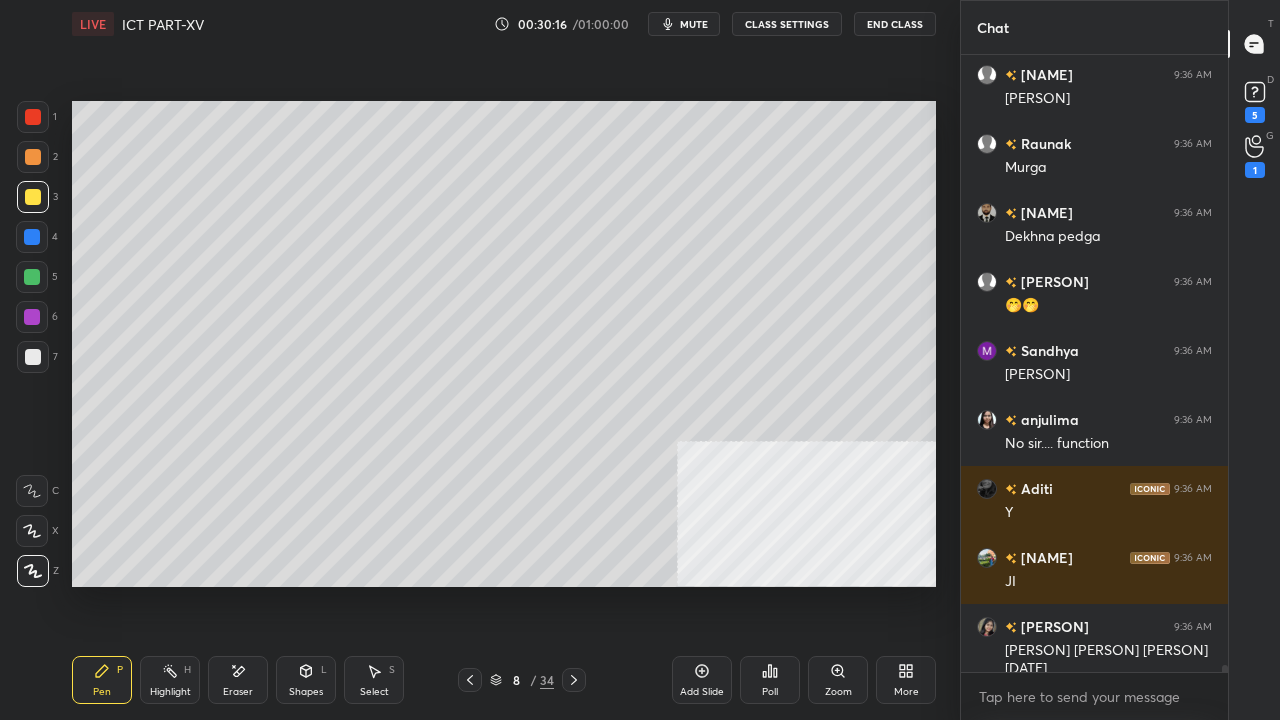click 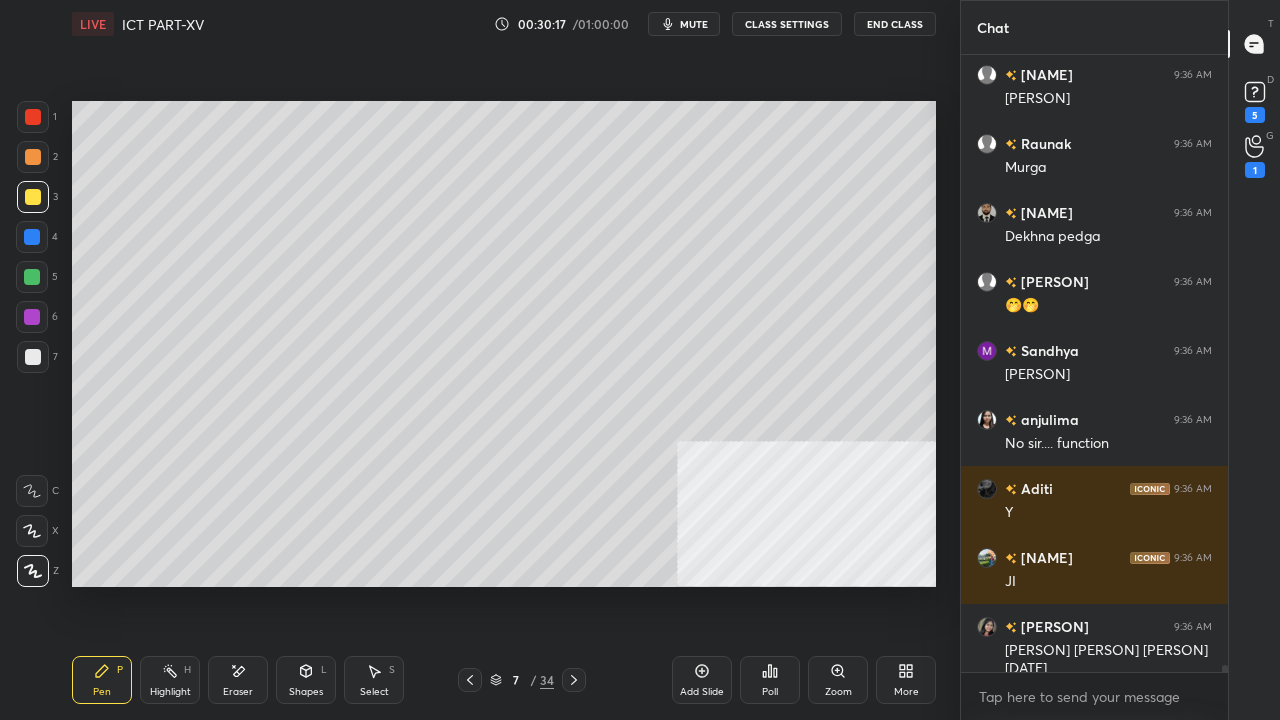 scroll, scrollTop: 55254, scrollLeft: 0, axis: vertical 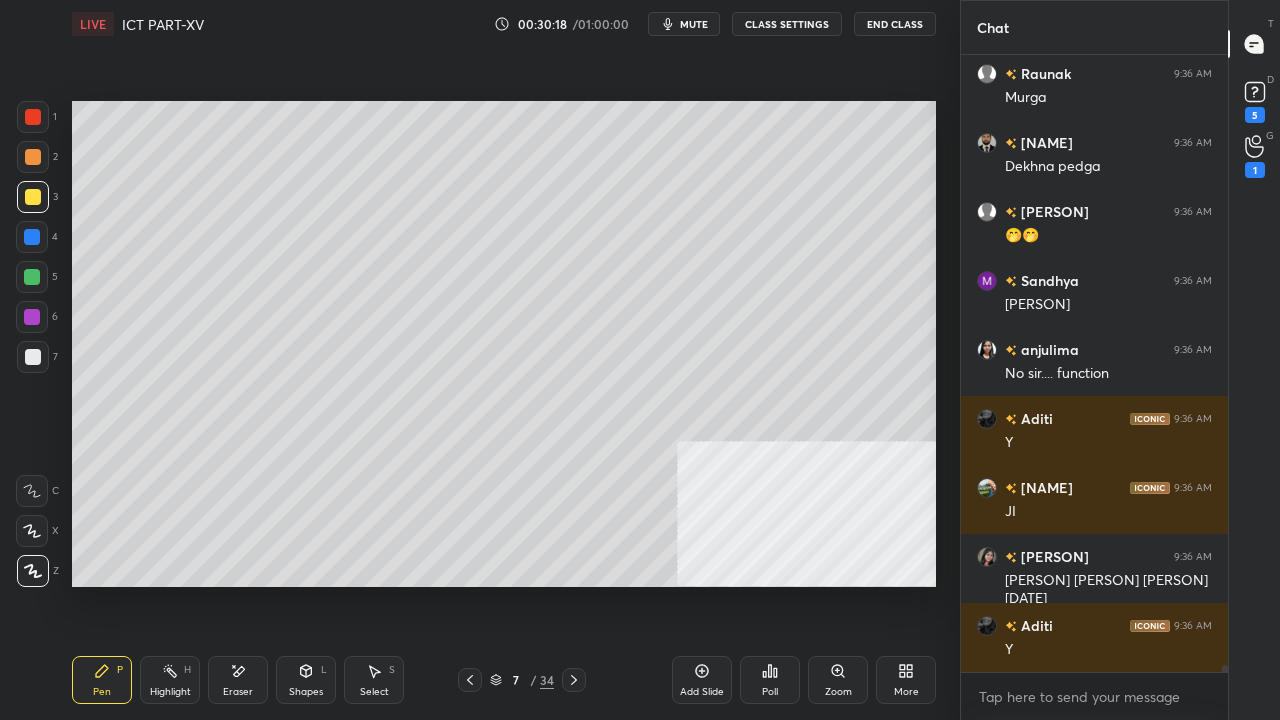 click 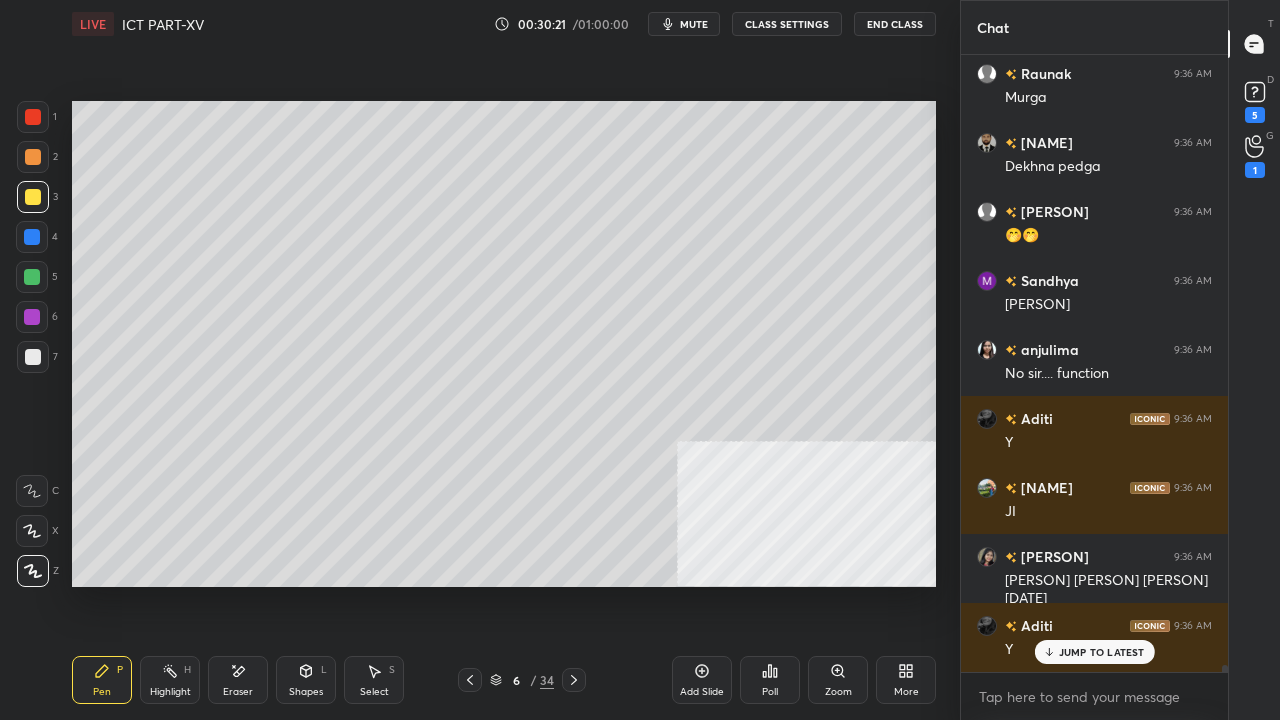 scroll, scrollTop: 55322, scrollLeft: 0, axis: vertical 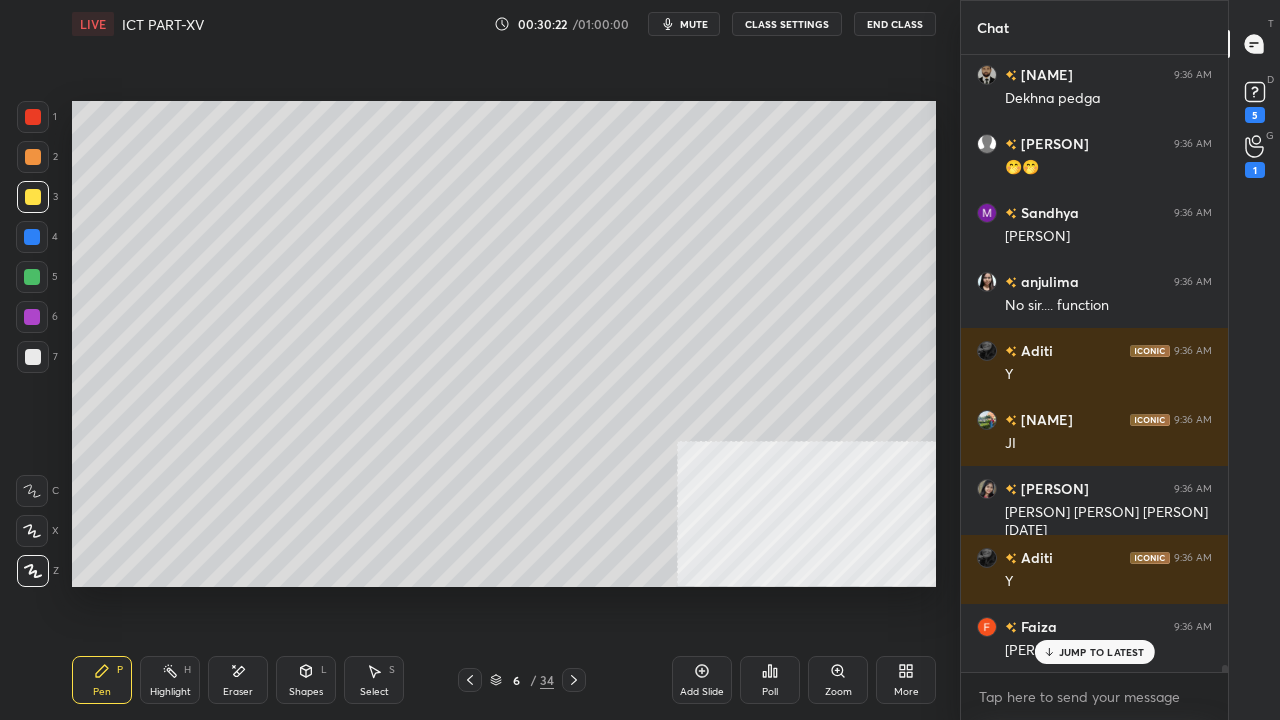 click on "JUMP TO LATEST" at bounding box center (1094, 652) 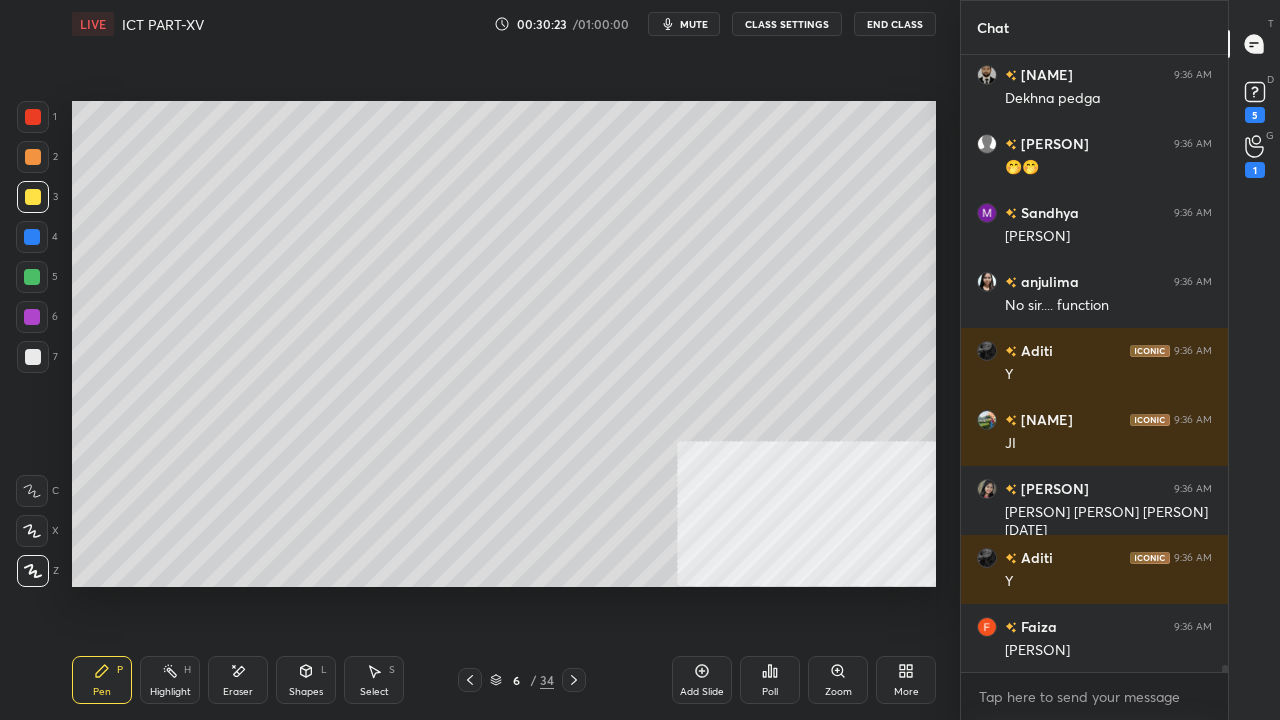 scroll, scrollTop: 55392, scrollLeft: 0, axis: vertical 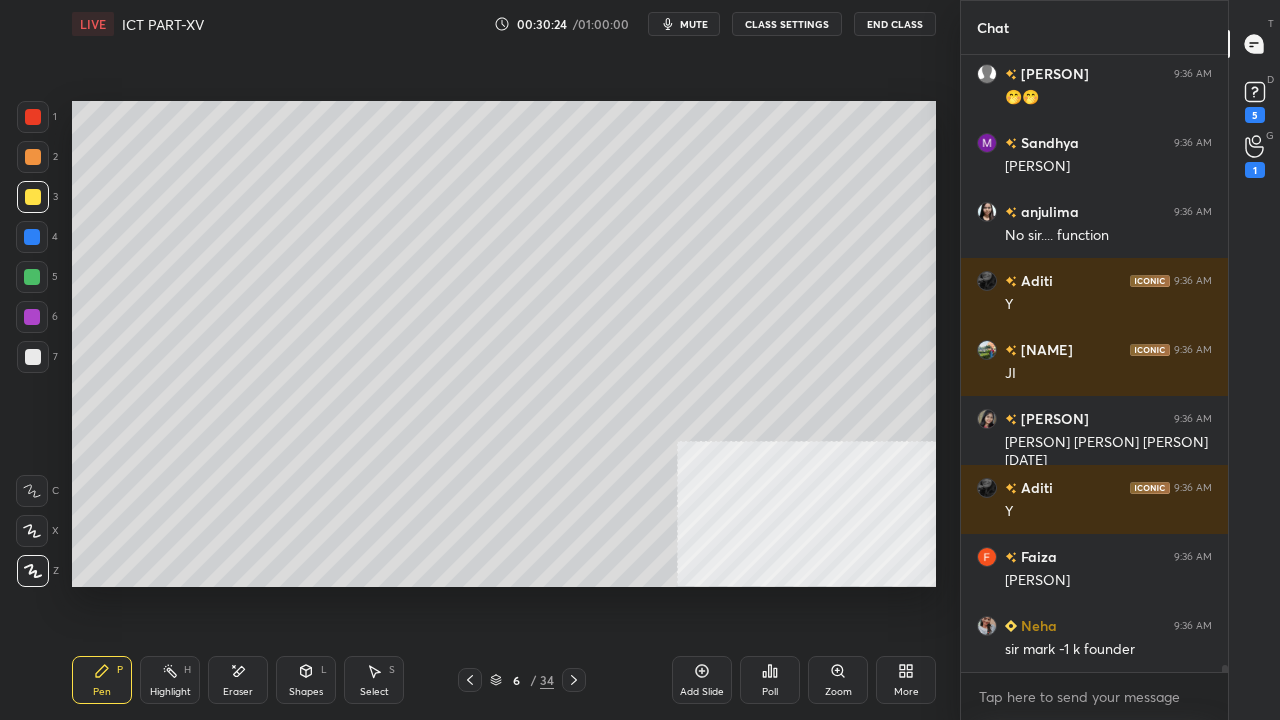 click 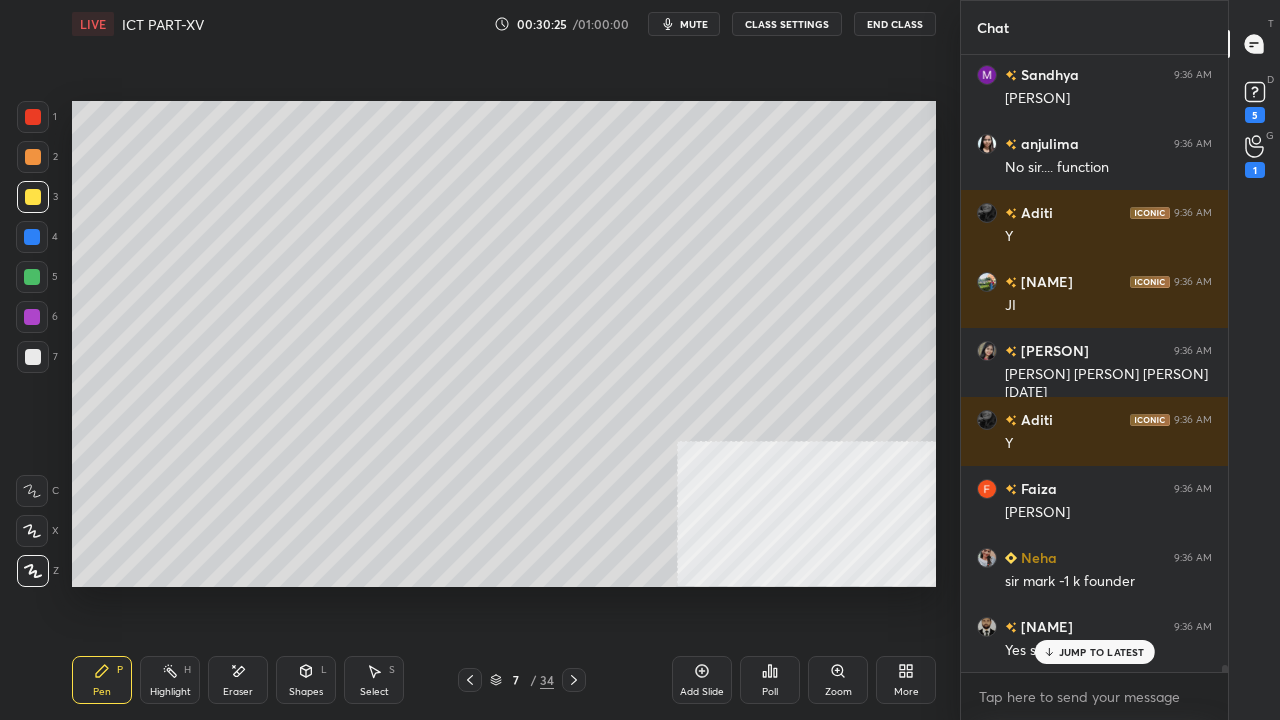 click 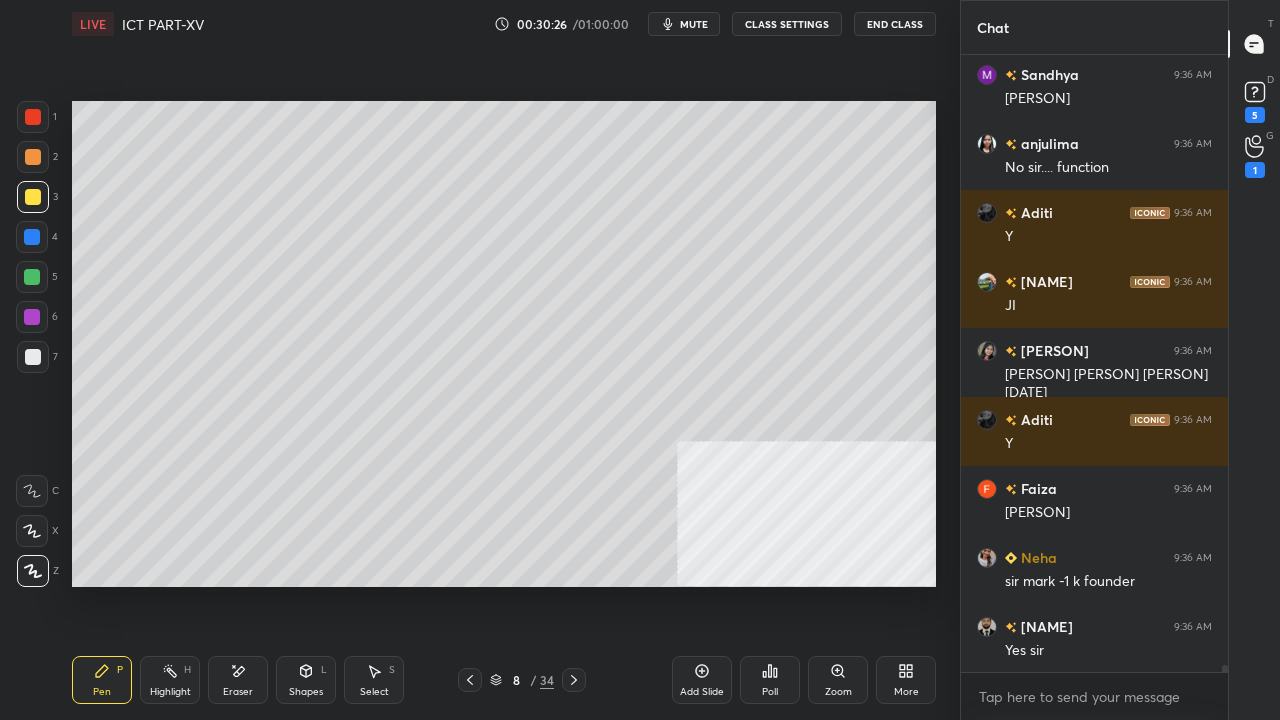 scroll, scrollTop: 55530, scrollLeft: 0, axis: vertical 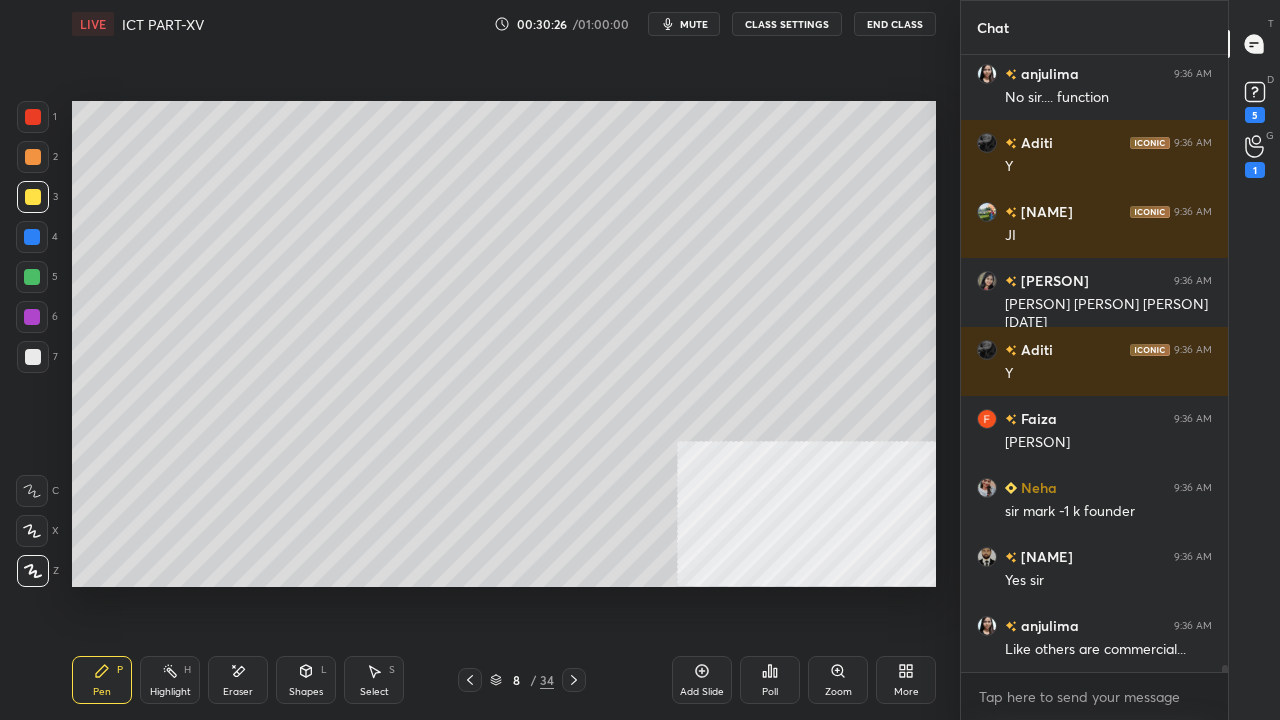 click 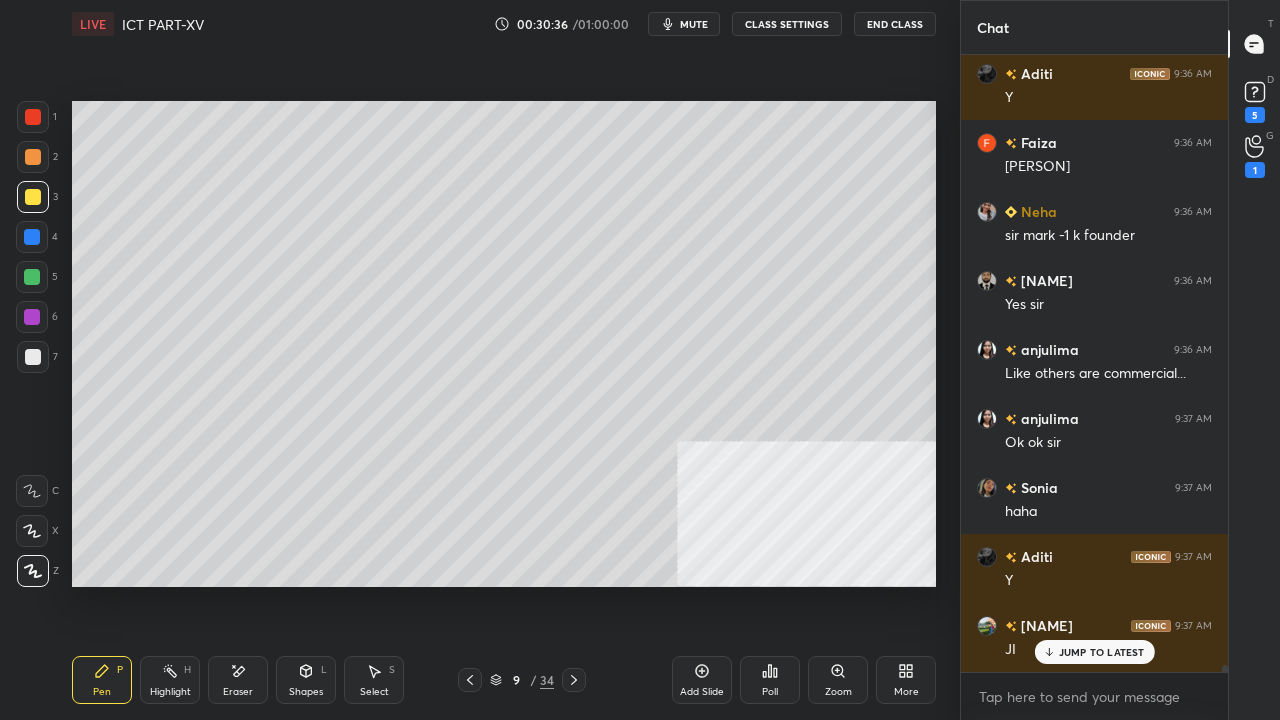 scroll, scrollTop: 55874, scrollLeft: 0, axis: vertical 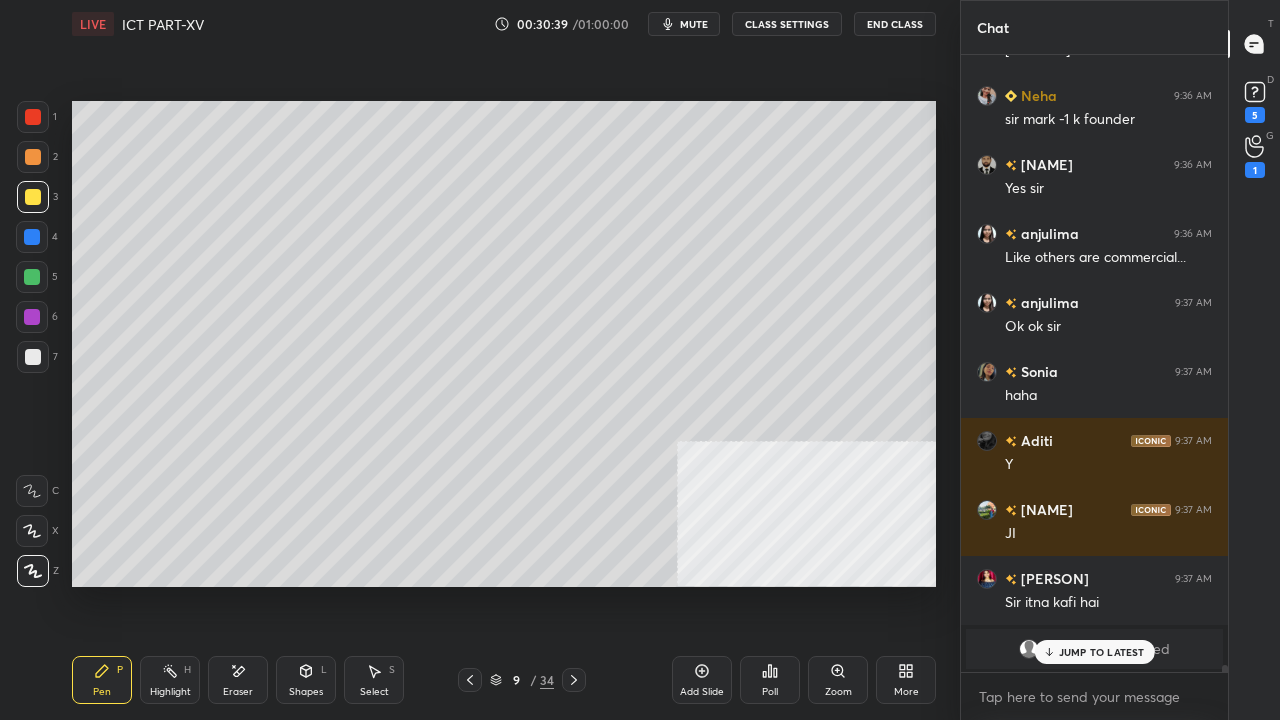 click on "JUMP TO LATEST" at bounding box center [1102, 652] 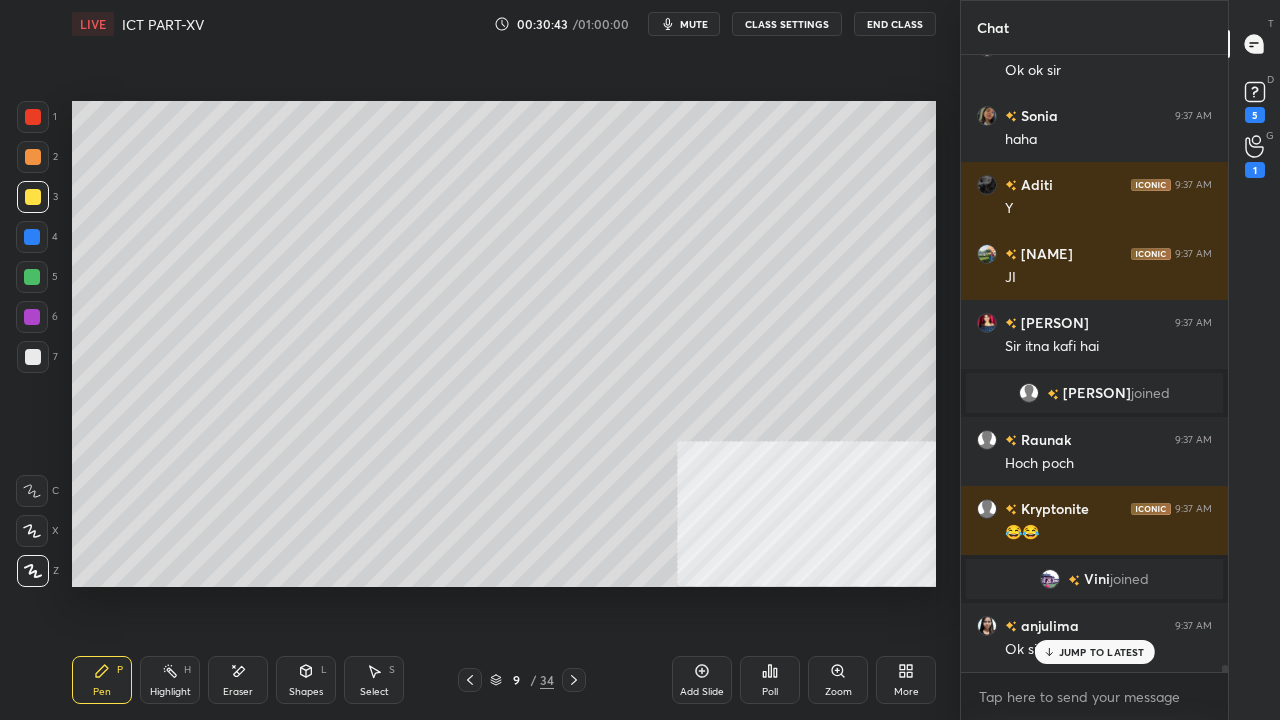 scroll, scrollTop: 56246, scrollLeft: 0, axis: vertical 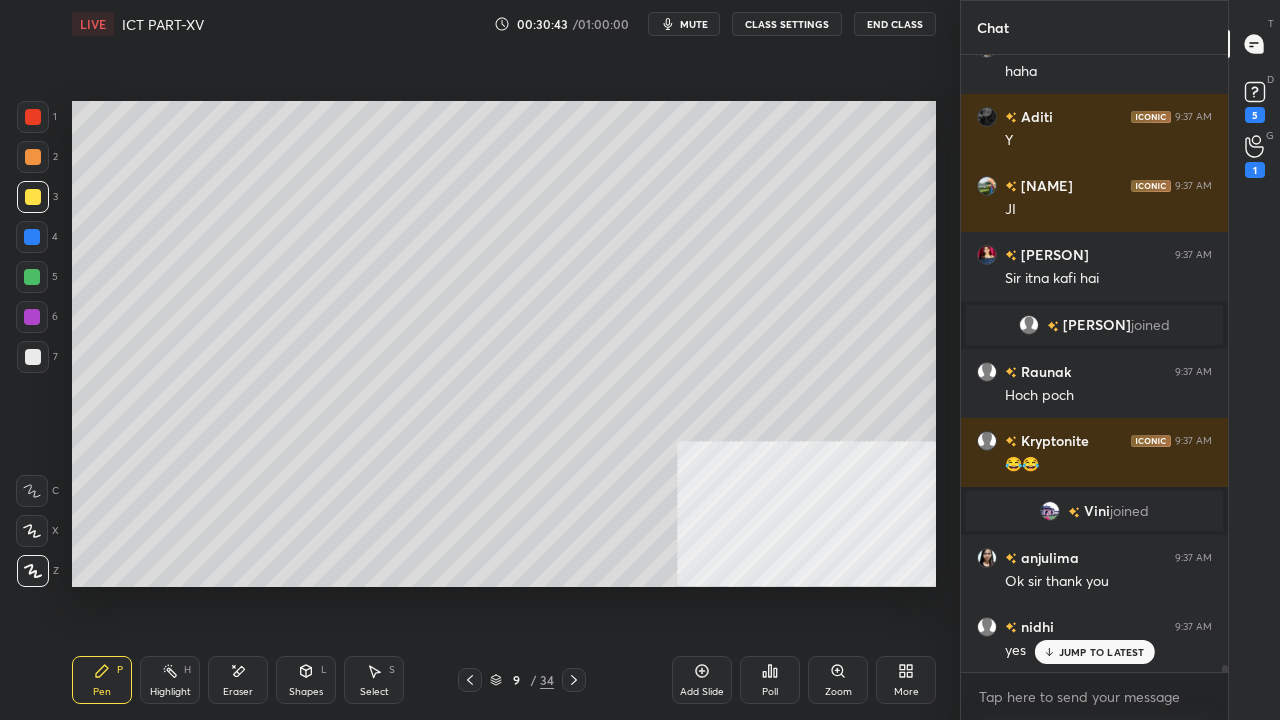 click 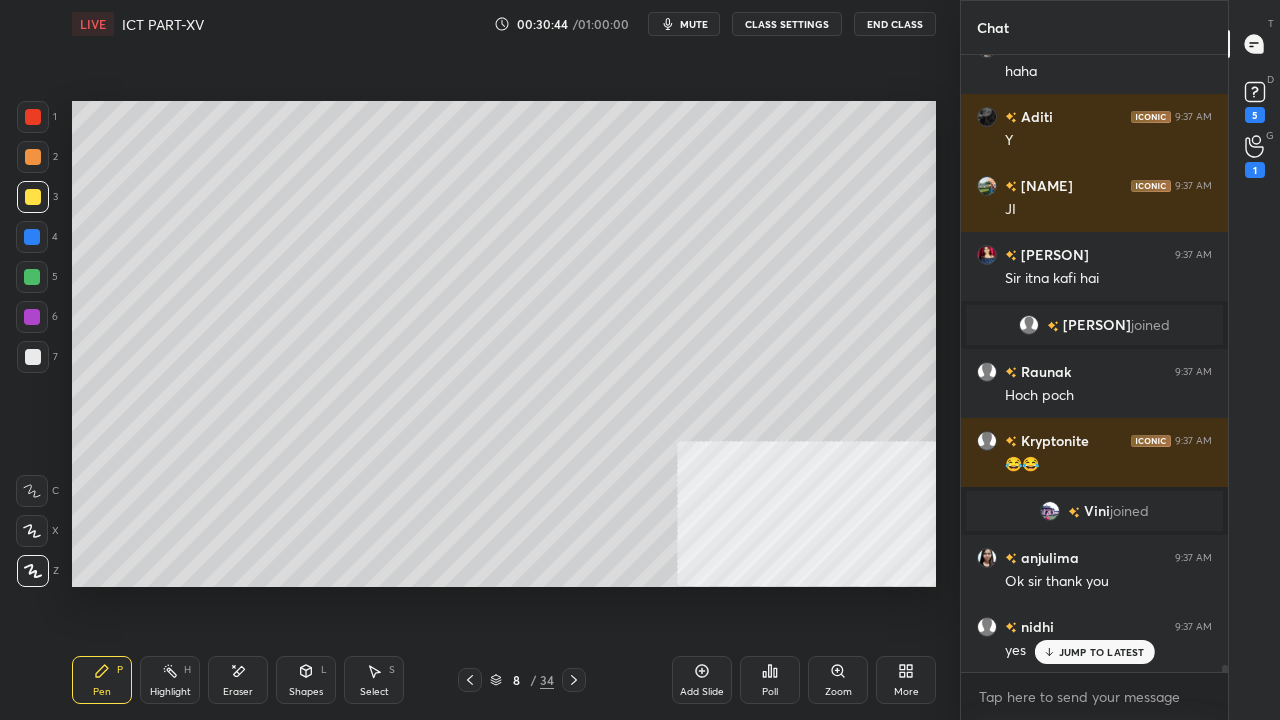 click 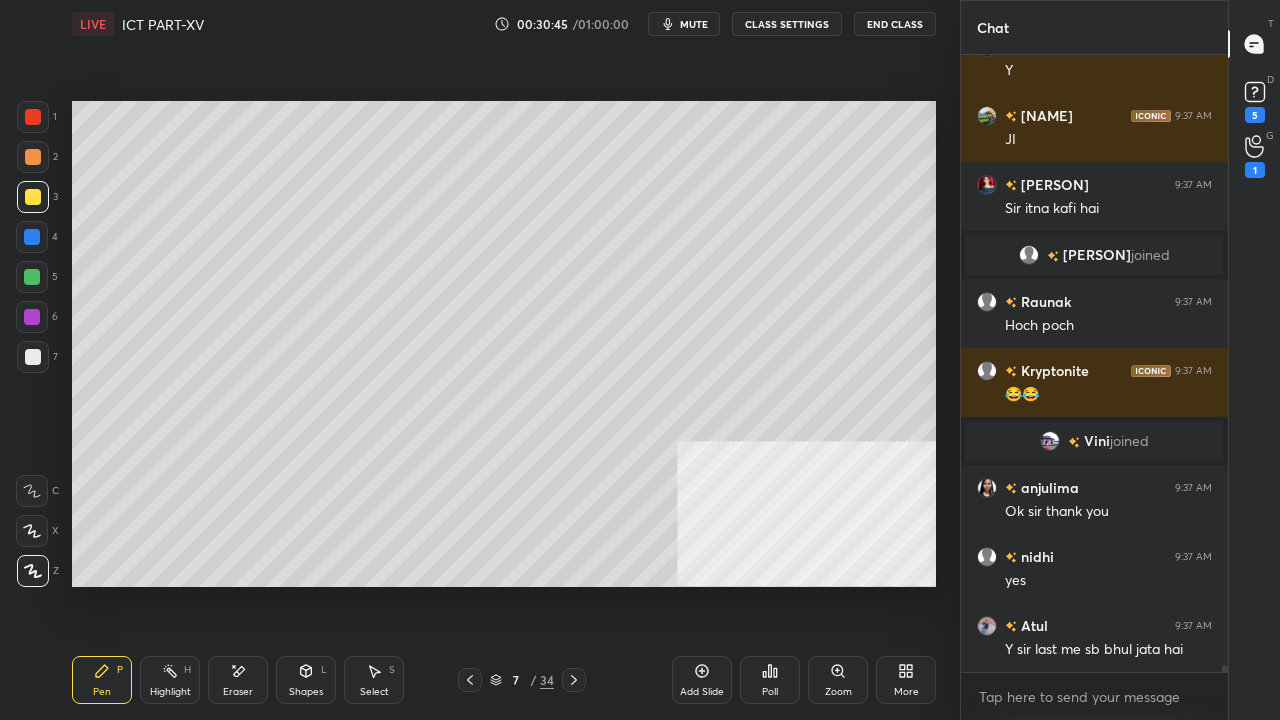 scroll, scrollTop: 56384, scrollLeft: 0, axis: vertical 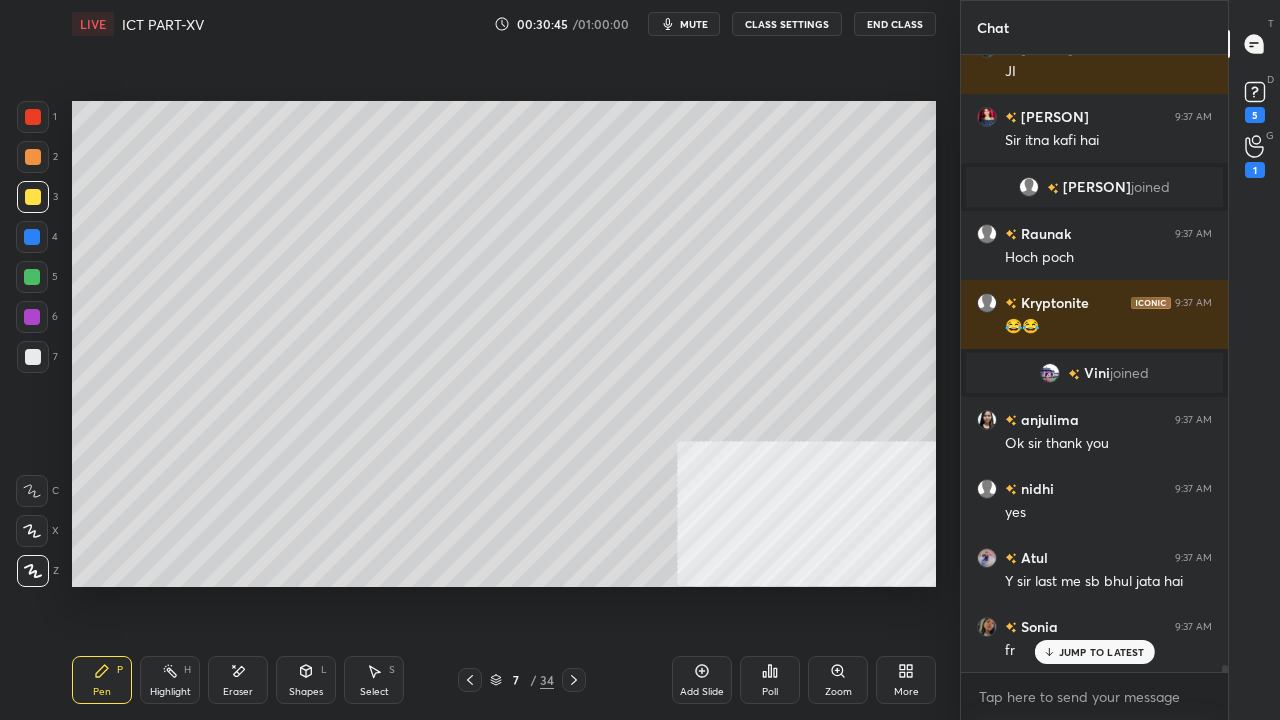 click 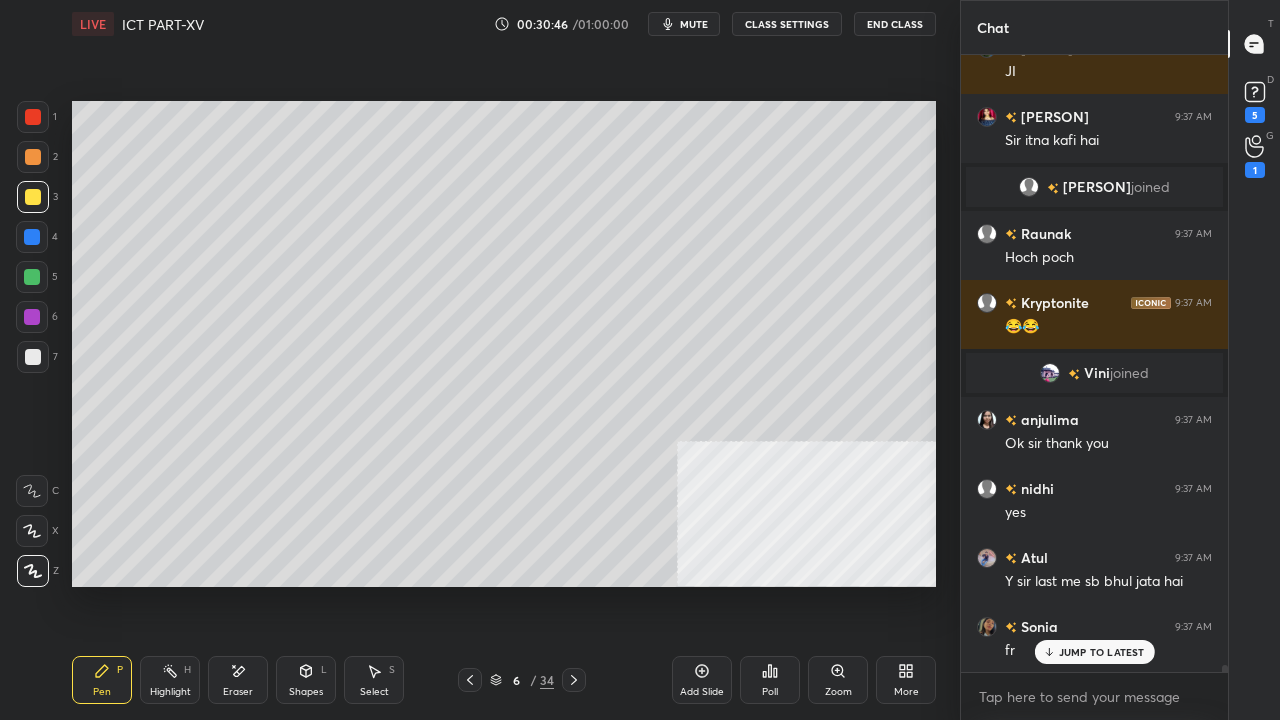click 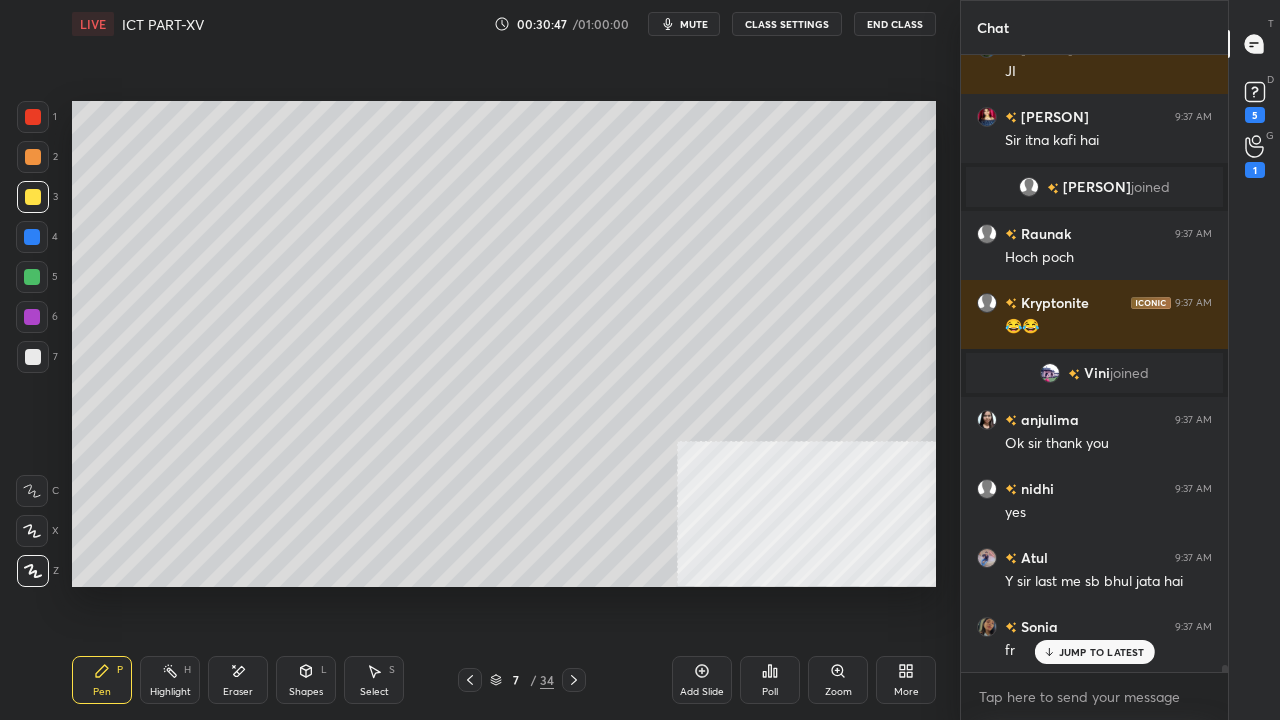 click 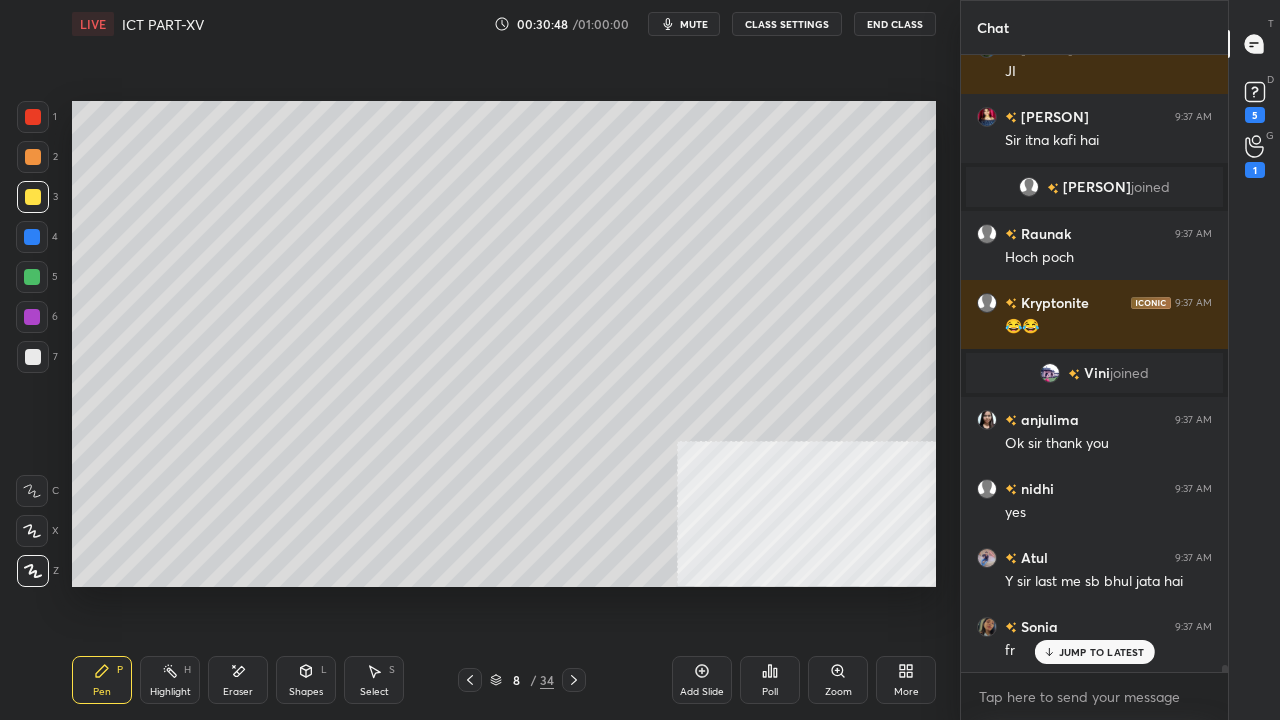 click at bounding box center [574, 680] 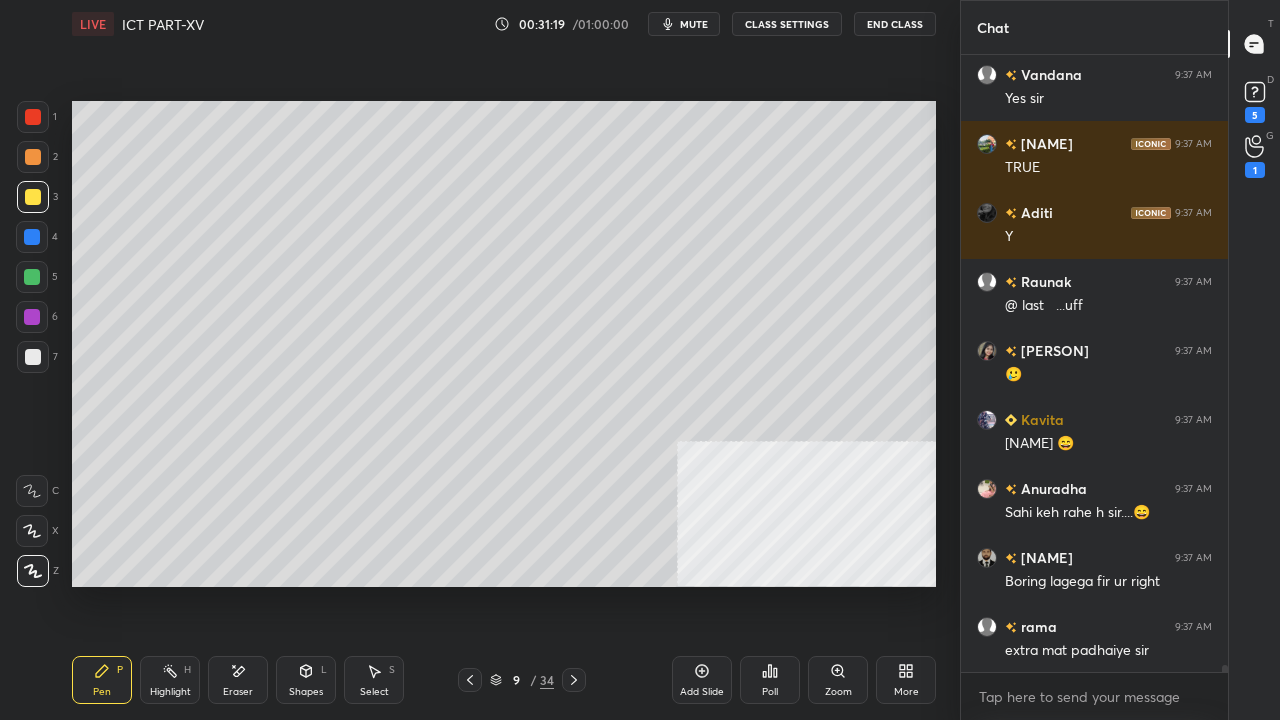 scroll, scrollTop: 57972, scrollLeft: 0, axis: vertical 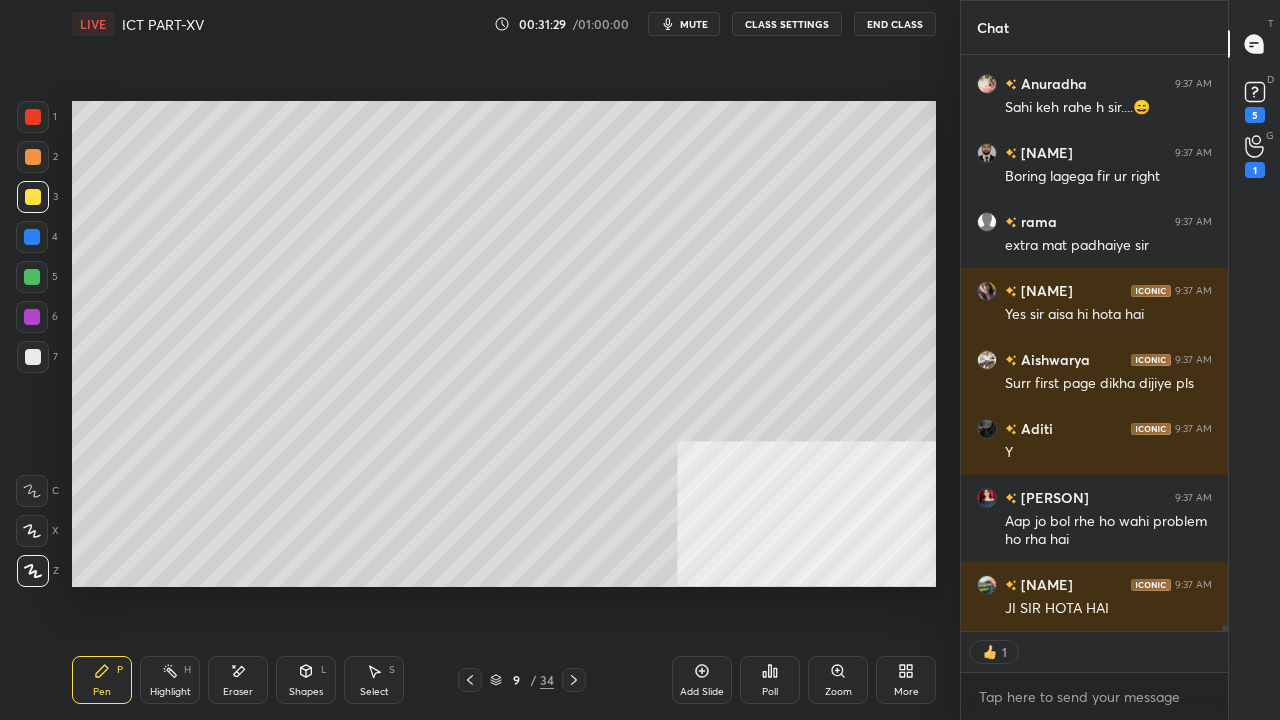 click 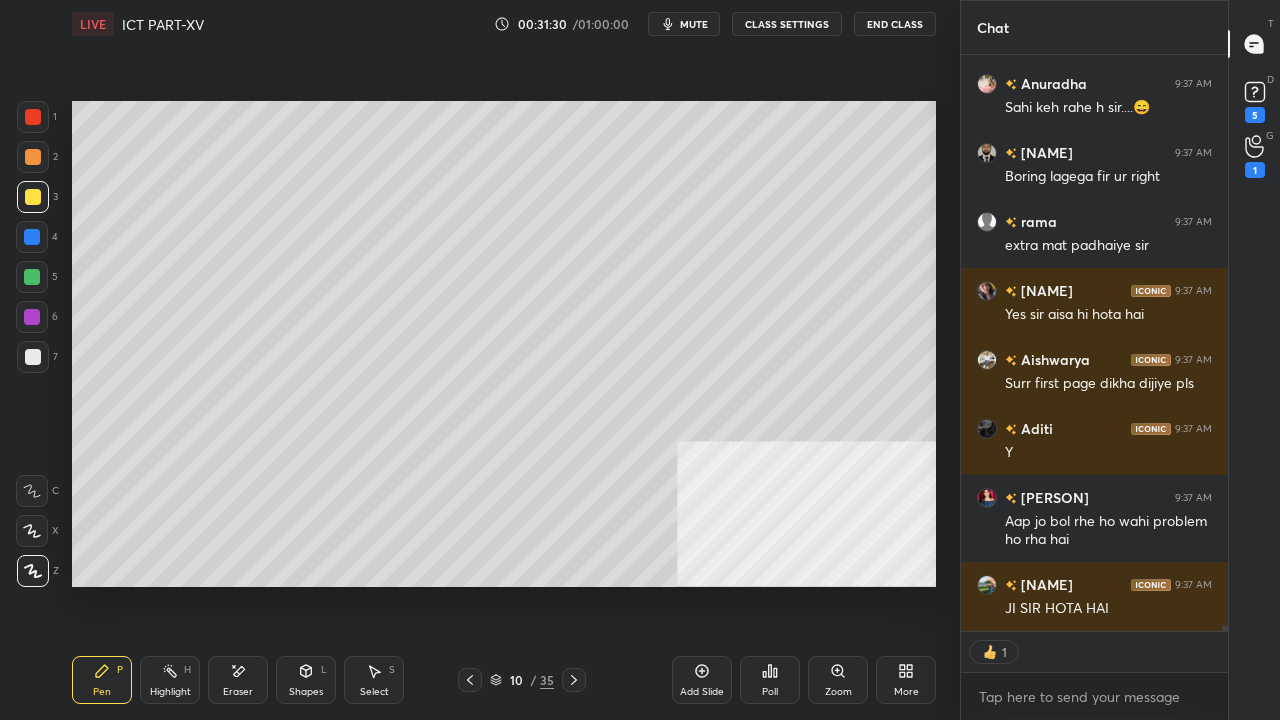 click at bounding box center [32, 237] 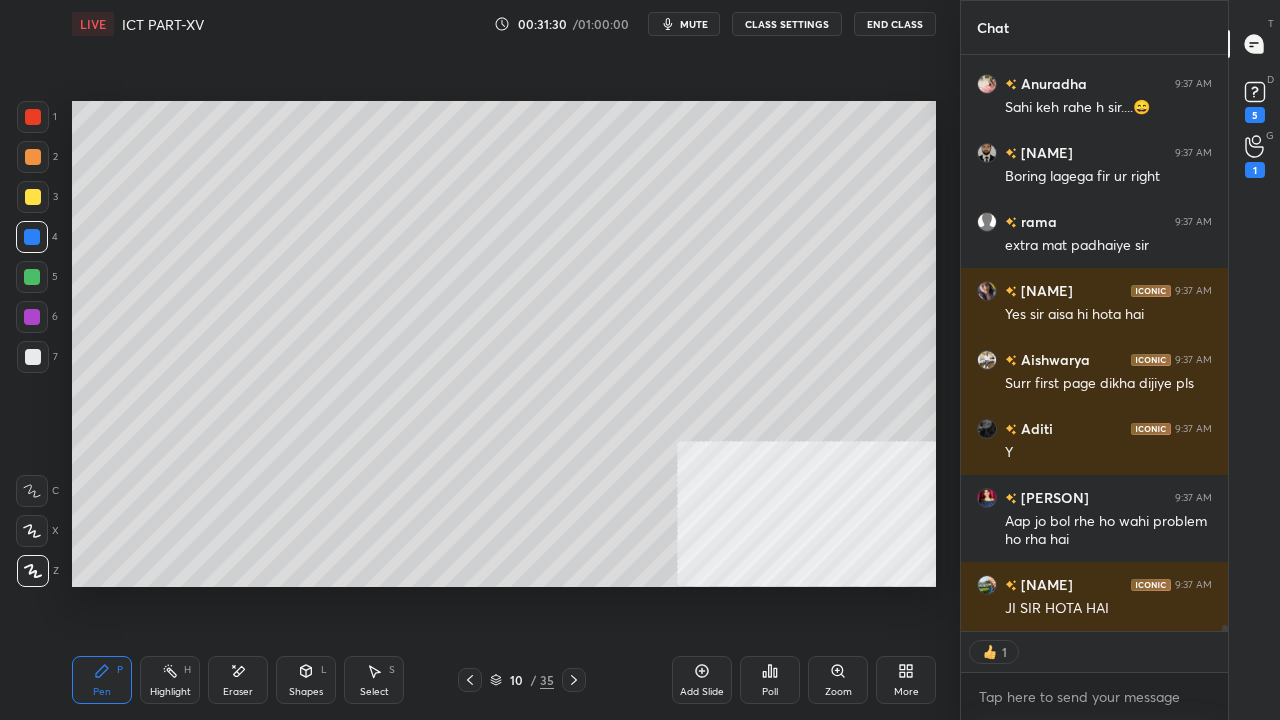 scroll, scrollTop: 6, scrollLeft: 6, axis: both 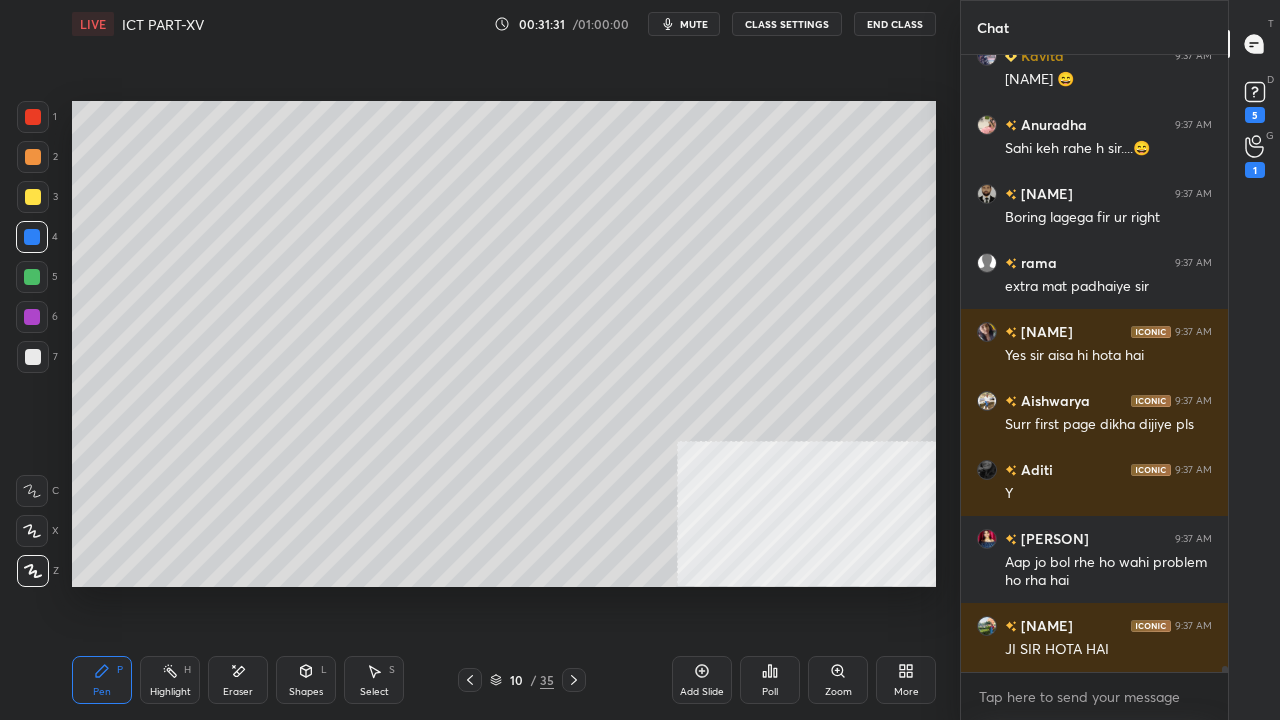 click 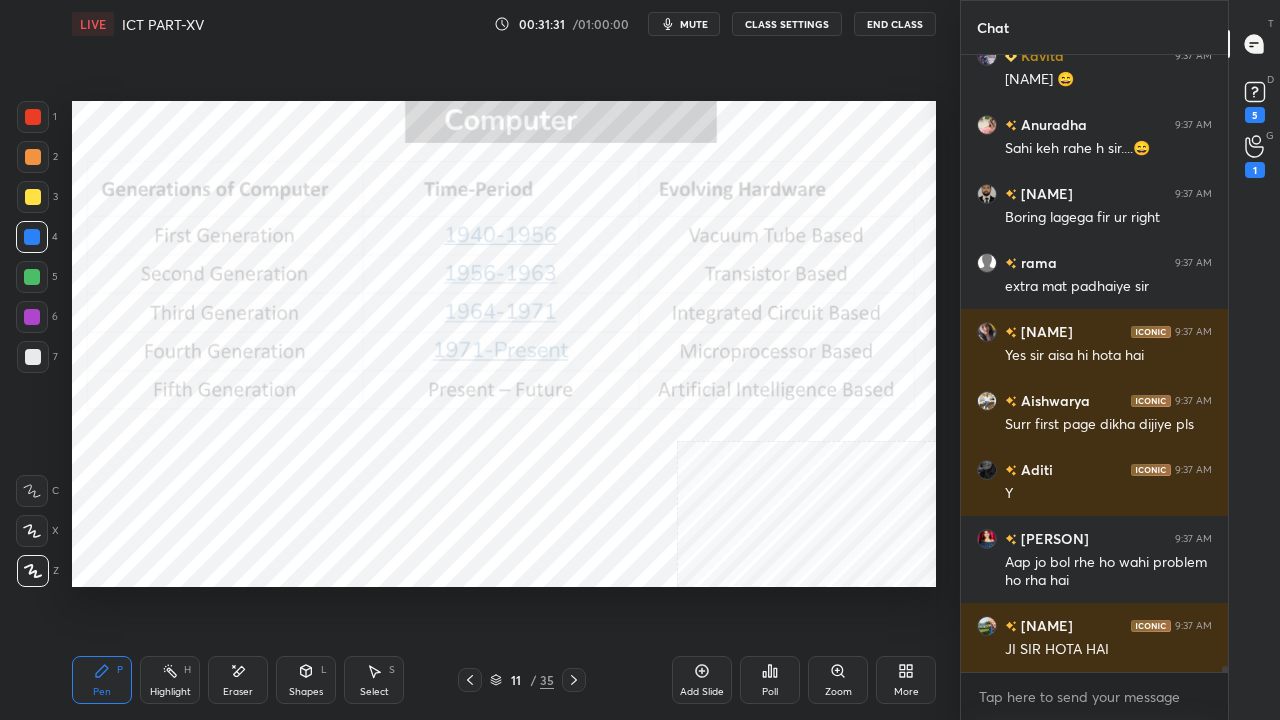 click 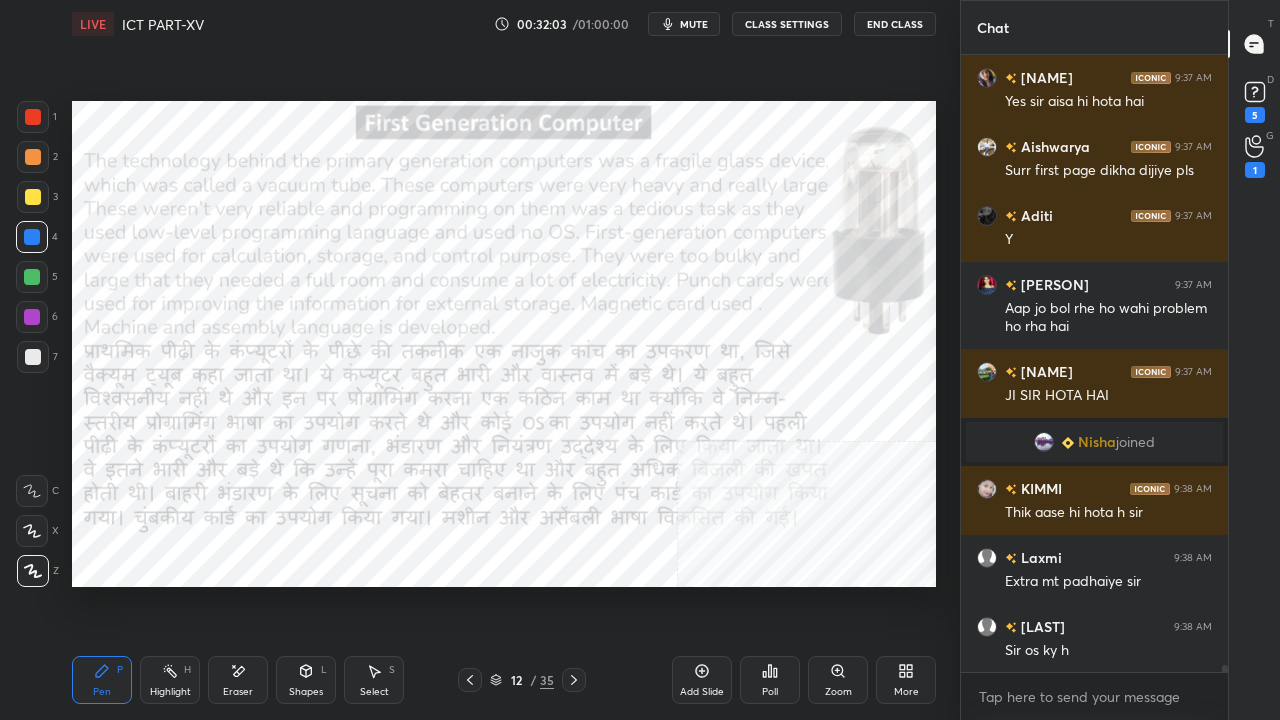 scroll, scrollTop: 56154, scrollLeft: 0, axis: vertical 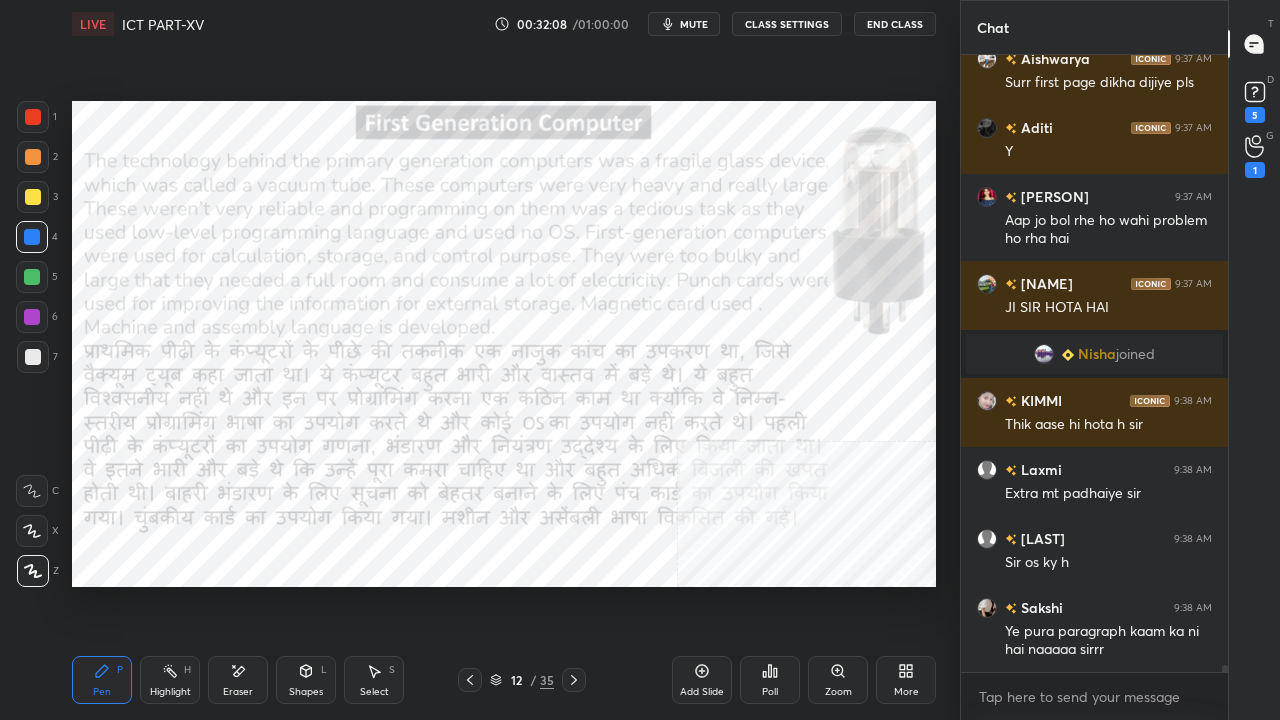 click at bounding box center [574, 680] 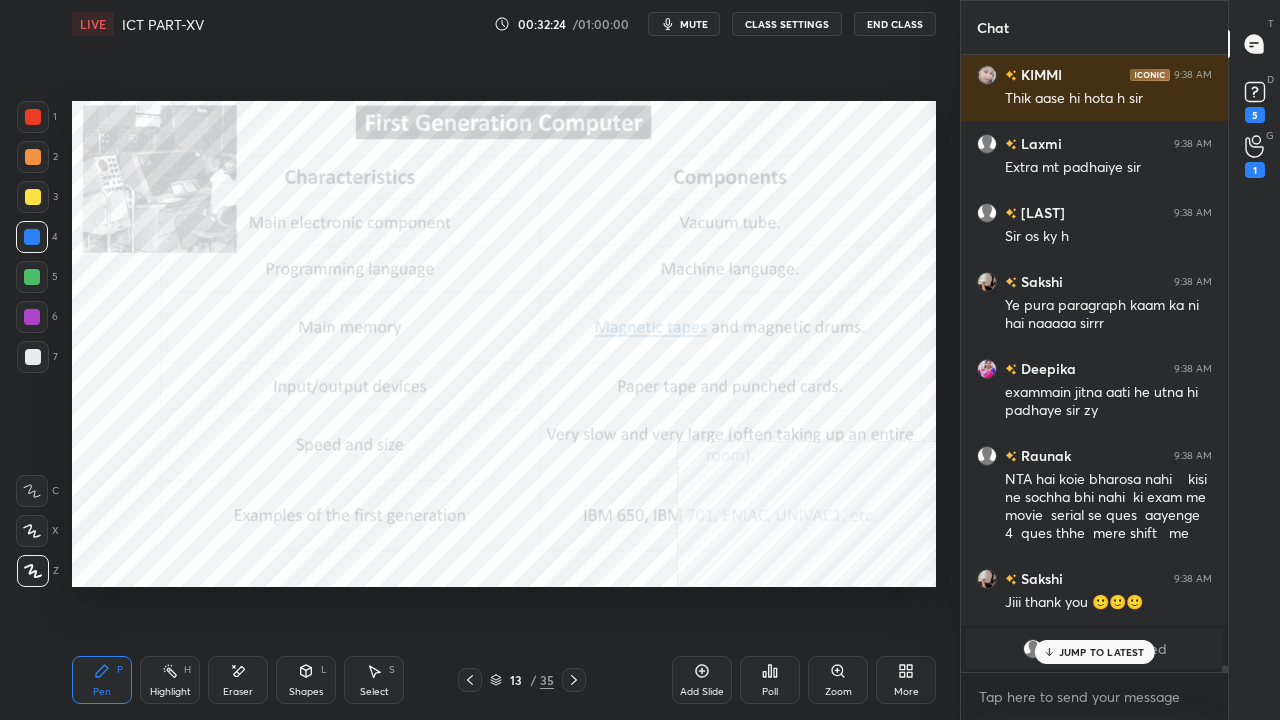 scroll, scrollTop: 56550, scrollLeft: 0, axis: vertical 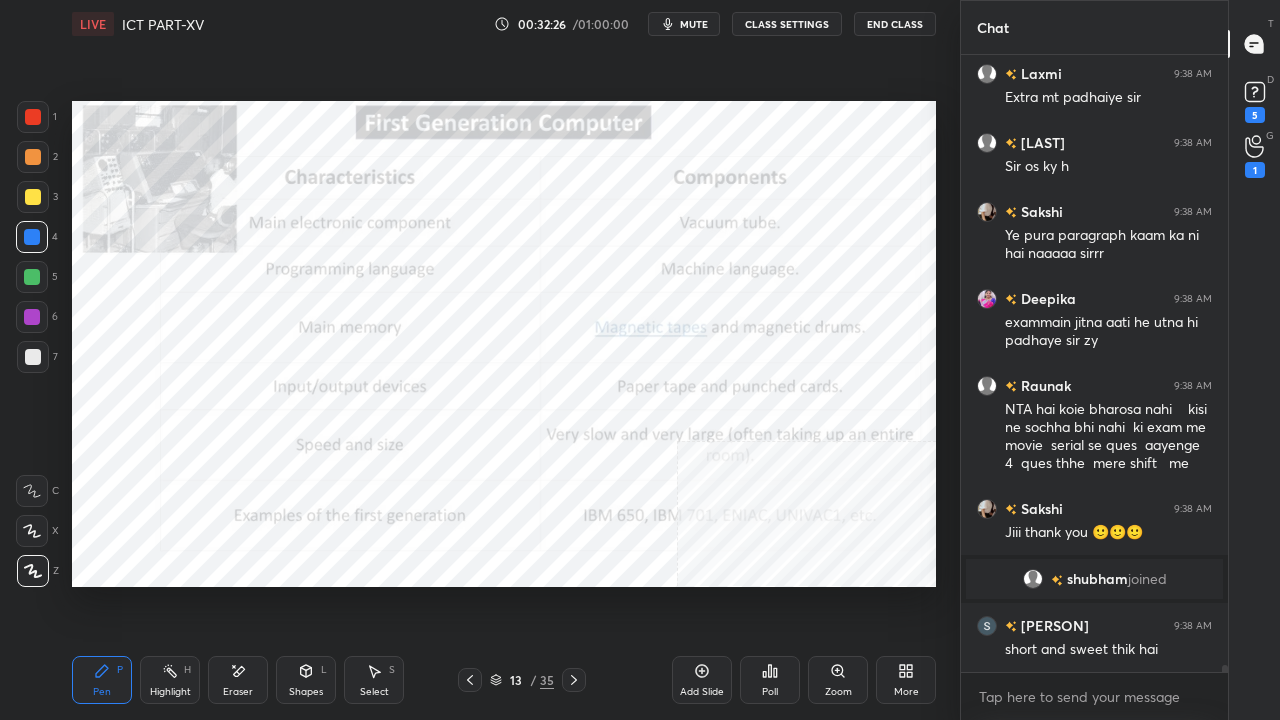click 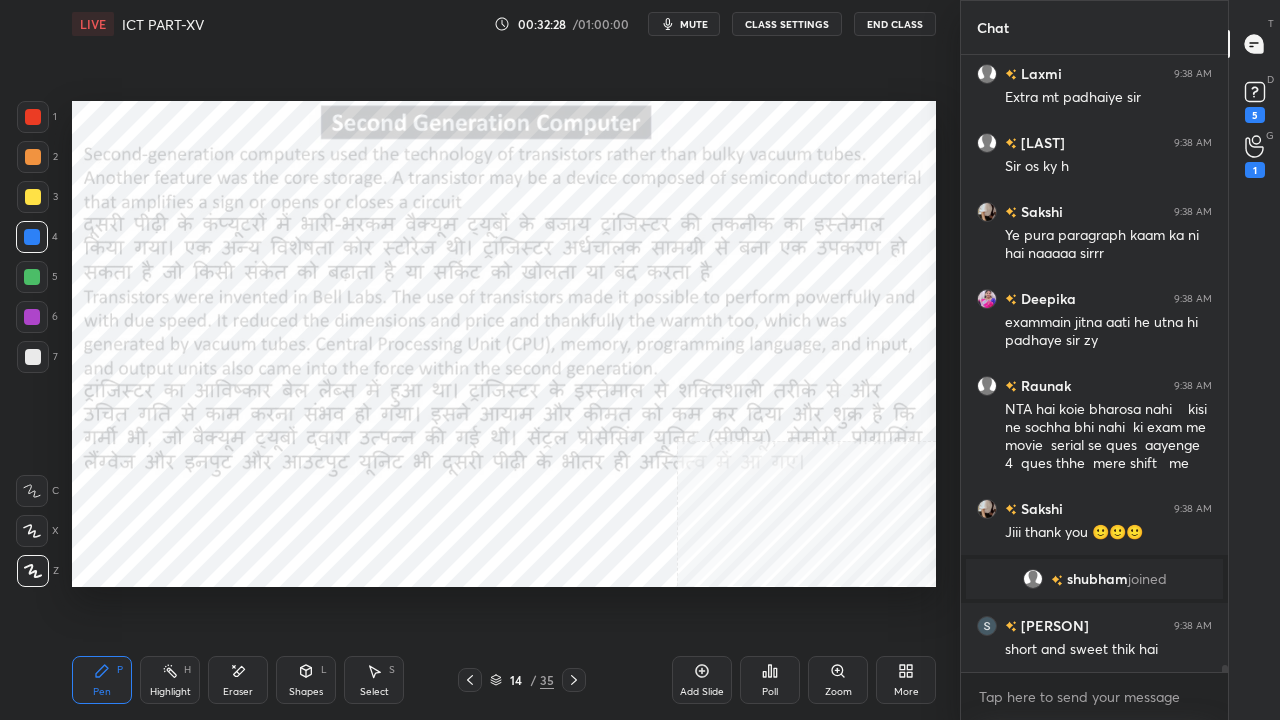 click at bounding box center [470, 680] 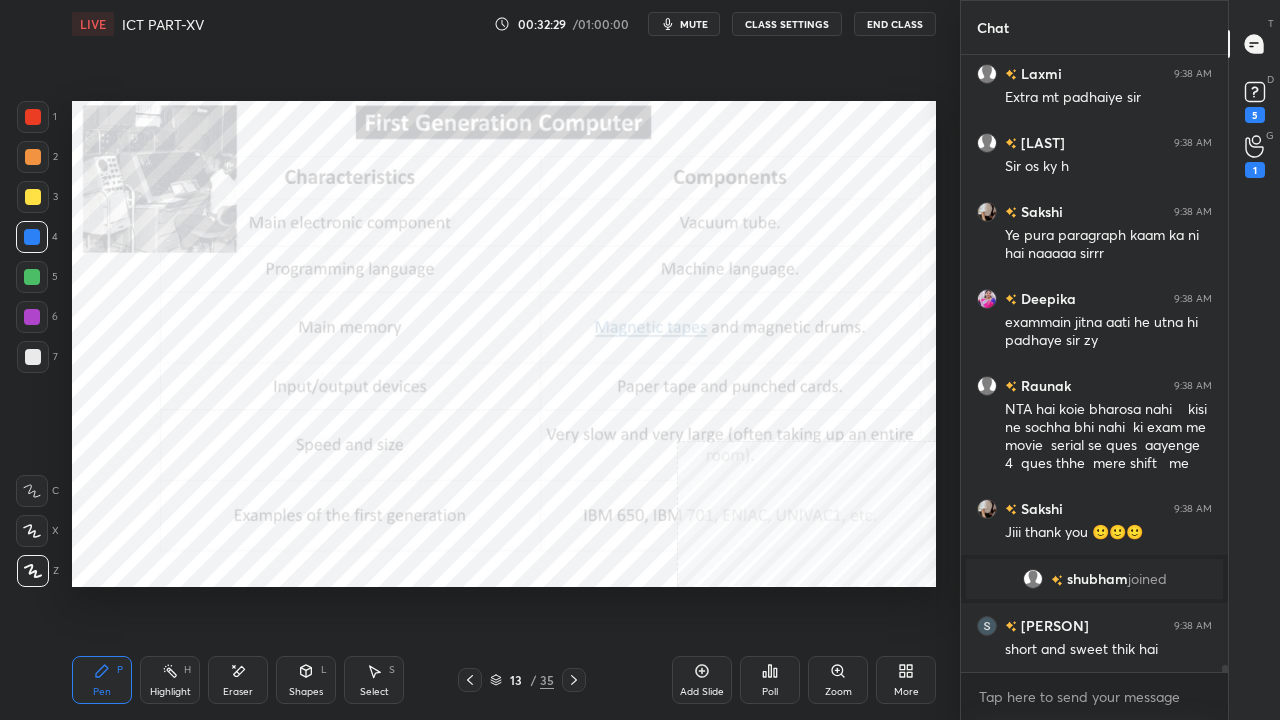 click on "Add Slide" at bounding box center [702, 680] 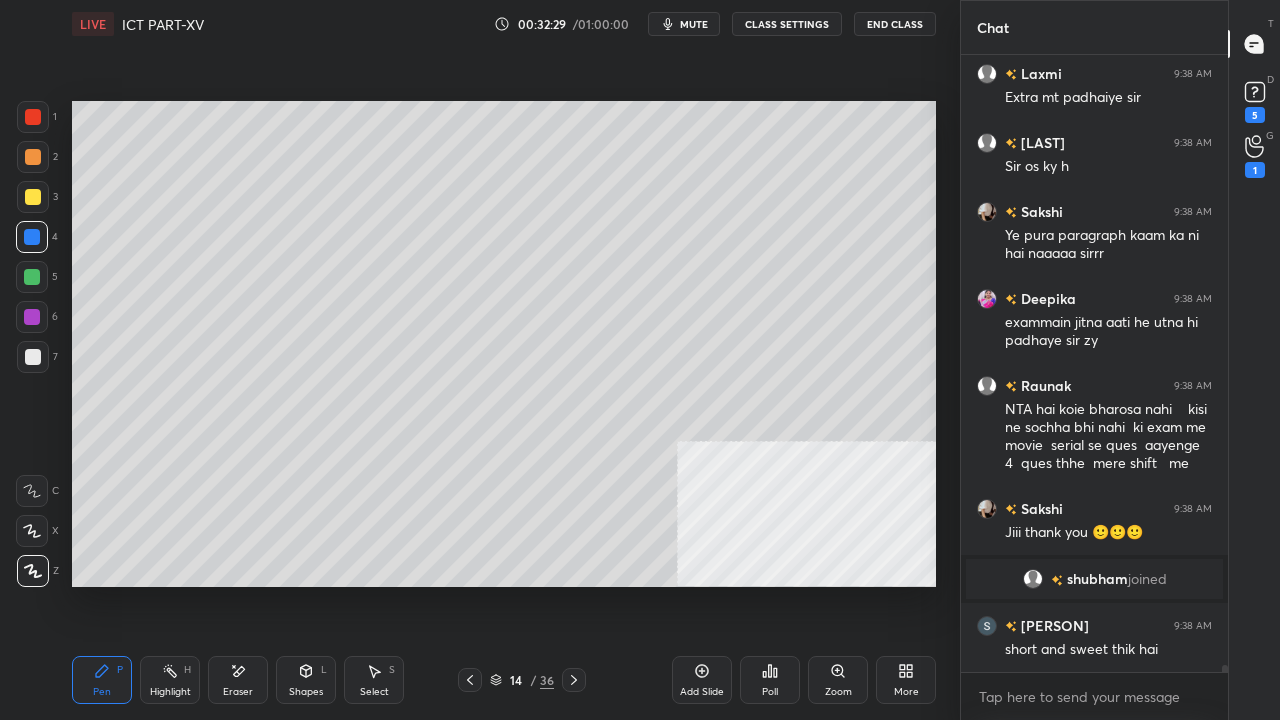 scroll, scrollTop: 56618, scrollLeft: 0, axis: vertical 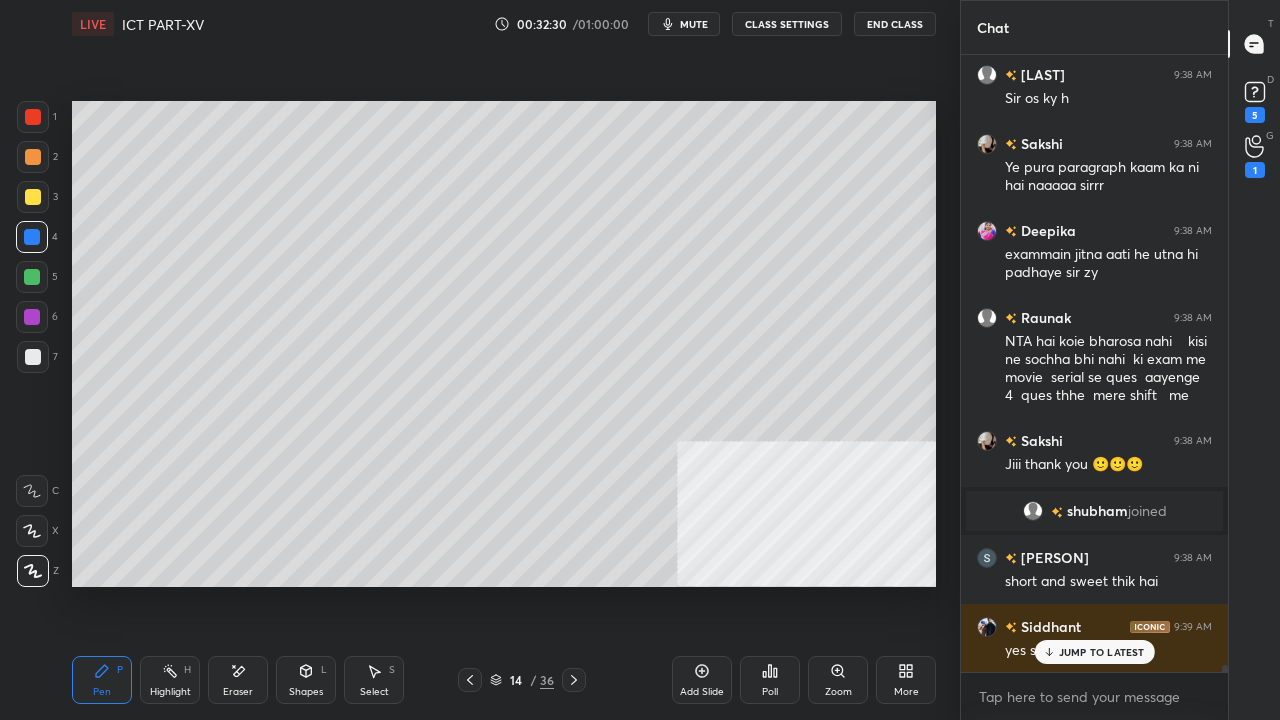 click at bounding box center (33, 197) 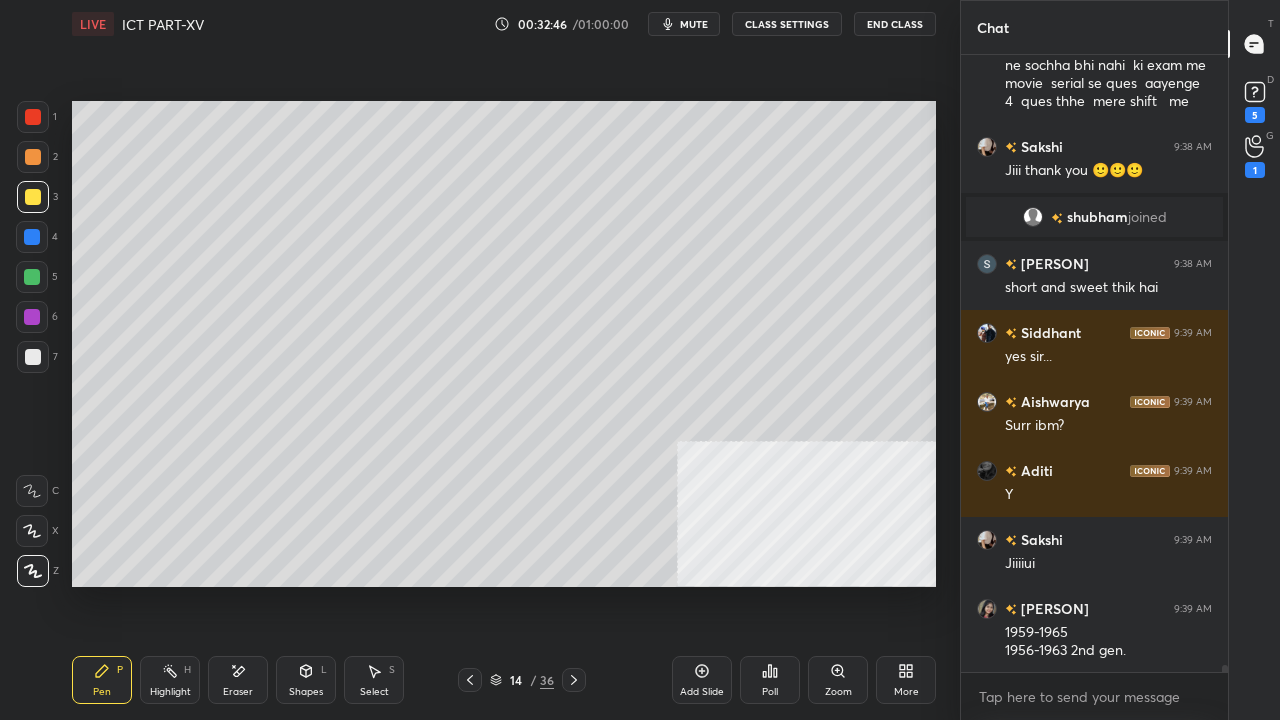 scroll, scrollTop: 56982, scrollLeft: 0, axis: vertical 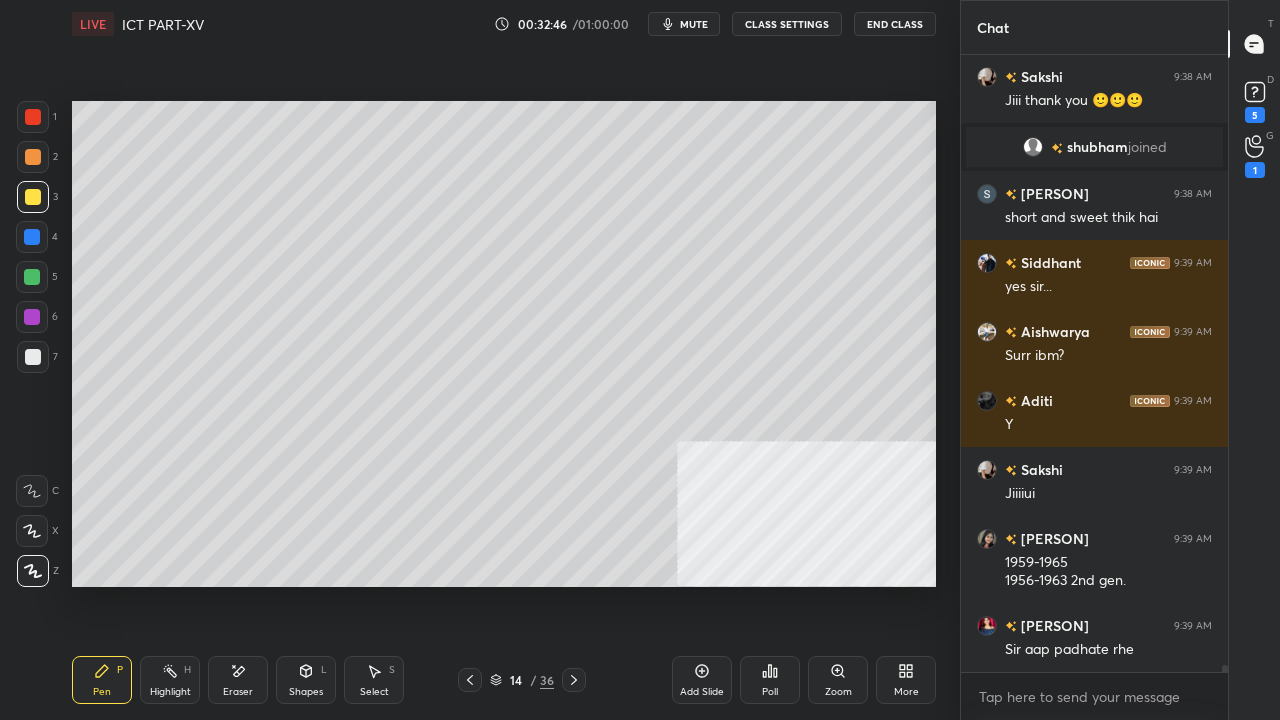 click at bounding box center (33, 117) 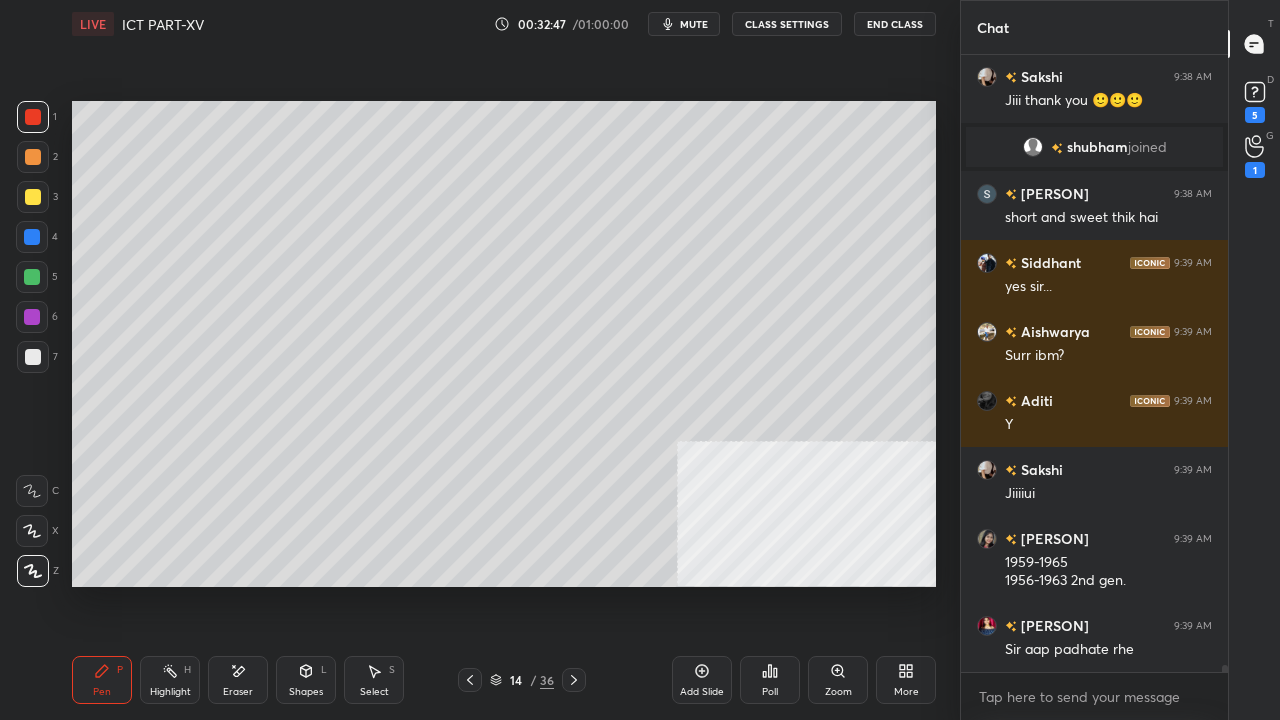 click 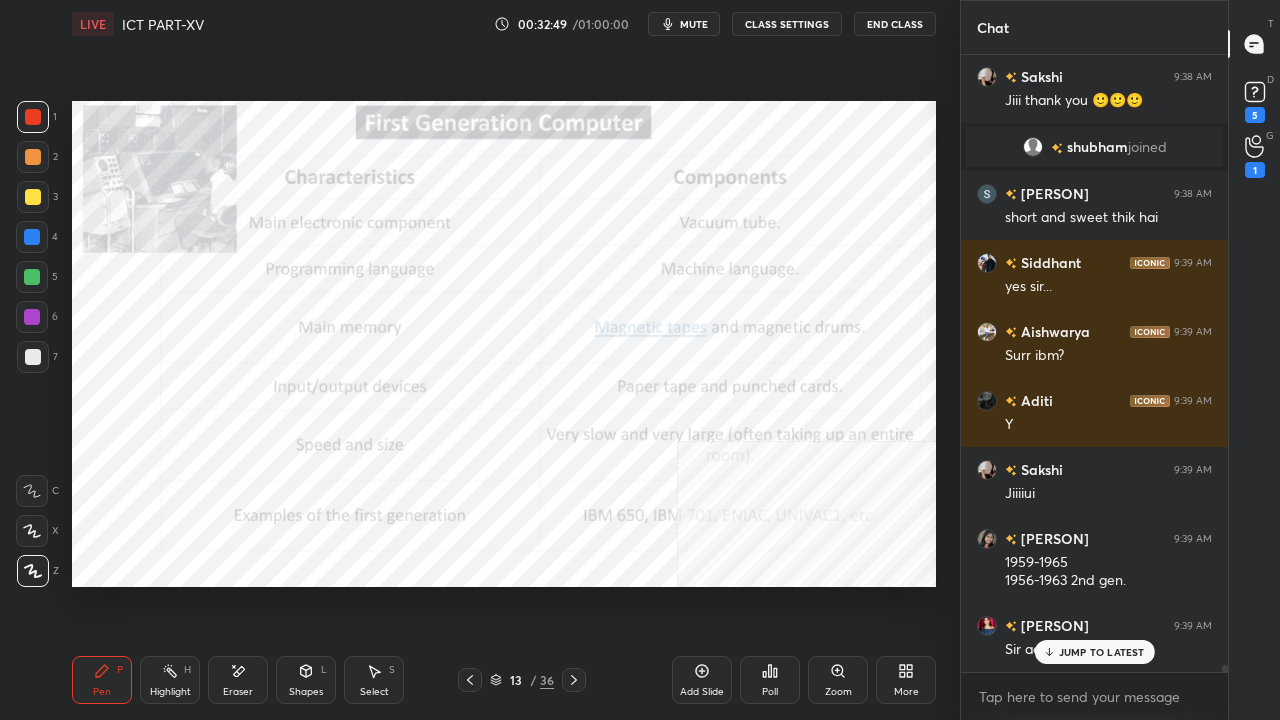 scroll, scrollTop: 57050, scrollLeft: 0, axis: vertical 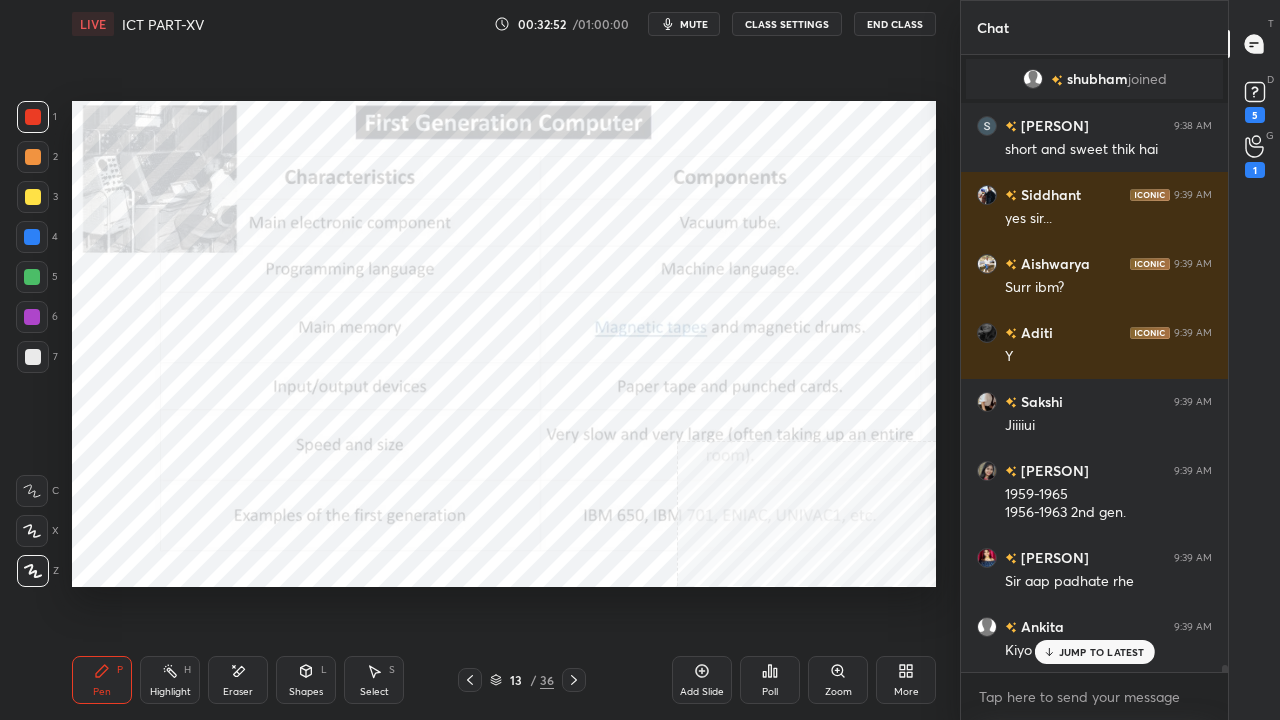 click 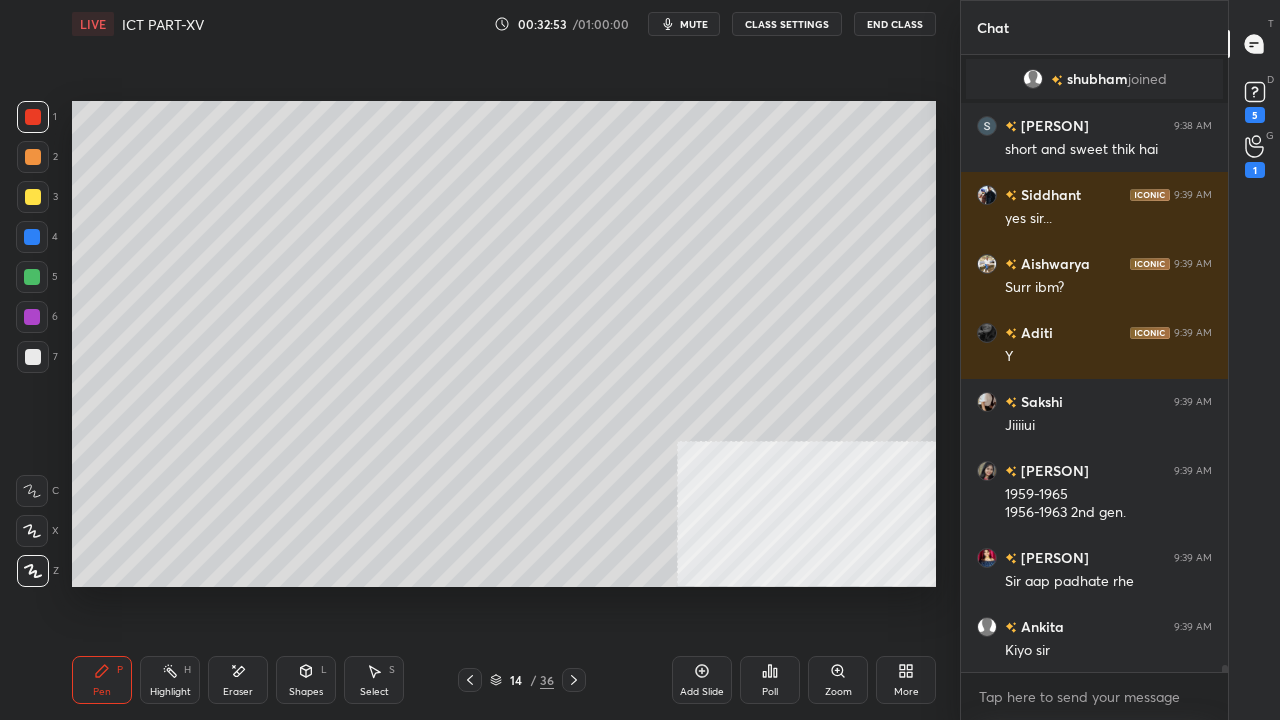 scroll, scrollTop: 57120, scrollLeft: 0, axis: vertical 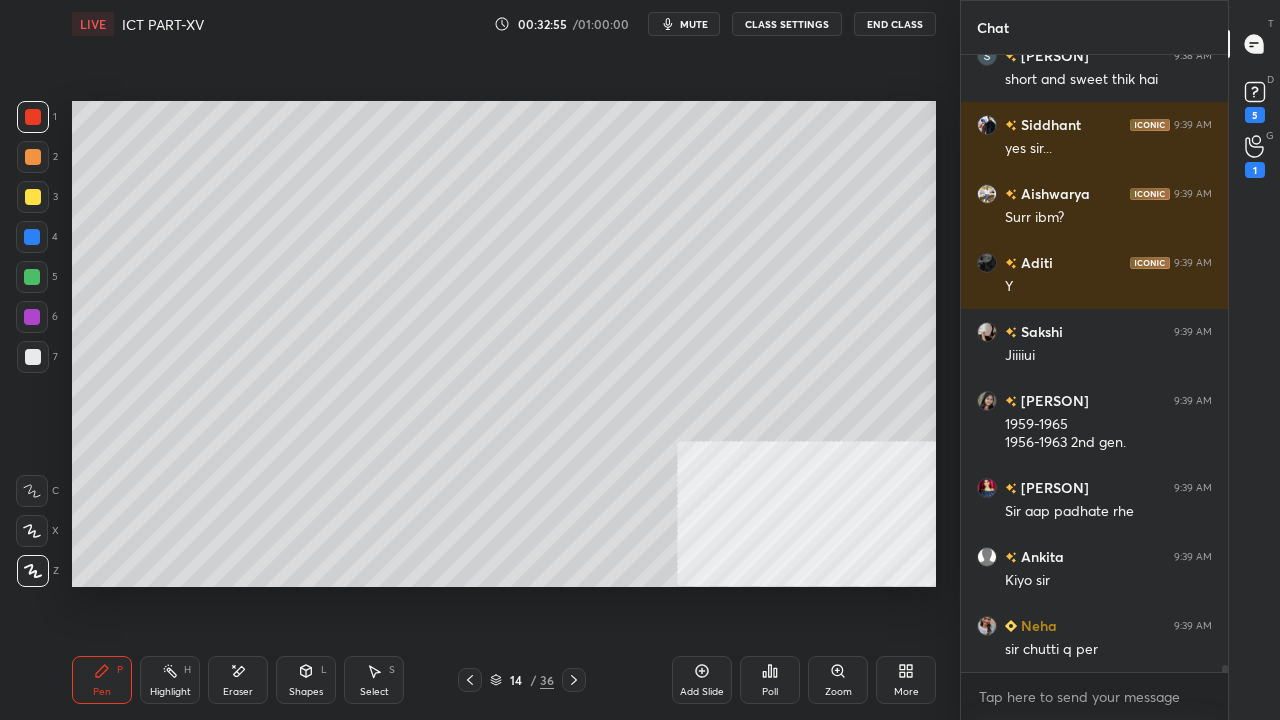 click at bounding box center [33, 197] 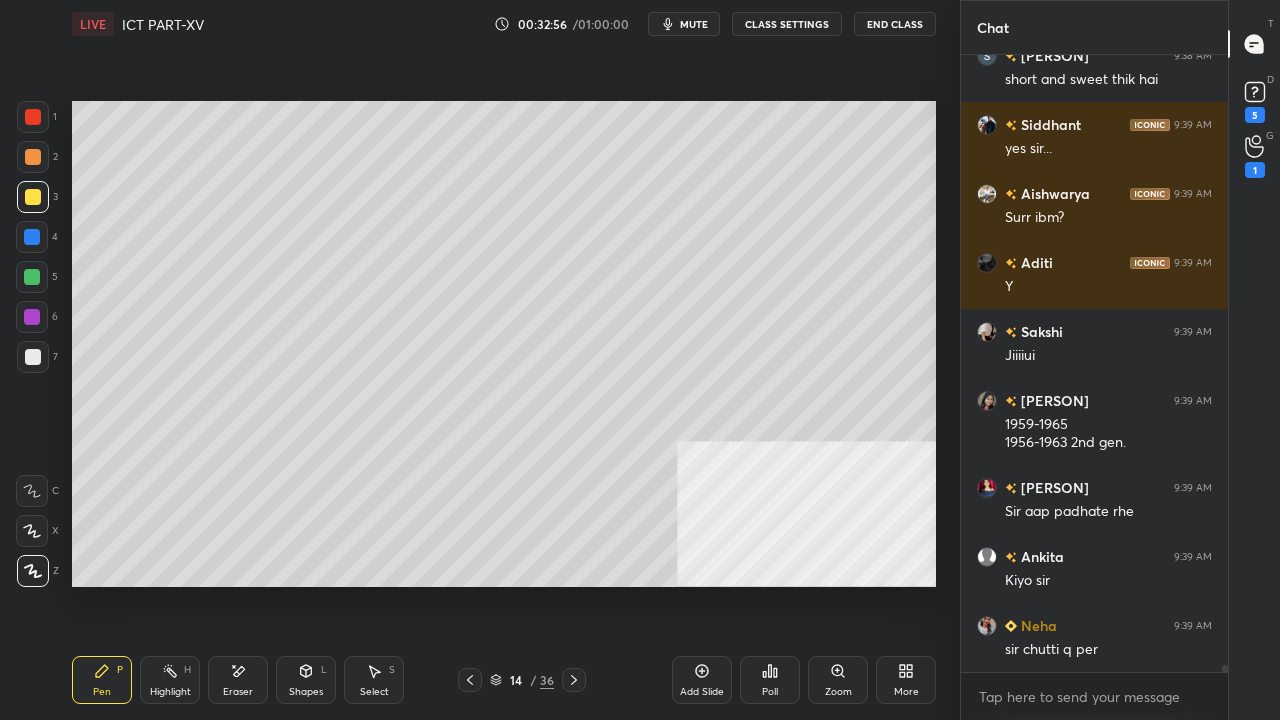 drag, startPoint x: 32, startPoint y: 356, endPoint x: 57, endPoint y: 335, distance: 32.649654 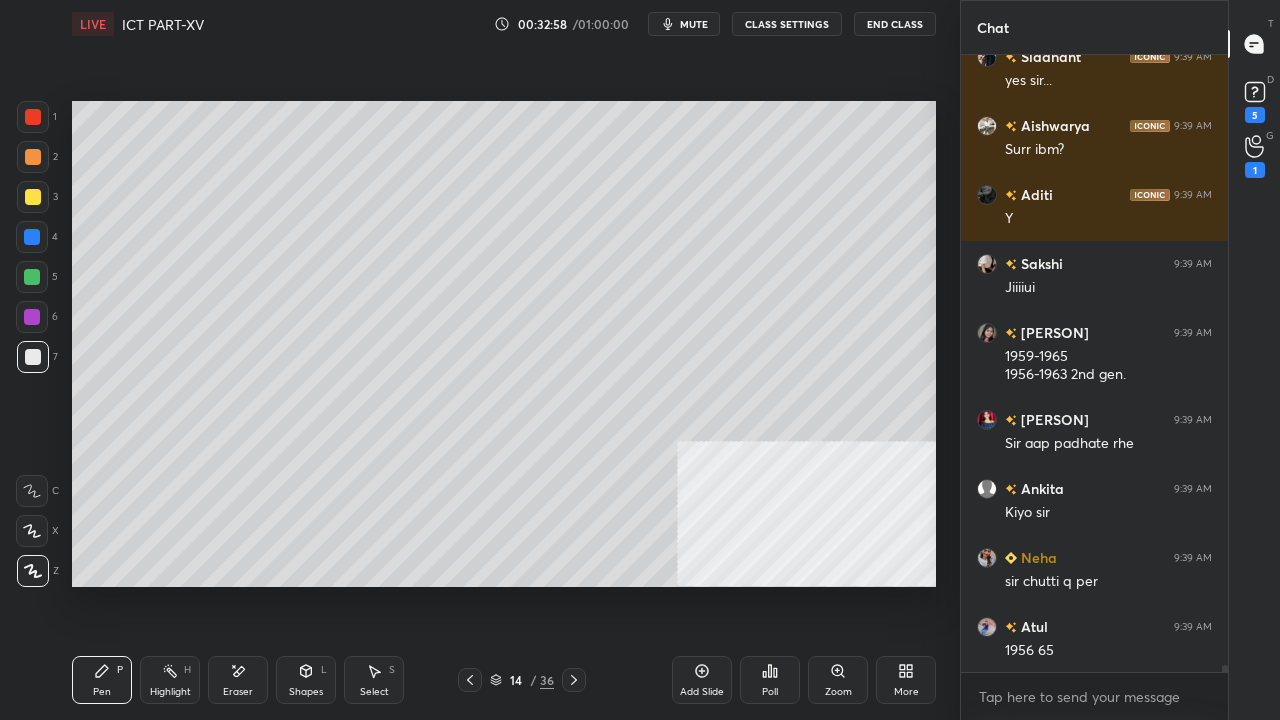 scroll, scrollTop: 57258, scrollLeft: 0, axis: vertical 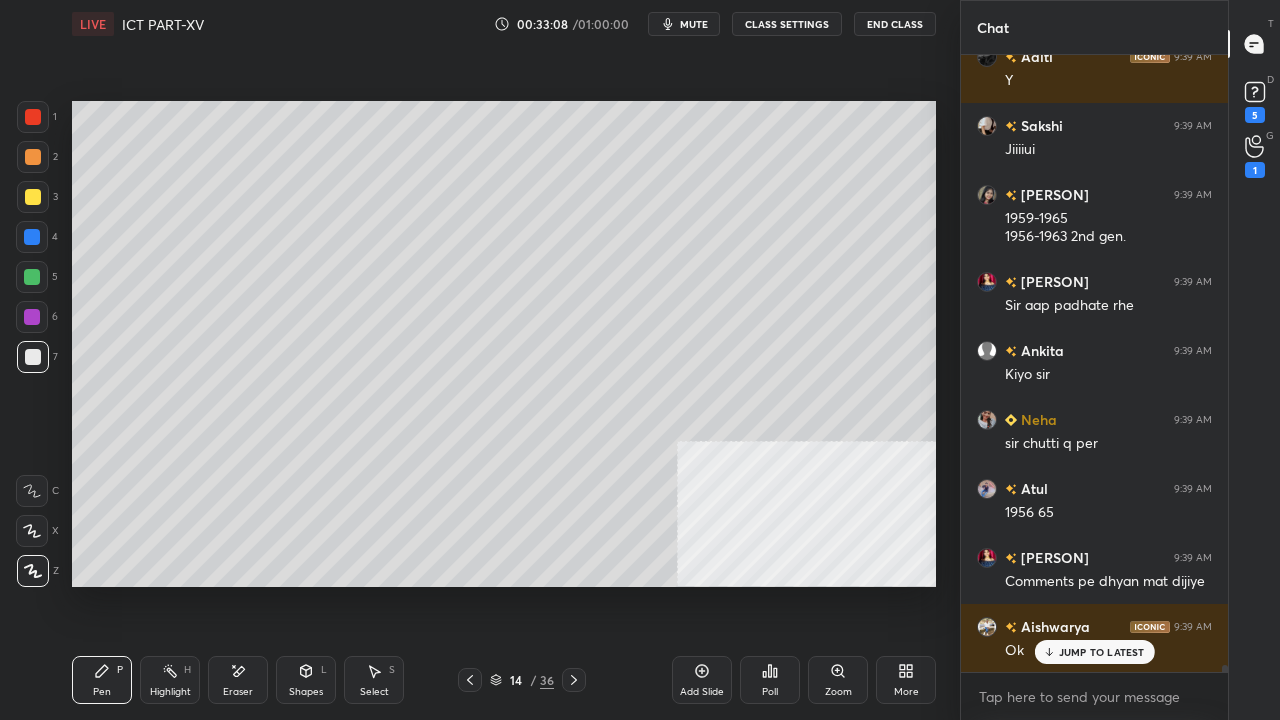 click at bounding box center (32, 237) 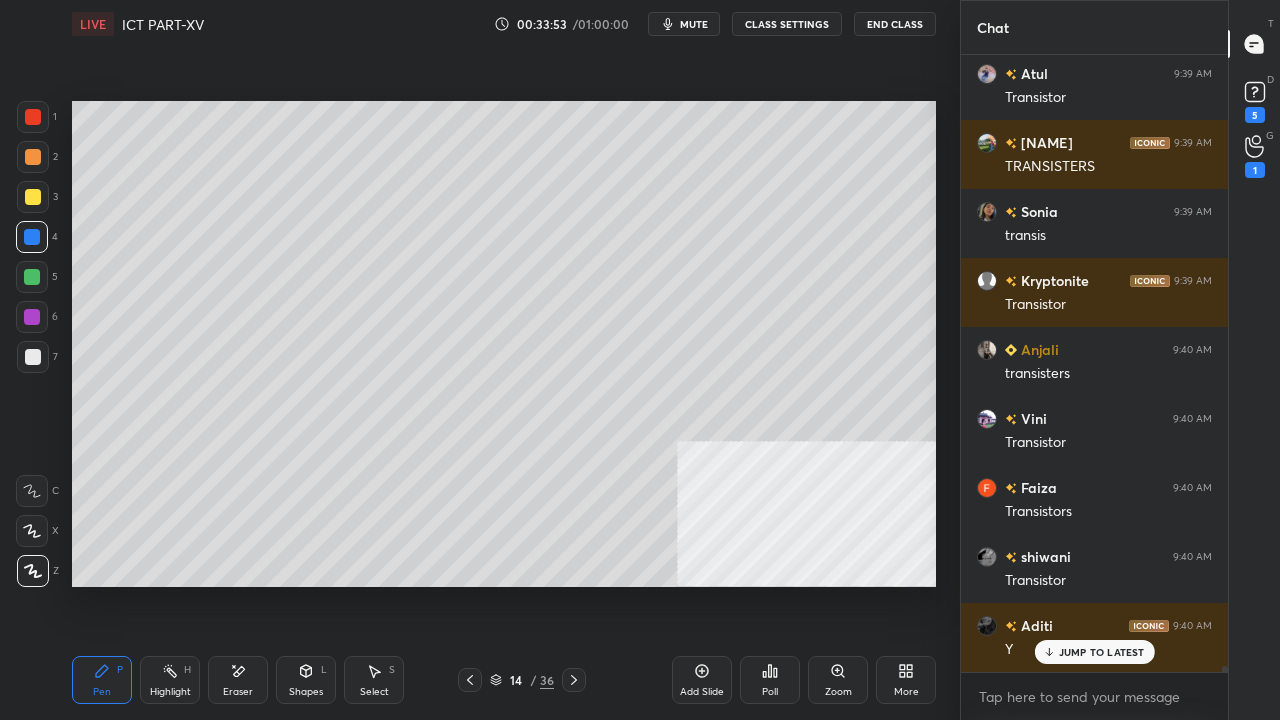 scroll, scrollTop: 58016, scrollLeft: 0, axis: vertical 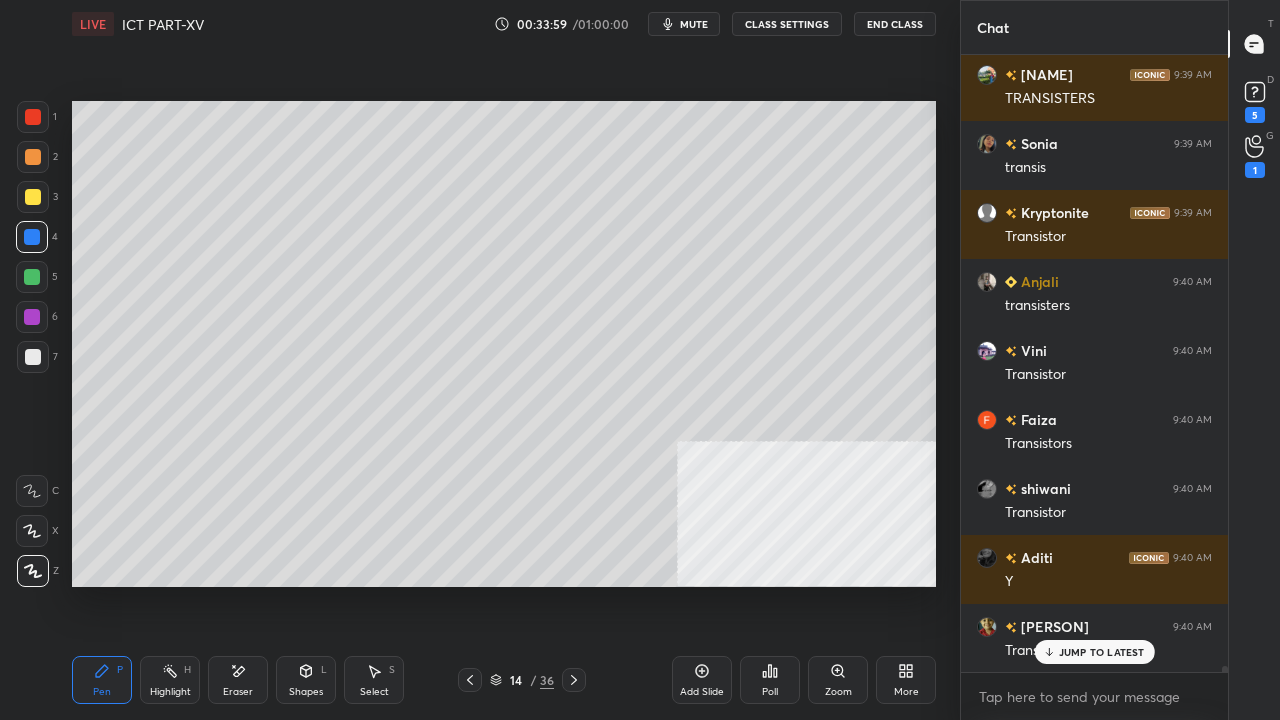click at bounding box center [33, 197] 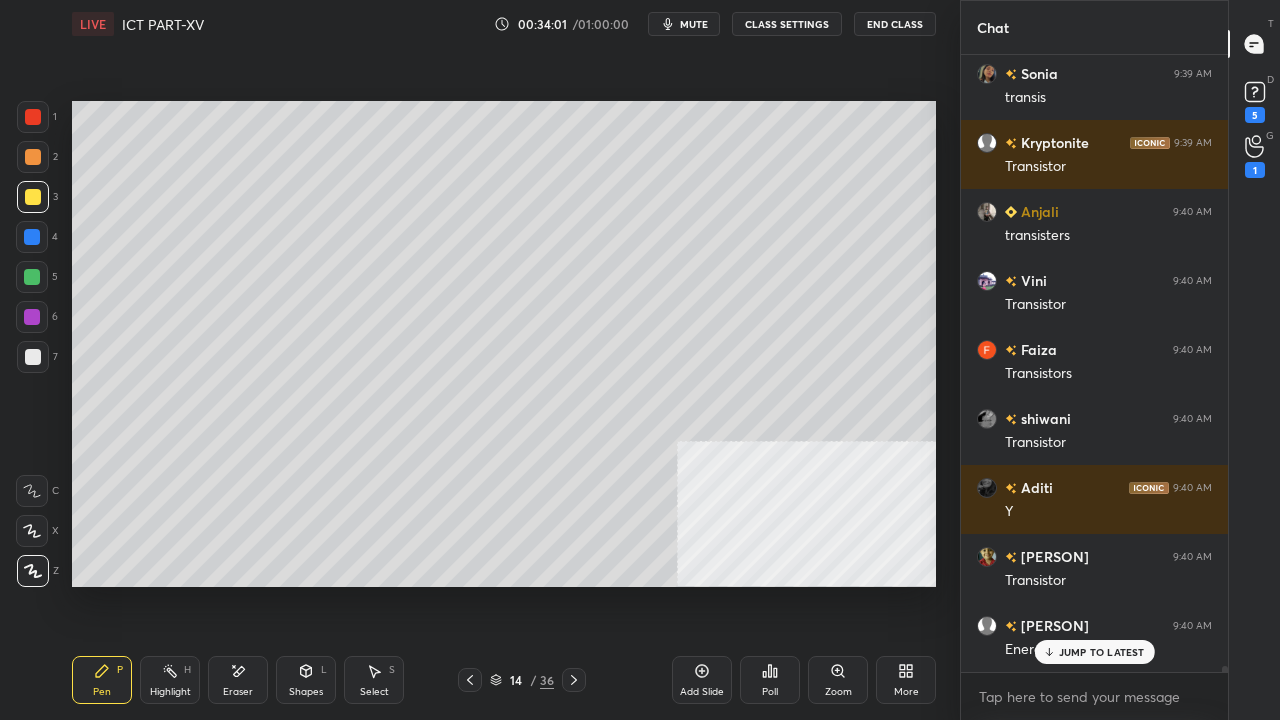 scroll, scrollTop: 58154, scrollLeft: 0, axis: vertical 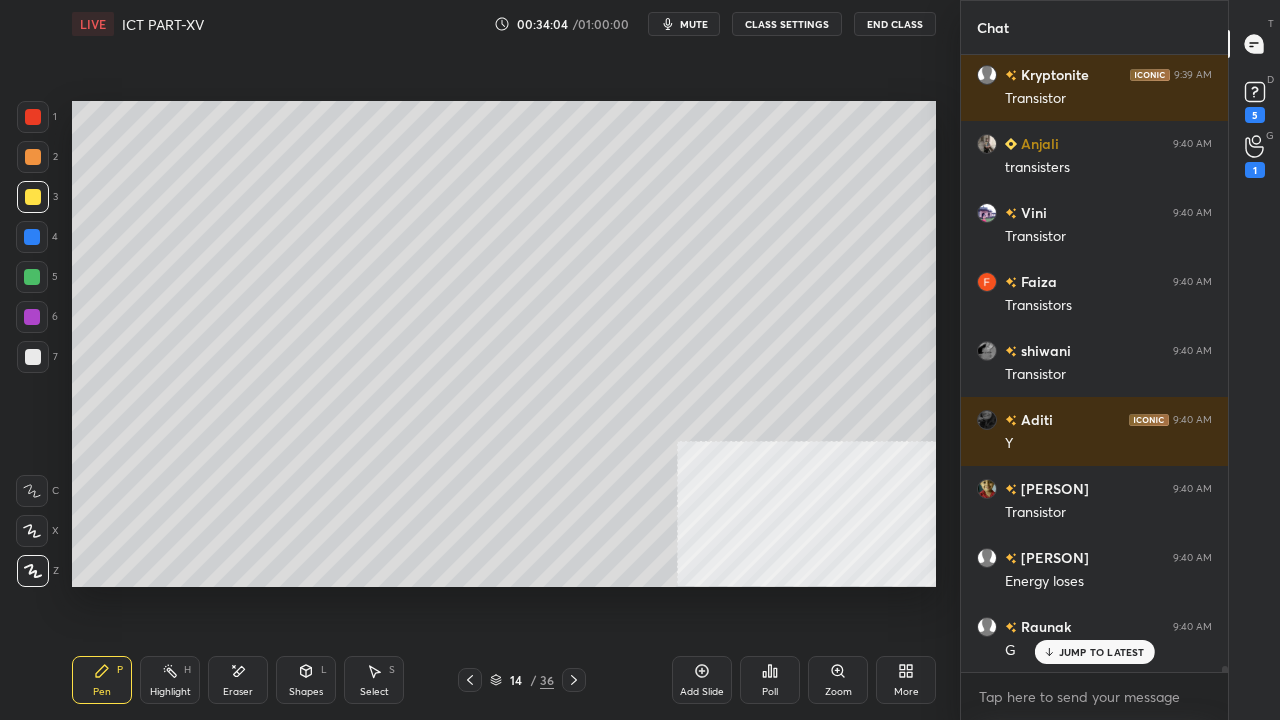 click at bounding box center [33, 357] 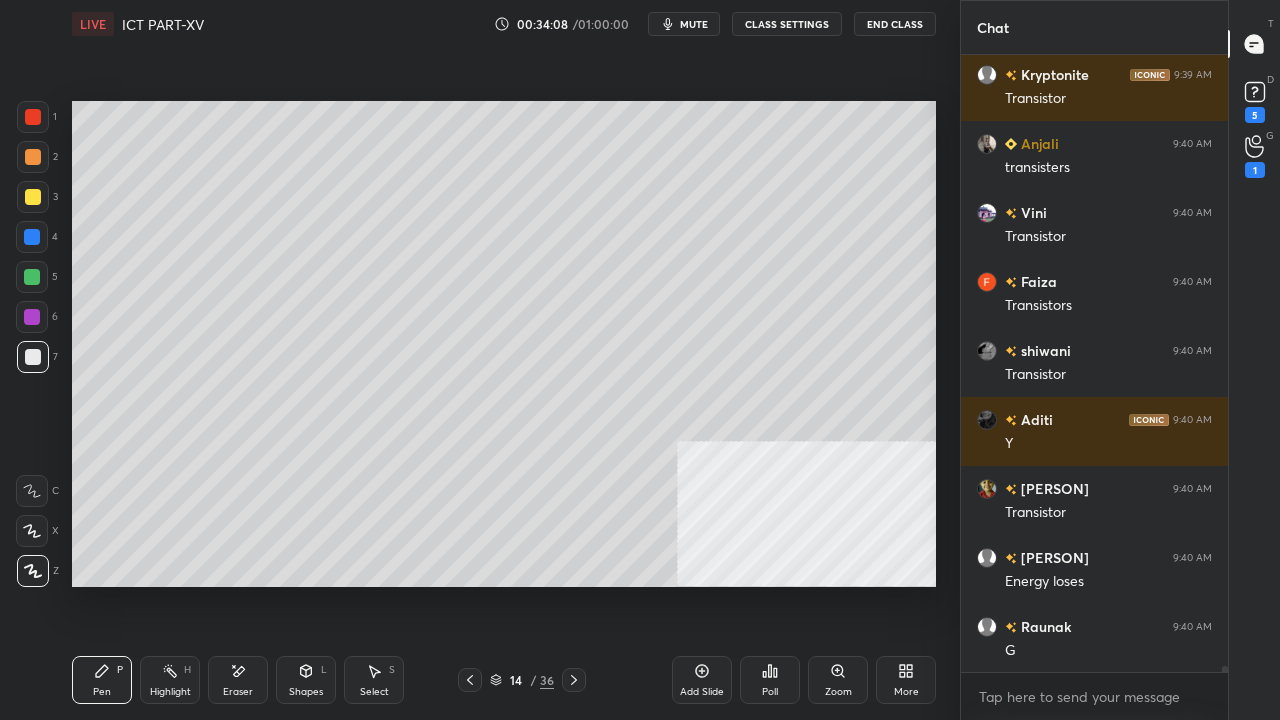 scroll, scrollTop: 58224, scrollLeft: 0, axis: vertical 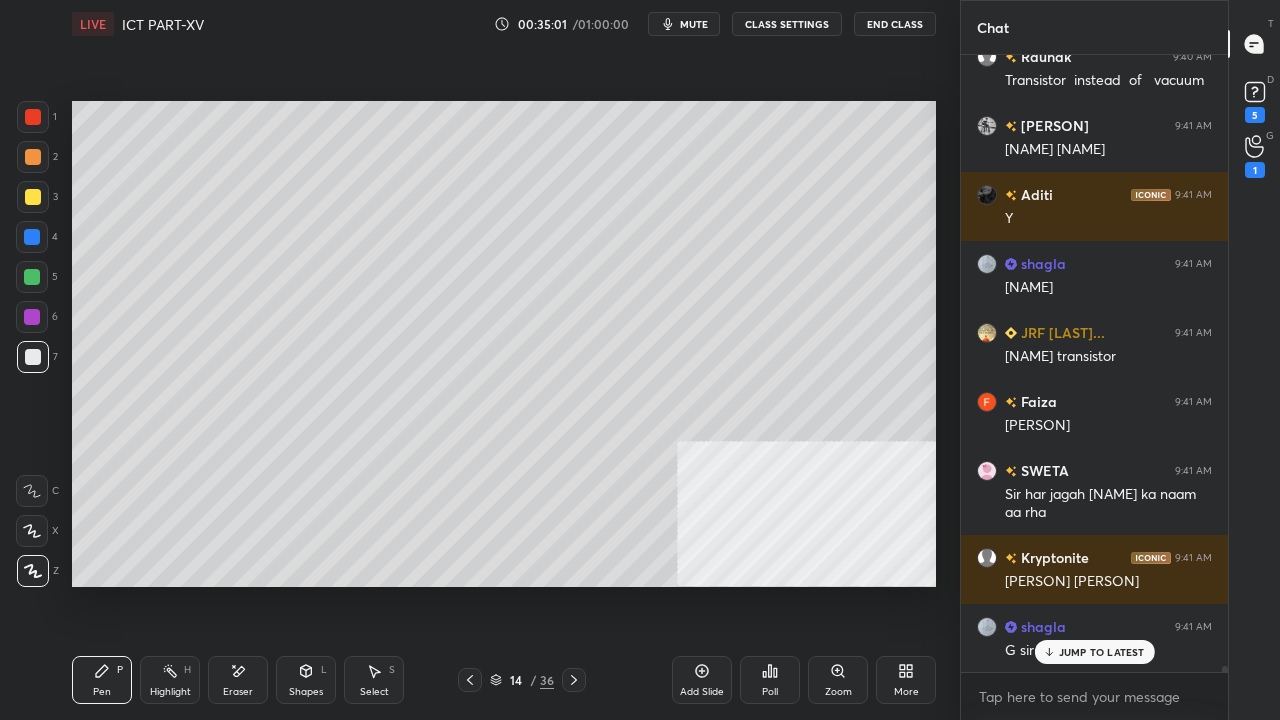 click at bounding box center [32, 237] 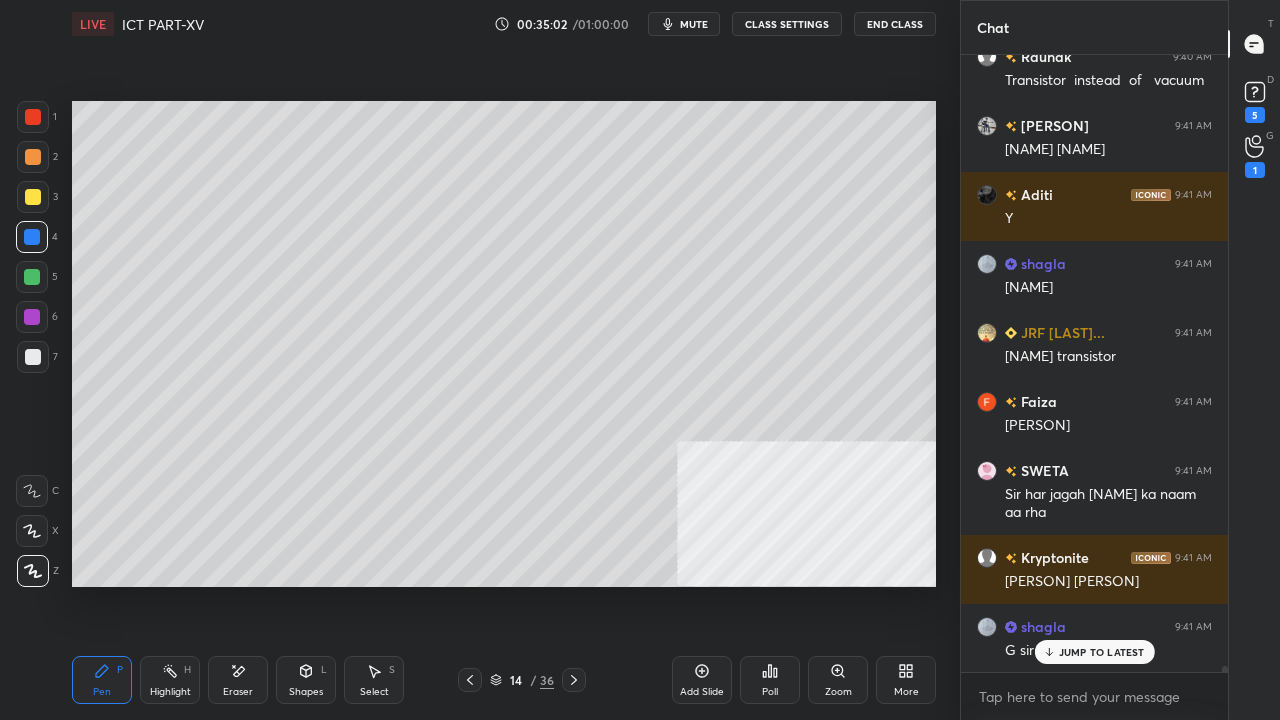 click at bounding box center (33, 197) 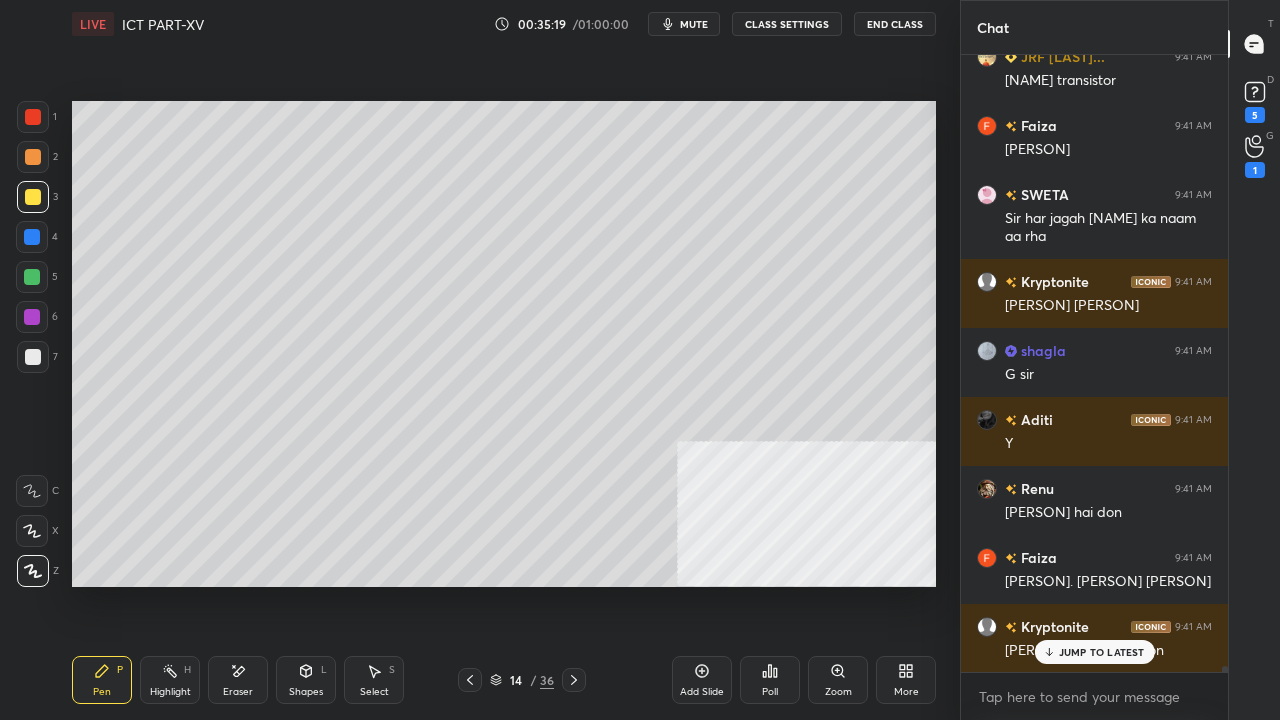 scroll, scrollTop: 59622, scrollLeft: 0, axis: vertical 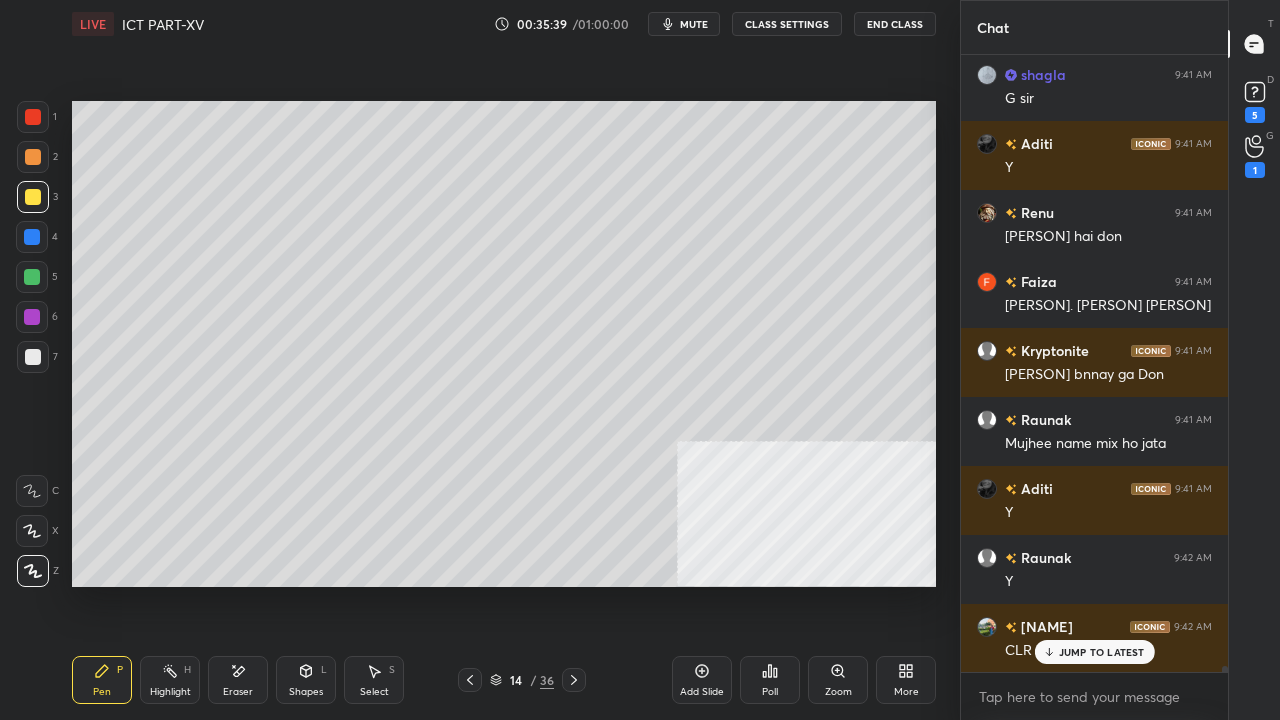 click at bounding box center [32, 277] 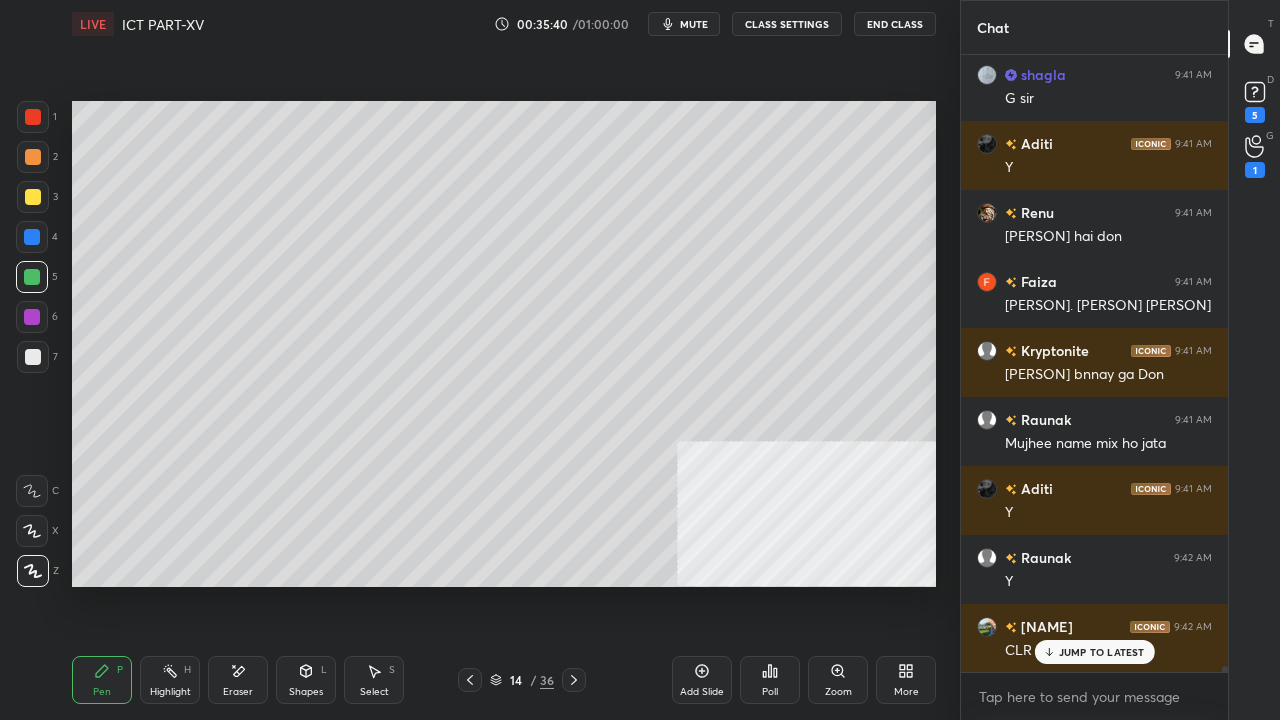 drag, startPoint x: 32, startPoint y: 279, endPoint x: 52, endPoint y: 277, distance: 20.09975 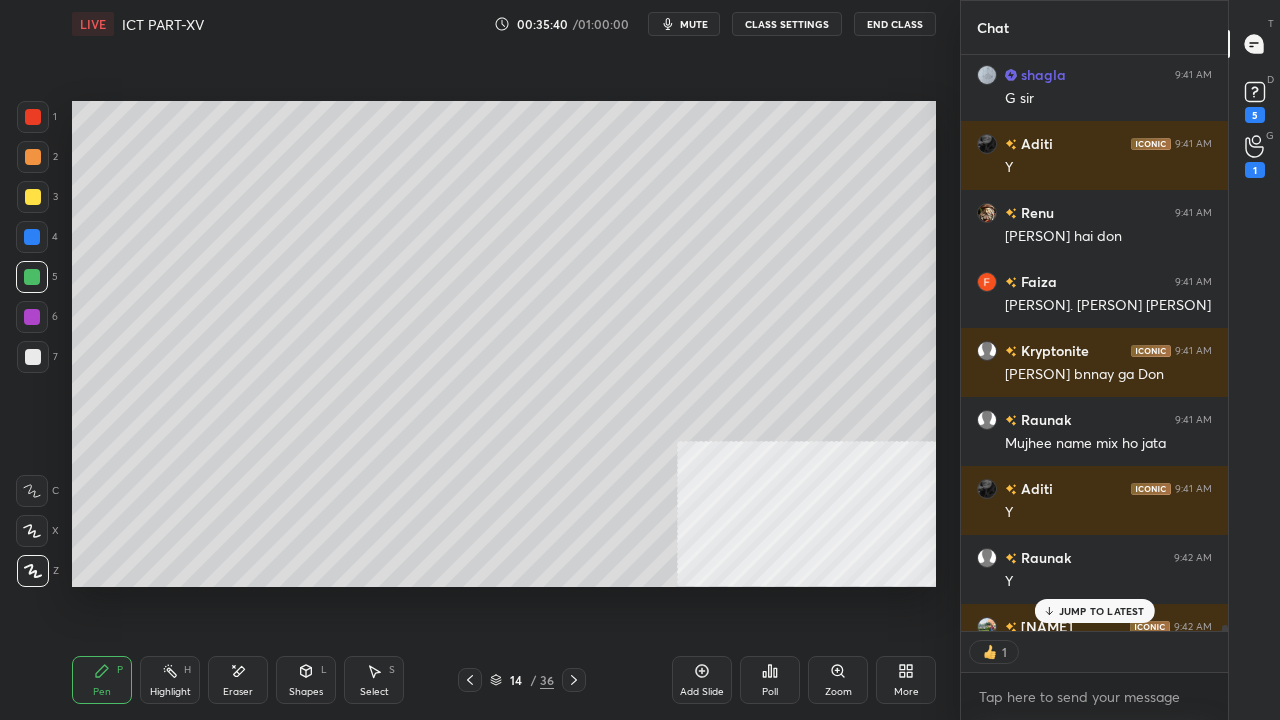 scroll, scrollTop: 570, scrollLeft: 261, axis: both 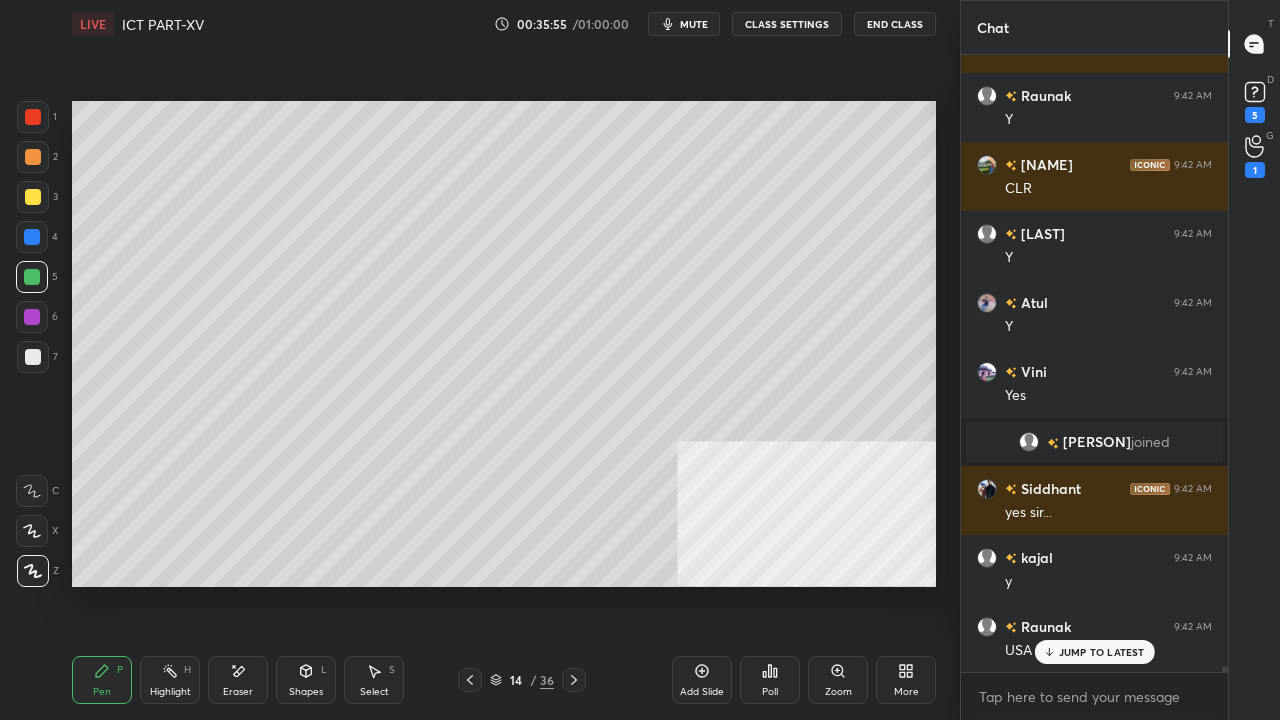 drag, startPoint x: 32, startPoint y: 195, endPoint x: 60, endPoint y: 213, distance: 33.286633 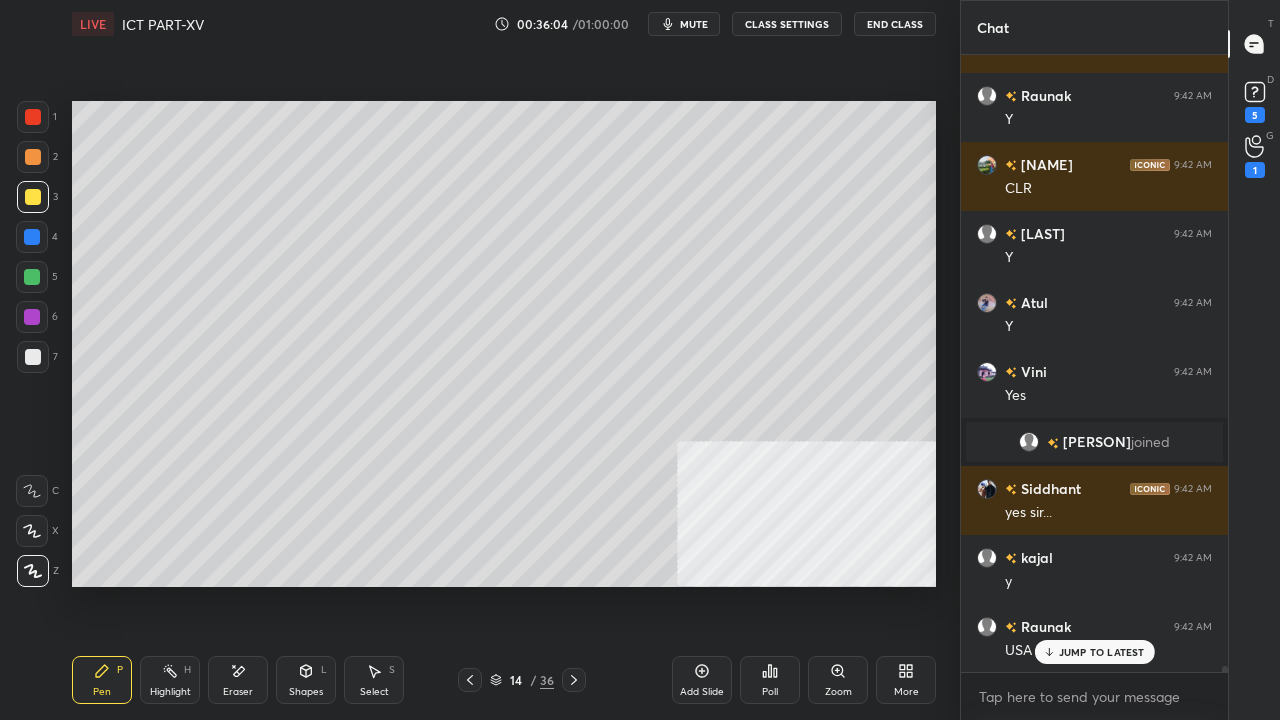 drag, startPoint x: 38, startPoint y: 361, endPoint x: 56, endPoint y: 357, distance: 18.439089 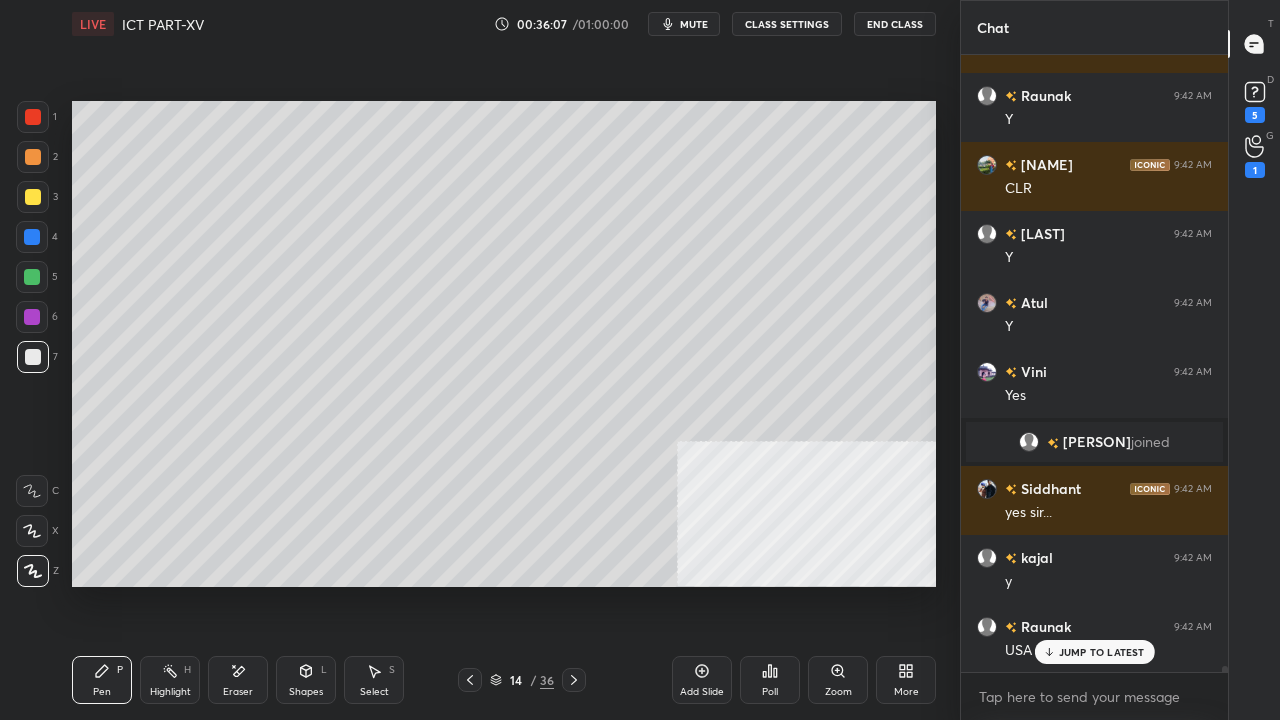 scroll, scrollTop: 60338, scrollLeft: 0, axis: vertical 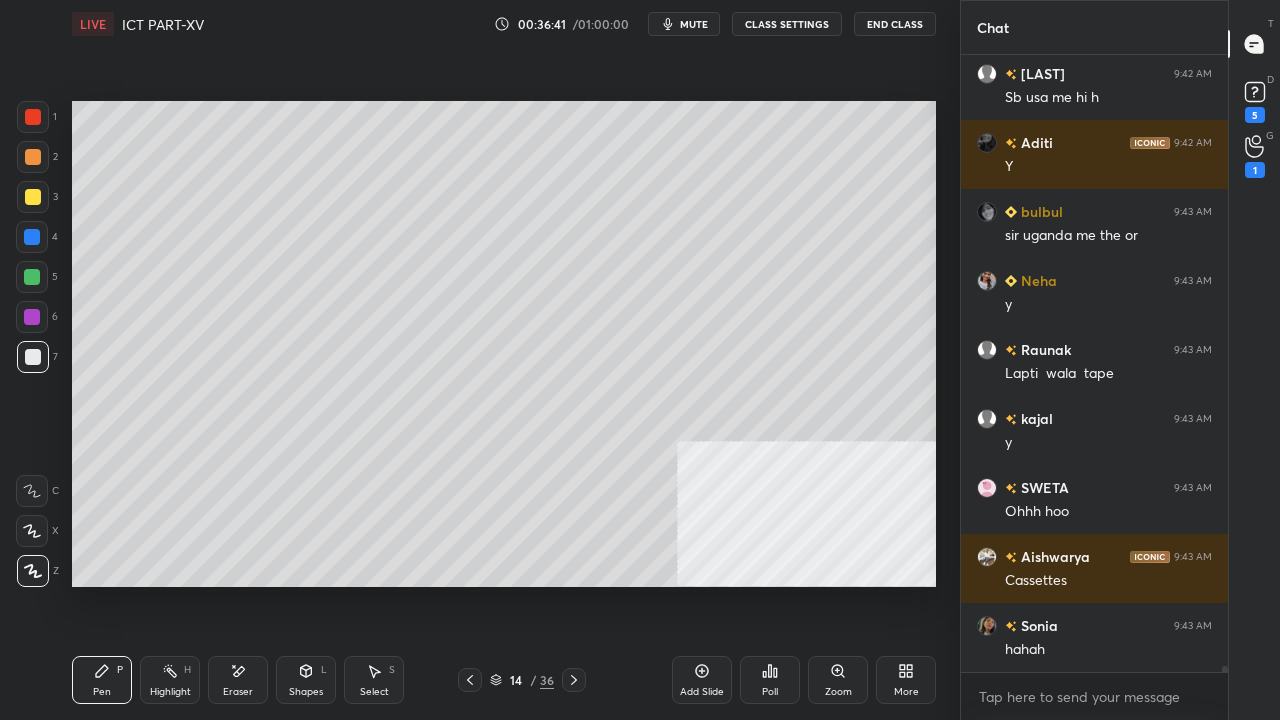 drag, startPoint x: 35, startPoint y: 116, endPoint x: 54, endPoint y: 148, distance: 37.215588 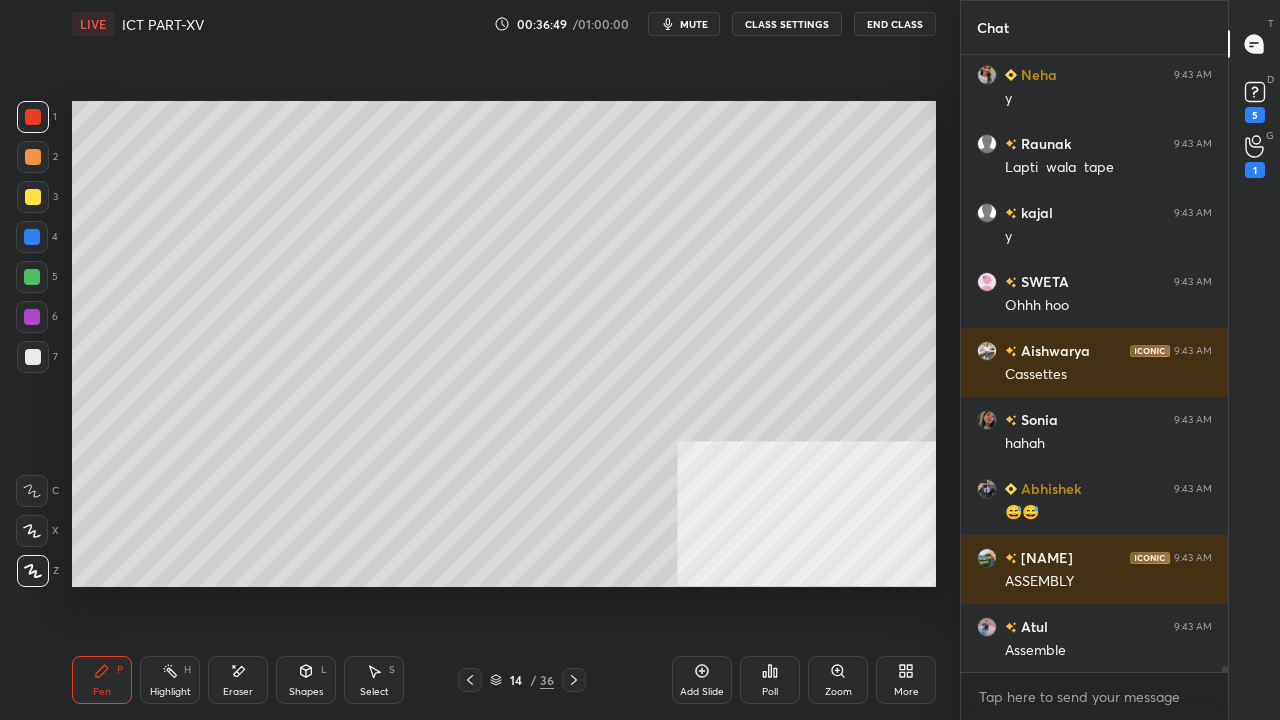 scroll, scrollTop: 61926, scrollLeft: 0, axis: vertical 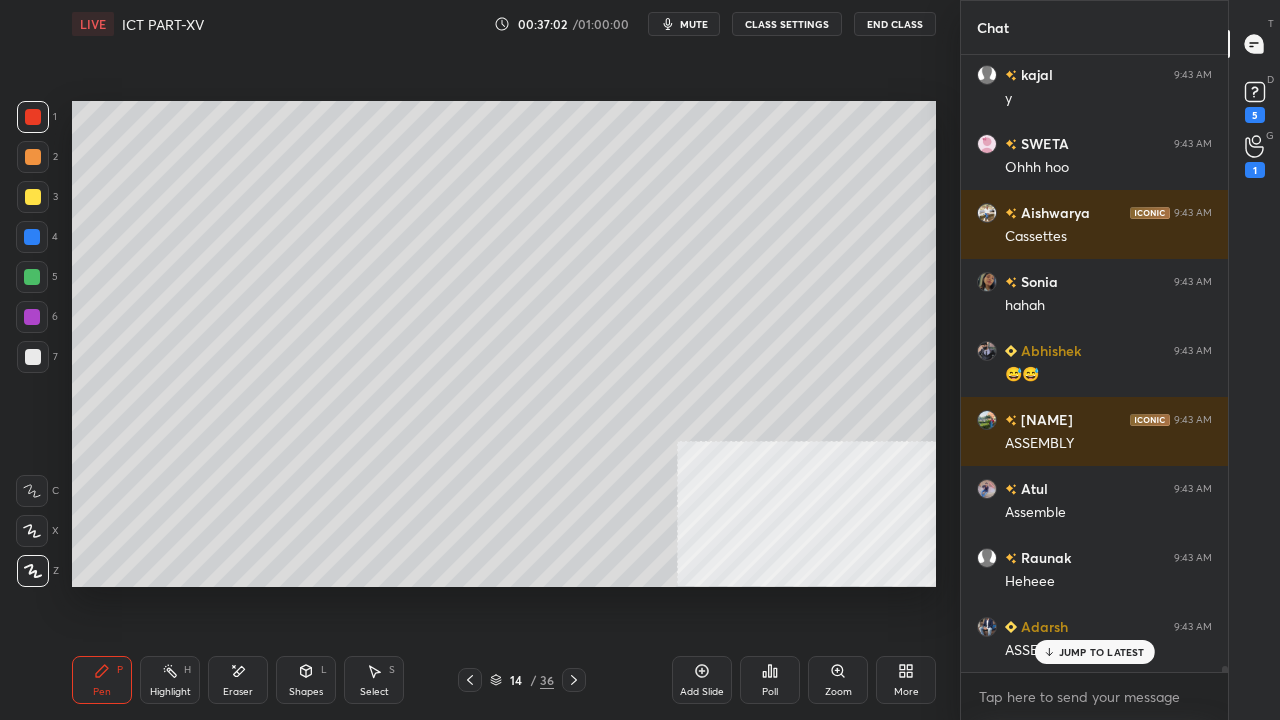 click at bounding box center (32, 237) 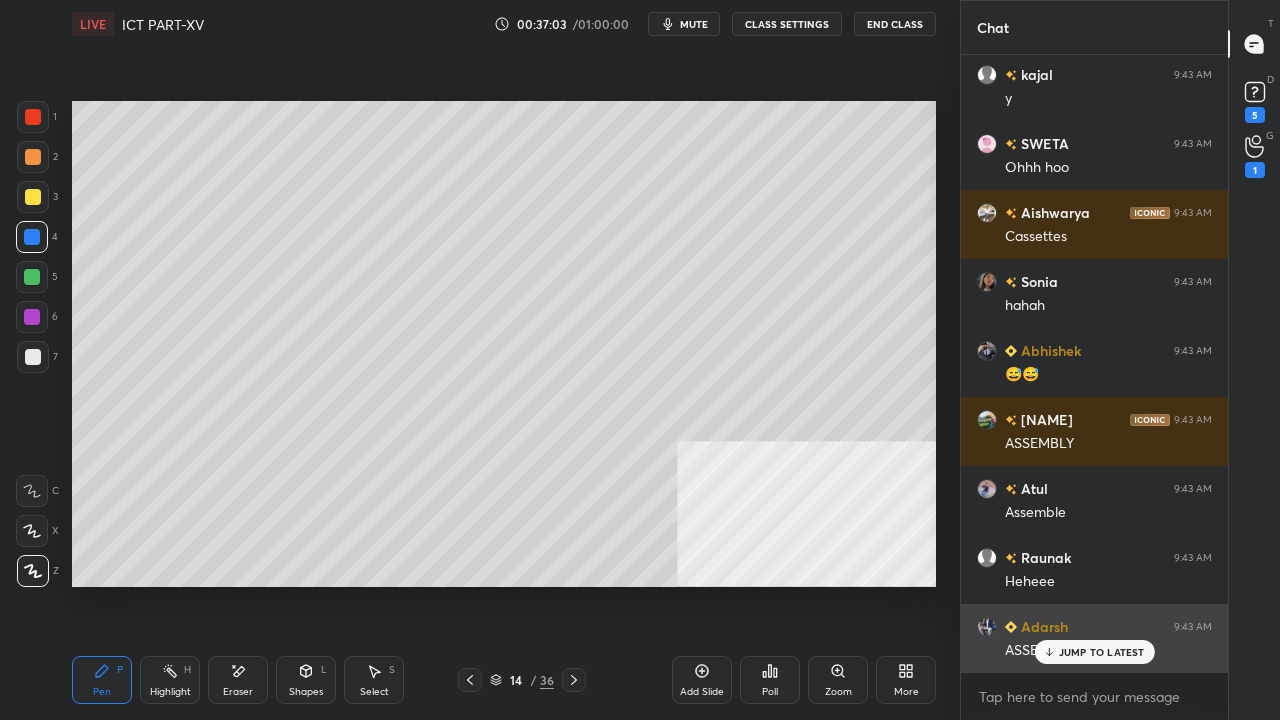 click on "JUMP TO LATEST" at bounding box center (1102, 652) 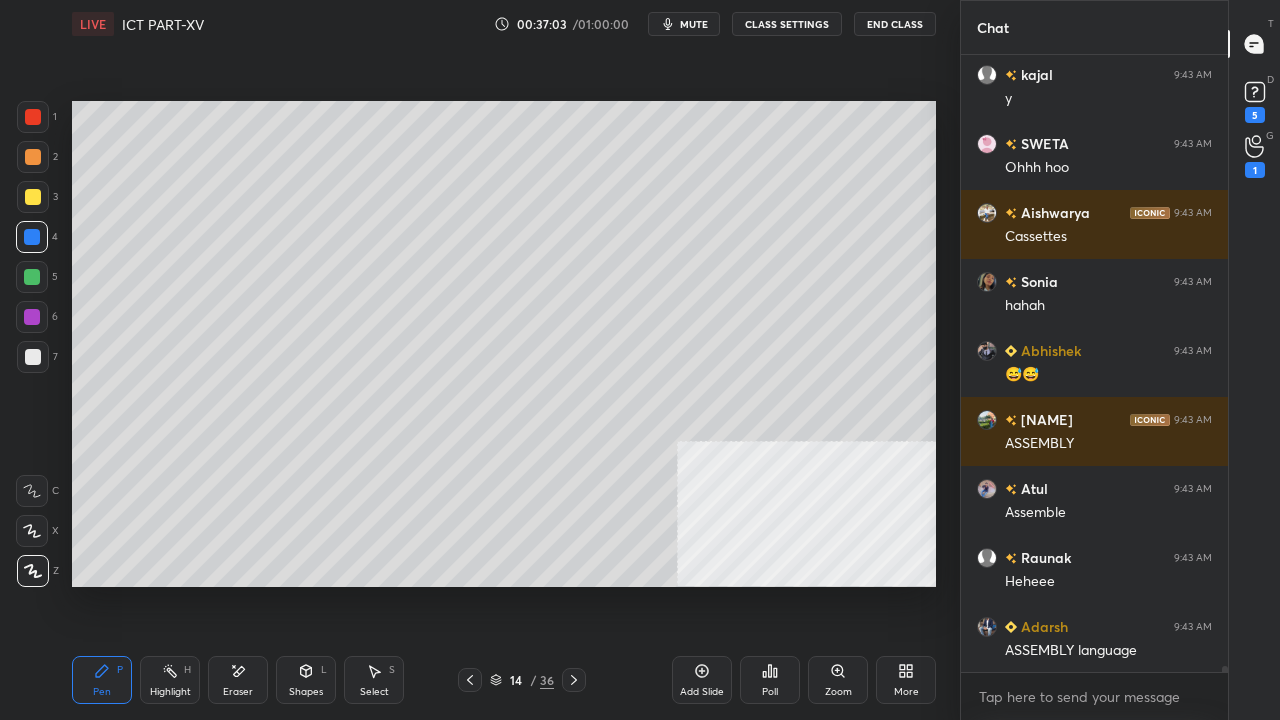 scroll, scrollTop: 570, scrollLeft: 261, axis: both 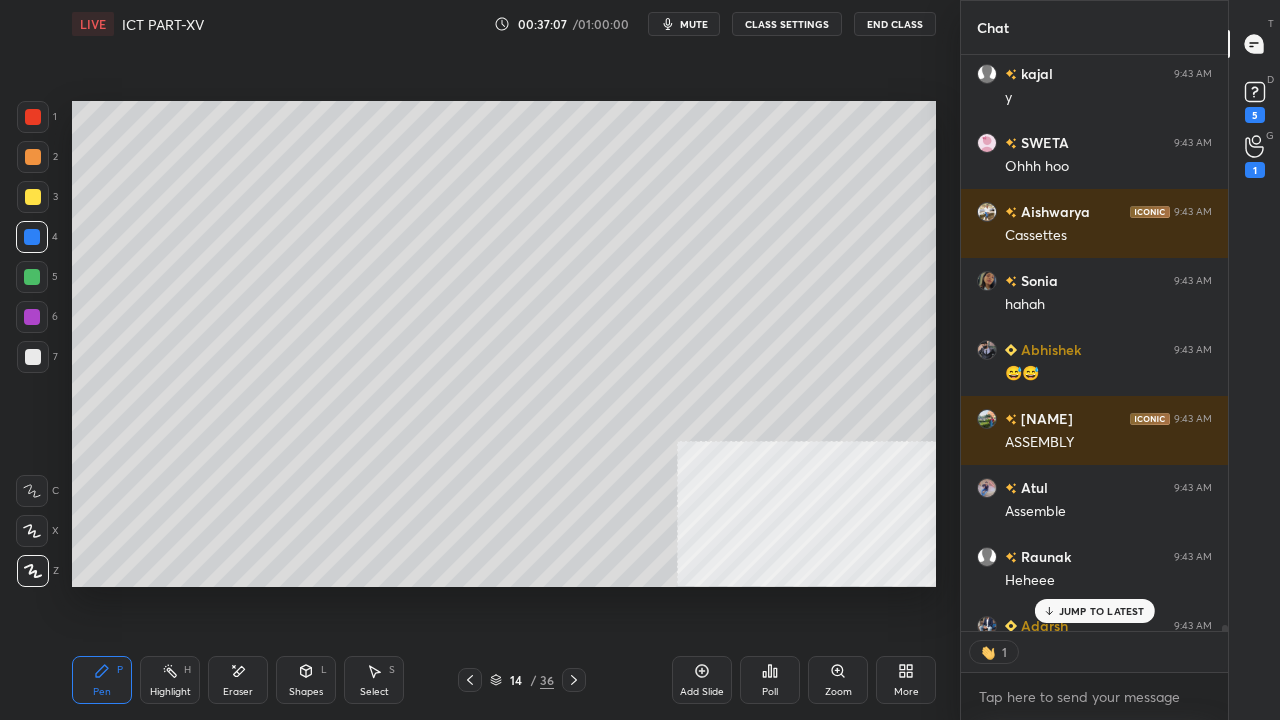 click on "JUMP TO LATEST" at bounding box center (1102, 611) 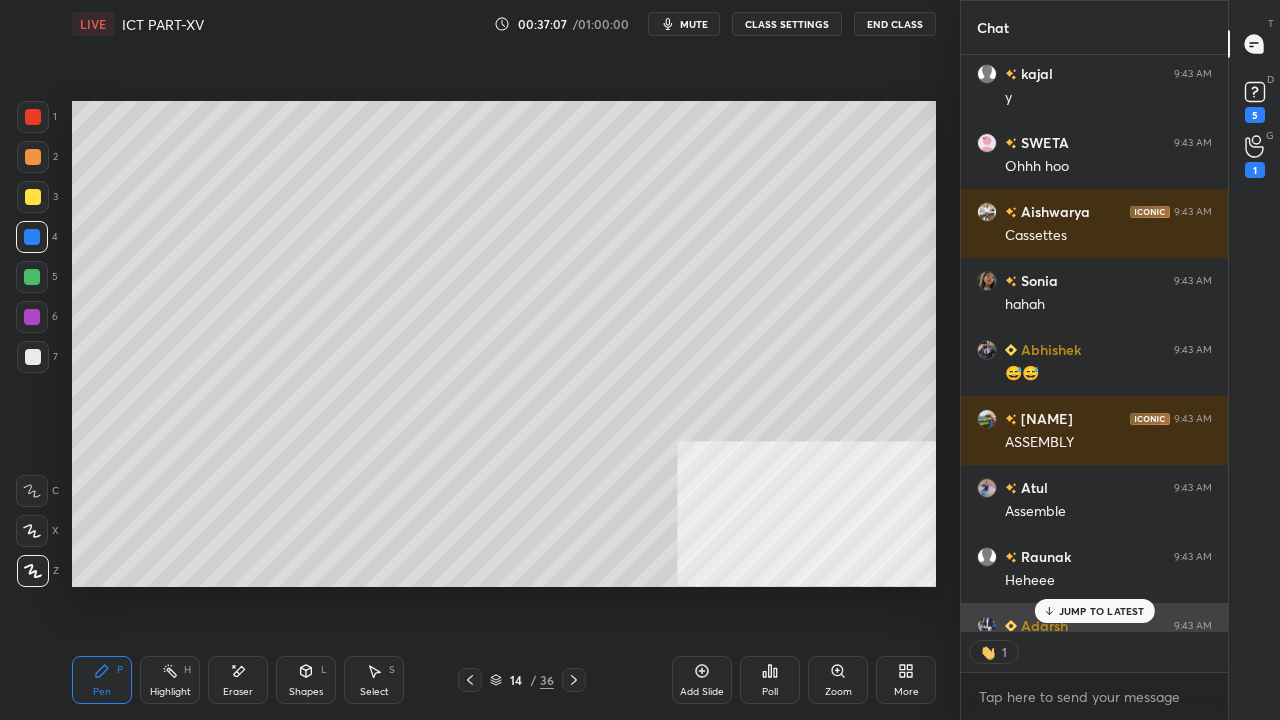 scroll, scrollTop: 62036, scrollLeft: 0, axis: vertical 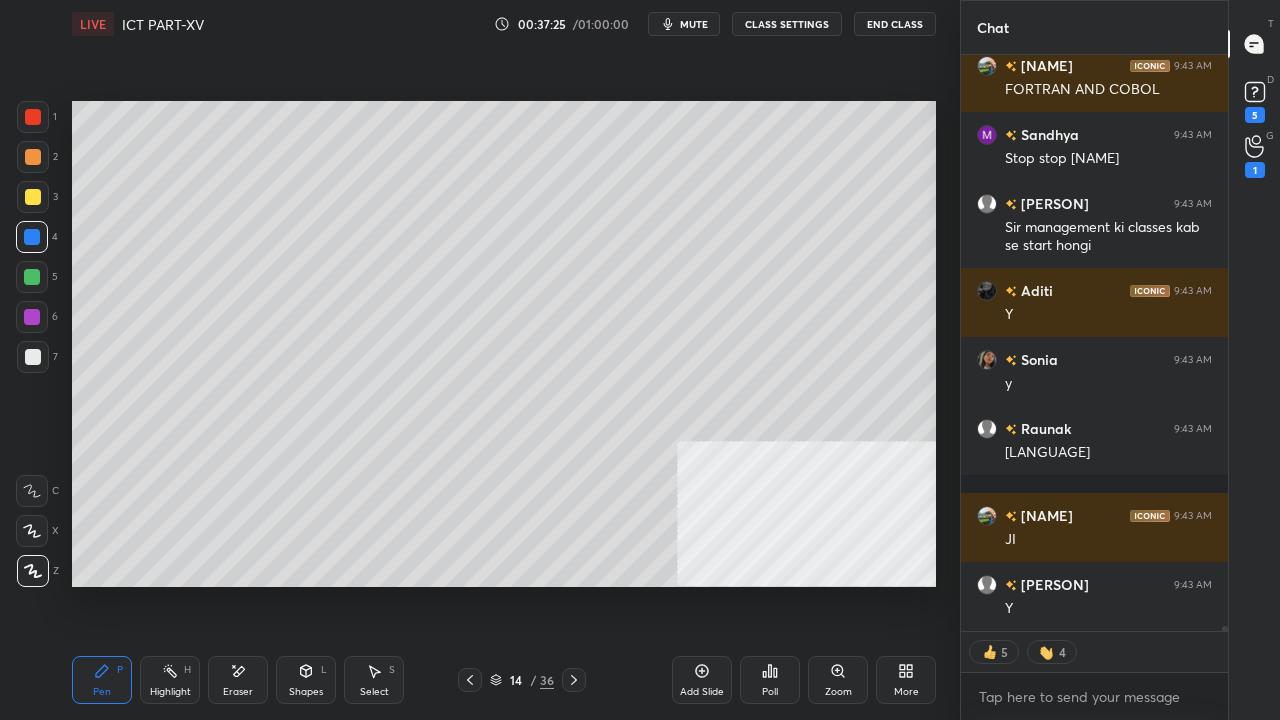 click on "Add Slide" at bounding box center [702, 680] 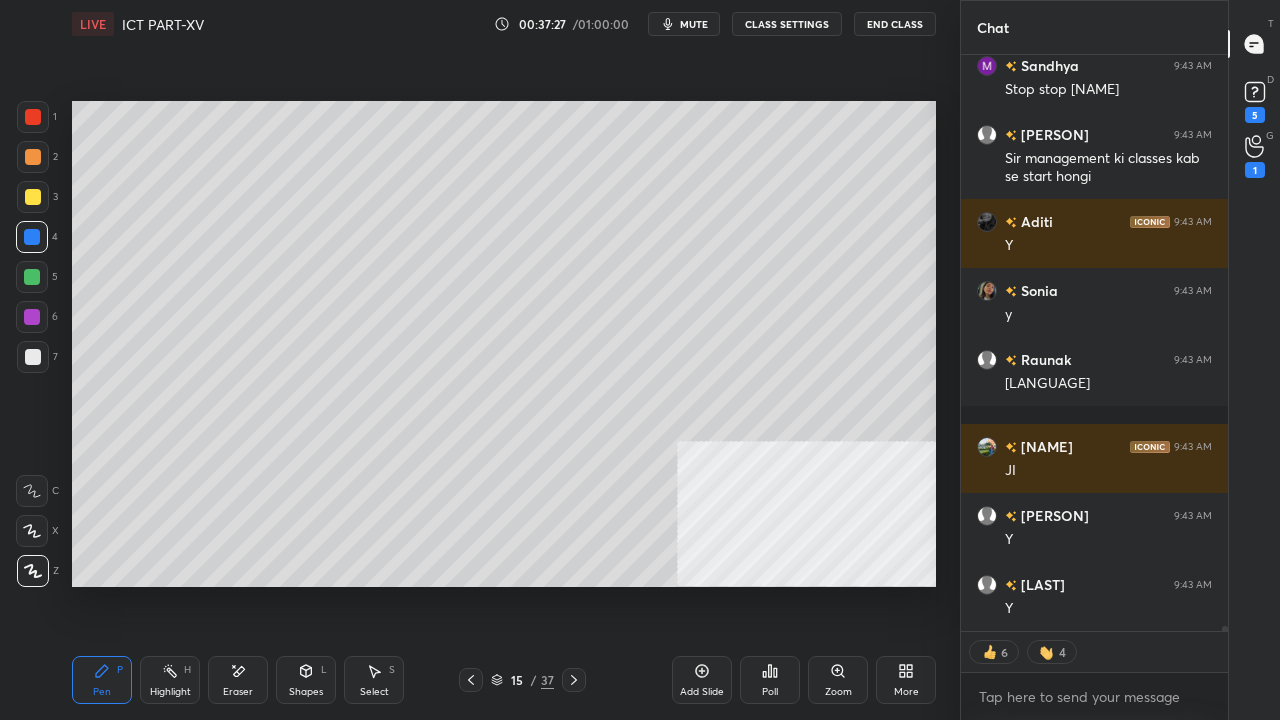 scroll, scrollTop: 62762, scrollLeft: 0, axis: vertical 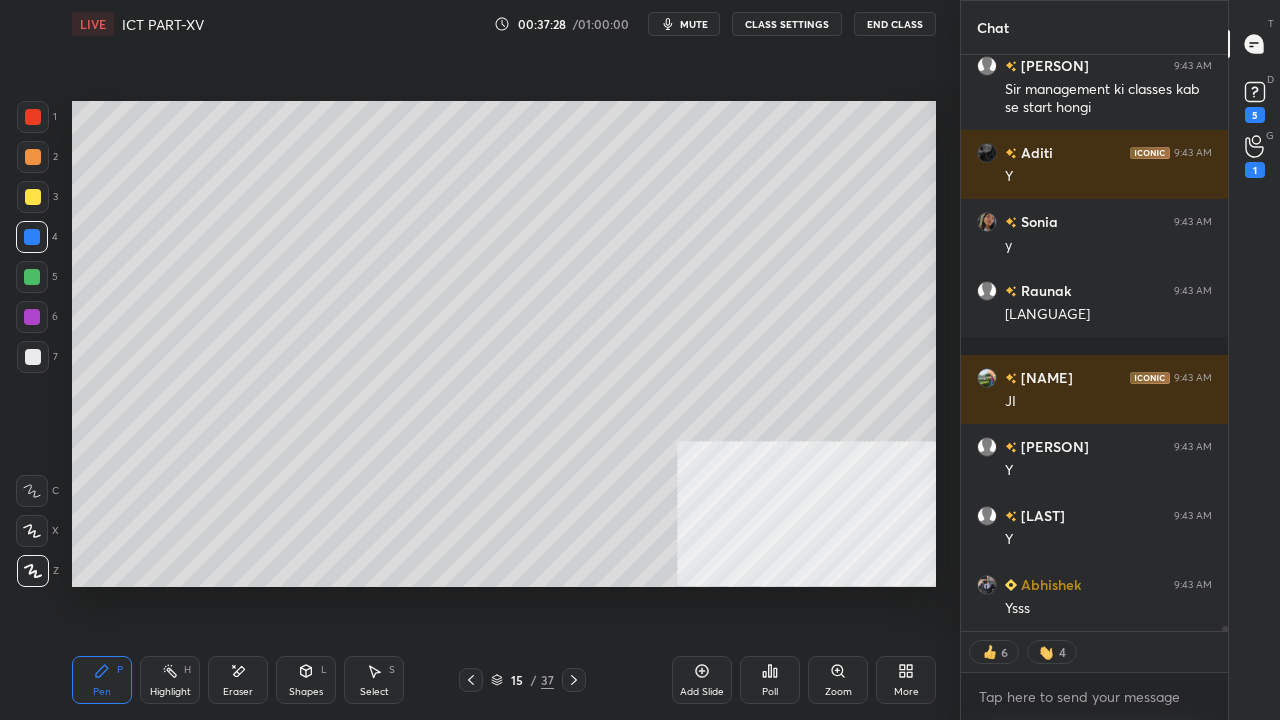 click 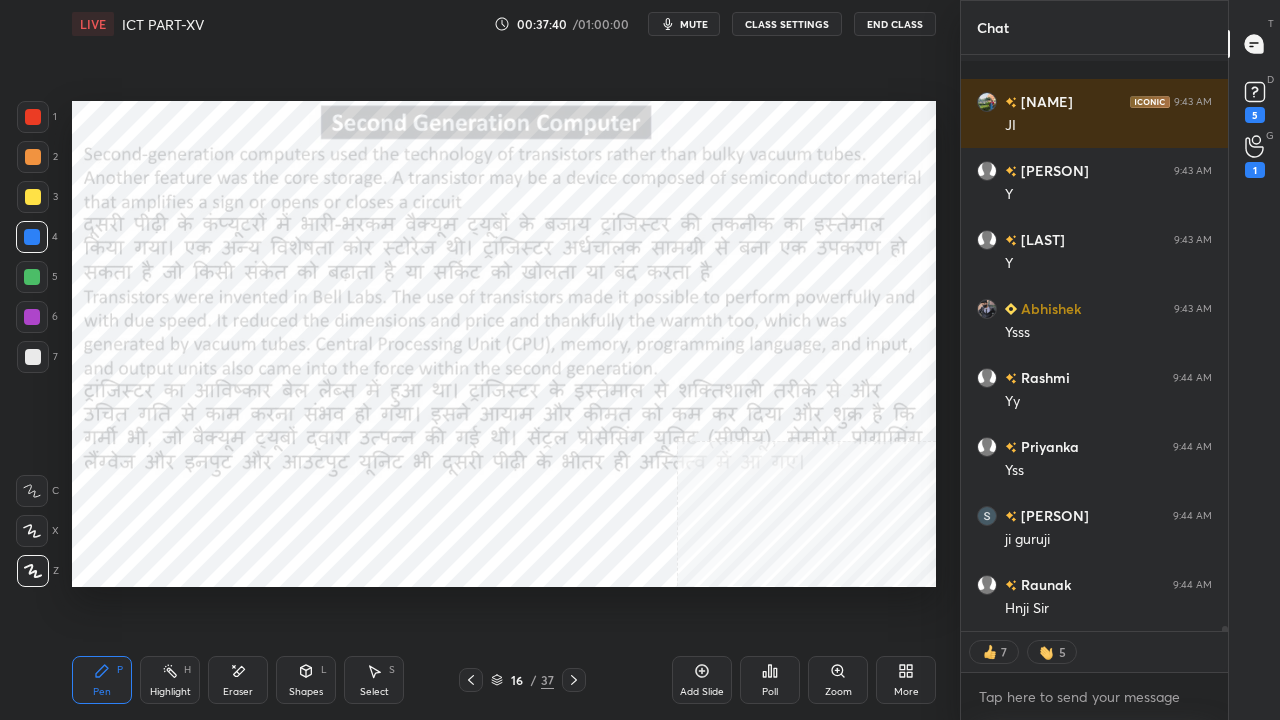 scroll, scrollTop: 63125, scrollLeft: 0, axis: vertical 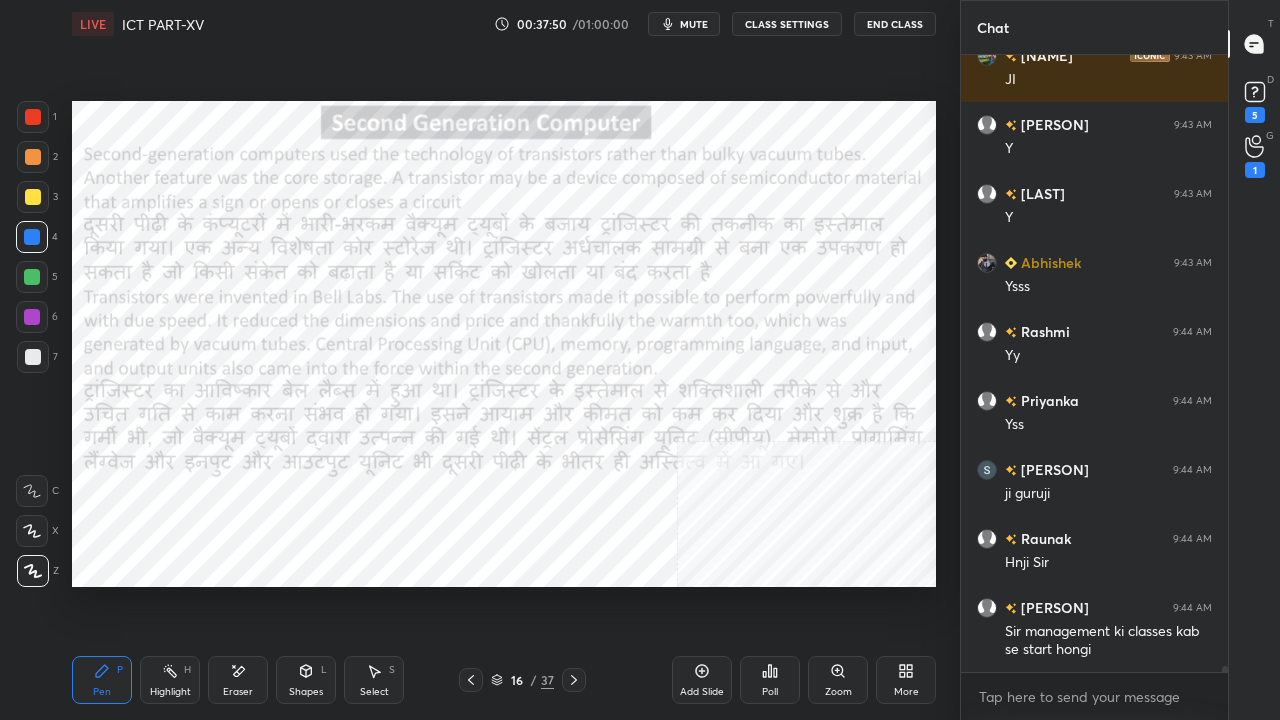 click 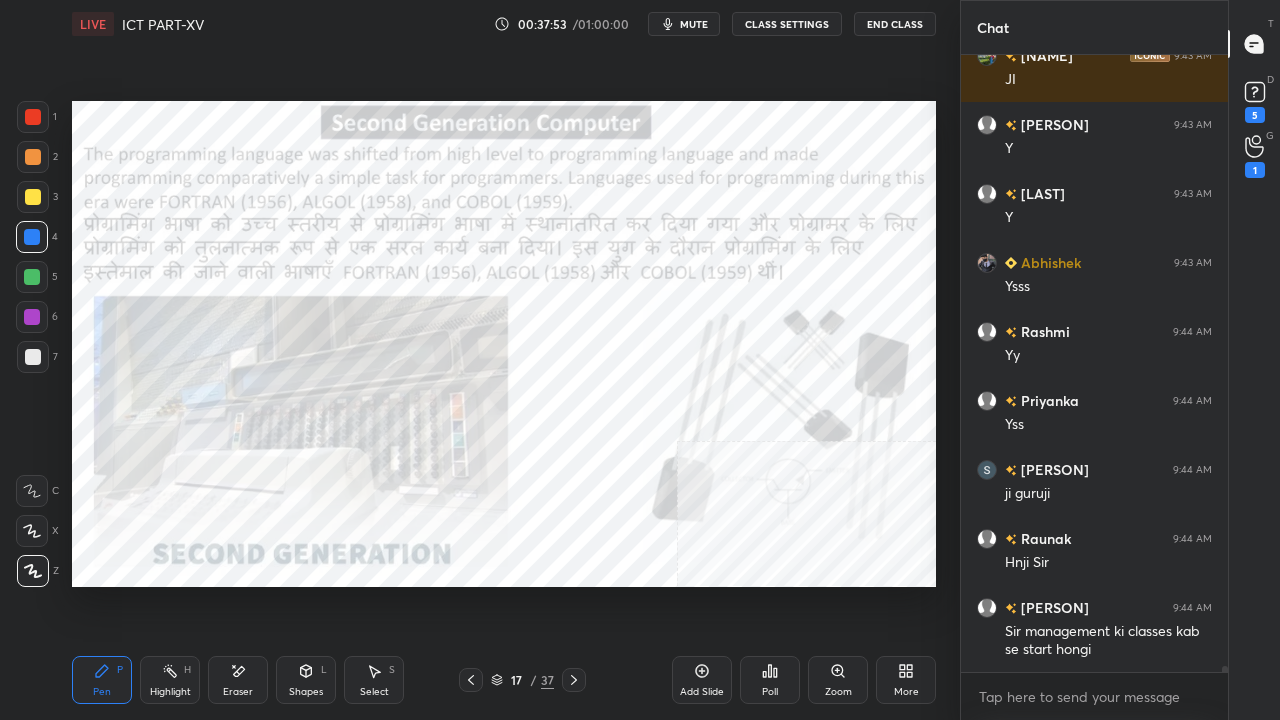 click on "More" at bounding box center (906, 680) 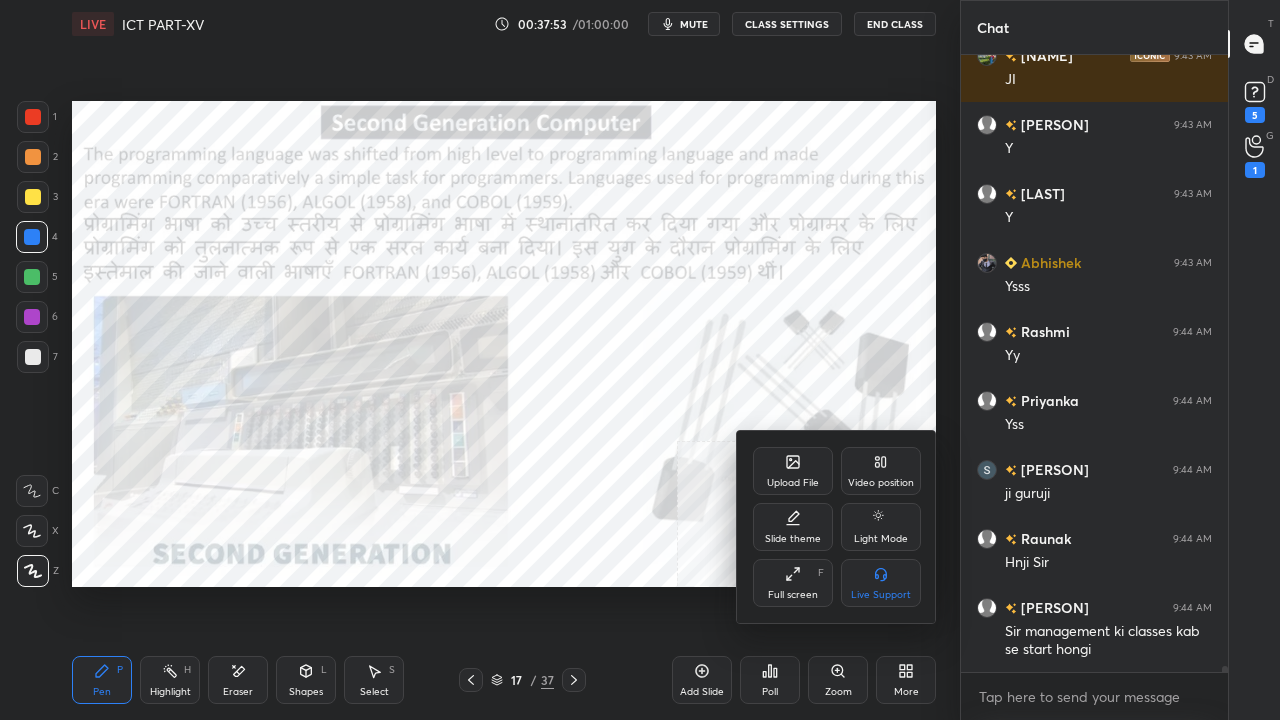 drag, startPoint x: 886, startPoint y: 466, endPoint x: 881, endPoint y: 482, distance: 16.763054 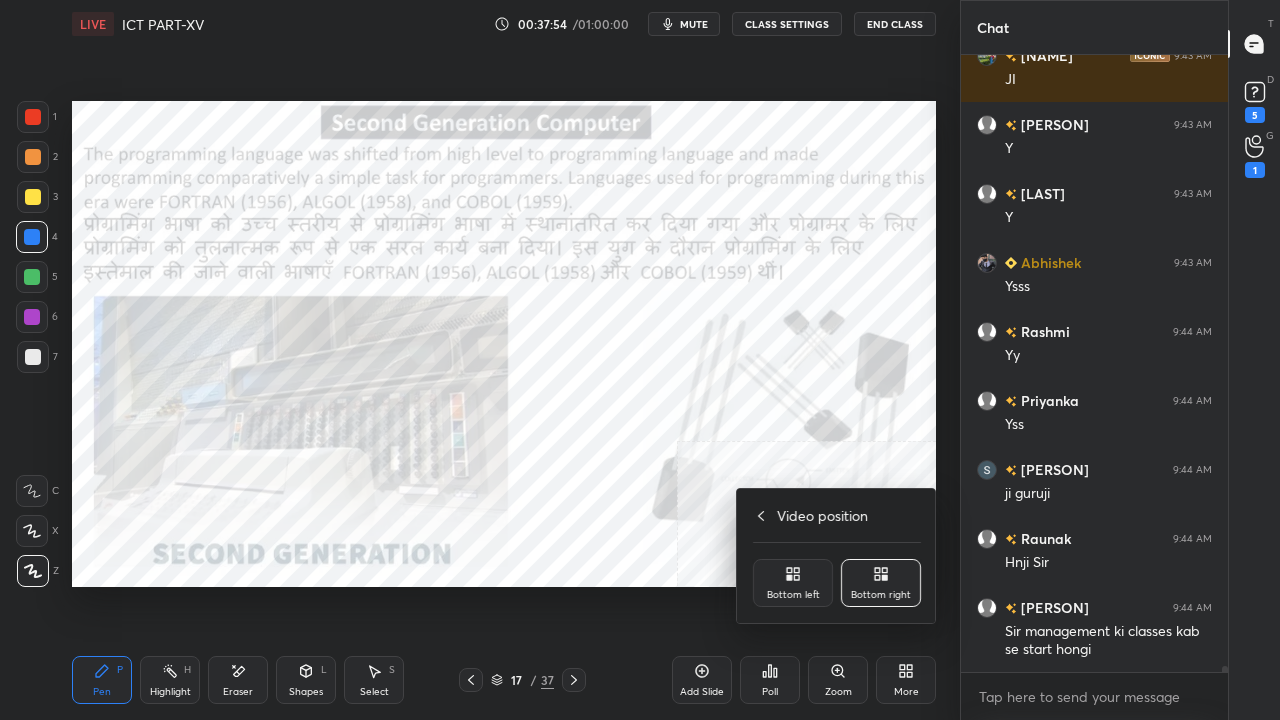 click on "Bottom left" at bounding box center (793, 583) 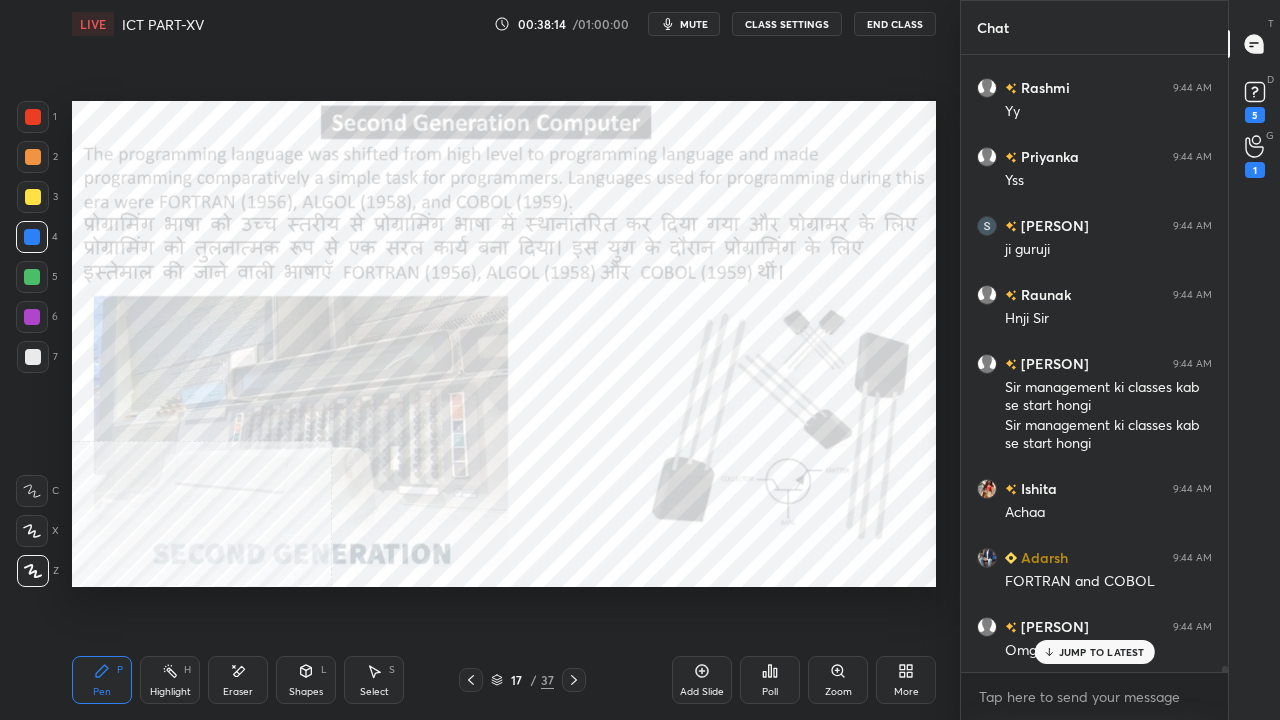 scroll, scrollTop: 63398, scrollLeft: 0, axis: vertical 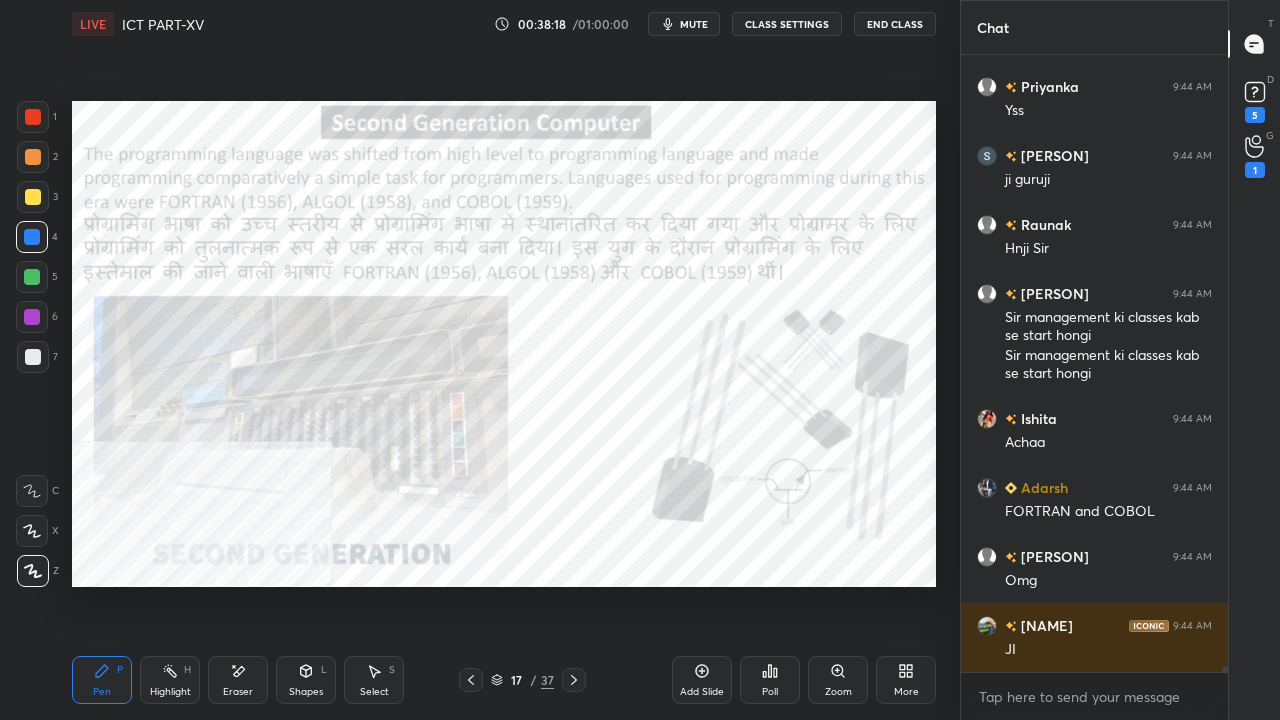 click 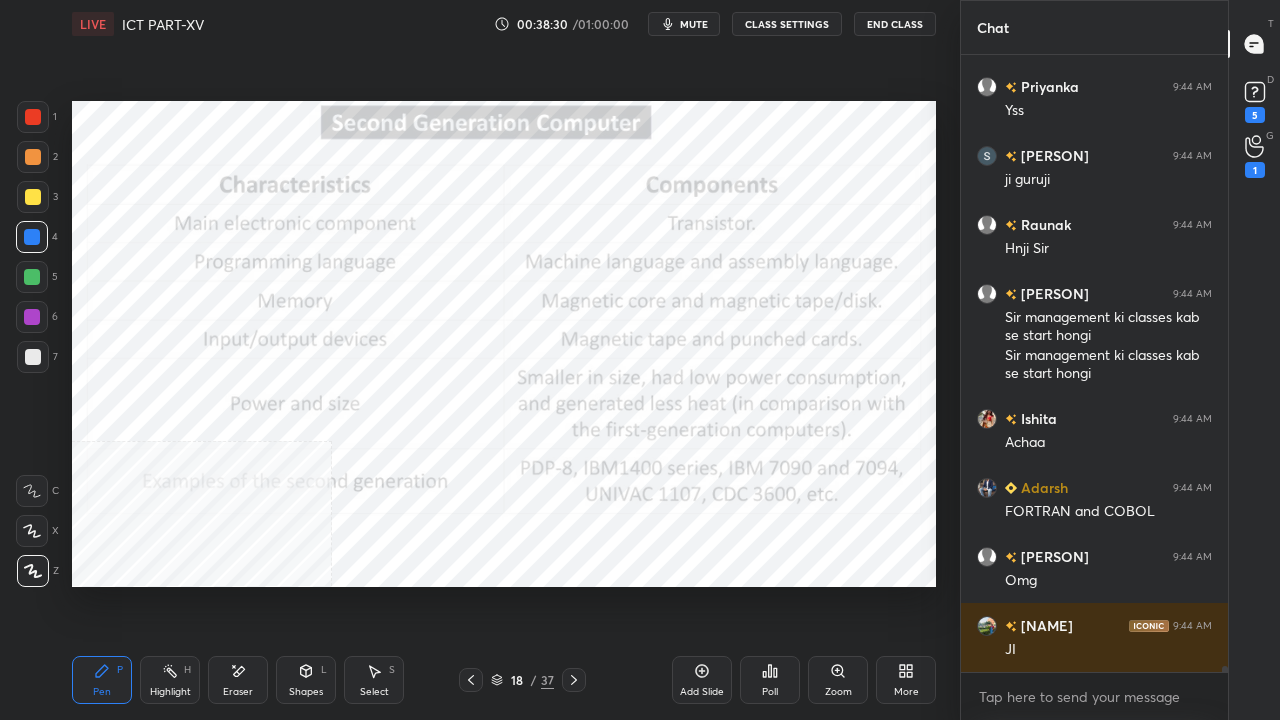 scroll, scrollTop: 63466, scrollLeft: 0, axis: vertical 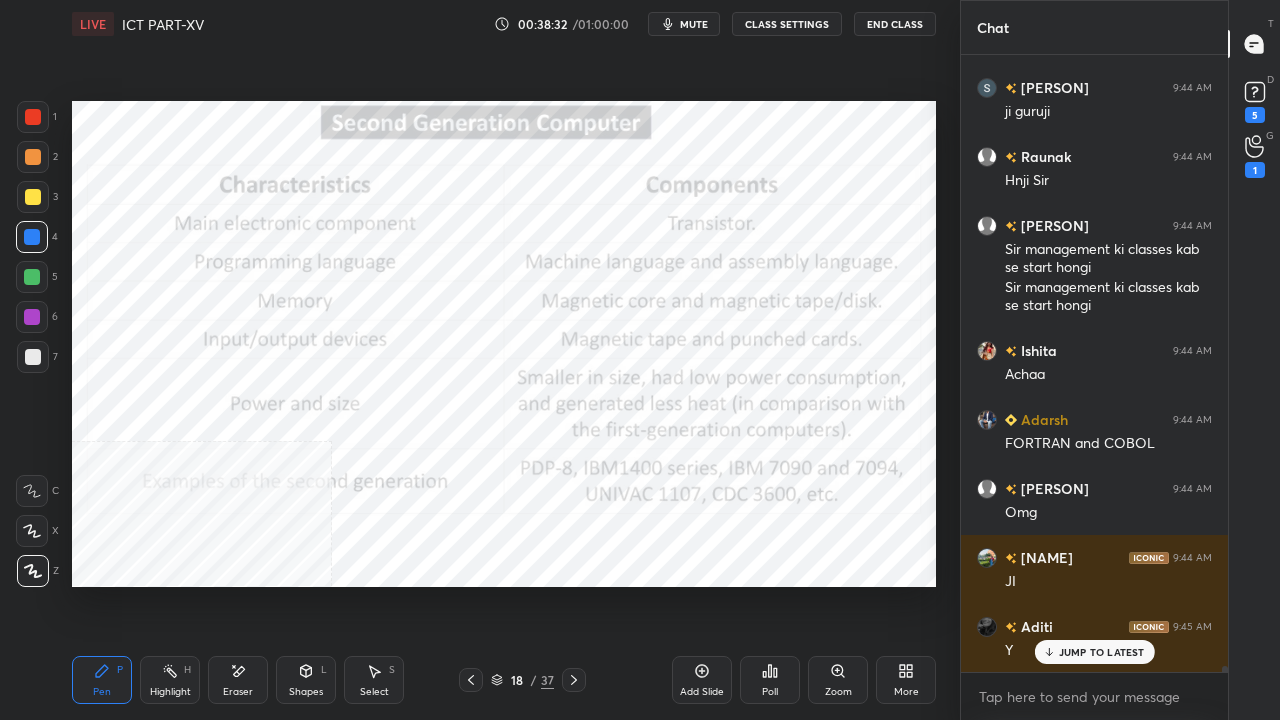 click 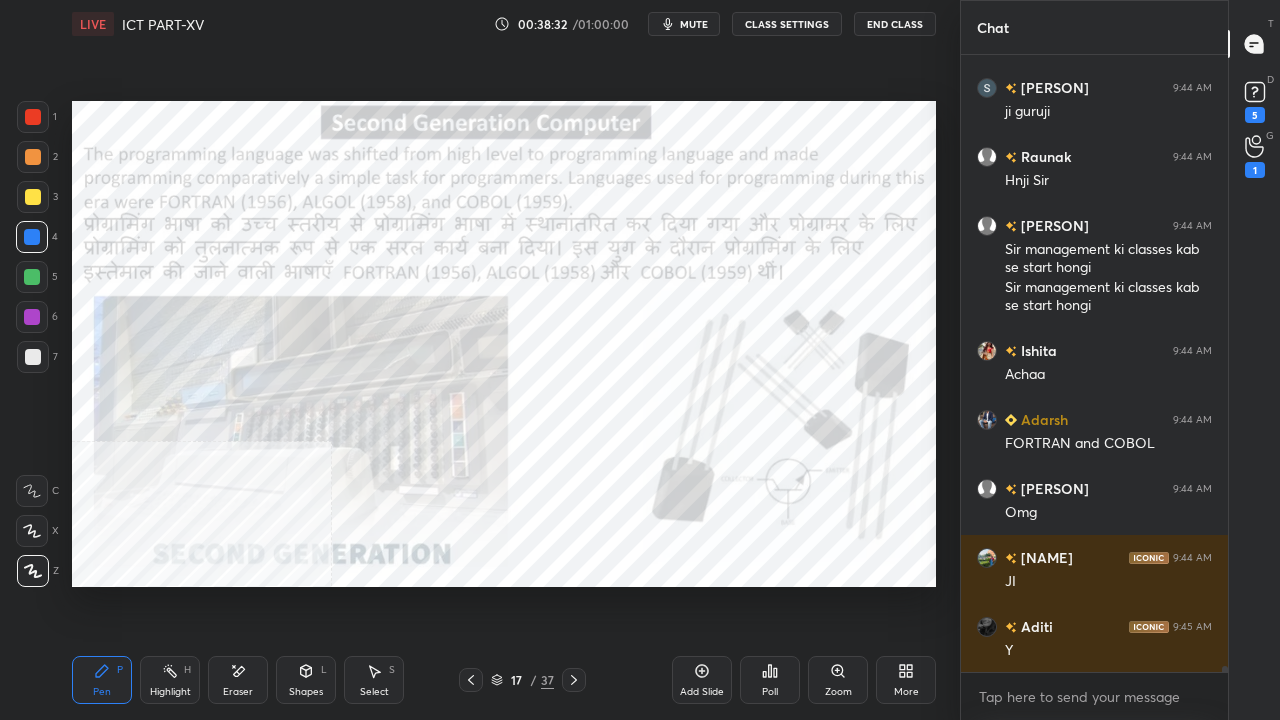 scroll, scrollTop: 63536, scrollLeft: 0, axis: vertical 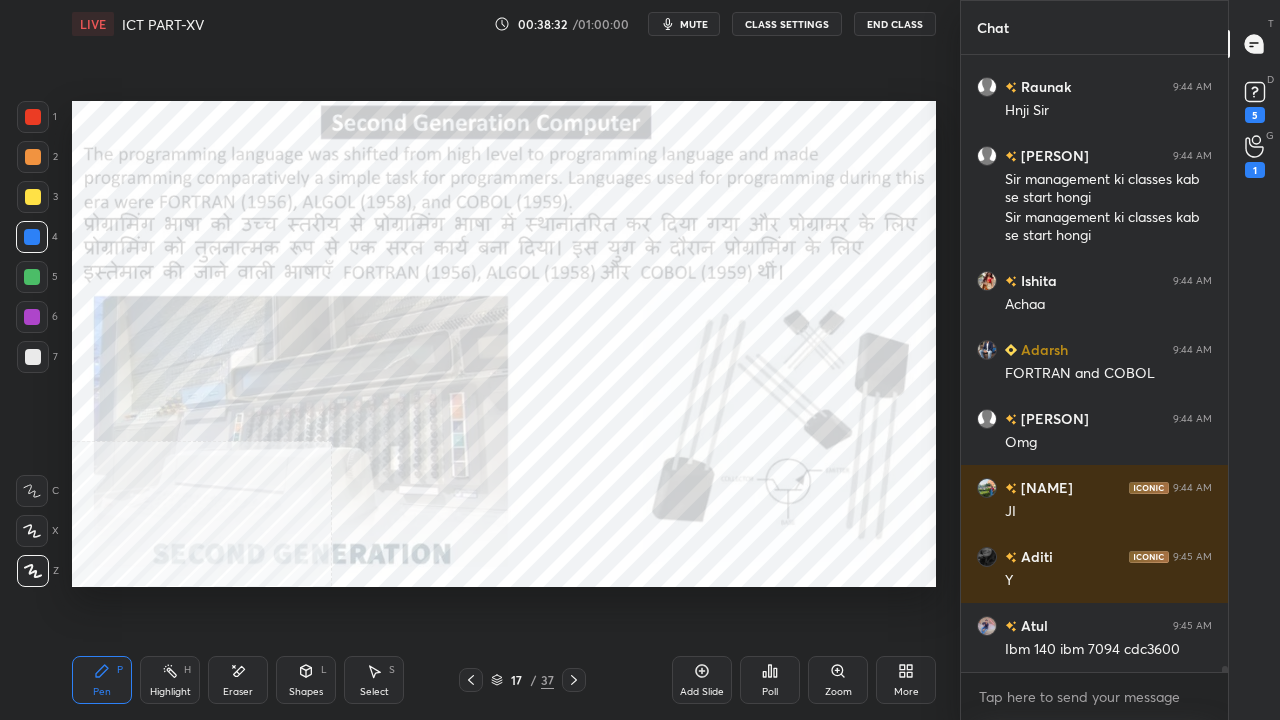 click 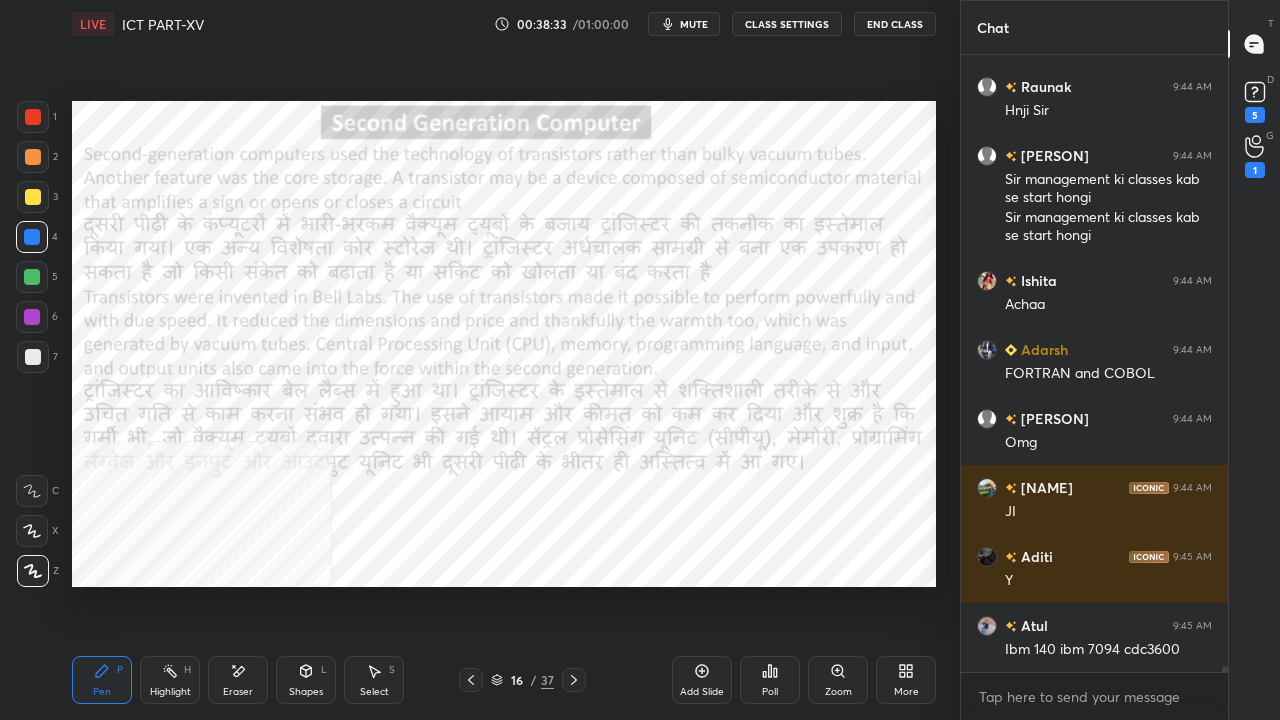 click 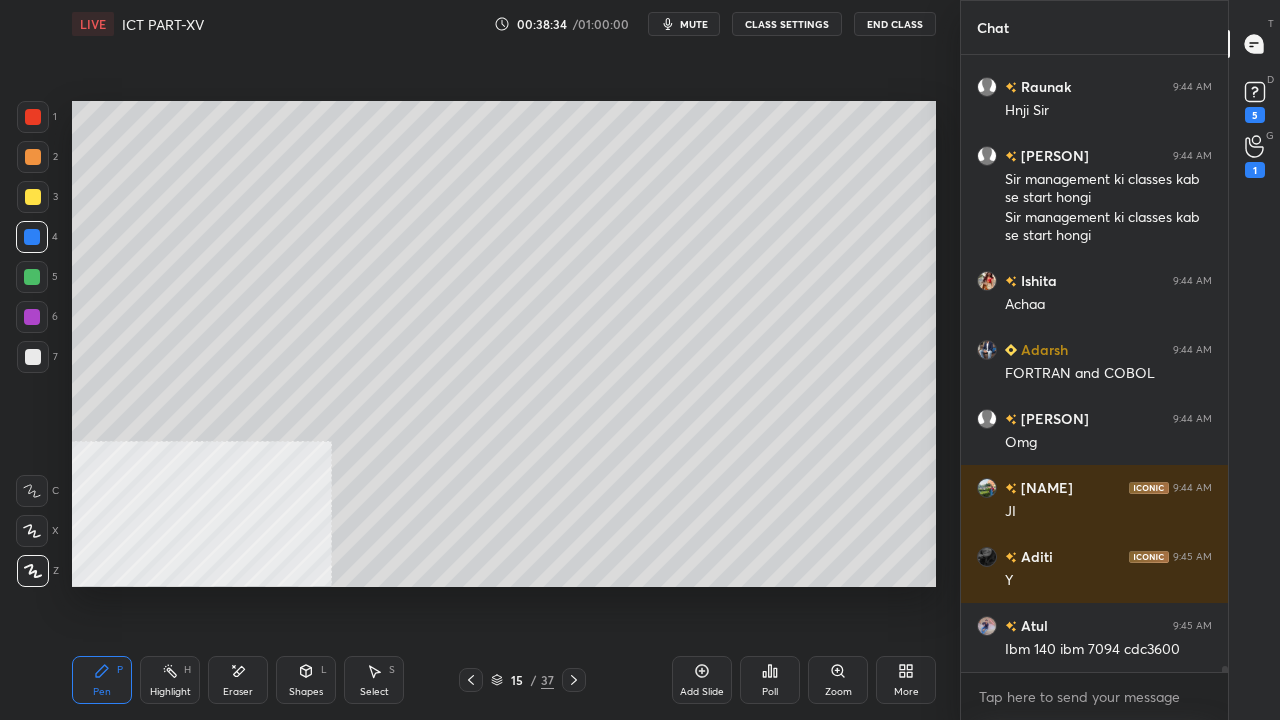 click 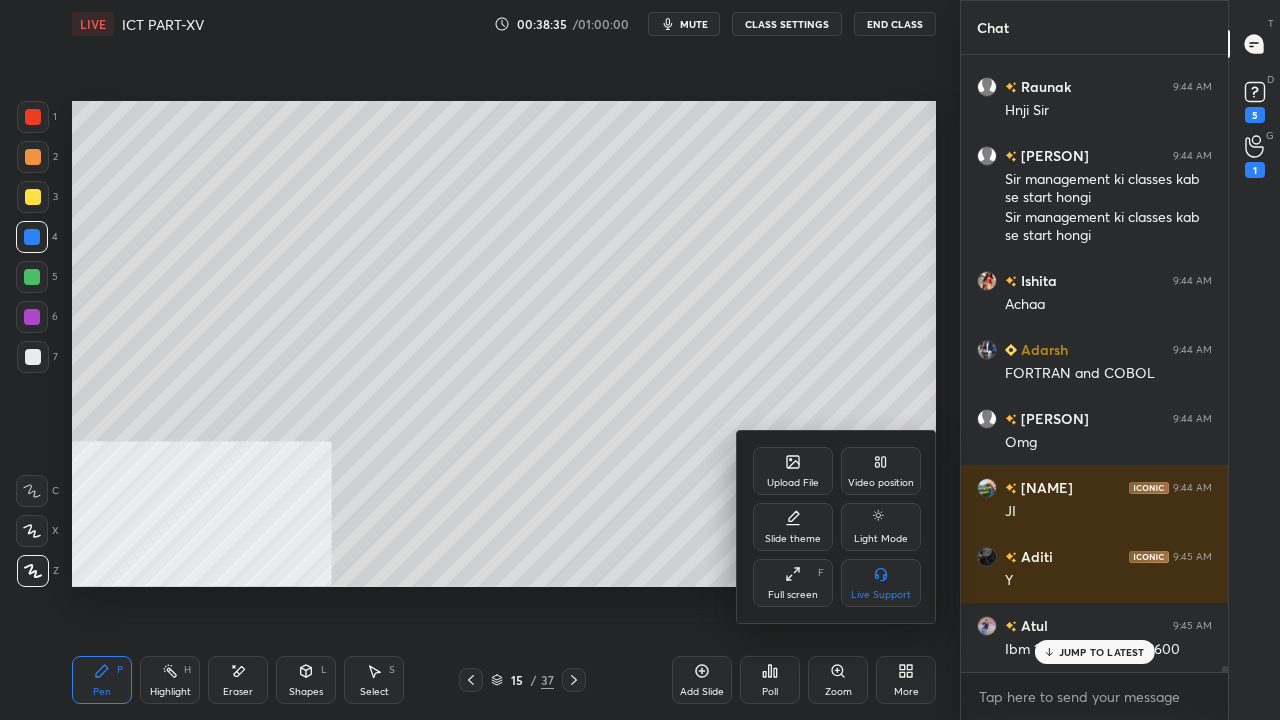 scroll, scrollTop: 63622, scrollLeft: 0, axis: vertical 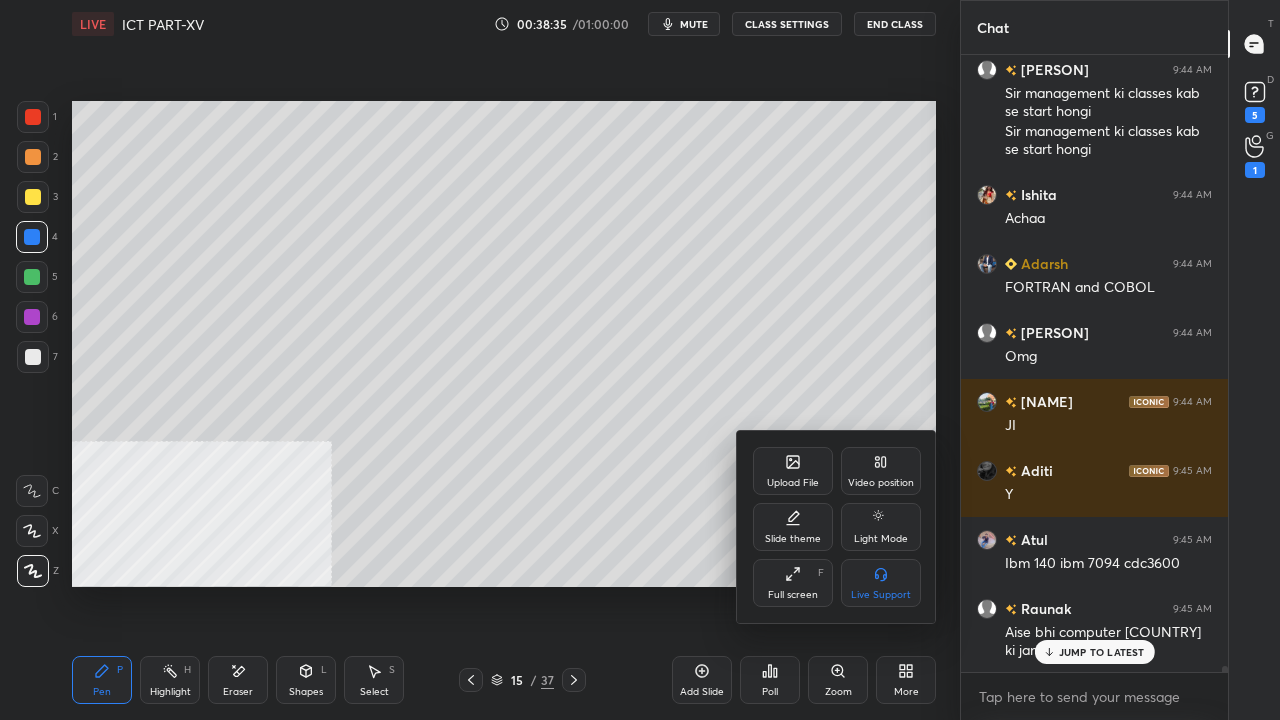 drag, startPoint x: 875, startPoint y: 454, endPoint x: 889, endPoint y: 489, distance: 37.696156 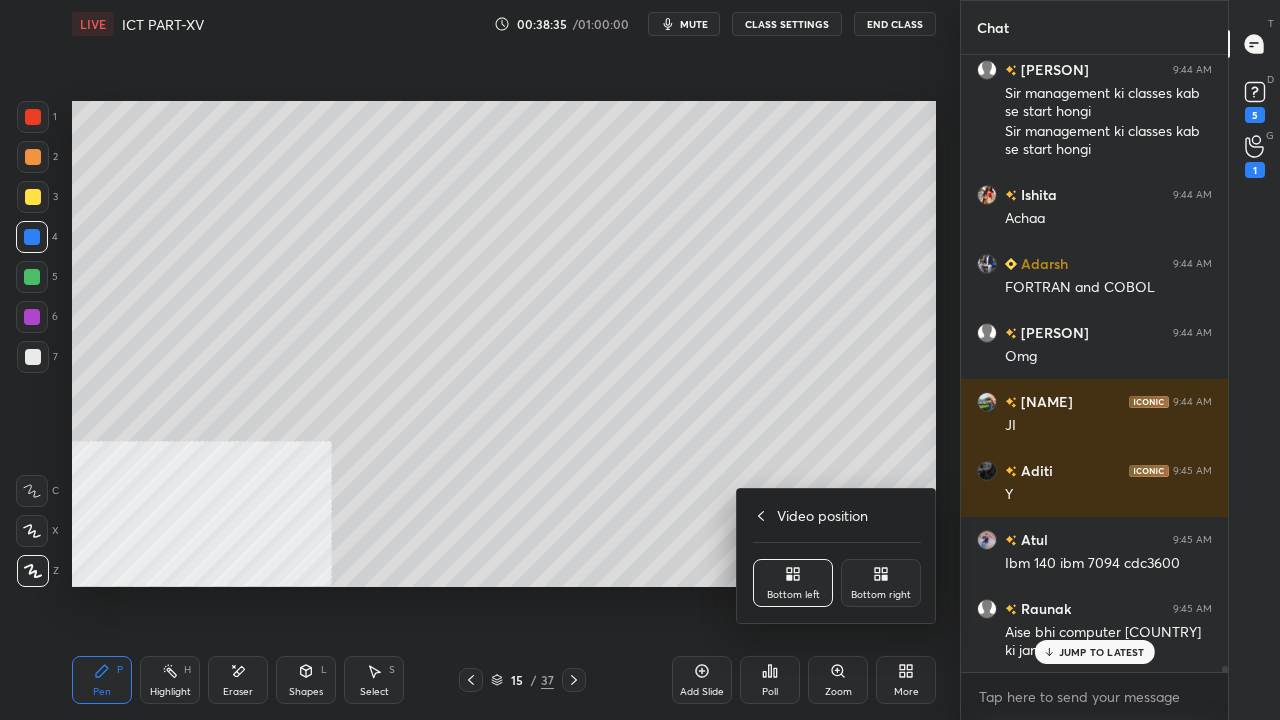 click on "Bottom right" at bounding box center (881, 583) 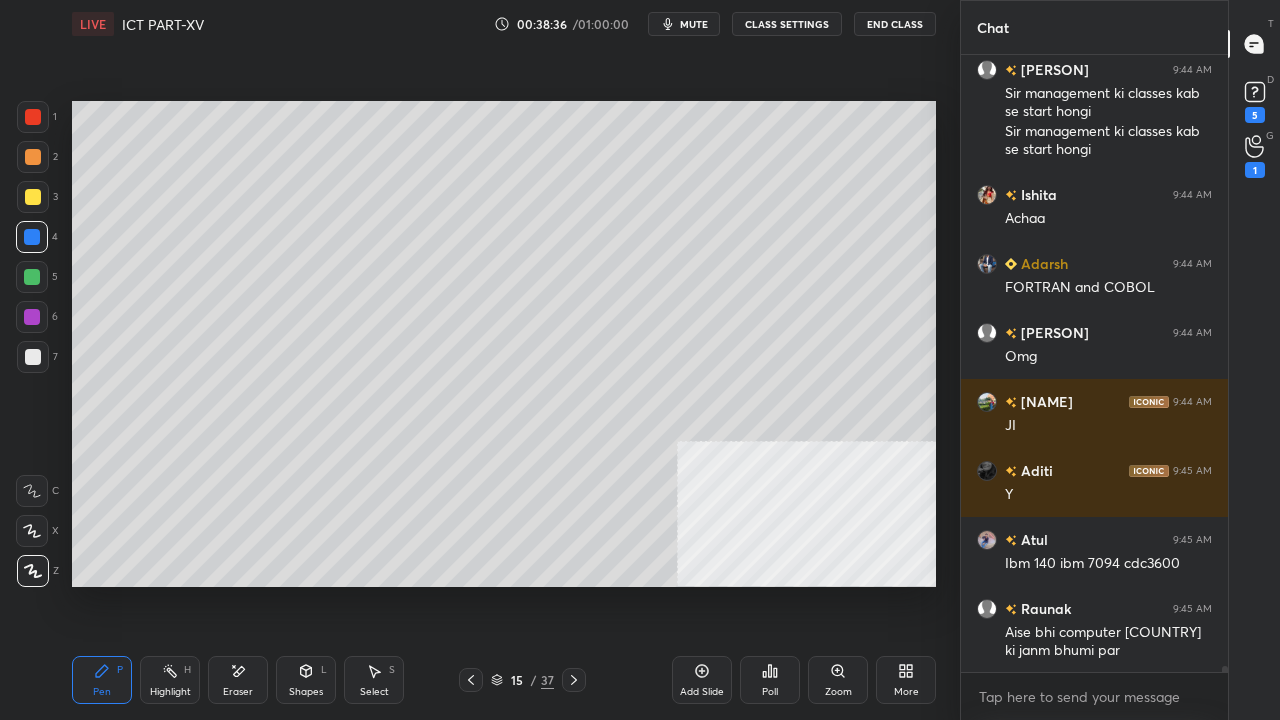 scroll, scrollTop: 63728, scrollLeft: 0, axis: vertical 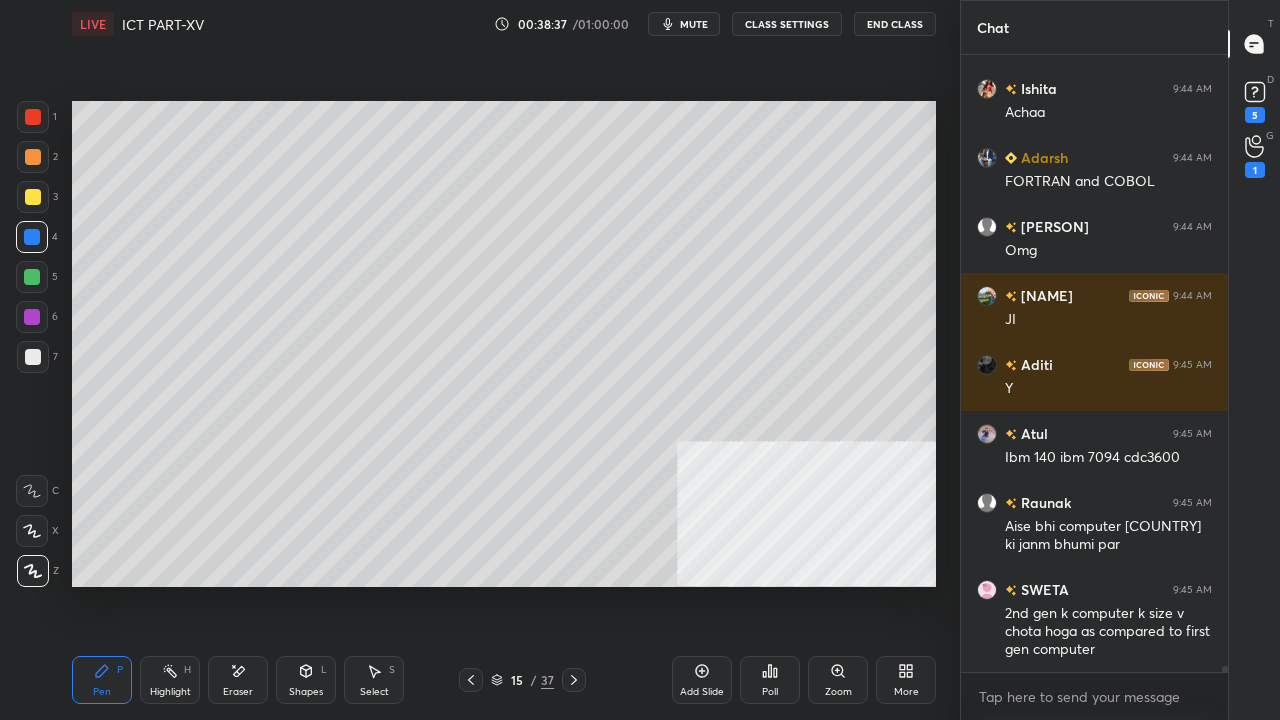 drag, startPoint x: 32, startPoint y: 193, endPoint x: 55, endPoint y: 193, distance: 23 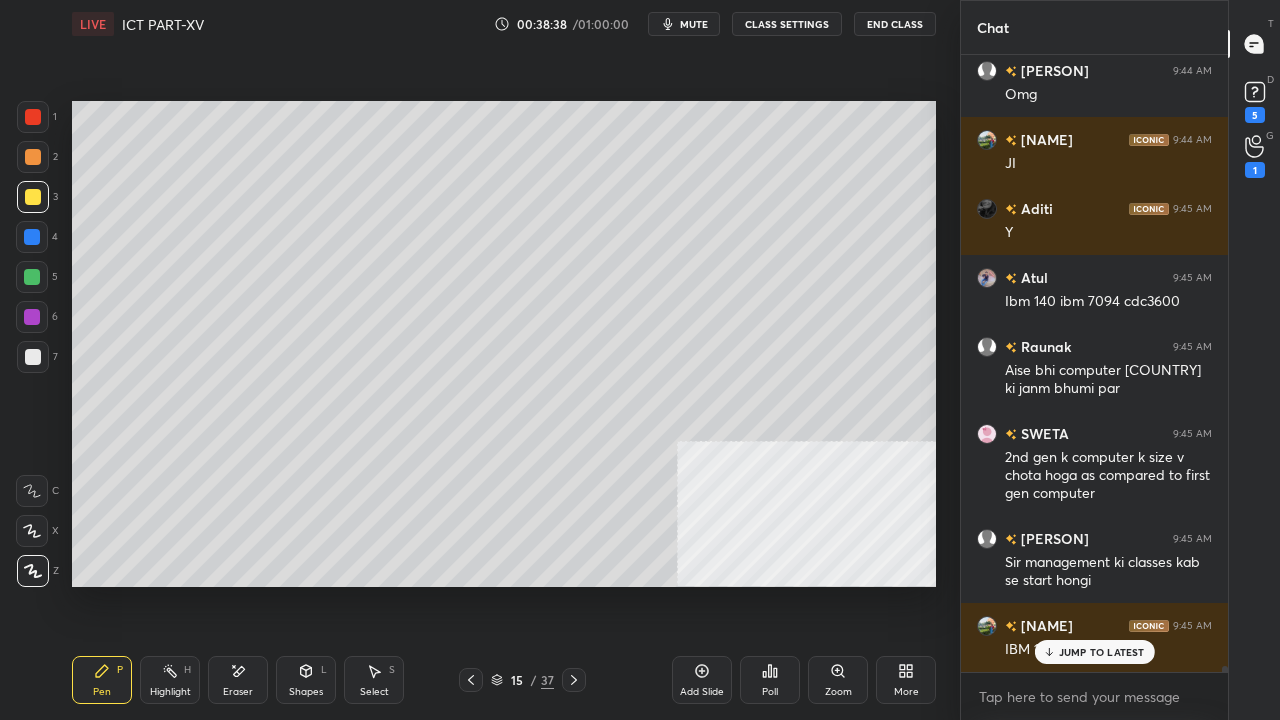 scroll, scrollTop: 63952, scrollLeft: 0, axis: vertical 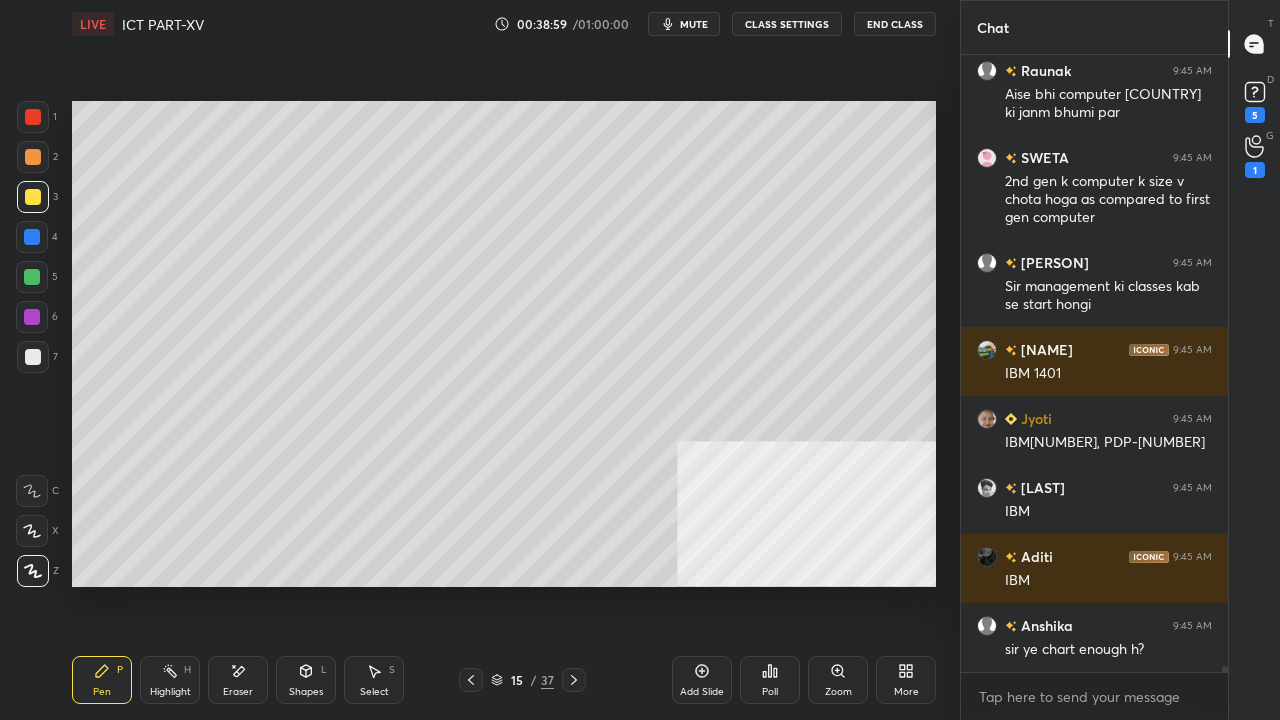 drag, startPoint x: 33, startPoint y: 118, endPoint x: 58, endPoint y: 140, distance: 33.30165 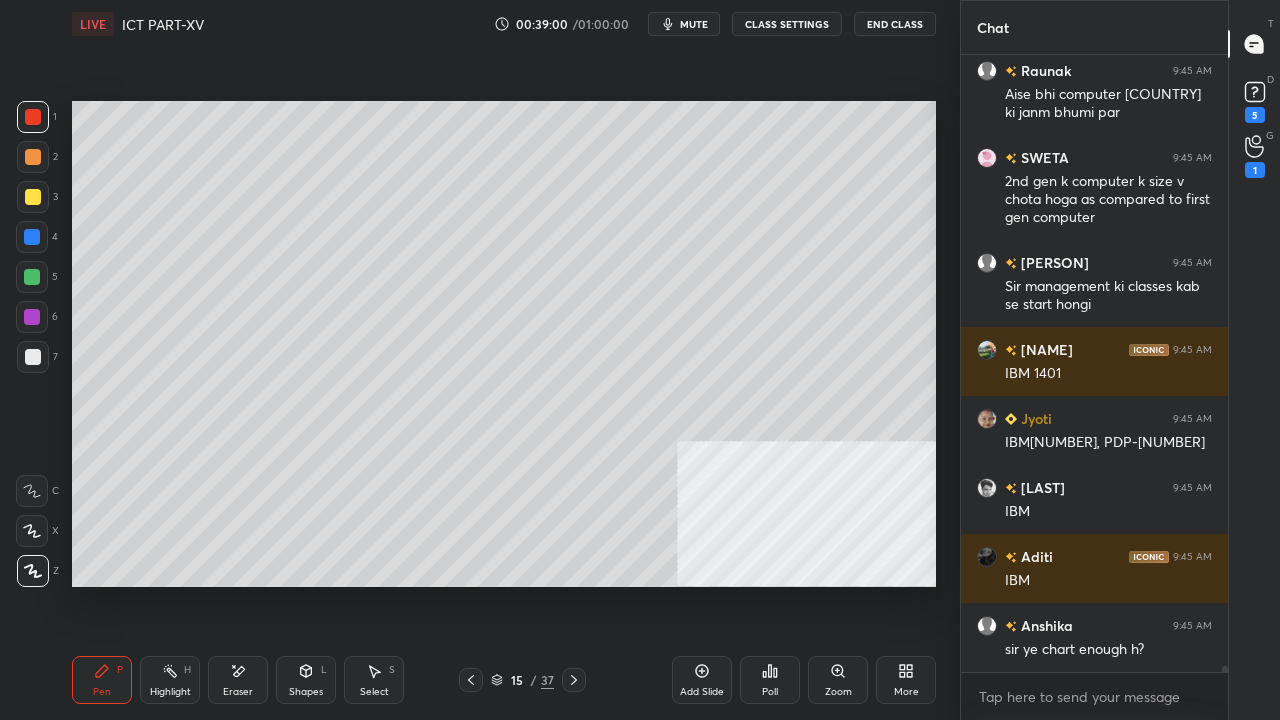 click 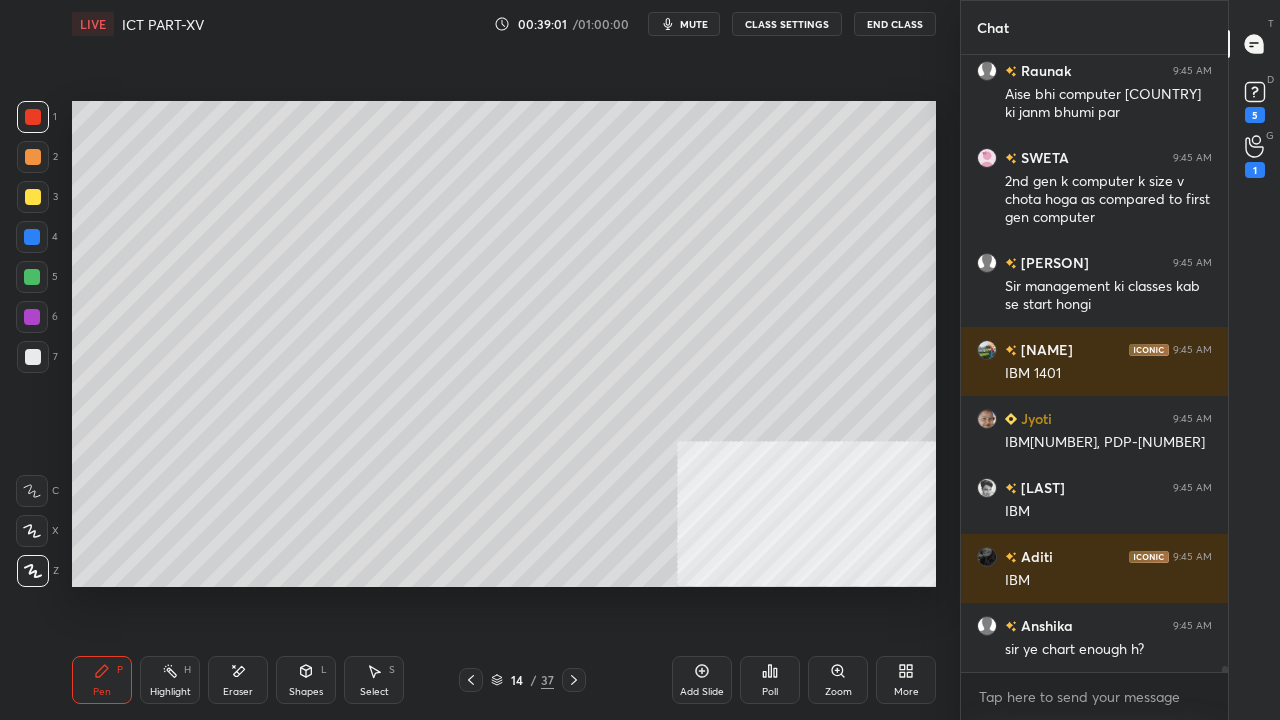 click 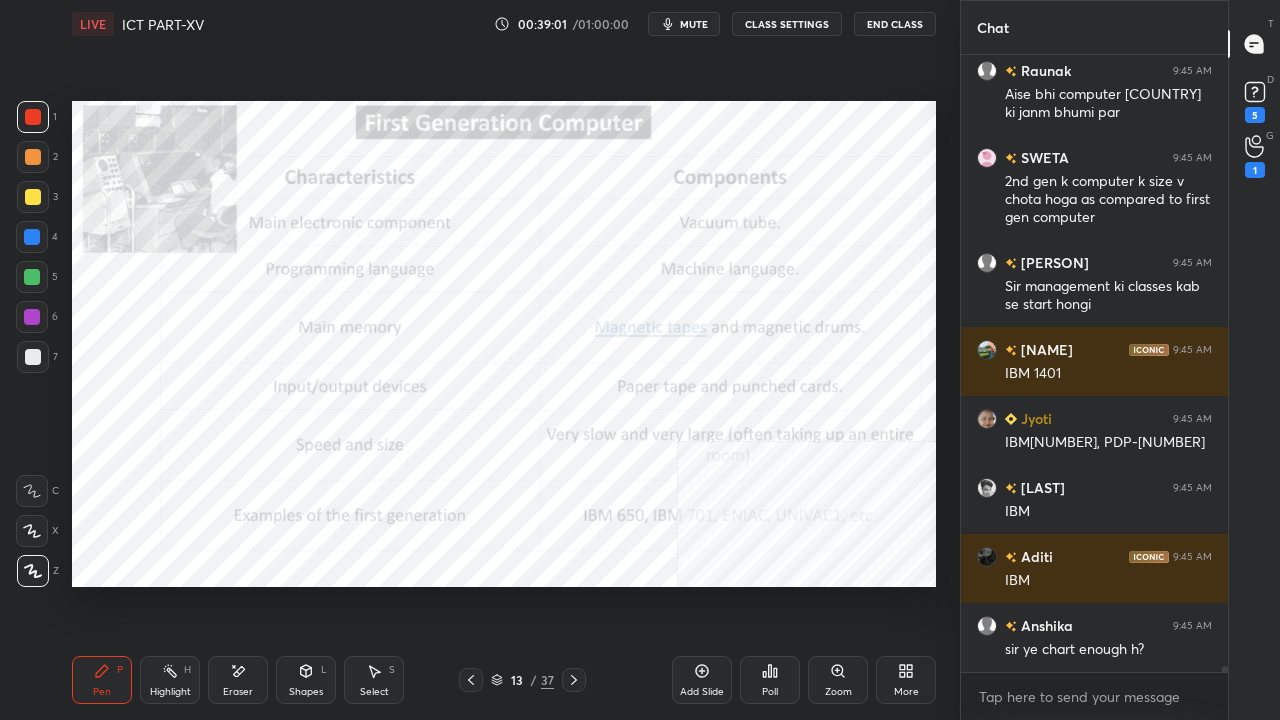 drag, startPoint x: 579, startPoint y: 680, endPoint x: 575, endPoint y: 652, distance: 28.284271 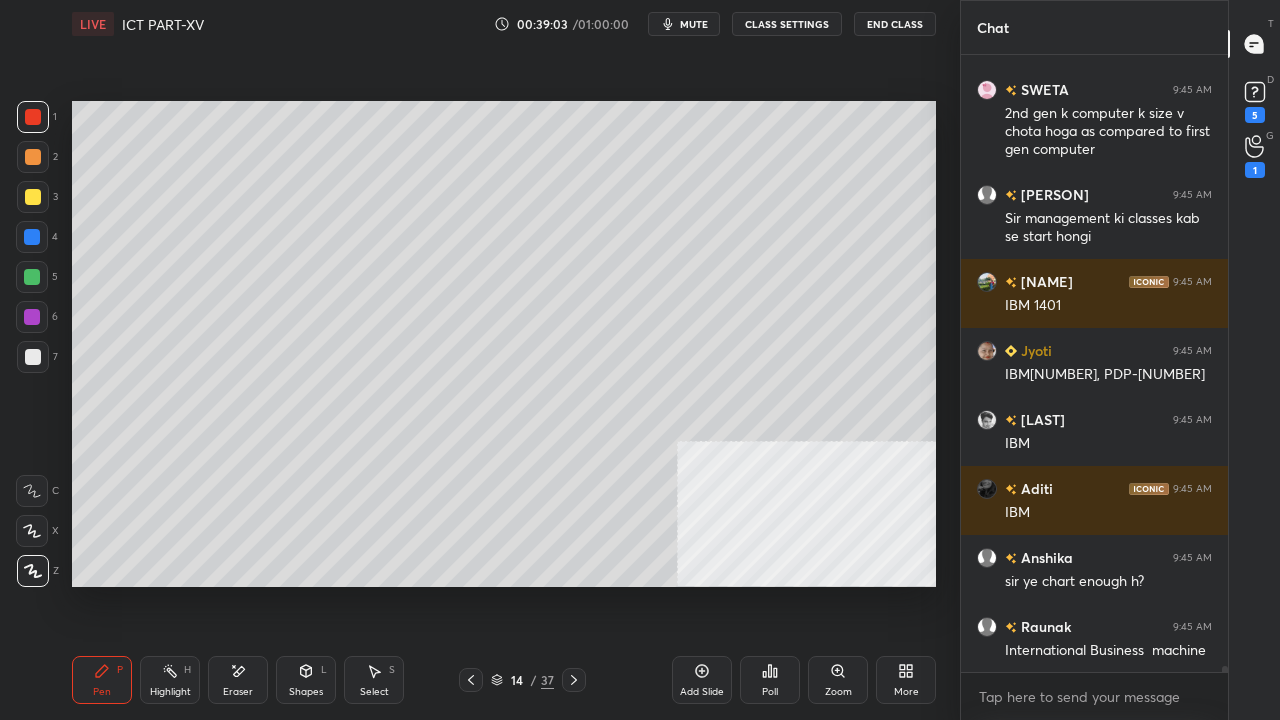 scroll, scrollTop: 64298, scrollLeft: 0, axis: vertical 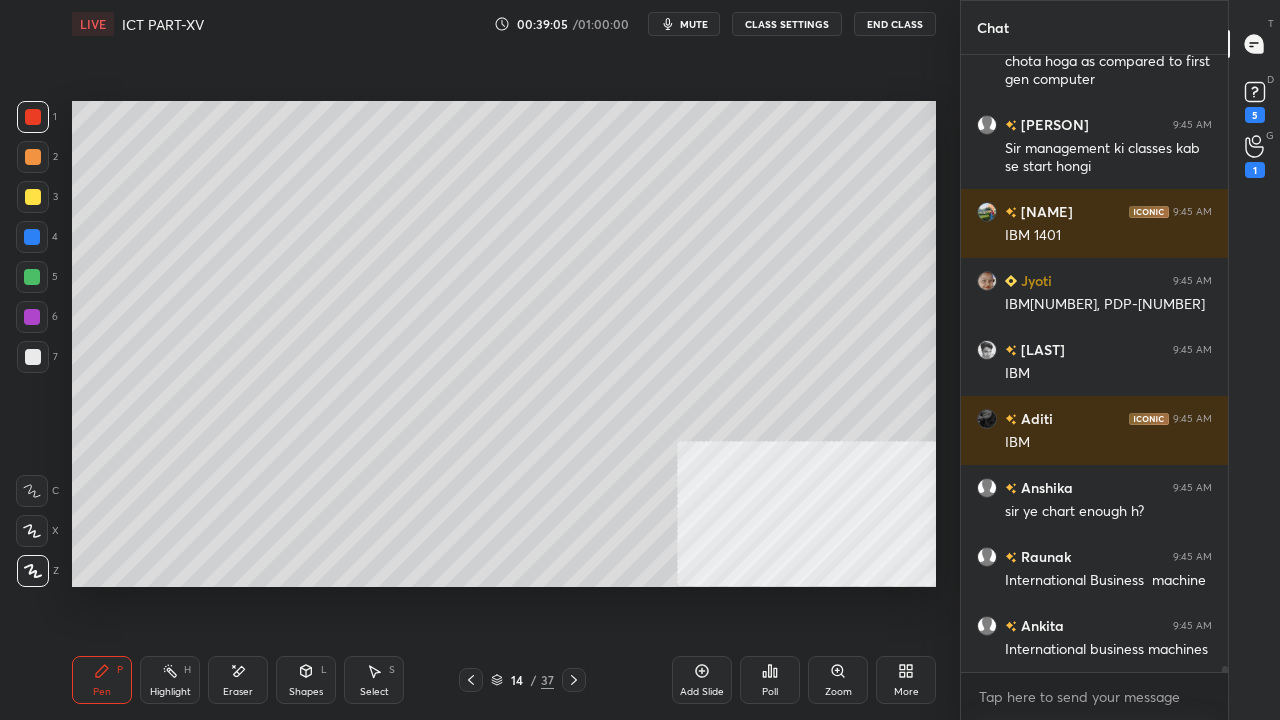 click 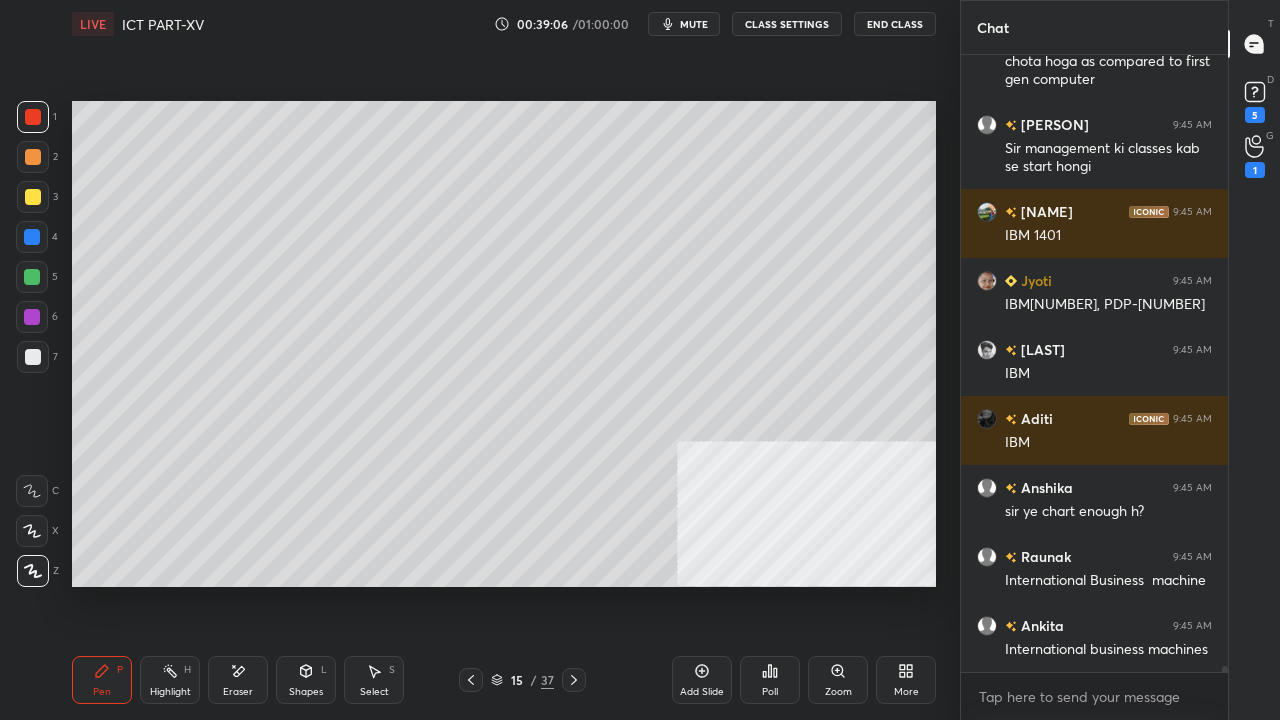 scroll, scrollTop: 64366, scrollLeft: 0, axis: vertical 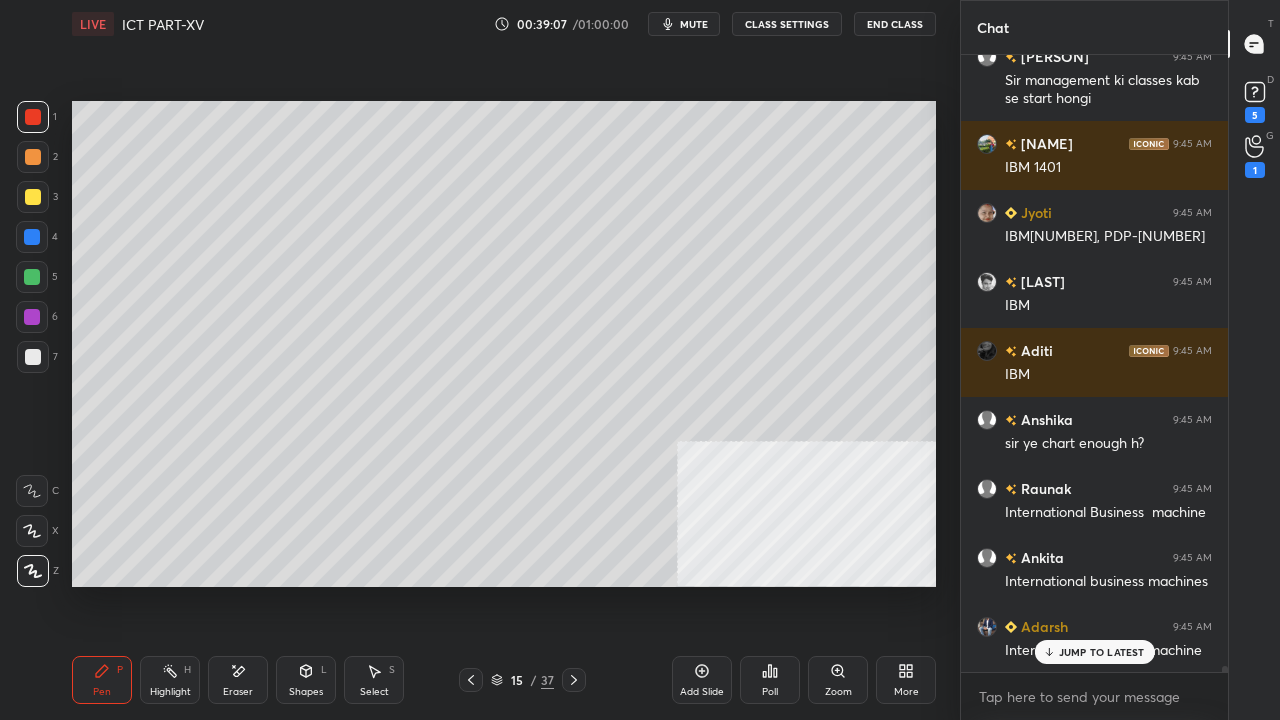 click at bounding box center (32, 237) 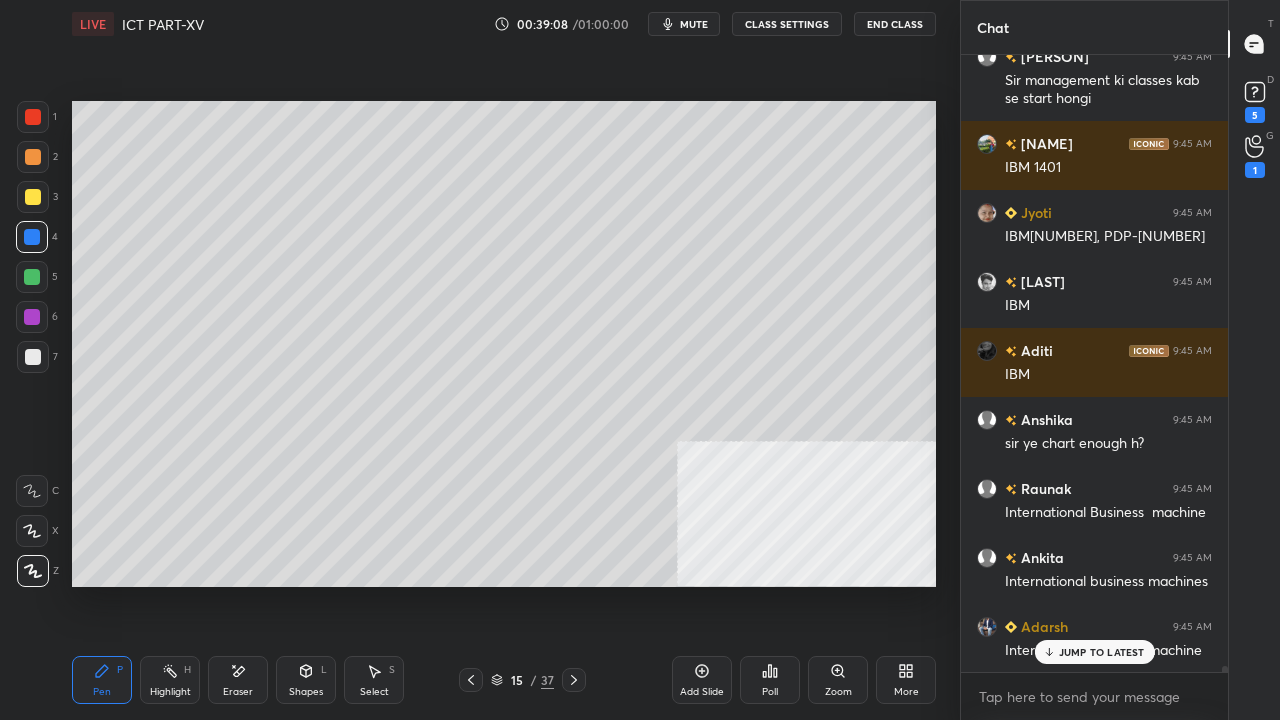 click at bounding box center (33, 117) 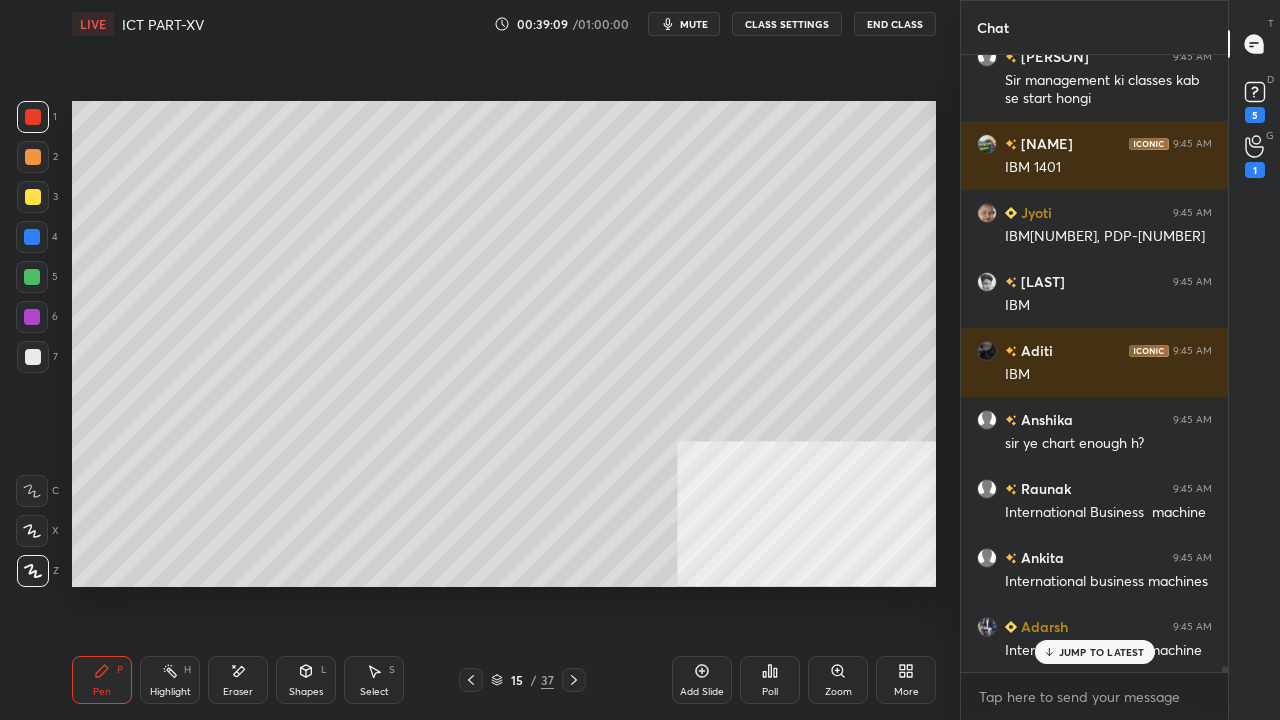 scroll, scrollTop: 64436, scrollLeft: 0, axis: vertical 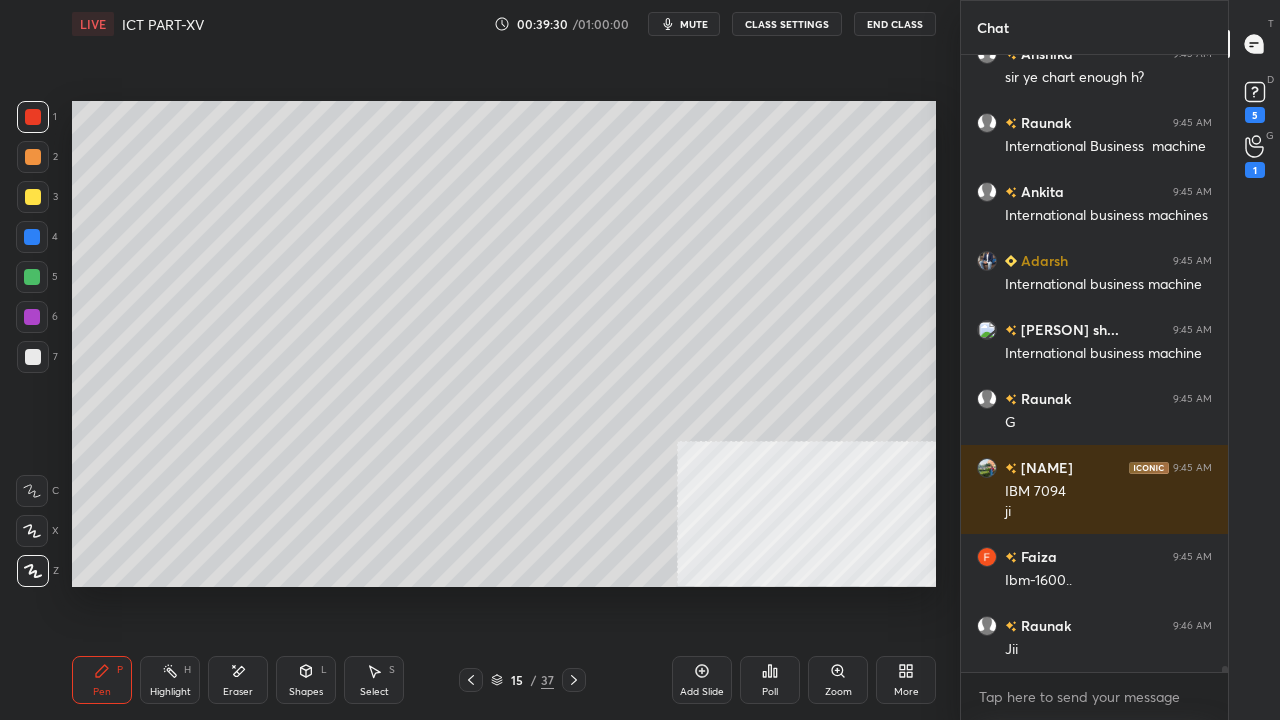 click at bounding box center [33, 197] 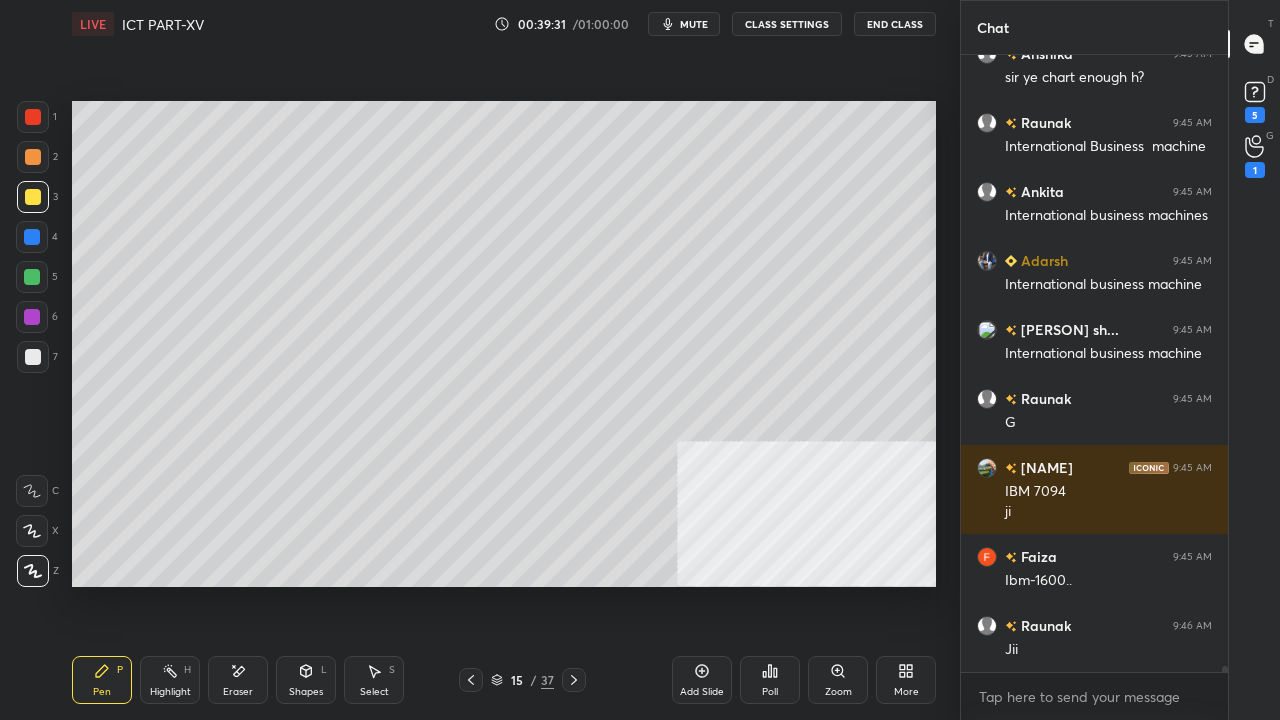 drag, startPoint x: 41, startPoint y: 358, endPoint x: 64, endPoint y: 347, distance: 25.495098 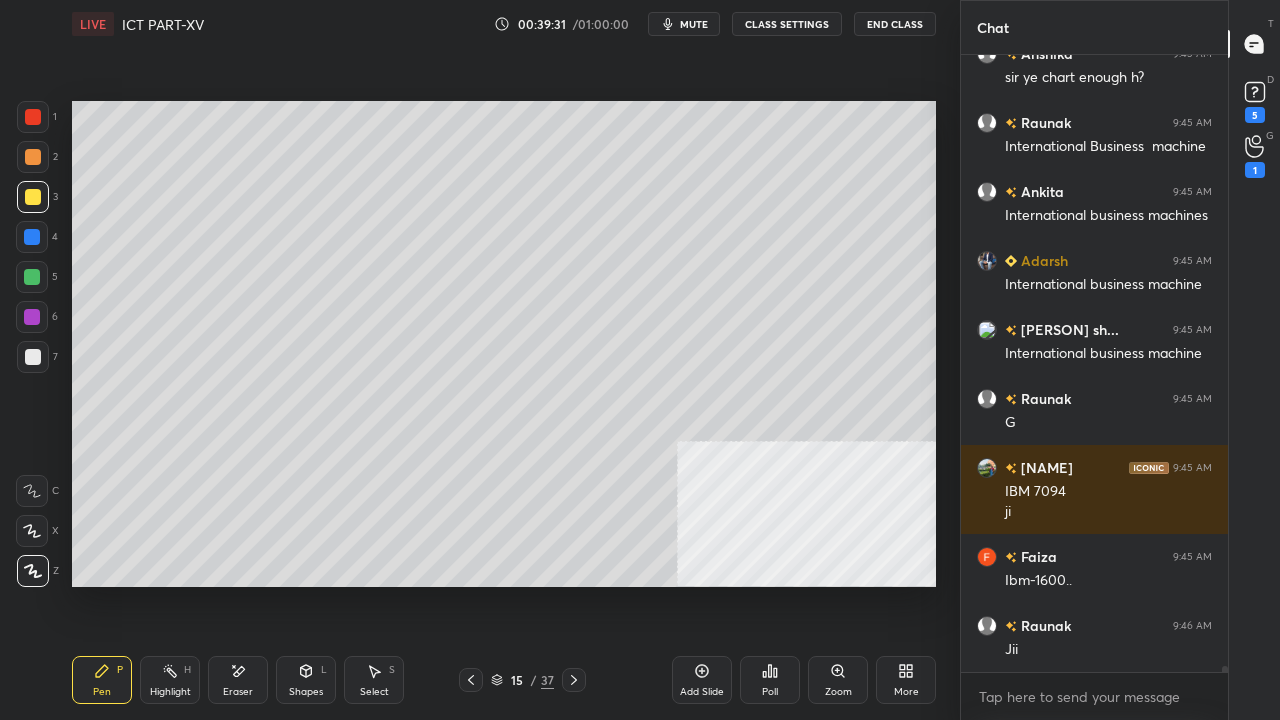 click at bounding box center [33, 357] 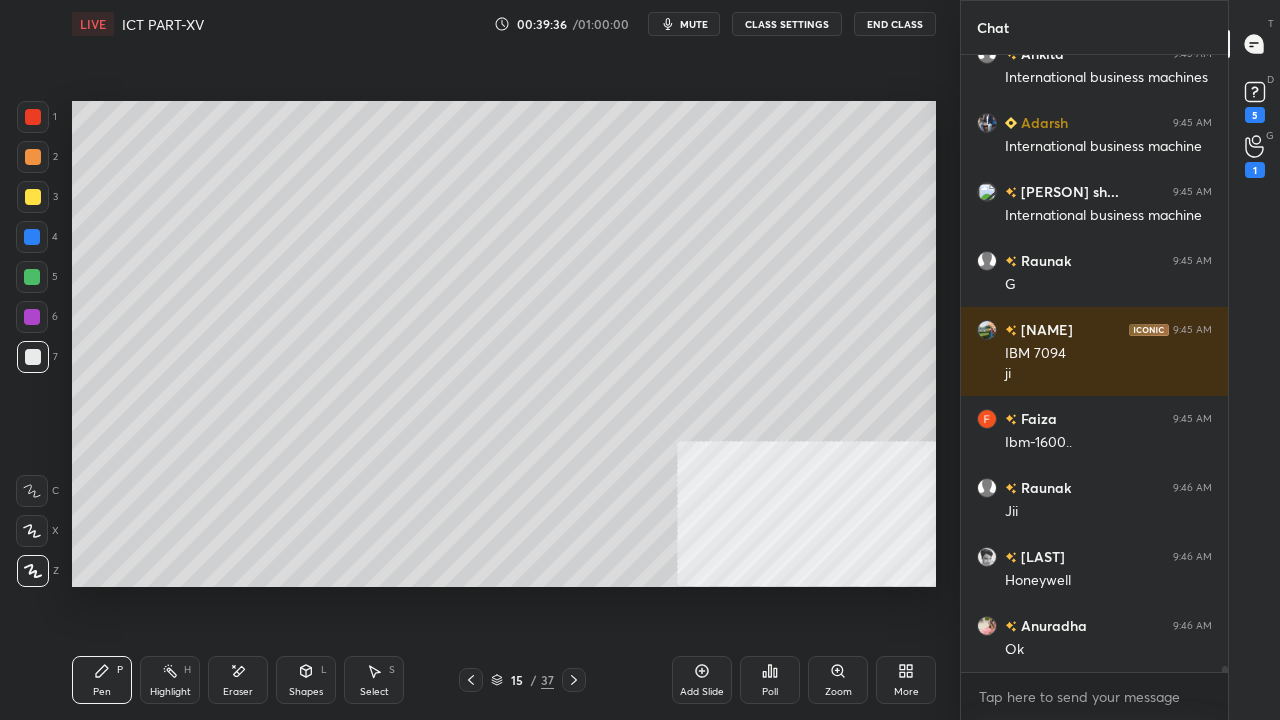 scroll, scrollTop: 64938, scrollLeft: 0, axis: vertical 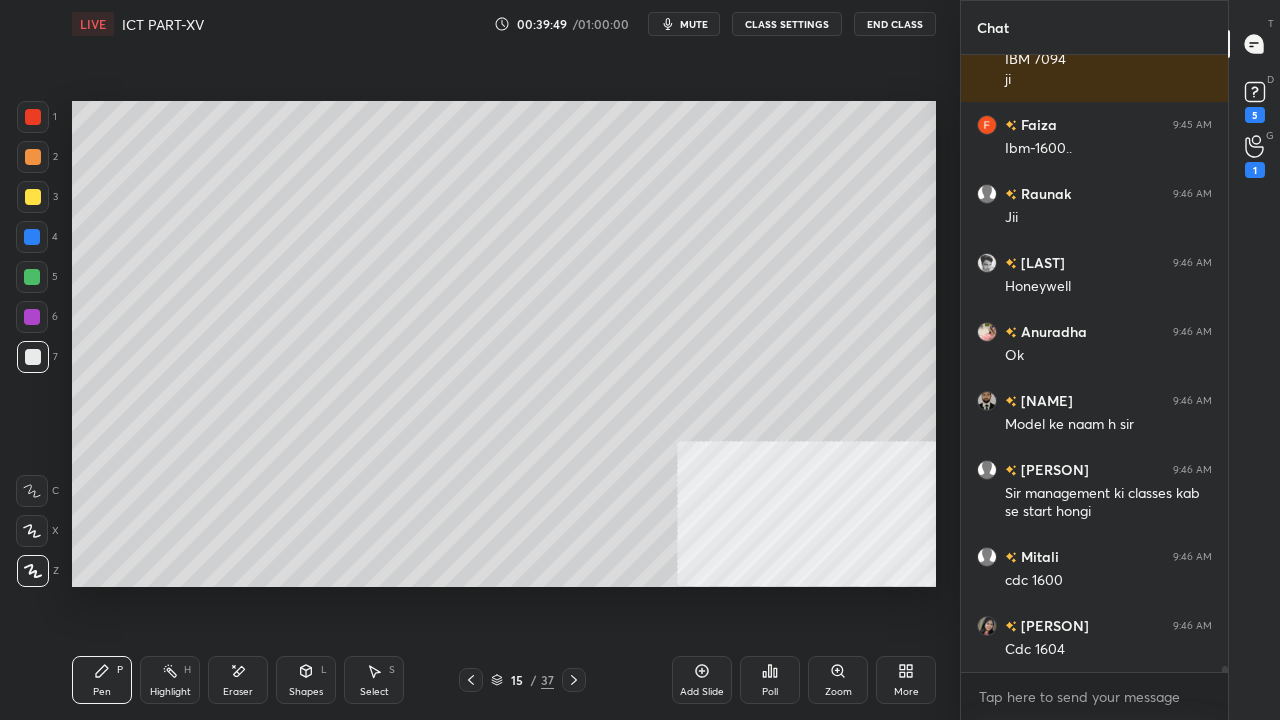 click at bounding box center (33, 197) 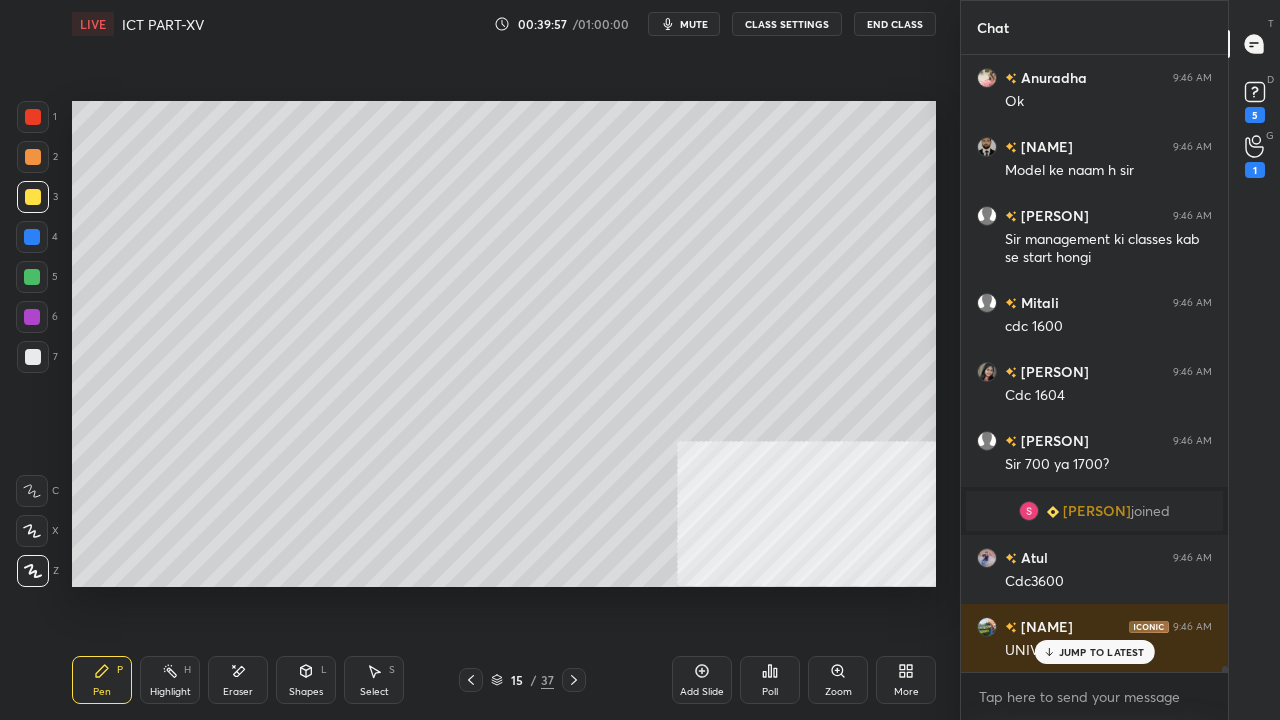 scroll, scrollTop: 65488, scrollLeft: 0, axis: vertical 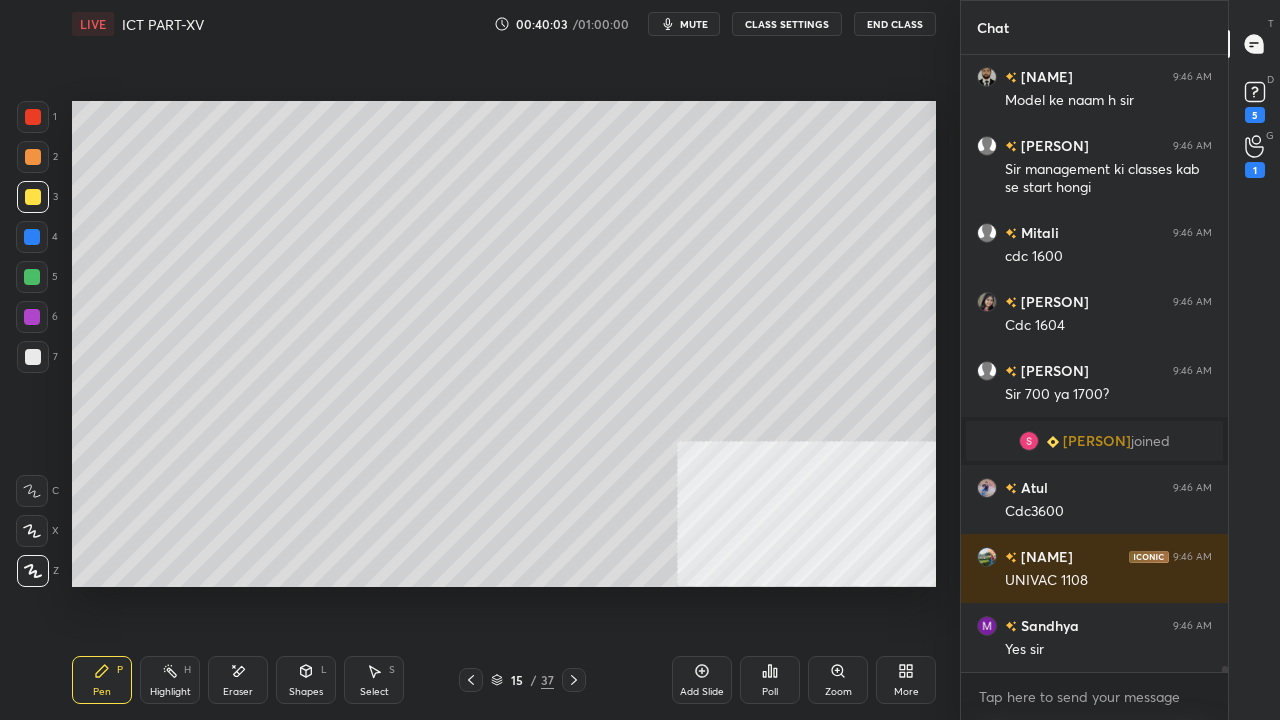 drag, startPoint x: 524, startPoint y: 679, endPoint x: 529, endPoint y: 669, distance: 11.18034 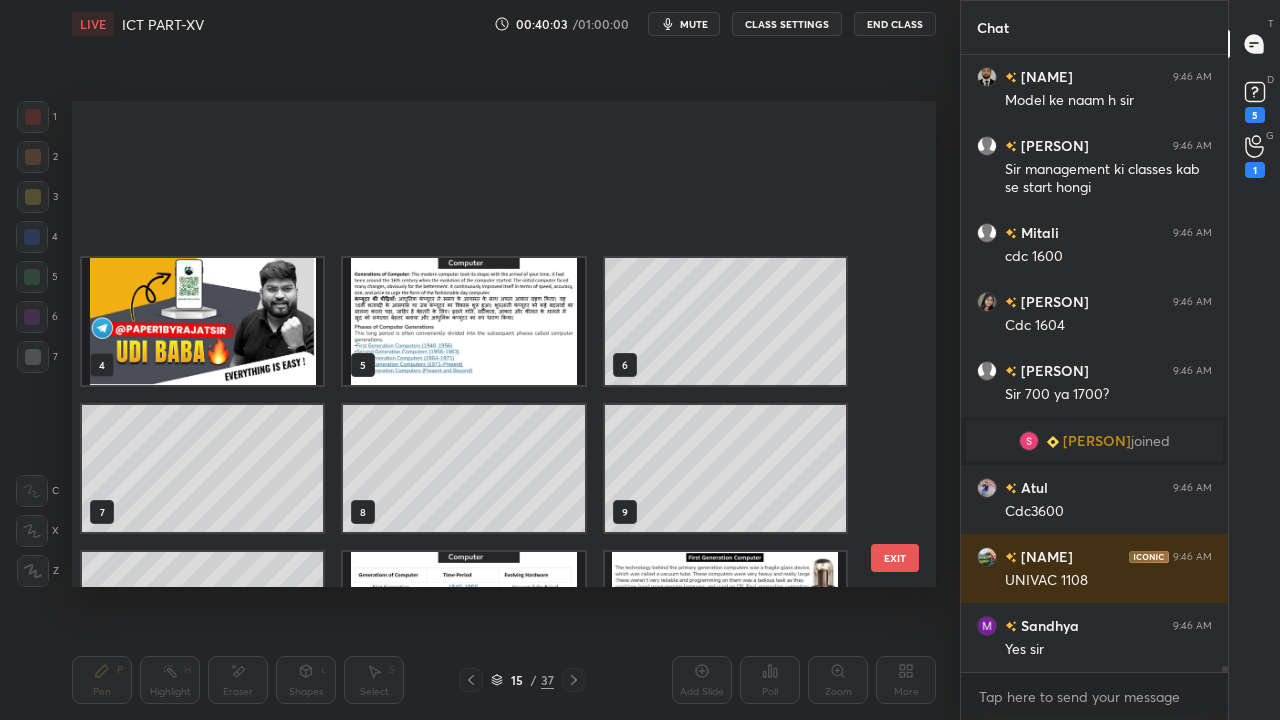 scroll, scrollTop: 249, scrollLeft: 0, axis: vertical 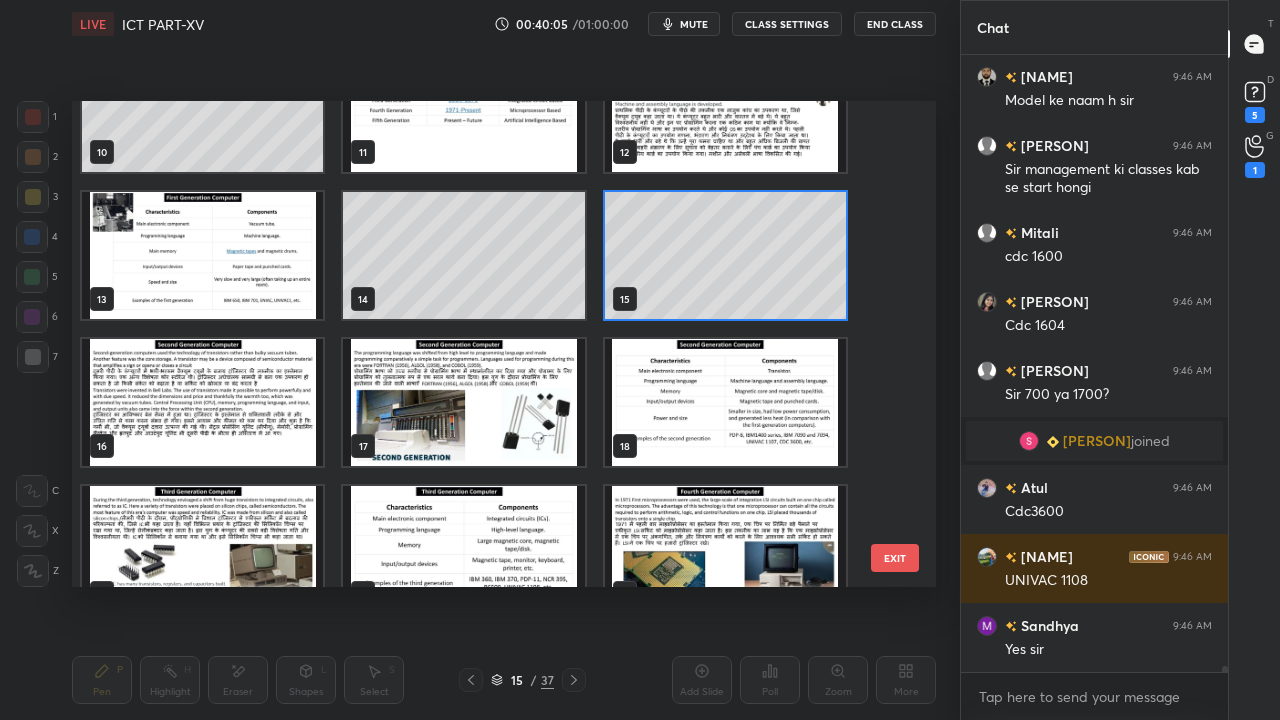 click at bounding box center (725, 402) 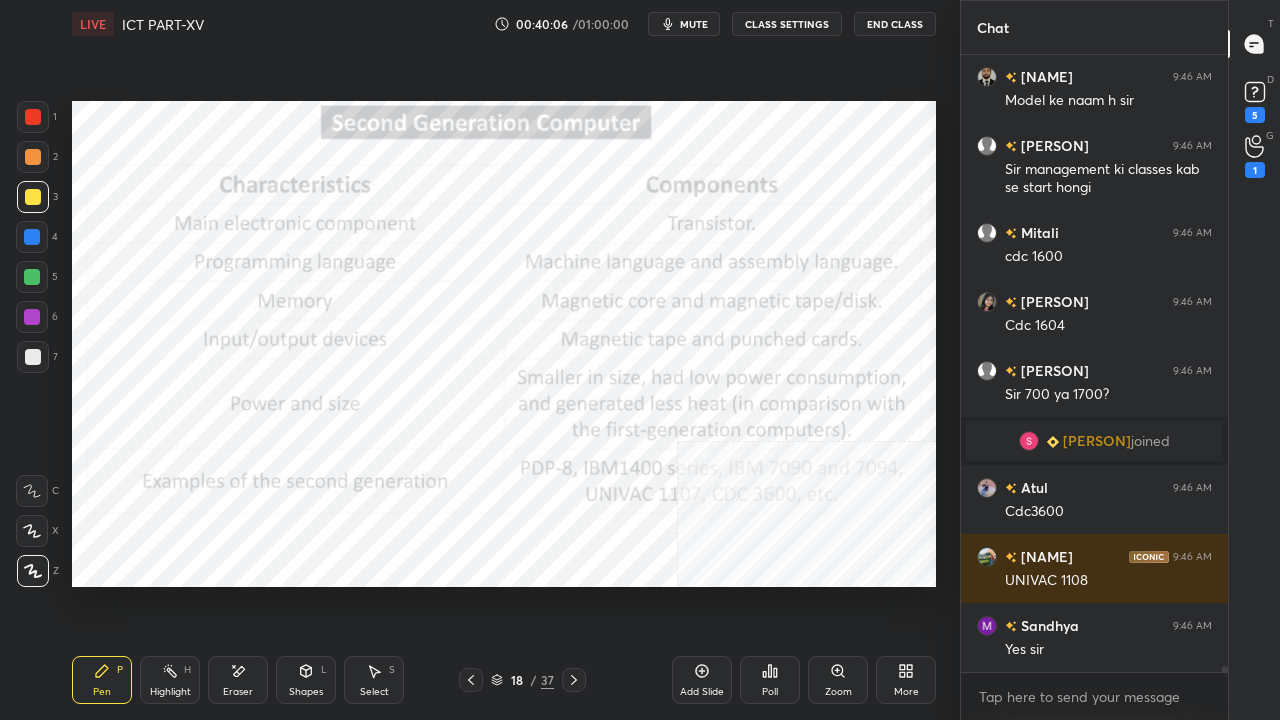 click on "More" at bounding box center [906, 680] 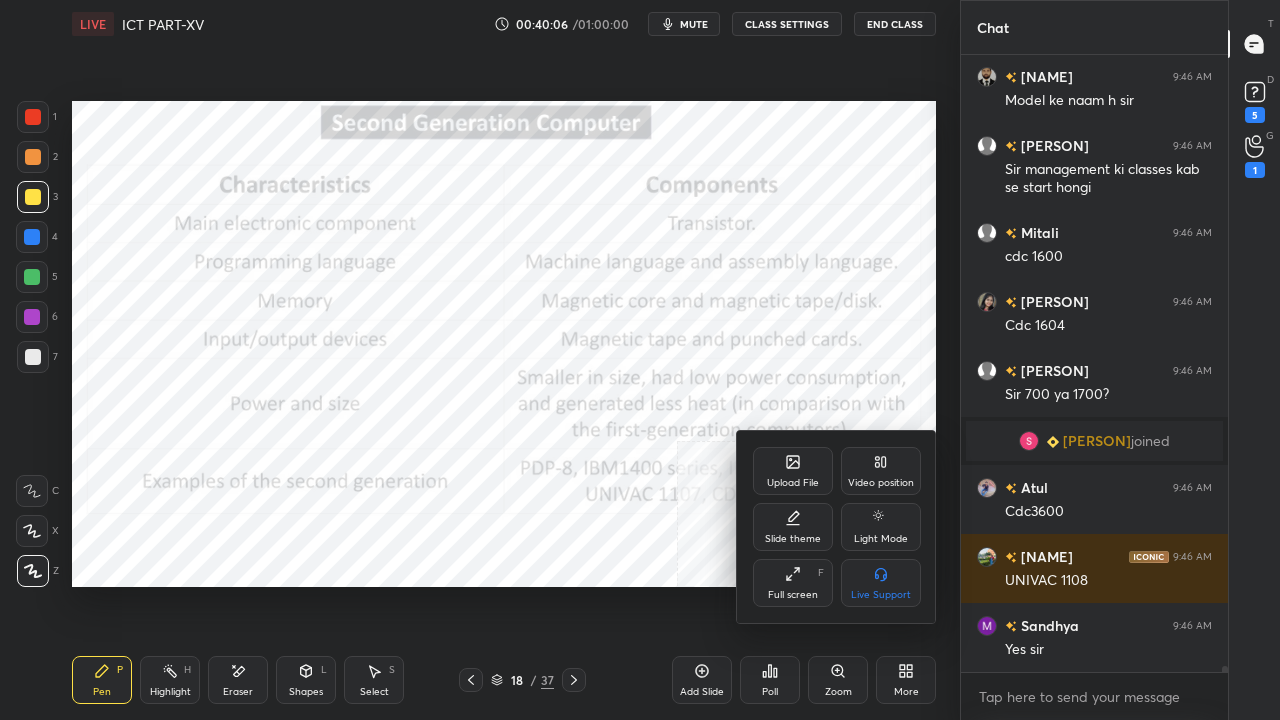drag, startPoint x: 874, startPoint y: 476, endPoint x: 866, endPoint y: 490, distance: 16.124516 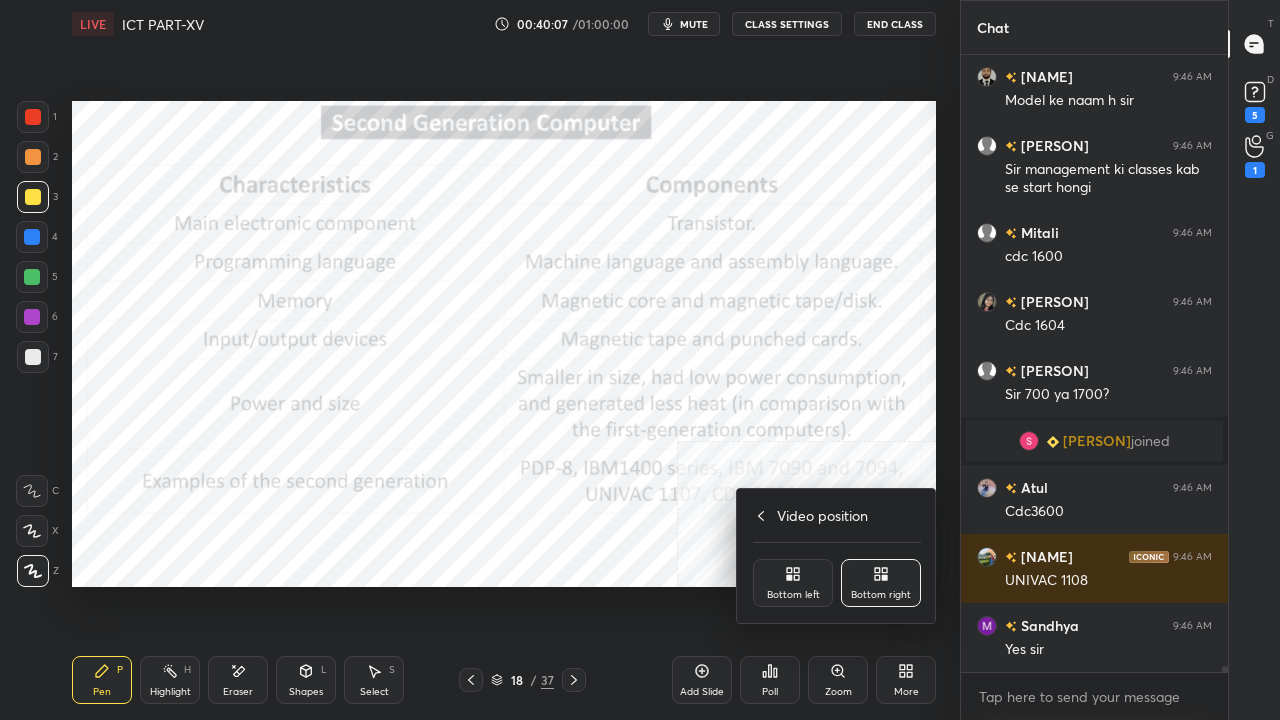 click on "Bottom left" at bounding box center (793, 595) 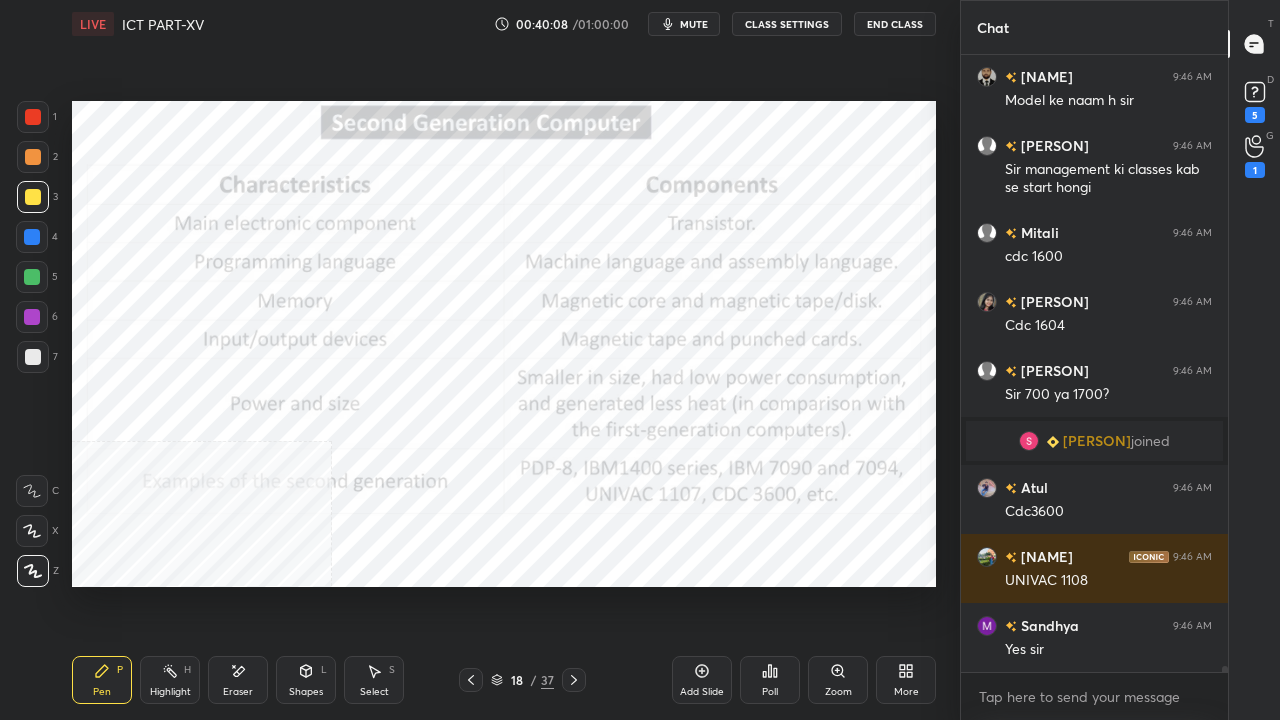 click at bounding box center (33, 117) 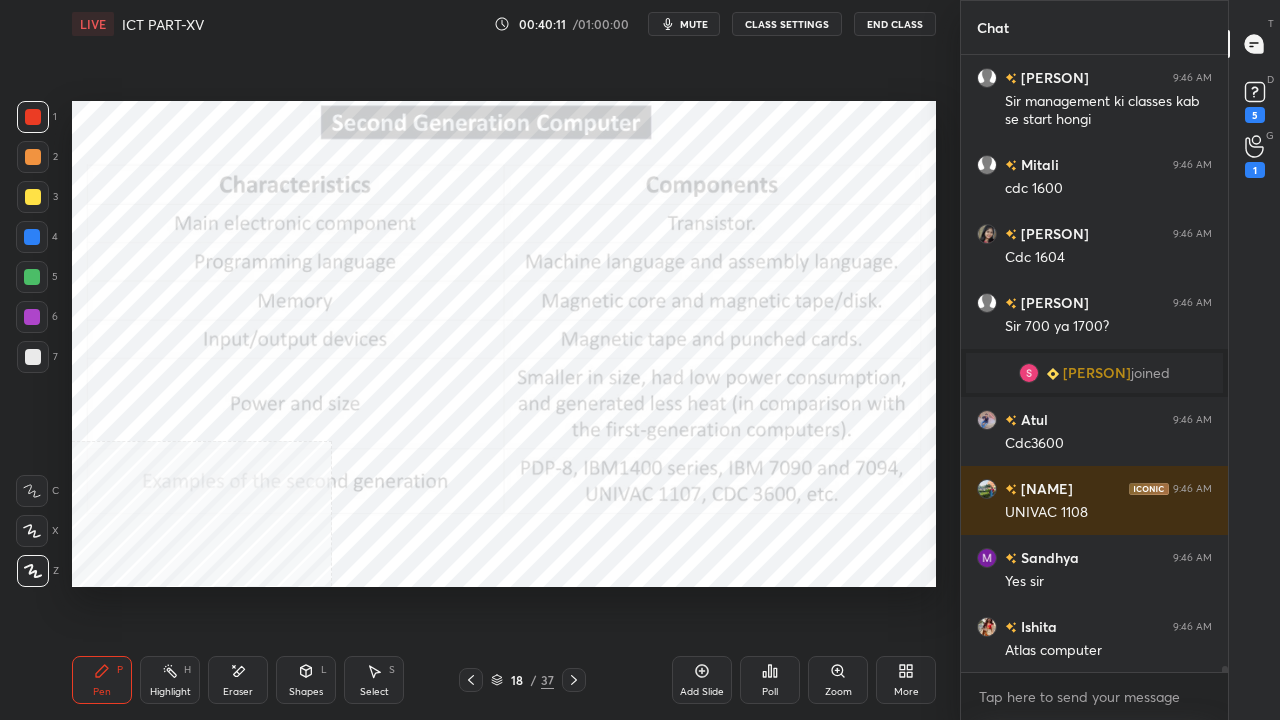 scroll, scrollTop: 65626, scrollLeft: 0, axis: vertical 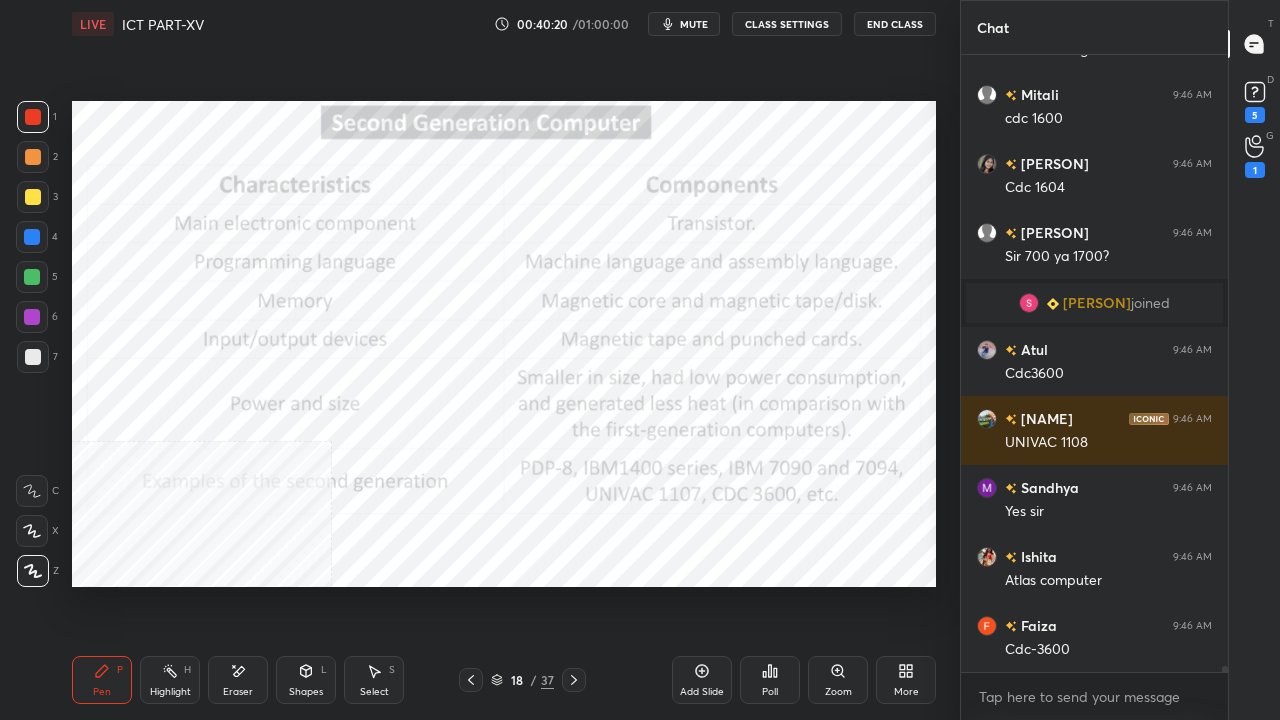 click on "18" at bounding box center (517, 680) 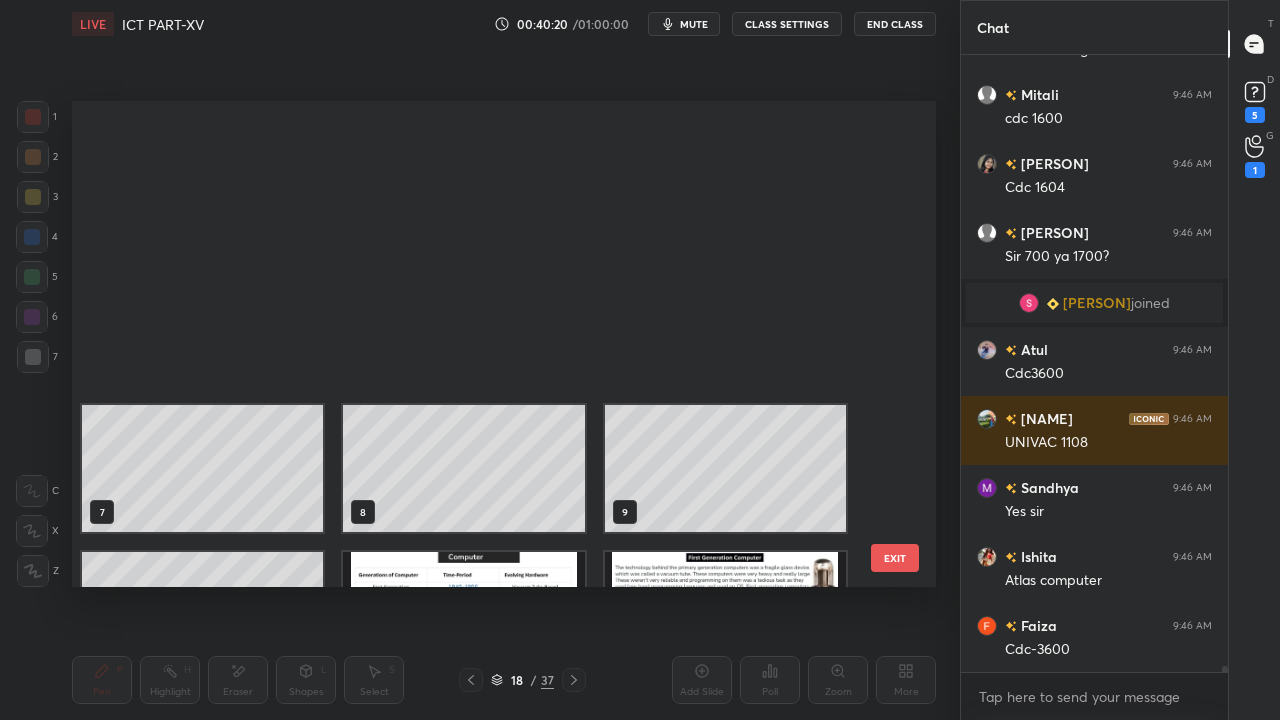 scroll, scrollTop: 396, scrollLeft: 0, axis: vertical 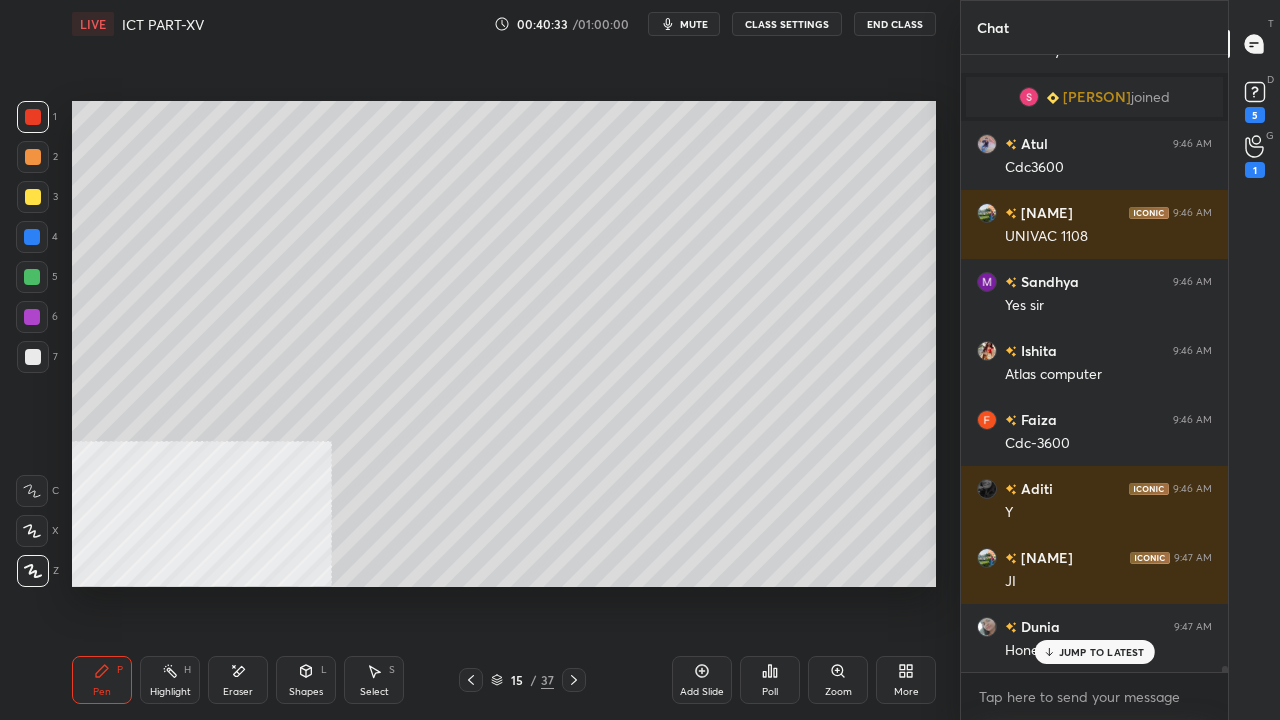 click 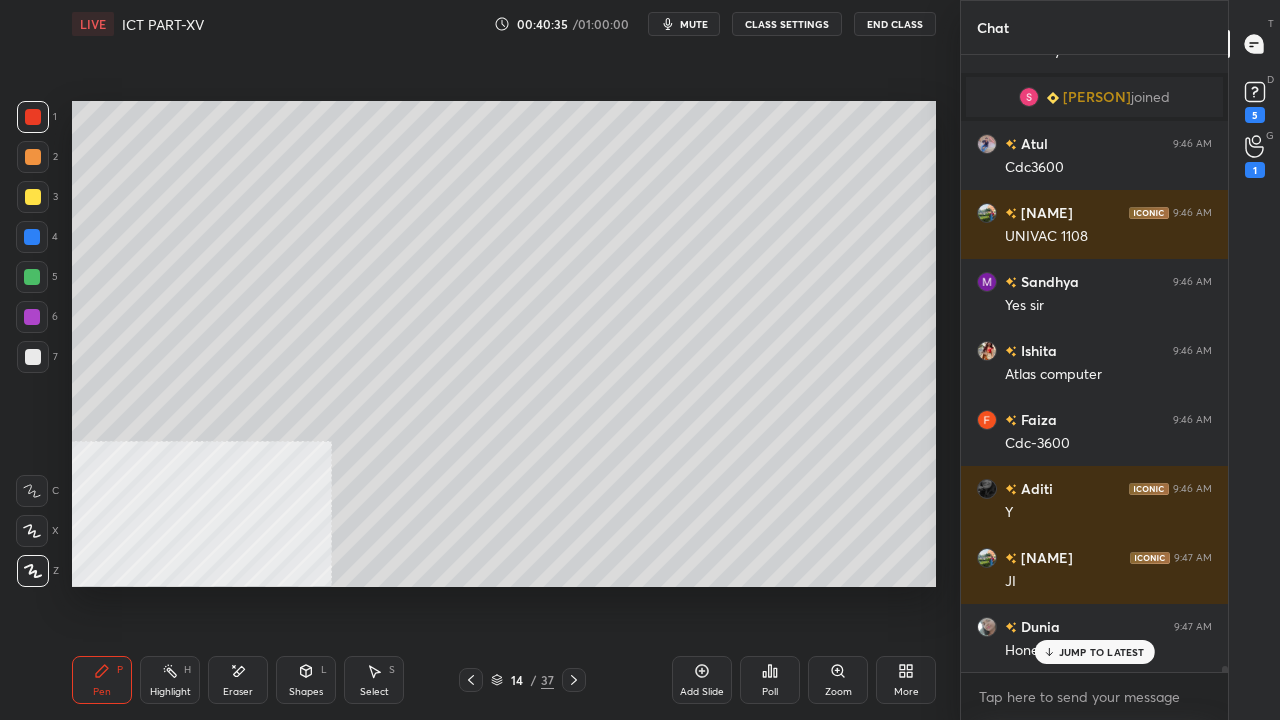 drag, startPoint x: 174, startPoint y: 658, endPoint x: 206, endPoint y: 588, distance: 76.96753 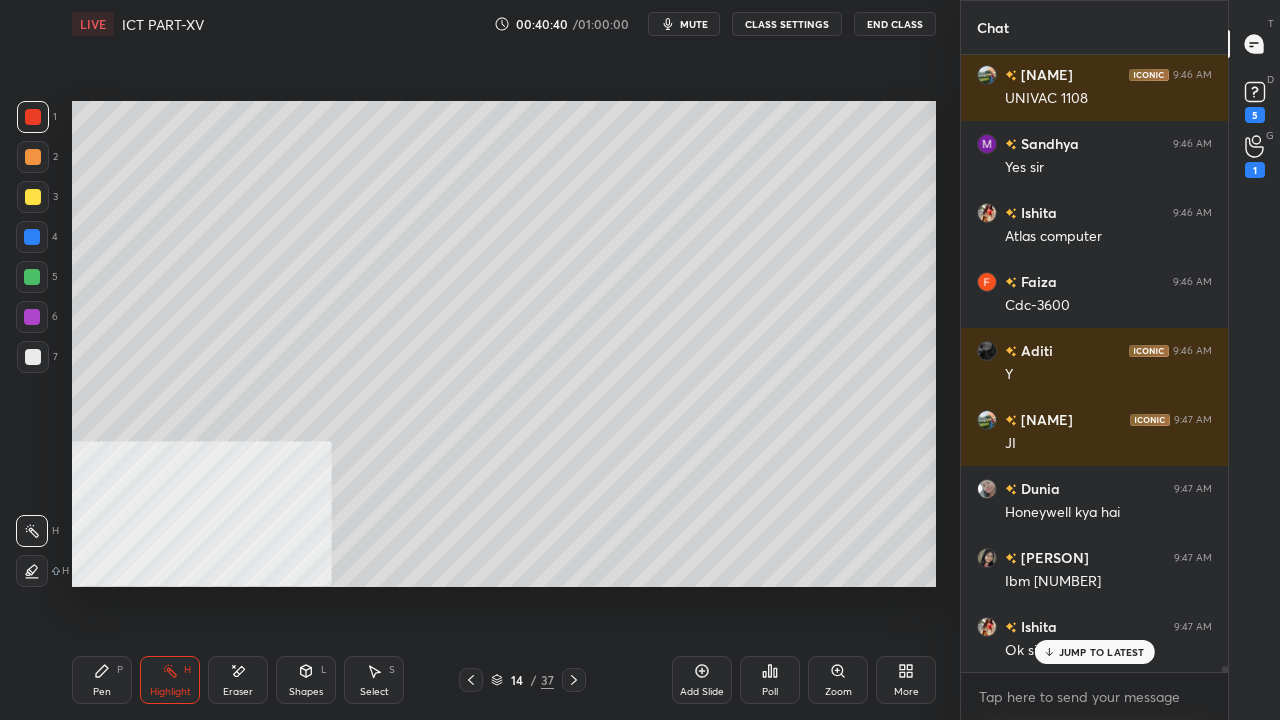 scroll, scrollTop: 66040, scrollLeft: 0, axis: vertical 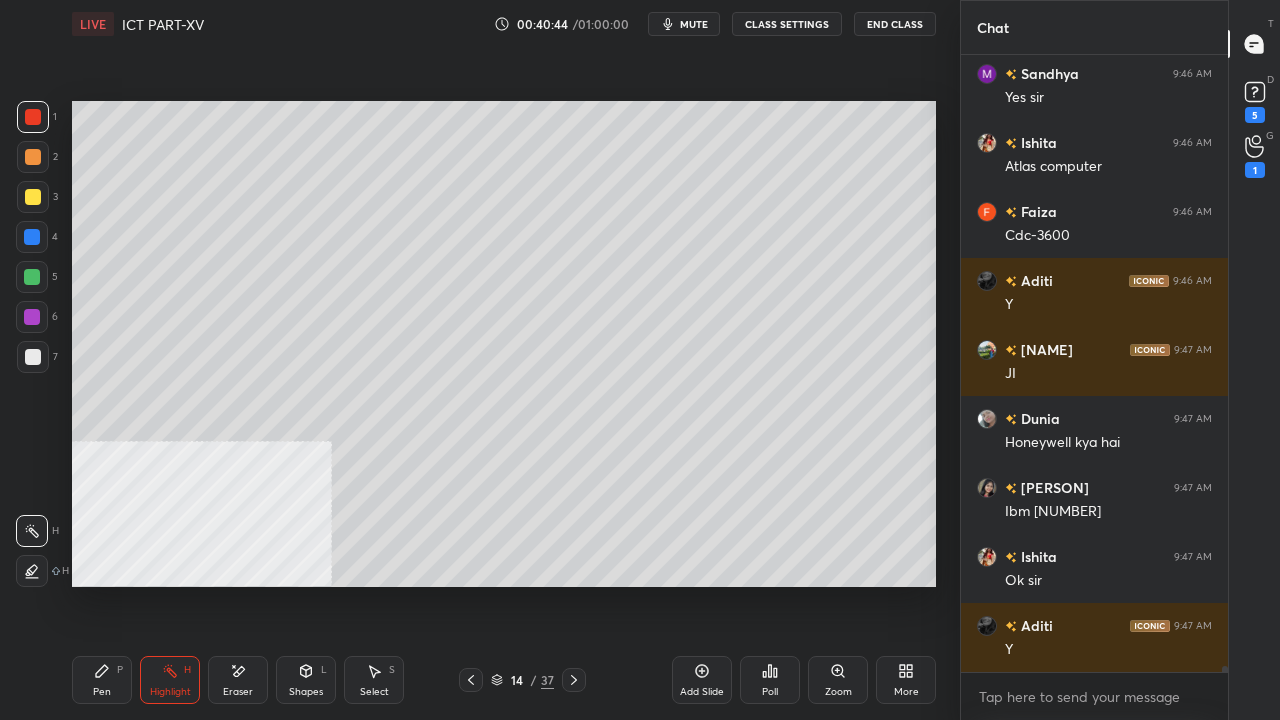 drag, startPoint x: 110, startPoint y: 672, endPoint x: 190, endPoint y: 633, distance: 89 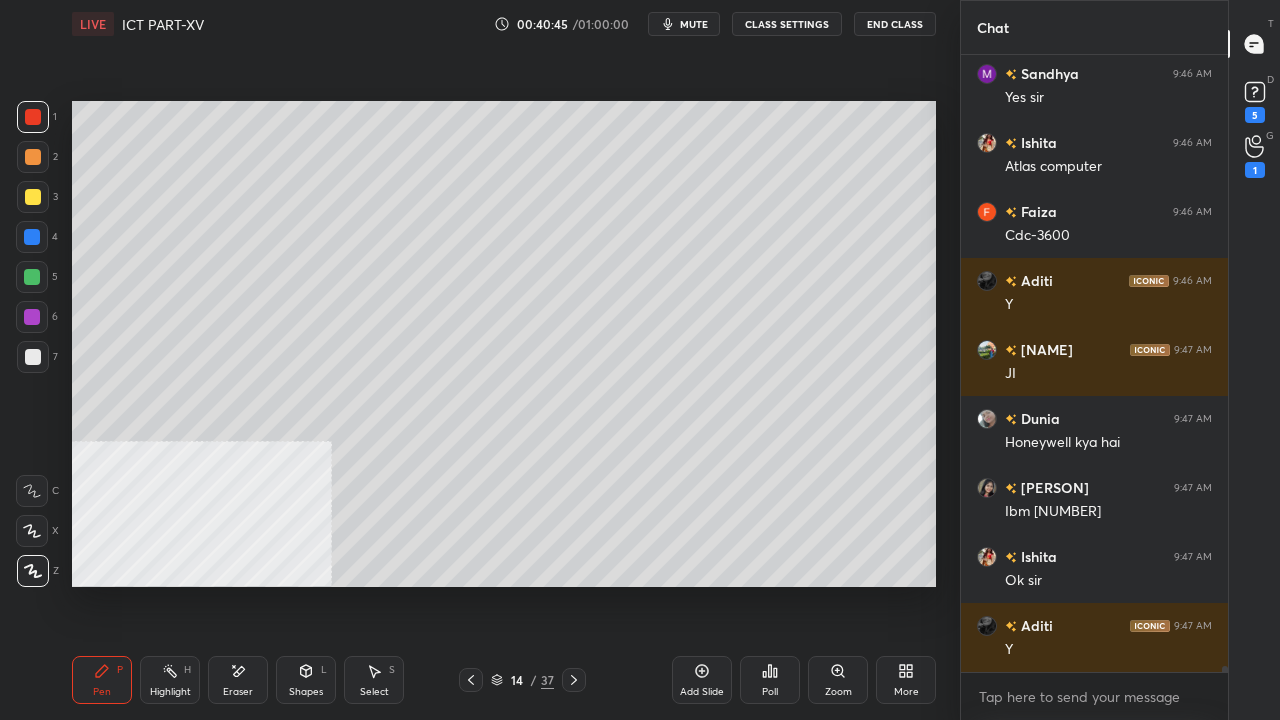scroll, scrollTop: 66108, scrollLeft: 0, axis: vertical 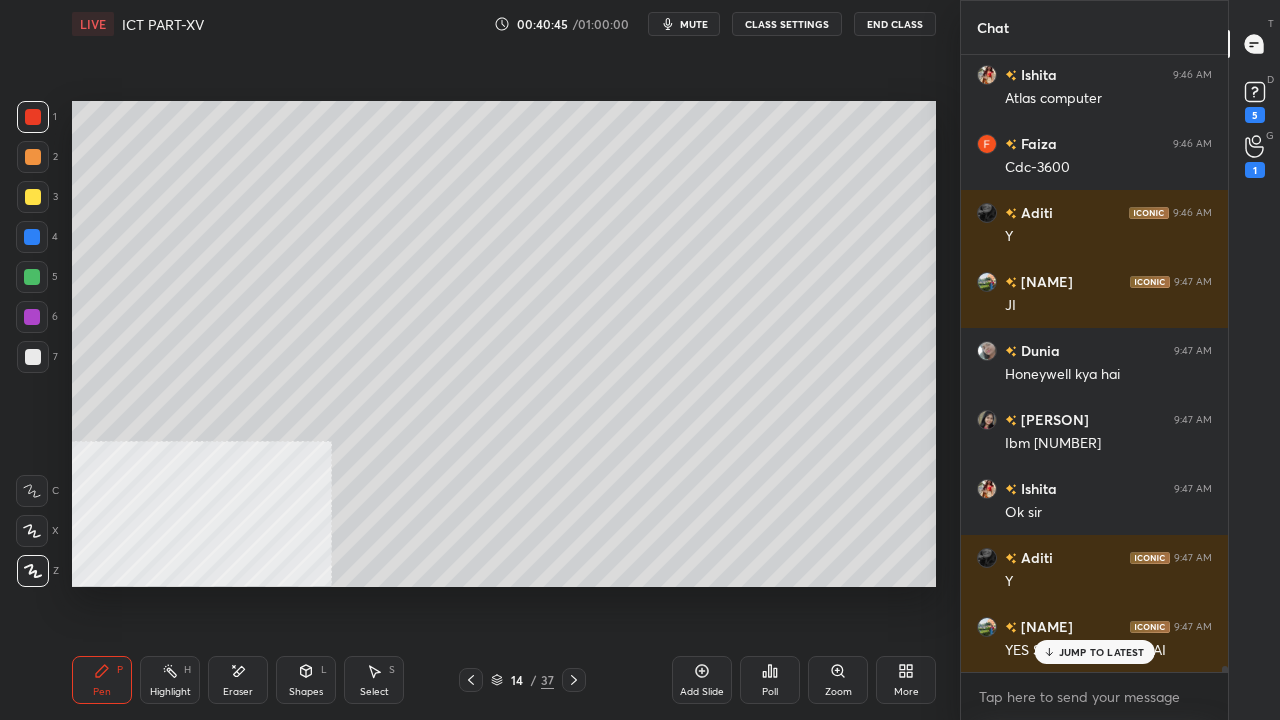 click on "More" at bounding box center [906, 680] 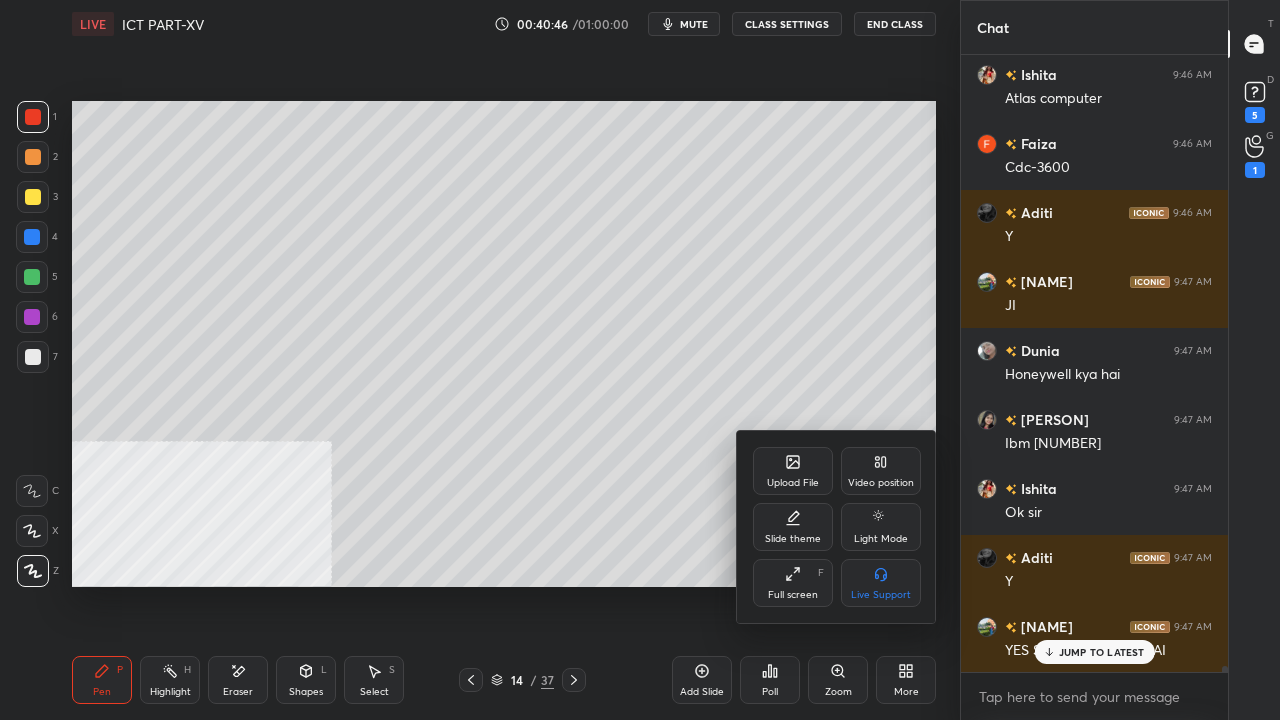 click 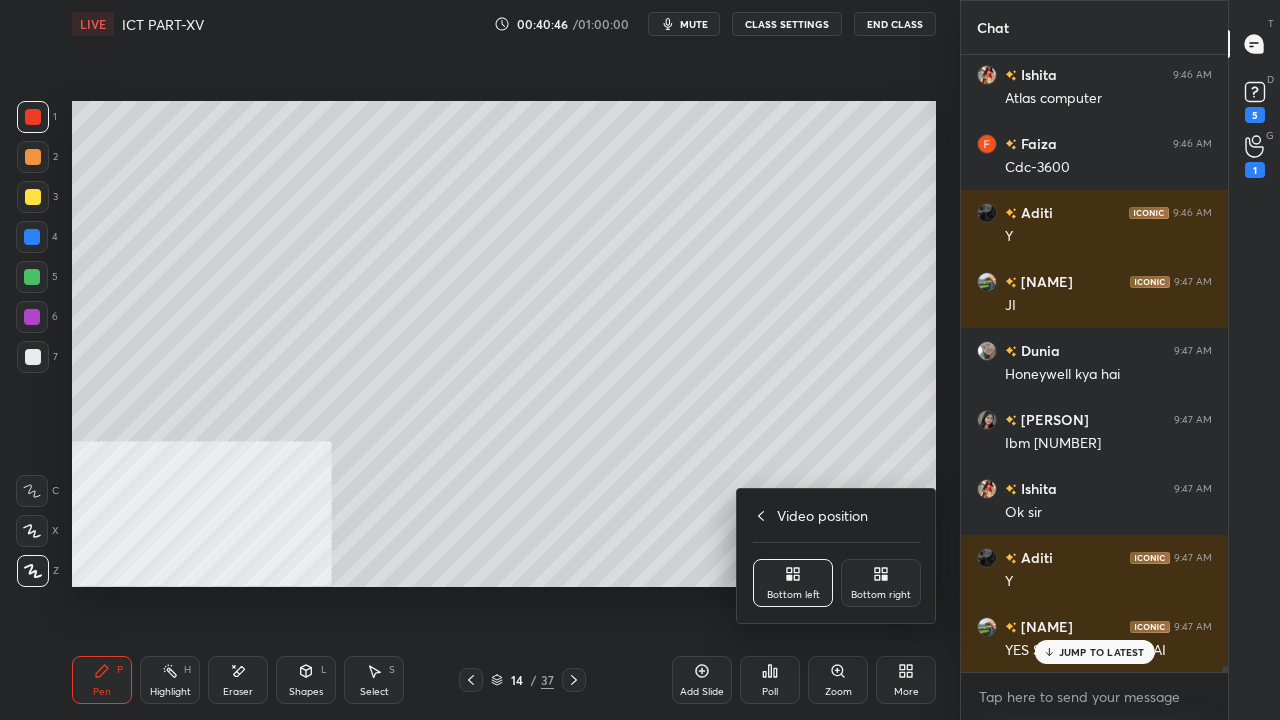 click 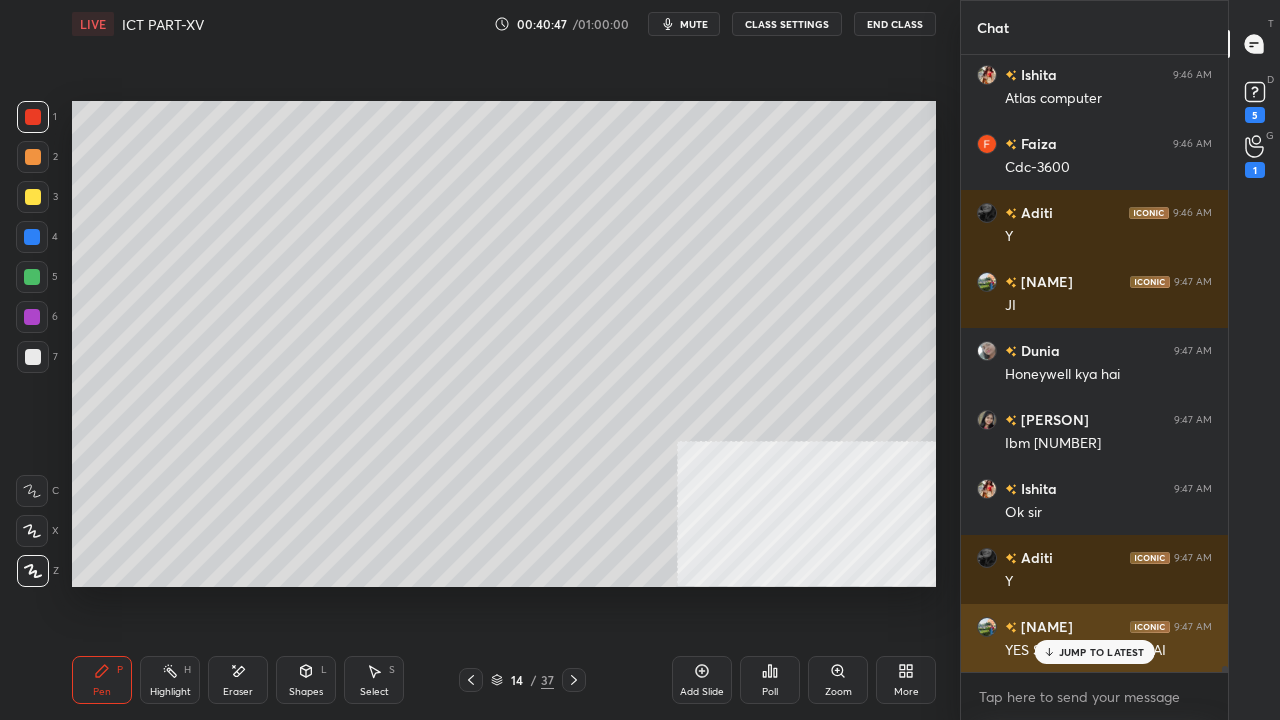 drag, startPoint x: 1086, startPoint y: 656, endPoint x: 995, endPoint y: 653, distance: 91.04944 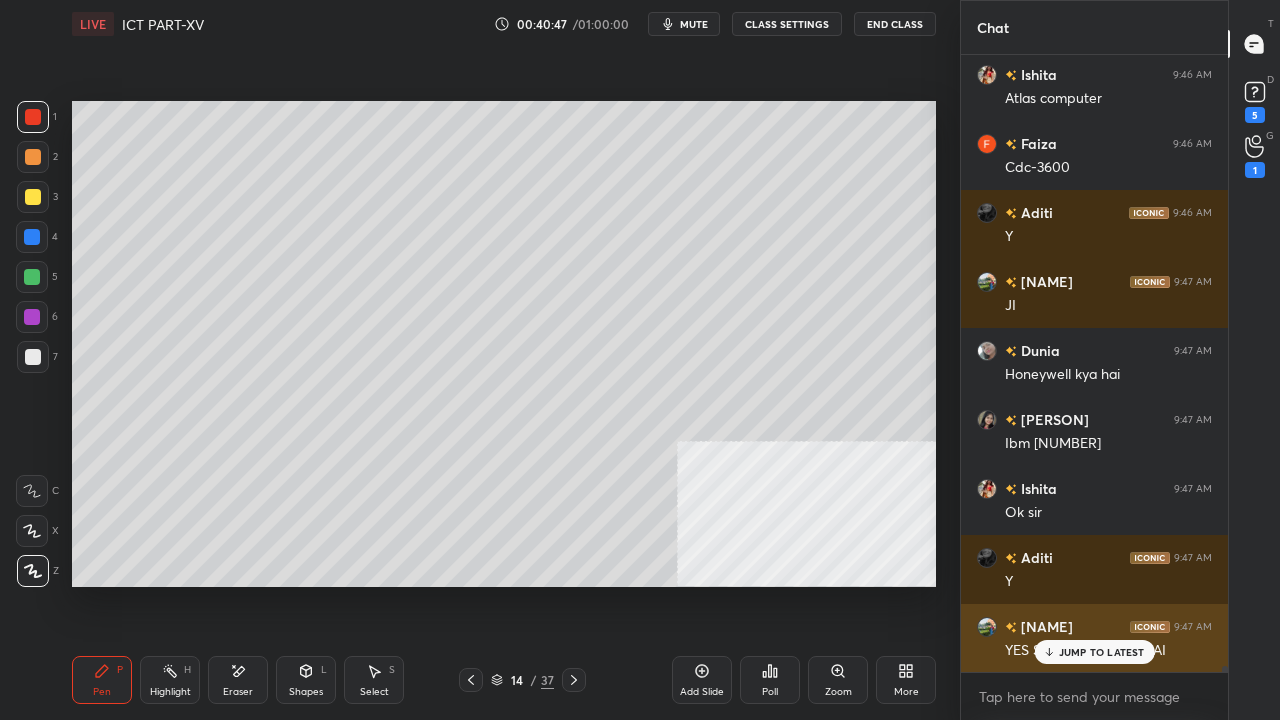 click on "JUMP TO LATEST" at bounding box center [1102, 652] 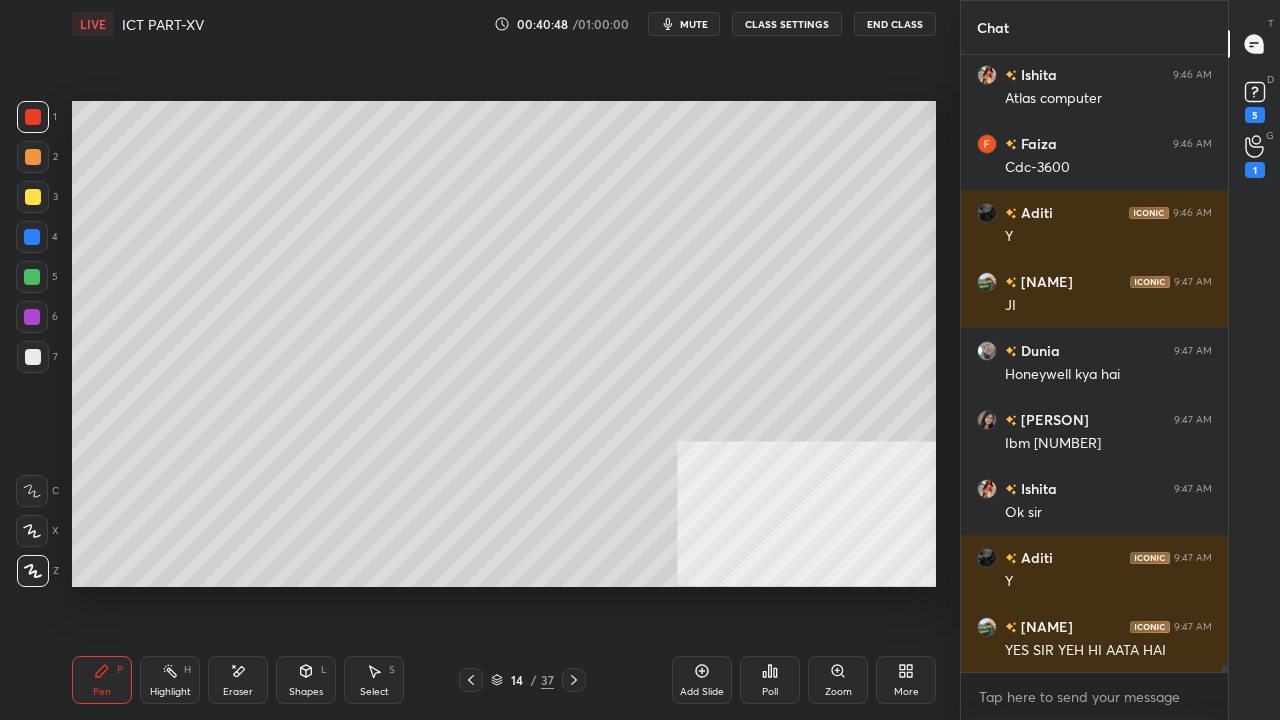 click 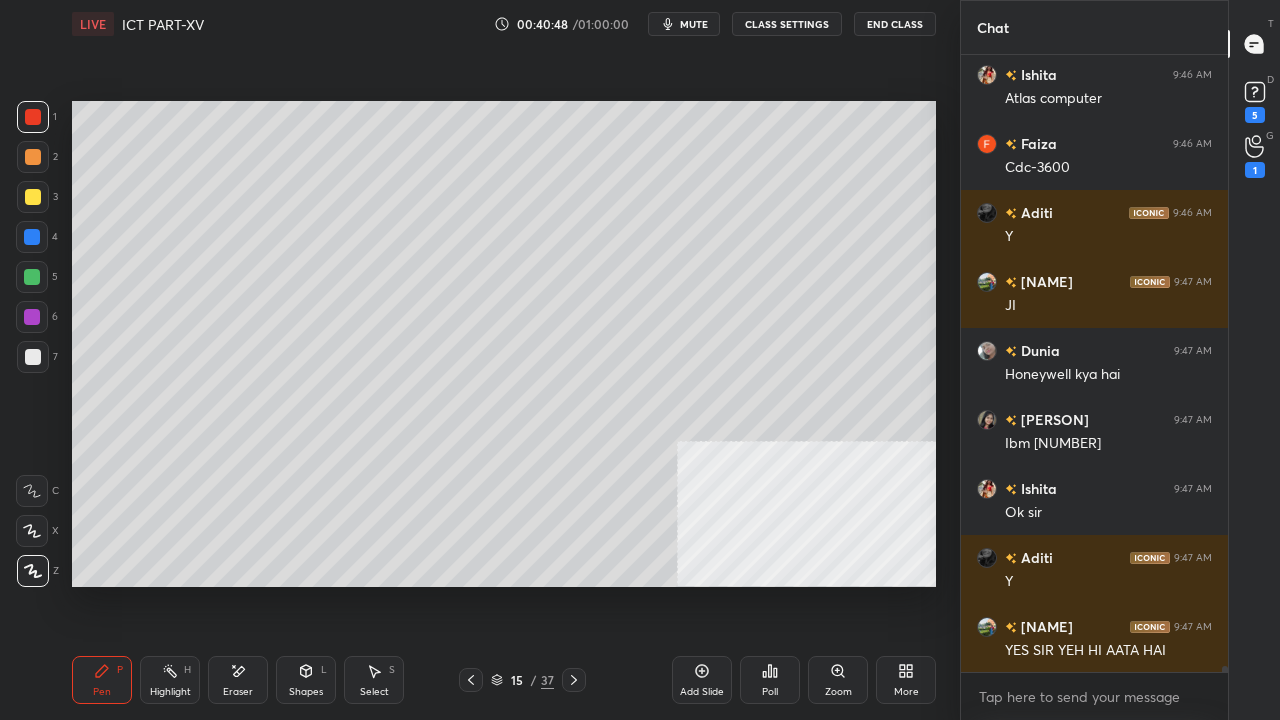 scroll, scrollTop: 66178, scrollLeft: 0, axis: vertical 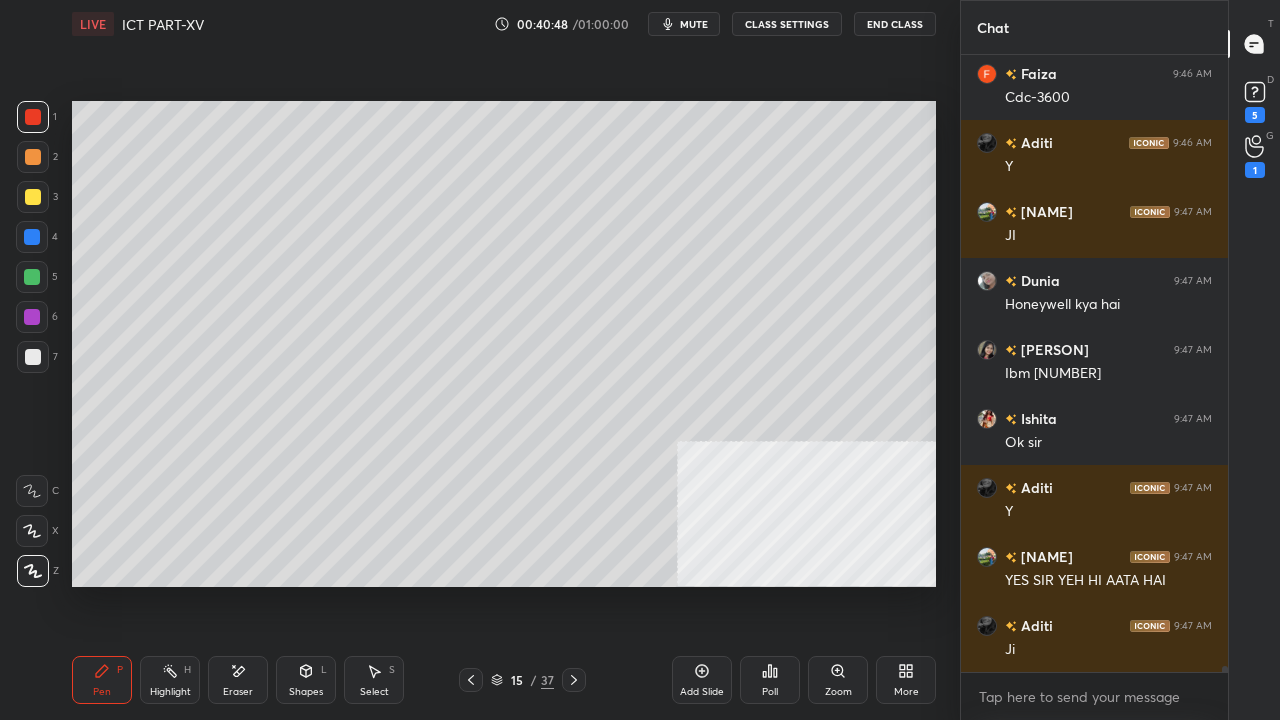 click on "Add Slide" at bounding box center [702, 680] 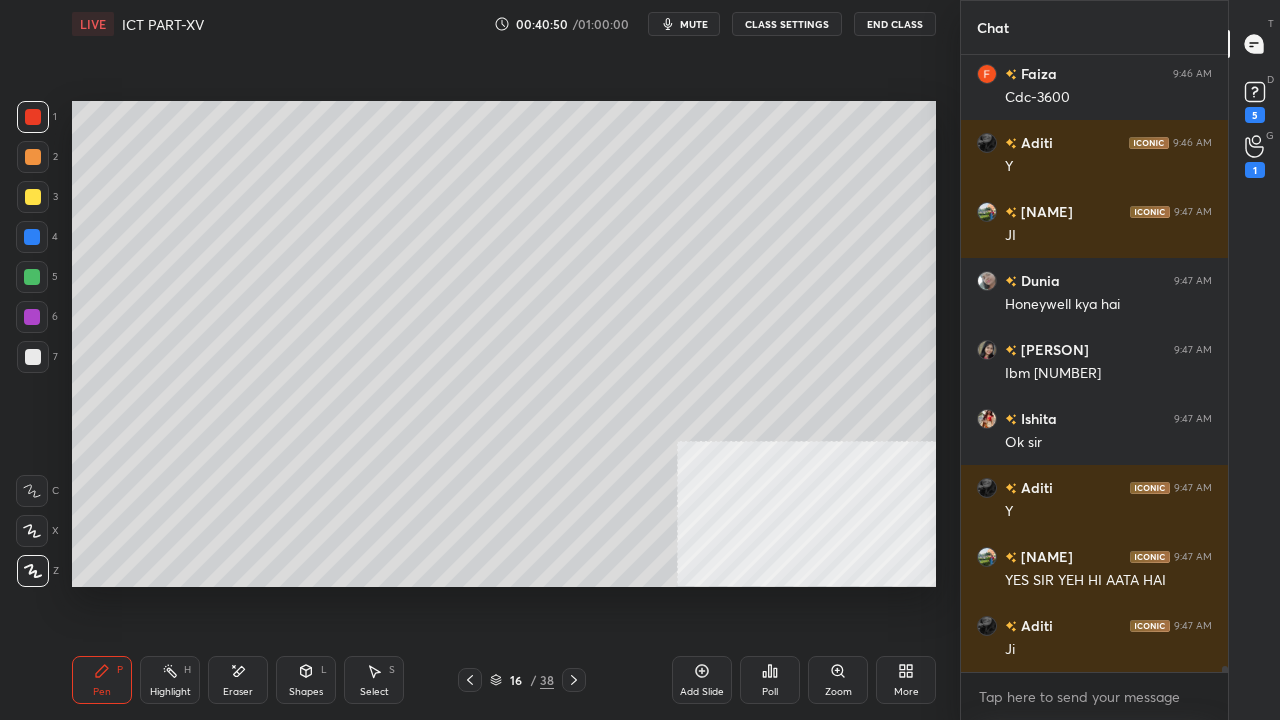 click at bounding box center (33, 197) 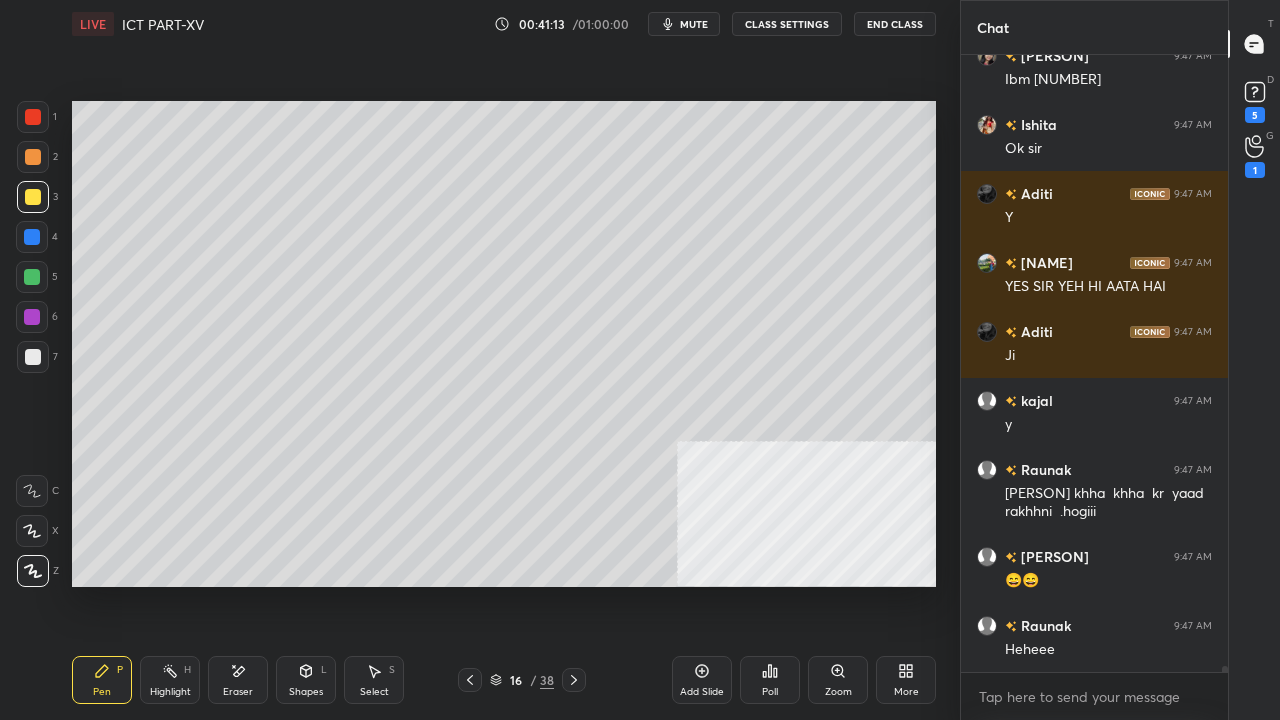 scroll, scrollTop: 66540, scrollLeft: 0, axis: vertical 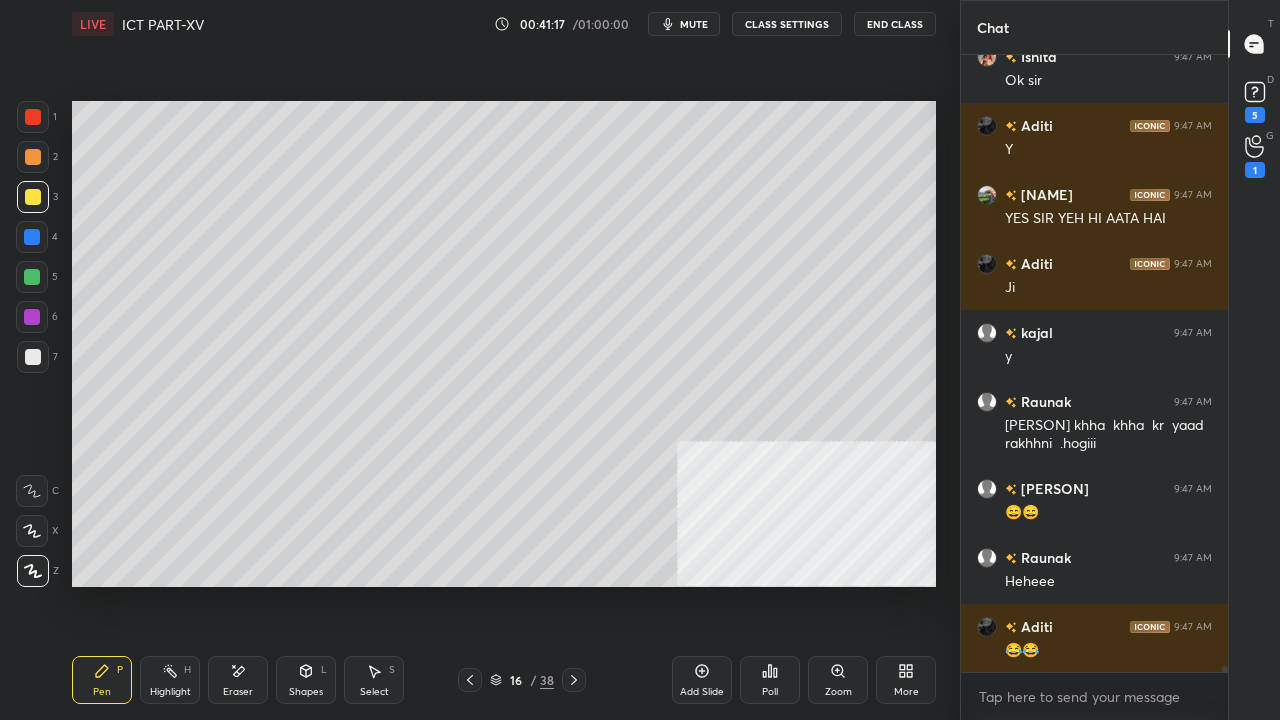 drag, startPoint x: 34, startPoint y: 363, endPoint x: 62, endPoint y: 376, distance: 30.870699 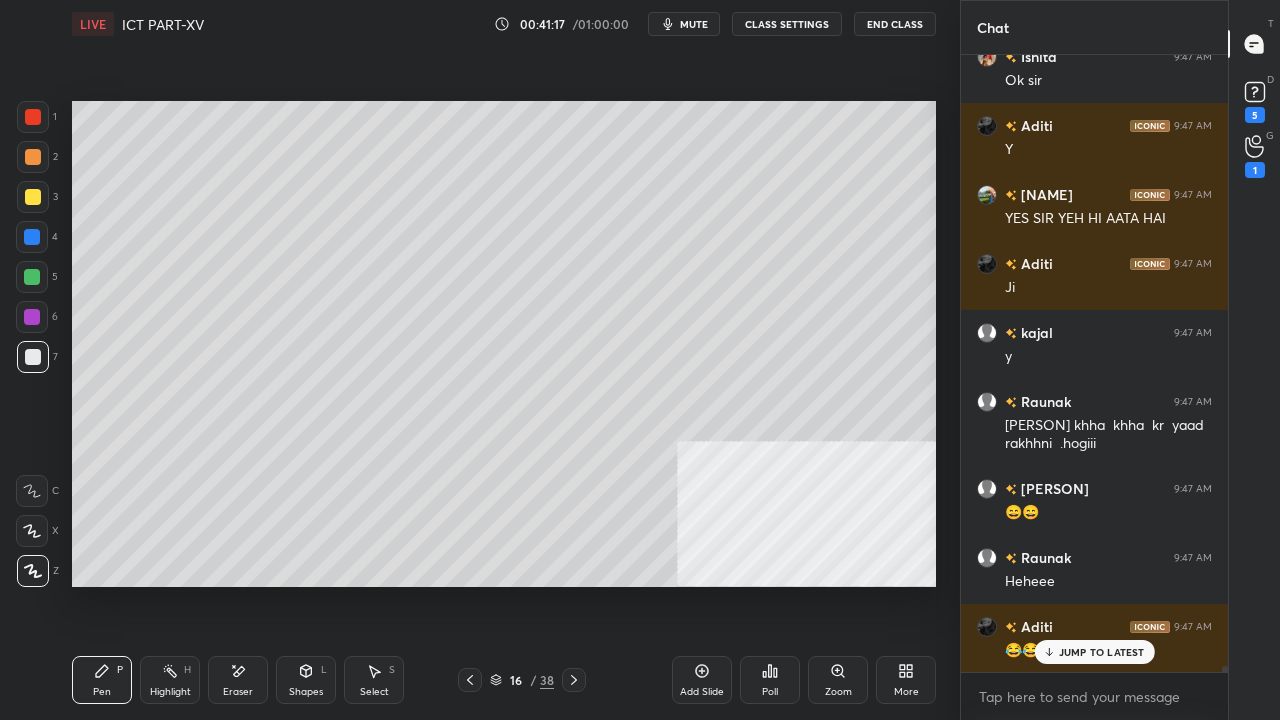scroll, scrollTop: 66588, scrollLeft: 0, axis: vertical 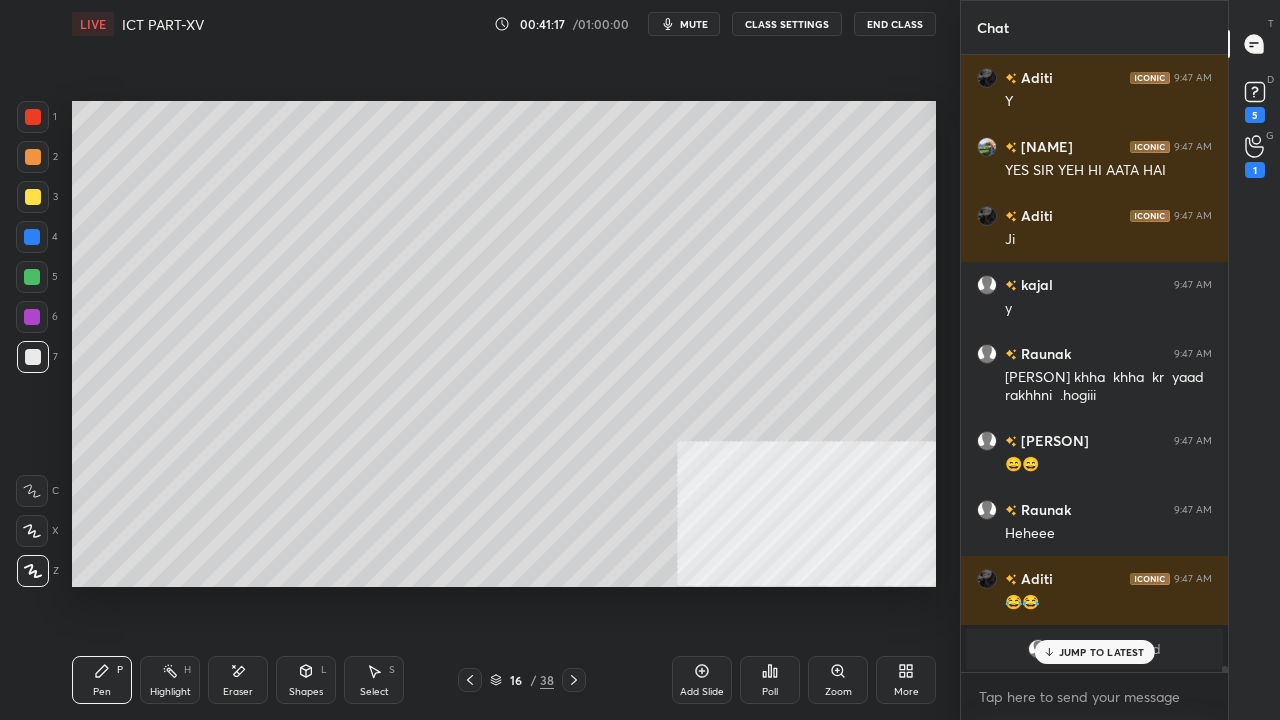 click 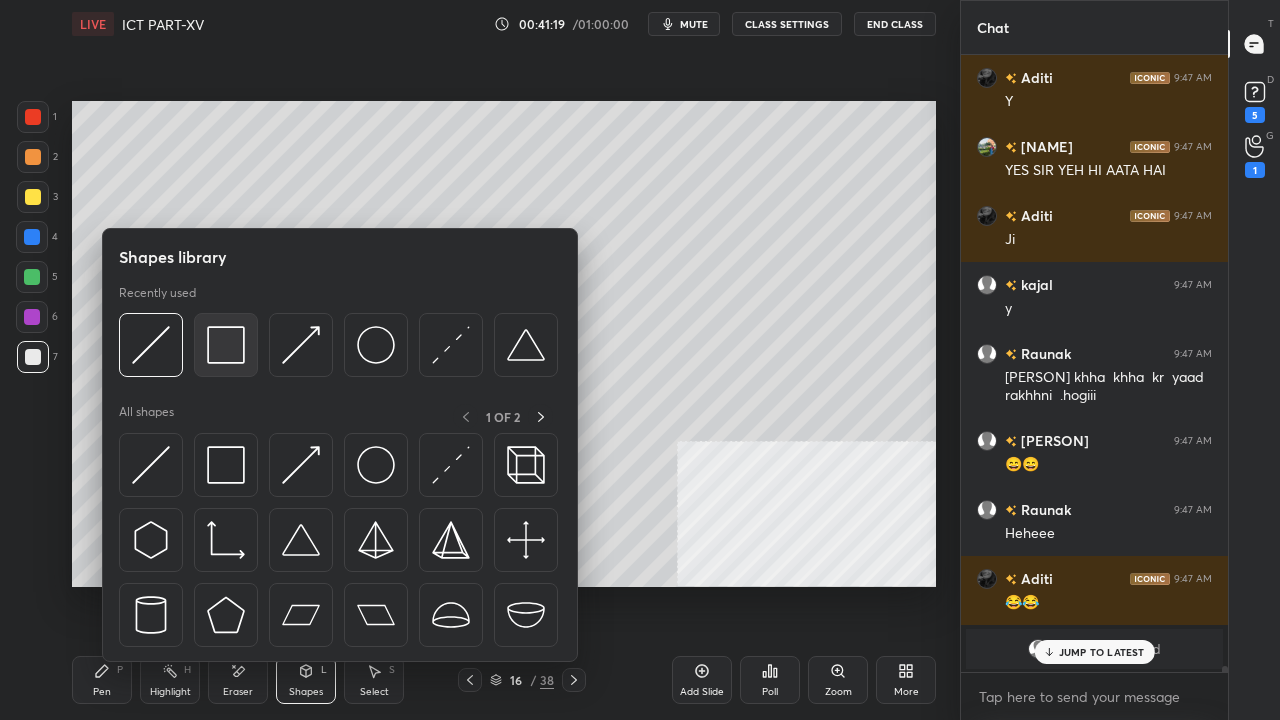 click at bounding box center [226, 345] 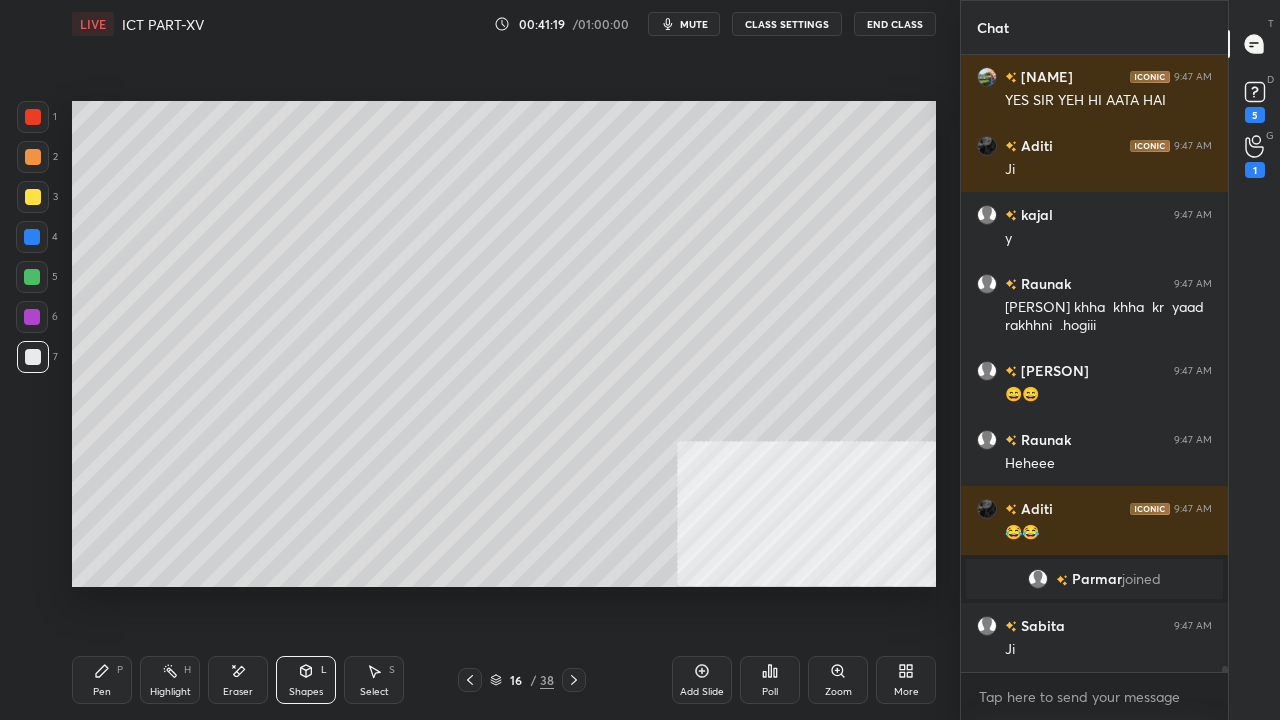 scroll, scrollTop: 63510, scrollLeft: 0, axis: vertical 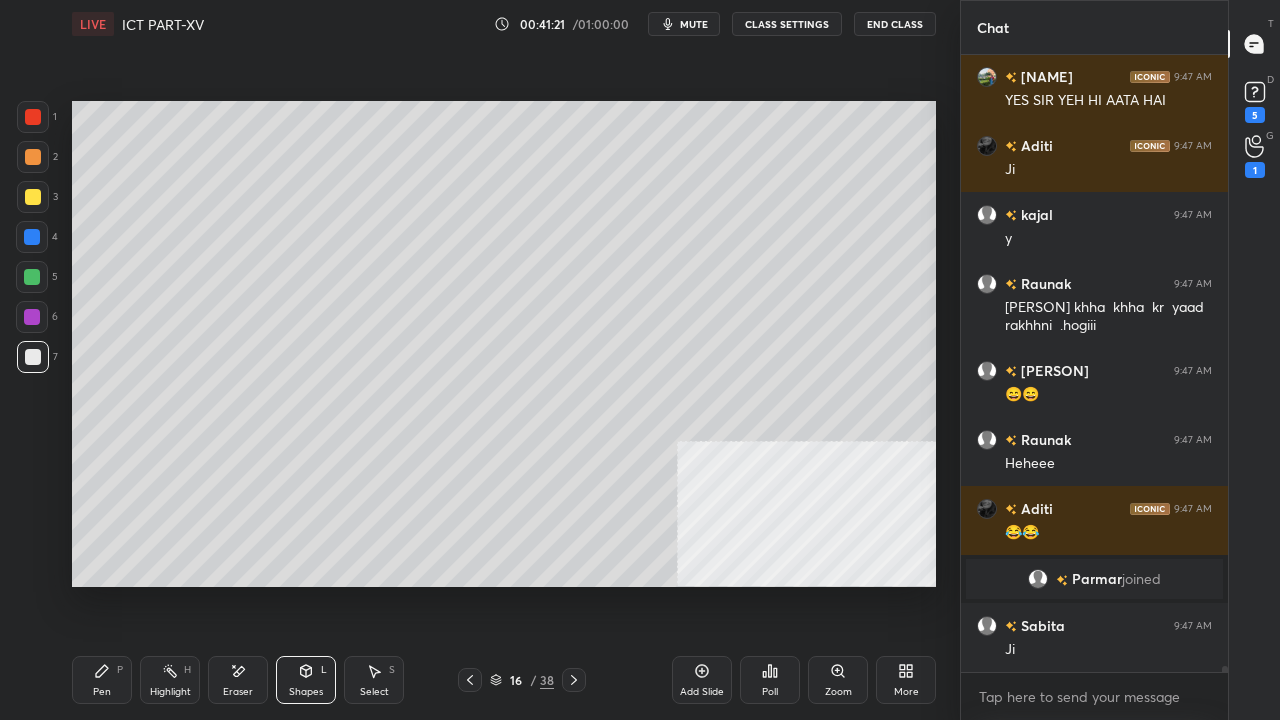 click on "Pen P" at bounding box center [102, 680] 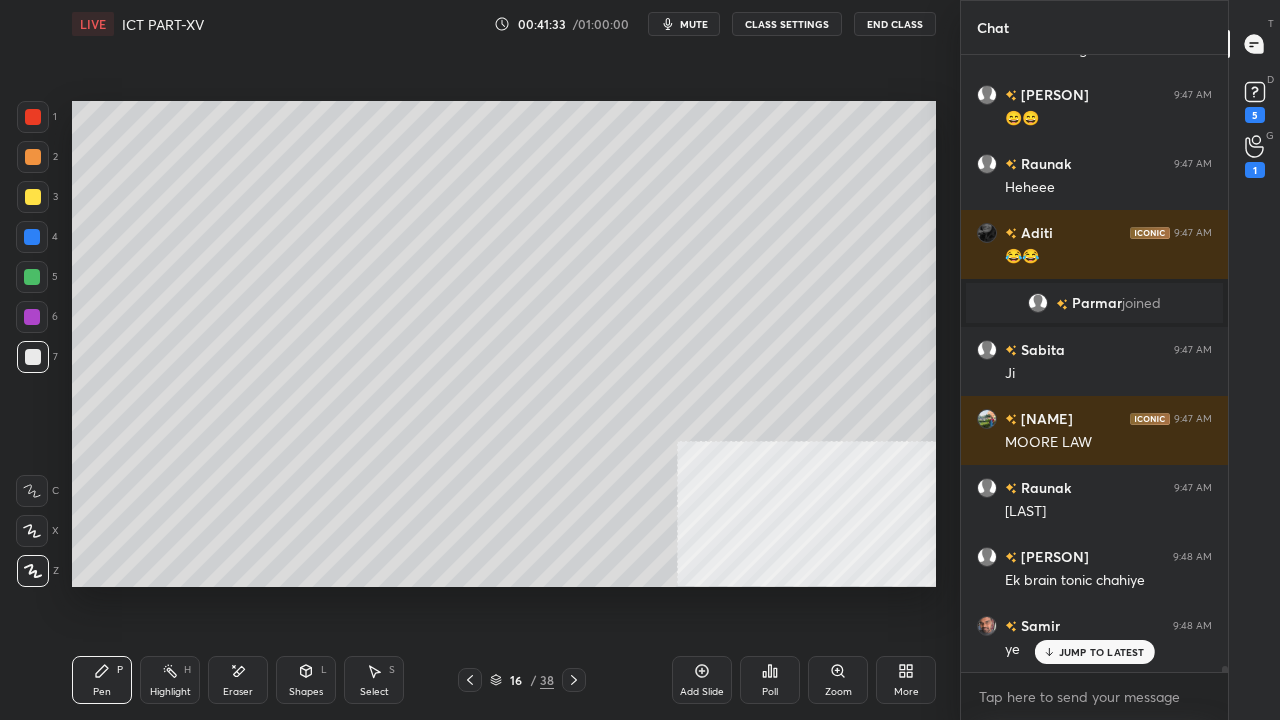 scroll, scrollTop: 63854, scrollLeft: 0, axis: vertical 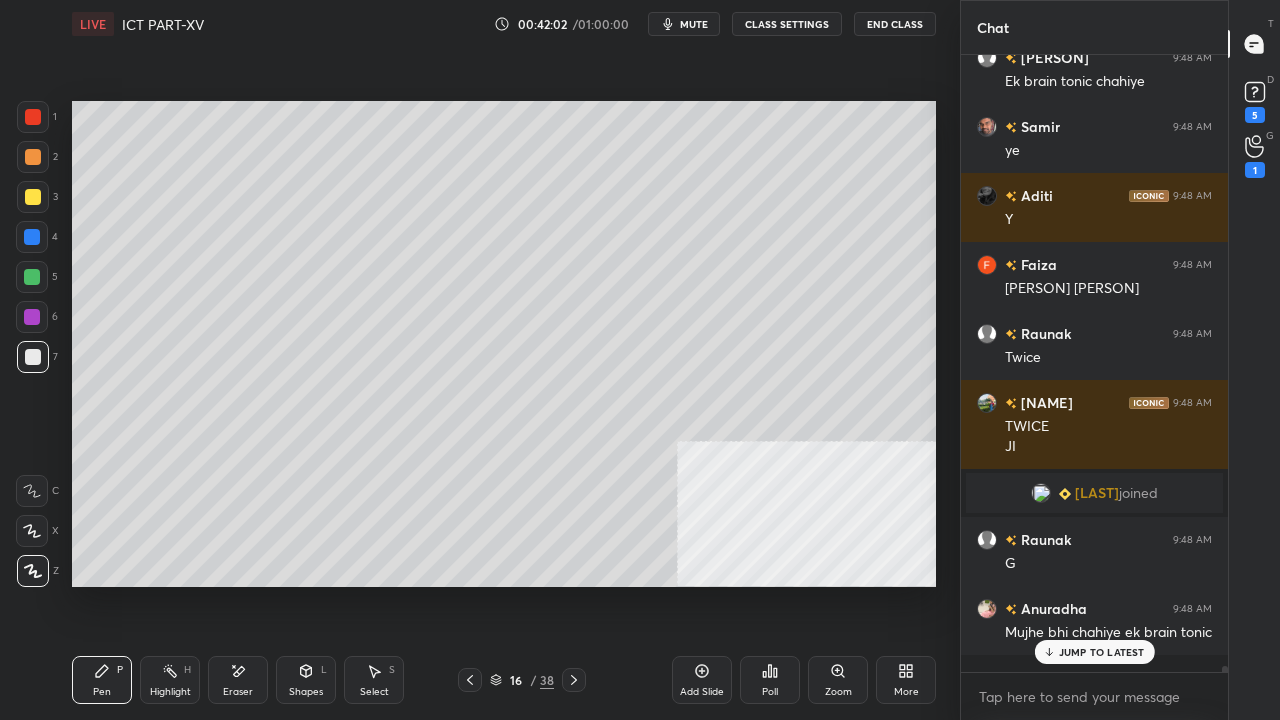 click on "Shapes" at bounding box center (306, 692) 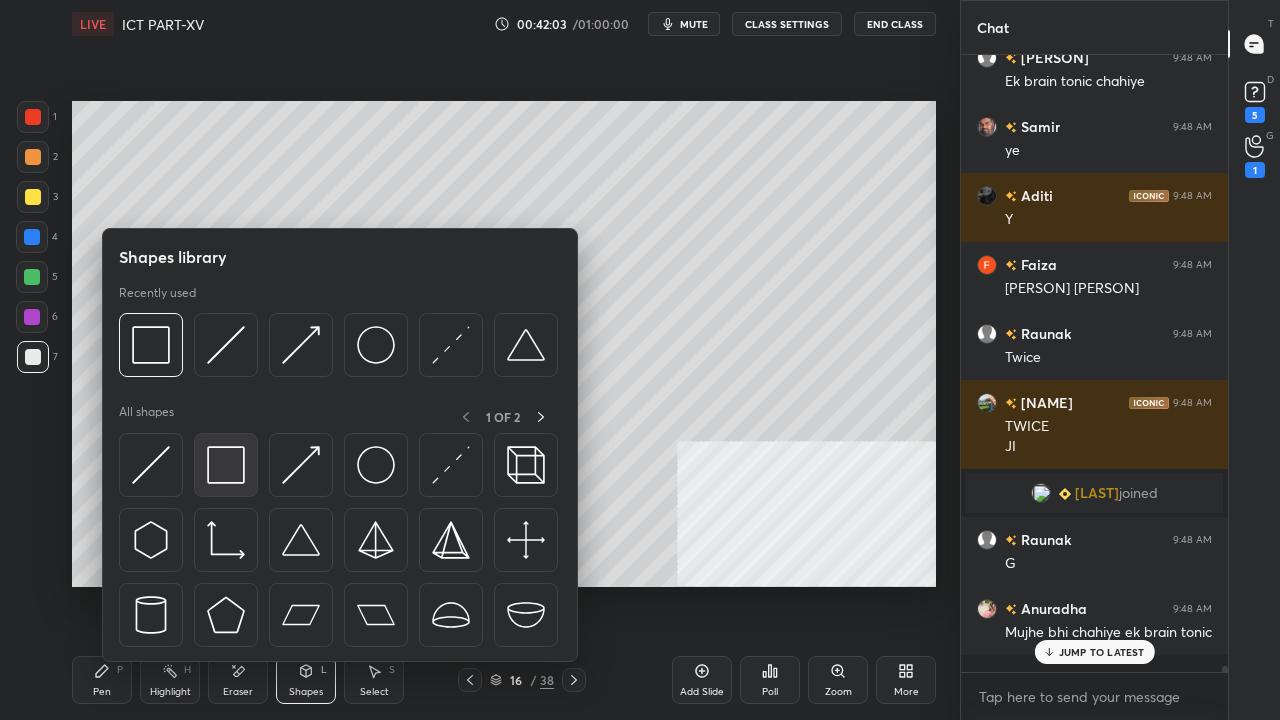 click at bounding box center [226, 465] 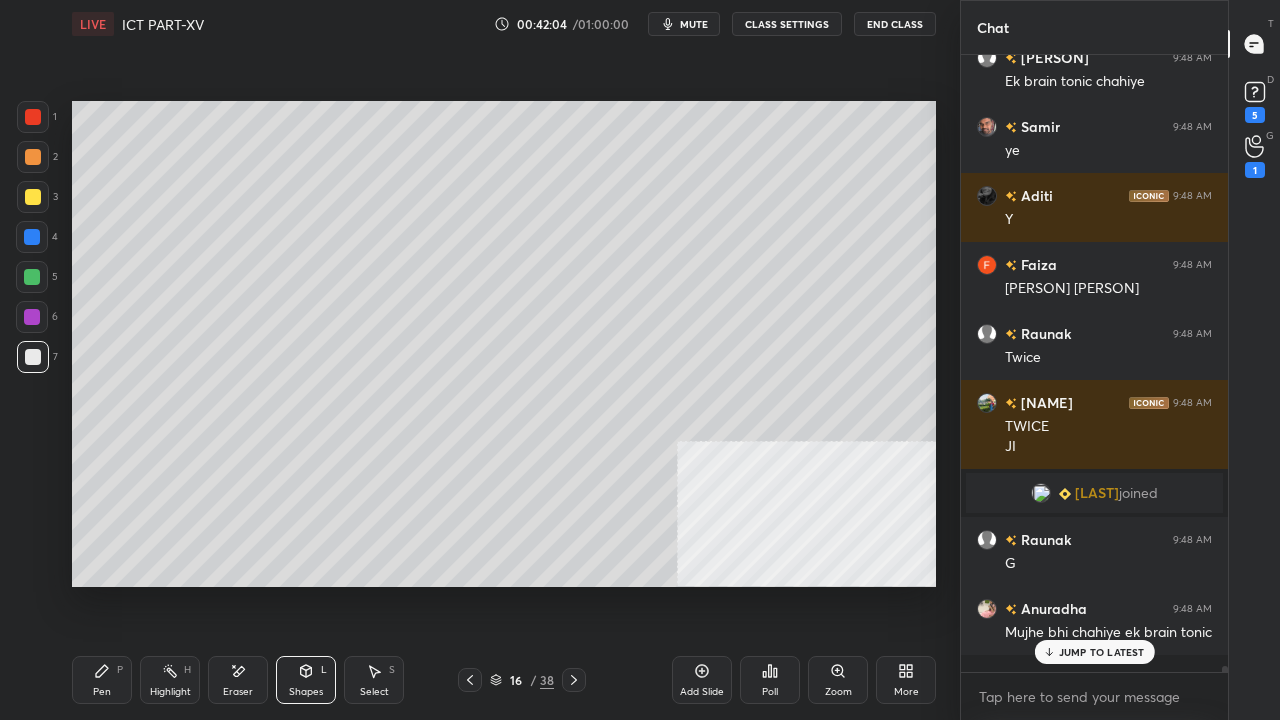 click at bounding box center (32, 237) 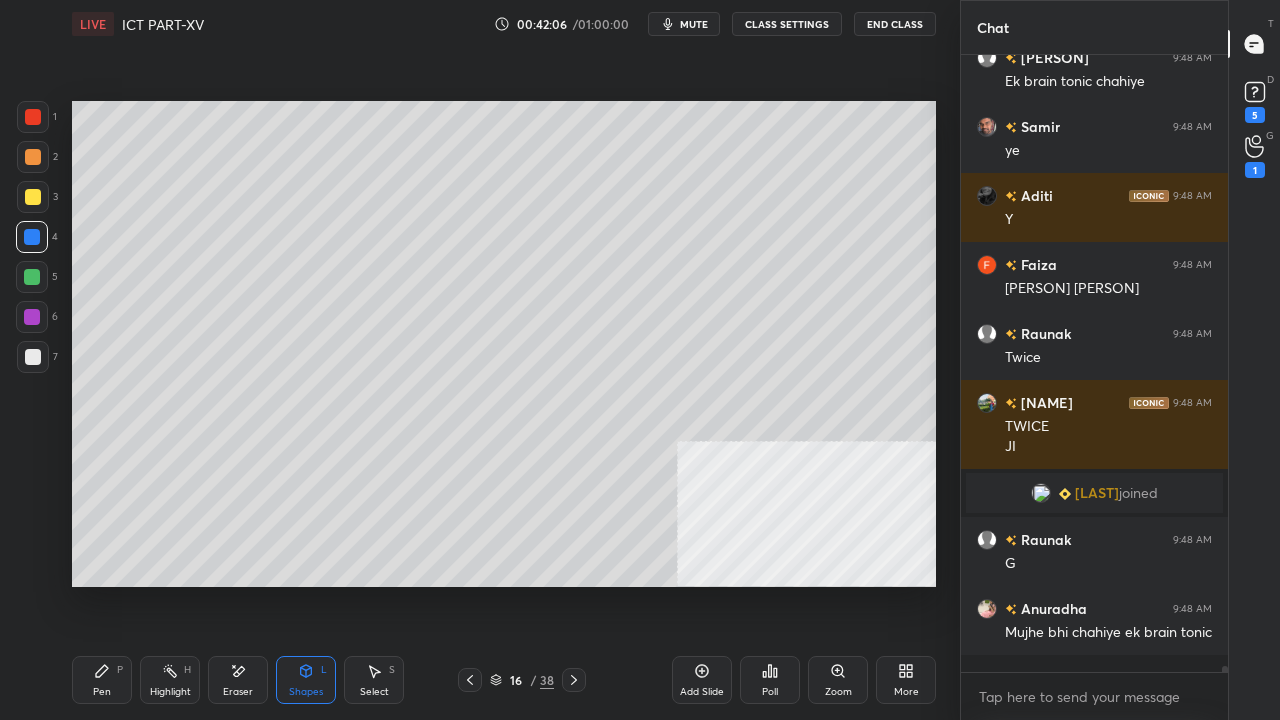 scroll, scrollTop: 64222, scrollLeft: 0, axis: vertical 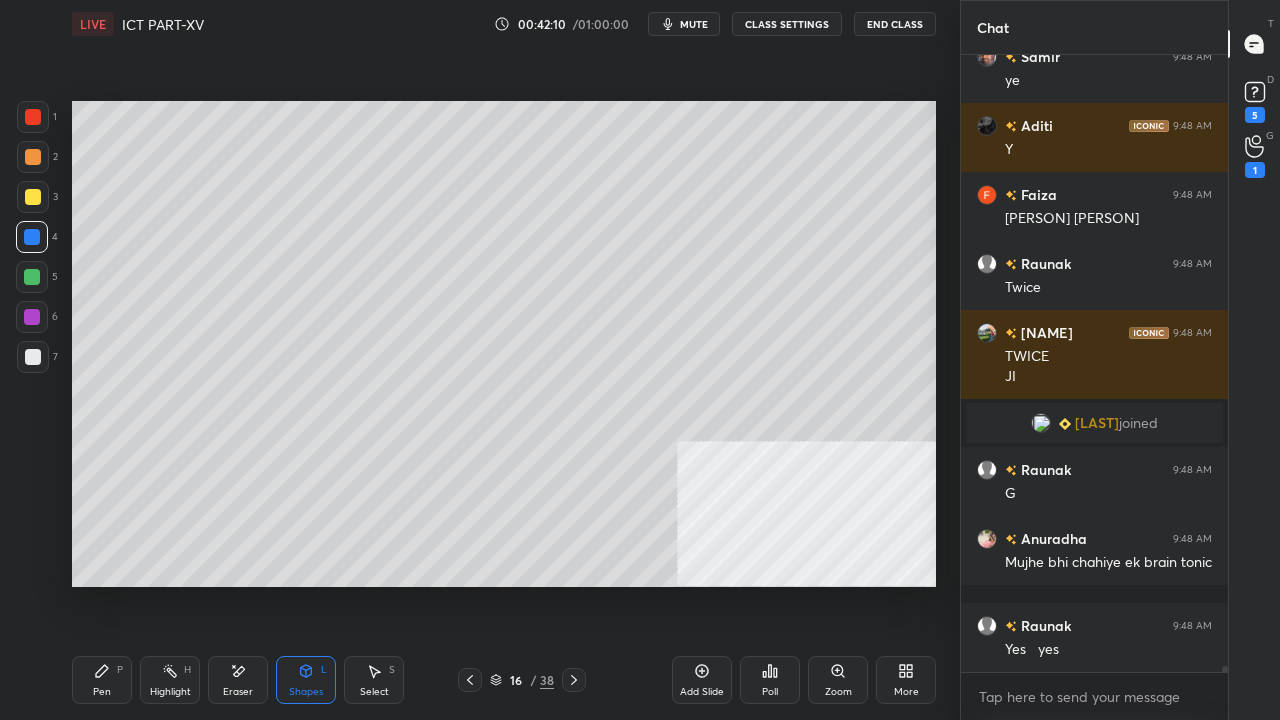 drag, startPoint x: 100, startPoint y: 686, endPoint x: 107, endPoint y: 668, distance: 19.313208 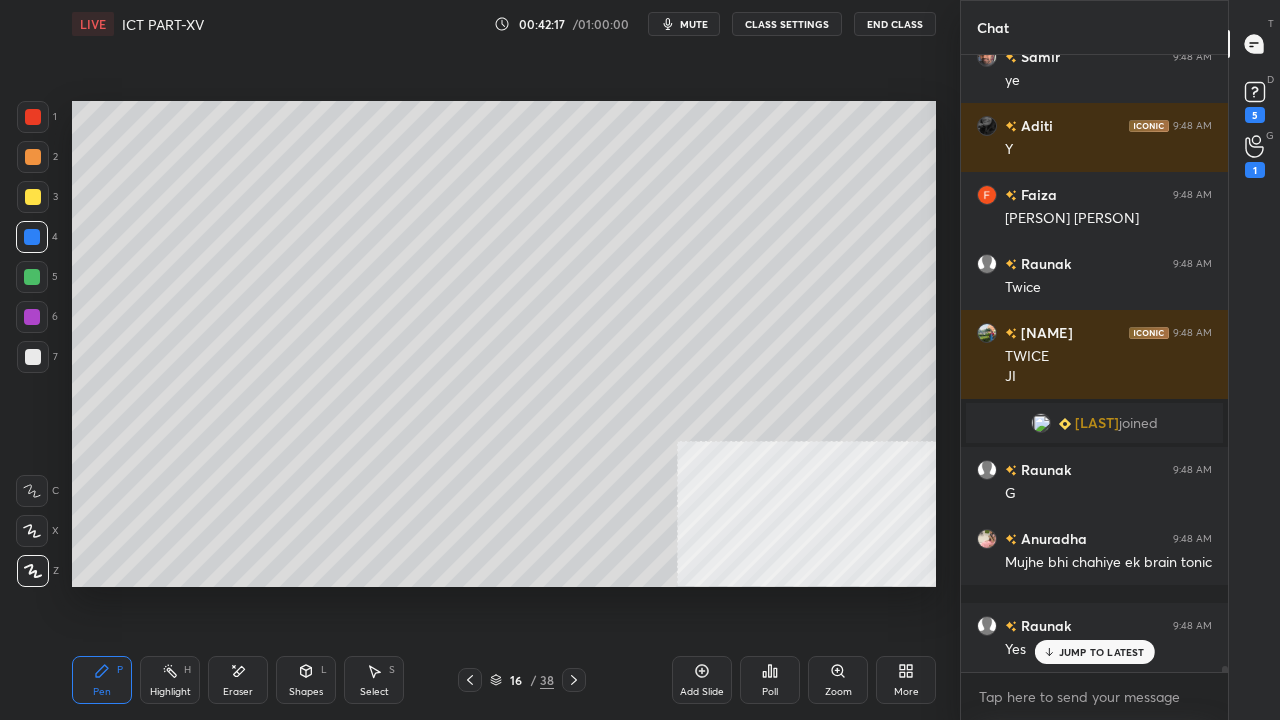 scroll, scrollTop: 64290, scrollLeft: 0, axis: vertical 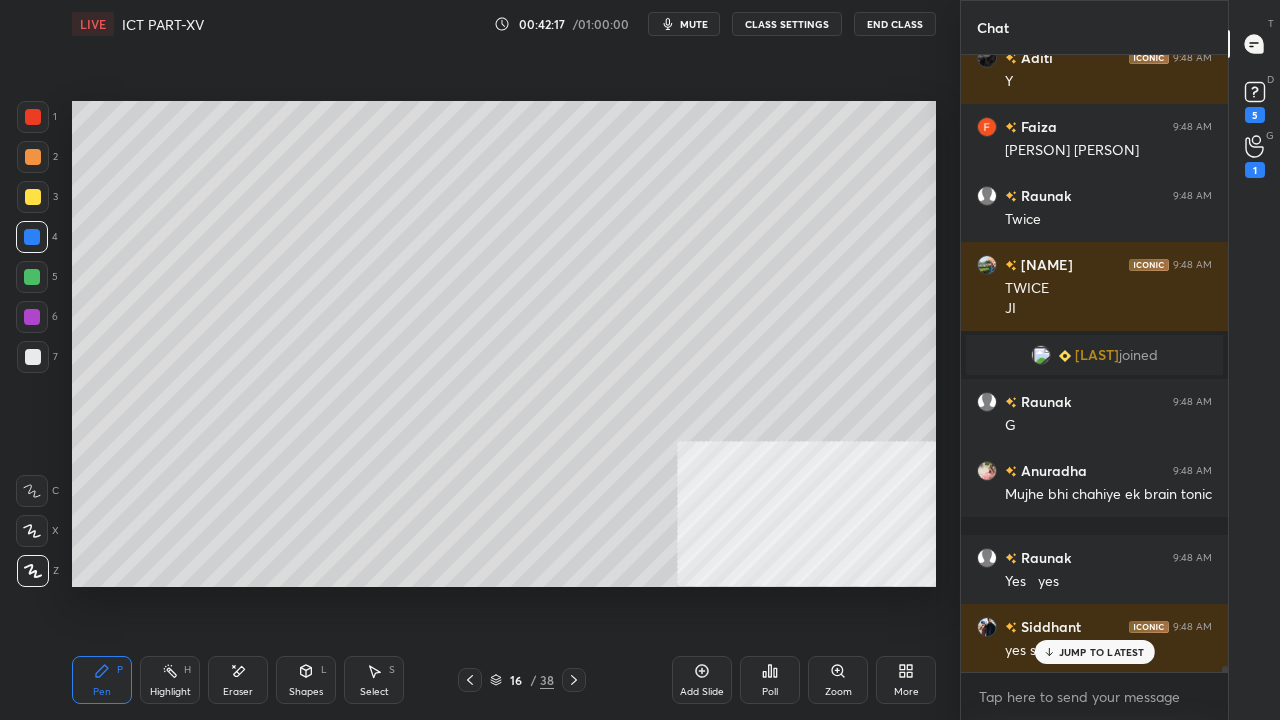 click at bounding box center [33, 117] 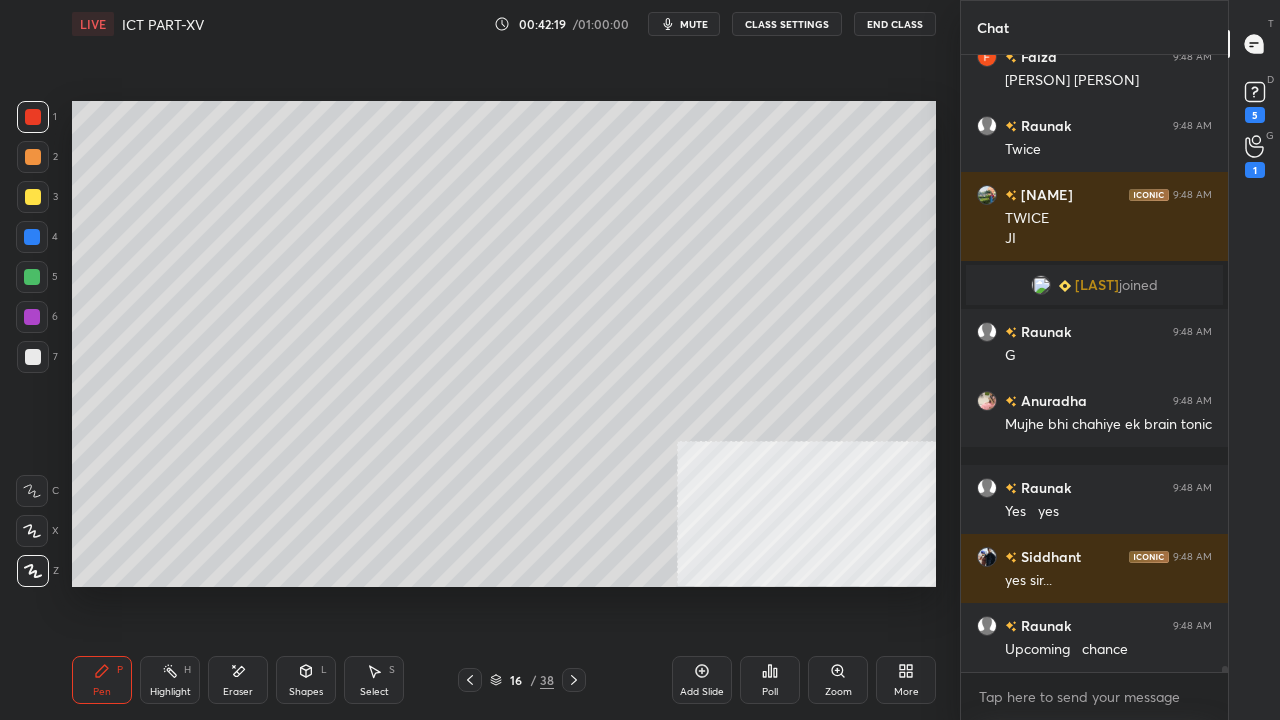 scroll, scrollTop: 64428, scrollLeft: 0, axis: vertical 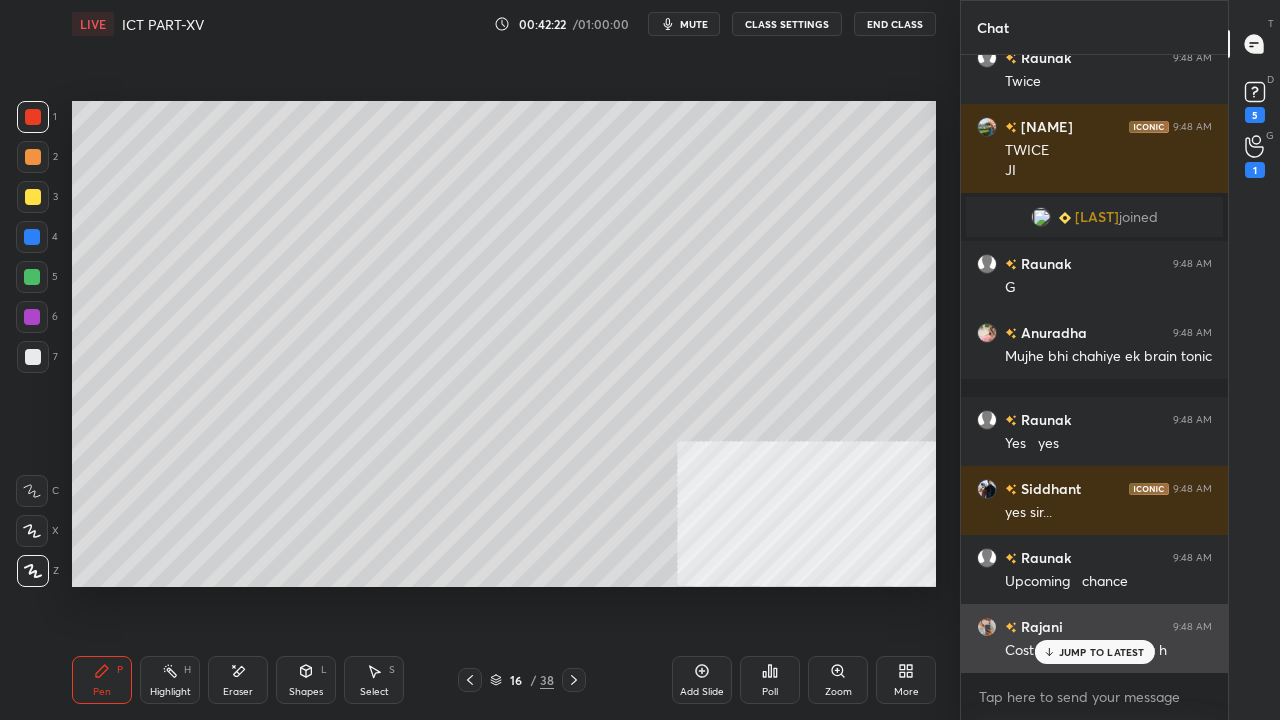 click 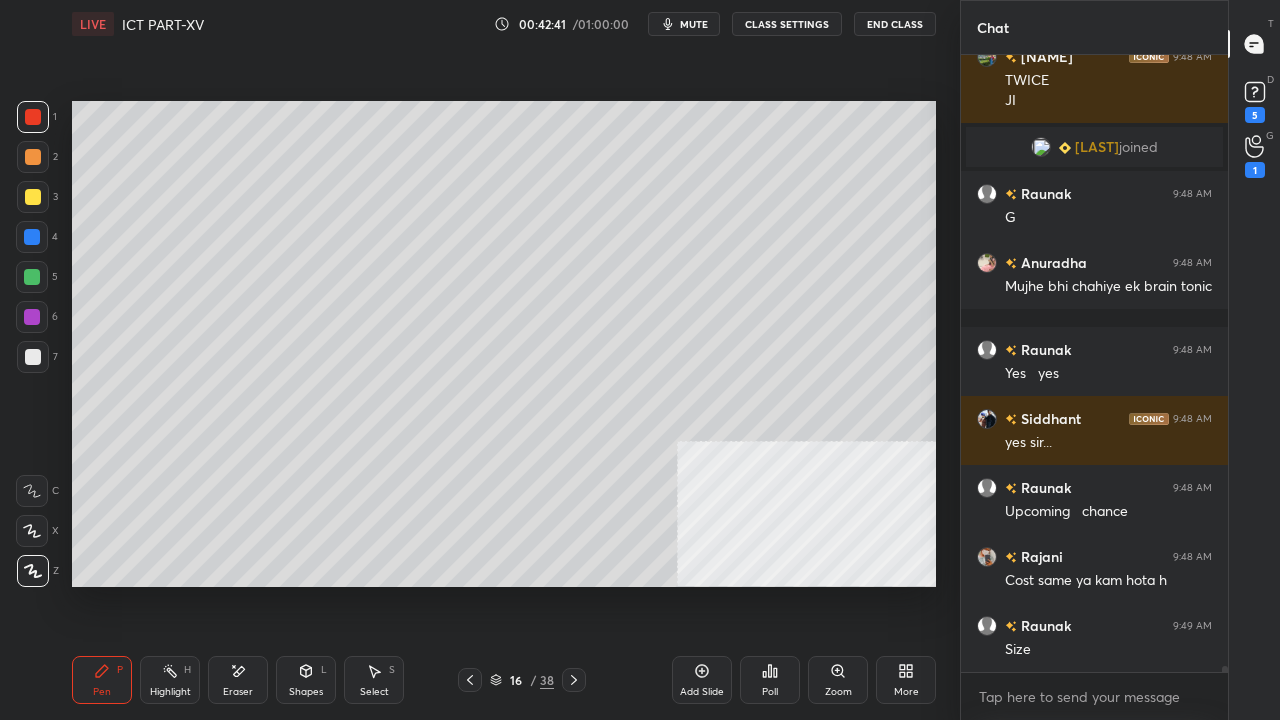 scroll, scrollTop: 64518, scrollLeft: 0, axis: vertical 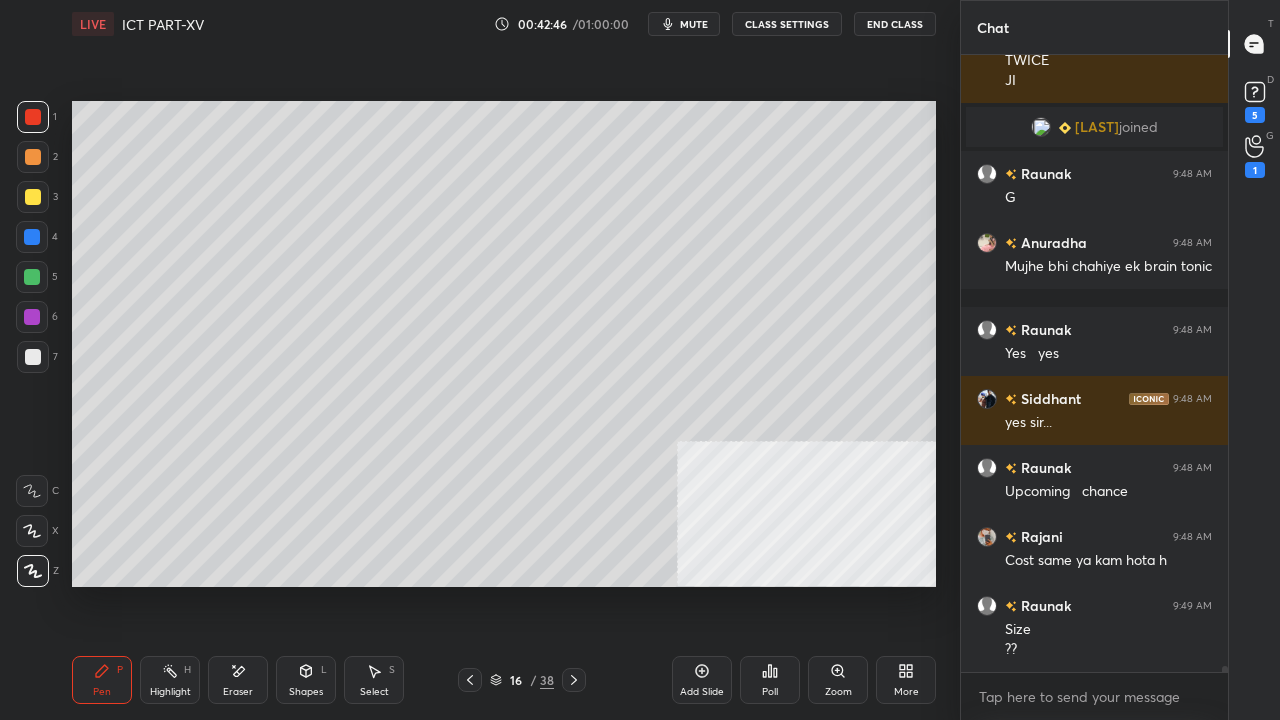 click at bounding box center (33, 197) 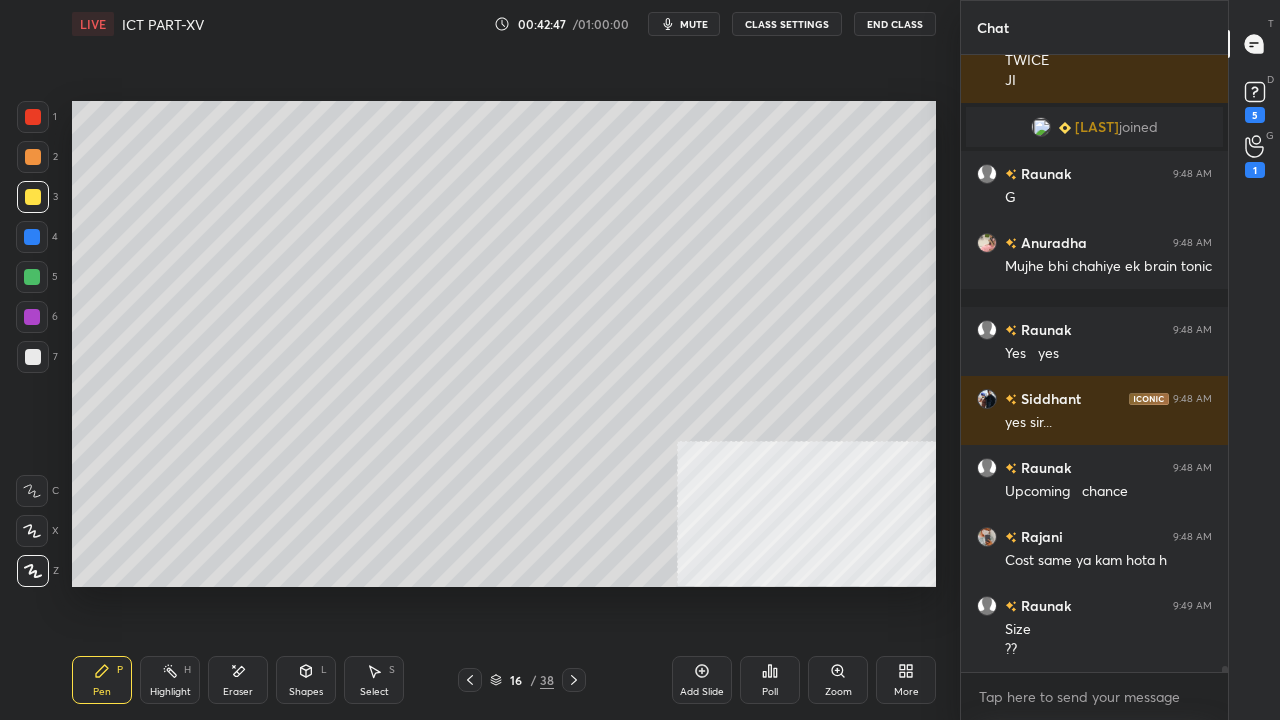 click at bounding box center [32, 317] 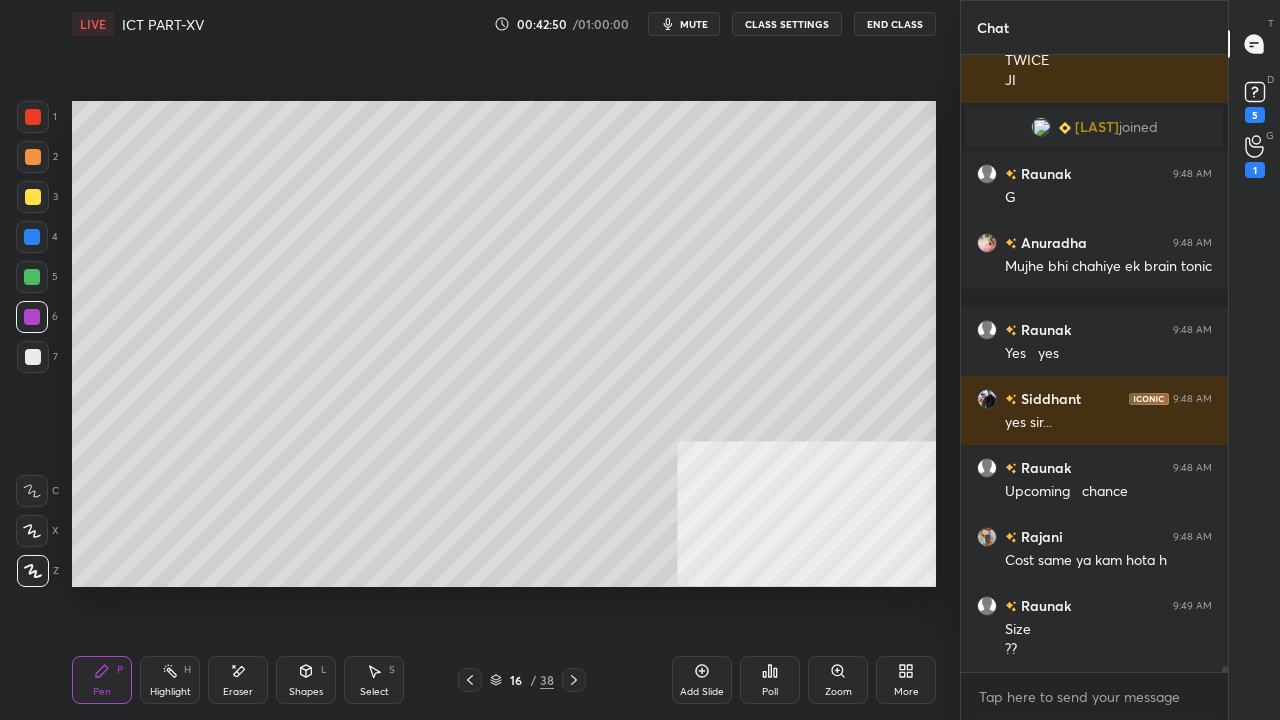 scroll, scrollTop: 64604, scrollLeft: 0, axis: vertical 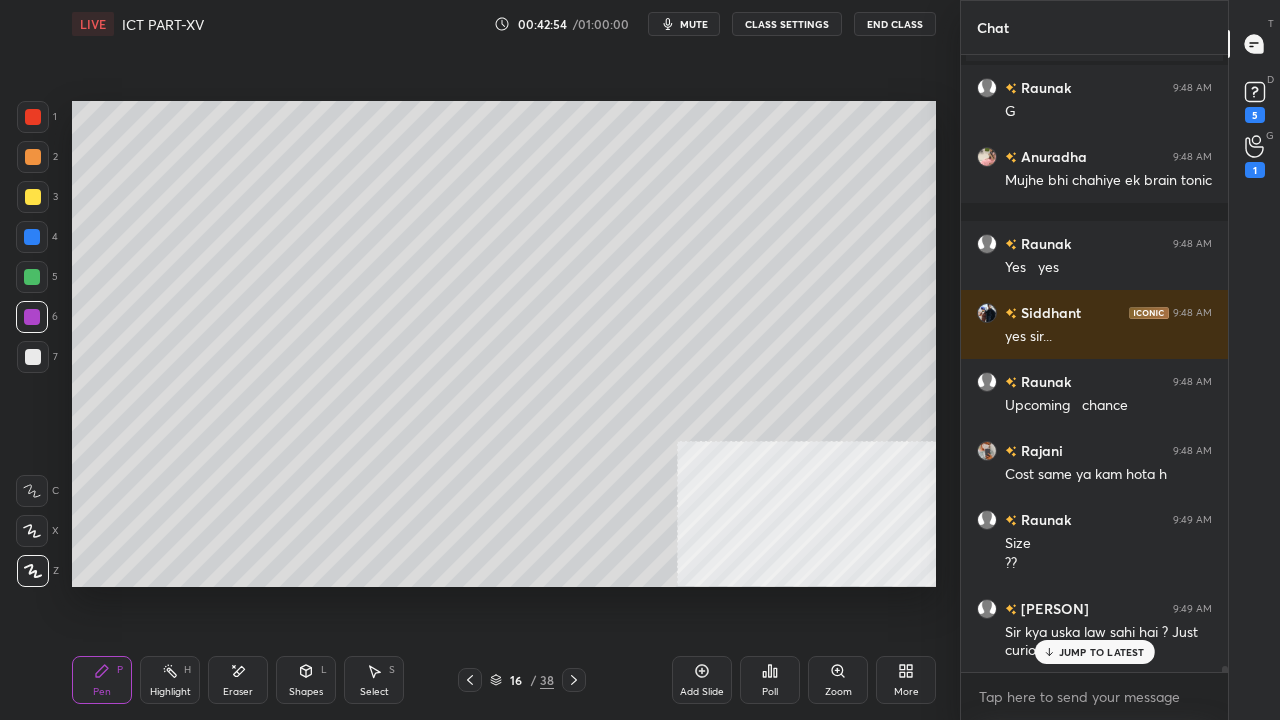 click on "JUMP TO LATEST" at bounding box center [1102, 652] 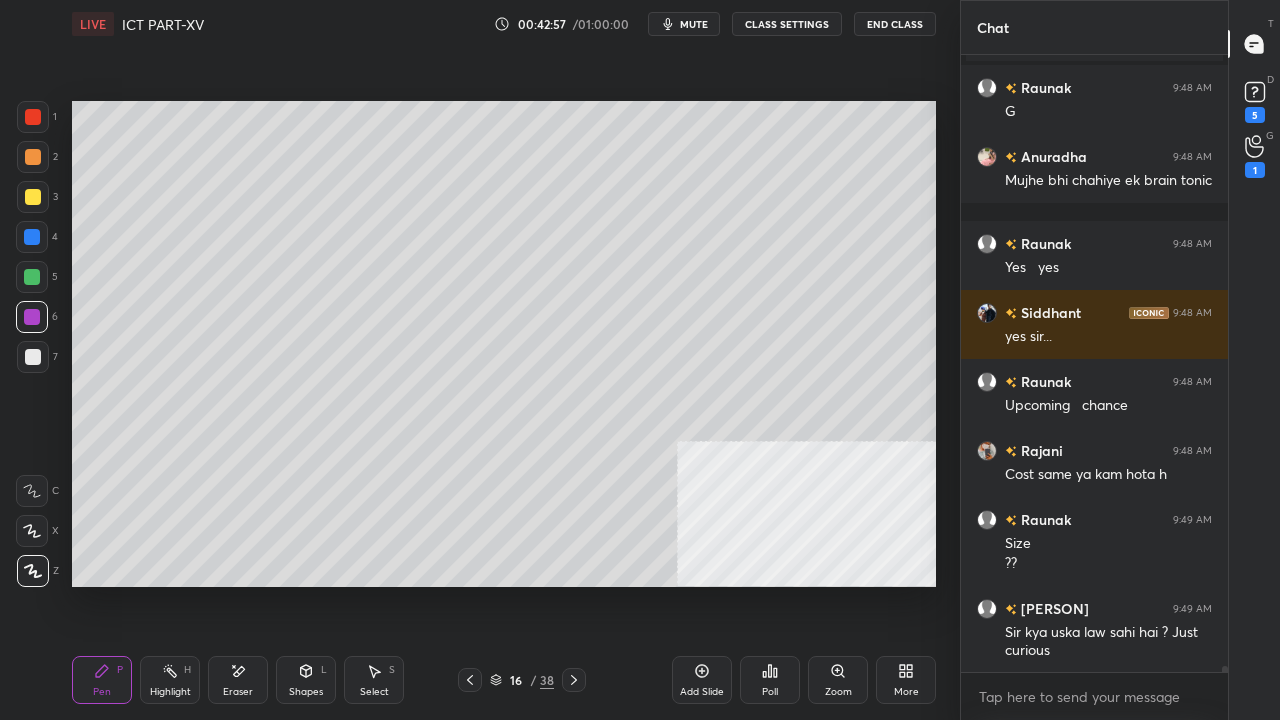 drag, startPoint x: 29, startPoint y: 119, endPoint x: 46, endPoint y: 124, distance: 17.720045 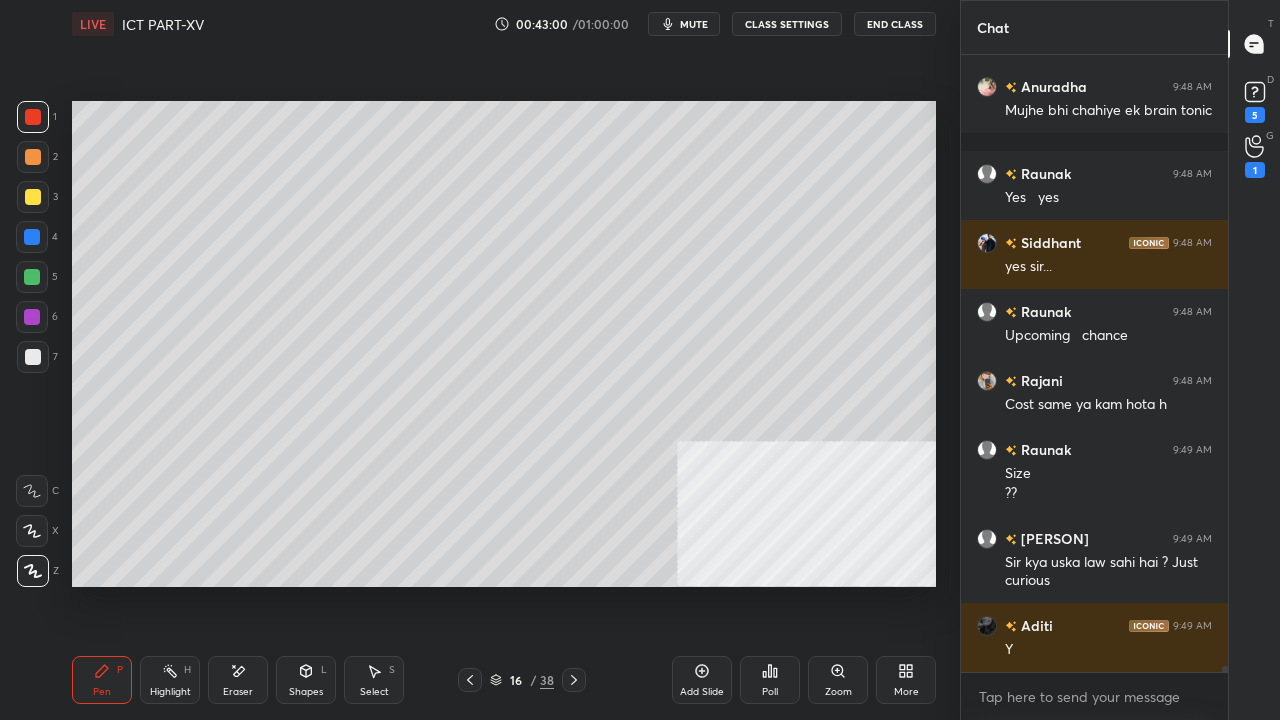 scroll, scrollTop: 64742, scrollLeft: 0, axis: vertical 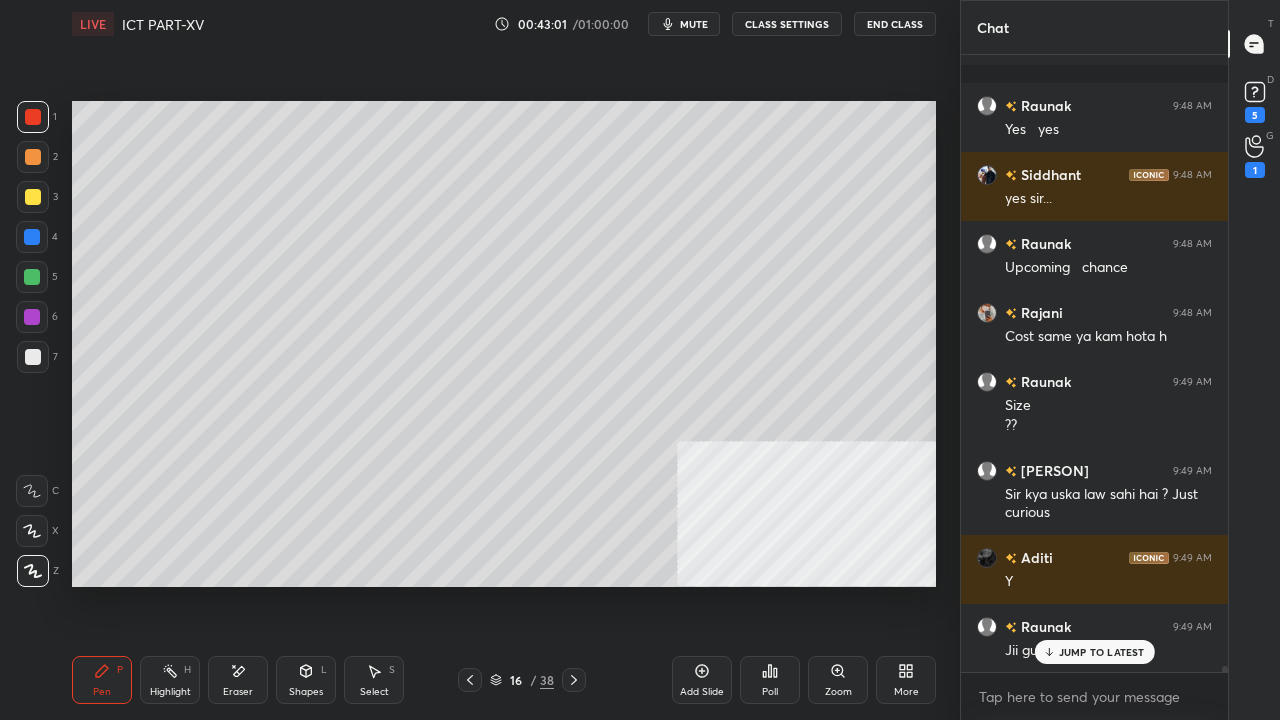 click 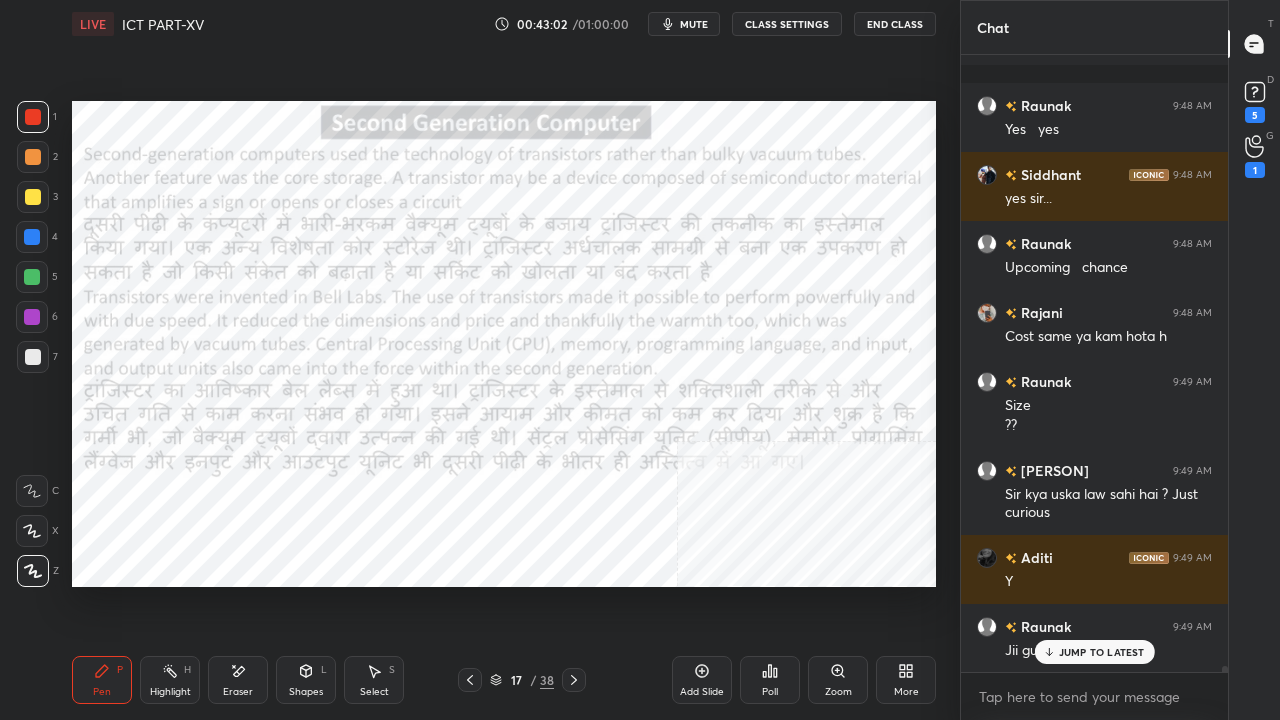 scroll, scrollTop: 64790, scrollLeft: 0, axis: vertical 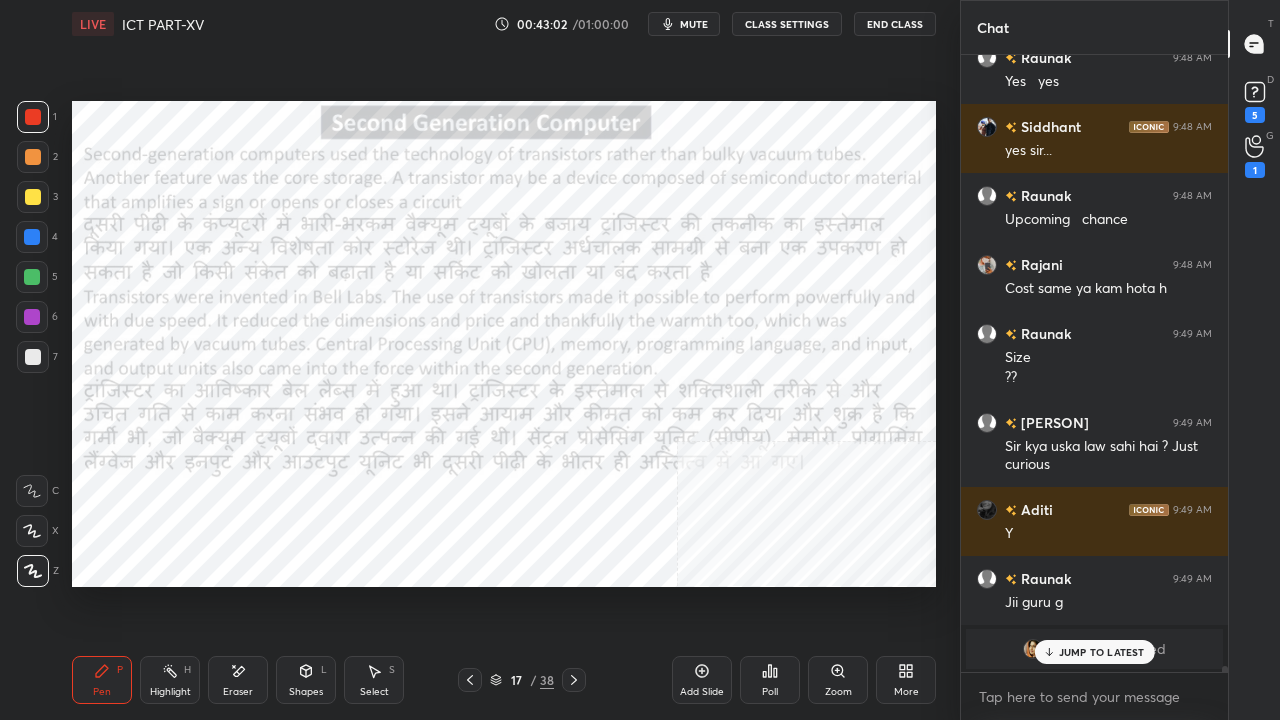 click on "38" at bounding box center (547, 680) 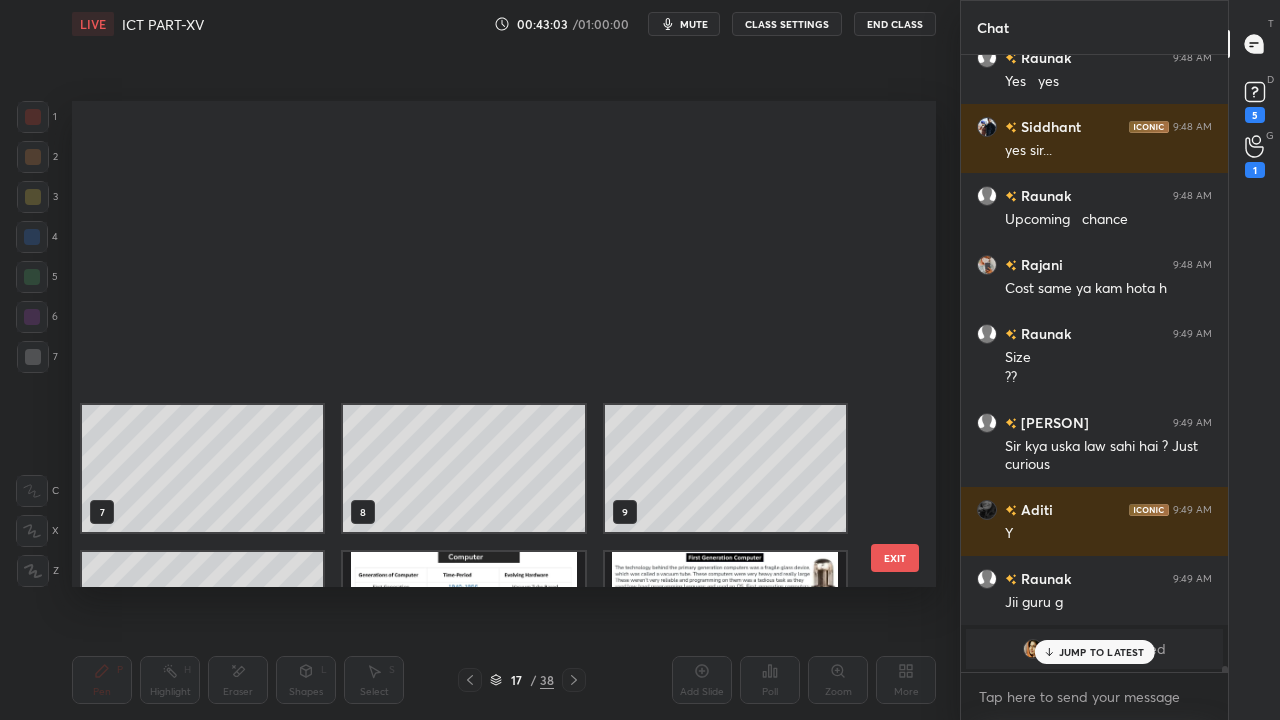 scroll, scrollTop: 396, scrollLeft: 0, axis: vertical 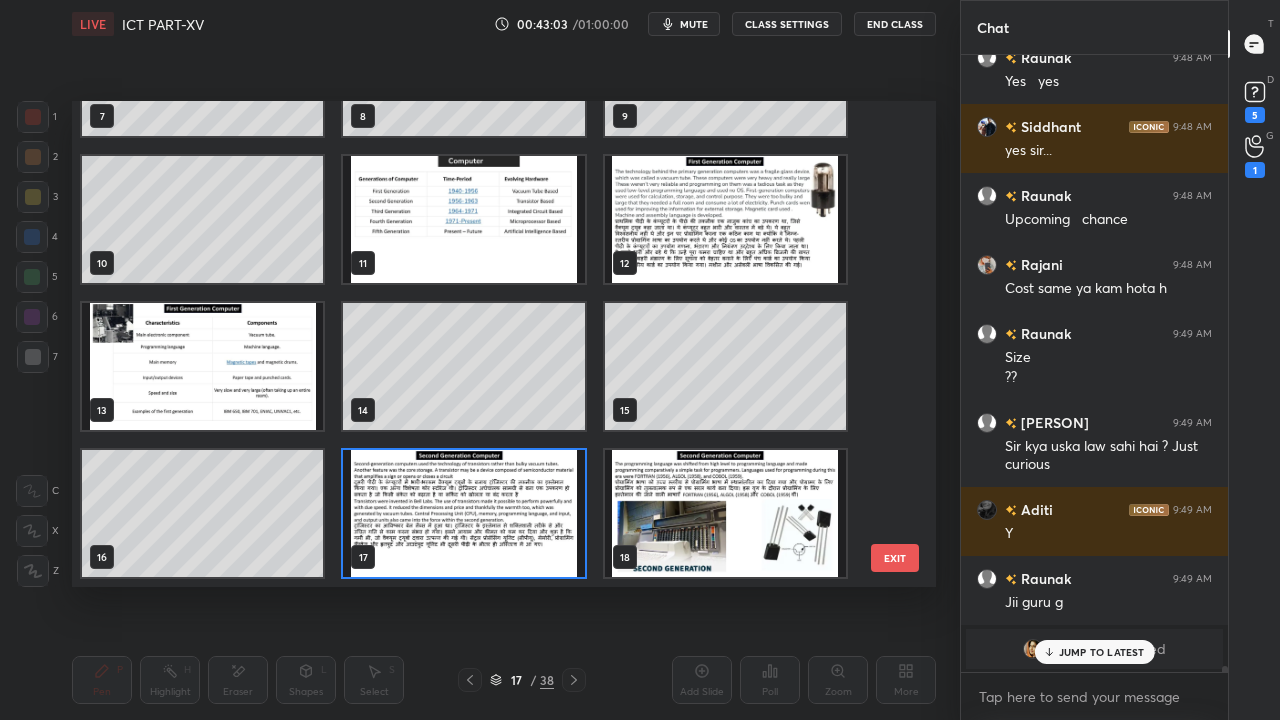 click on "38" at bounding box center (547, 680) 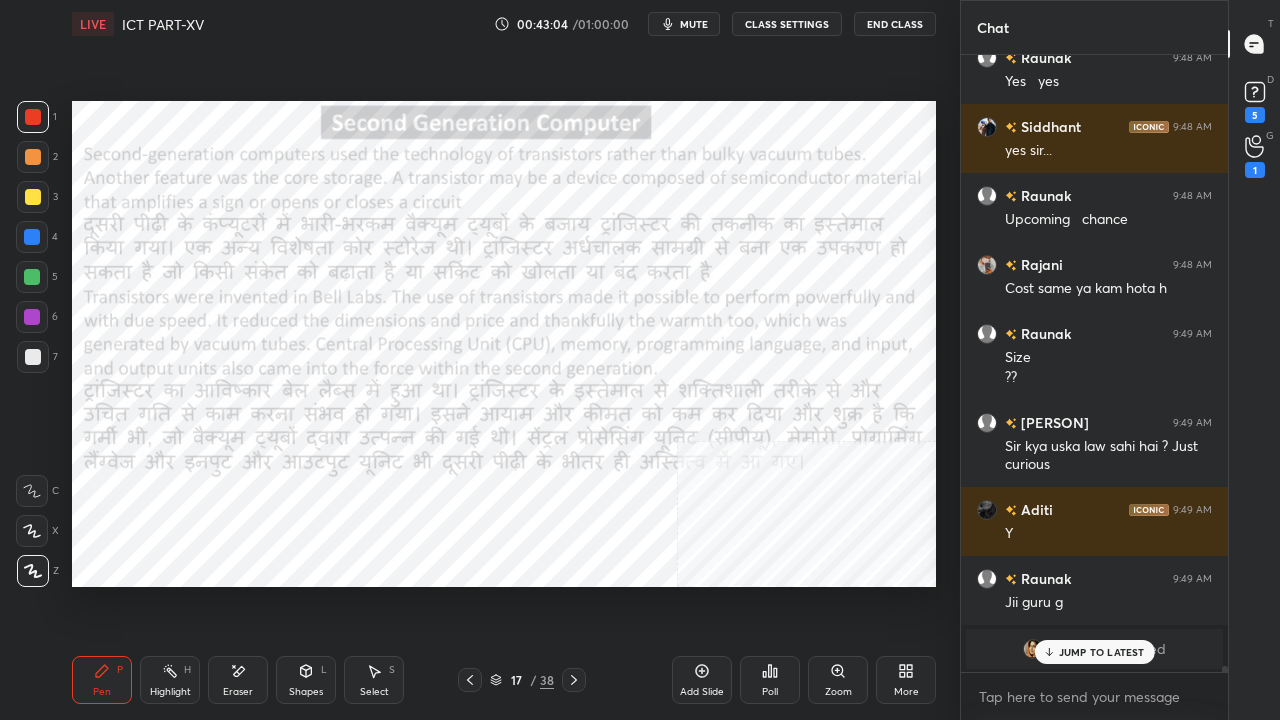 click 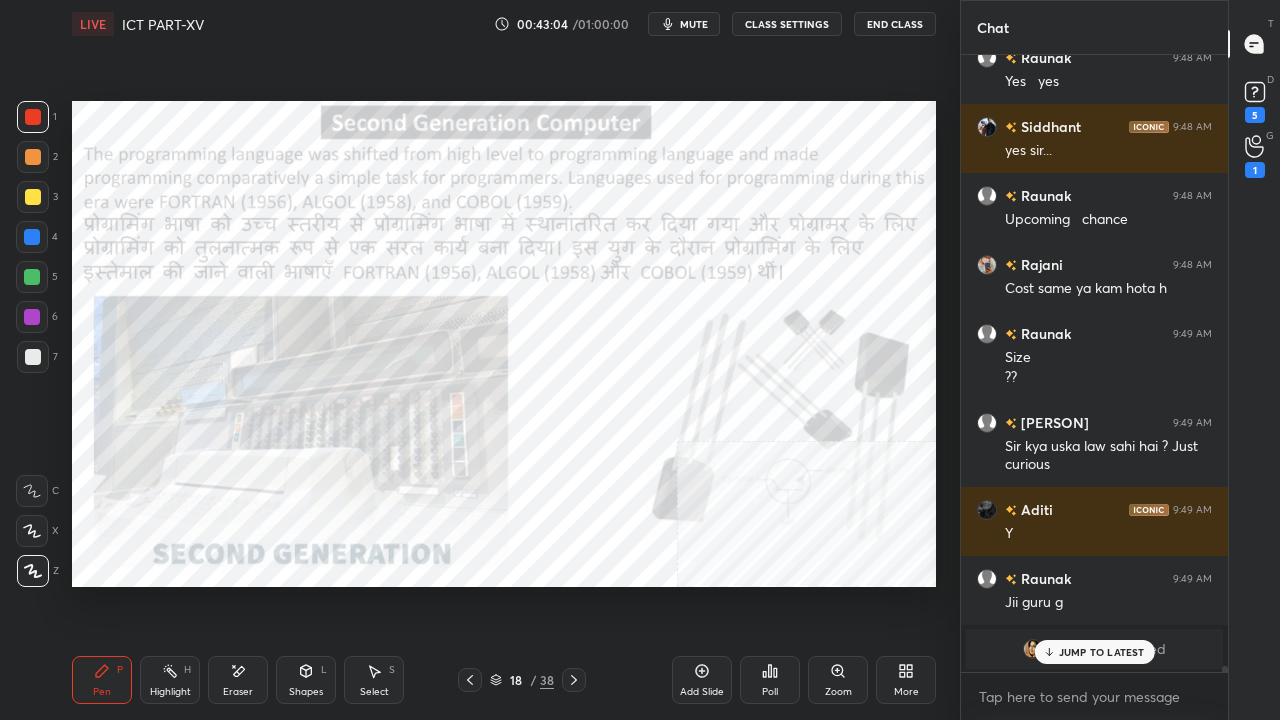 click 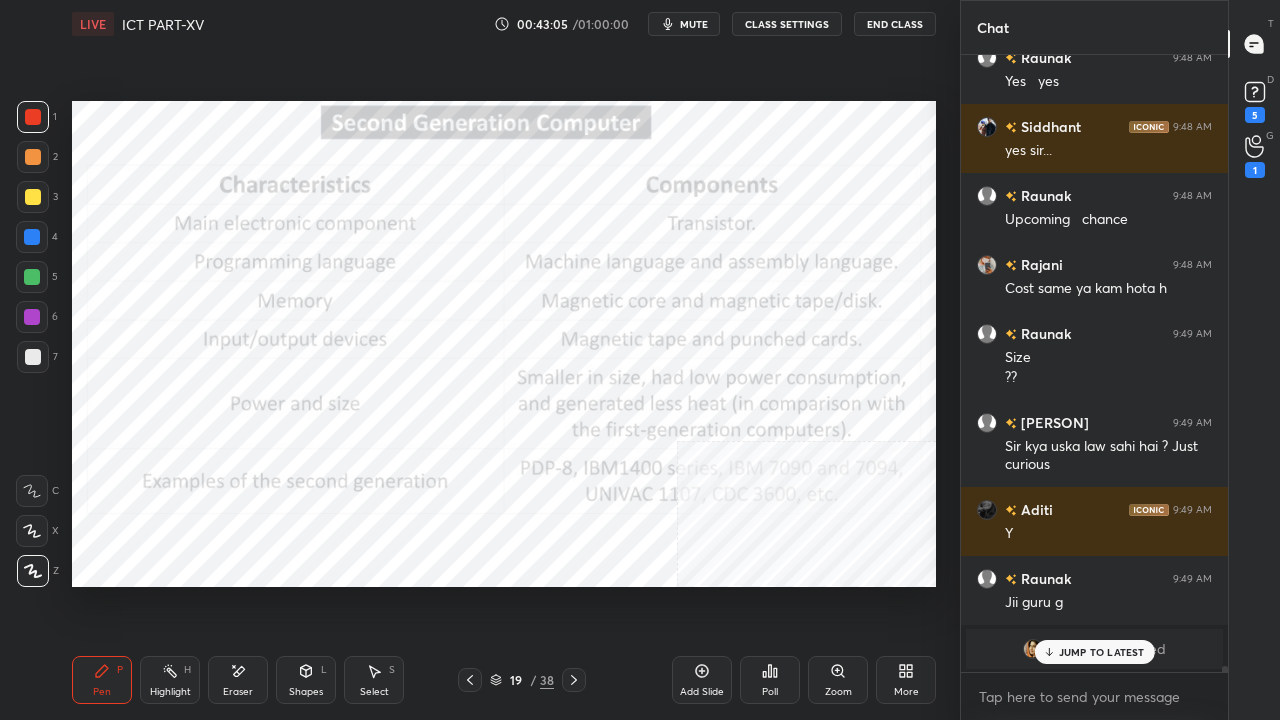 click 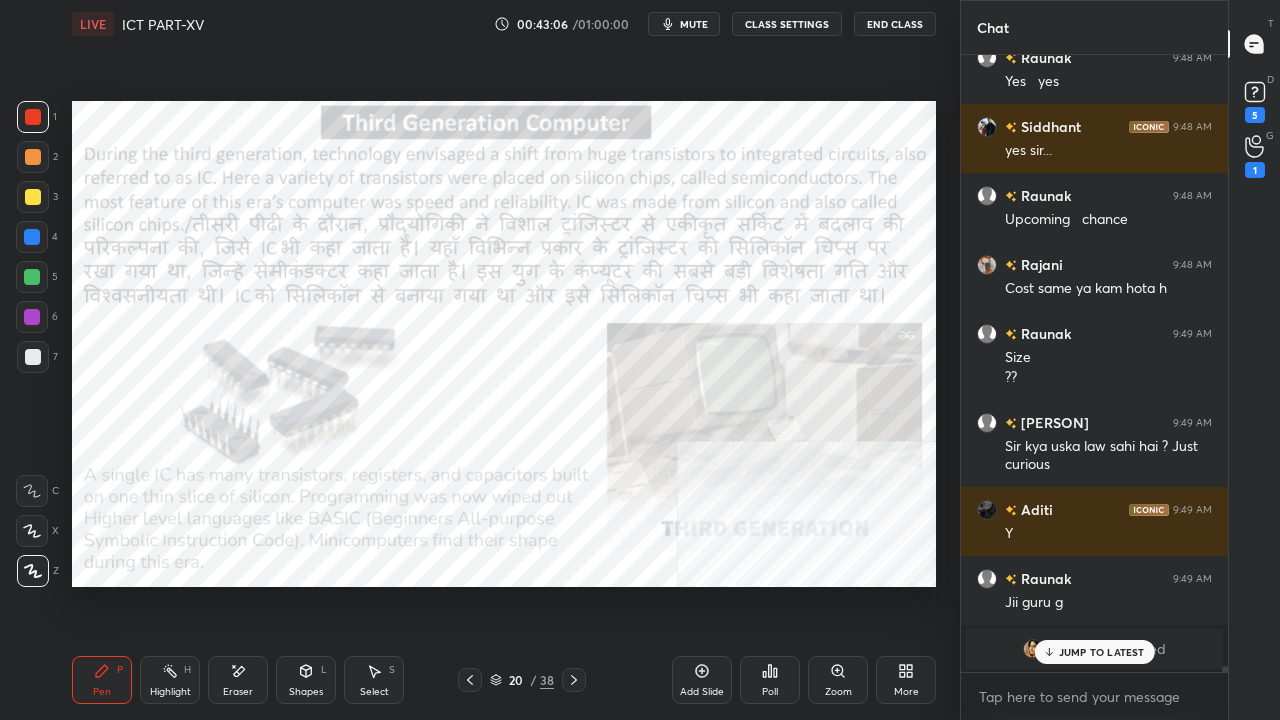 click 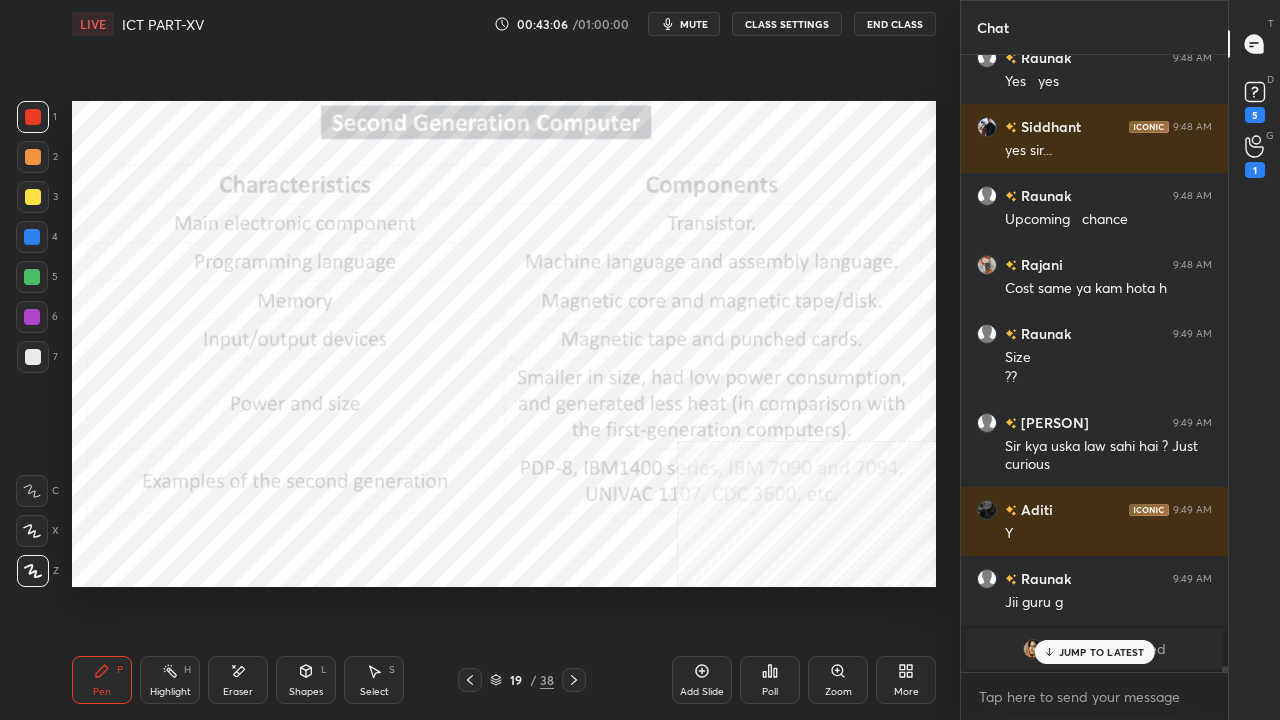 click 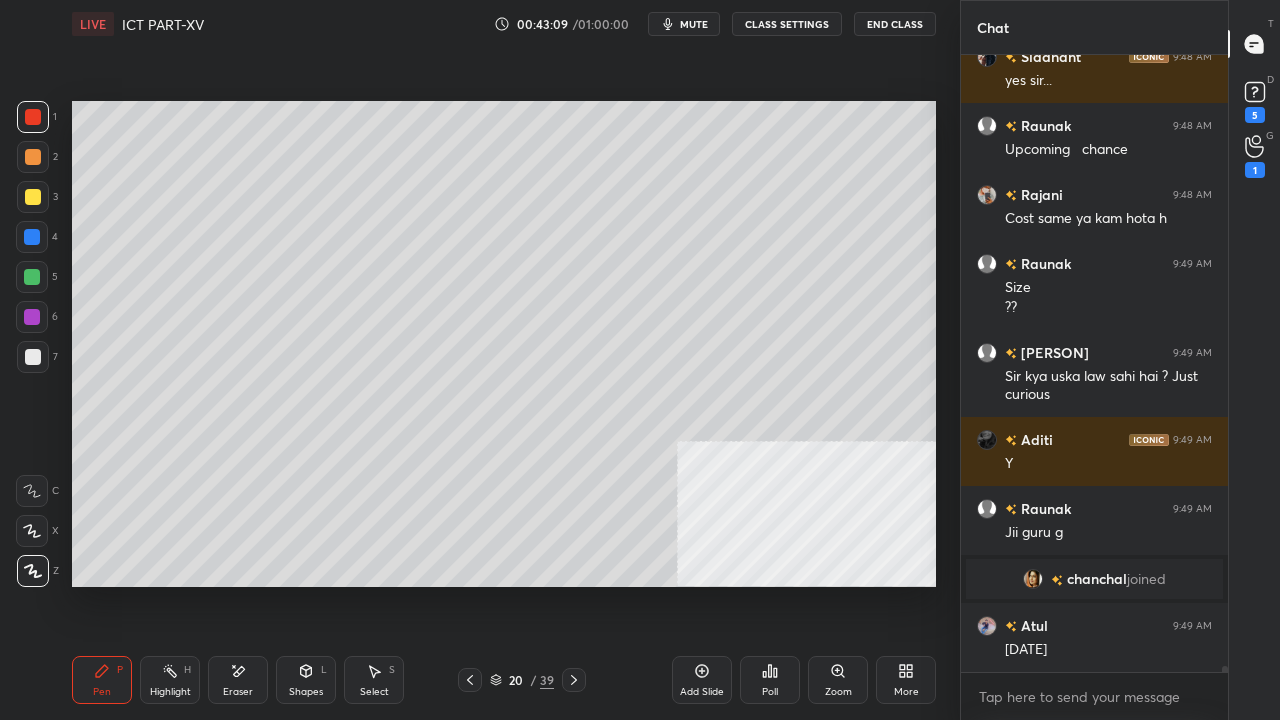 scroll, scrollTop: 64928, scrollLeft: 0, axis: vertical 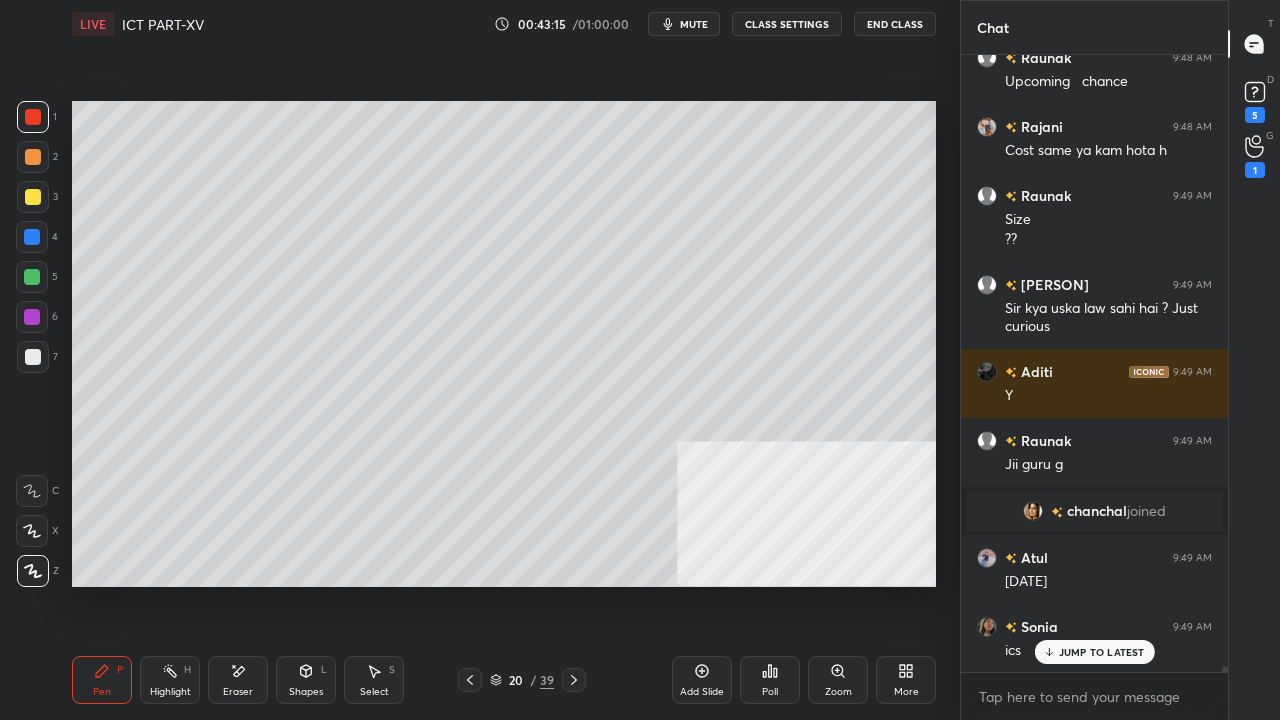 click at bounding box center [33, 197] 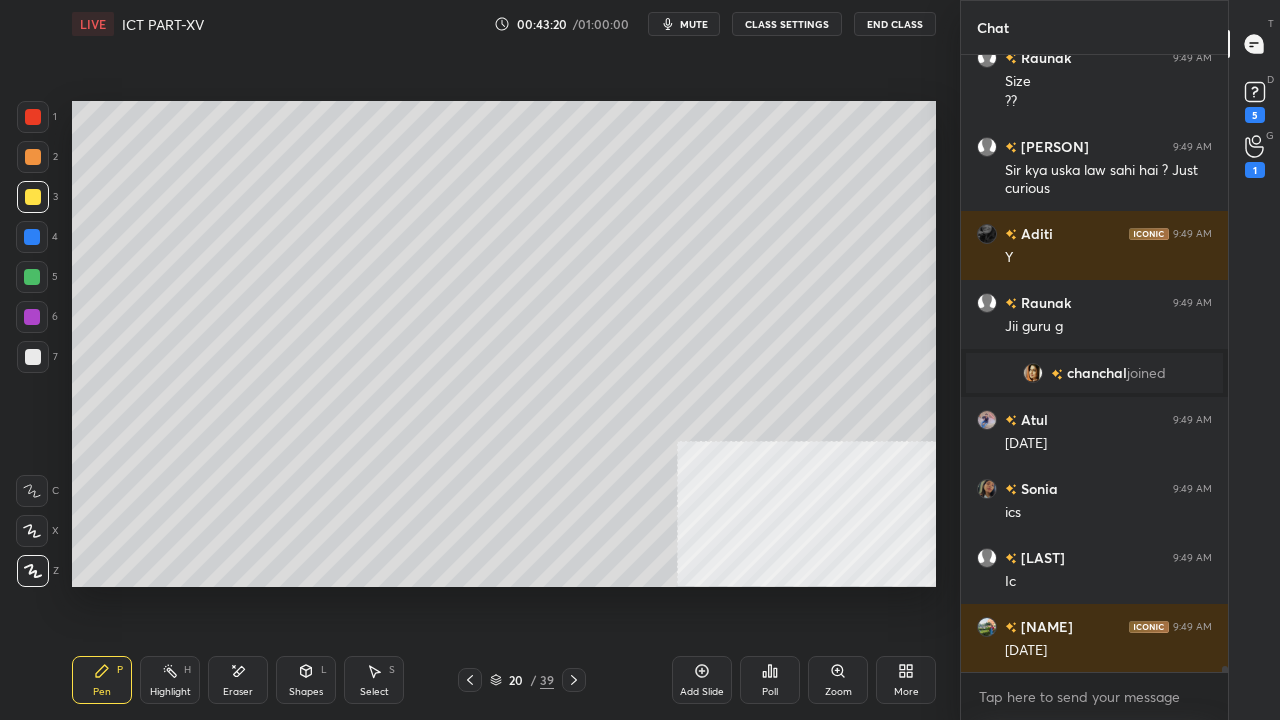 scroll, scrollTop: 65172, scrollLeft: 0, axis: vertical 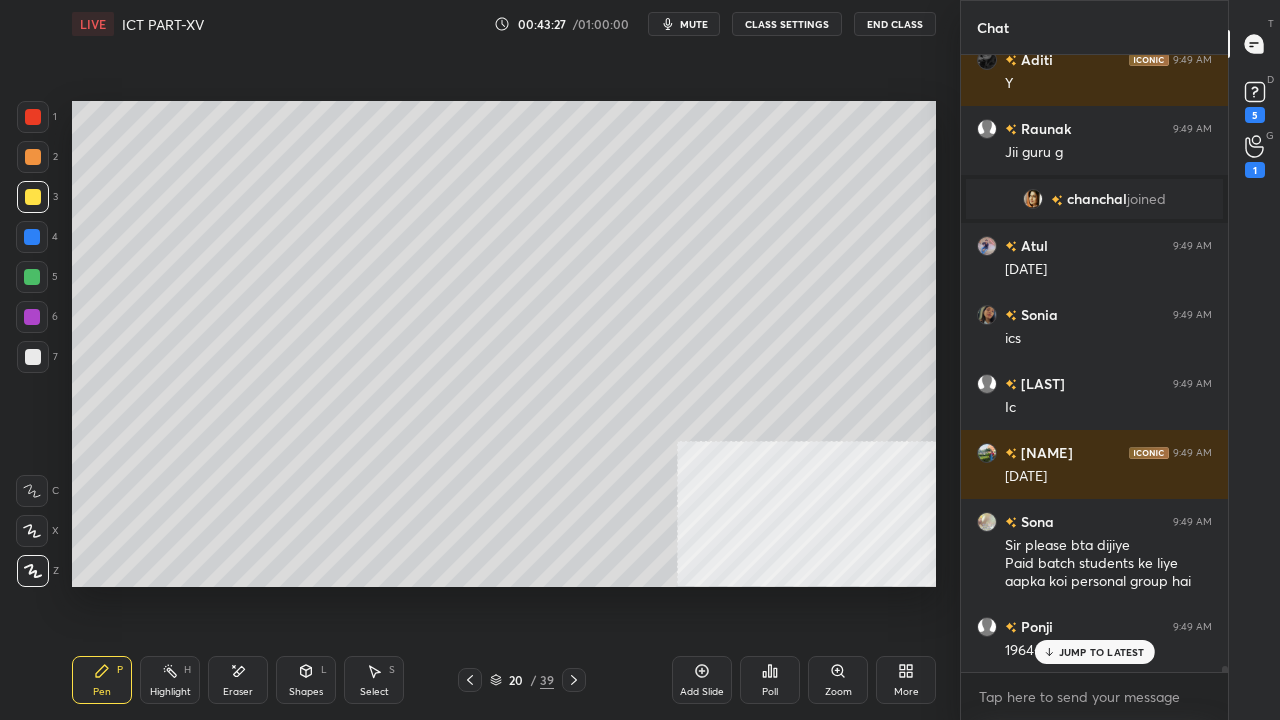 click at bounding box center [33, 197] 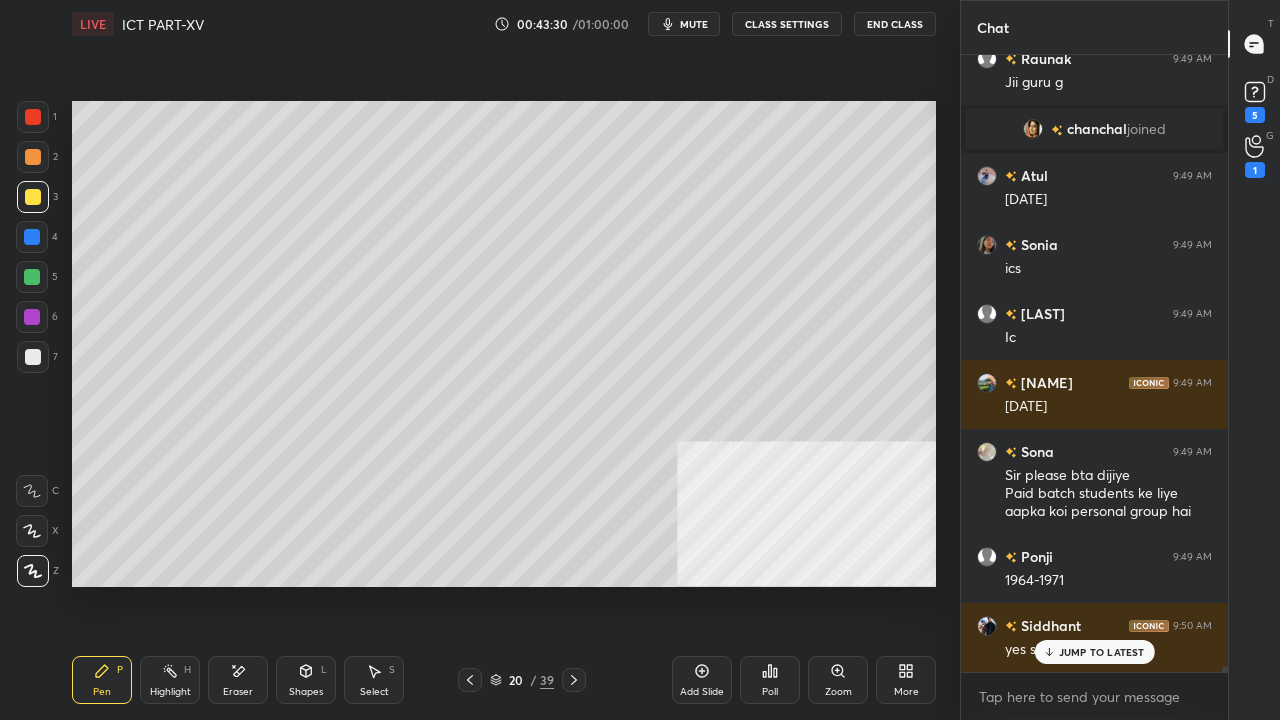 scroll, scrollTop: 65378, scrollLeft: 0, axis: vertical 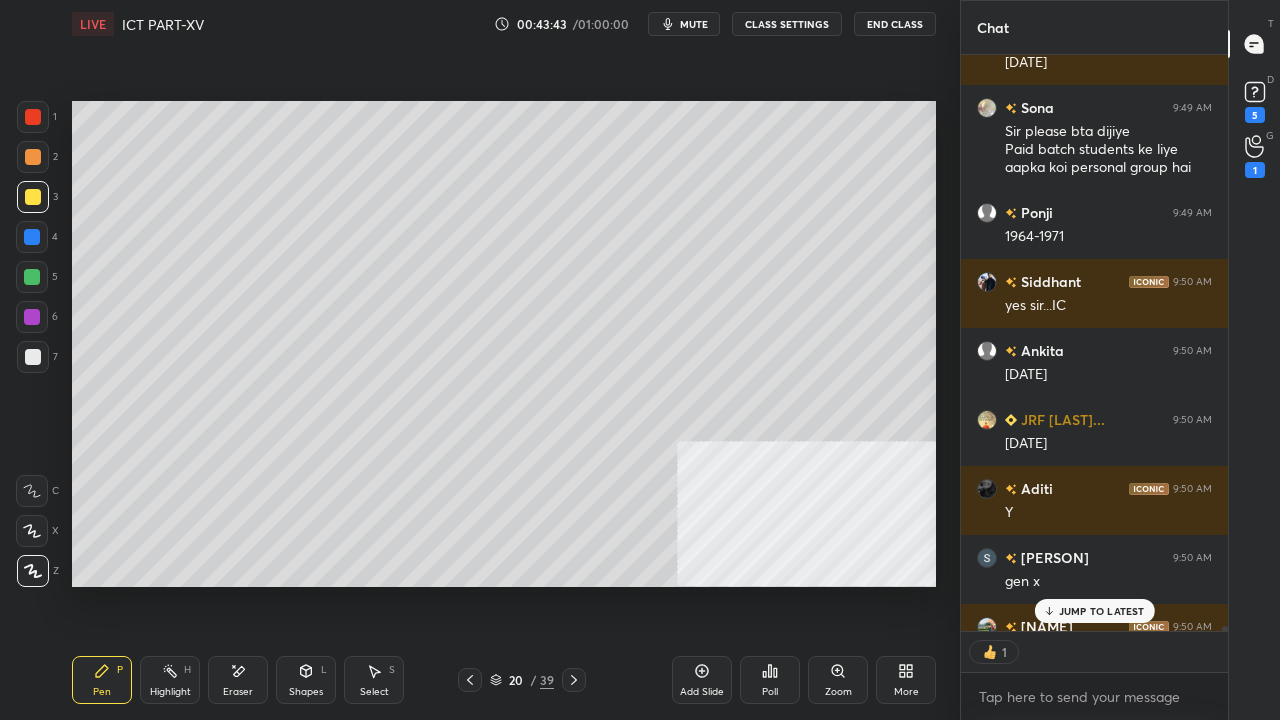 click at bounding box center [33, 117] 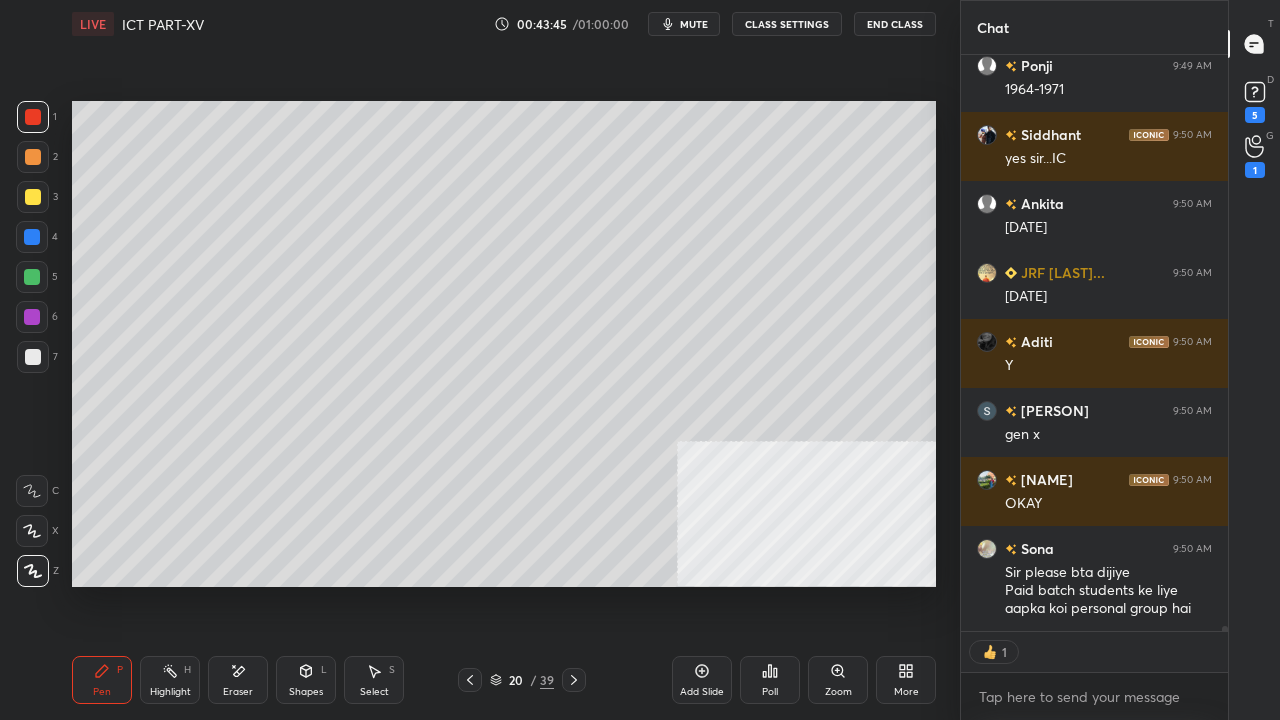 scroll, scrollTop: 65870, scrollLeft: 0, axis: vertical 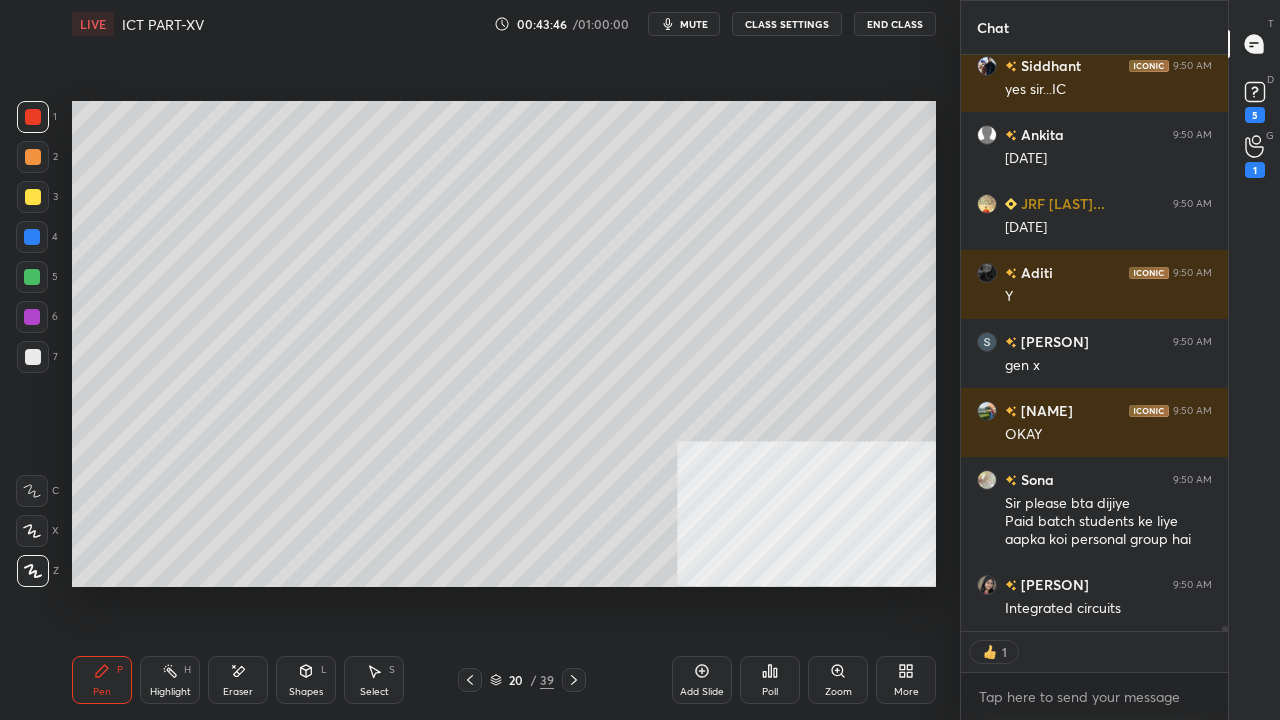click at bounding box center (33, 197) 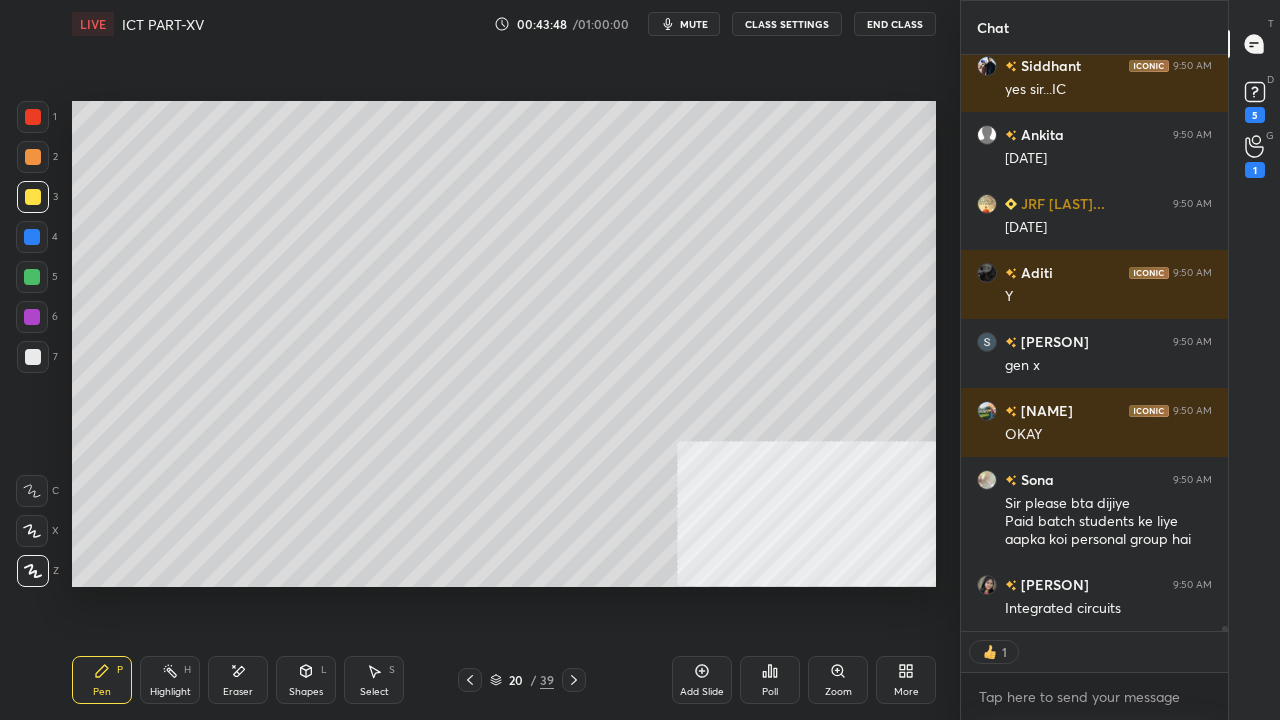 click on "CLASS SETTINGS" at bounding box center (787, 24) 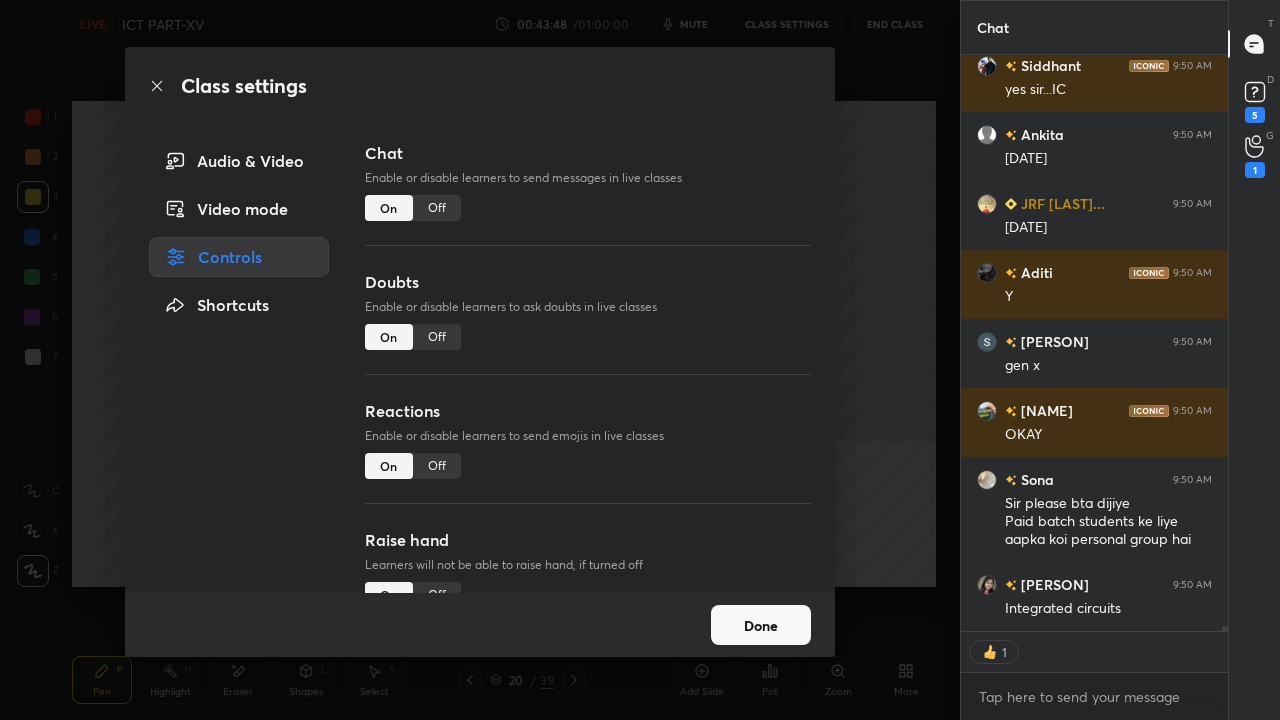 scroll, scrollTop: 65939, scrollLeft: 0, axis: vertical 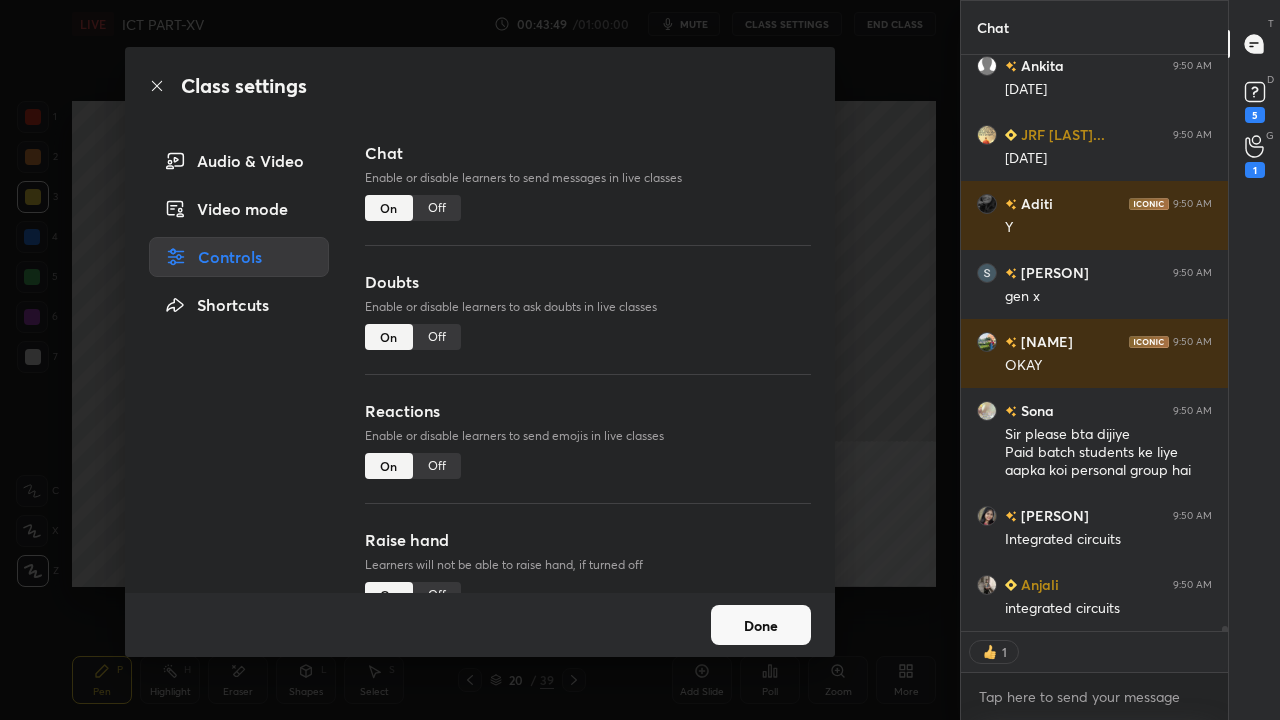 click on "Off" at bounding box center (437, 466) 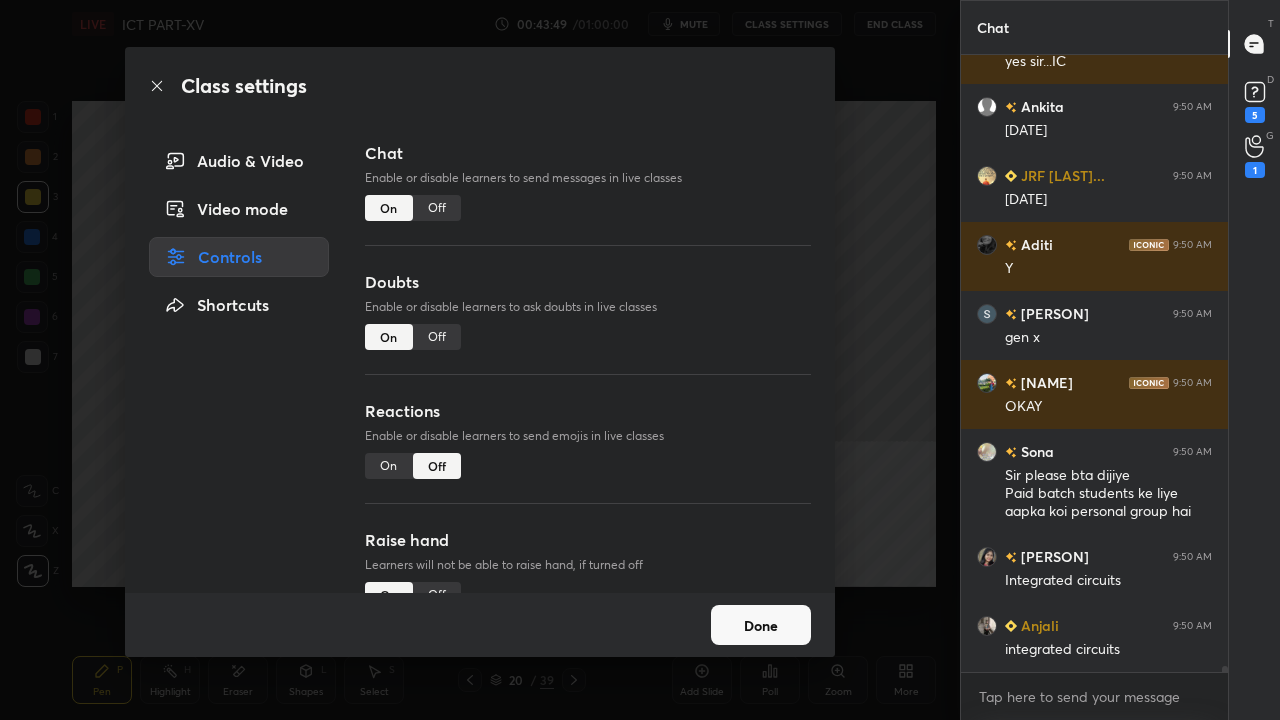 scroll, scrollTop: 6, scrollLeft: 6, axis: both 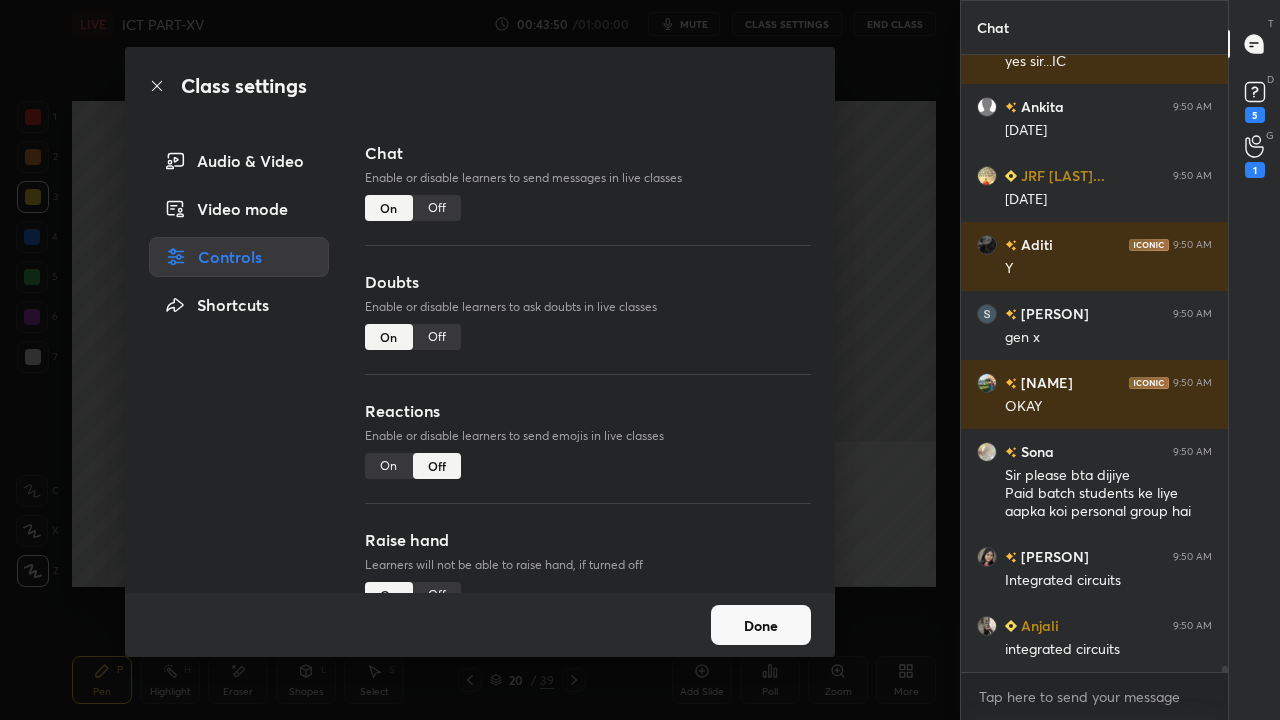 click on "On" at bounding box center (389, 466) 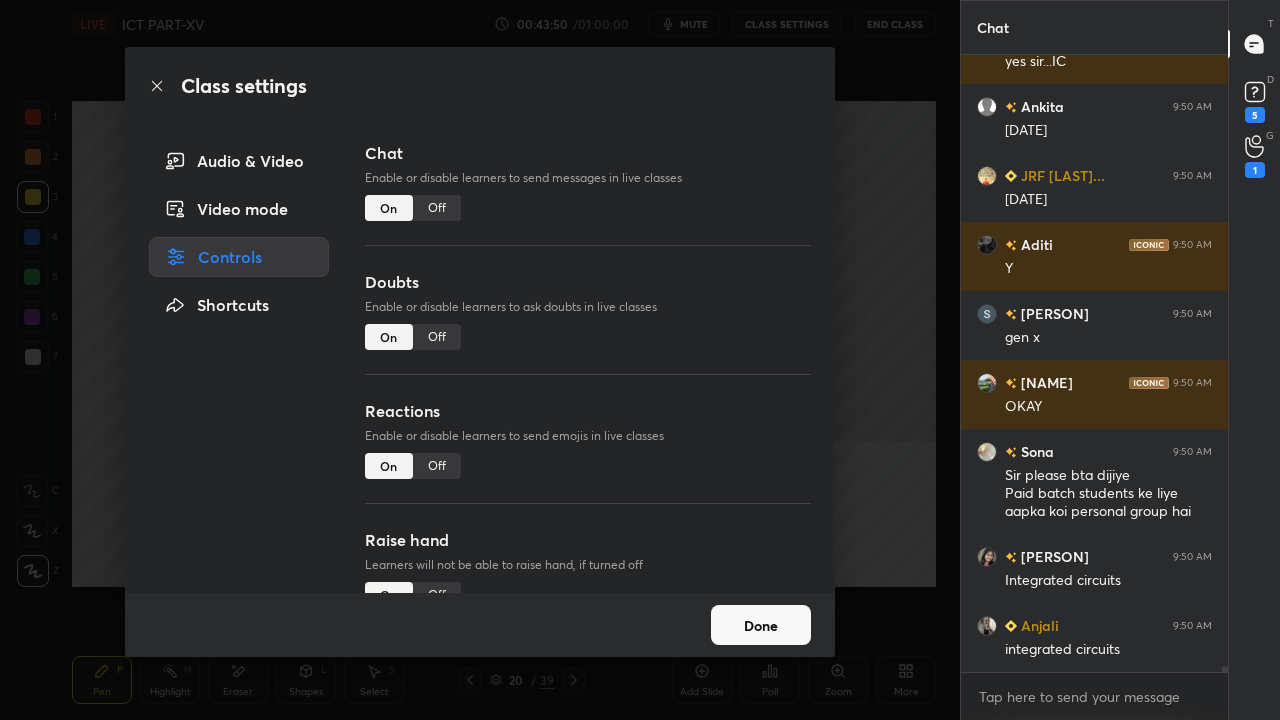 type on "x" 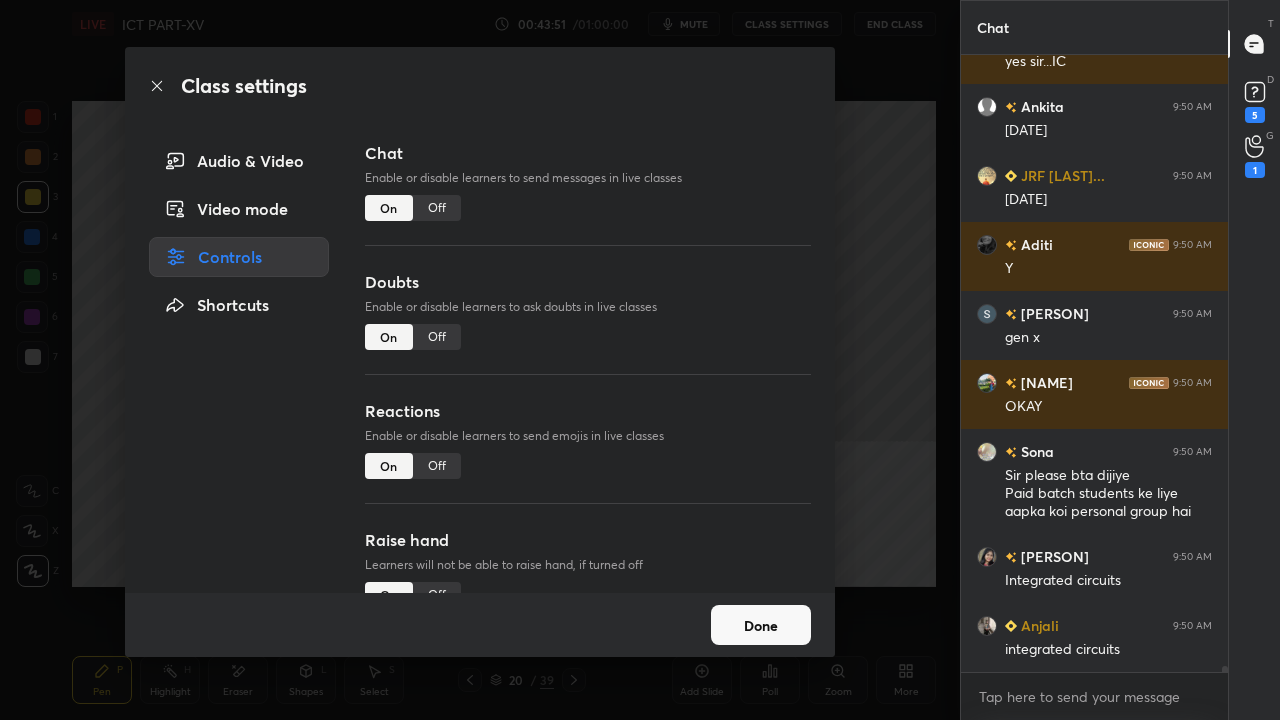 click on "Off" at bounding box center [437, 208] 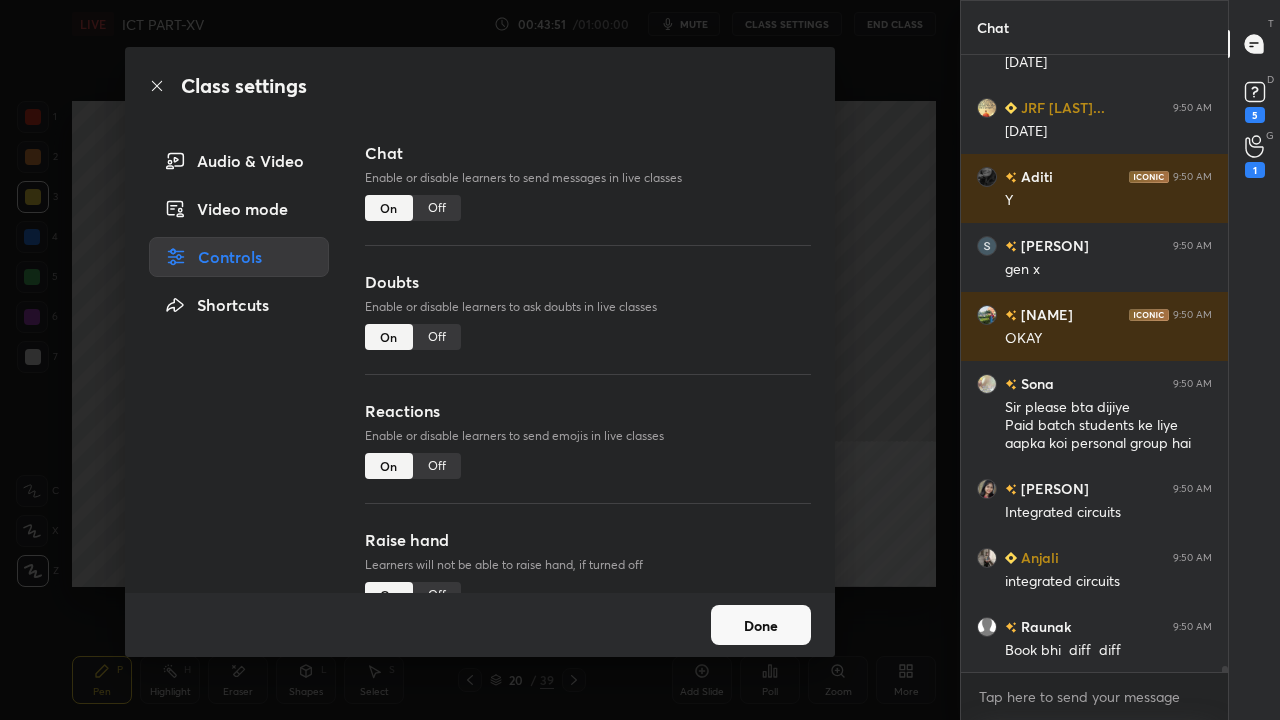 scroll, scrollTop: 64970, scrollLeft: 0, axis: vertical 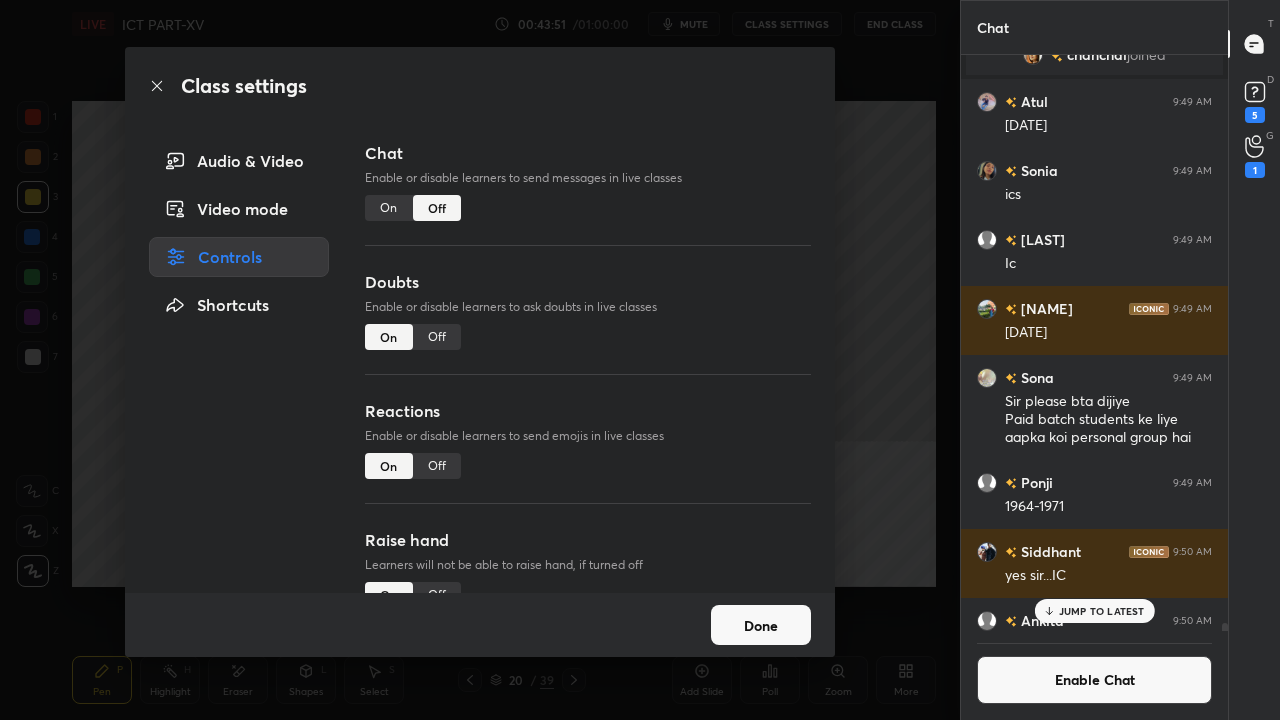 click 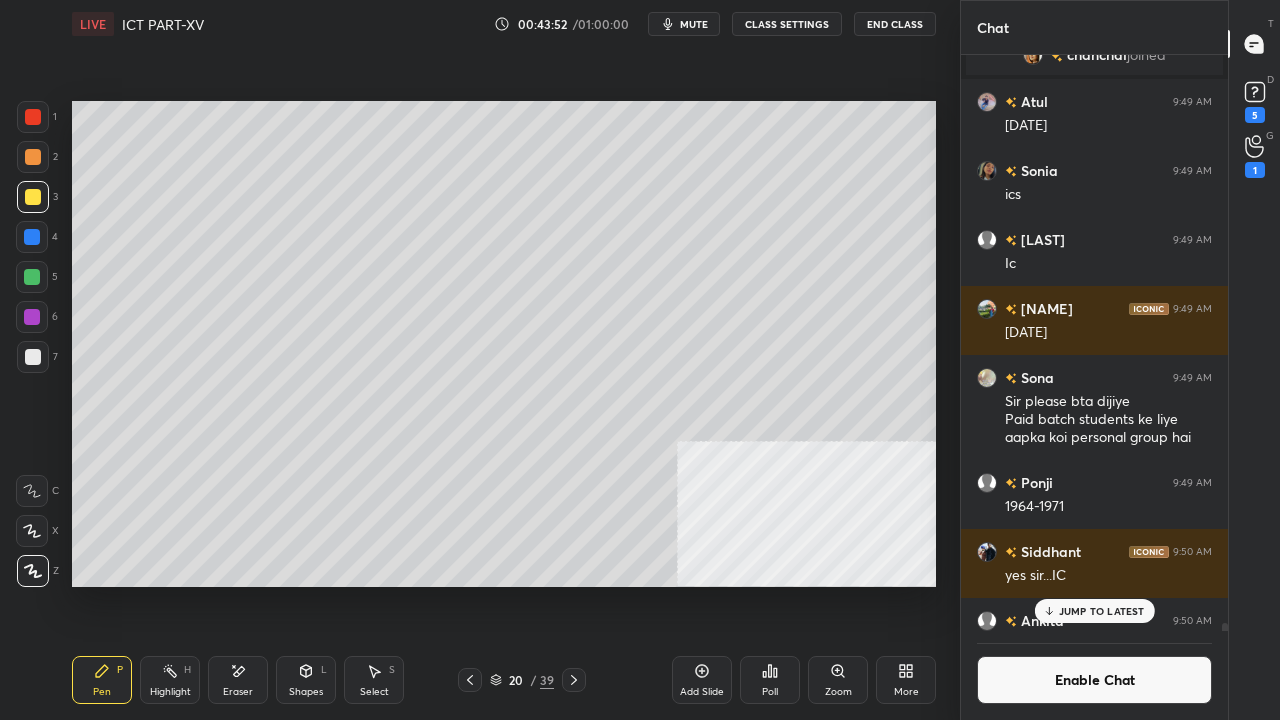 click on "JUMP TO LATEST" at bounding box center (1102, 611) 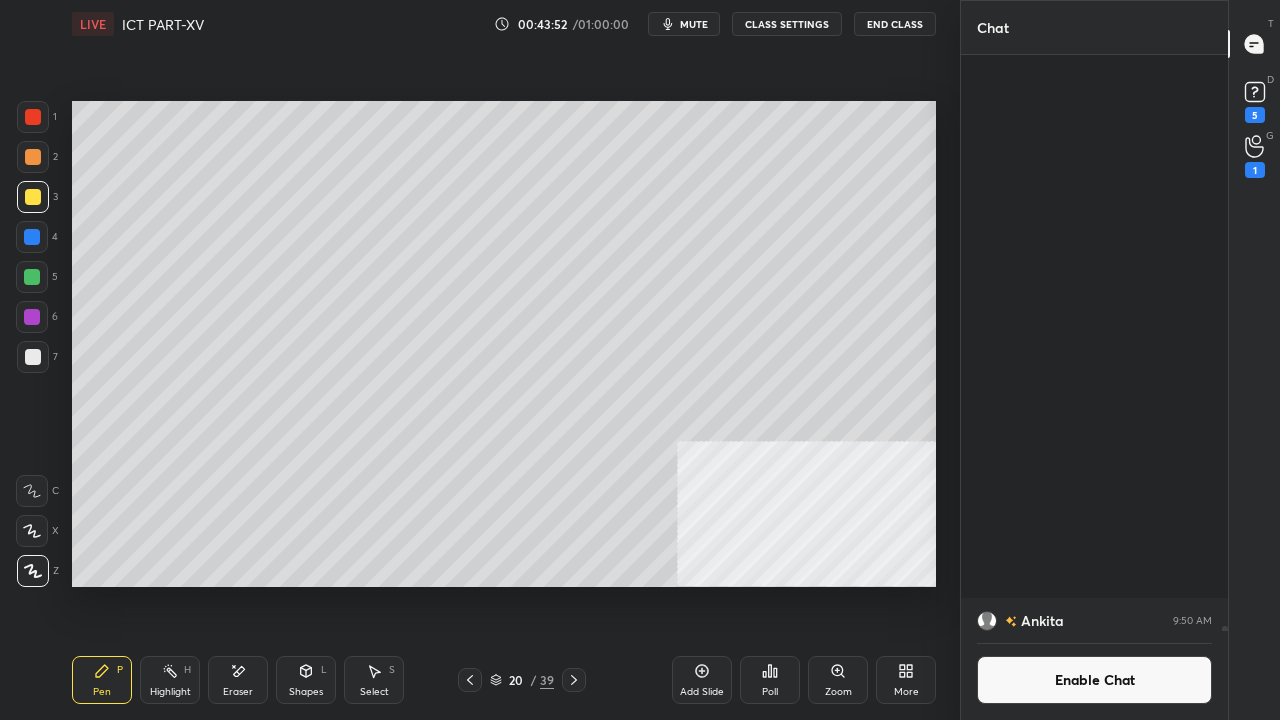 scroll, scrollTop: 65594, scrollLeft: 0, axis: vertical 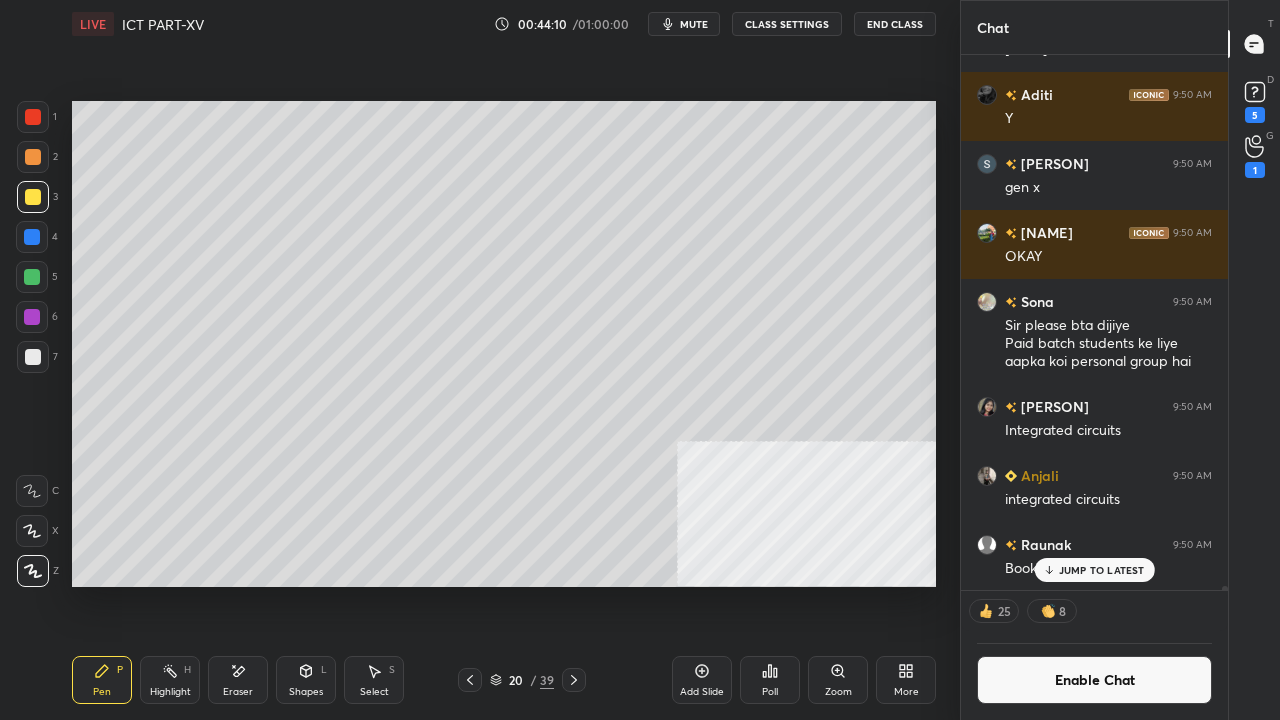 drag, startPoint x: 28, startPoint y: 239, endPoint x: 70, endPoint y: 246, distance: 42.579338 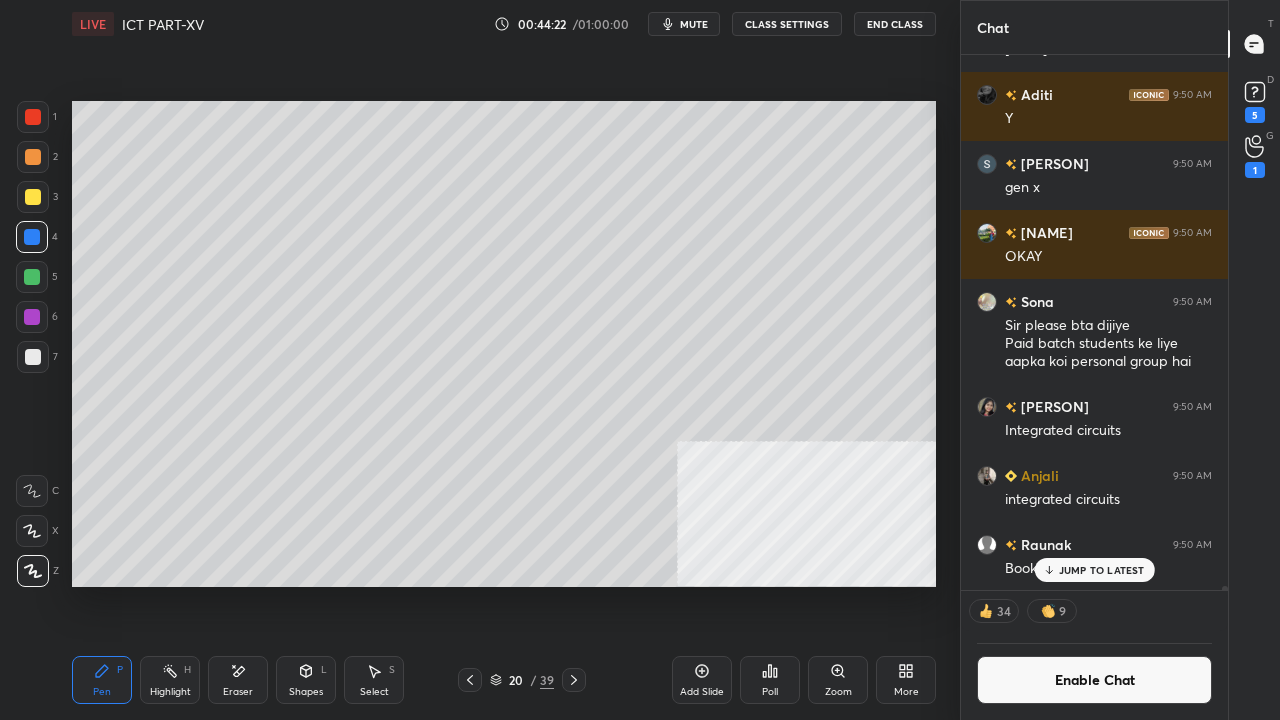 click on "JUMP TO LATEST" at bounding box center [1102, 570] 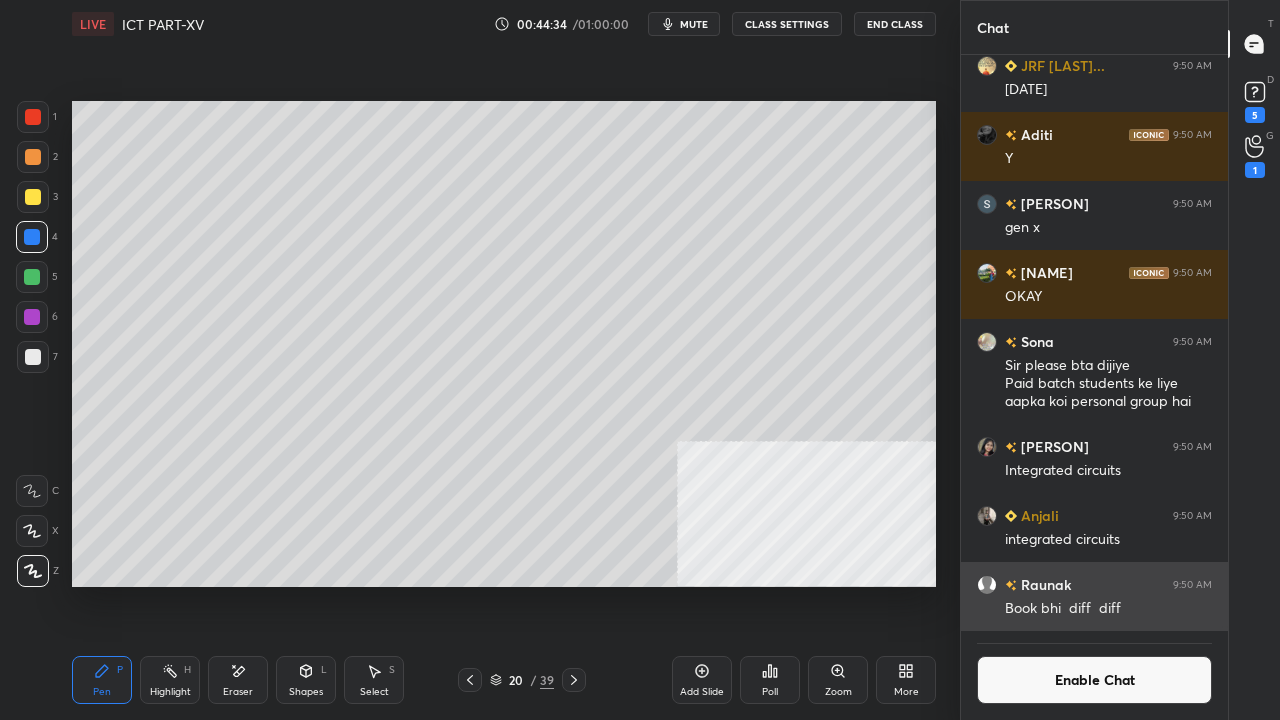 scroll, scrollTop: 6, scrollLeft: 6, axis: both 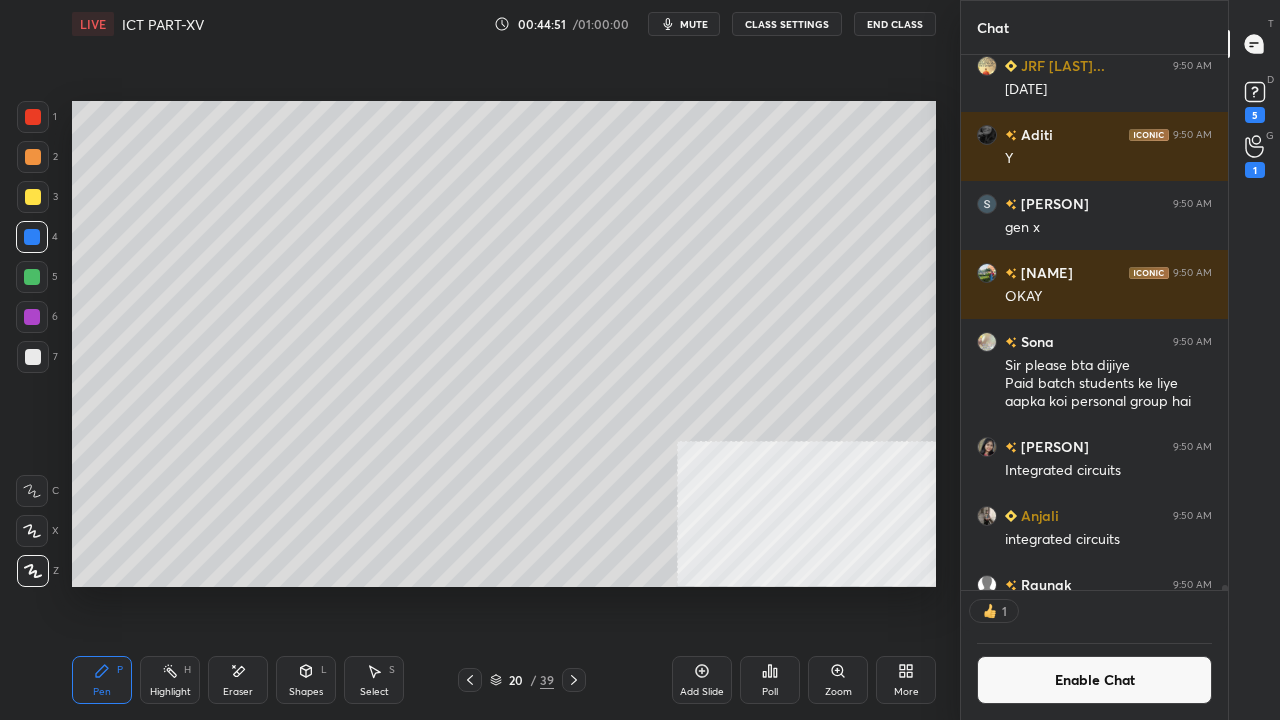 click at bounding box center [33, 357] 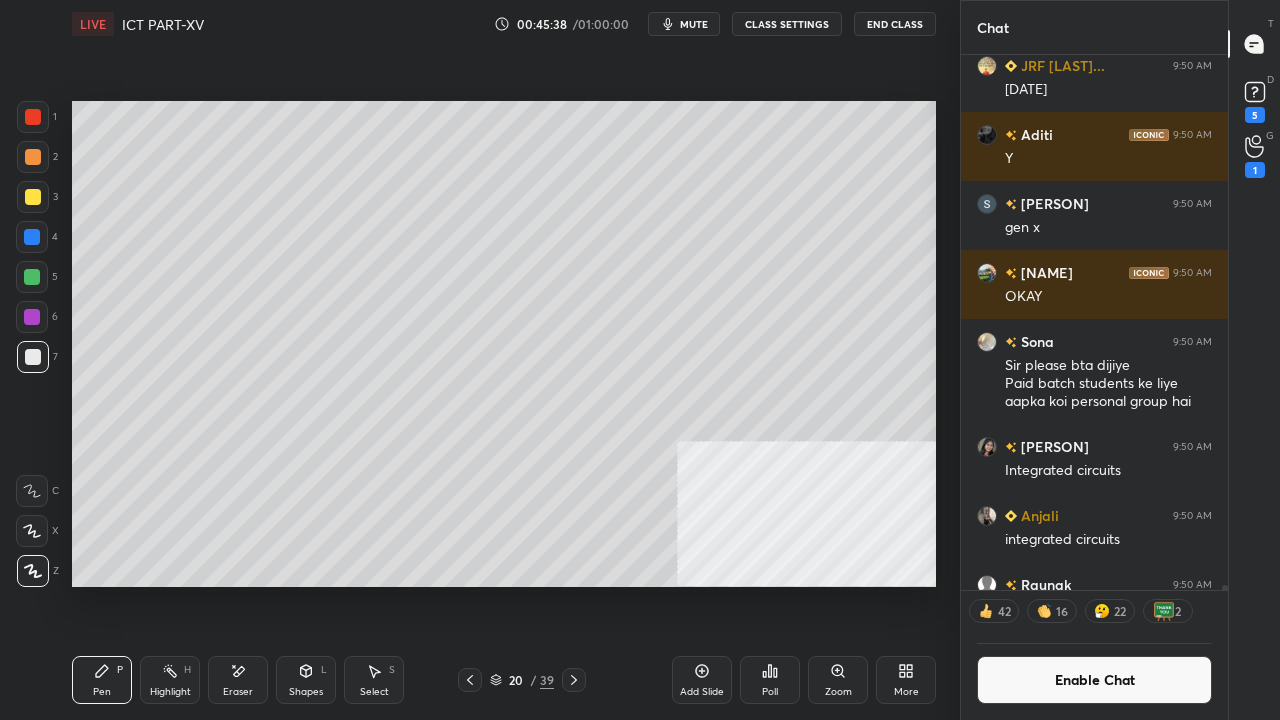 drag, startPoint x: 28, startPoint y: 192, endPoint x: 39, endPoint y: 201, distance: 14.21267 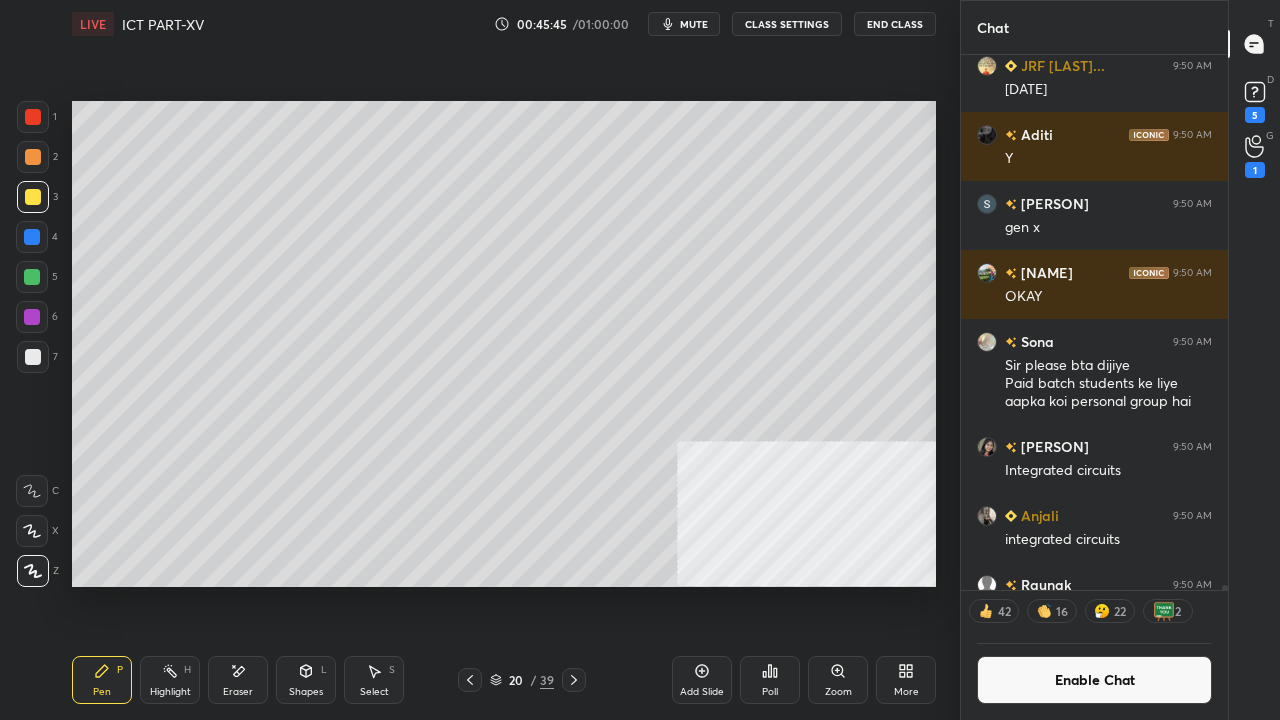 scroll, scrollTop: 6, scrollLeft: 6, axis: both 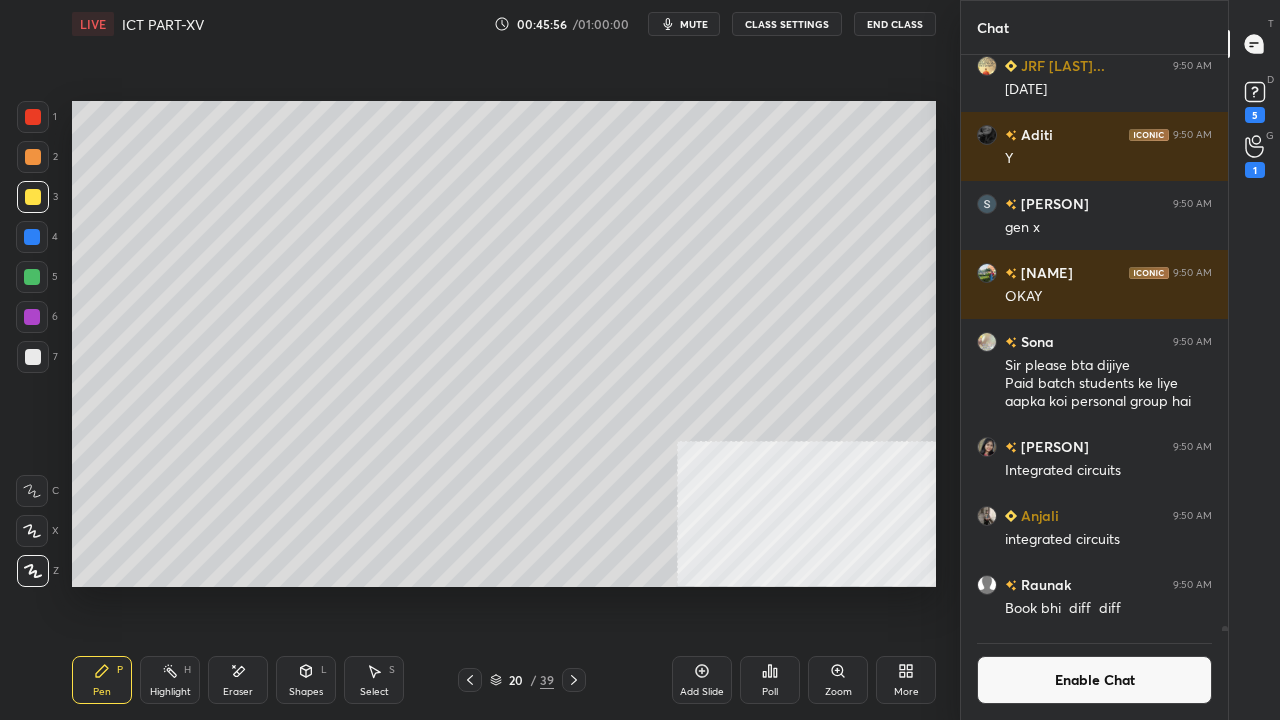 click at bounding box center (32, 237) 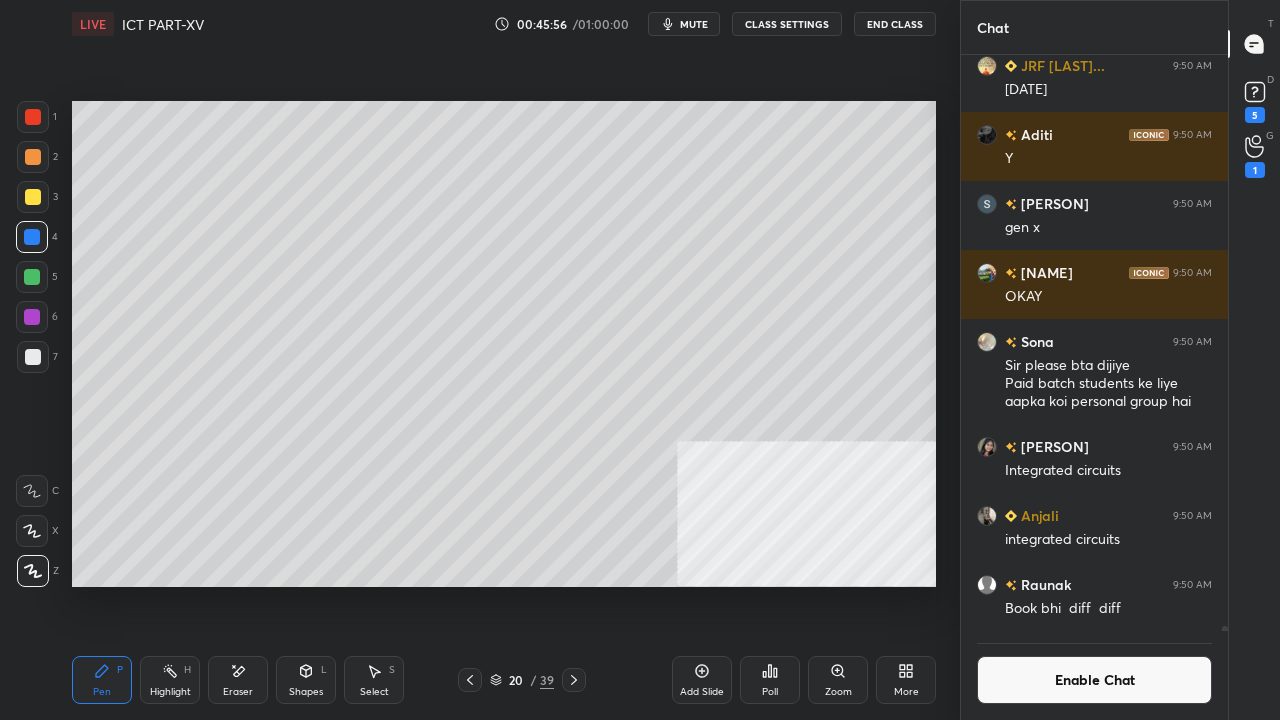 scroll, scrollTop: 529, scrollLeft: 261, axis: both 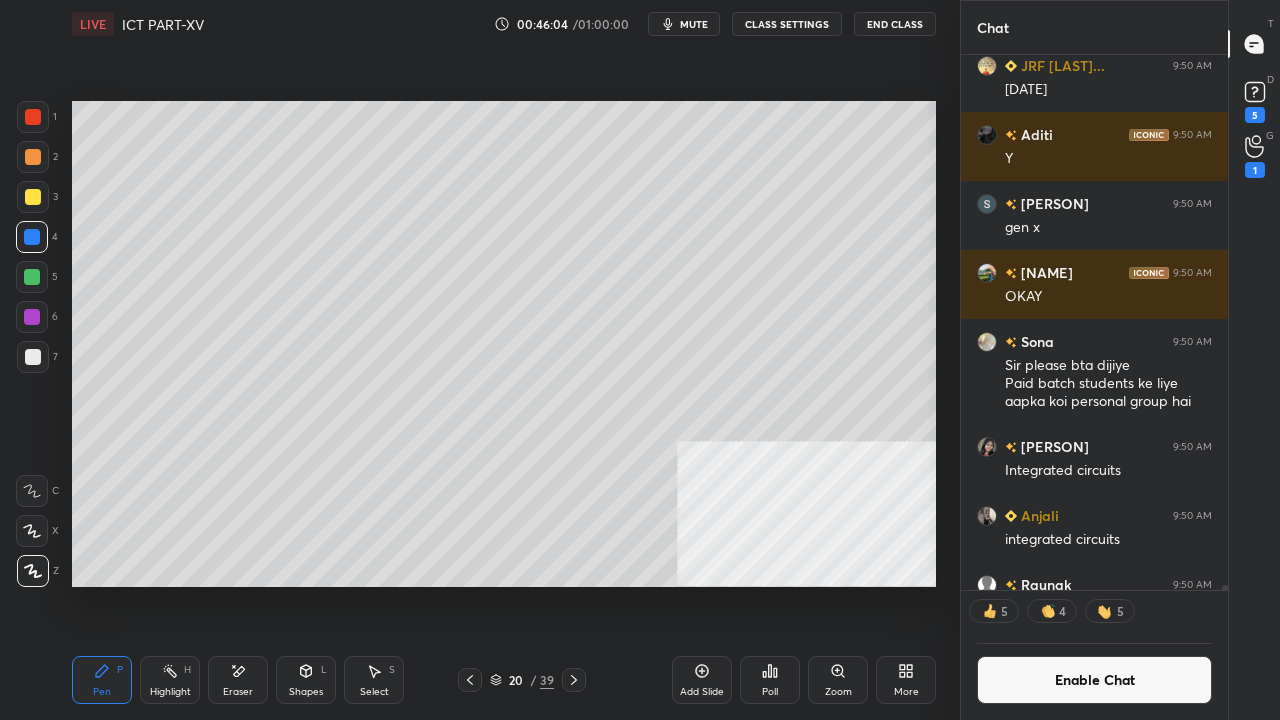 click at bounding box center (33, 357) 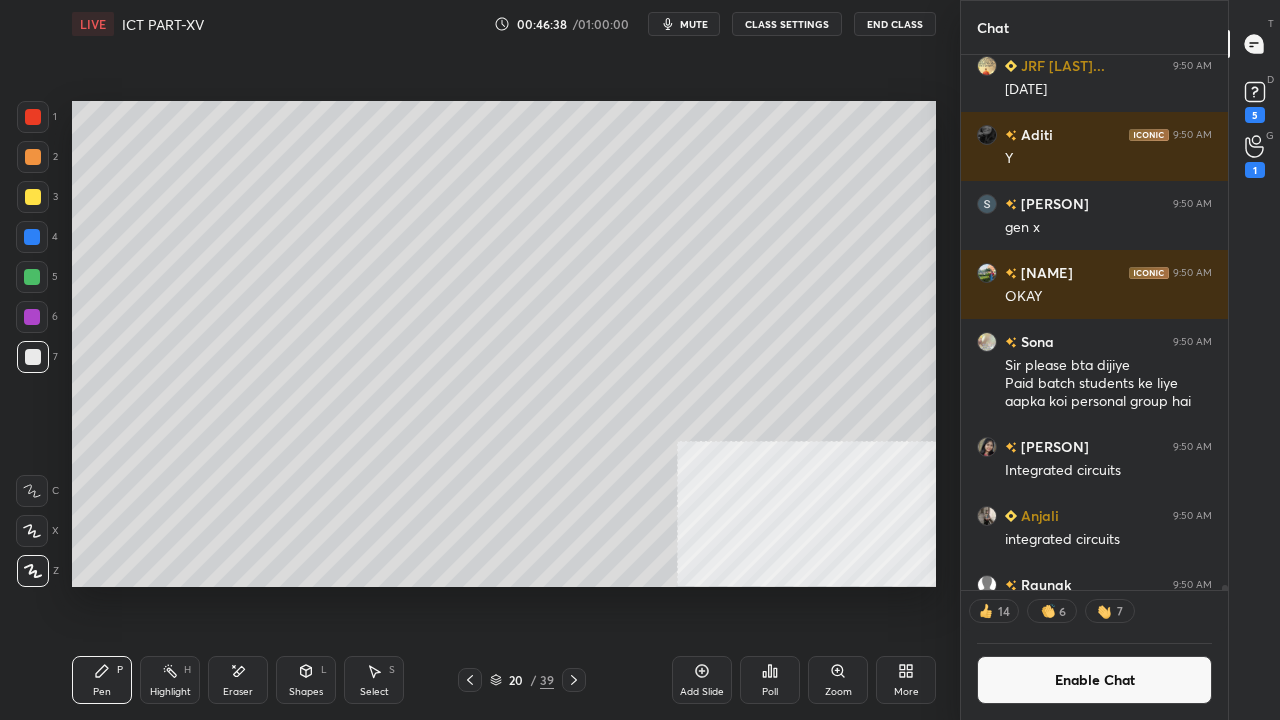 click at bounding box center (33, 117) 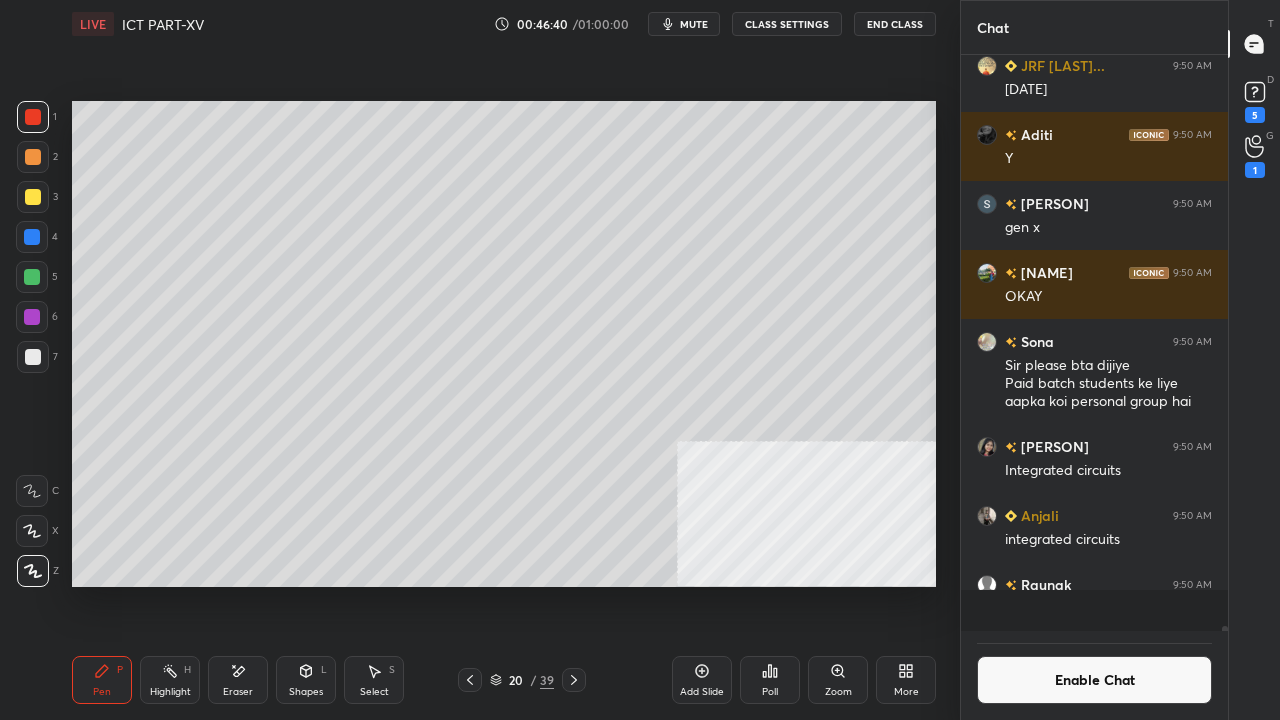 scroll, scrollTop: 6, scrollLeft: 6, axis: both 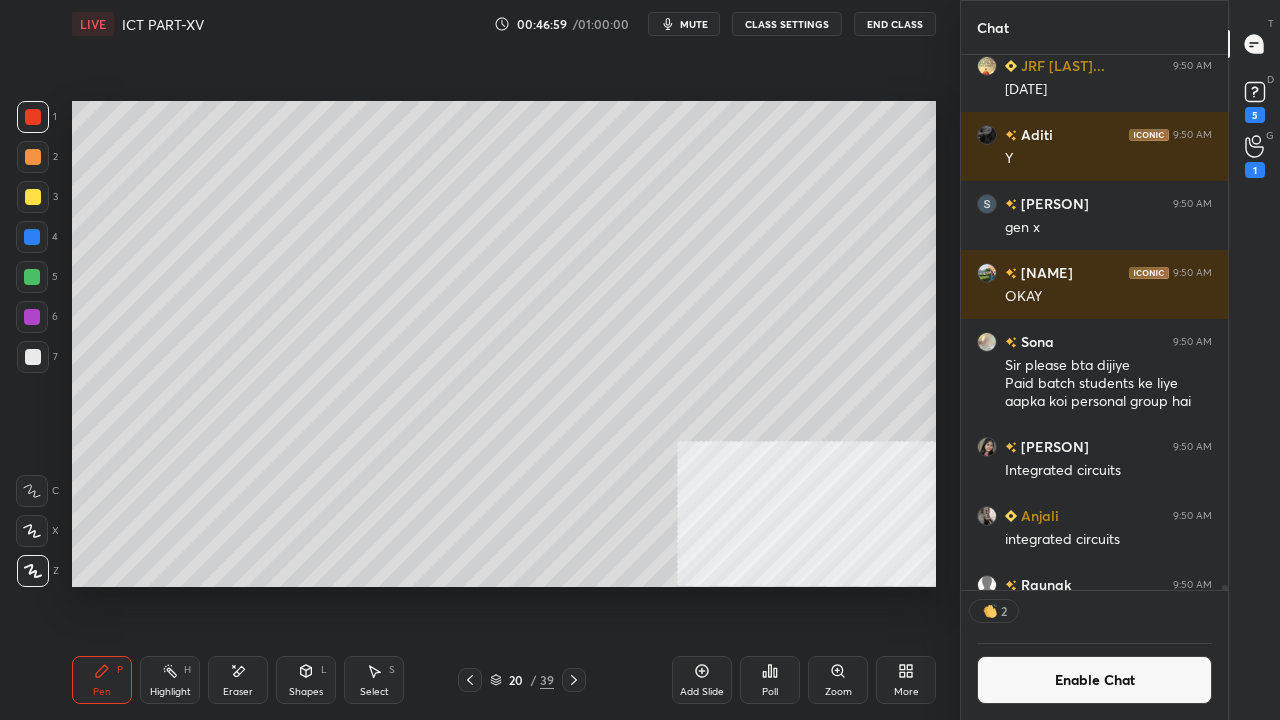 click at bounding box center [32, 277] 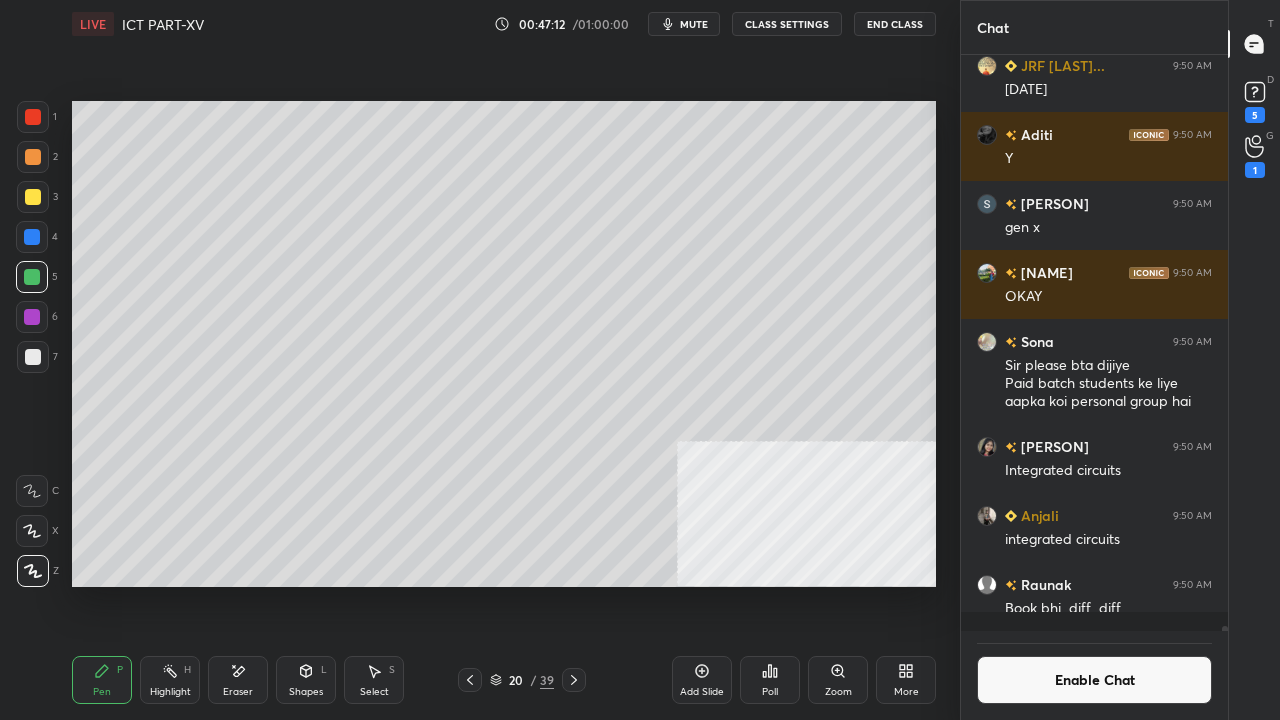scroll, scrollTop: 6, scrollLeft: 6, axis: both 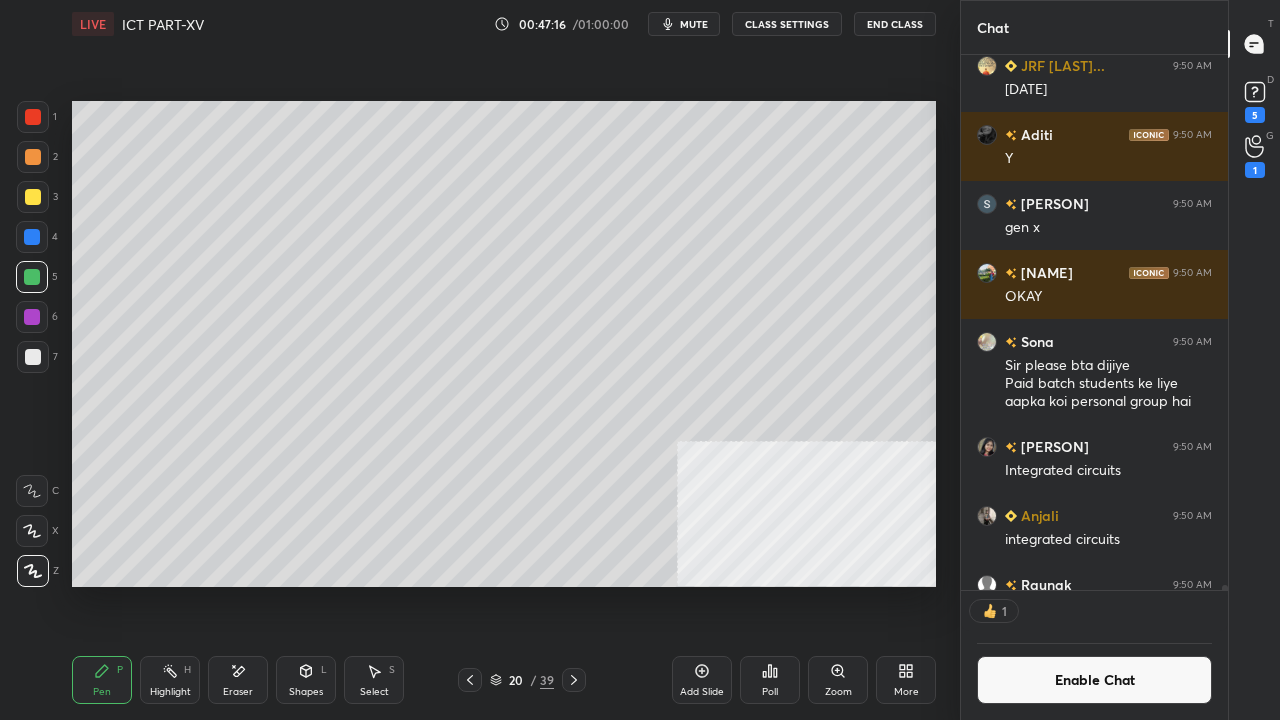 click on "Enable Chat" at bounding box center [1094, 680] 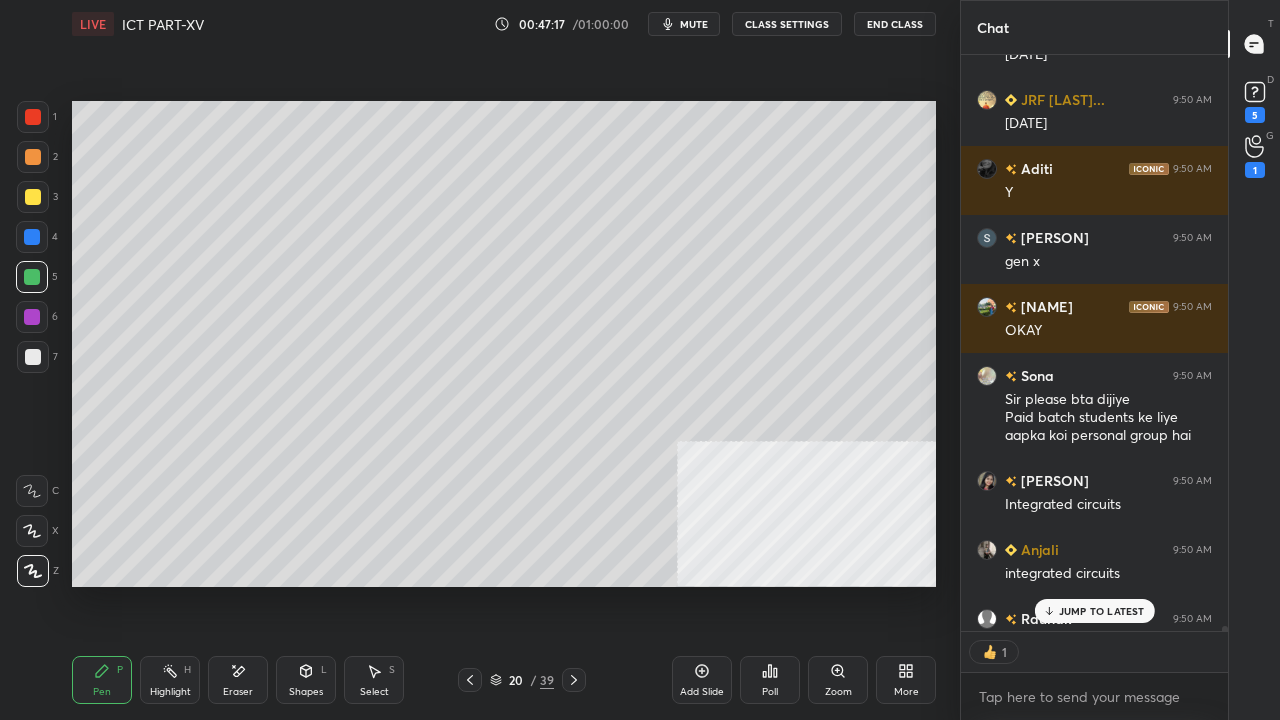 click on "JUMP TO LATEST" at bounding box center [1102, 611] 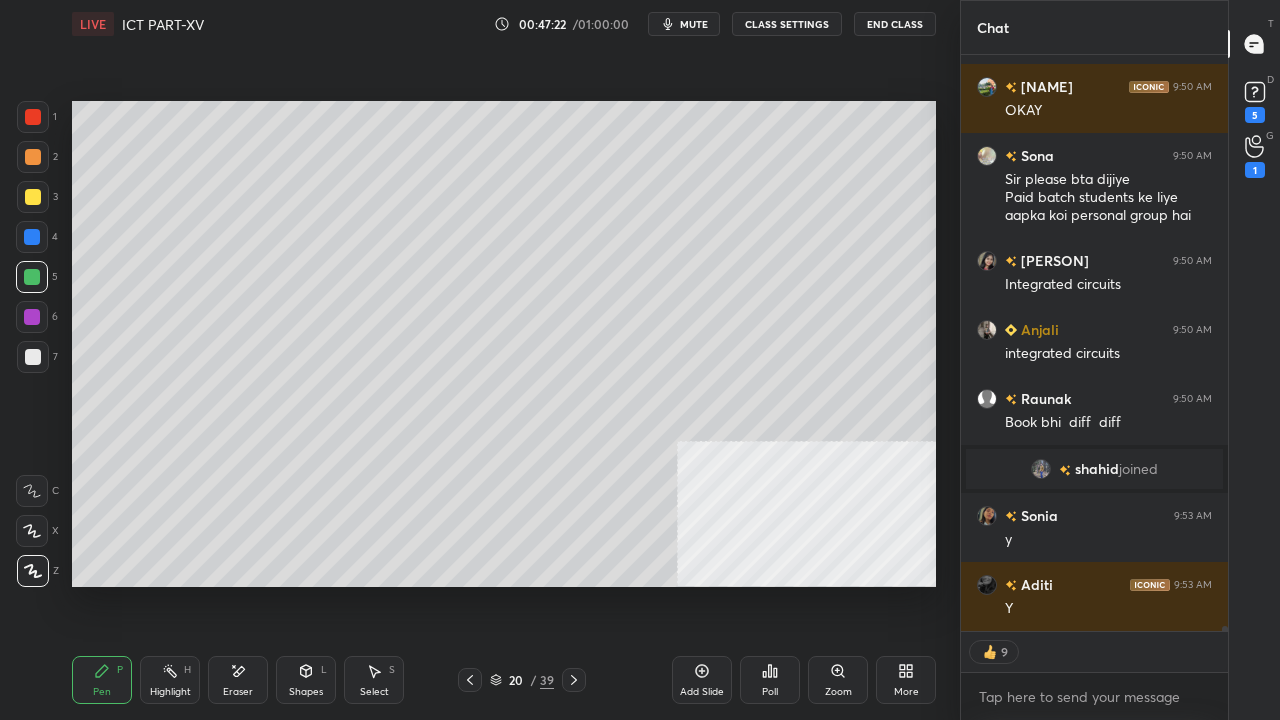 scroll, scrollTop: 65678, scrollLeft: 0, axis: vertical 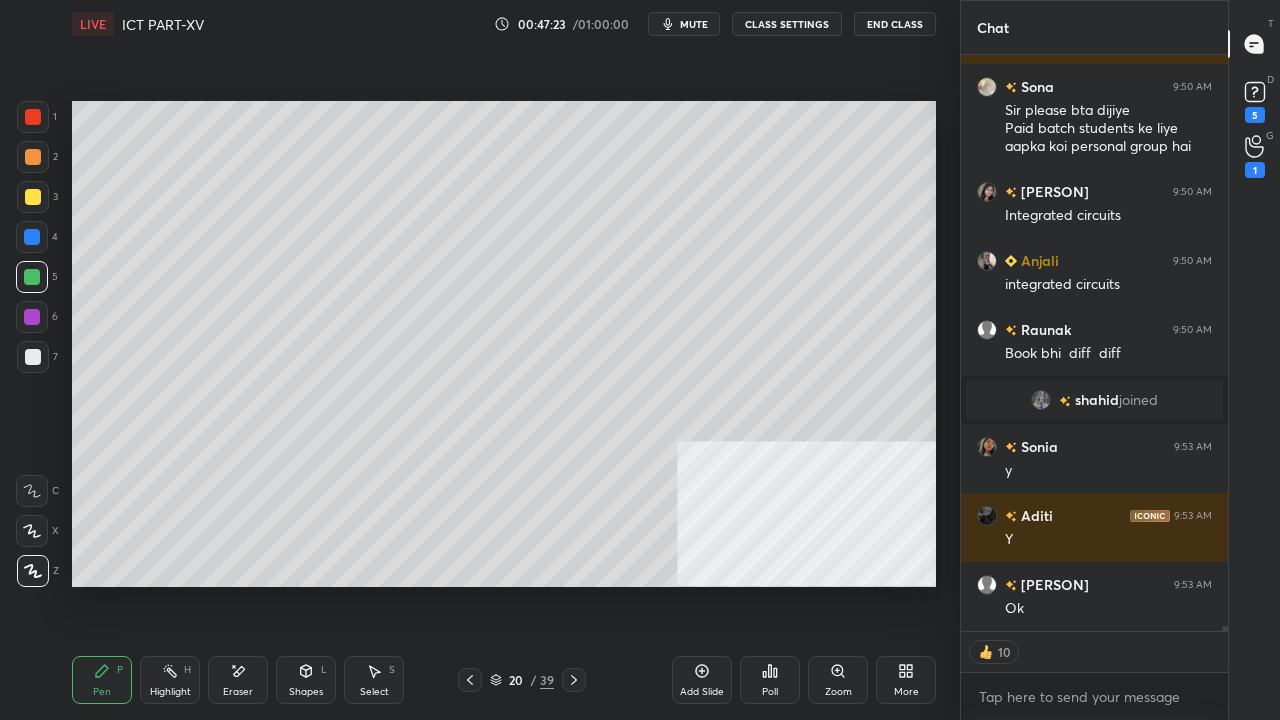 click at bounding box center [33, 117] 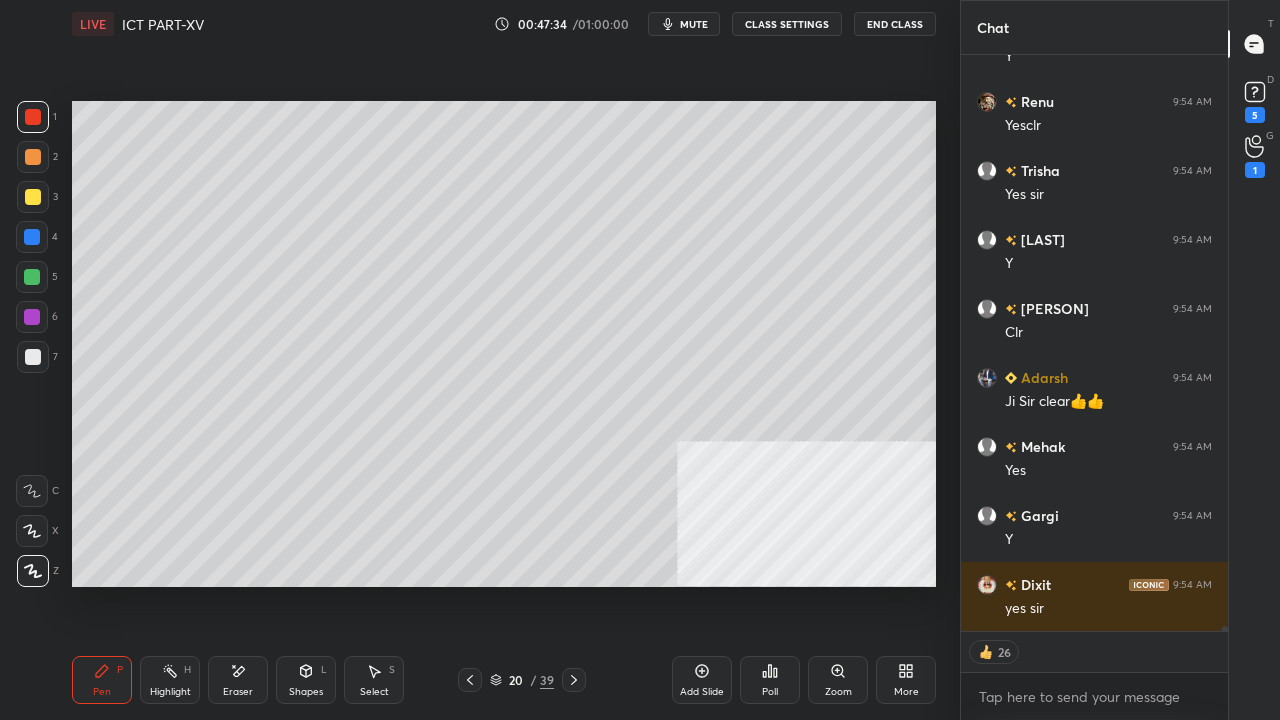 scroll, scrollTop: 67058, scrollLeft: 0, axis: vertical 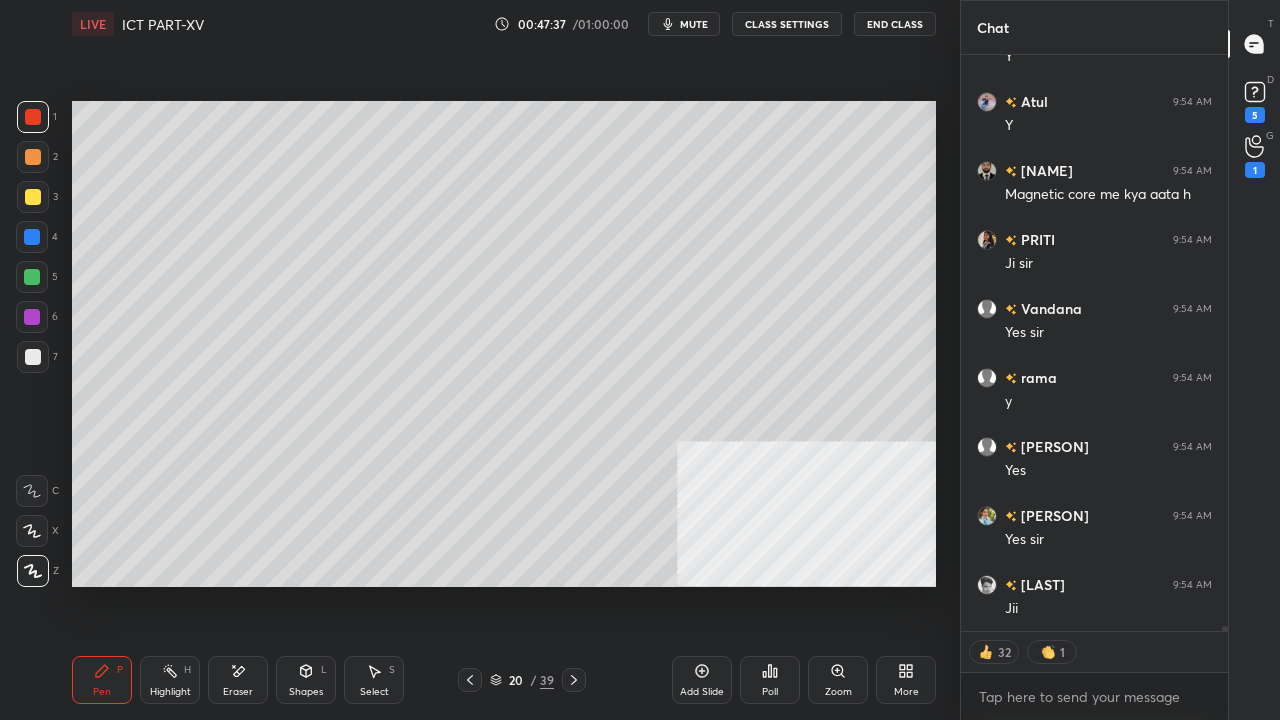 click 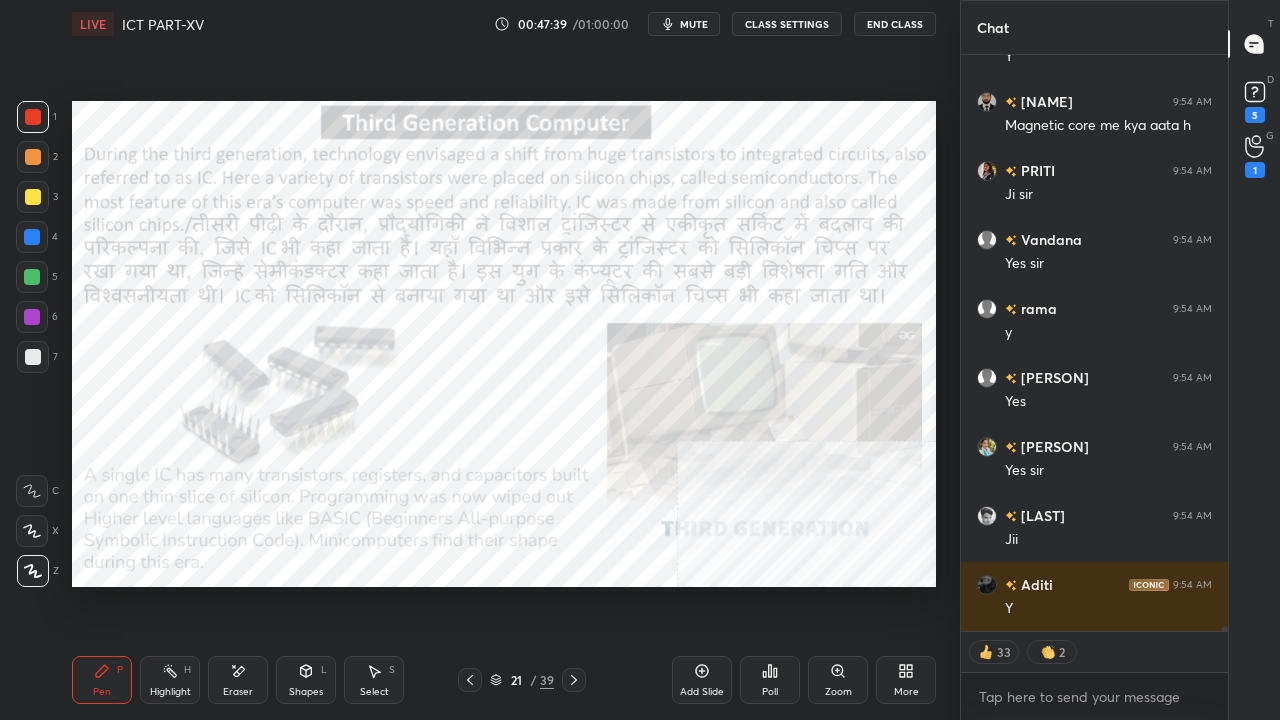 scroll, scrollTop: 67817, scrollLeft: 0, axis: vertical 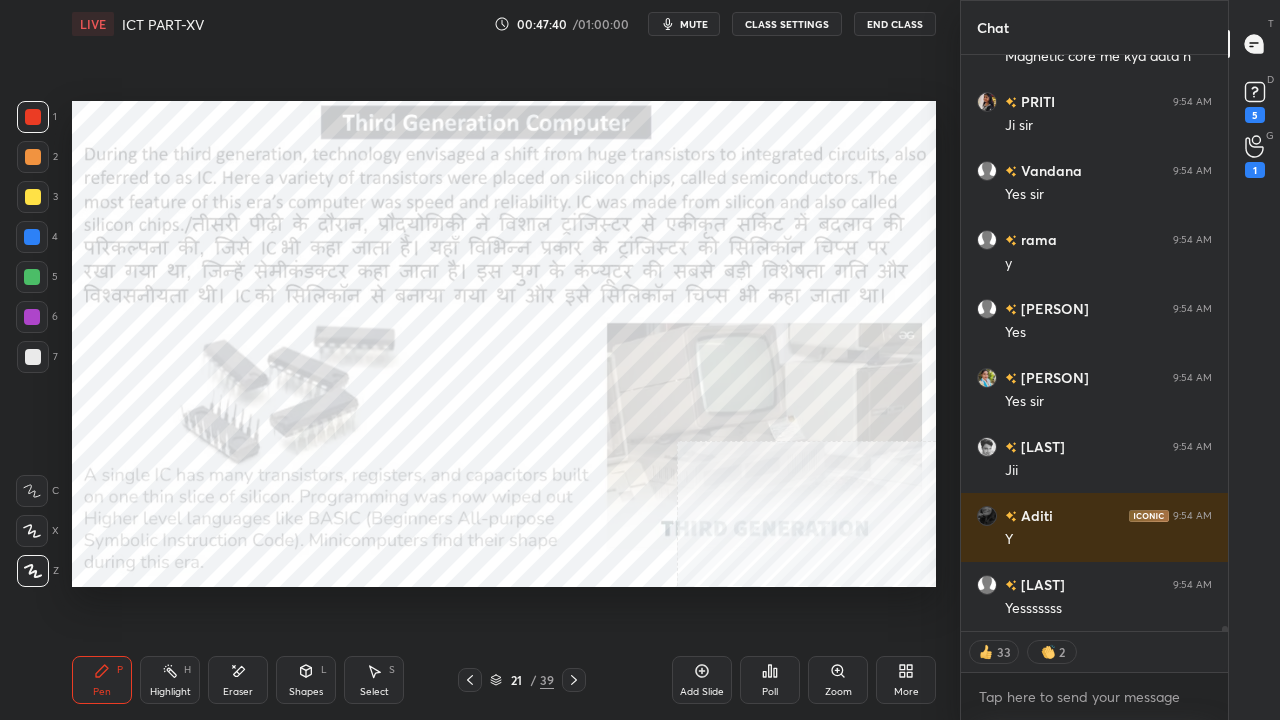 click 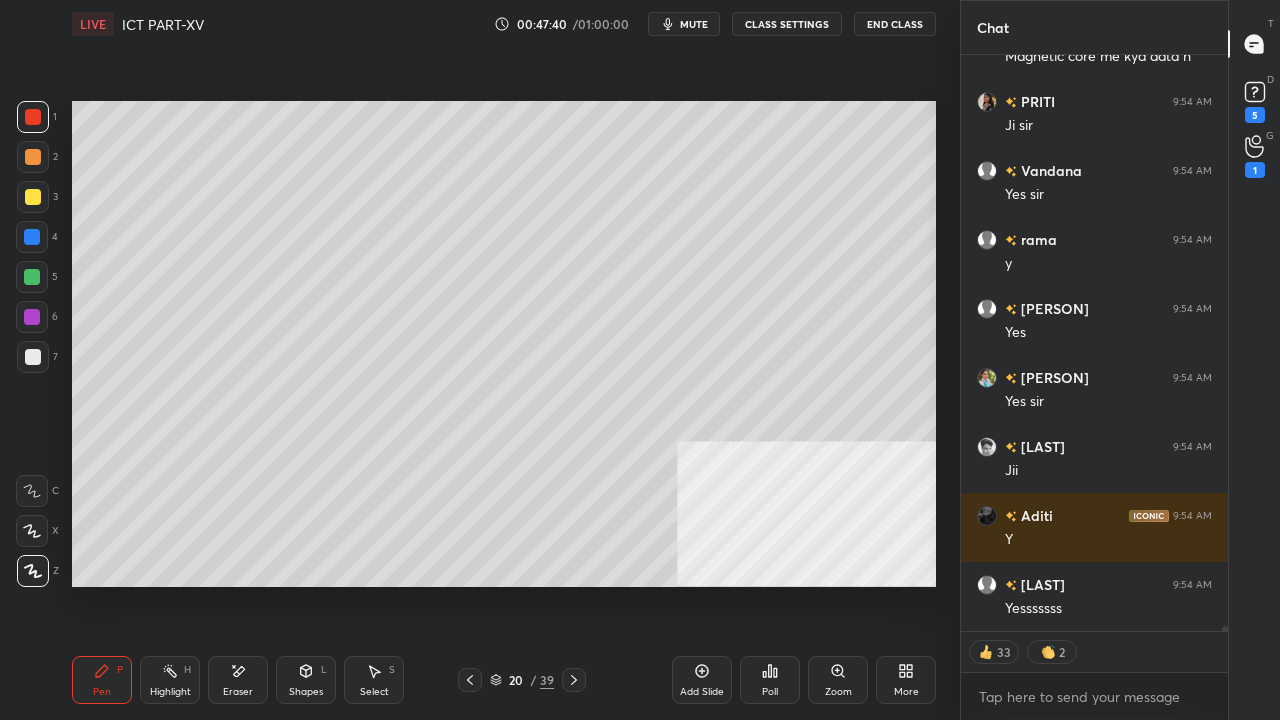 drag, startPoint x: 718, startPoint y: 679, endPoint x: 712, endPoint y: 670, distance: 10.816654 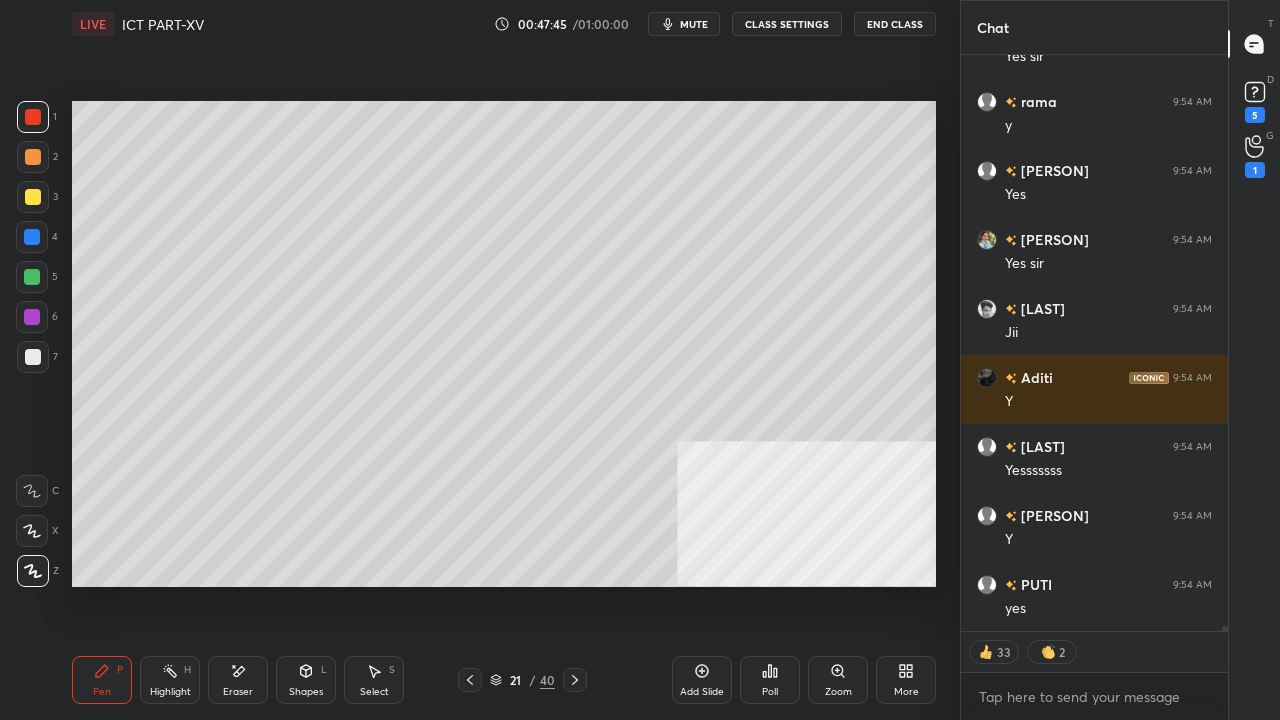 scroll, scrollTop: 68024, scrollLeft: 0, axis: vertical 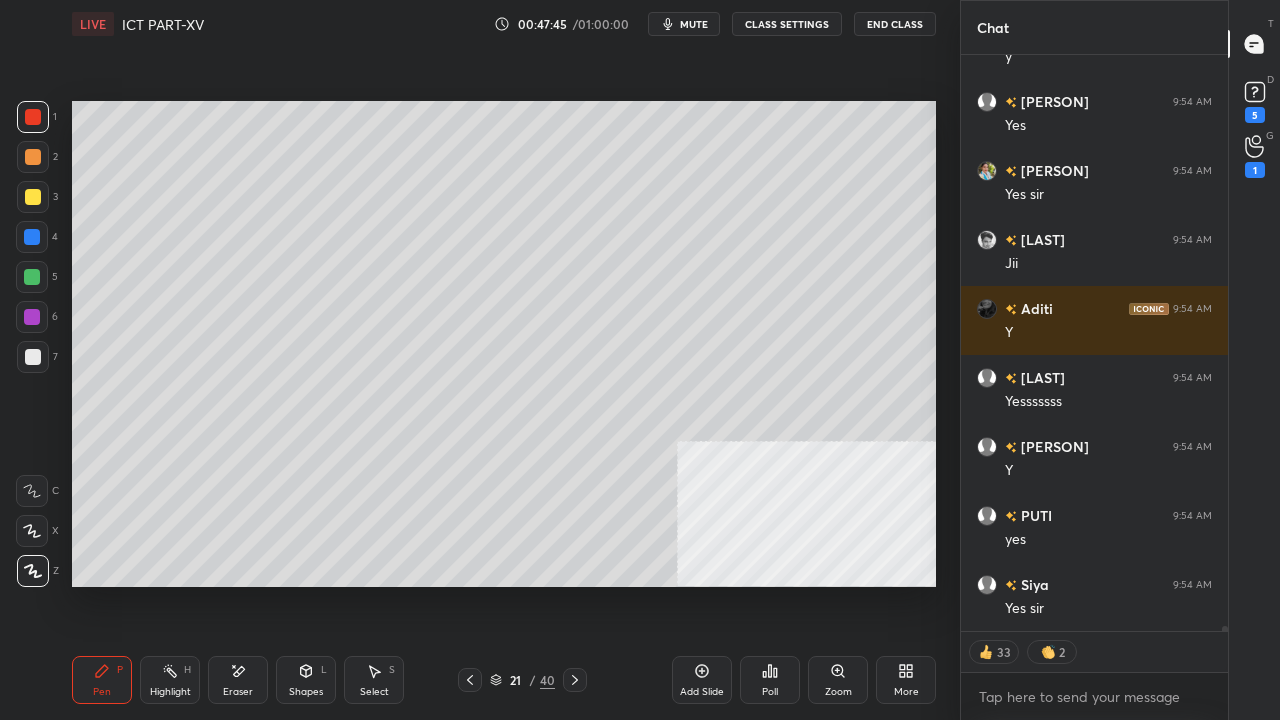 click at bounding box center [33, 197] 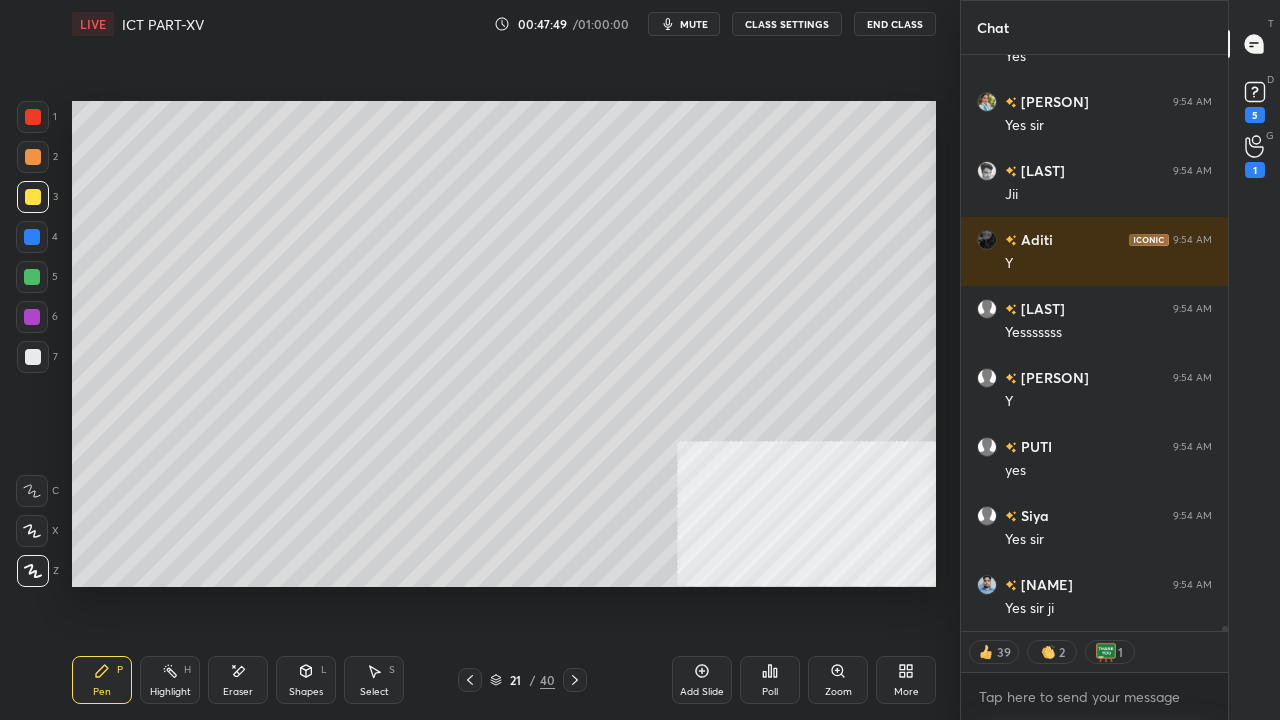 scroll, scrollTop: 68162, scrollLeft: 0, axis: vertical 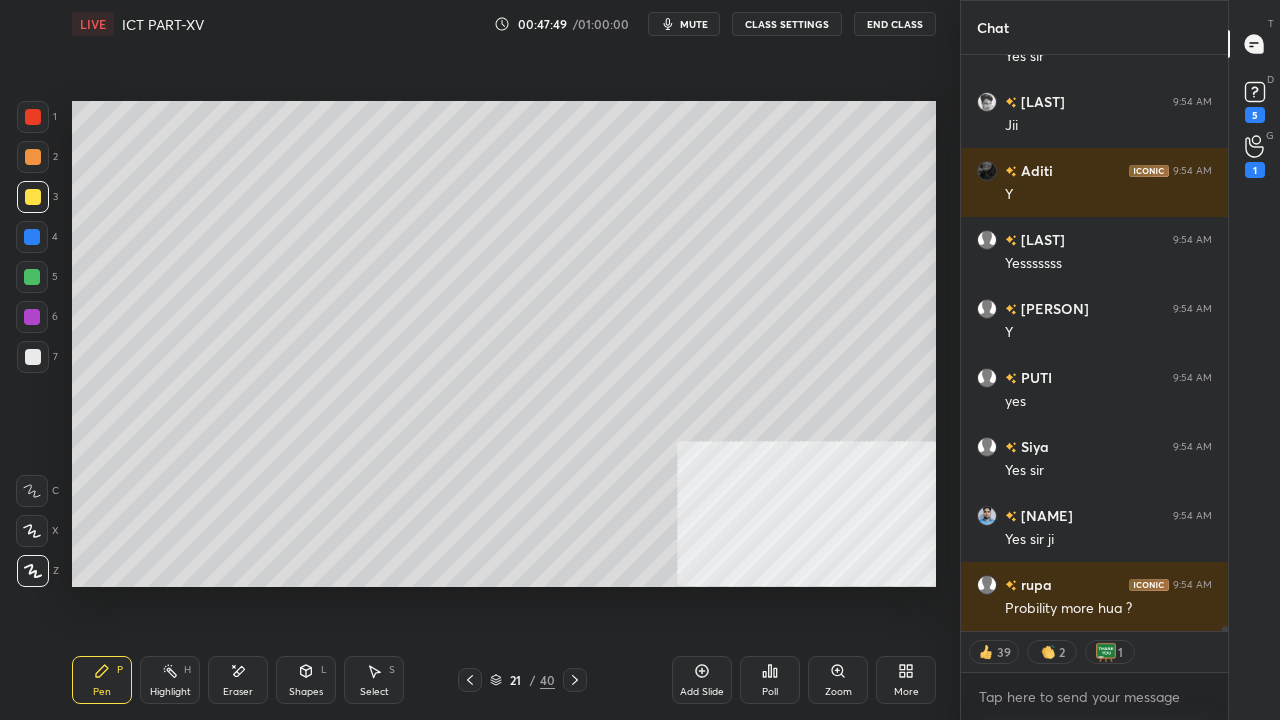 drag, startPoint x: 32, startPoint y: 359, endPoint x: 61, endPoint y: 345, distance: 32.202484 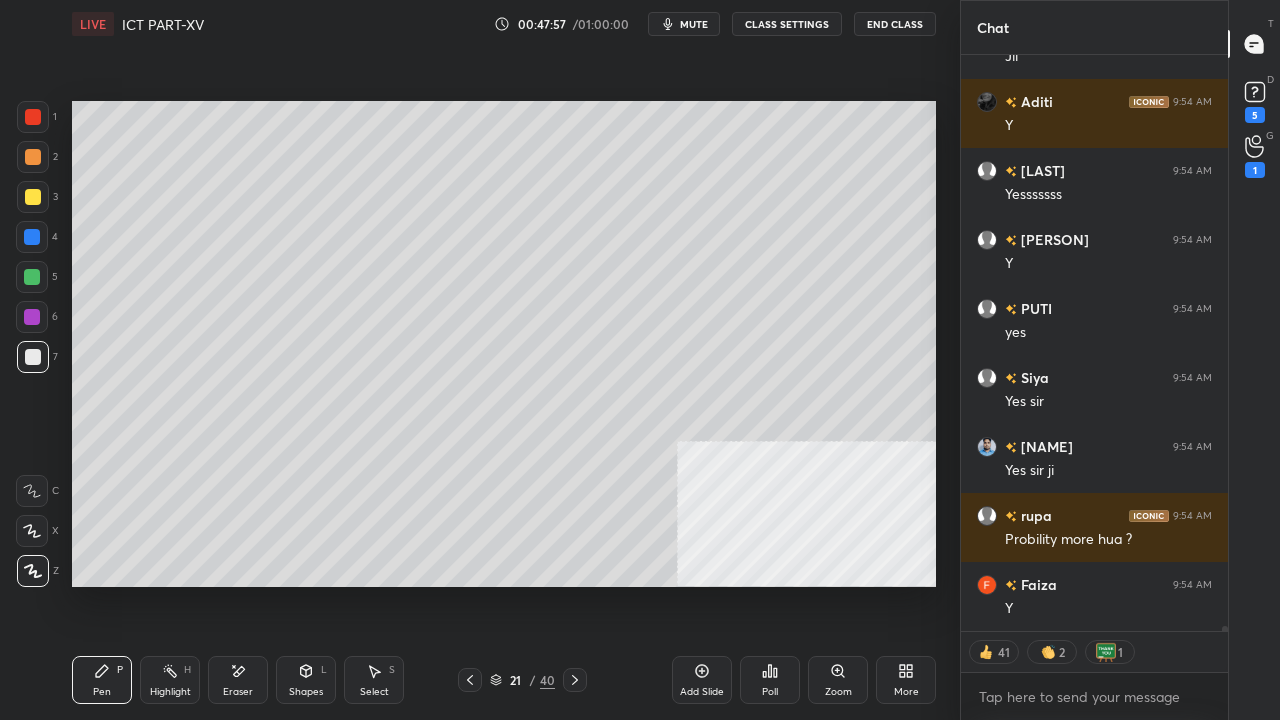 scroll, scrollTop: 68300, scrollLeft: 0, axis: vertical 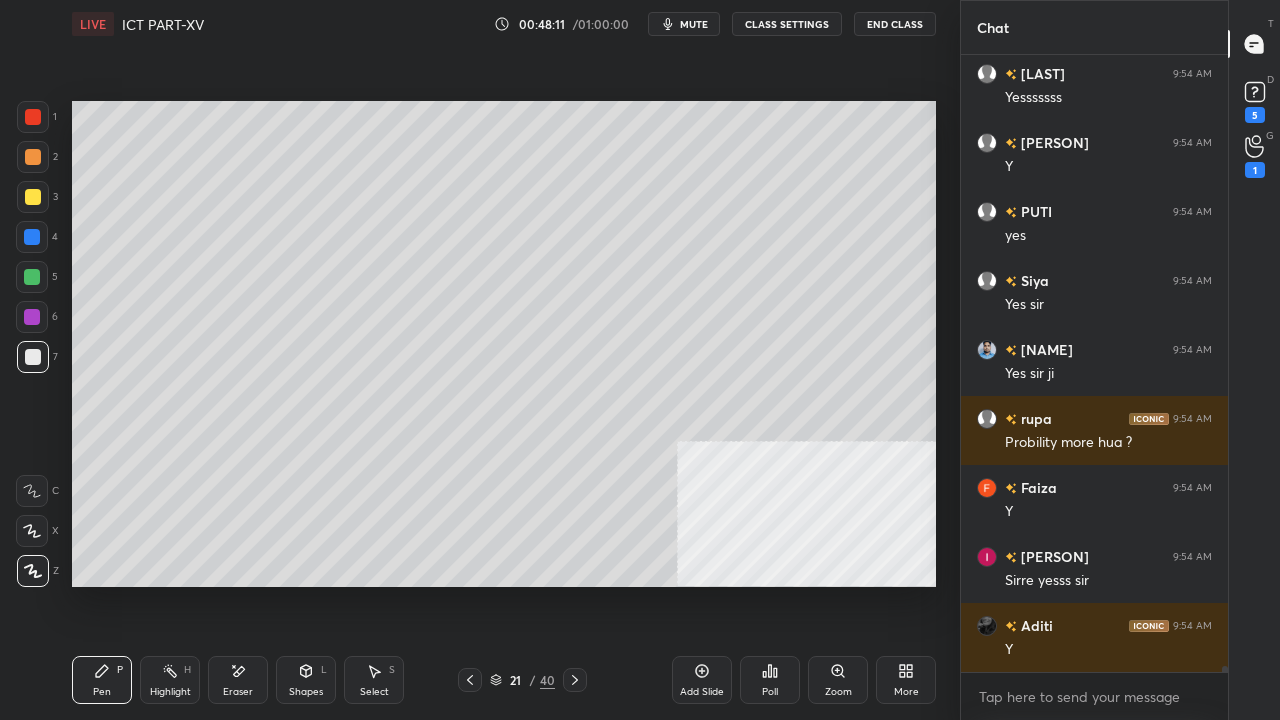 click at bounding box center [33, 197] 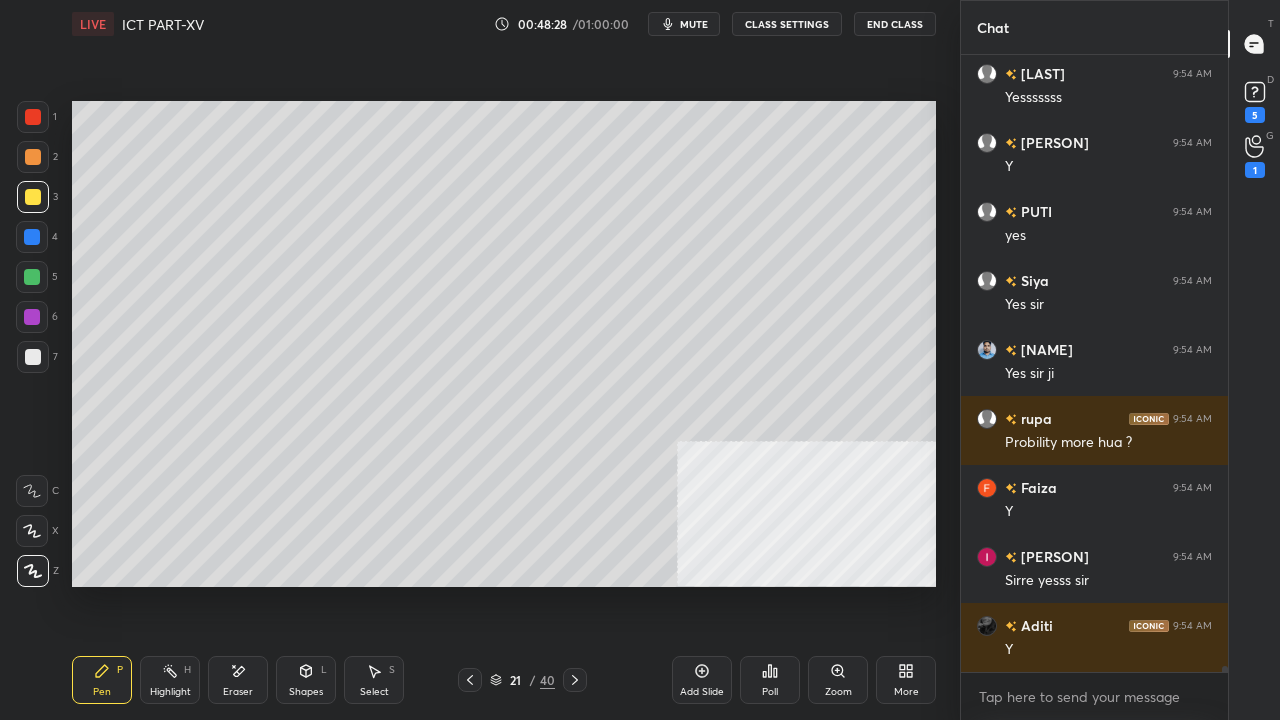 scroll, scrollTop: 68396, scrollLeft: 0, axis: vertical 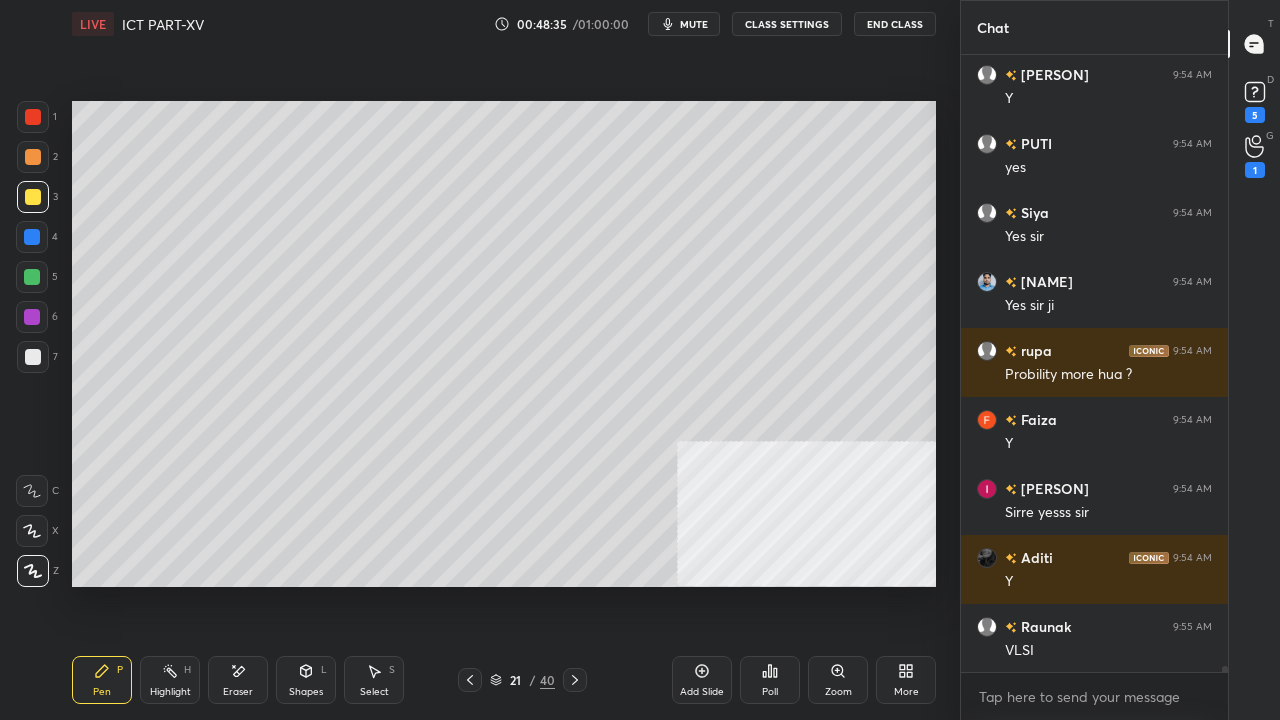 click at bounding box center (33, 357) 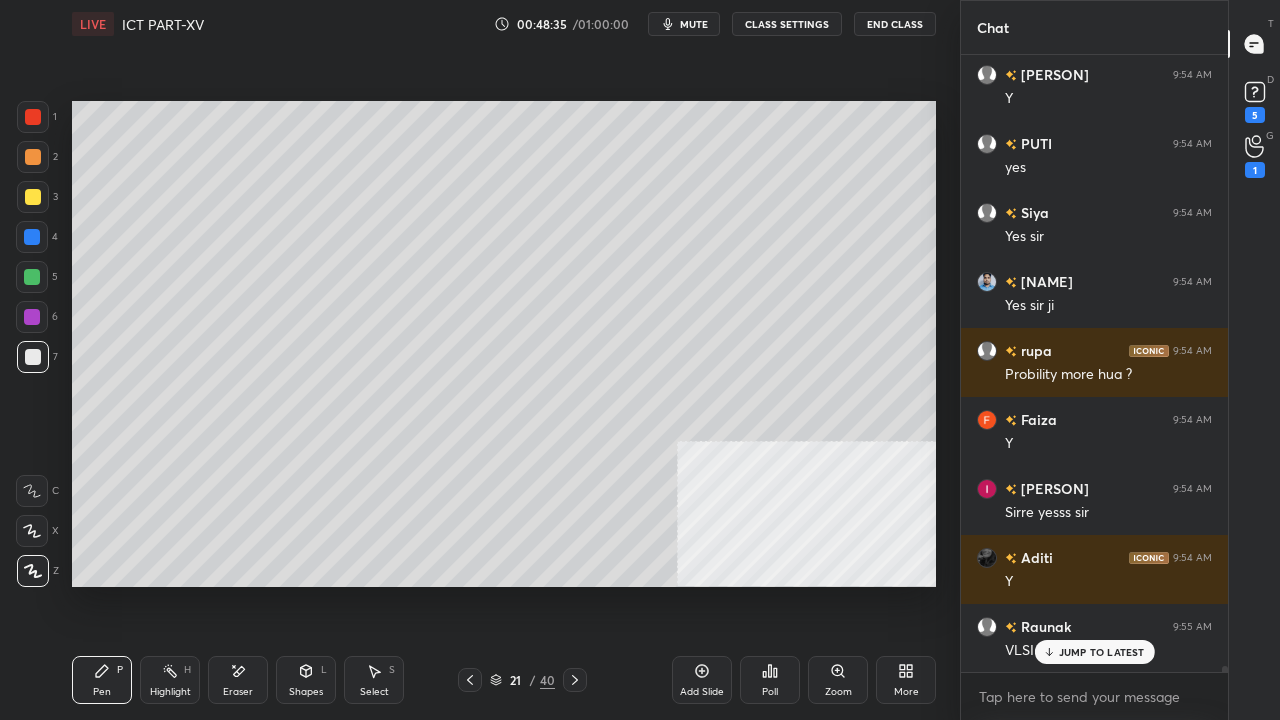 scroll, scrollTop: 68444, scrollLeft: 0, axis: vertical 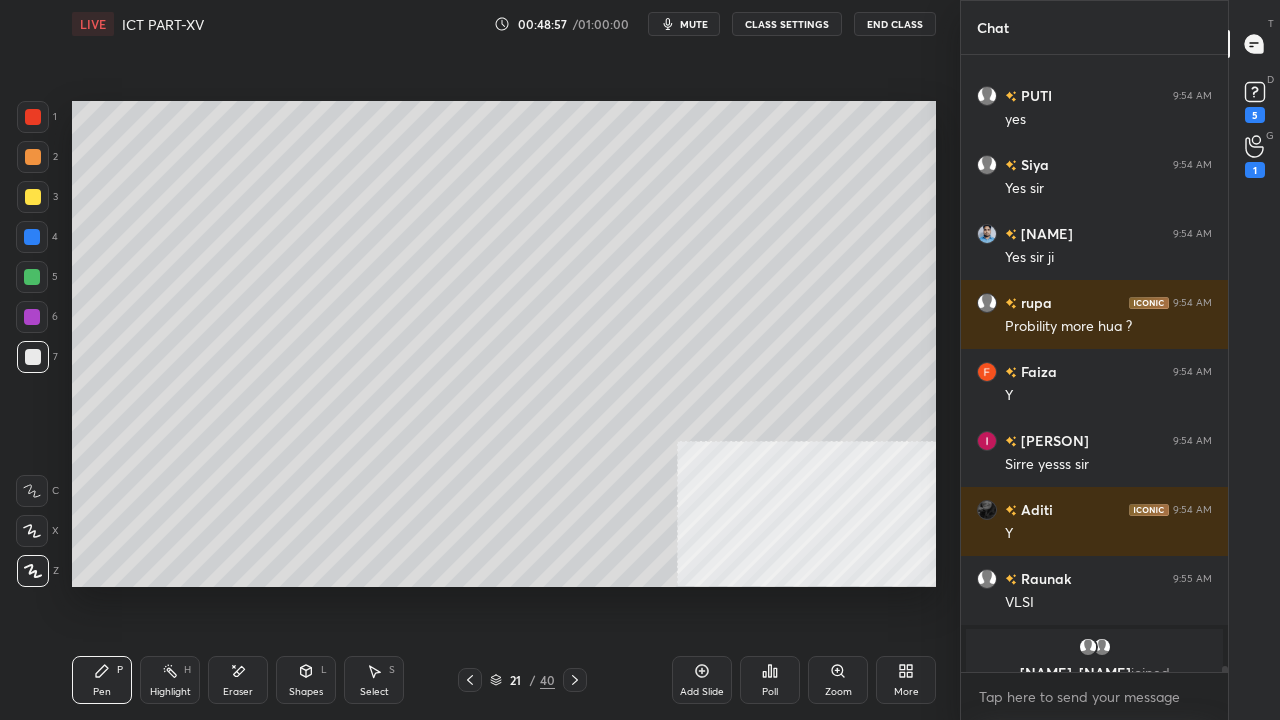click at bounding box center (32, 237) 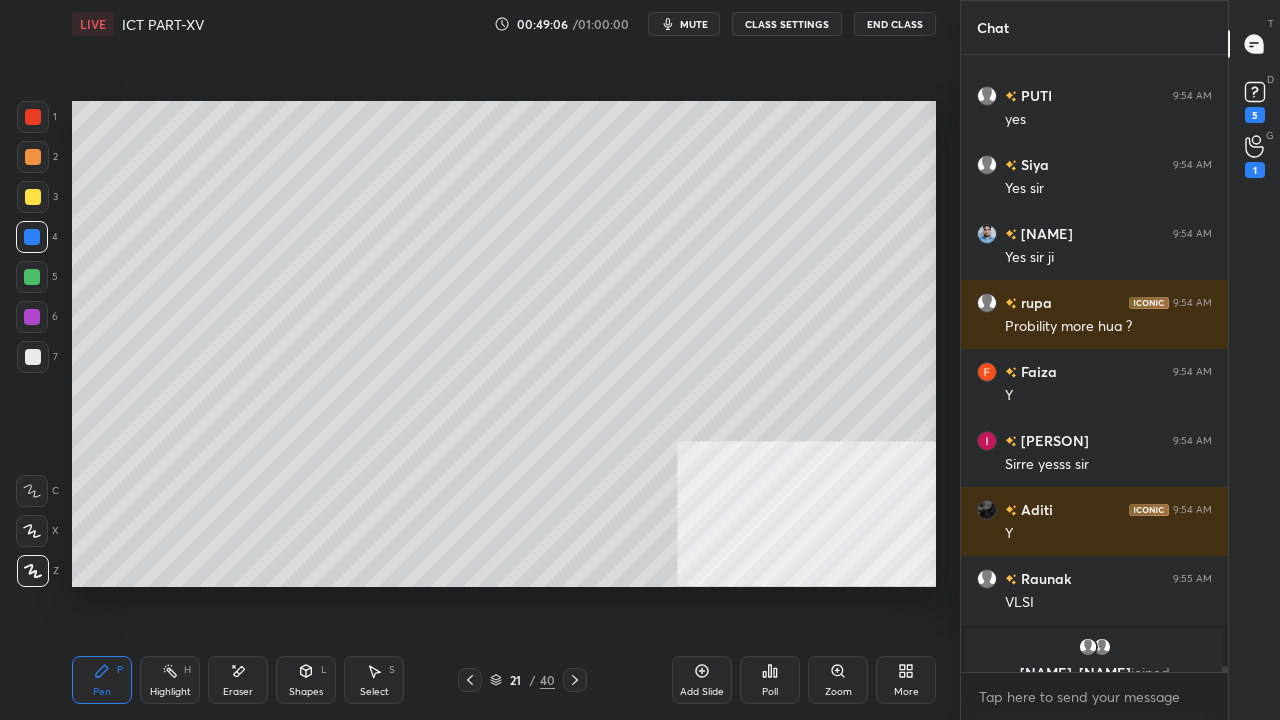 scroll, scrollTop: 67610, scrollLeft: 0, axis: vertical 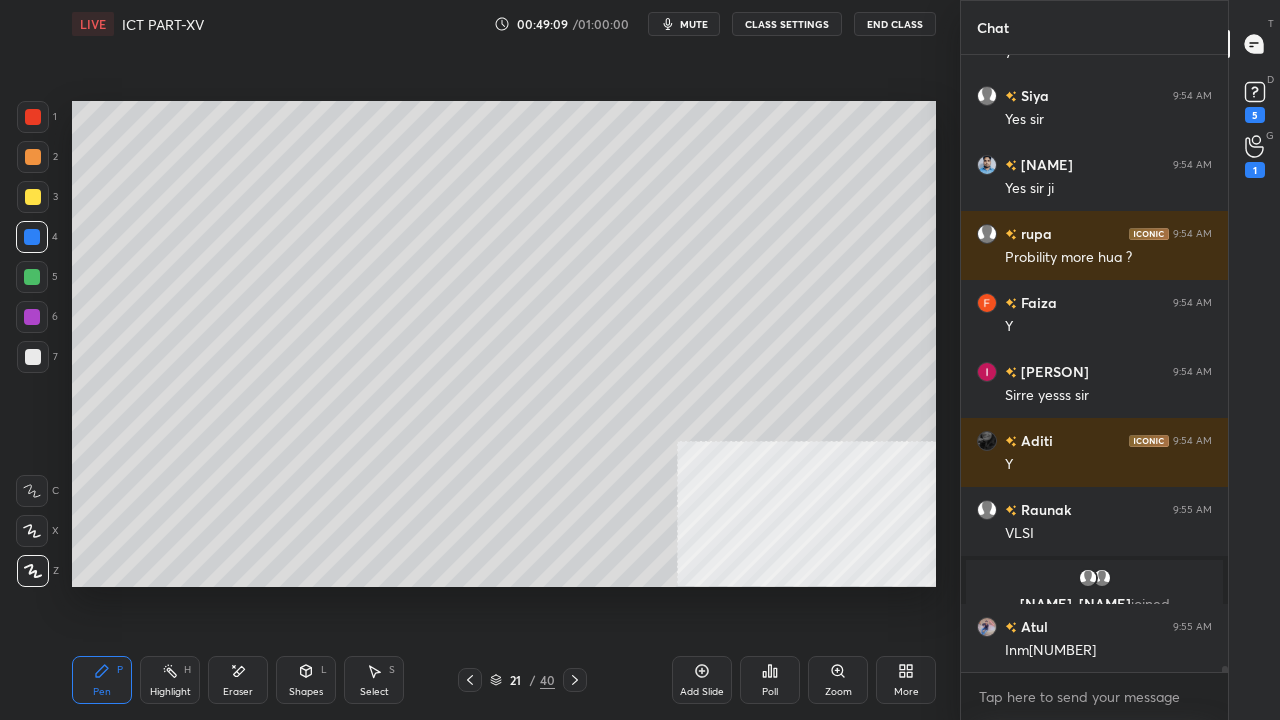 click 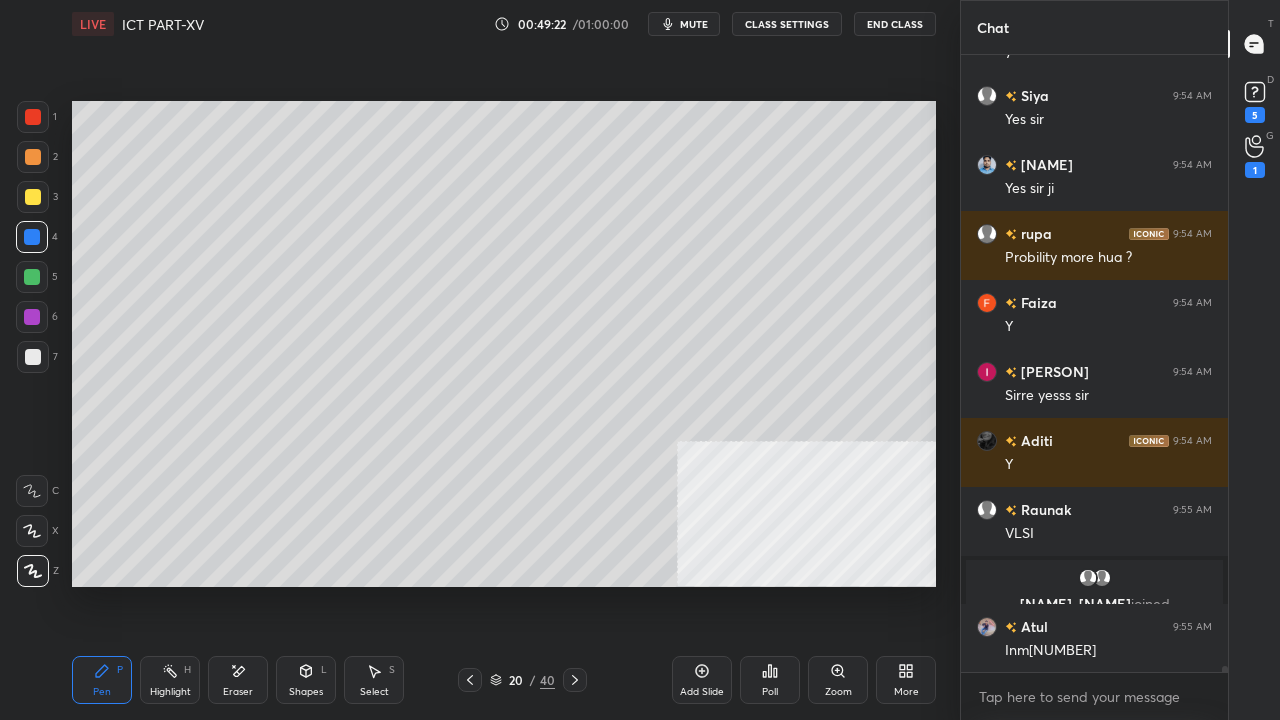 click at bounding box center (575, 680) 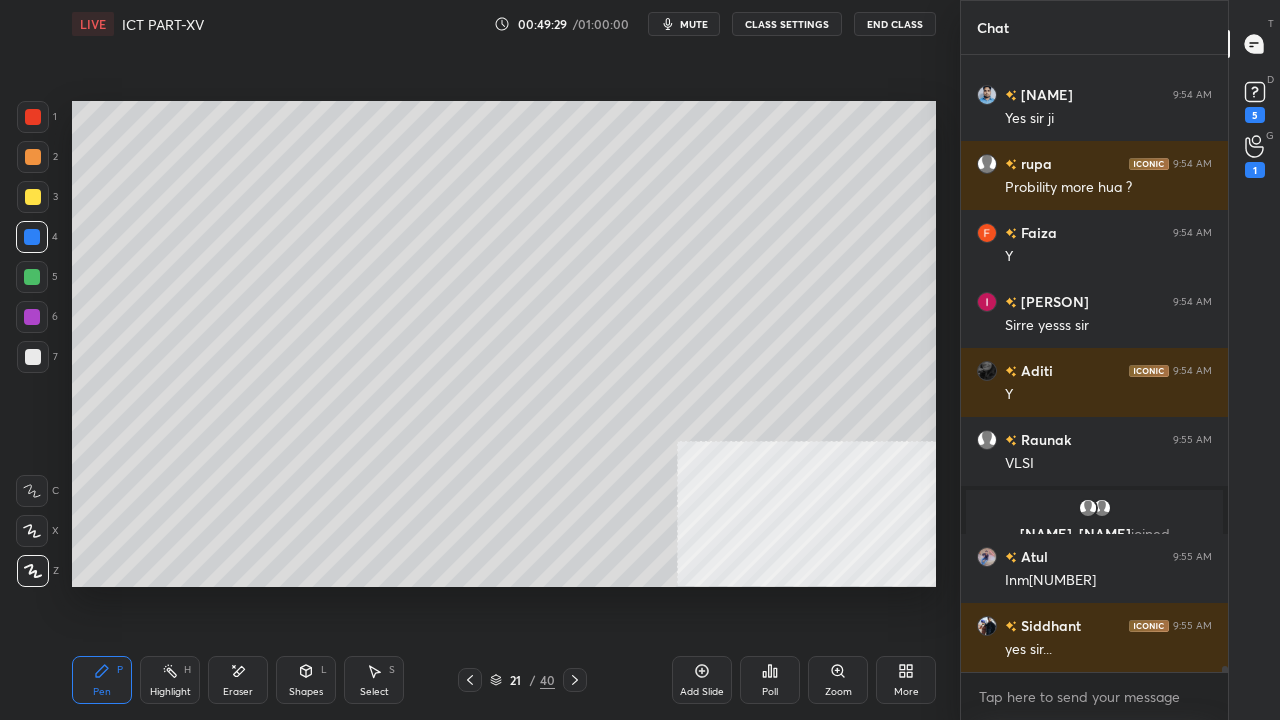 scroll, scrollTop: 67748, scrollLeft: 0, axis: vertical 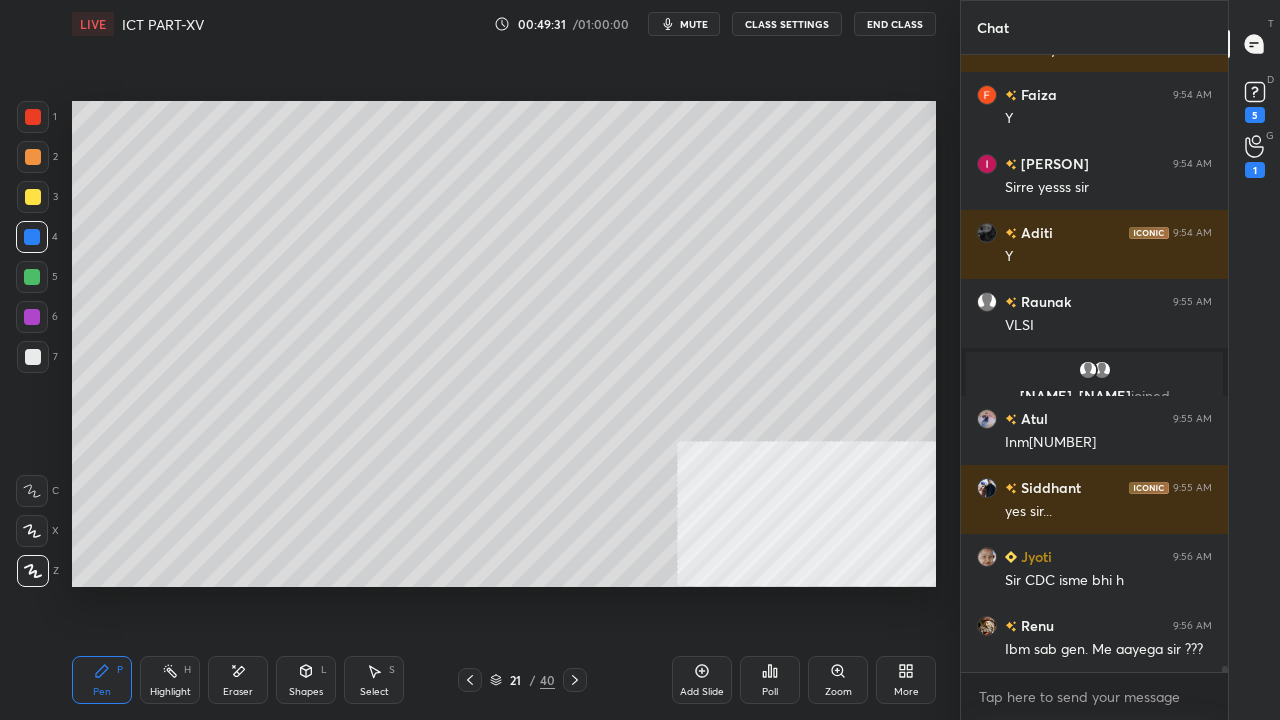 drag, startPoint x: 235, startPoint y: 676, endPoint x: 308, endPoint y: 602, distance: 103.947105 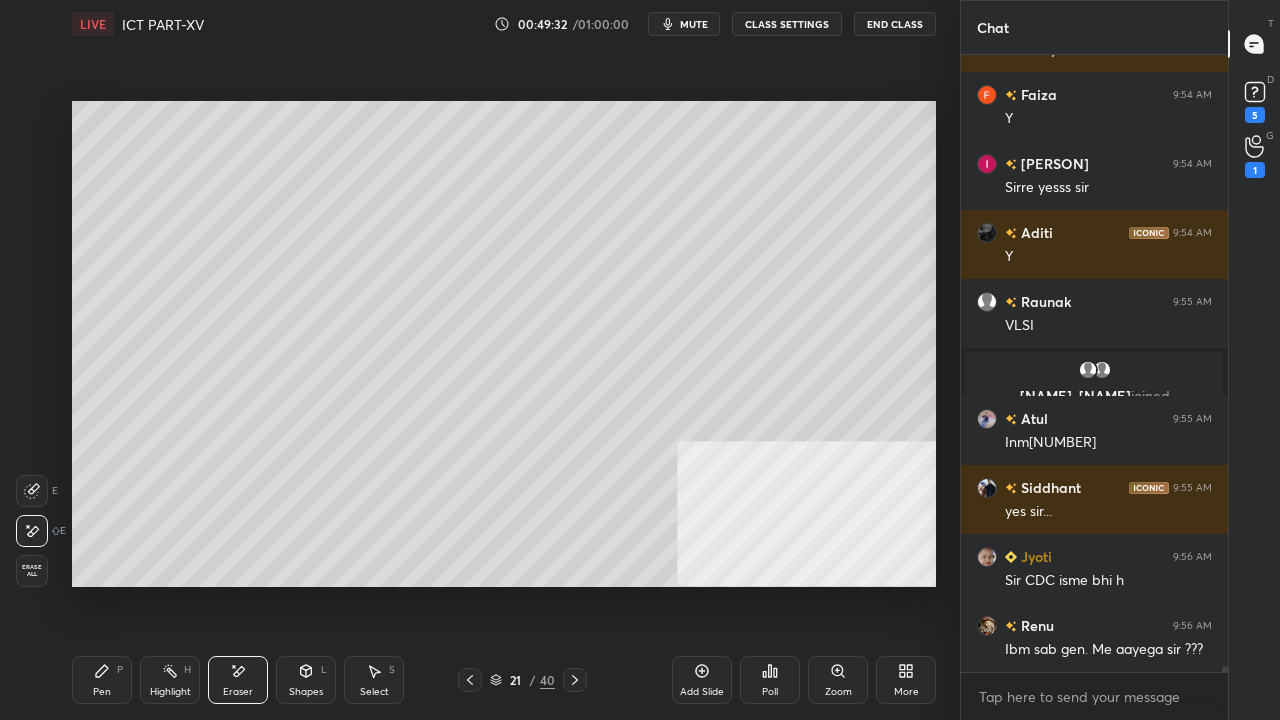 click on "Pen P" at bounding box center [102, 680] 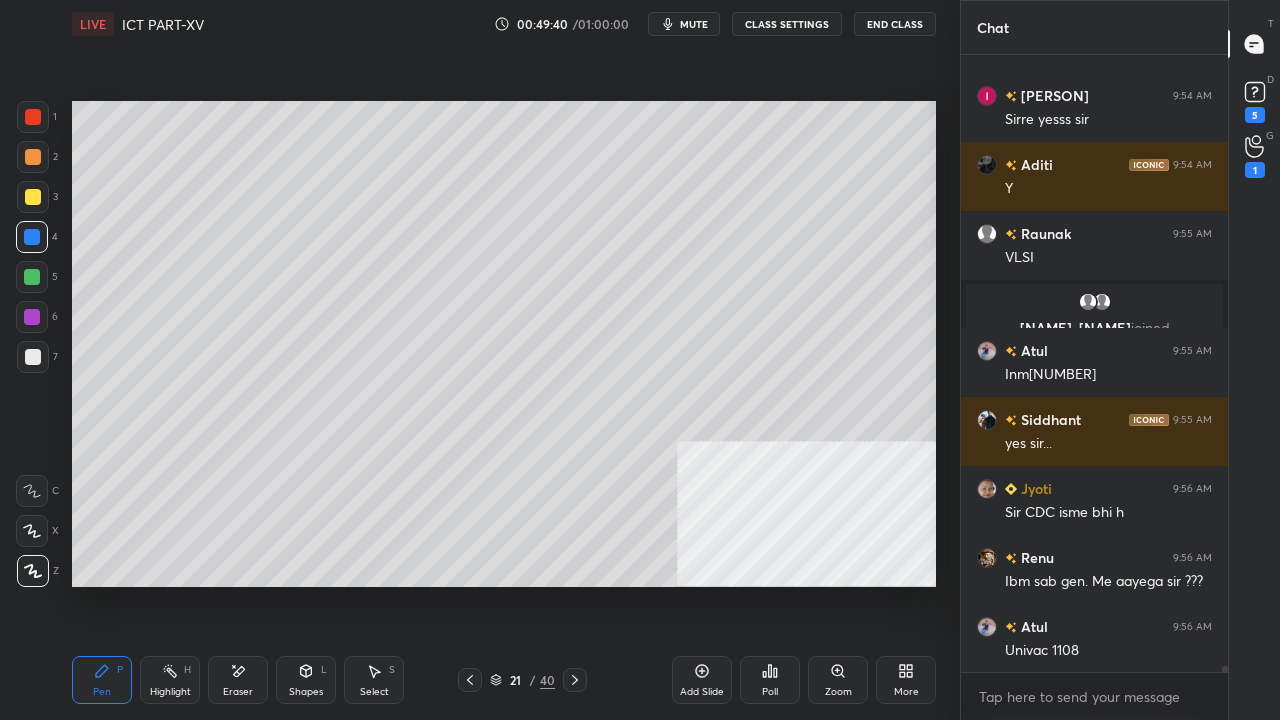 scroll, scrollTop: 67956, scrollLeft: 0, axis: vertical 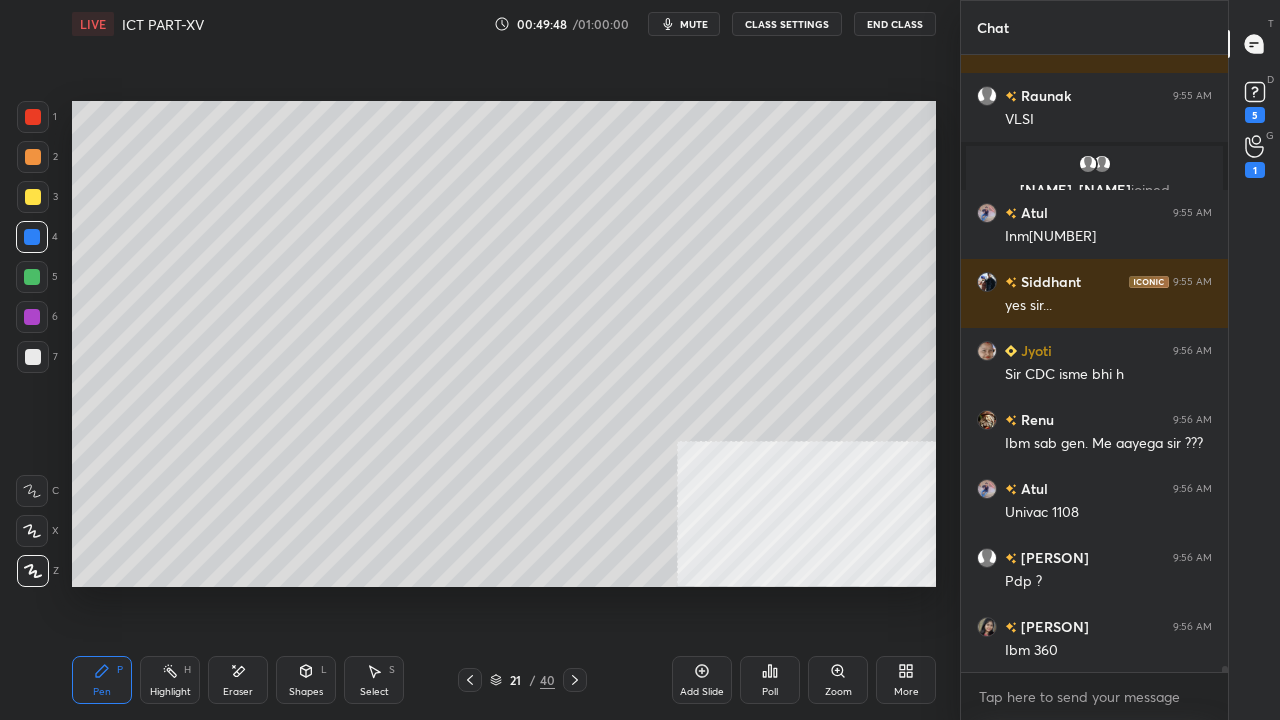 click 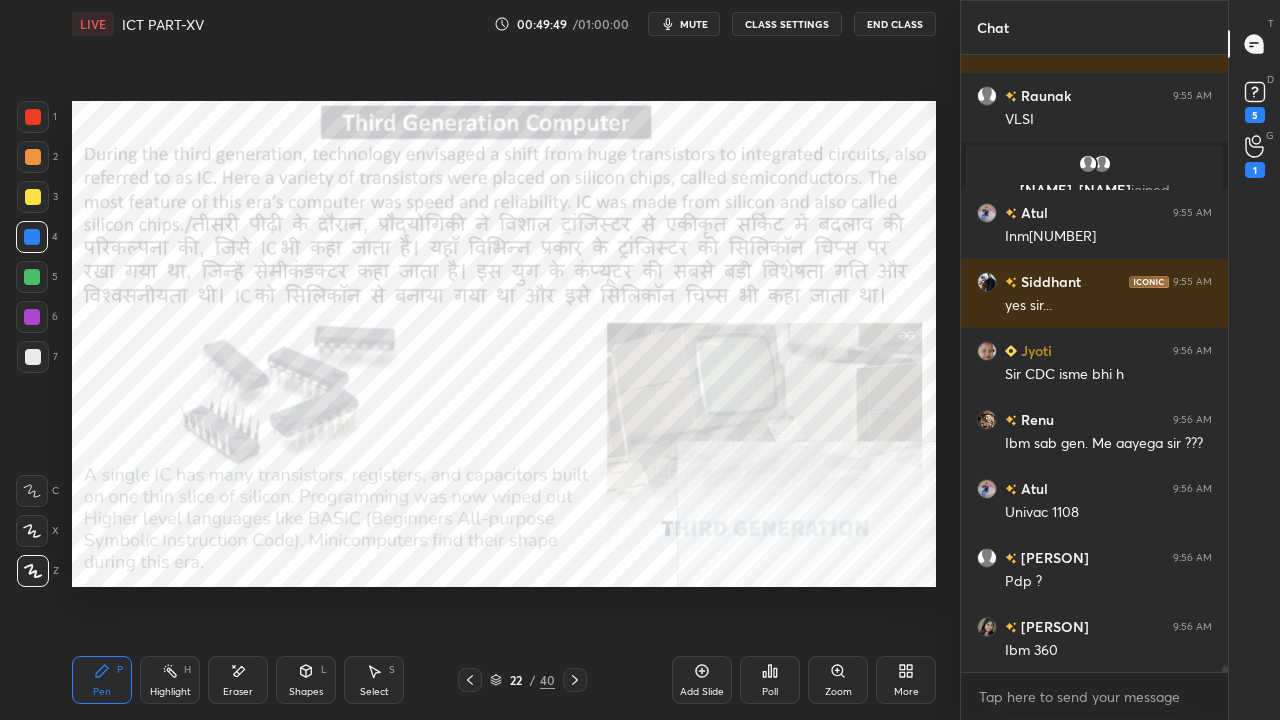 scroll, scrollTop: 68094, scrollLeft: 0, axis: vertical 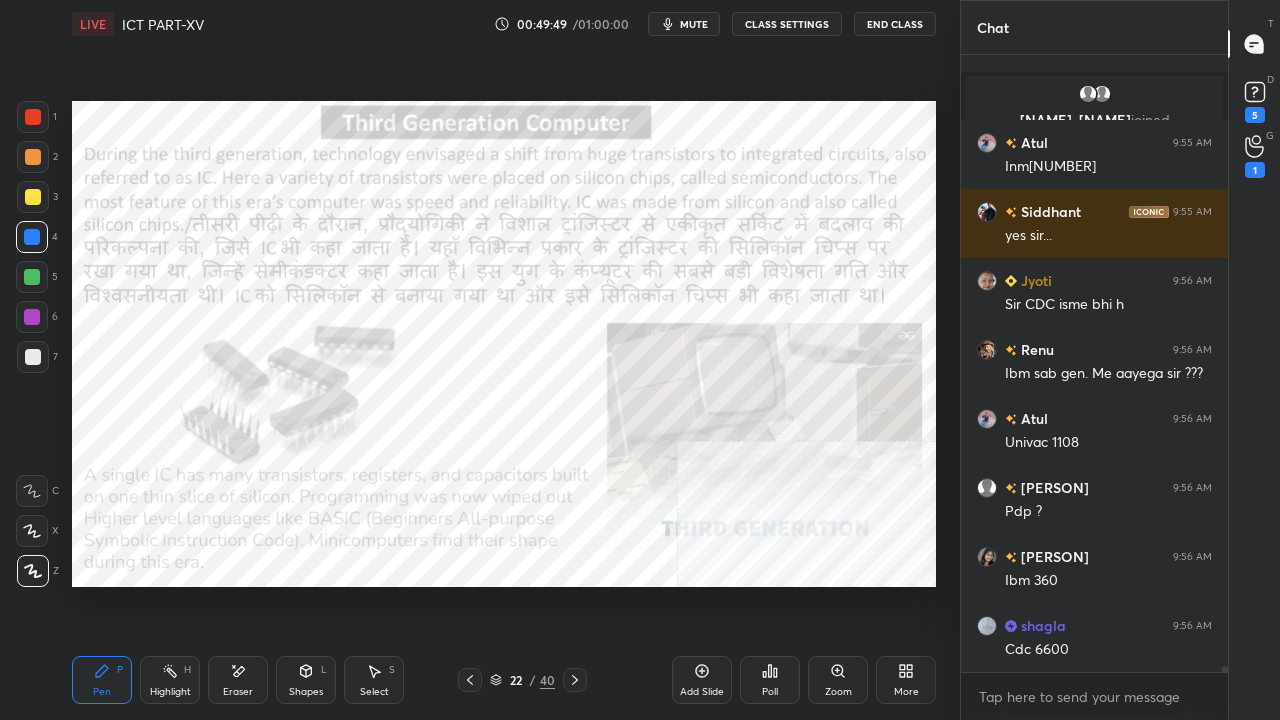 click 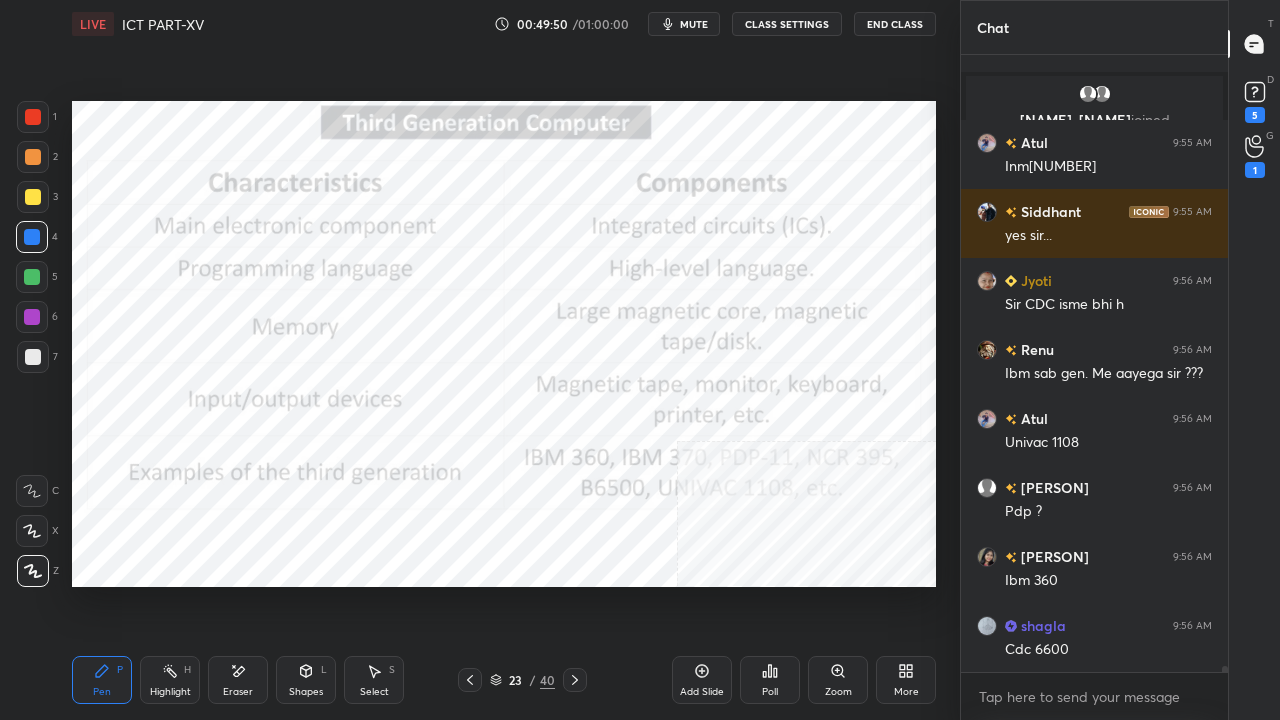 scroll, scrollTop: 68162, scrollLeft: 0, axis: vertical 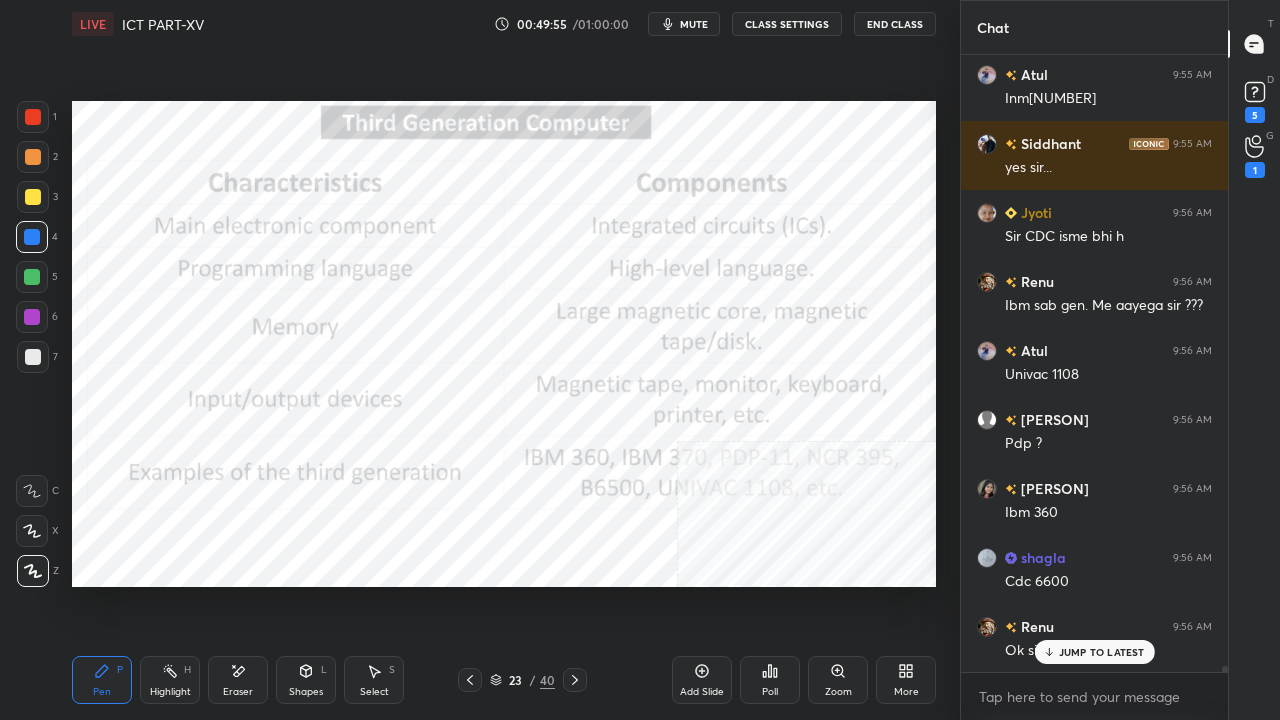 click 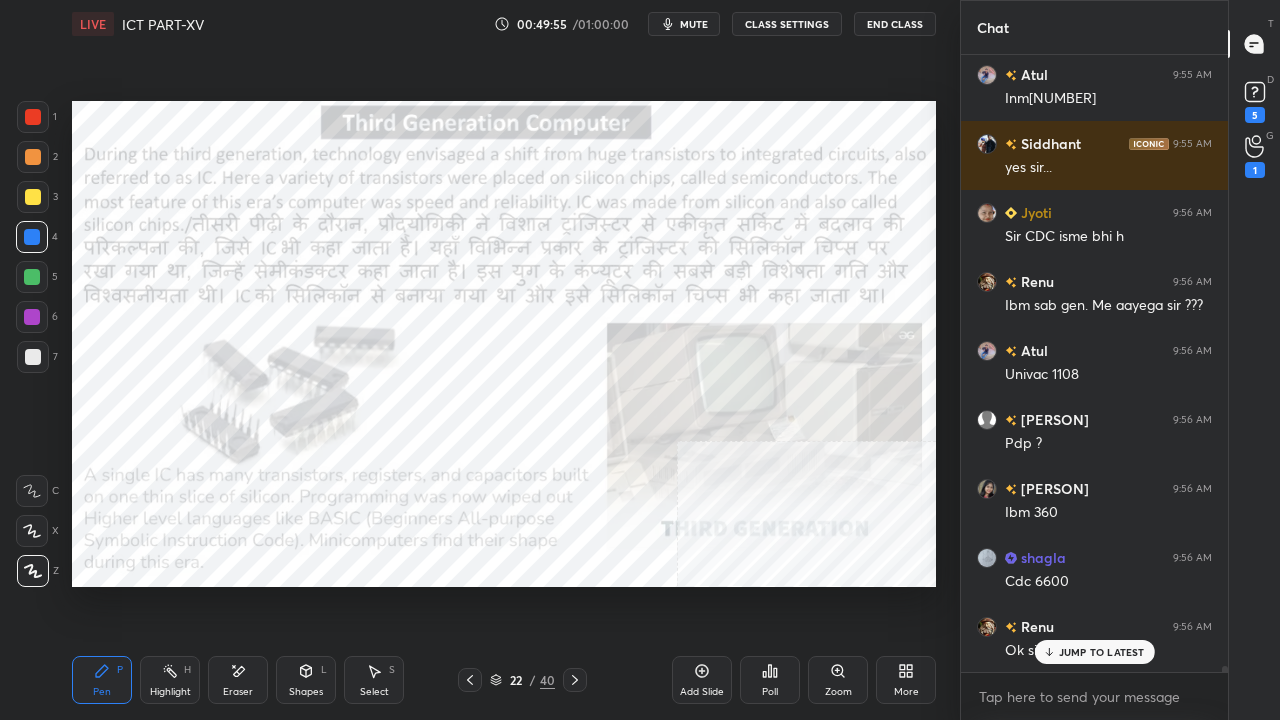 click 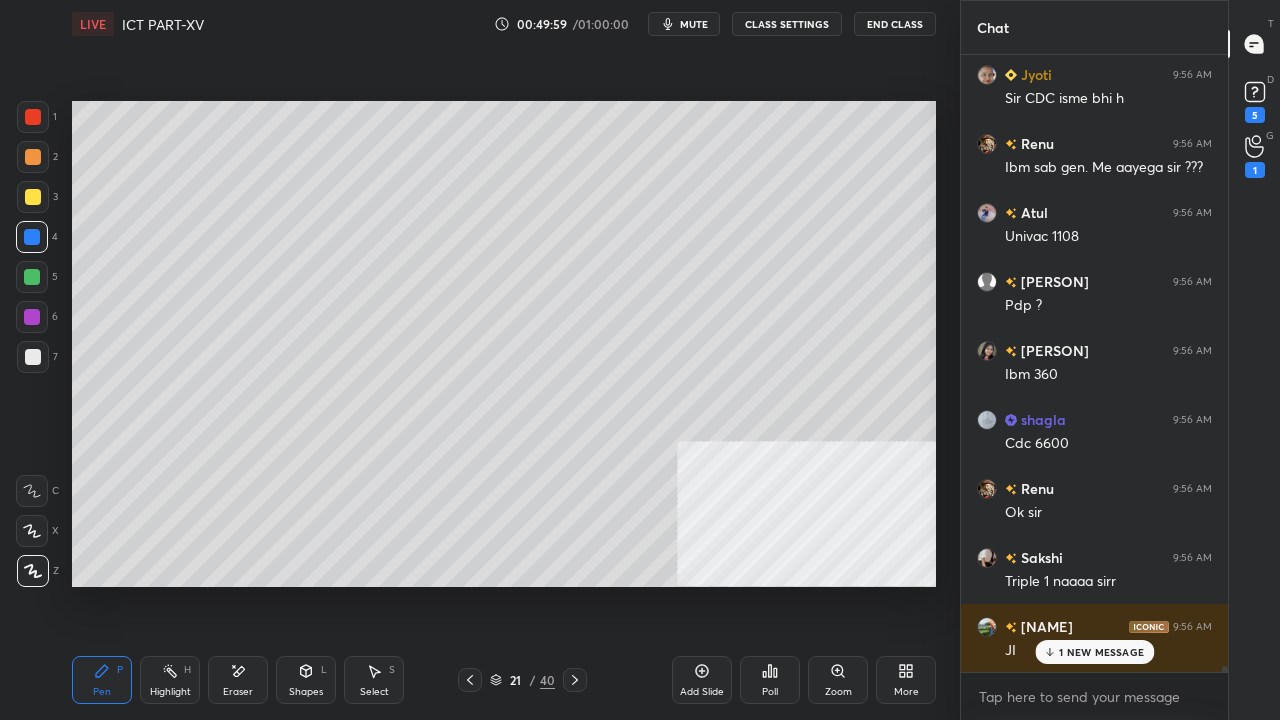 scroll, scrollTop: 68370, scrollLeft: 0, axis: vertical 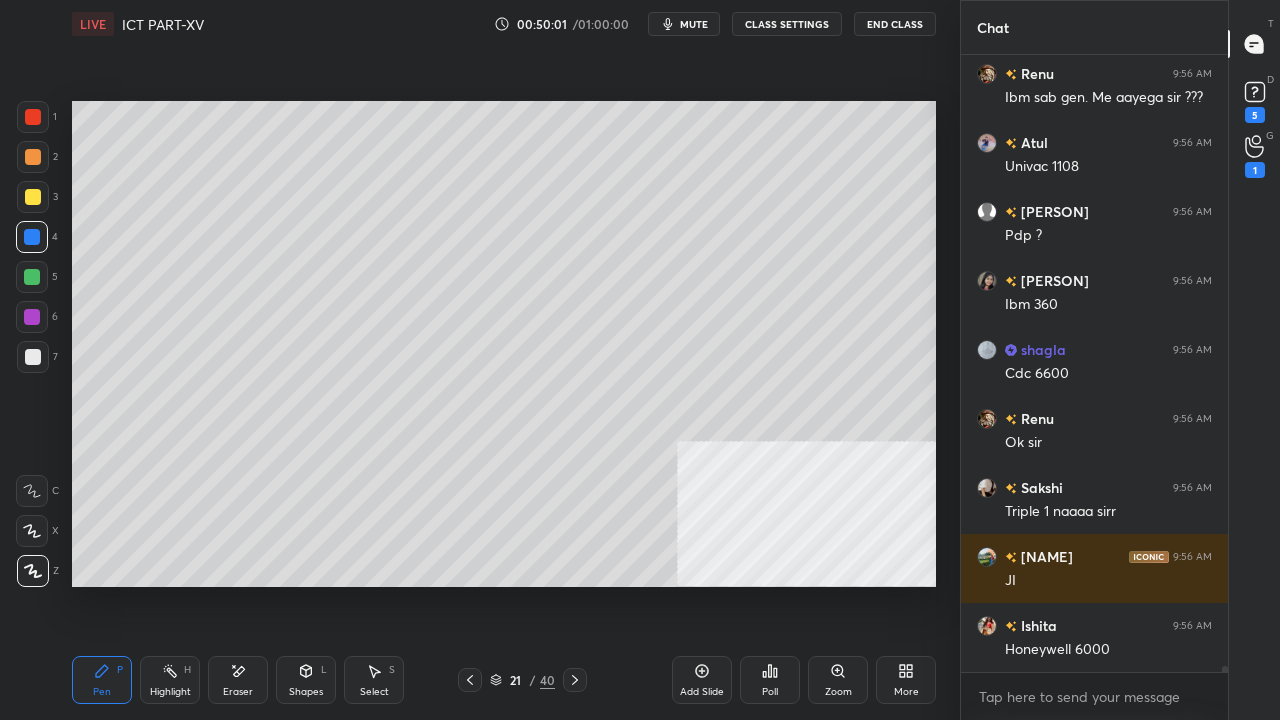 click 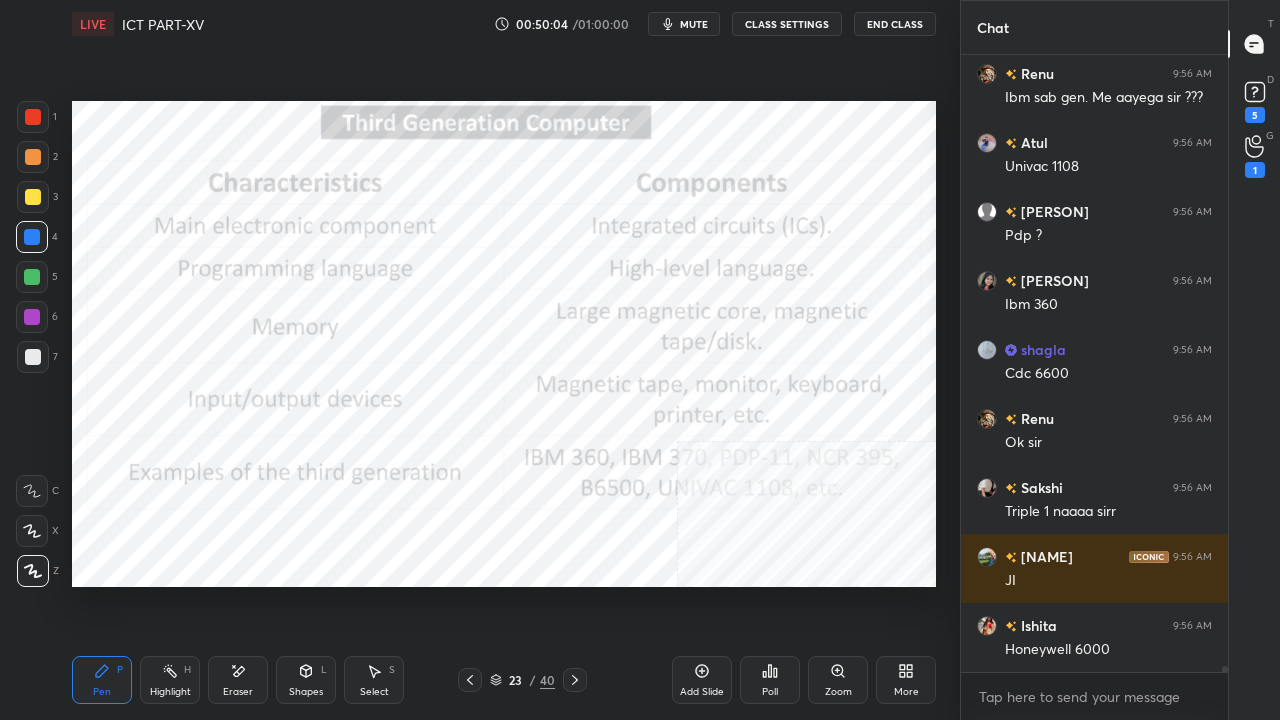 click 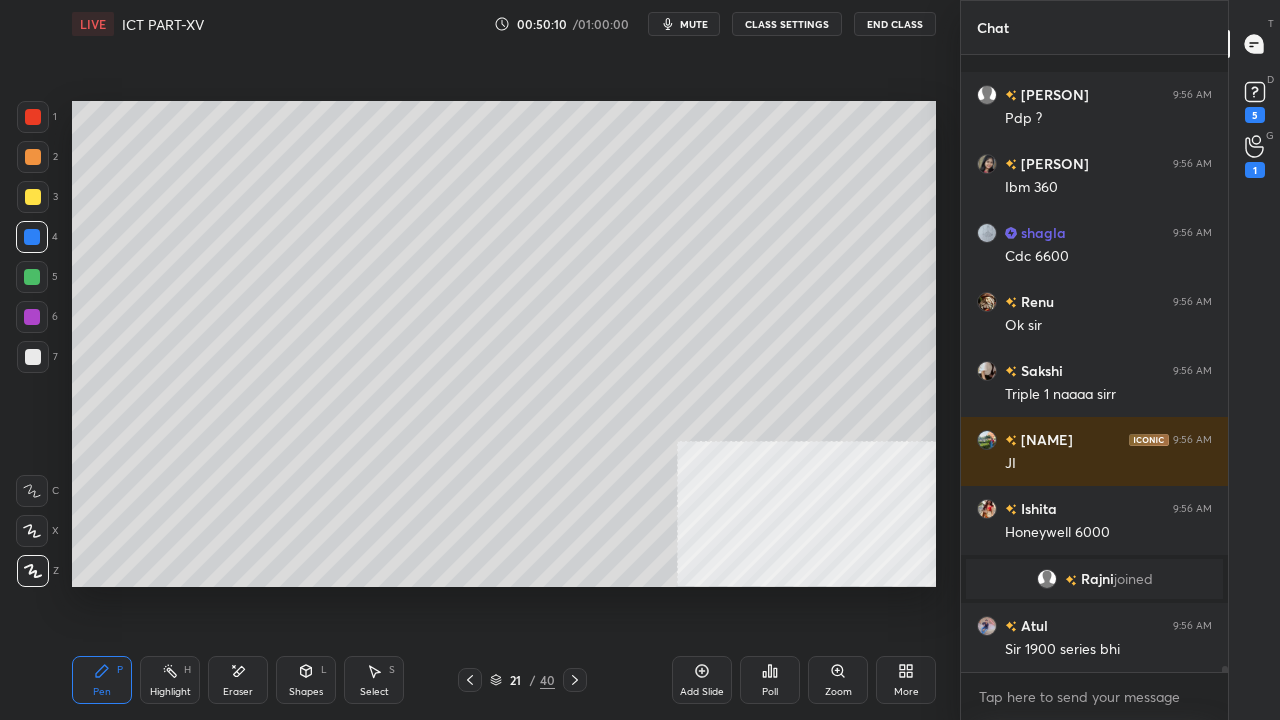 scroll, scrollTop: 68440, scrollLeft: 0, axis: vertical 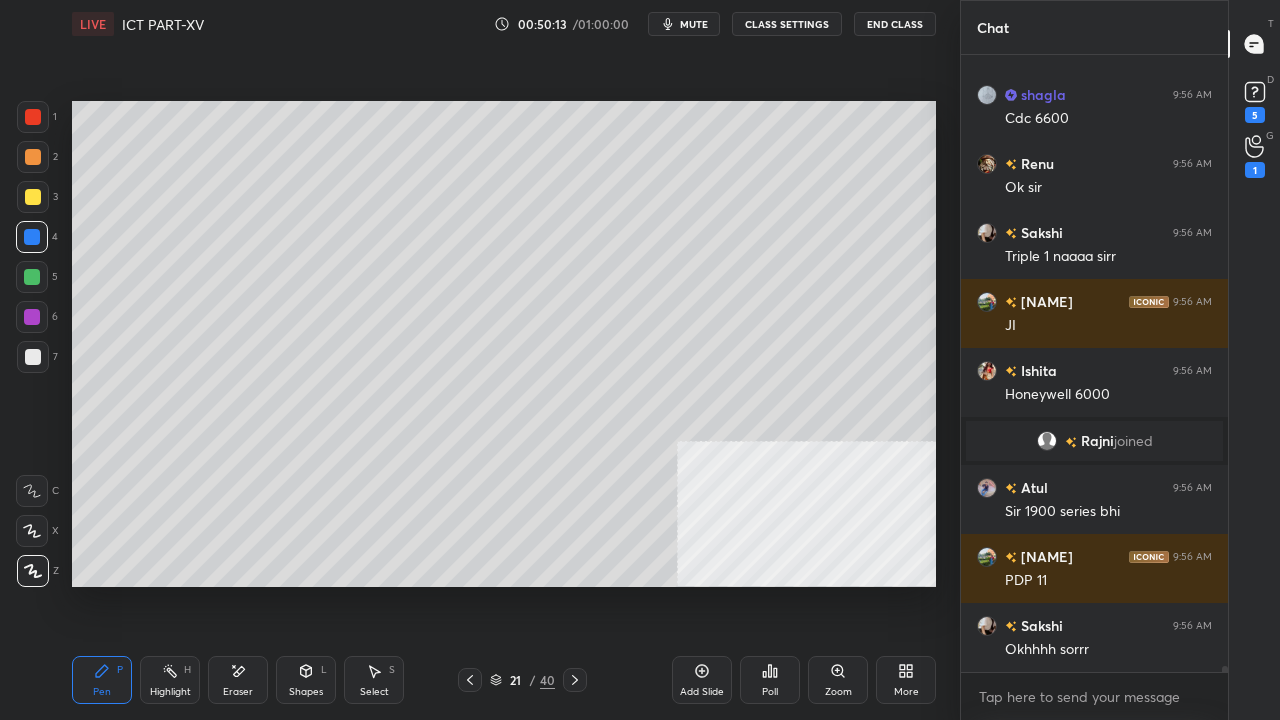 click at bounding box center (33, 197) 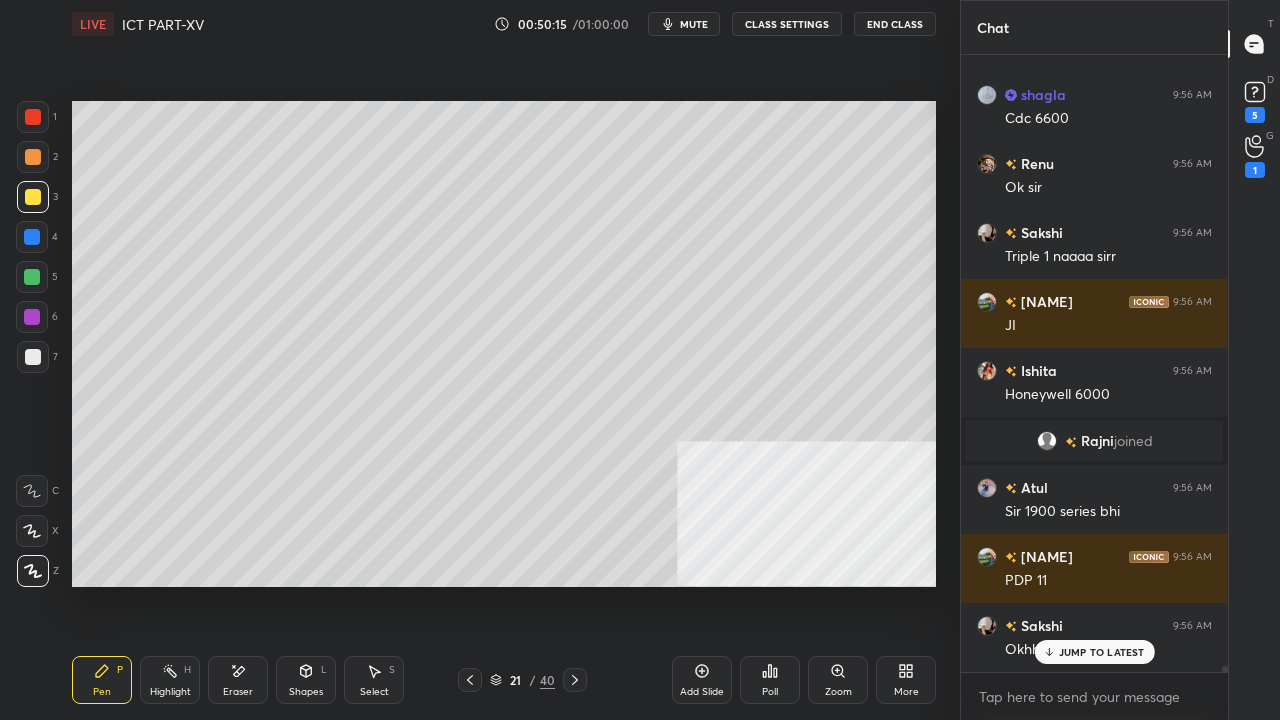 scroll, scrollTop: 68508, scrollLeft: 0, axis: vertical 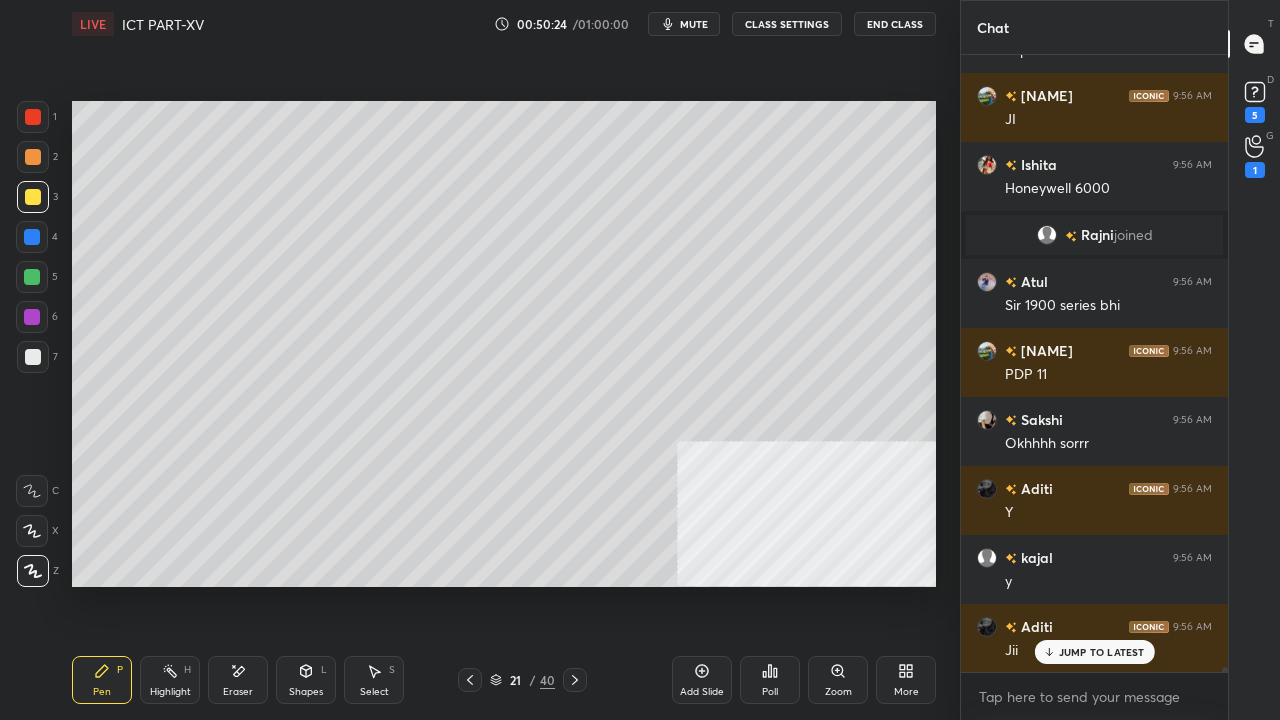 click on "Setting up your live class Poll for   secs No correct answer Start poll" at bounding box center [504, 344] 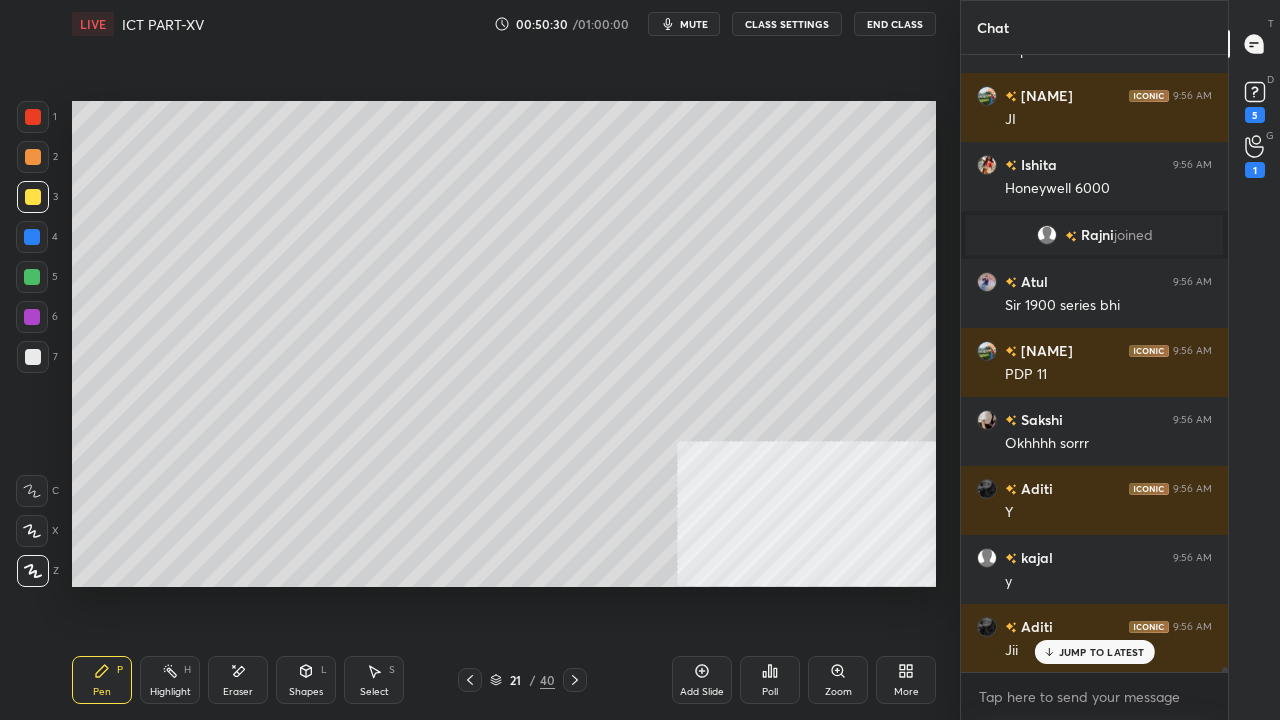 click at bounding box center (32, 237) 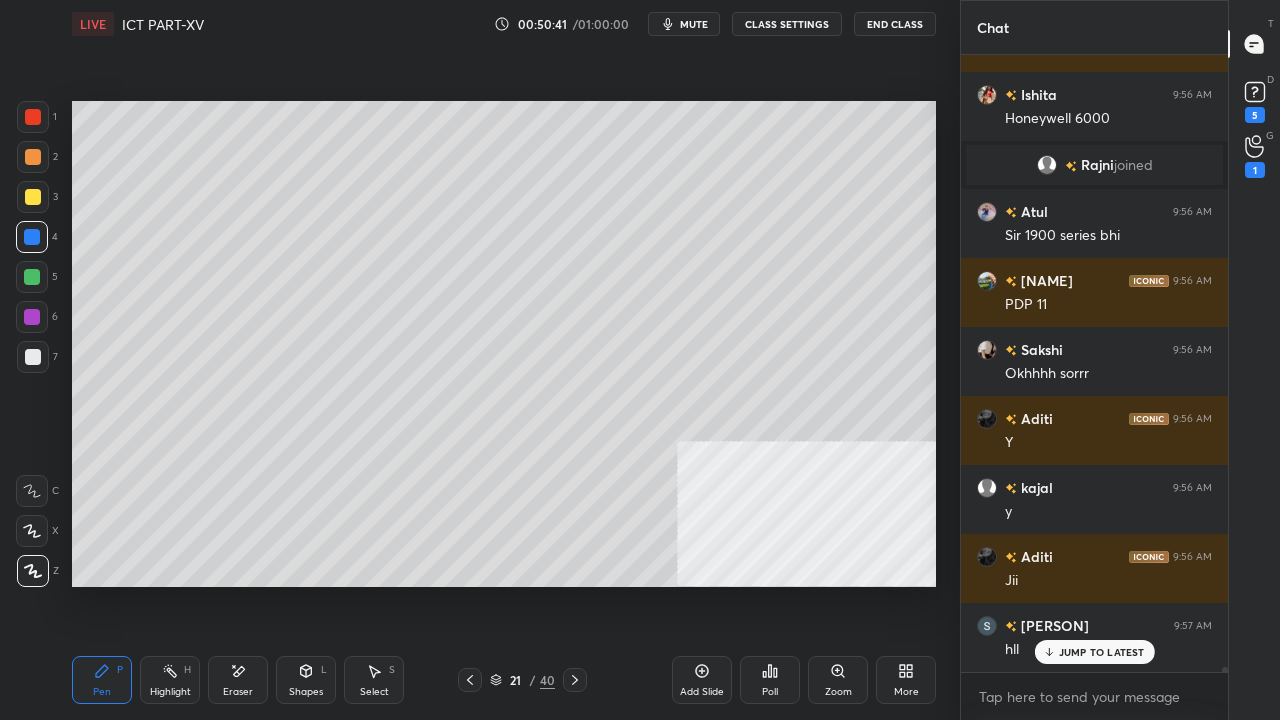 scroll, scrollTop: 68784, scrollLeft: 0, axis: vertical 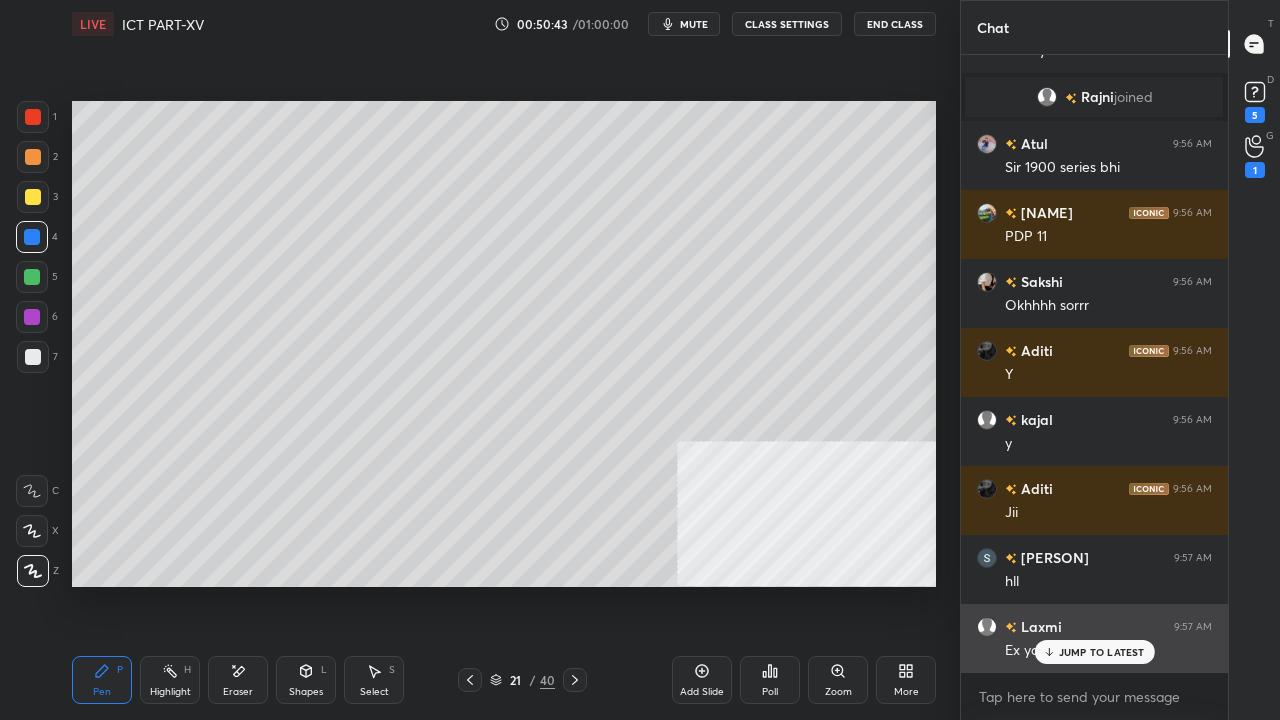 click on "JUMP TO LATEST" at bounding box center [1094, 652] 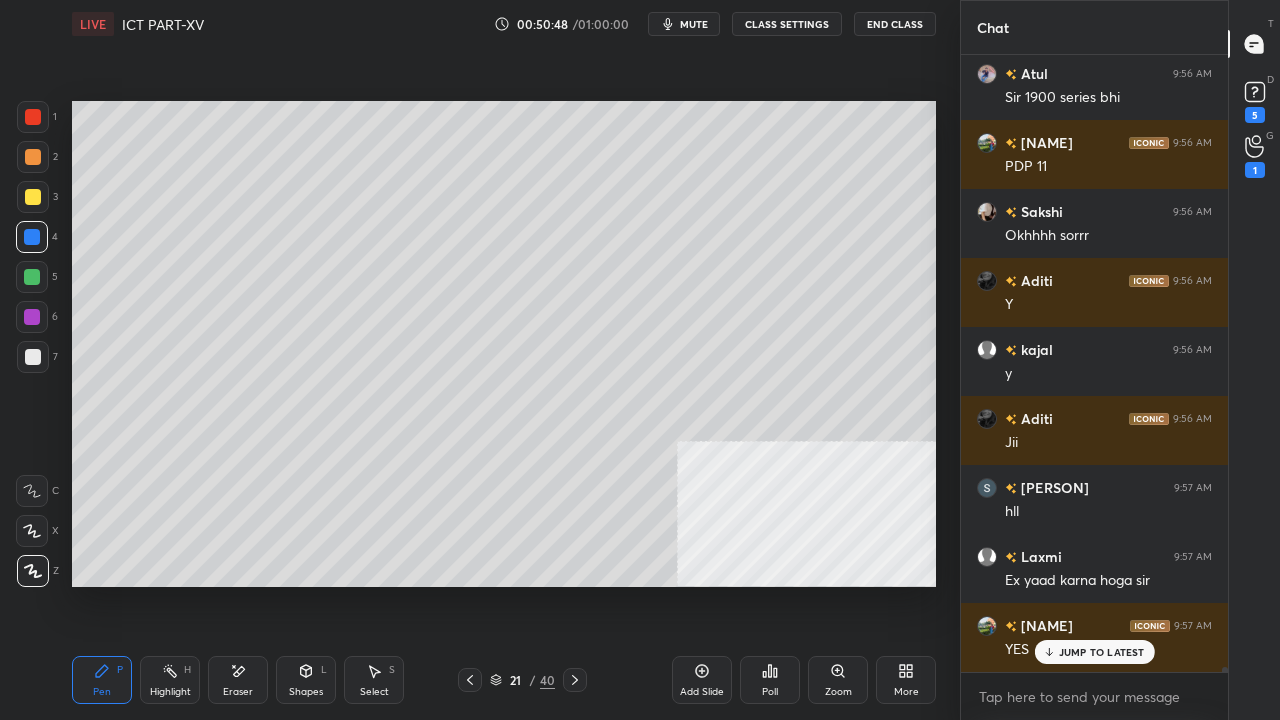 scroll, scrollTop: 68922, scrollLeft: 0, axis: vertical 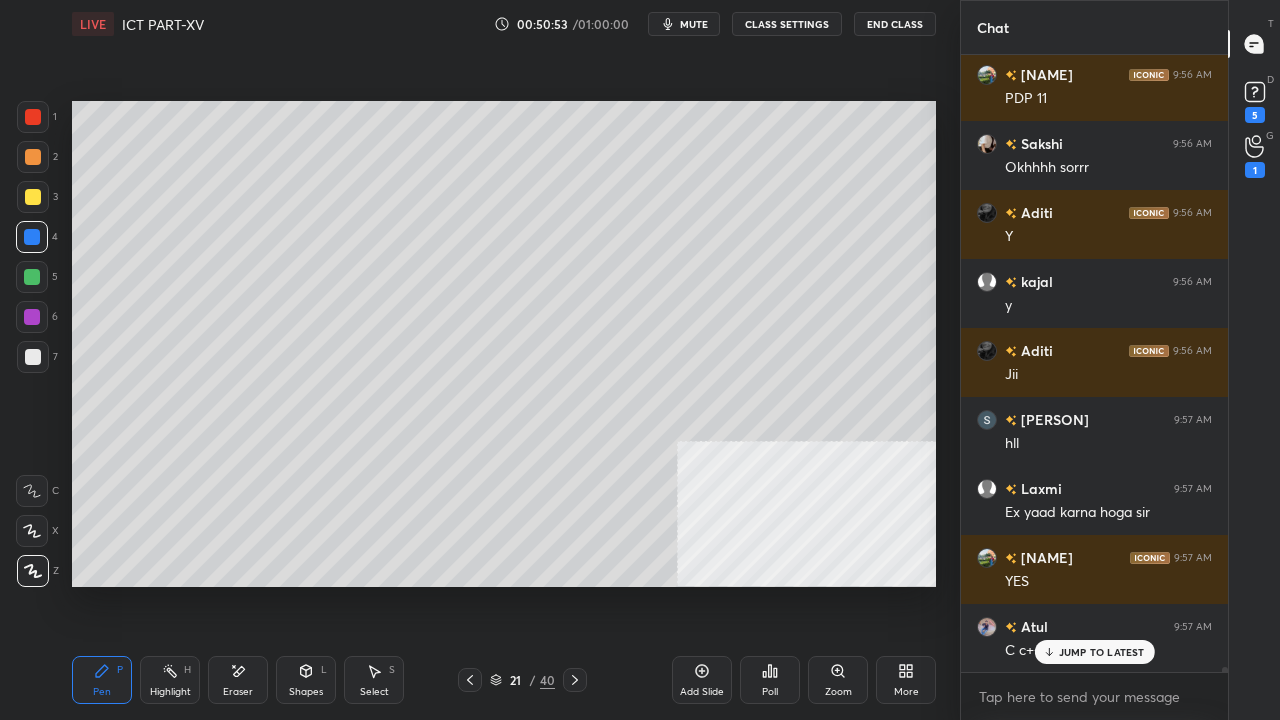 click 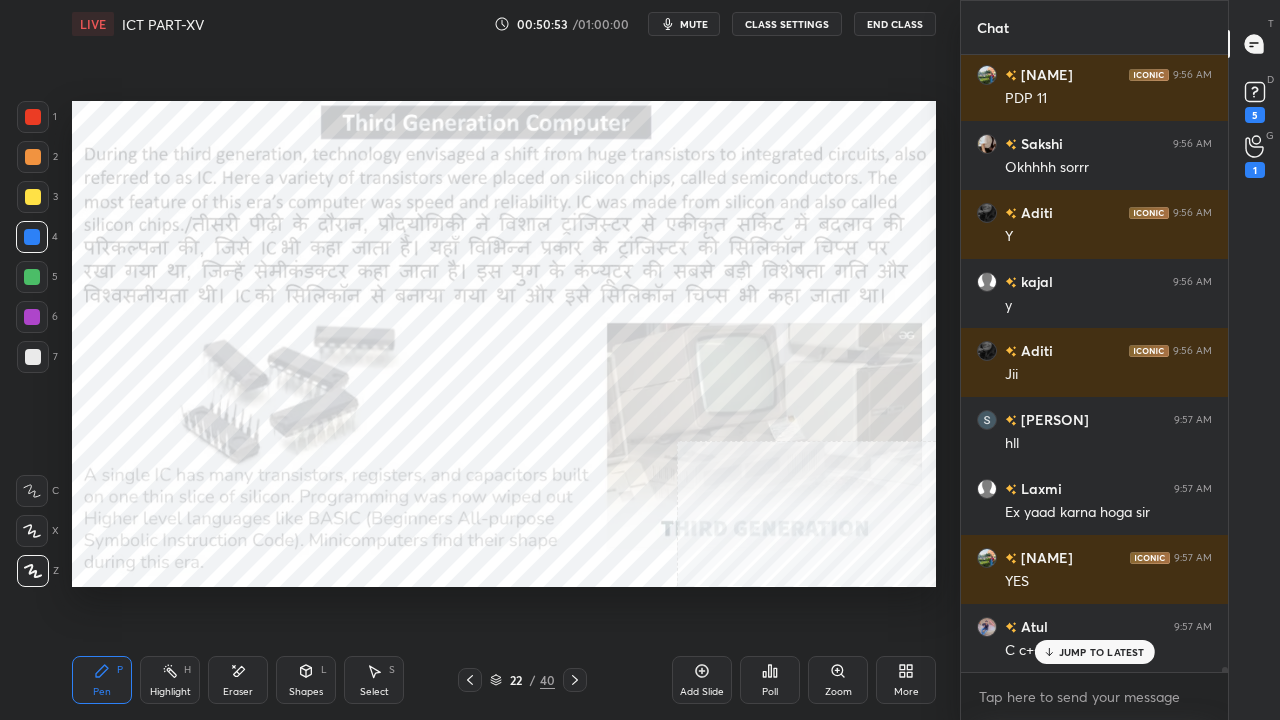 scroll, scrollTop: 69010, scrollLeft: 0, axis: vertical 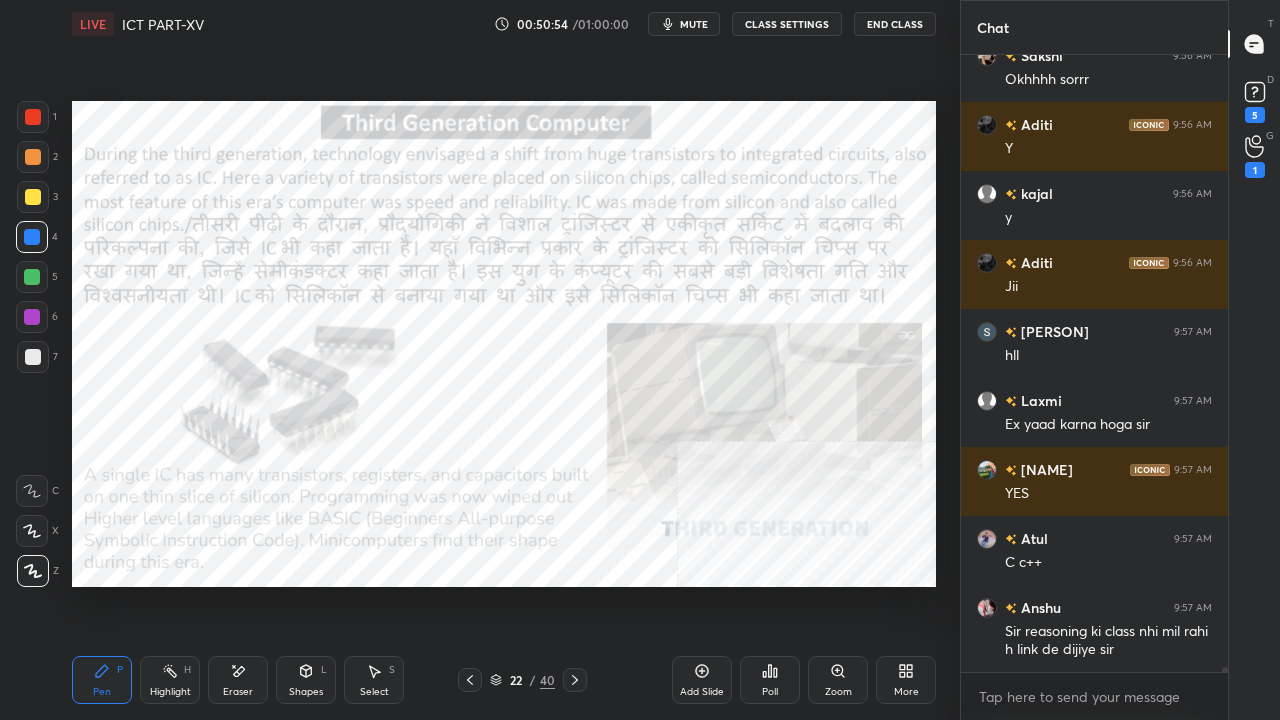 click 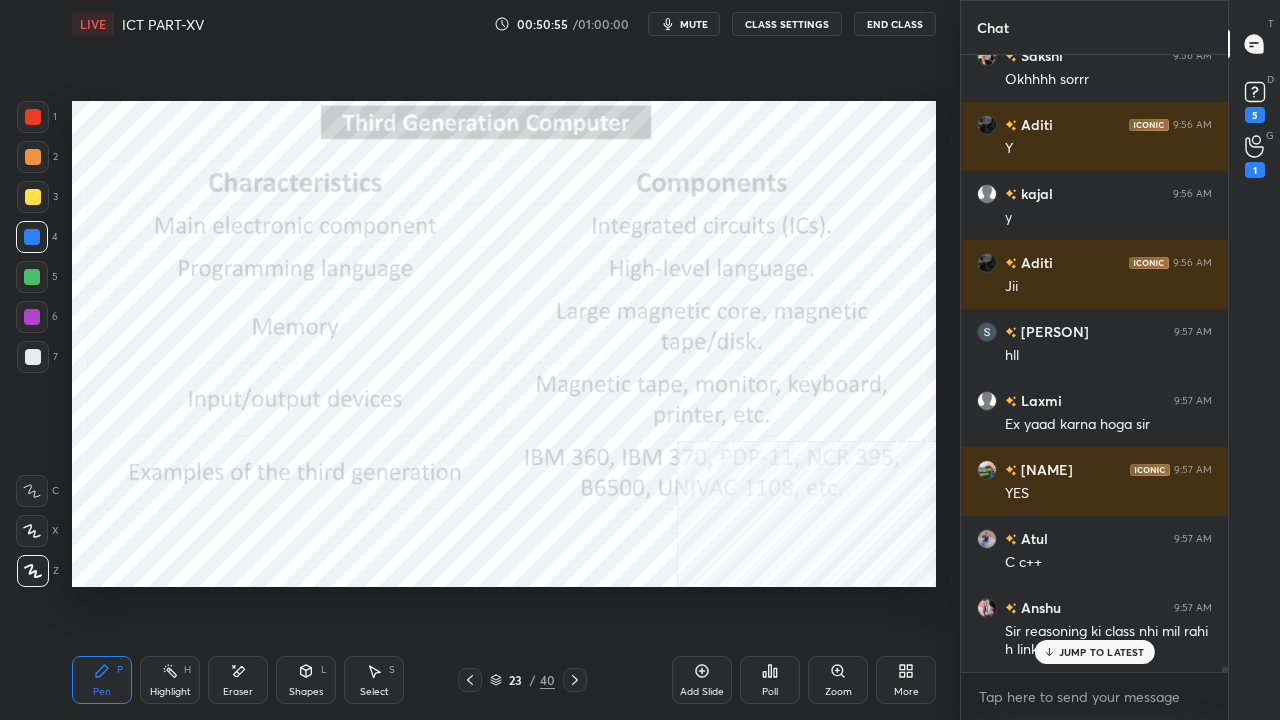 scroll, scrollTop: 69114, scrollLeft: 0, axis: vertical 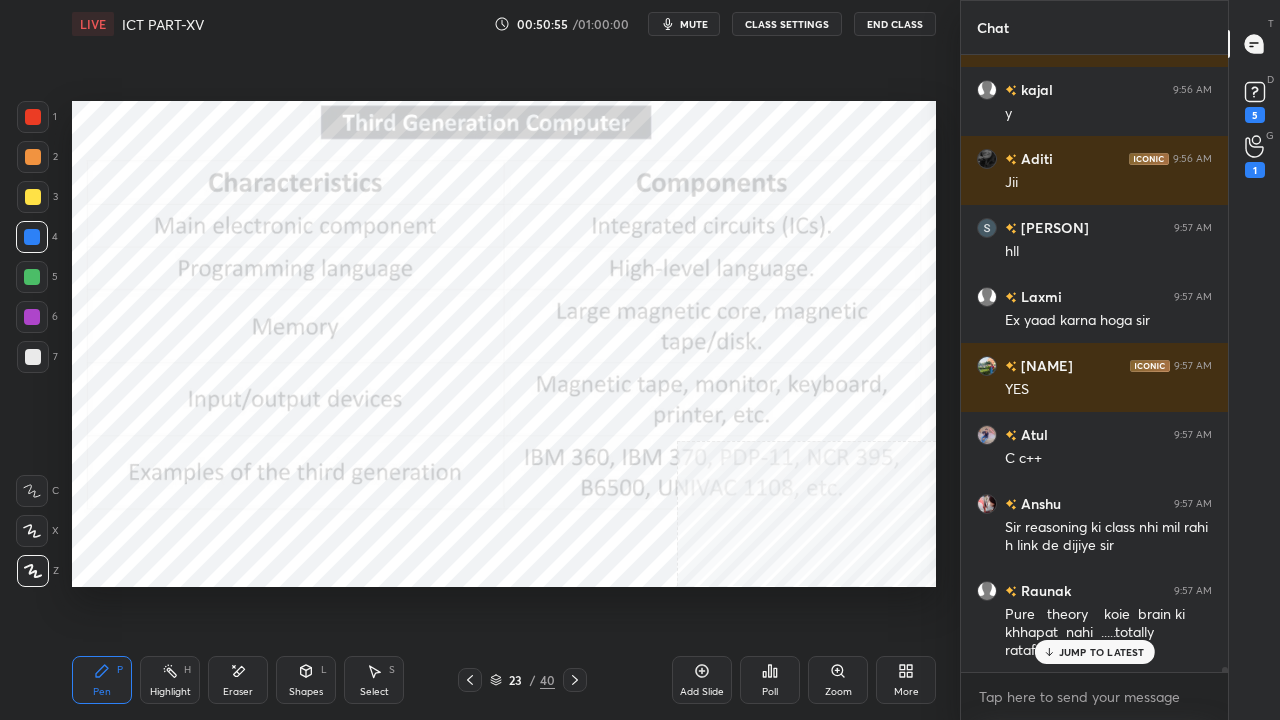 click at bounding box center [575, 680] 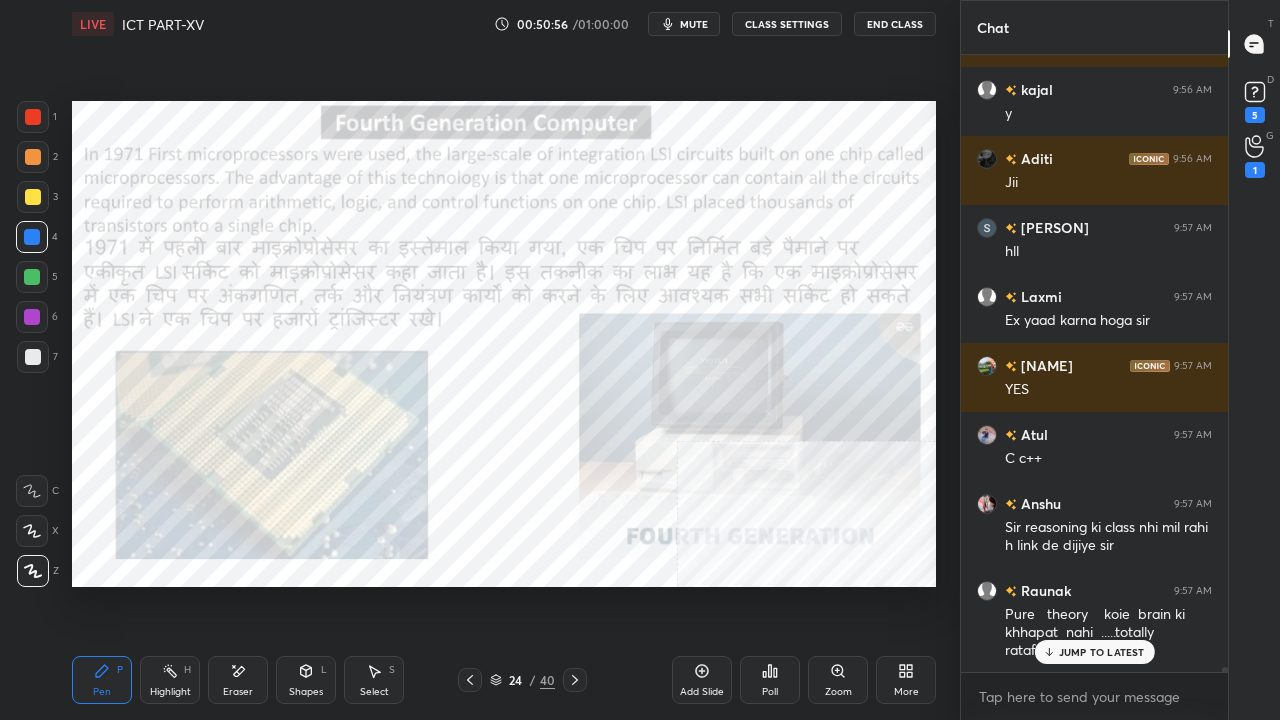scroll, scrollTop: 69184, scrollLeft: 0, axis: vertical 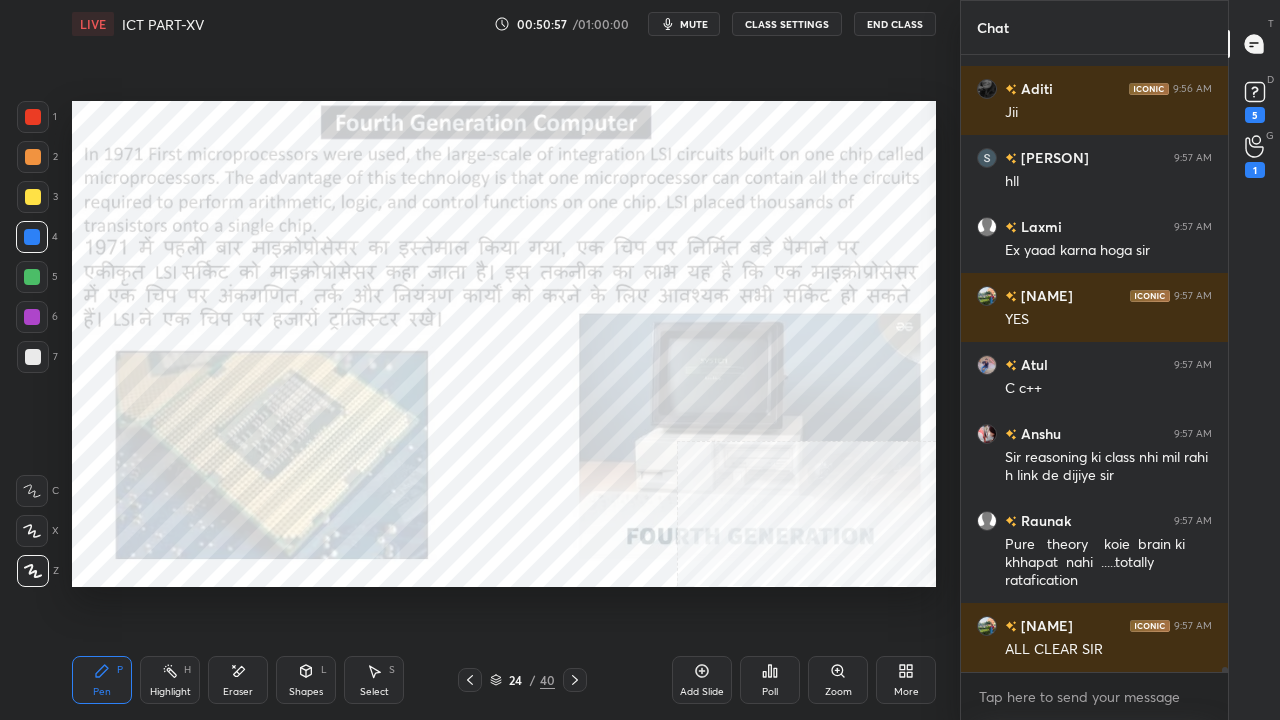 click 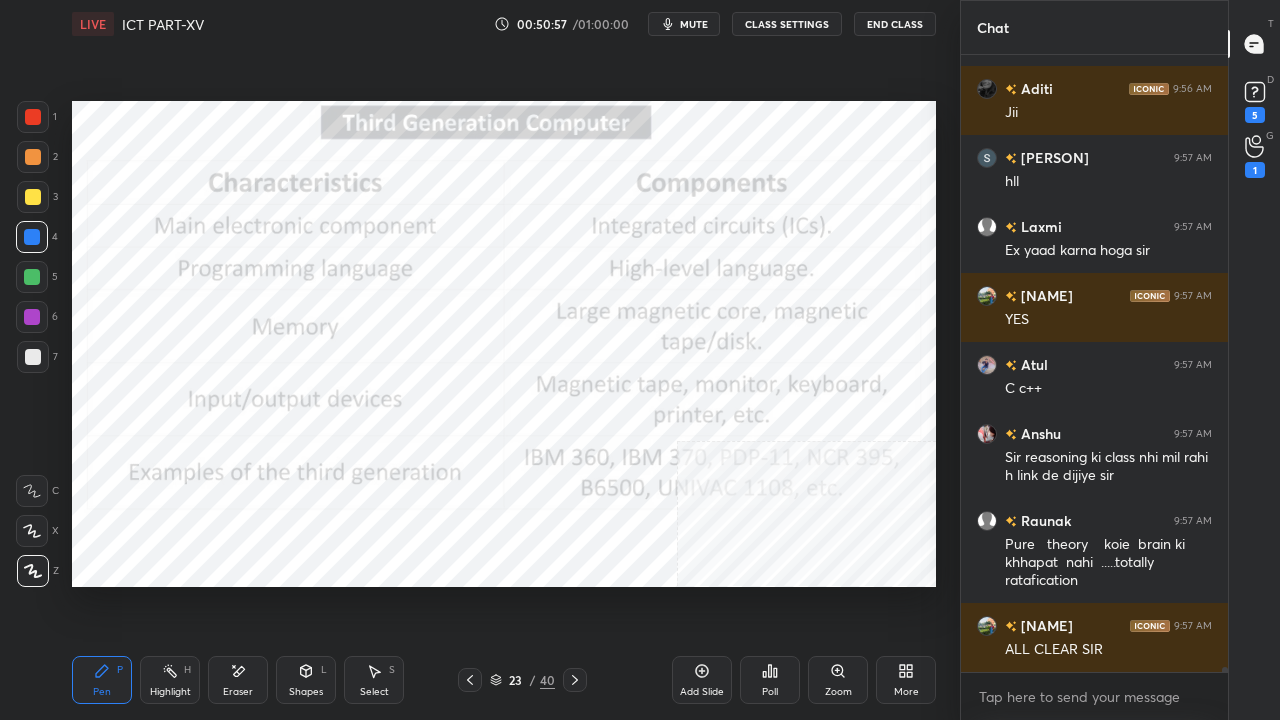 click on "Add Slide" at bounding box center (702, 680) 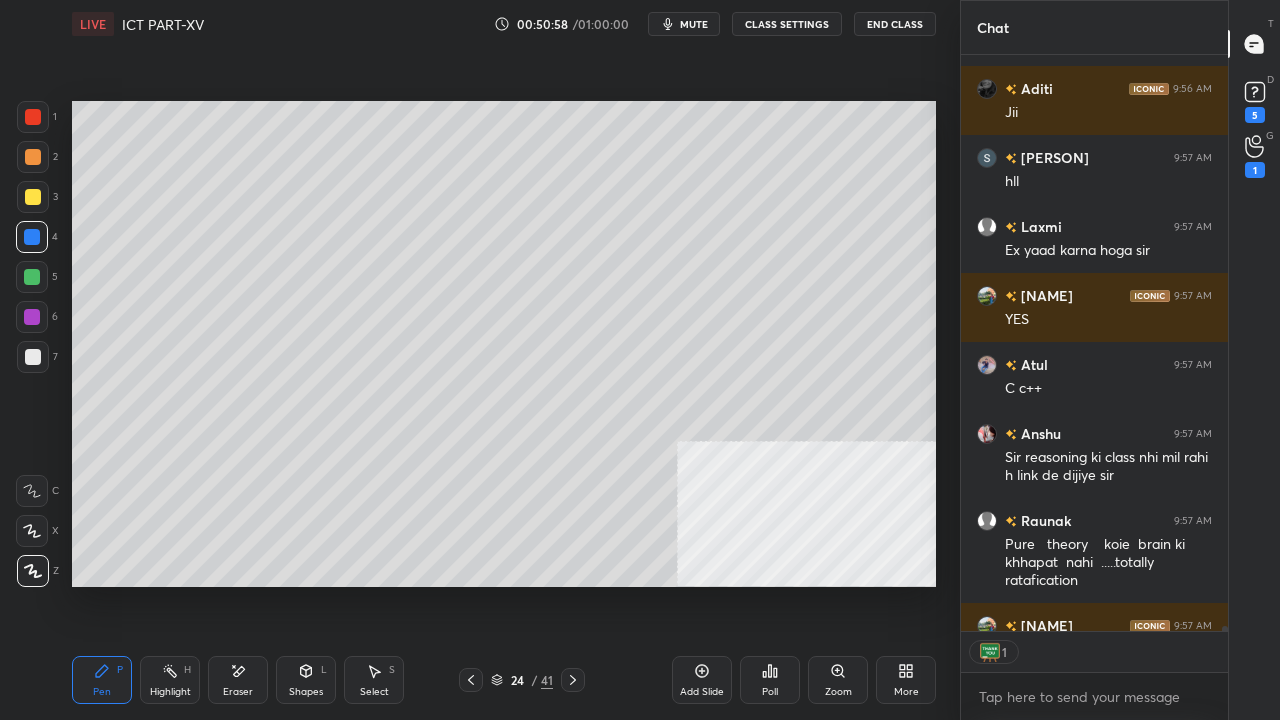 scroll, scrollTop: 570, scrollLeft: 261, axis: both 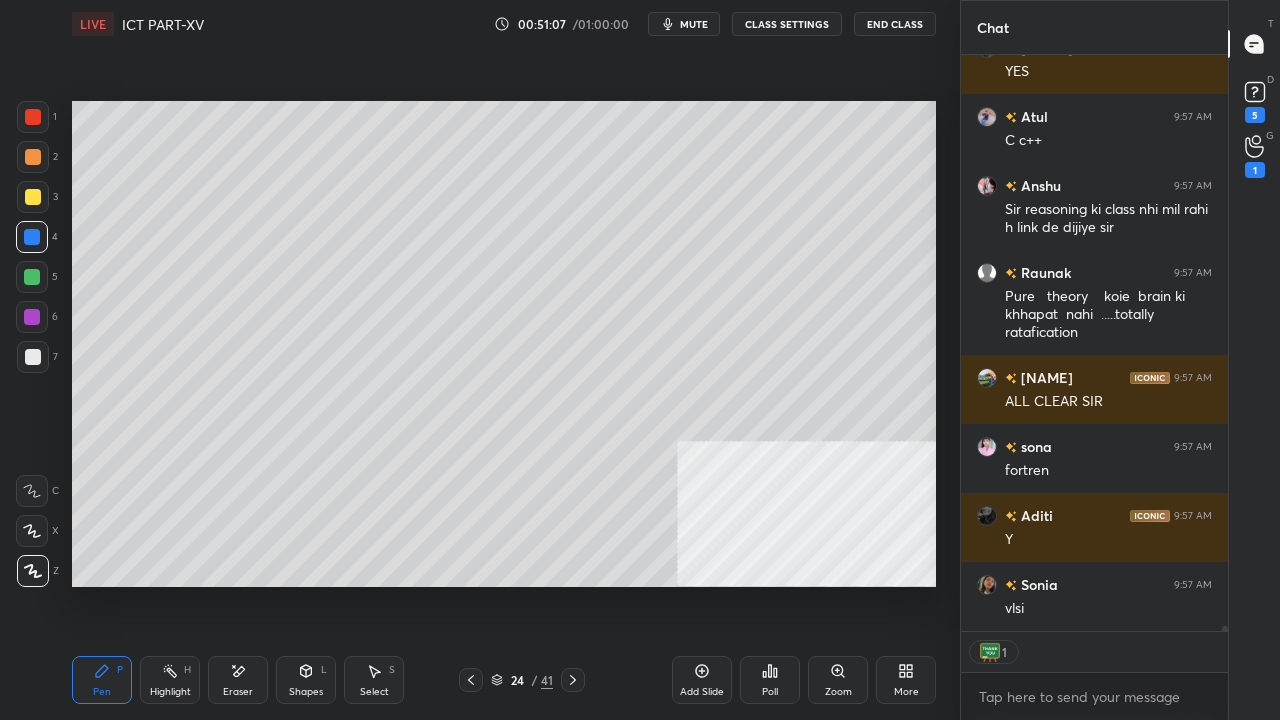 click at bounding box center (33, 197) 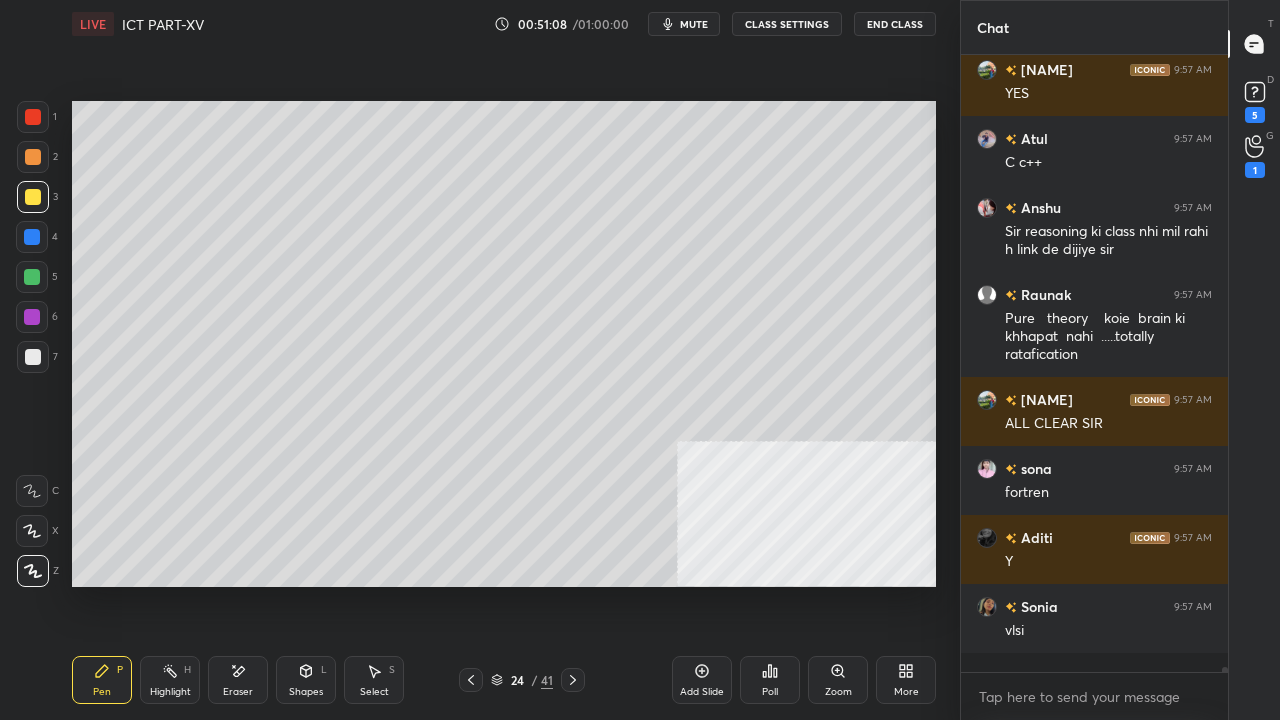 scroll, scrollTop: 6, scrollLeft: 6, axis: both 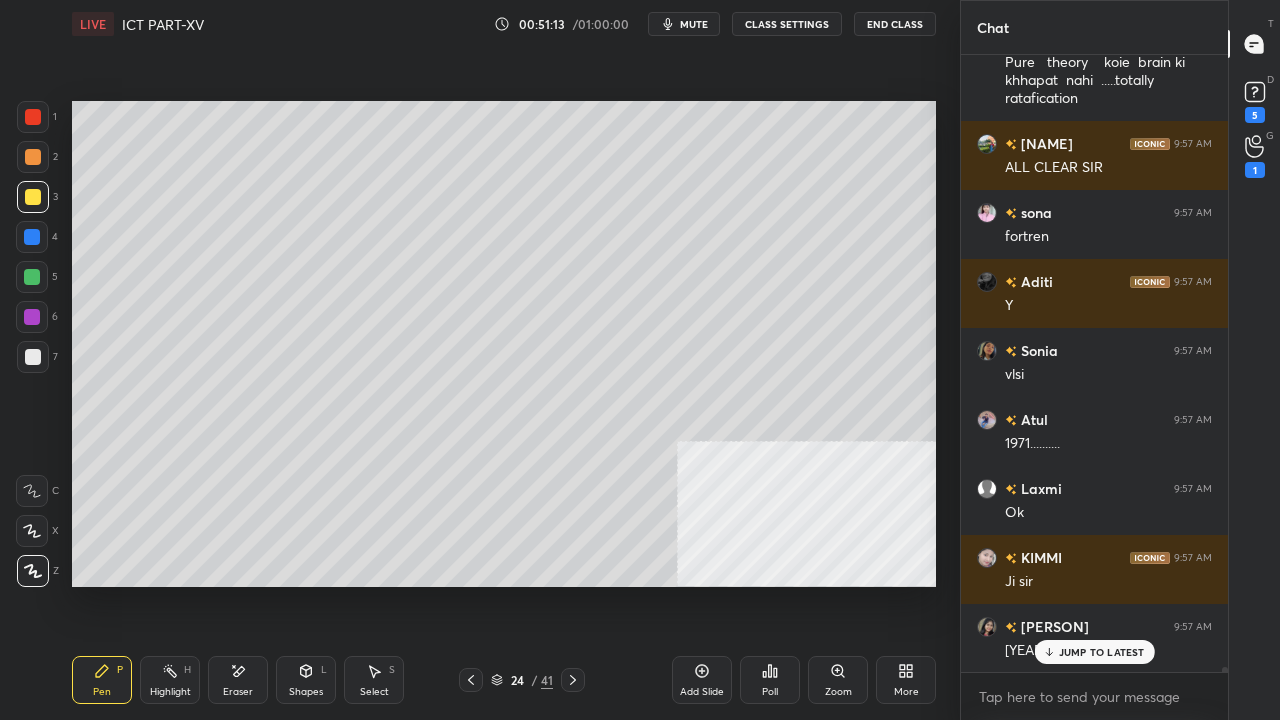 click at bounding box center [33, 157] 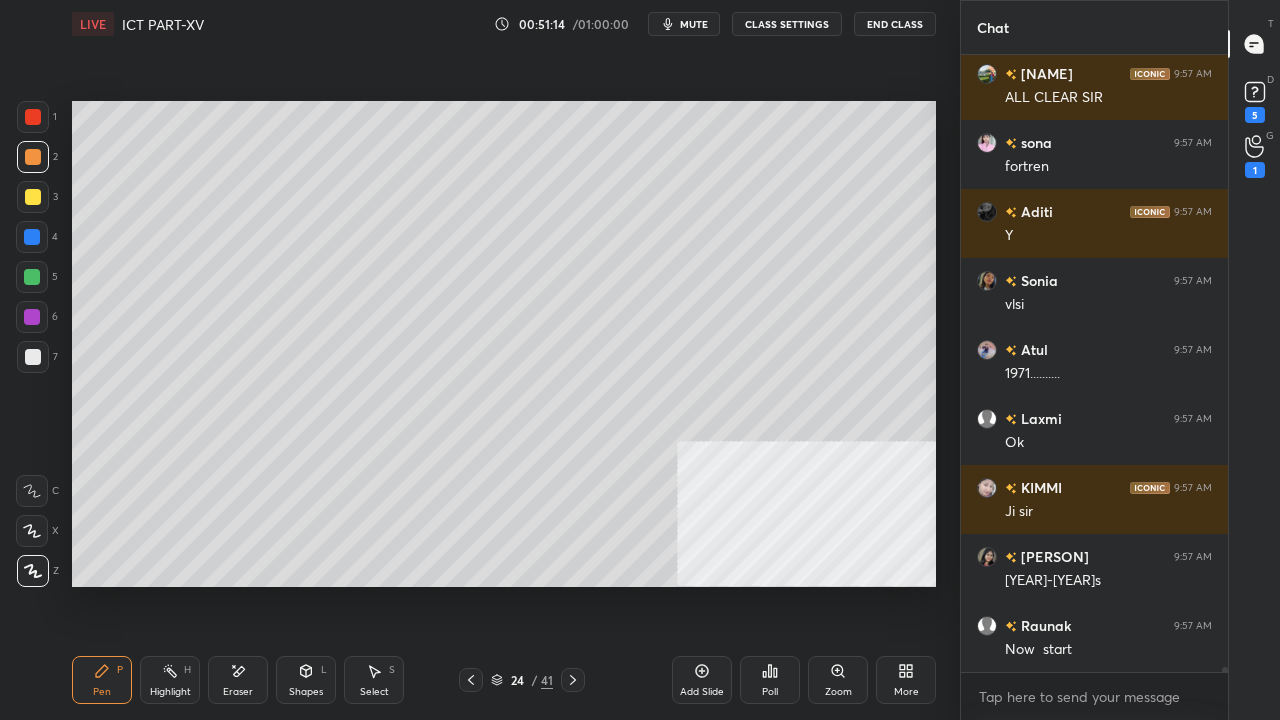 scroll, scrollTop: 69804, scrollLeft: 0, axis: vertical 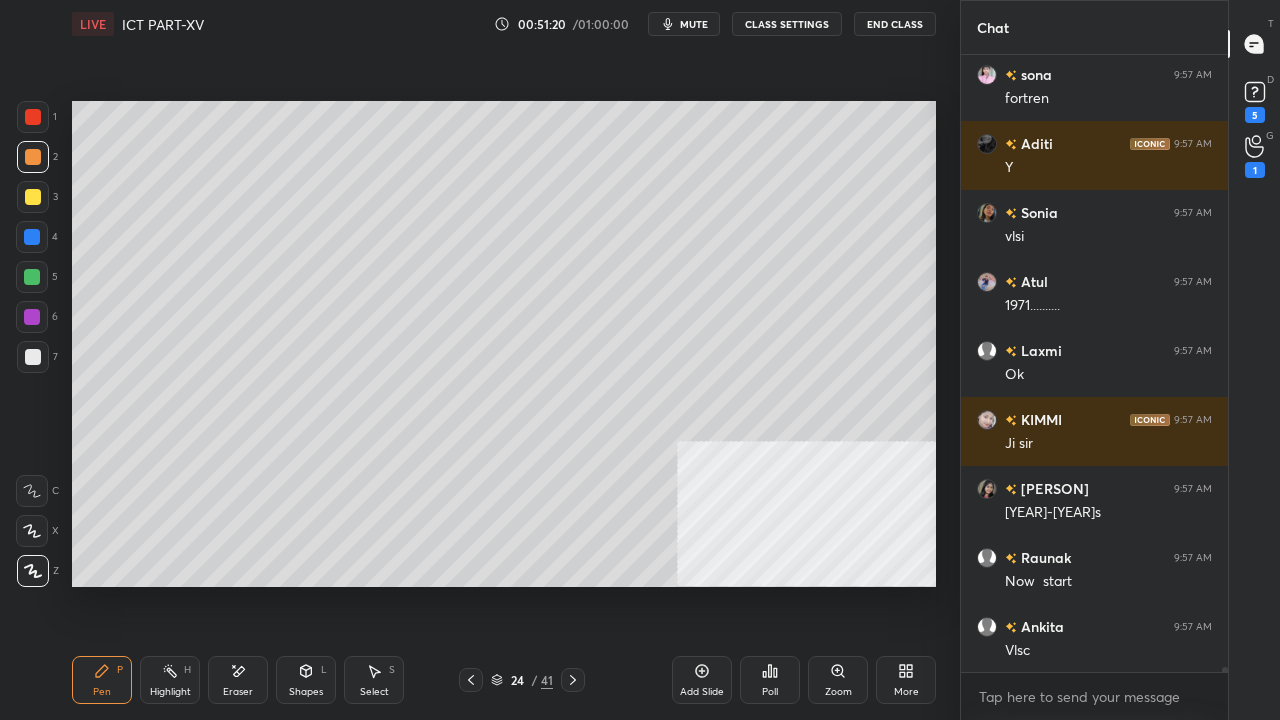 click at bounding box center [33, 117] 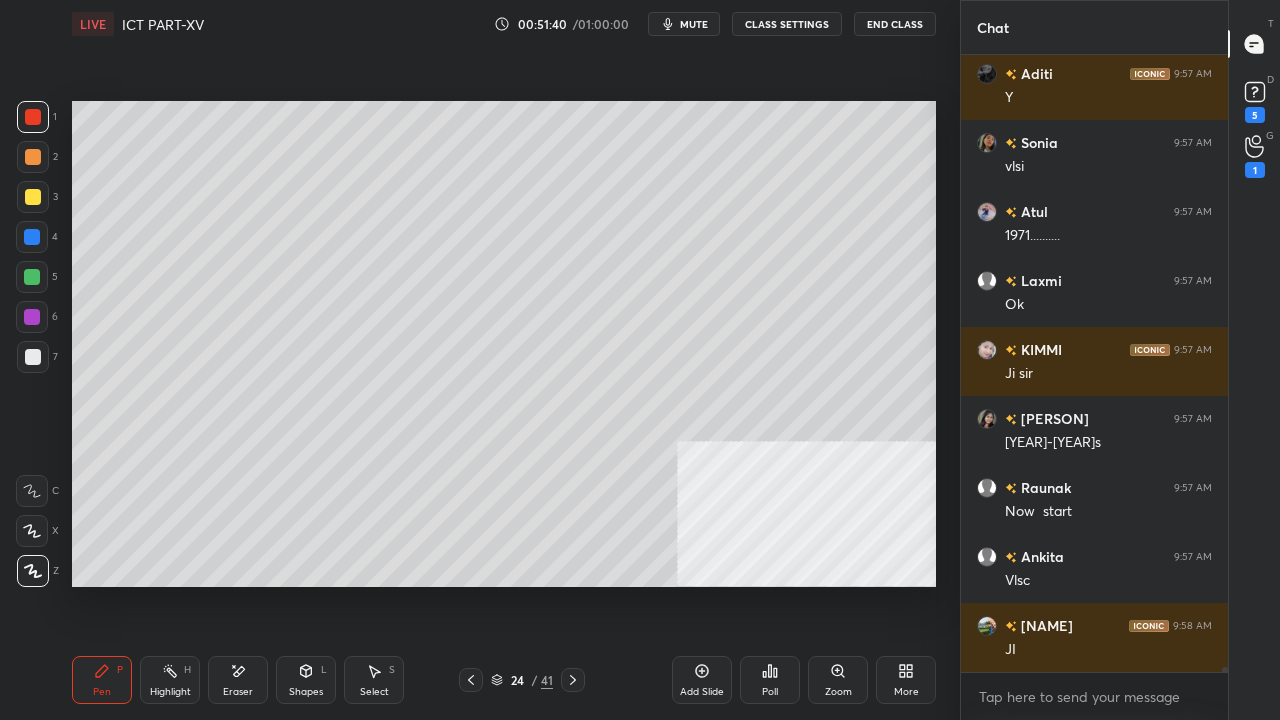 scroll, scrollTop: 69922, scrollLeft: 0, axis: vertical 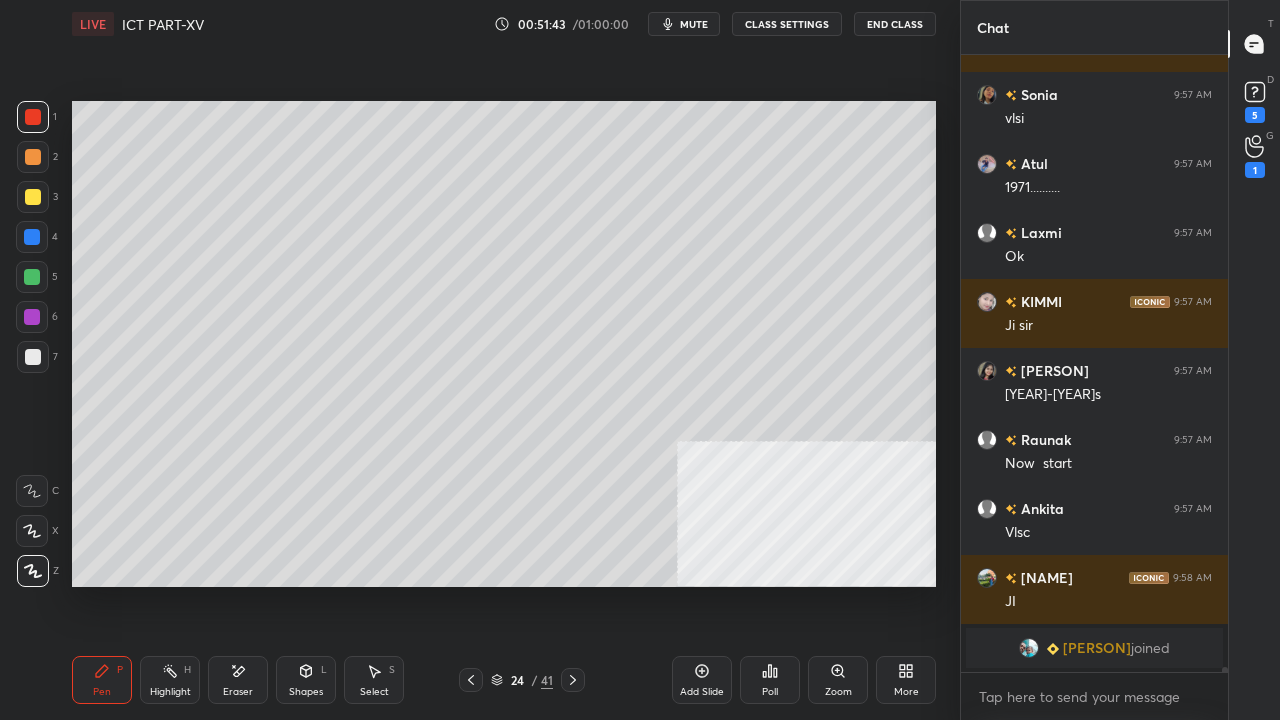 click at bounding box center [33, 357] 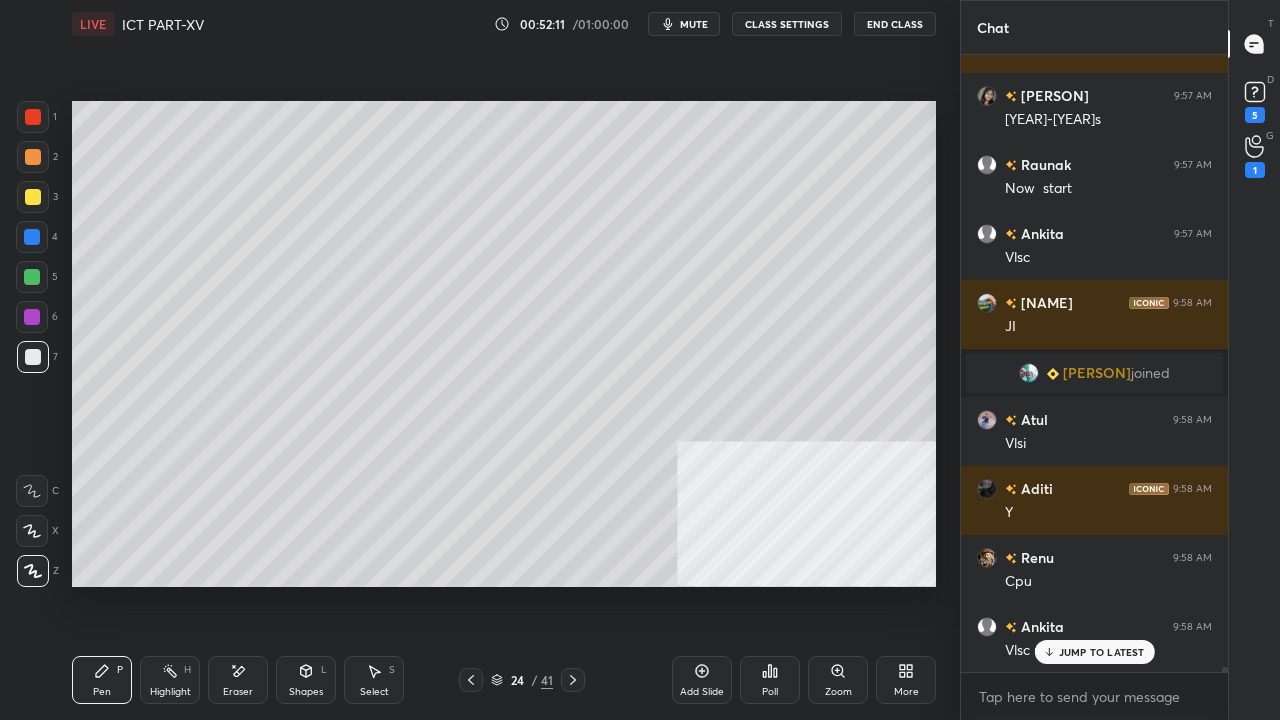 scroll, scrollTop: 69848, scrollLeft: 0, axis: vertical 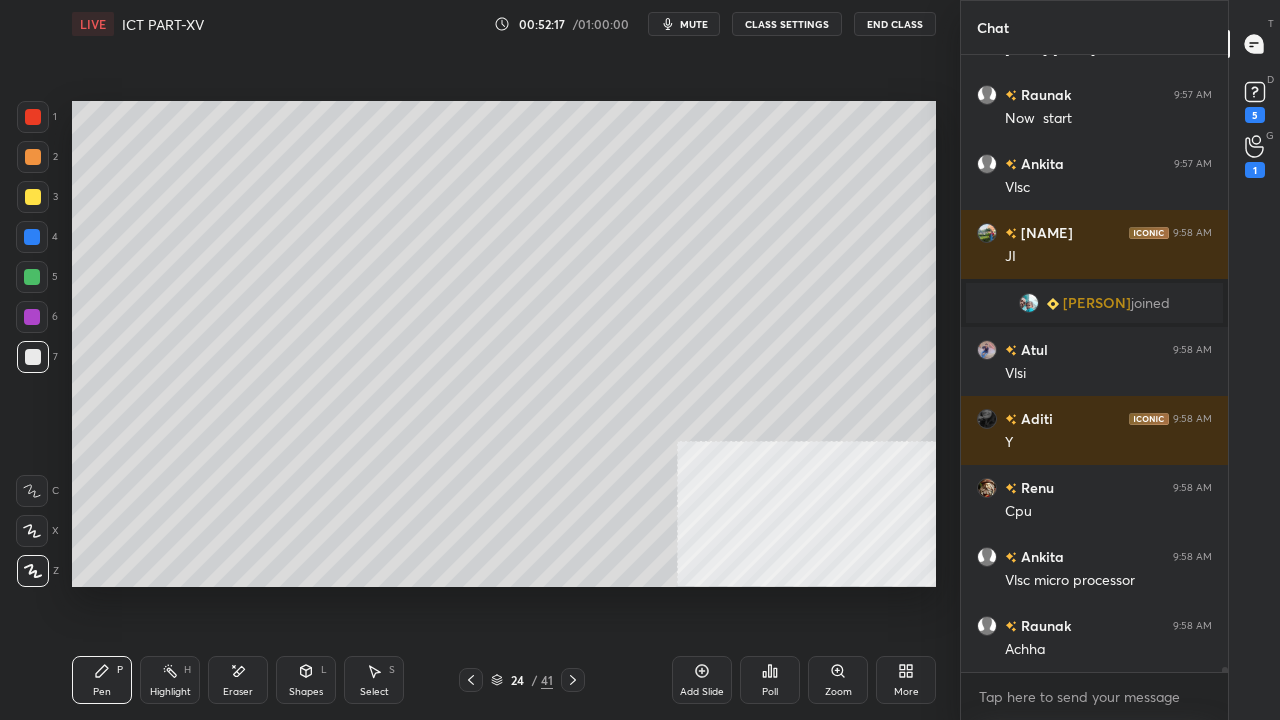 click at bounding box center [32, 237] 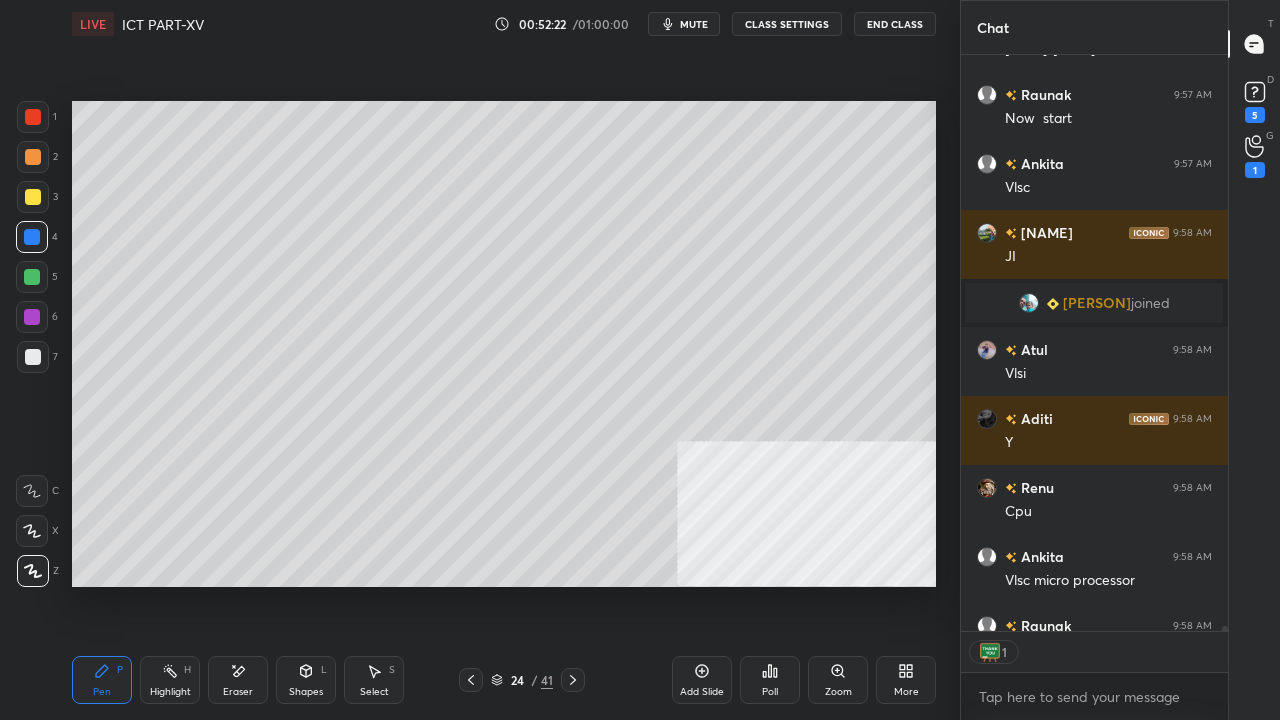 scroll, scrollTop: 570, scrollLeft: 261, axis: both 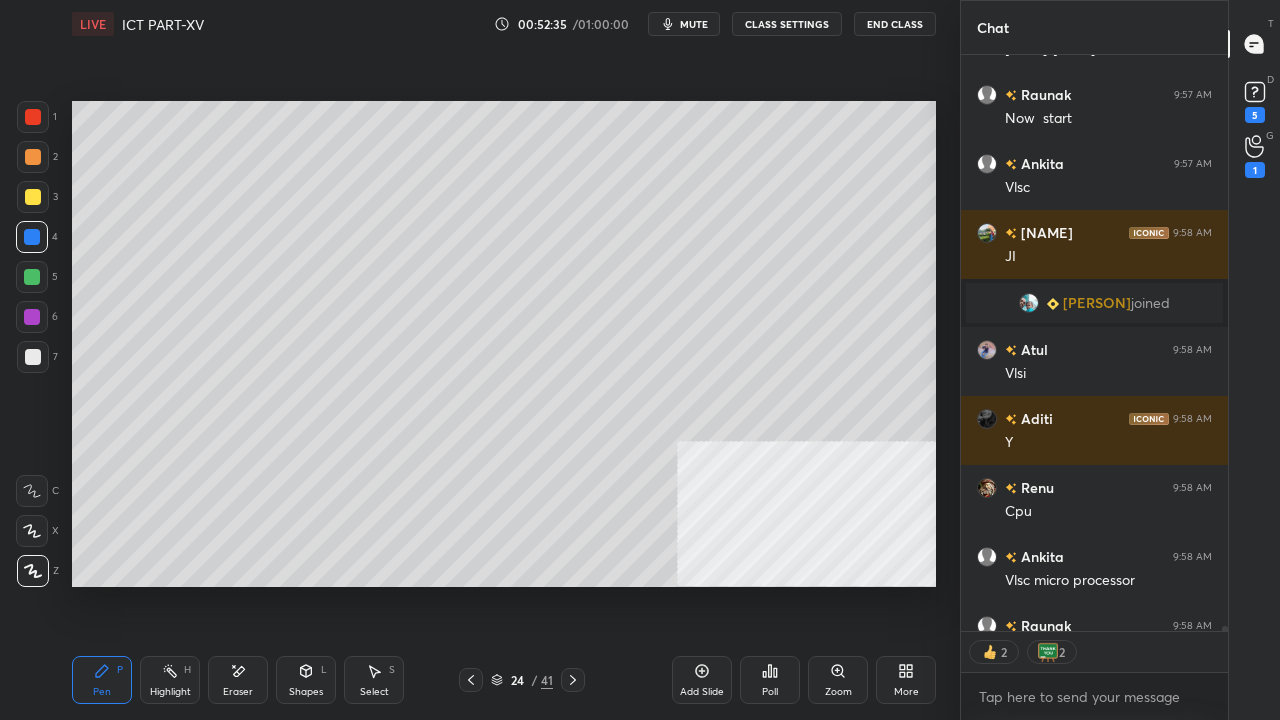 drag, startPoint x: 34, startPoint y: 359, endPoint x: 70, endPoint y: 345, distance: 38.626415 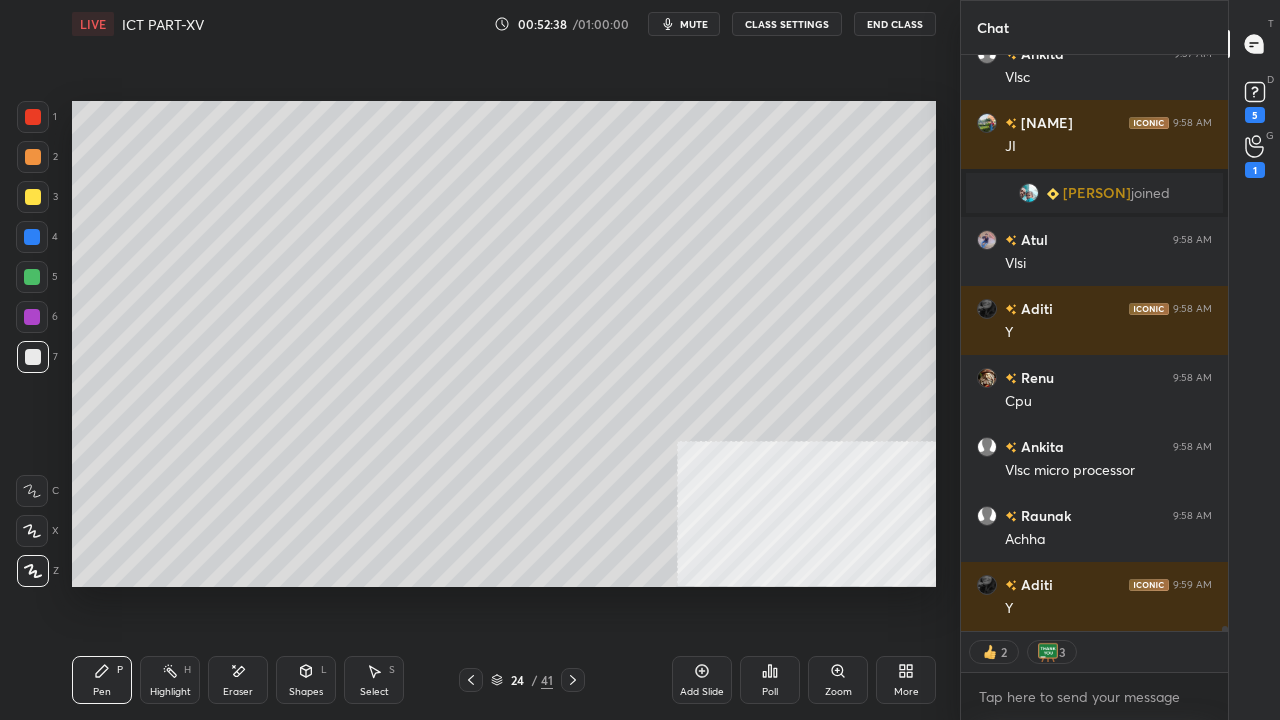 scroll, scrollTop: 69913, scrollLeft: 0, axis: vertical 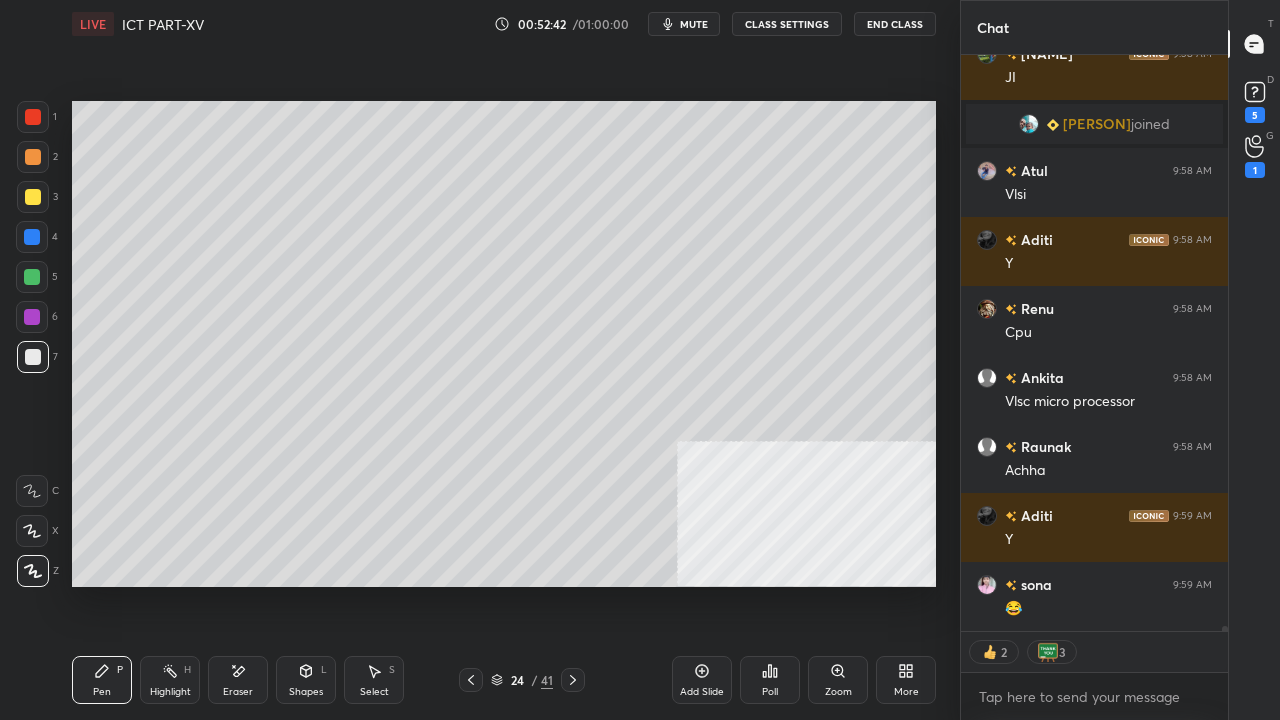 click at bounding box center [33, 197] 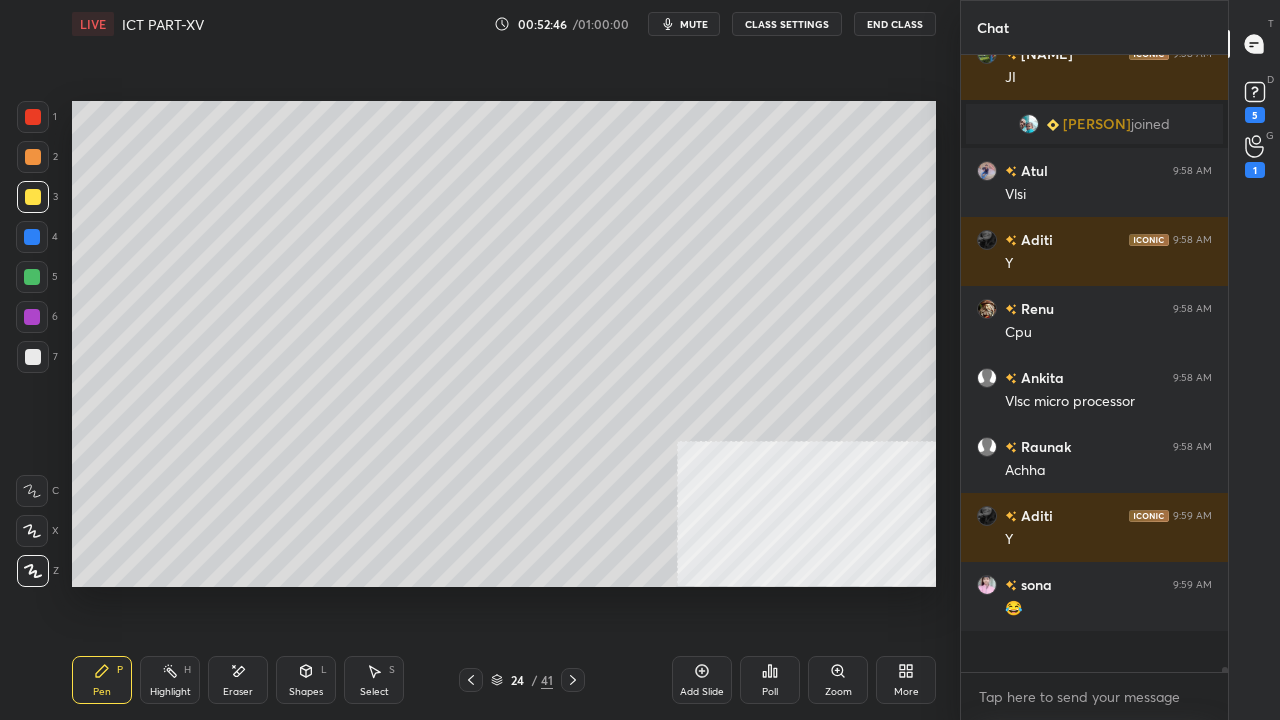 scroll, scrollTop: 6, scrollLeft: 6, axis: both 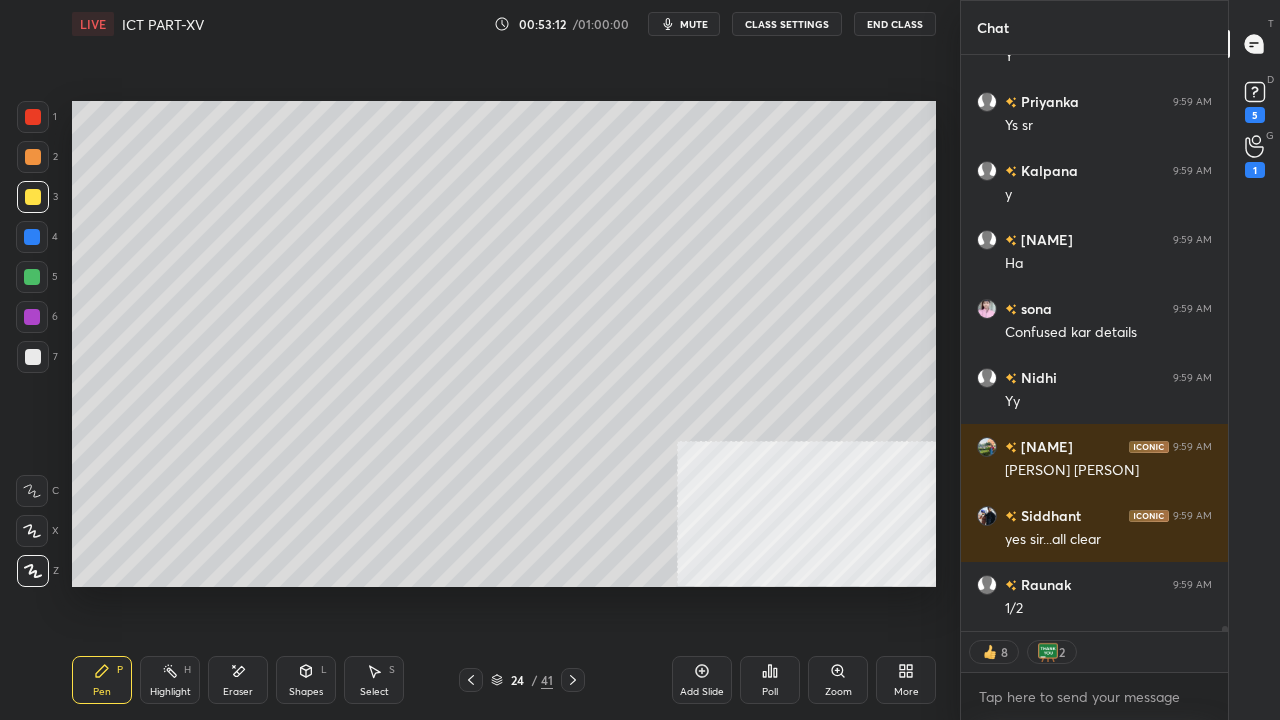 click at bounding box center [32, 237] 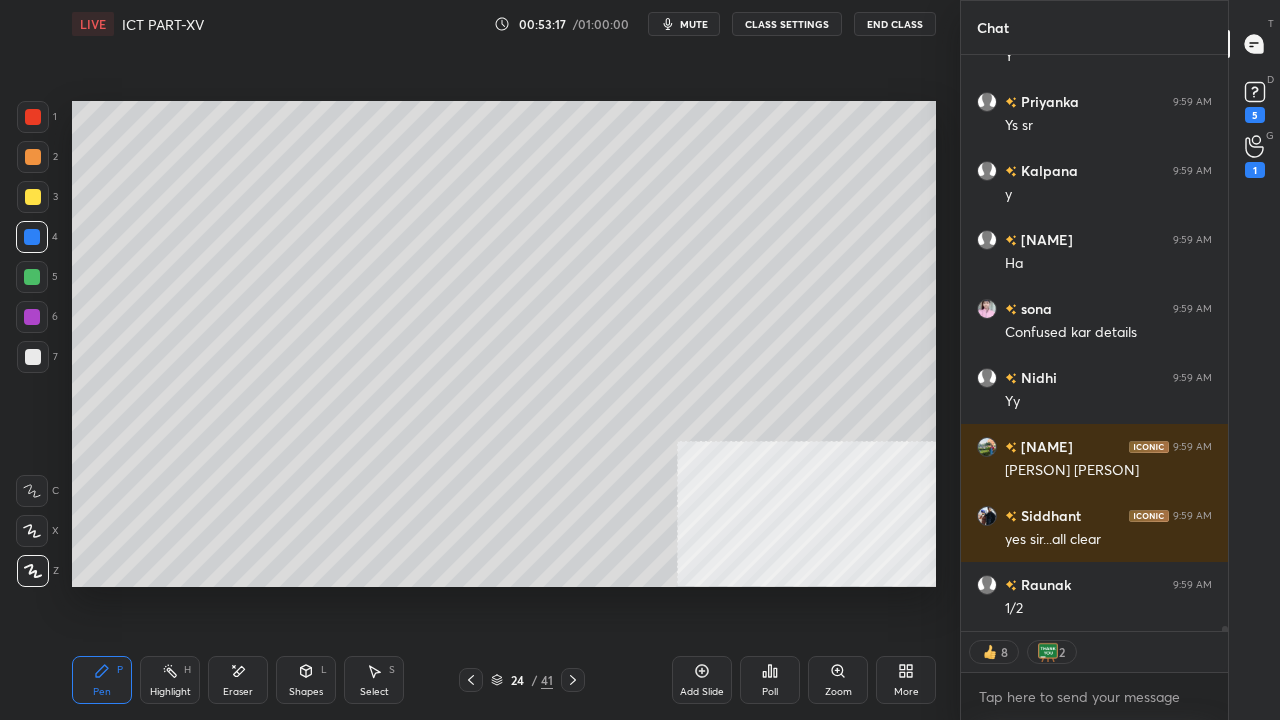 scroll, scrollTop: 6, scrollLeft: 6, axis: both 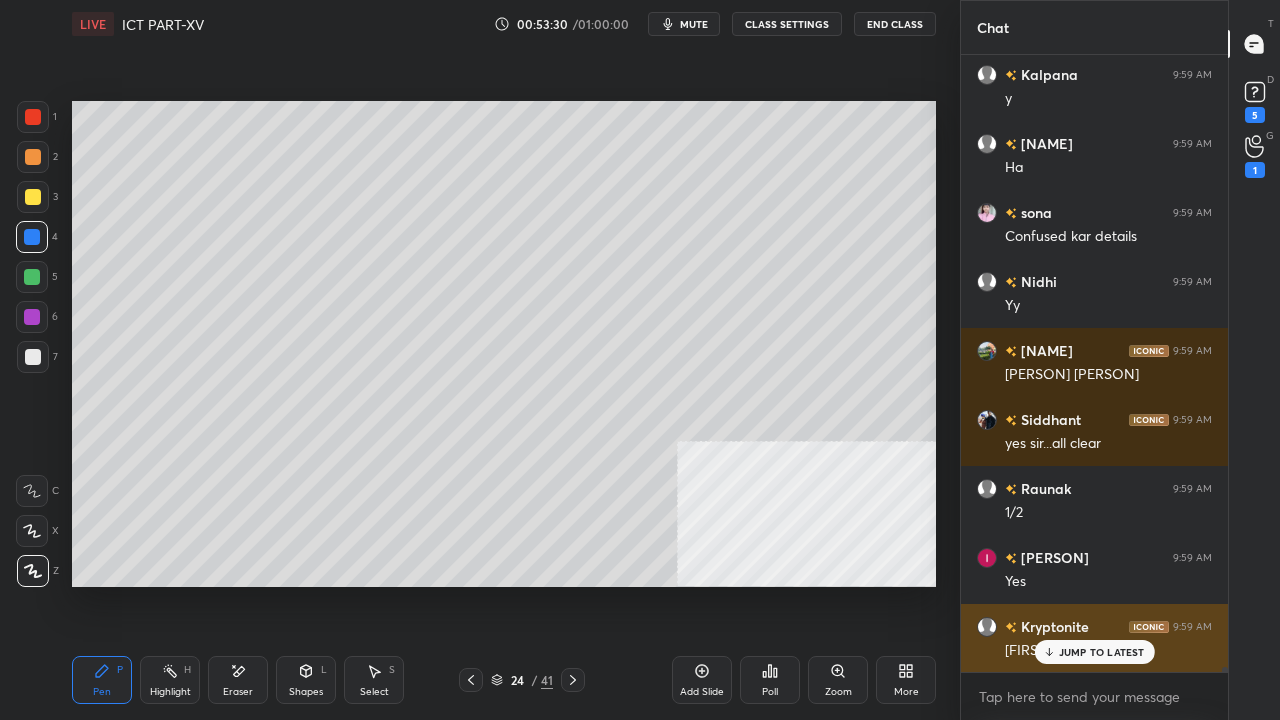 click on "[NAME] 9:59 AM [NAME] [NAME]" at bounding box center [1094, 638] 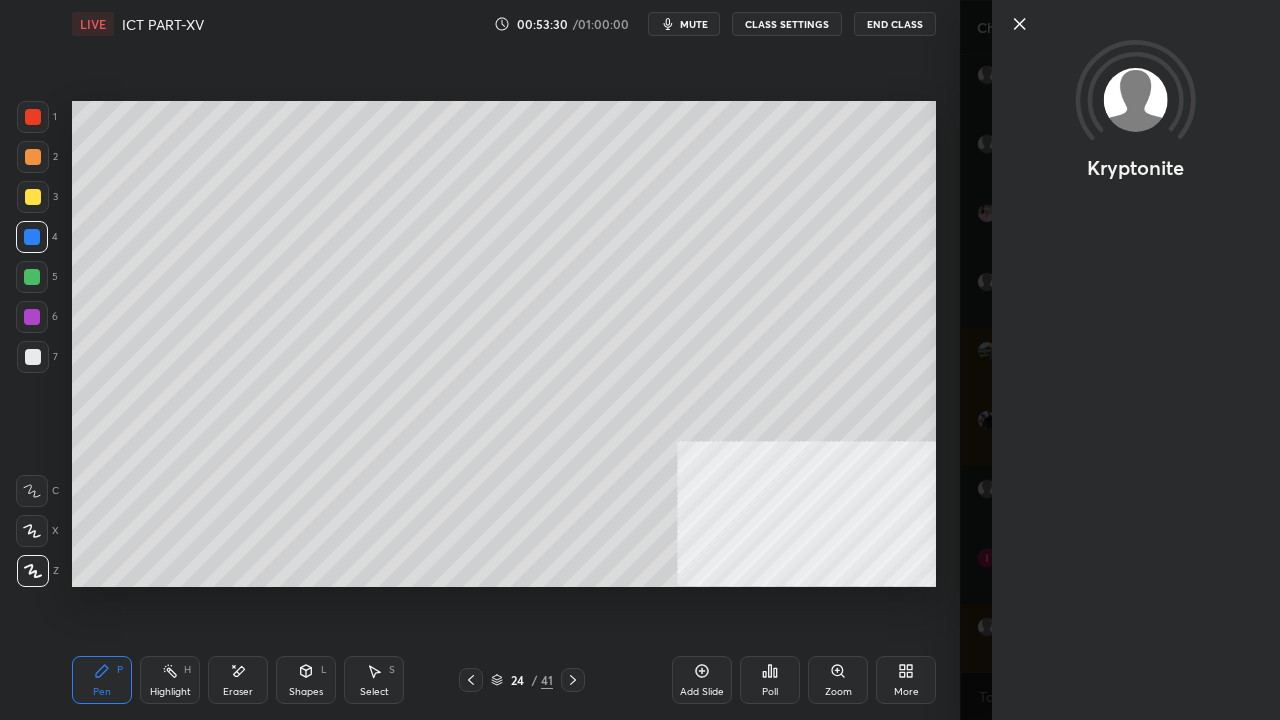 click on "Kryptonite" at bounding box center [1136, 360] 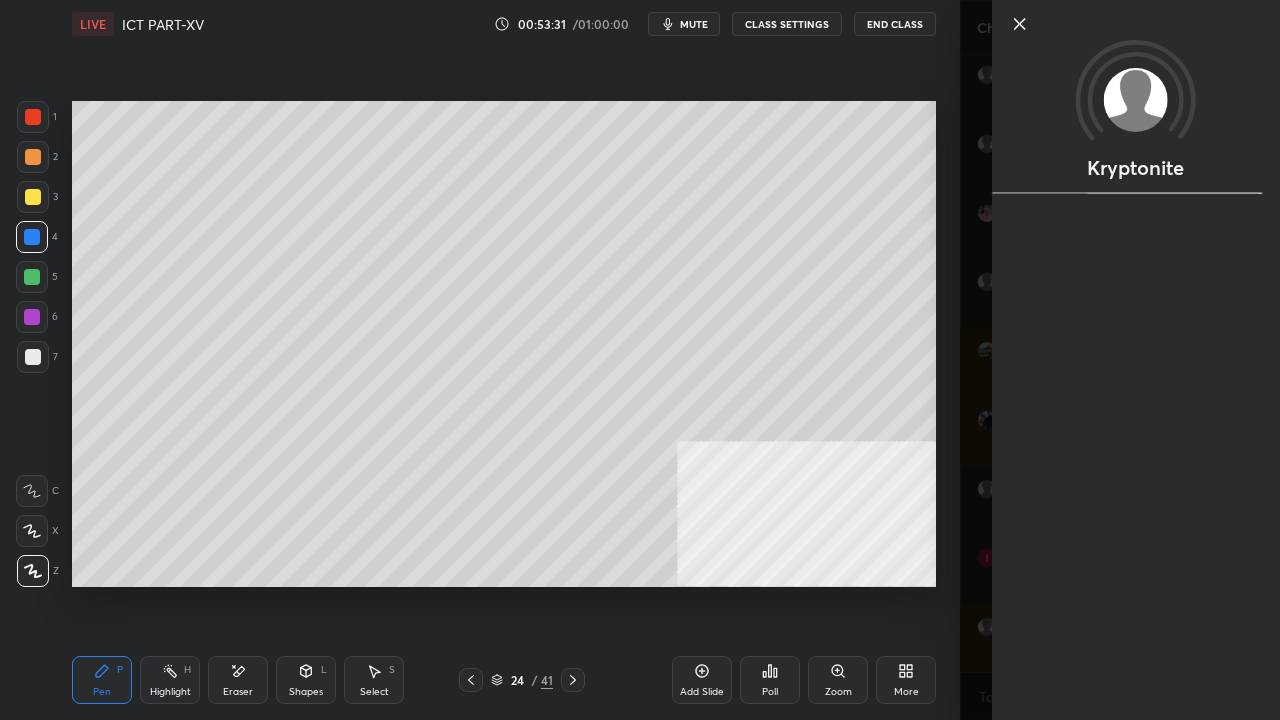 click on "Kryptonite" at bounding box center (1120, 360) 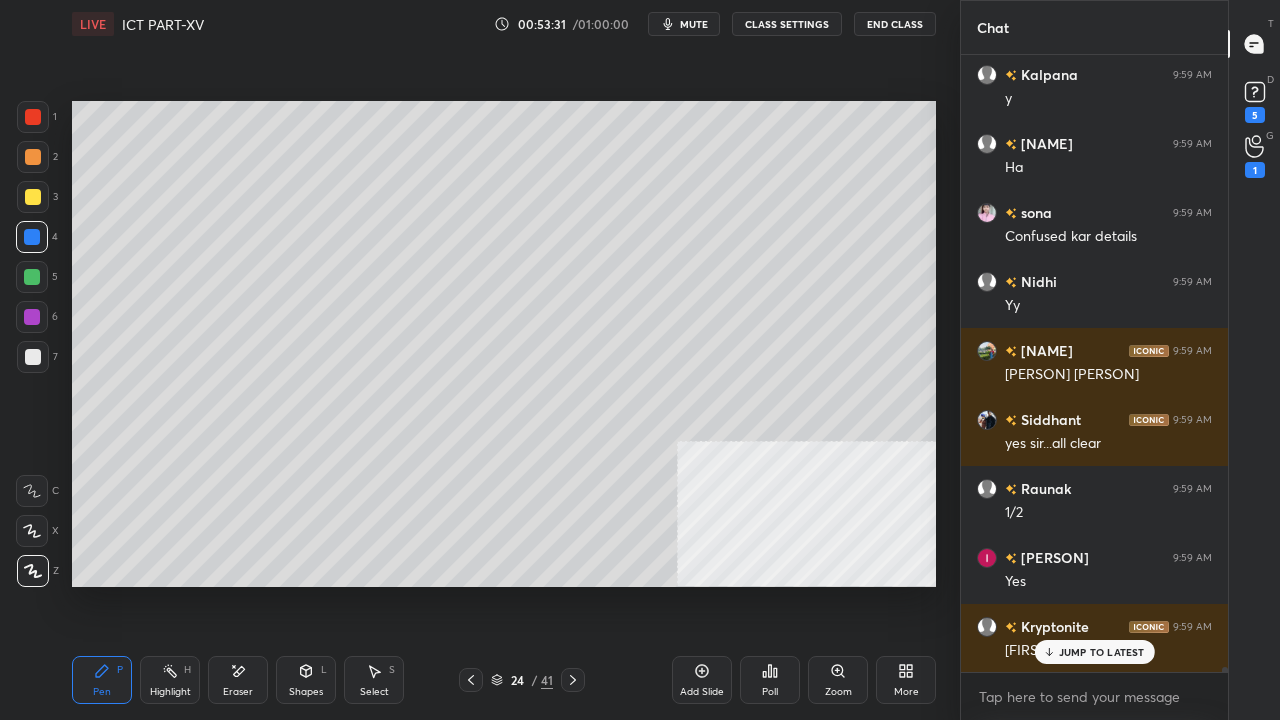 click on "JUMP TO LATEST" at bounding box center [1102, 652] 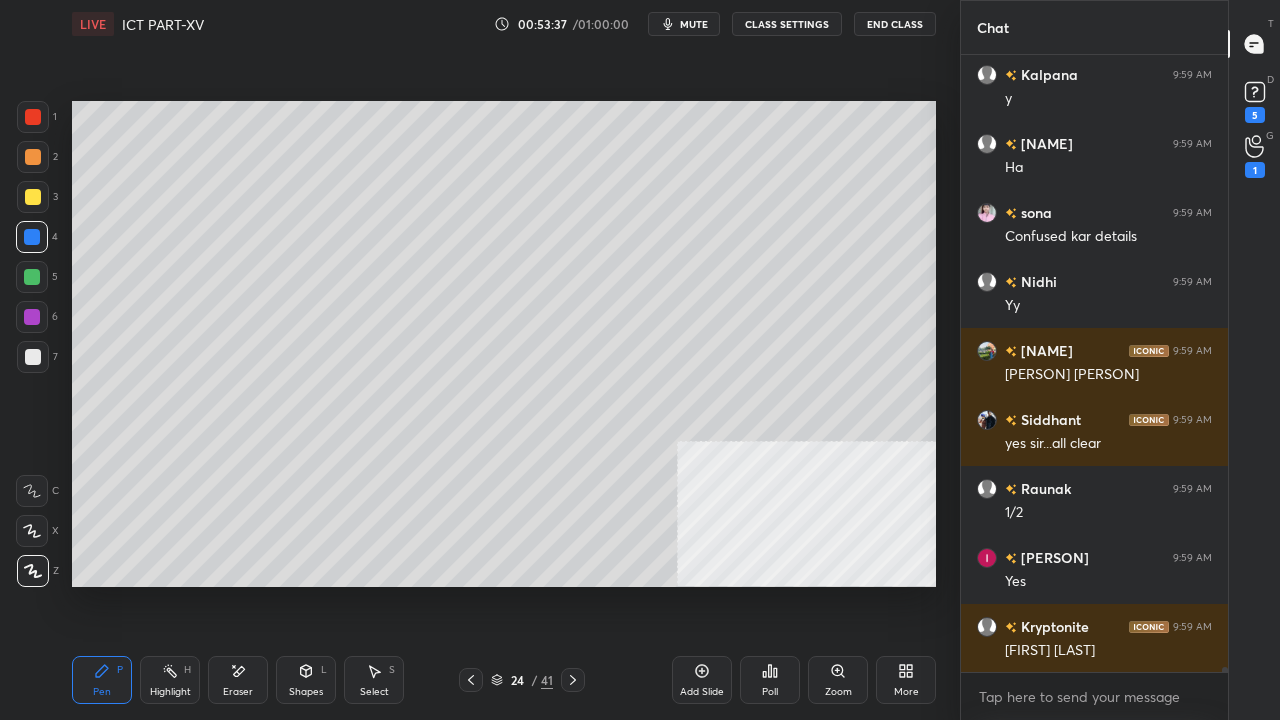 scroll, scrollTop: 72080, scrollLeft: 0, axis: vertical 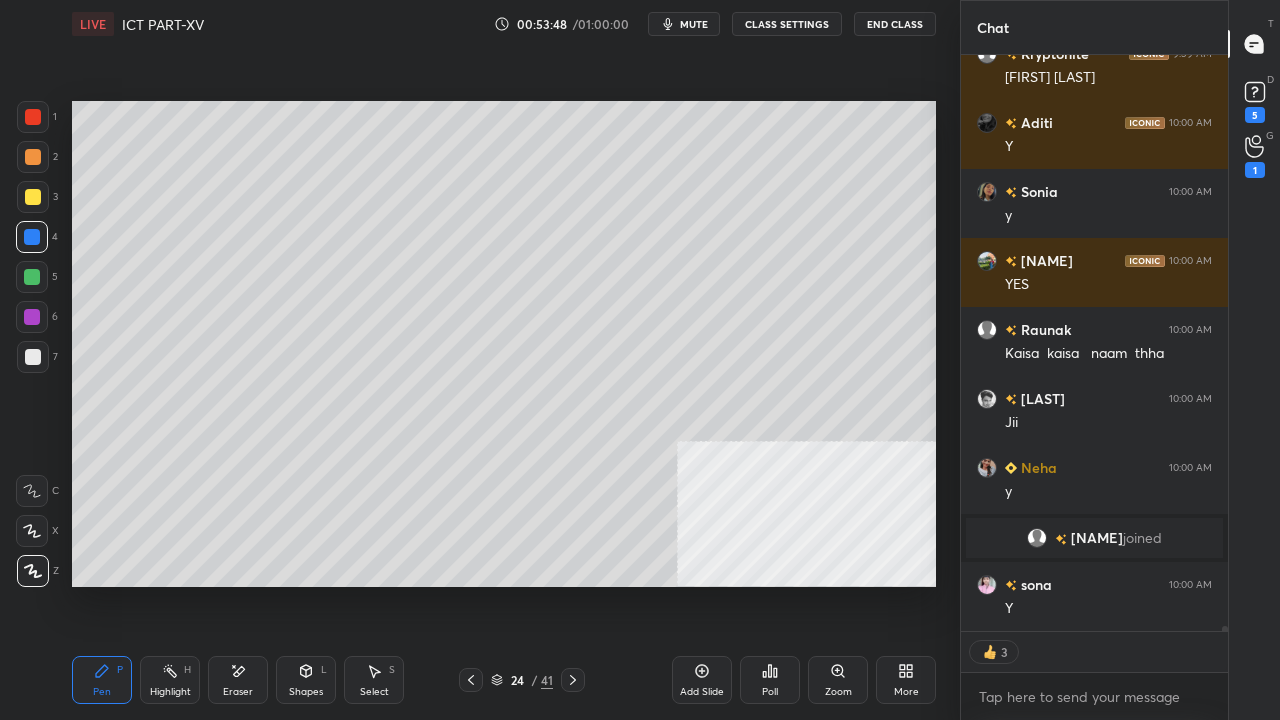 click at bounding box center [33, 357] 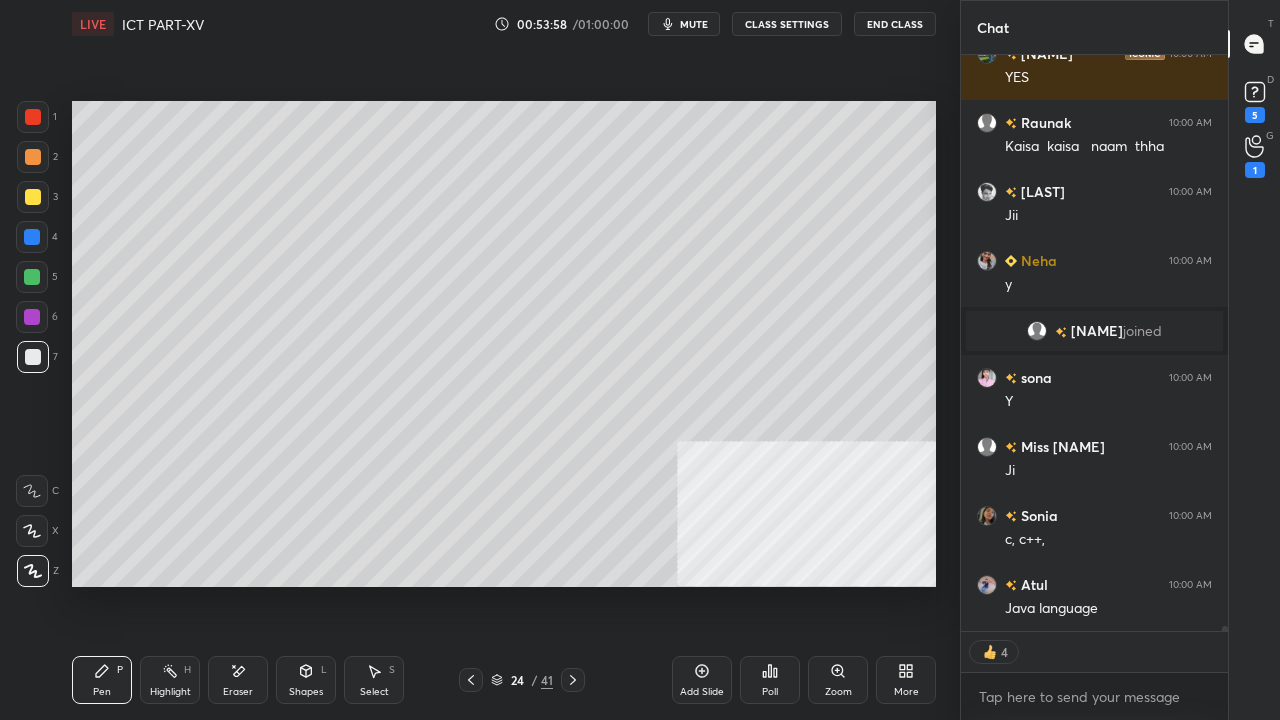 scroll, scrollTop: 72047, scrollLeft: 0, axis: vertical 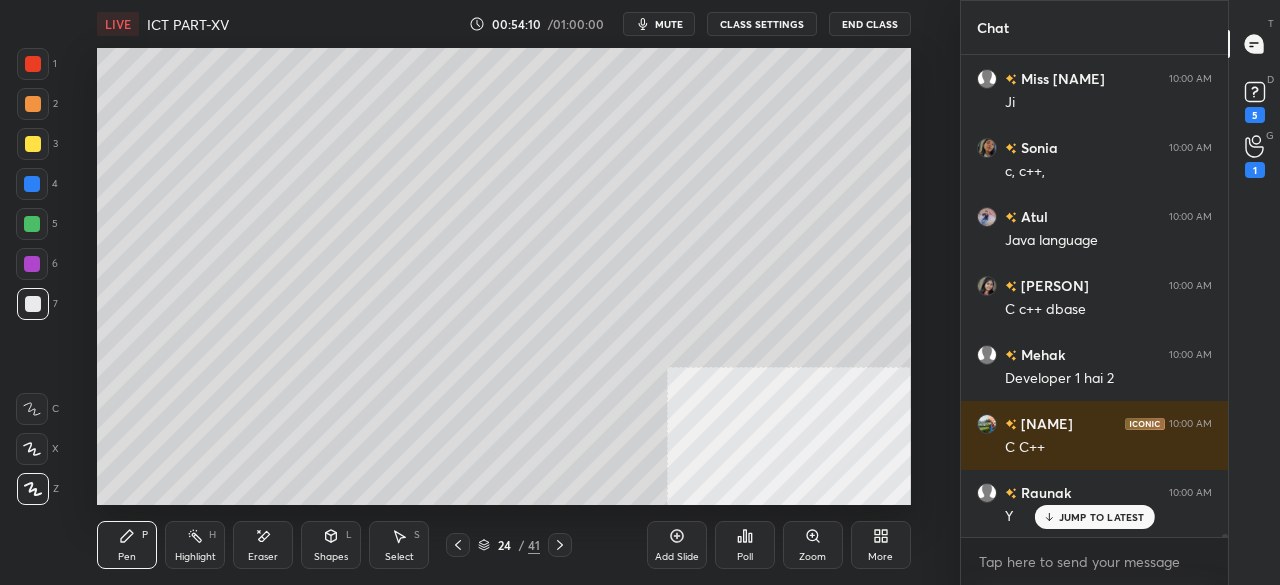 click at bounding box center (33, 144) 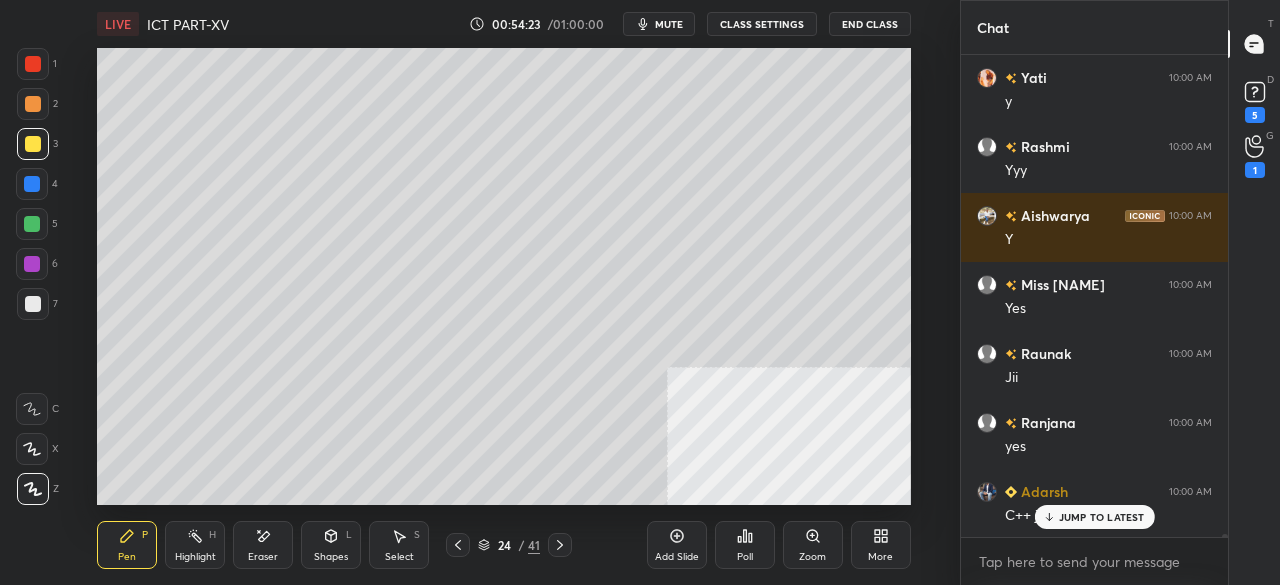 scroll, scrollTop: 72898, scrollLeft: 0, axis: vertical 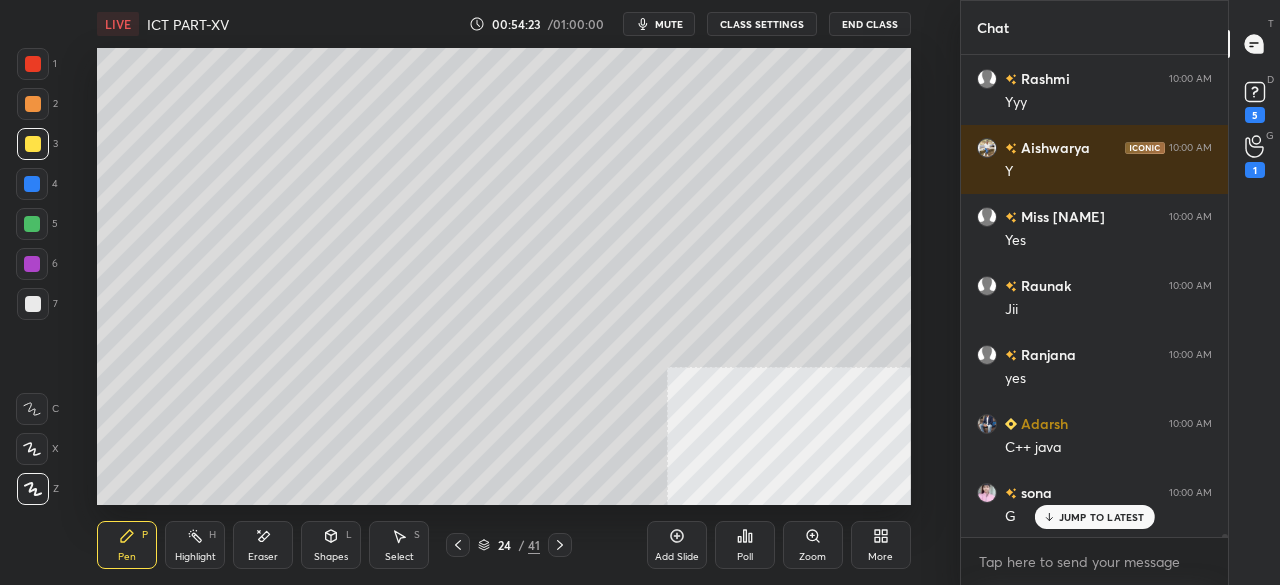 drag, startPoint x: 686, startPoint y: 537, endPoint x: 703, endPoint y: 535, distance: 17.117243 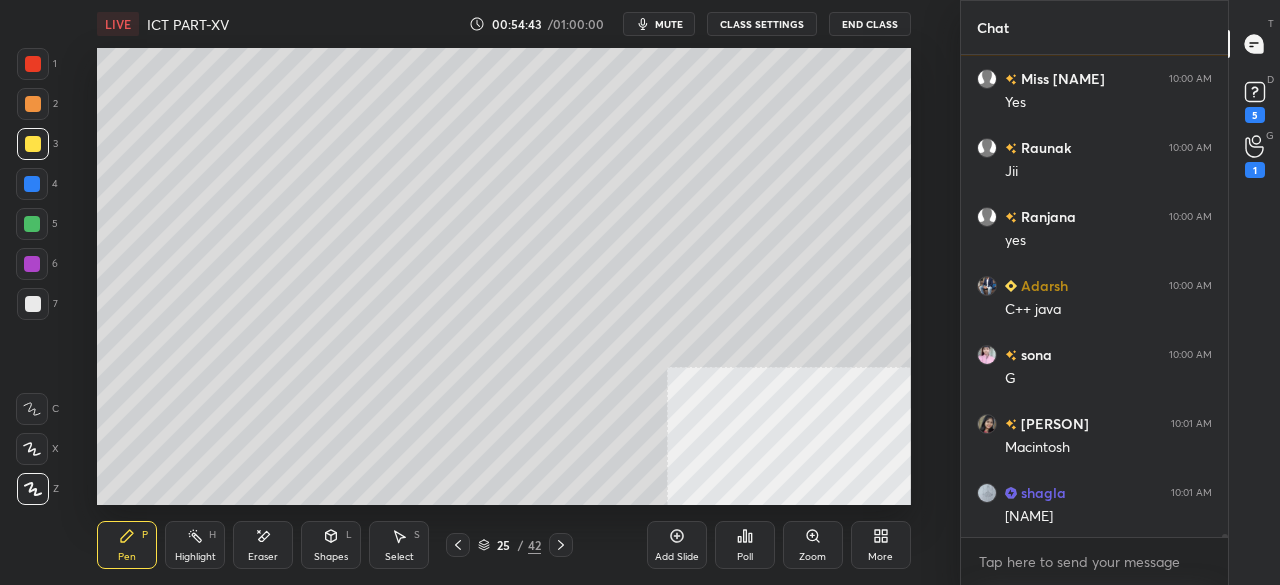 click at bounding box center [32, 184] 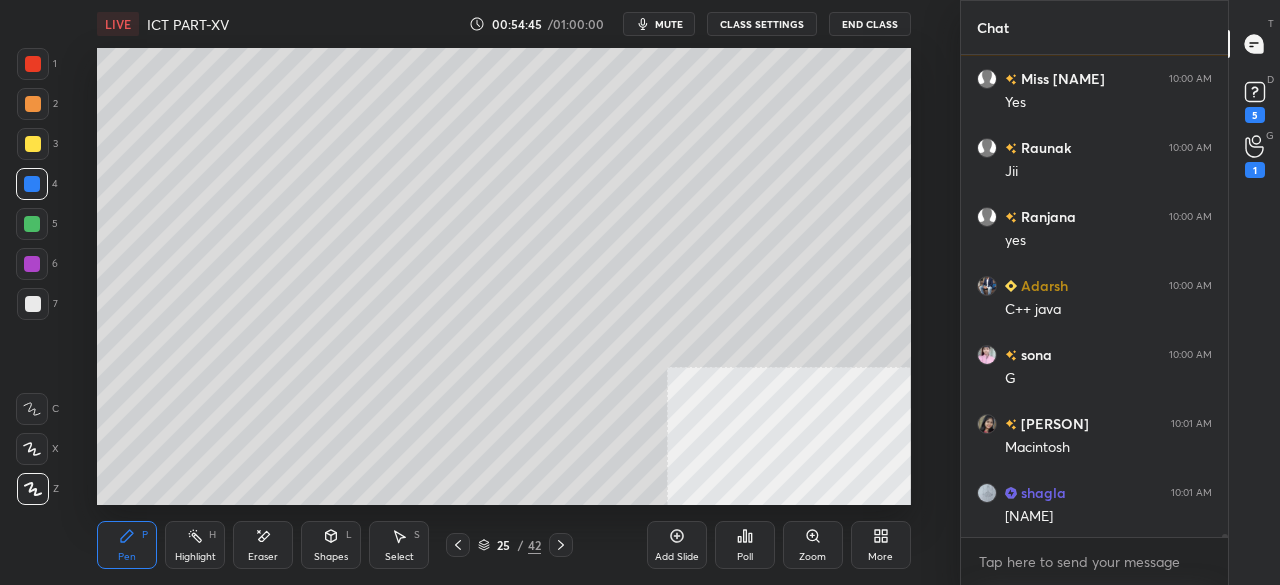 click at bounding box center (33, 64) 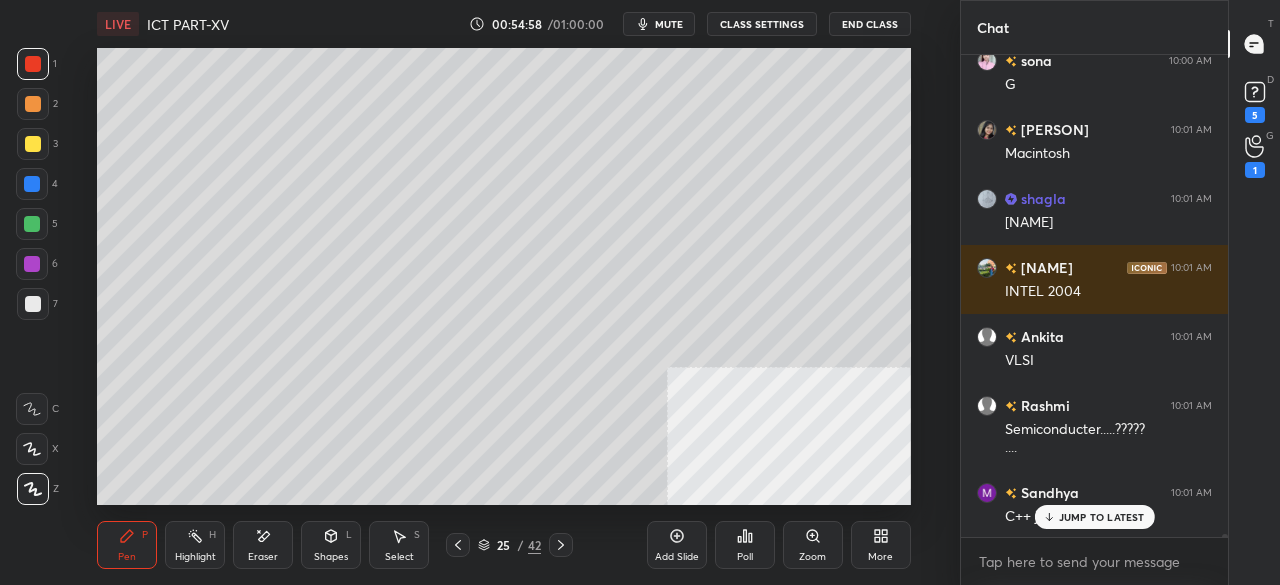 scroll, scrollTop: 73400, scrollLeft: 0, axis: vertical 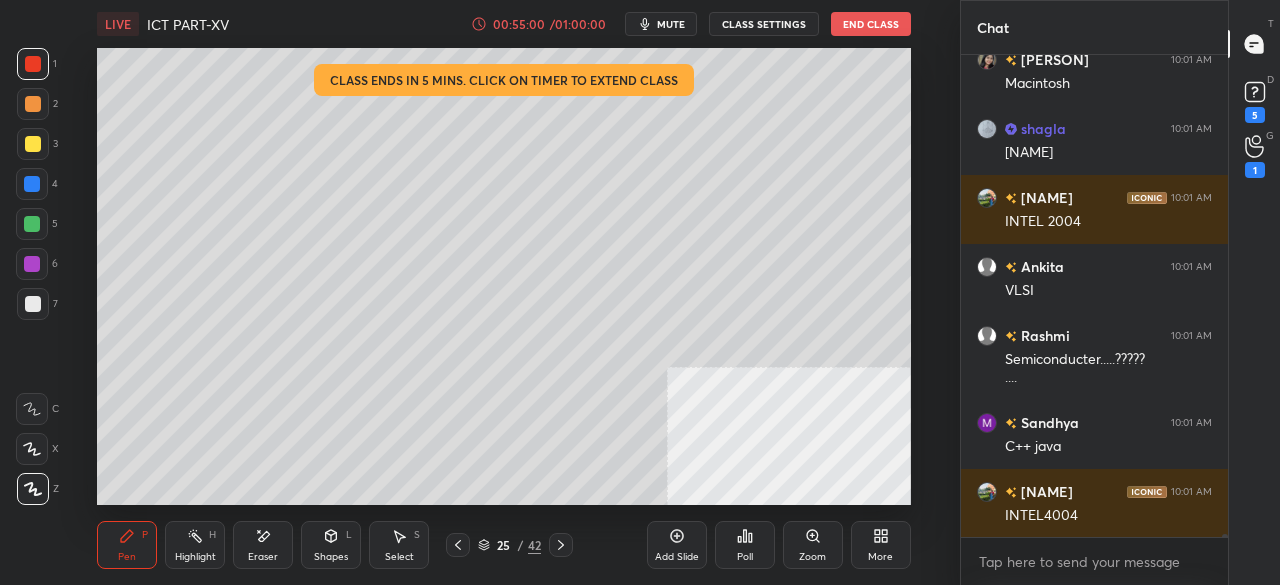 drag, startPoint x: 34, startPoint y: 187, endPoint x: 90, endPoint y: 178, distance: 56.718605 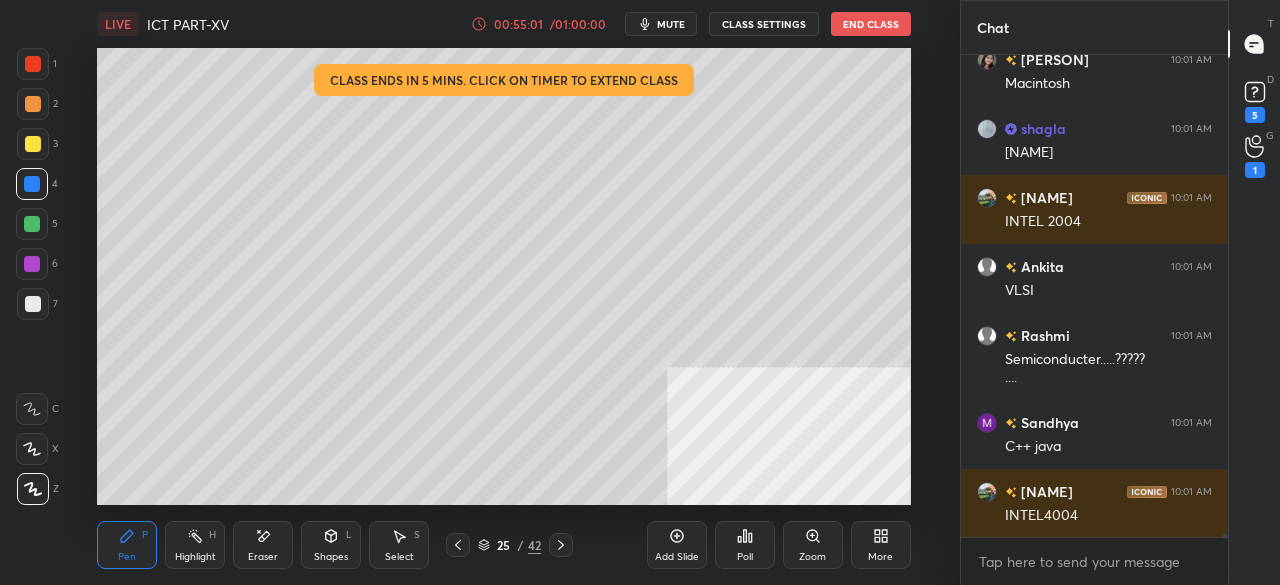 click on "00:55:01" at bounding box center (519, 24) 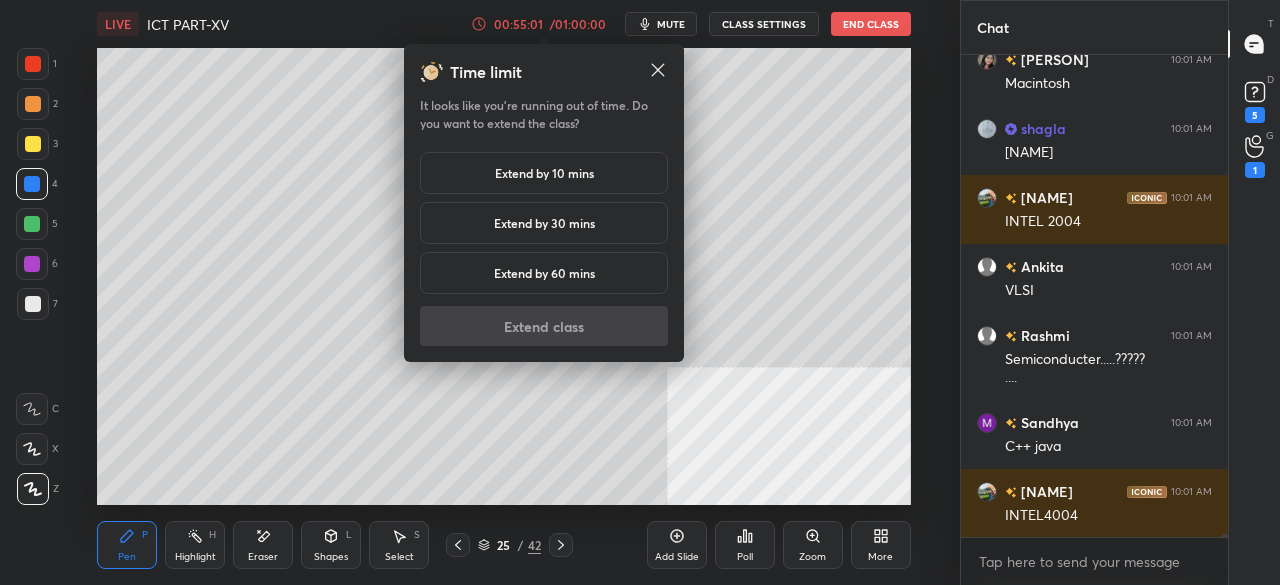 scroll, scrollTop: 73468, scrollLeft: 0, axis: vertical 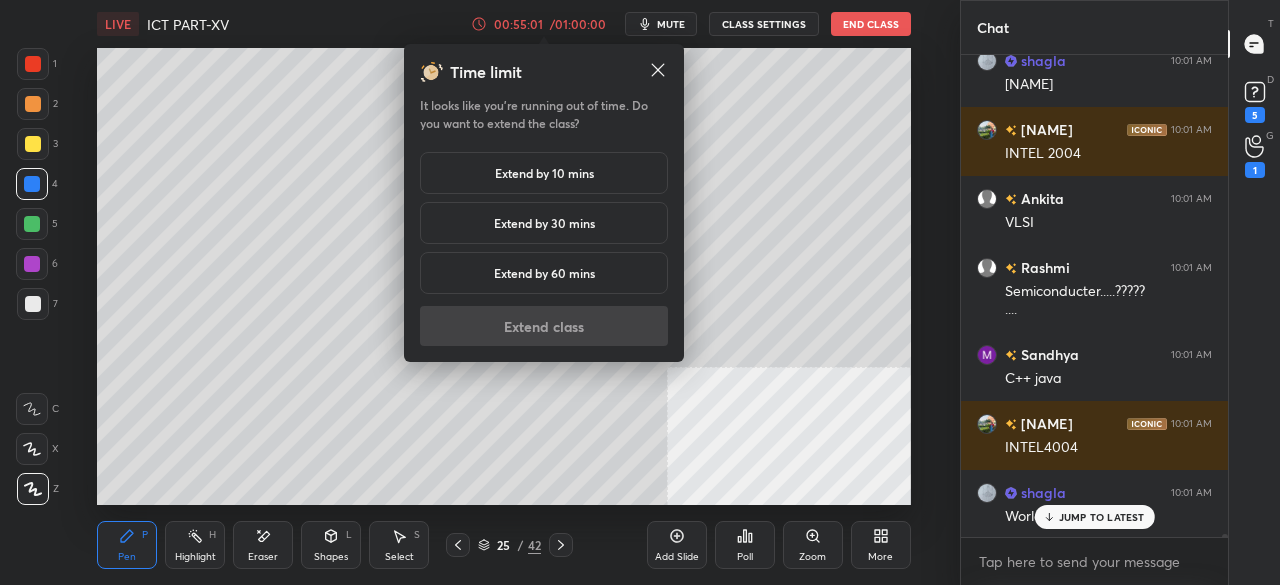 click on "Extend by 10 mins" at bounding box center (544, 173) 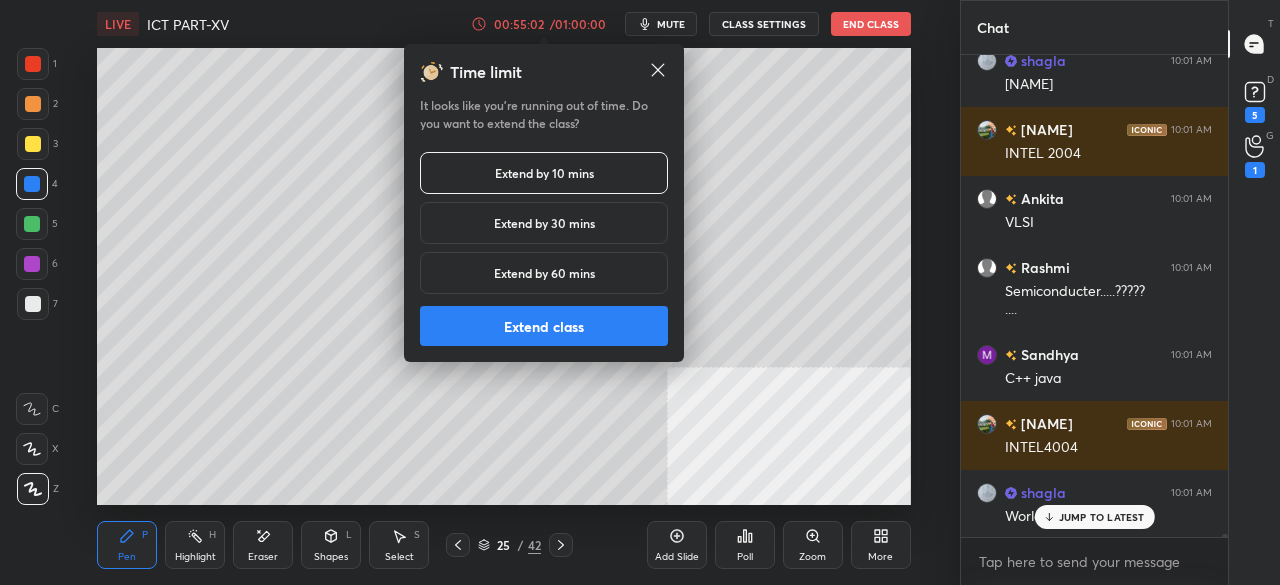 click on "Extend class" at bounding box center [544, 326] 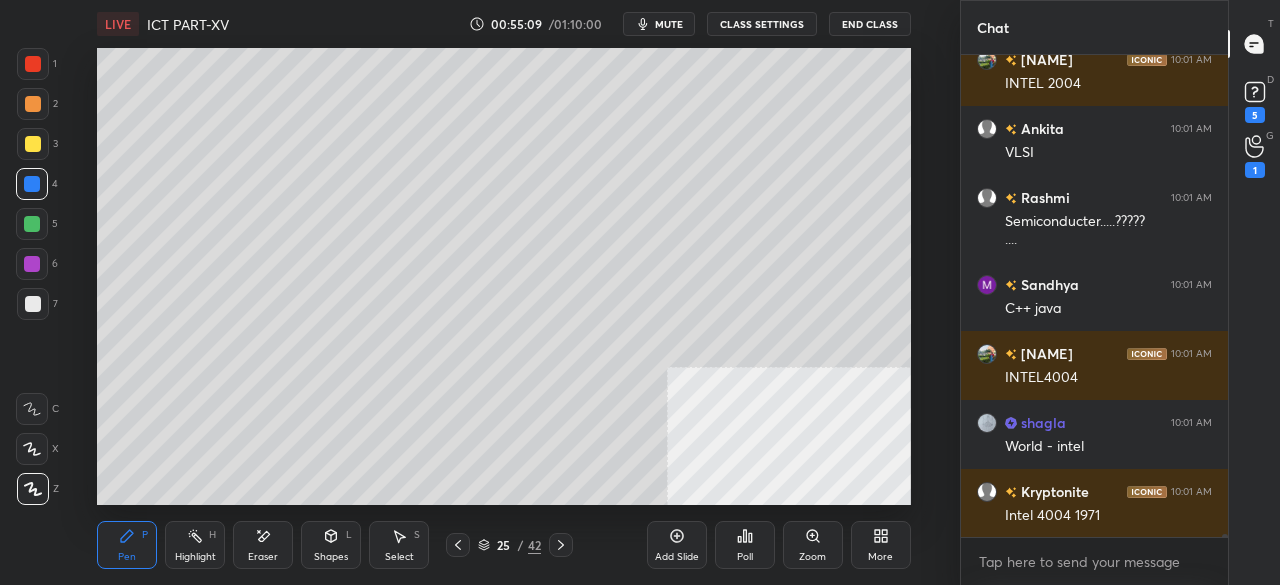 scroll, scrollTop: 73606, scrollLeft: 0, axis: vertical 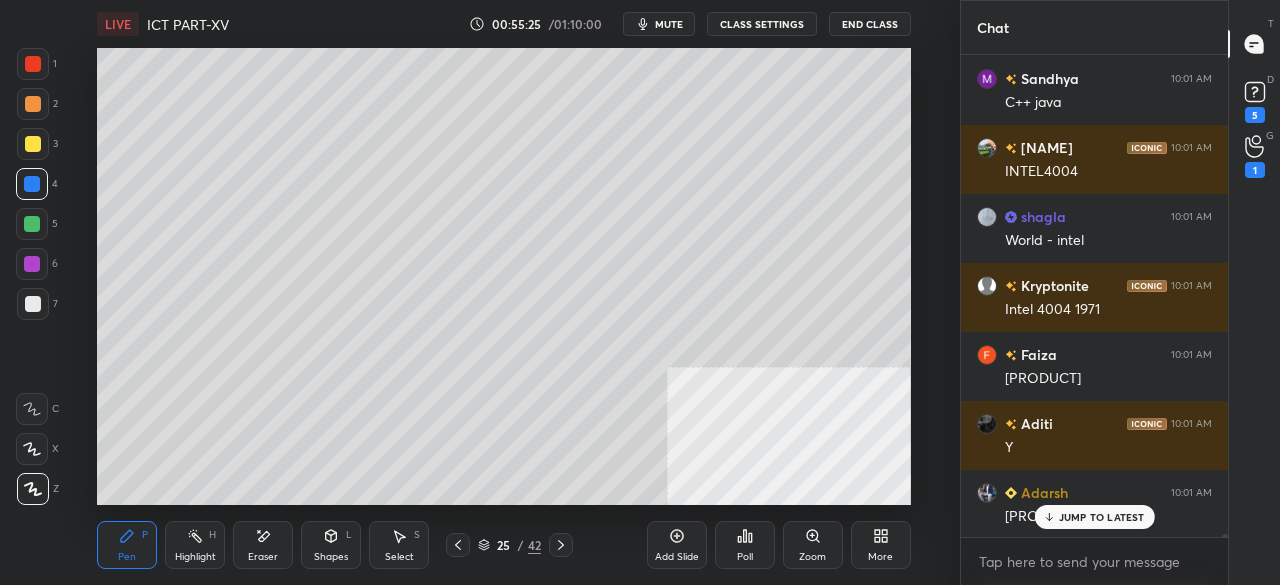 click at bounding box center (33, 304) 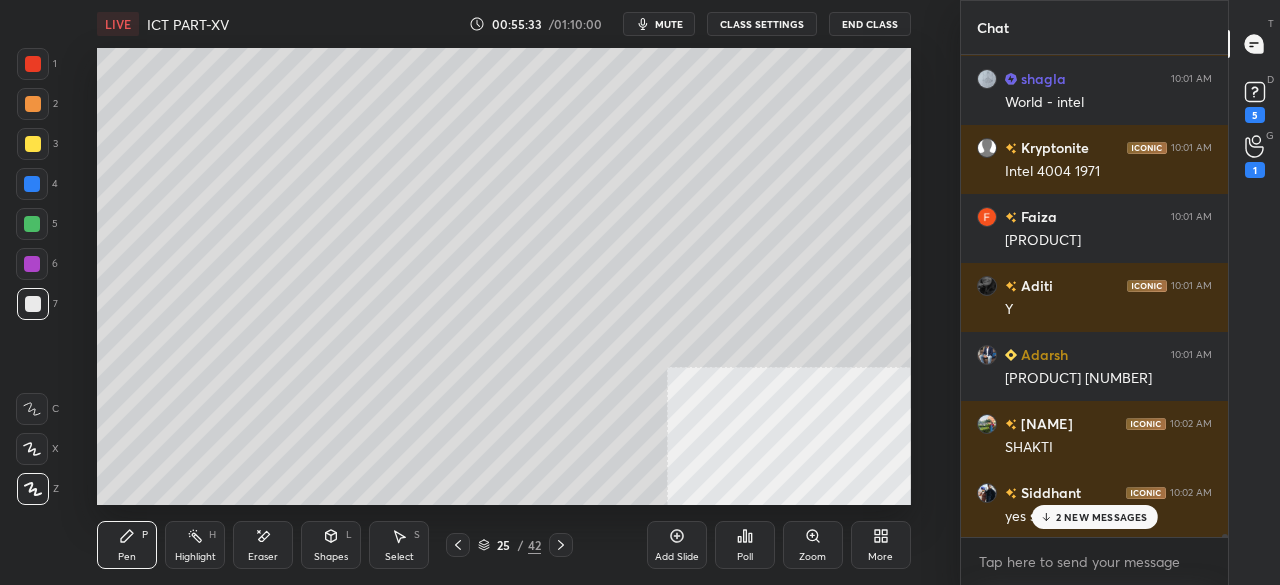 scroll, scrollTop: 74020, scrollLeft: 0, axis: vertical 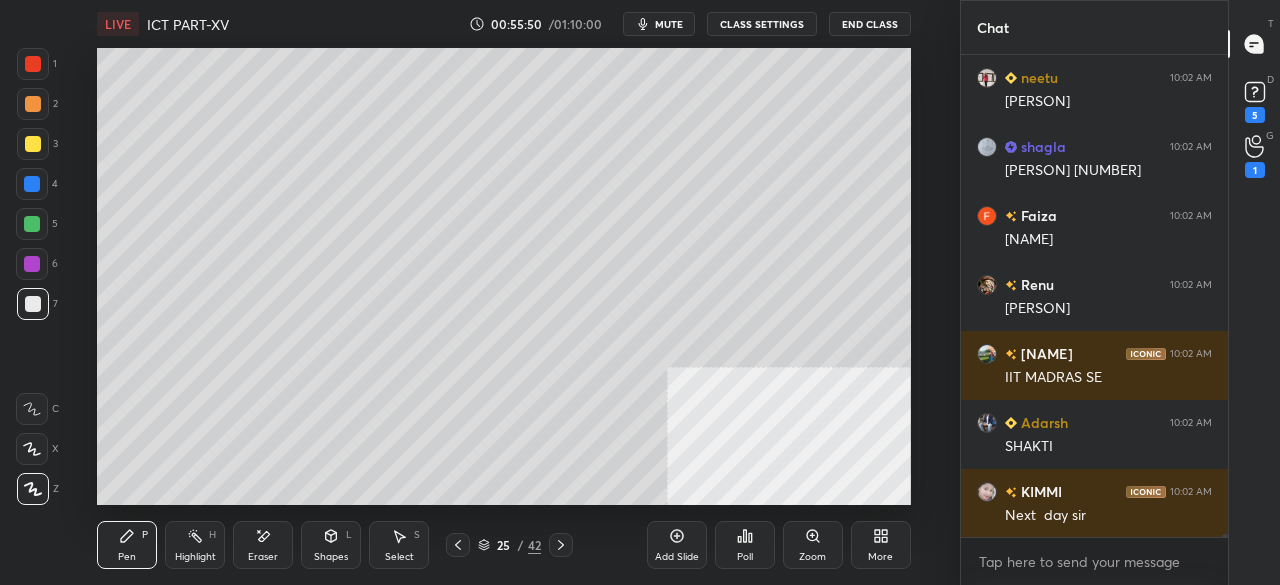 click at bounding box center (33, 64) 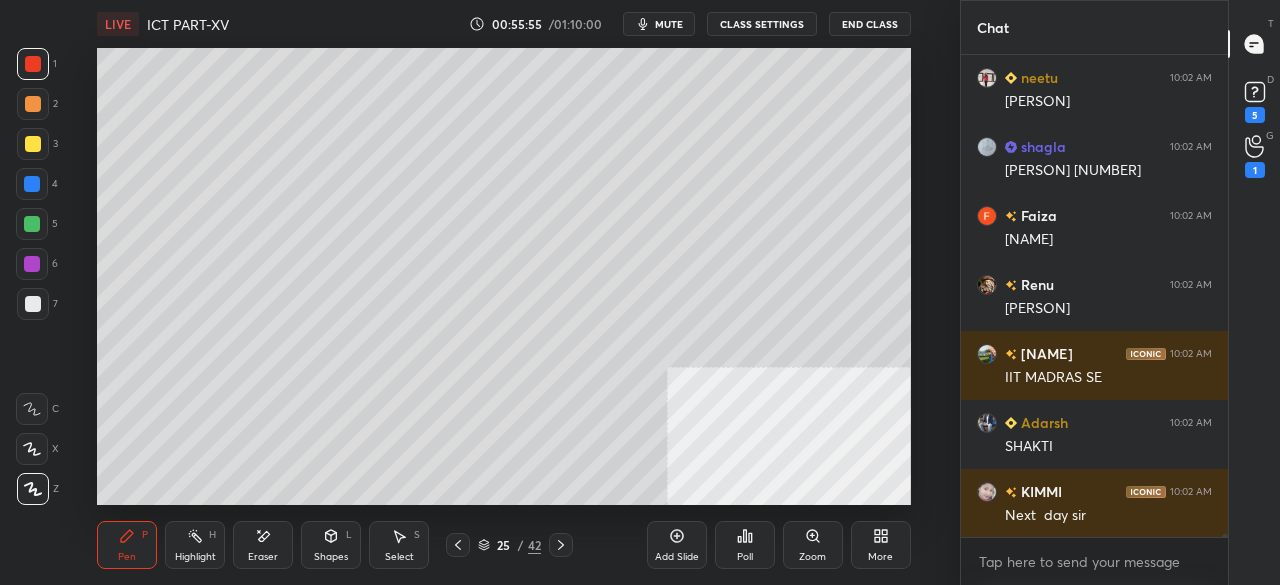 scroll, scrollTop: 74434, scrollLeft: 0, axis: vertical 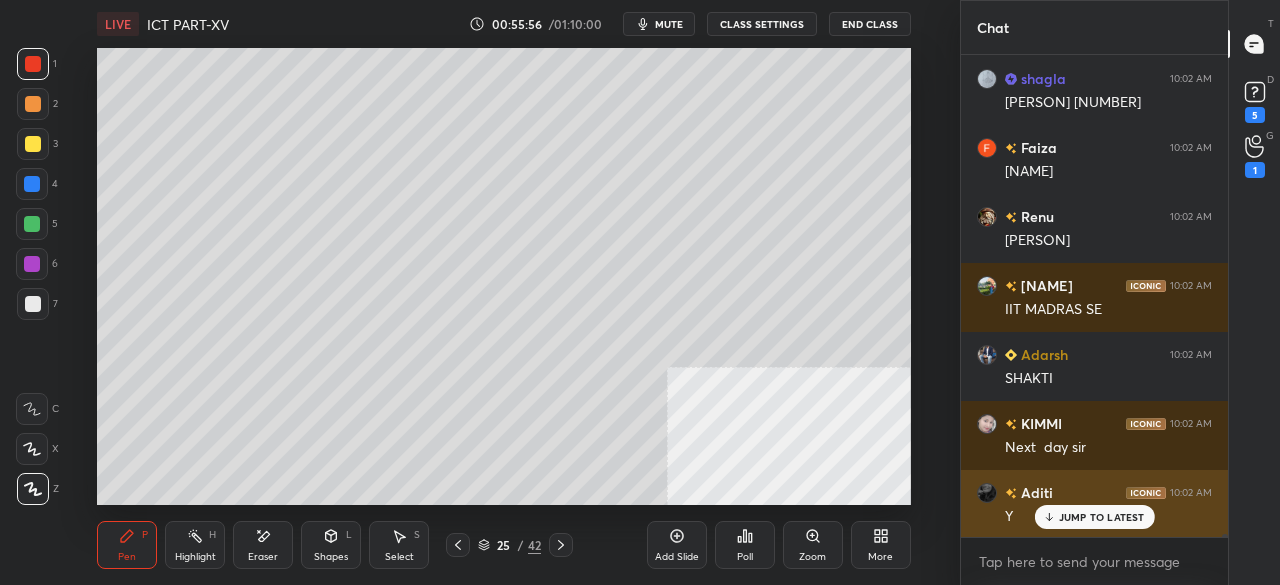 click on "JUMP TO LATEST" at bounding box center (1102, 517) 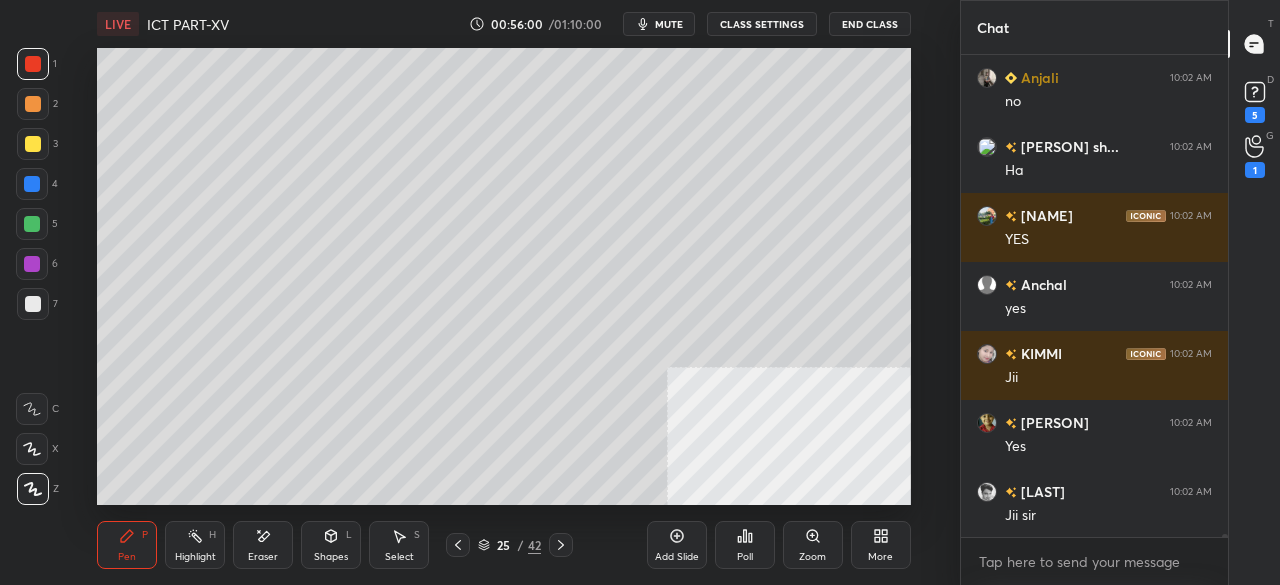 scroll, scrollTop: 75124, scrollLeft: 0, axis: vertical 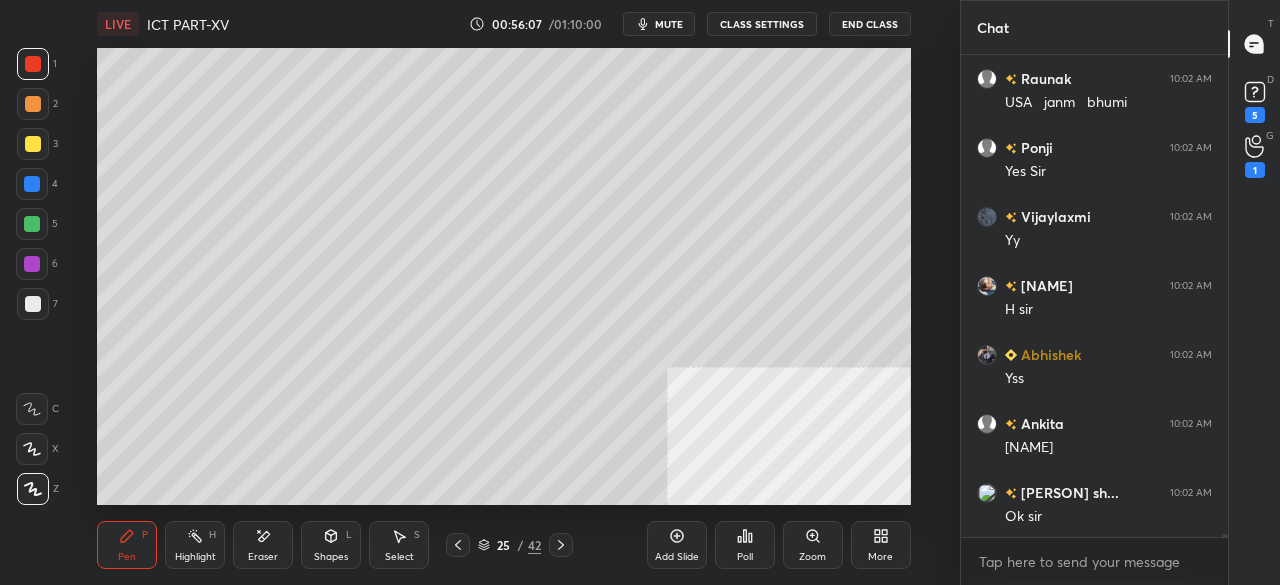 click at bounding box center [33, 304] 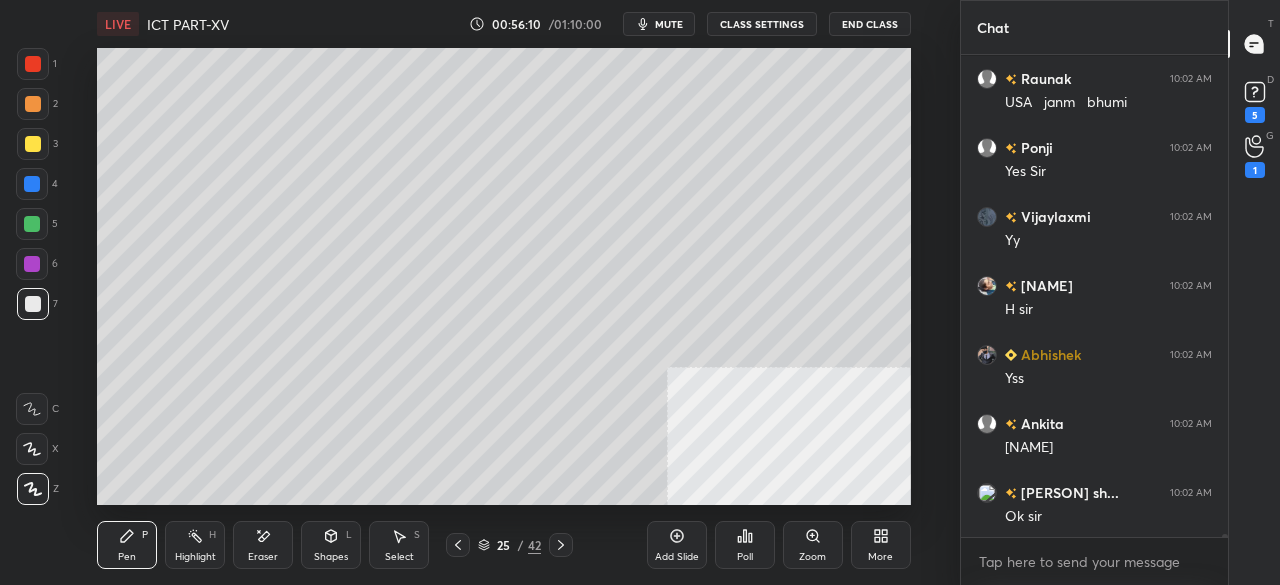scroll, scrollTop: 75608, scrollLeft: 0, axis: vertical 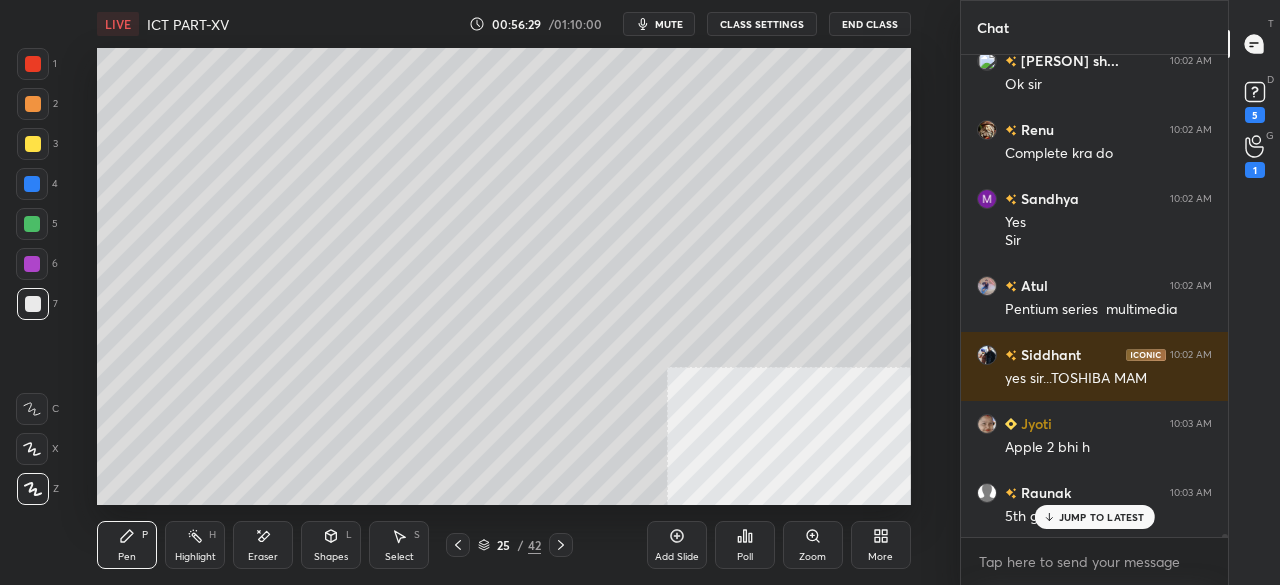 click 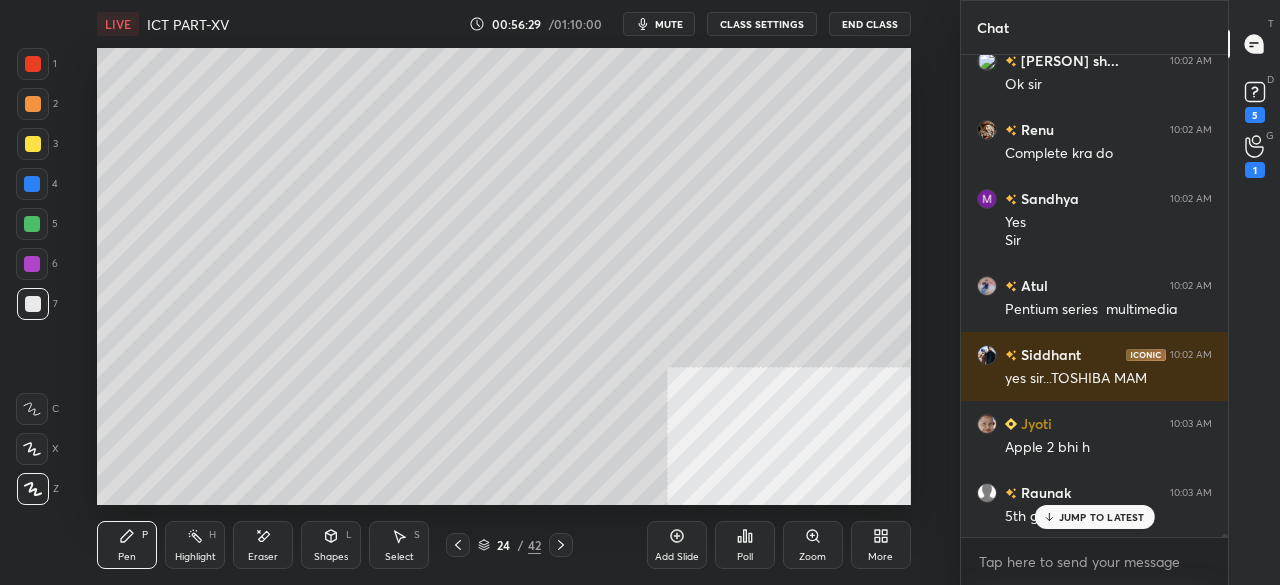 click 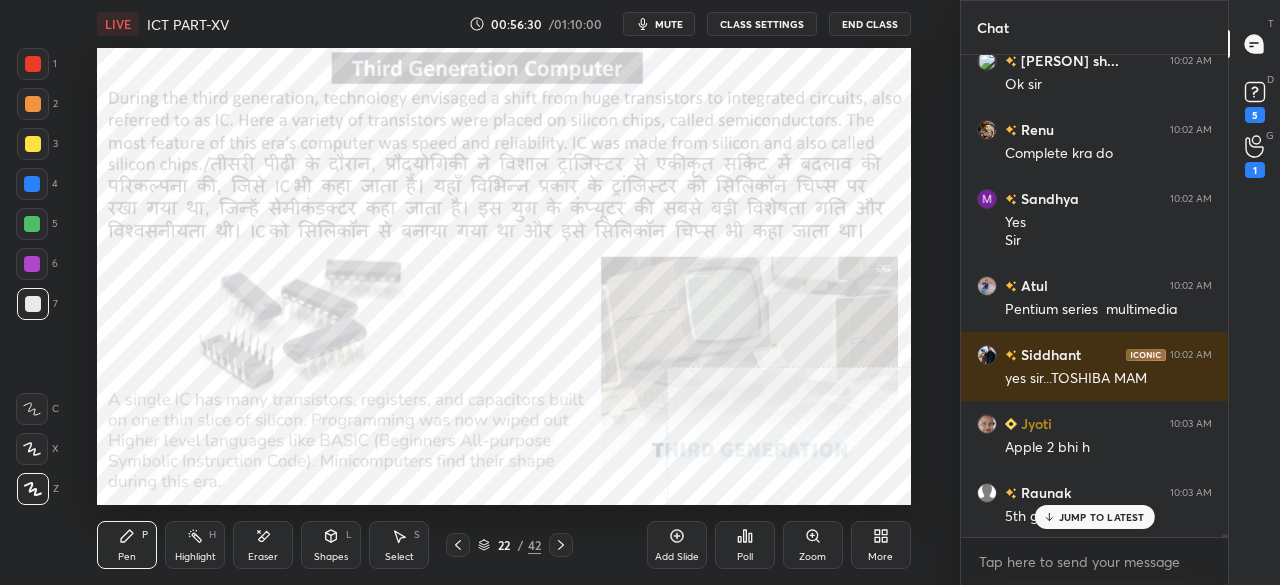click 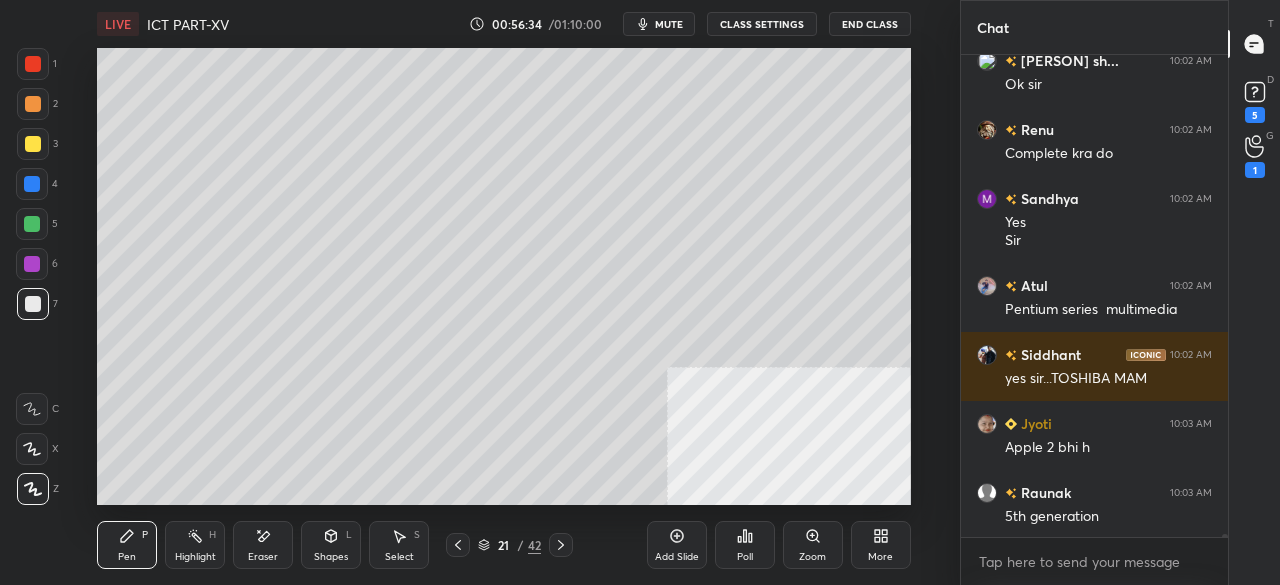scroll, scrollTop: 76040, scrollLeft: 0, axis: vertical 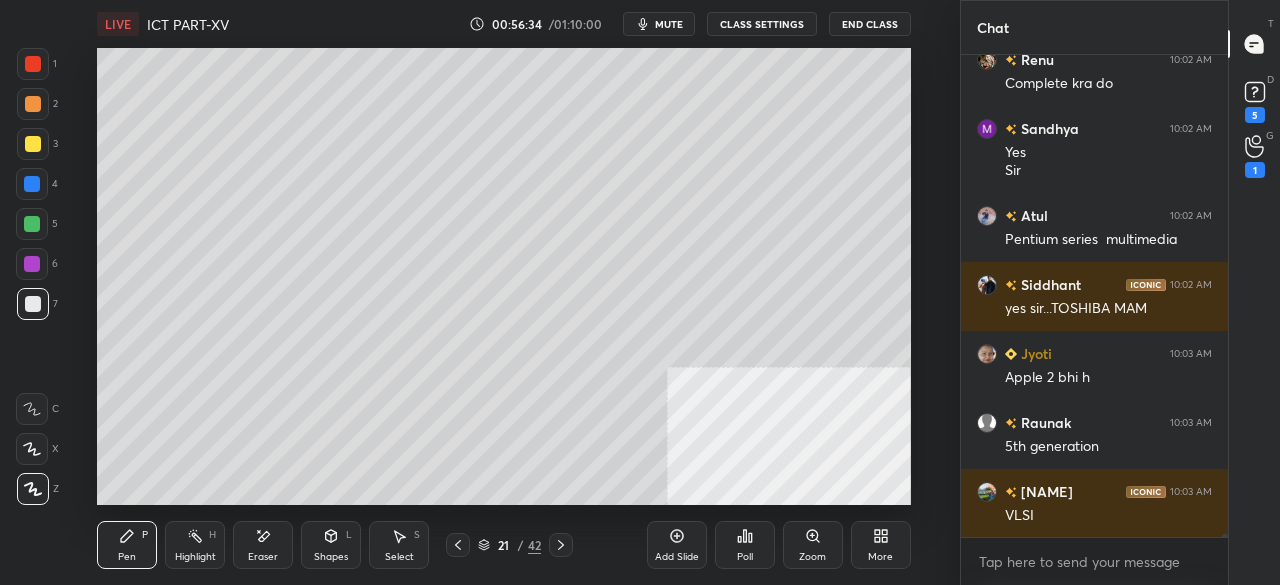 click 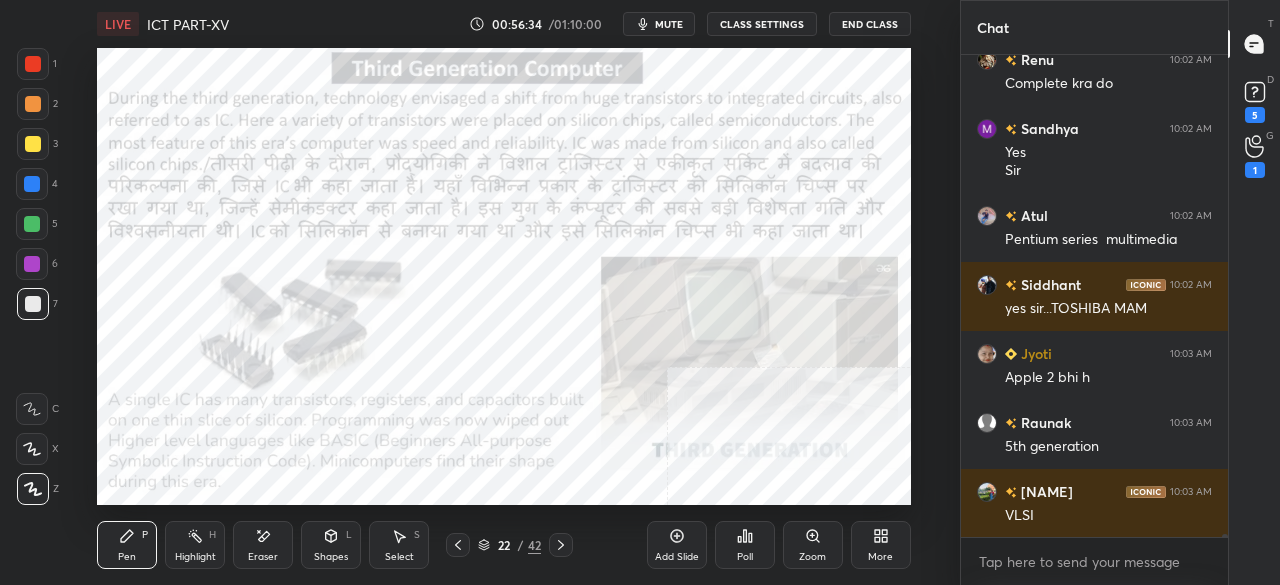 click 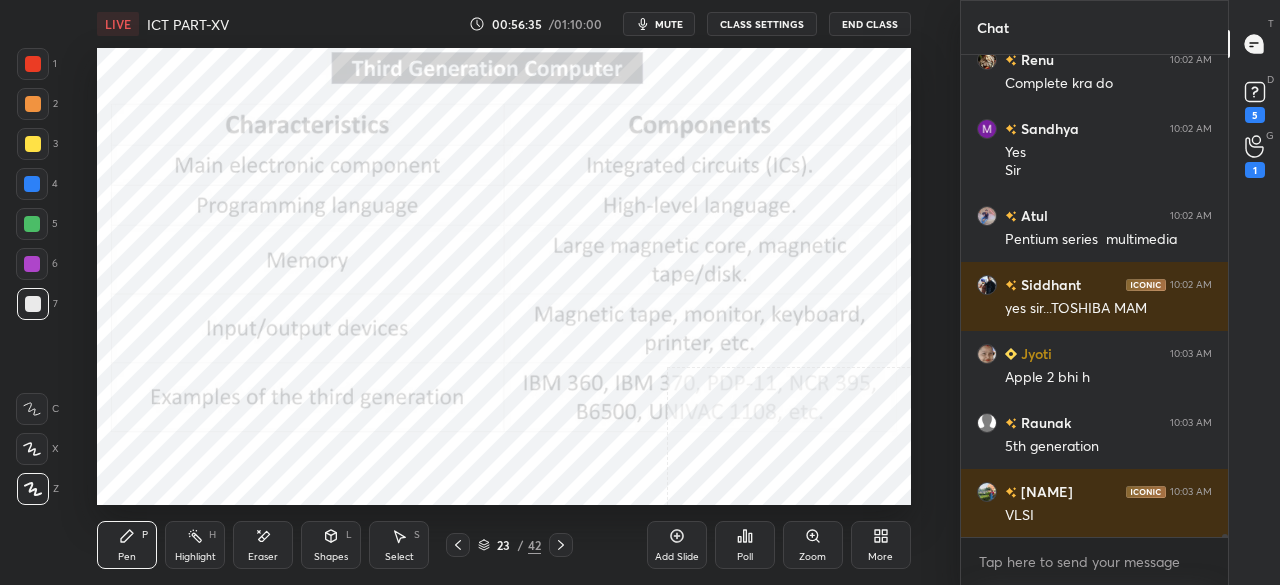 click 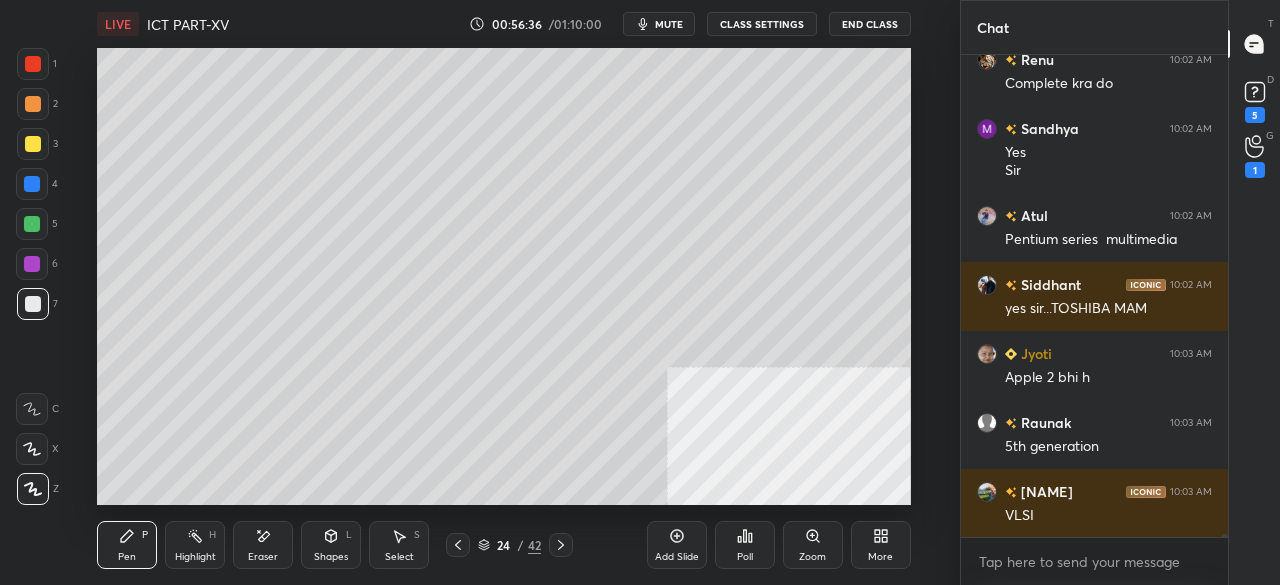 scroll, scrollTop: 76108, scrollLeft: 0, axis: vertical 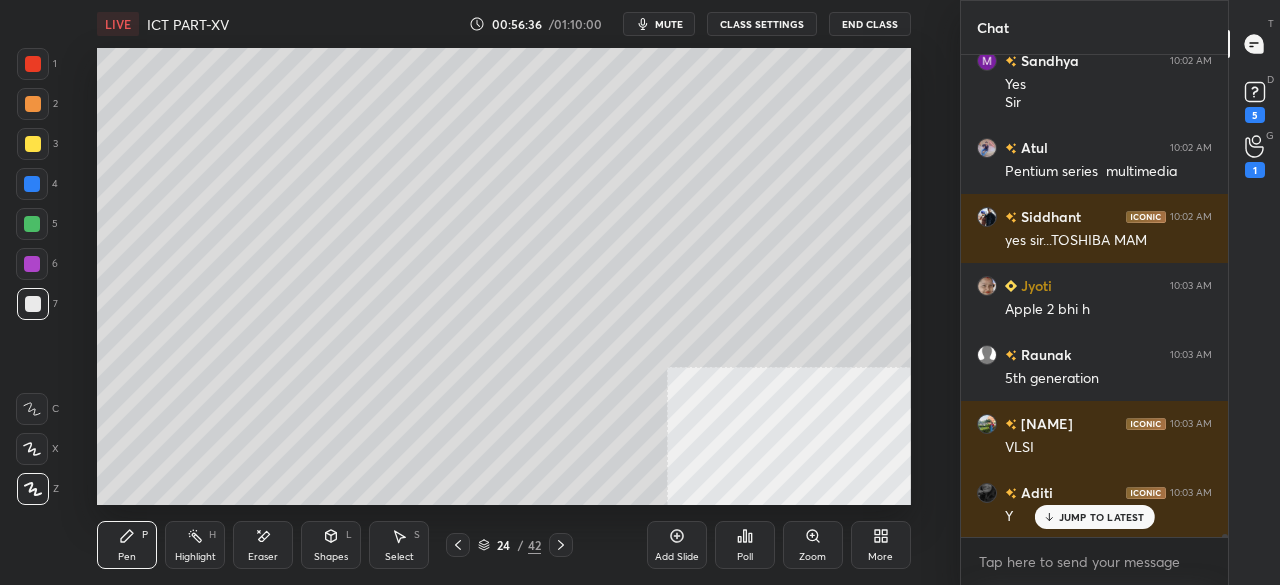 click 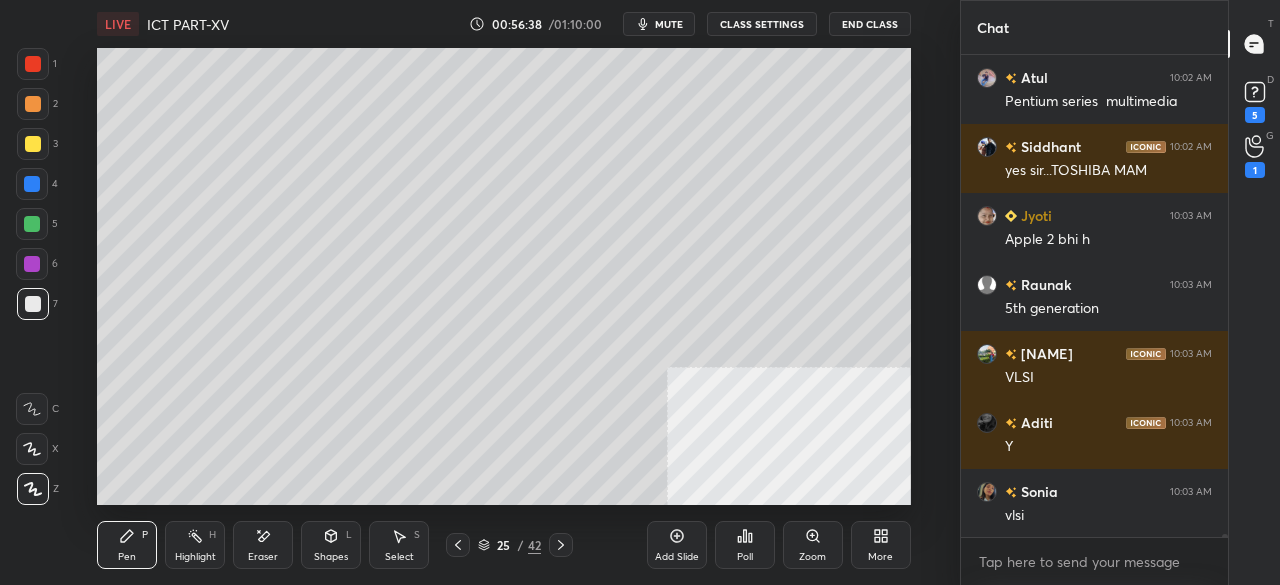 scroll, scrollTop: 76246, scrollLeft: 0, axis: vertical 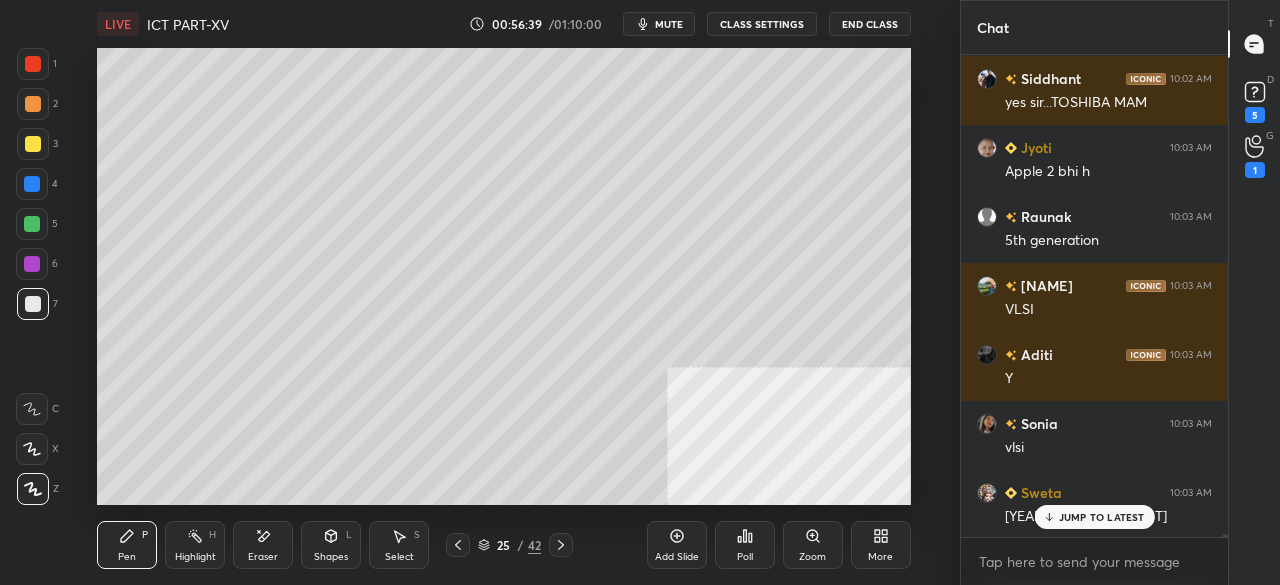 click 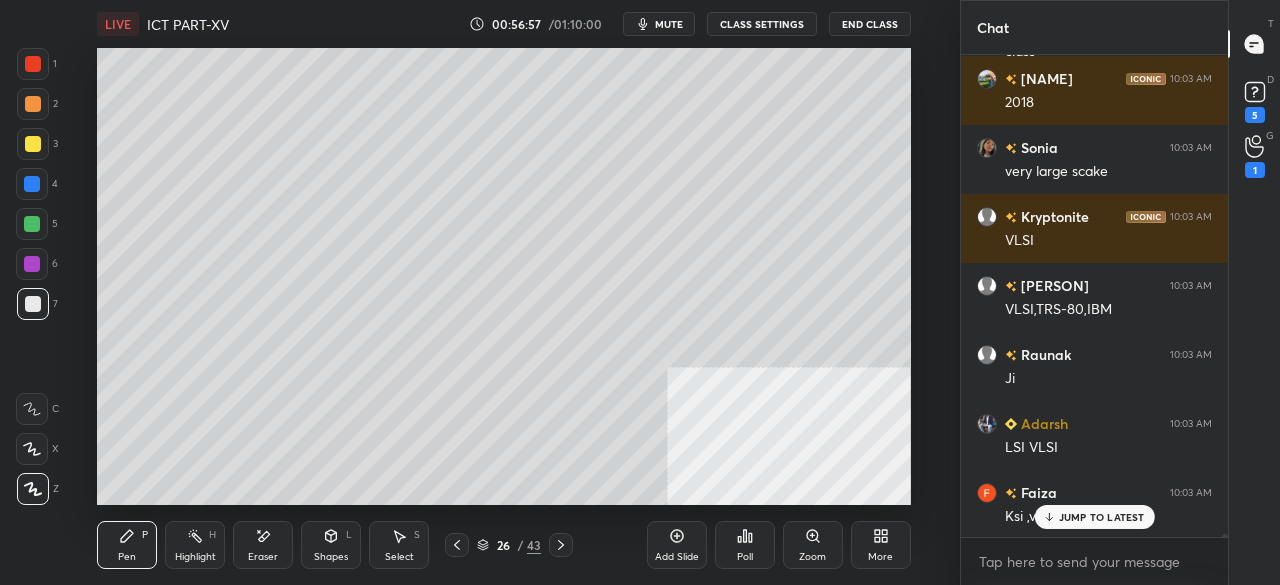 scroll, scrollTop: 77006, scrollLeft: 0, axis: vertical 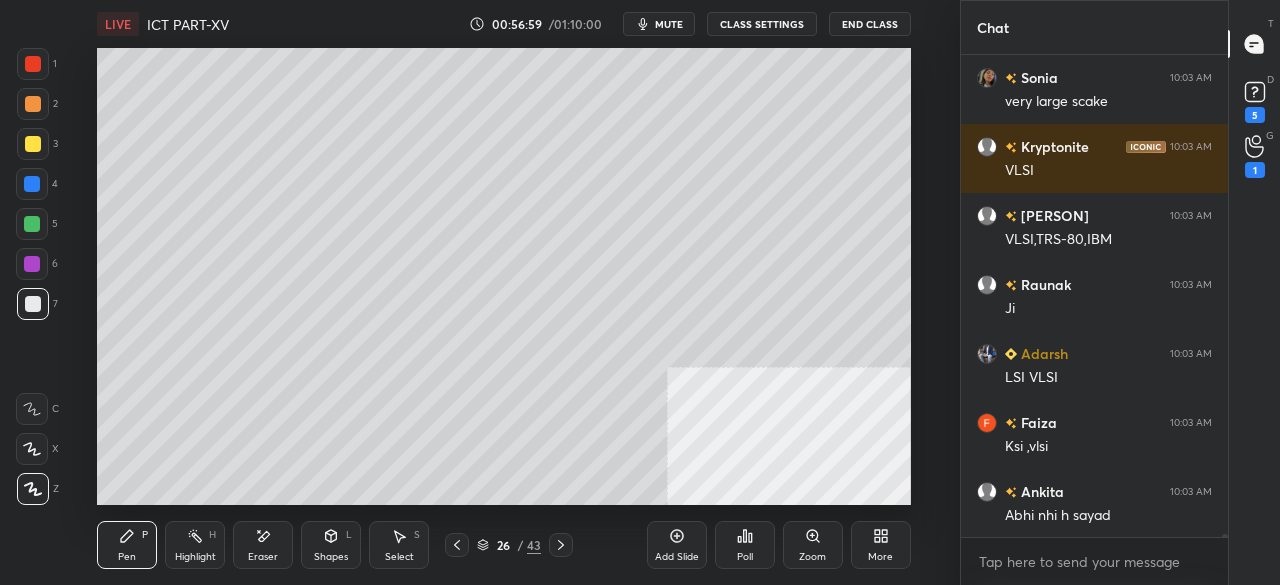 click at bounding box center [33, 64] 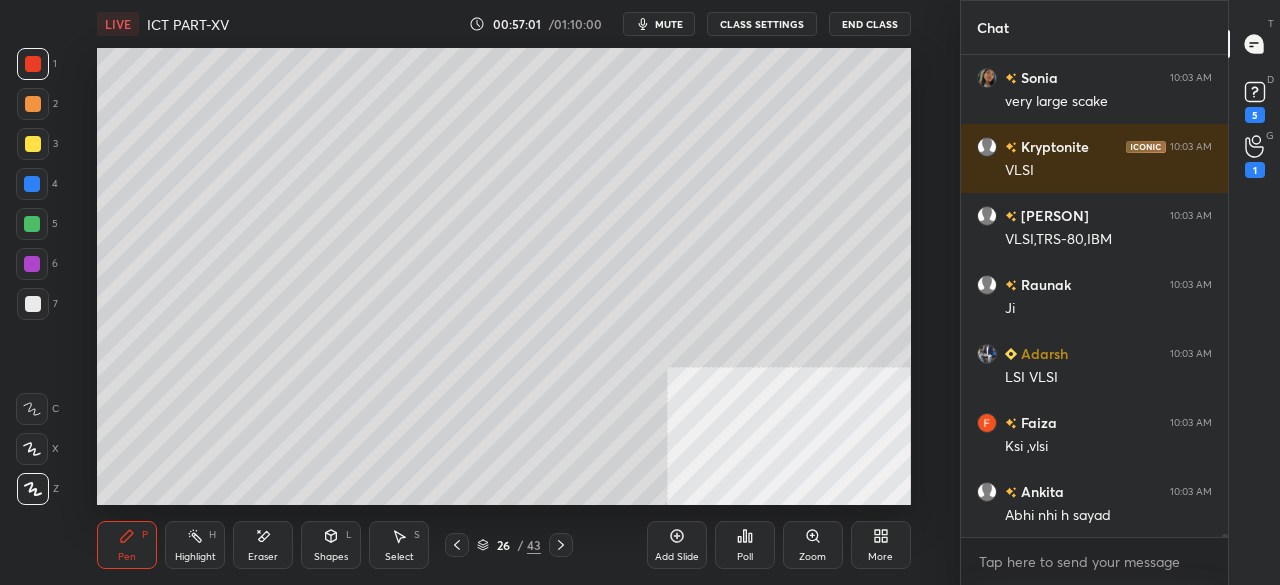 scroll, scrollTop: 77074, scrollLeft: 0, axis: vertical 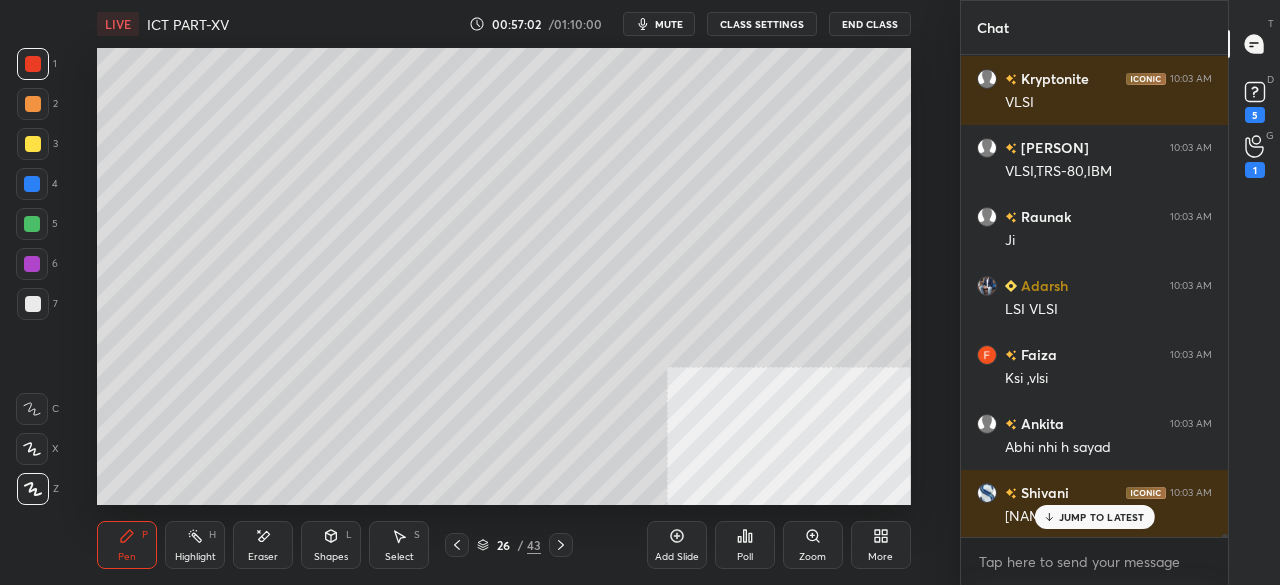 click 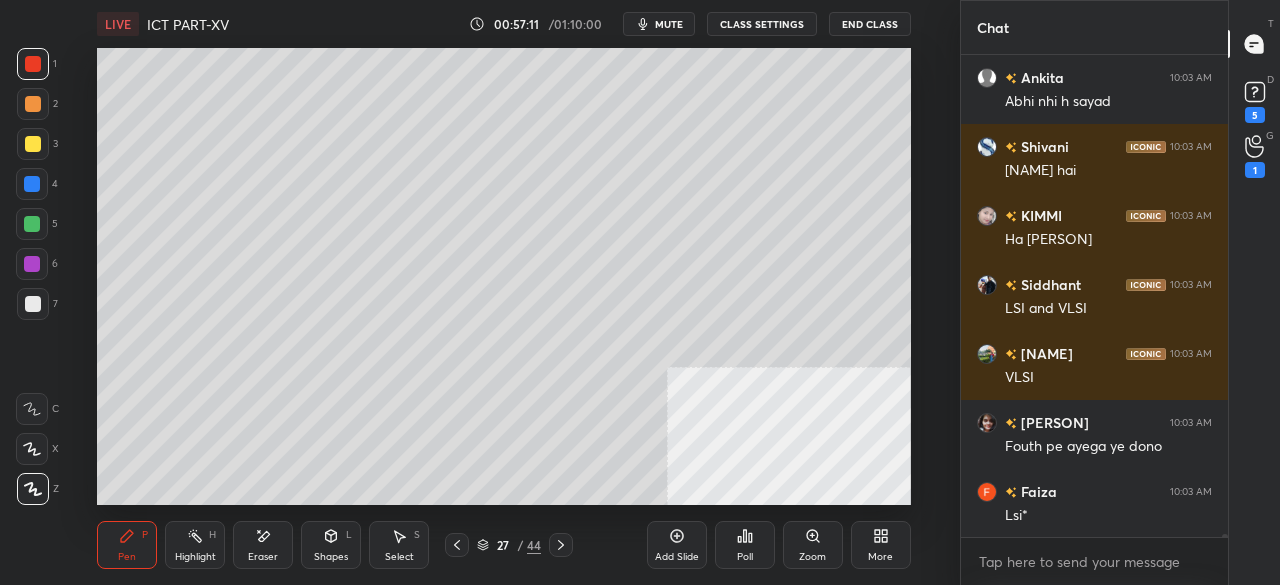 scroll, scrollTop: 77468, scrollLeft: 0, axis: vertical 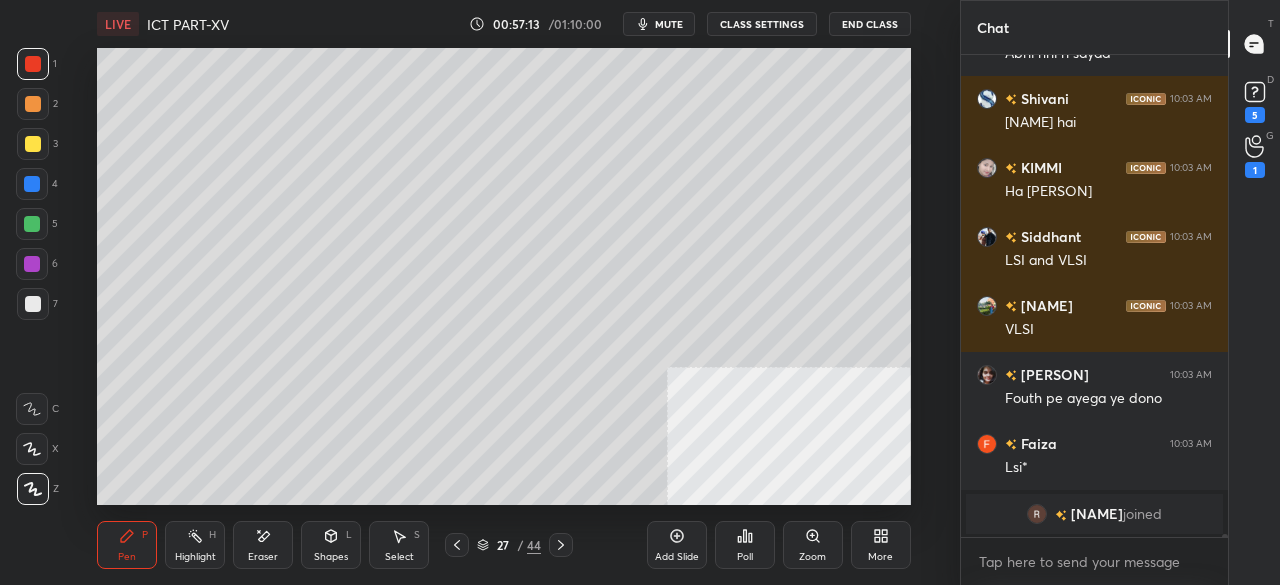 click at bounding box center [33, 144] 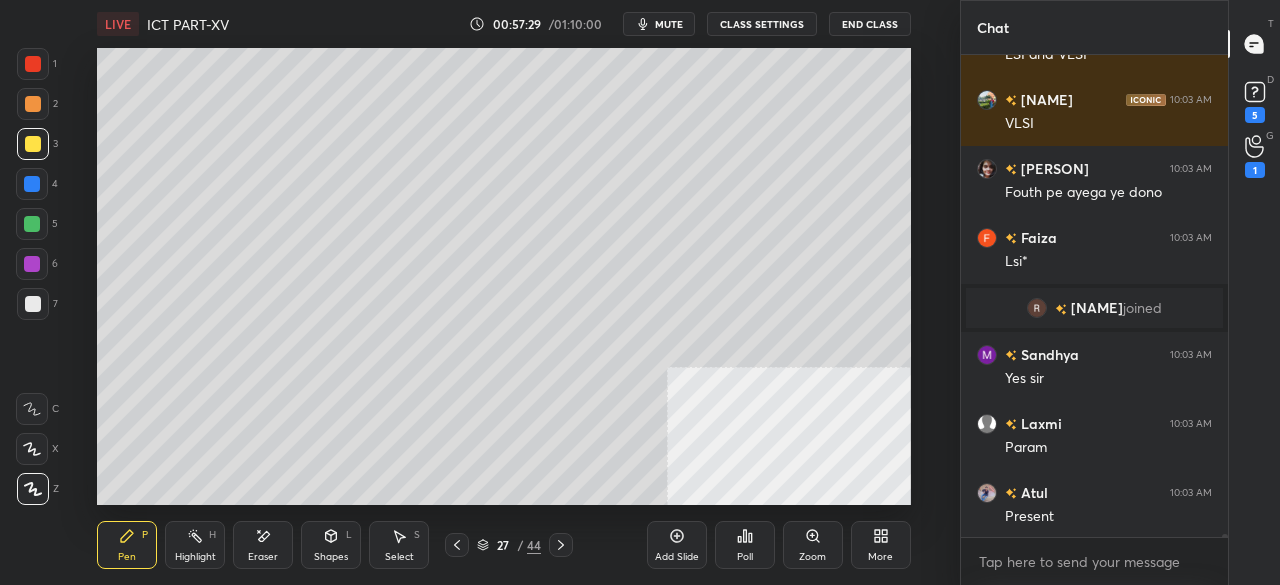 scroll, scrollTop: 76152, scrollLeft: 0, axis: vertical 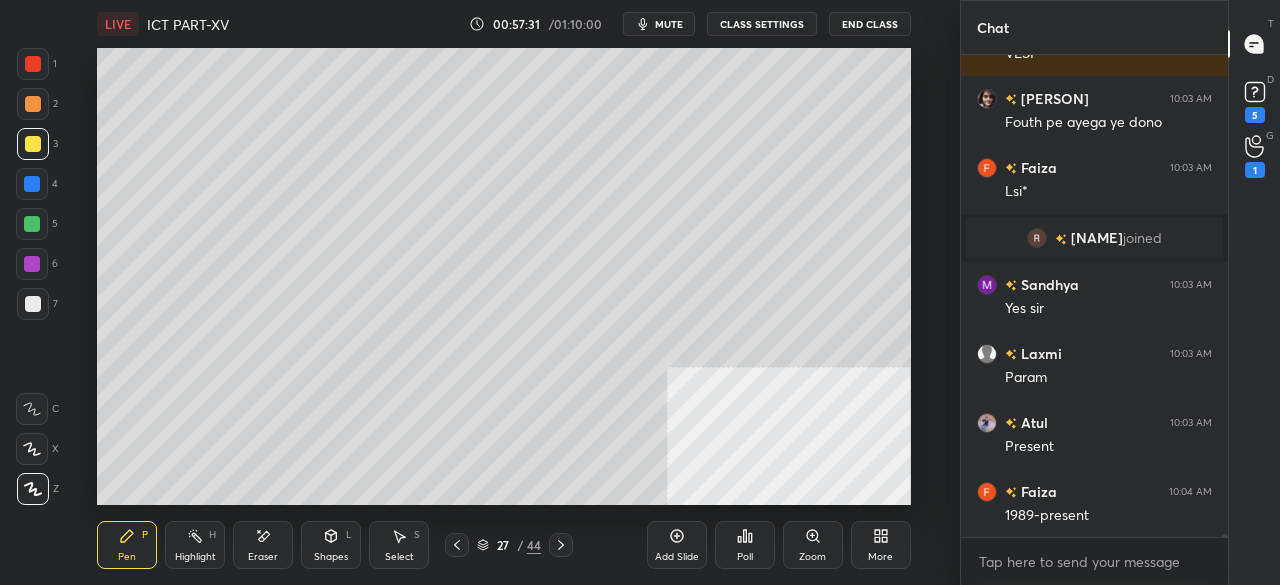 drag, startPoint x: 28, startPoint y: 317, endPoint x: 37, endPoint y: 298, distance: 21.023796 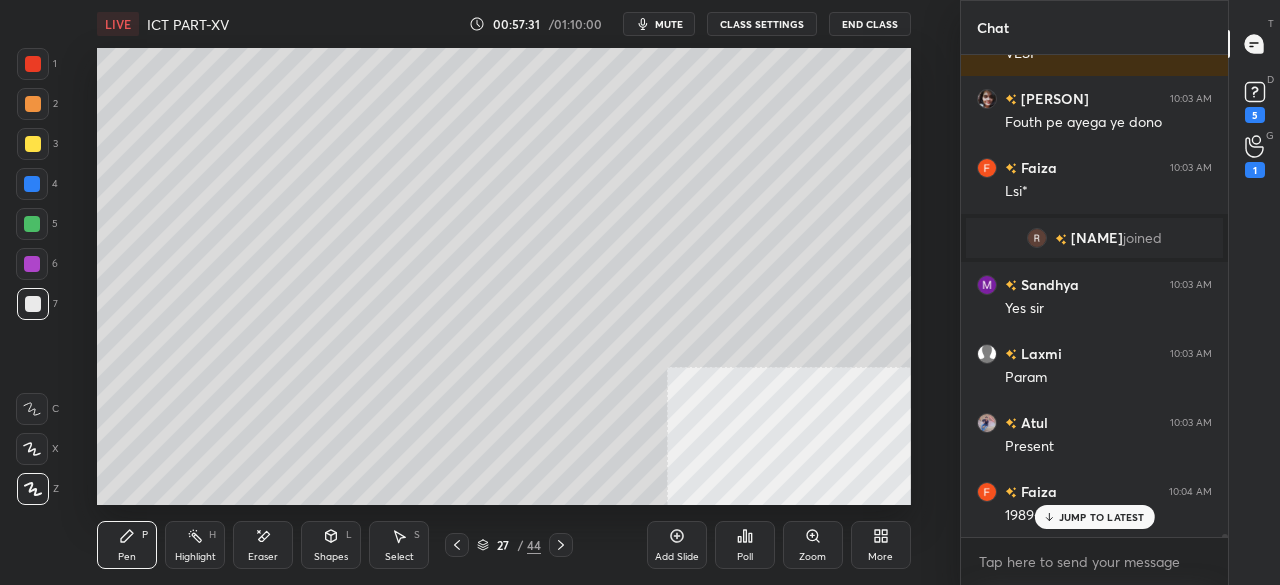 scroll, scrollTop: 76220, scrollLeft: 0, axis: vertical 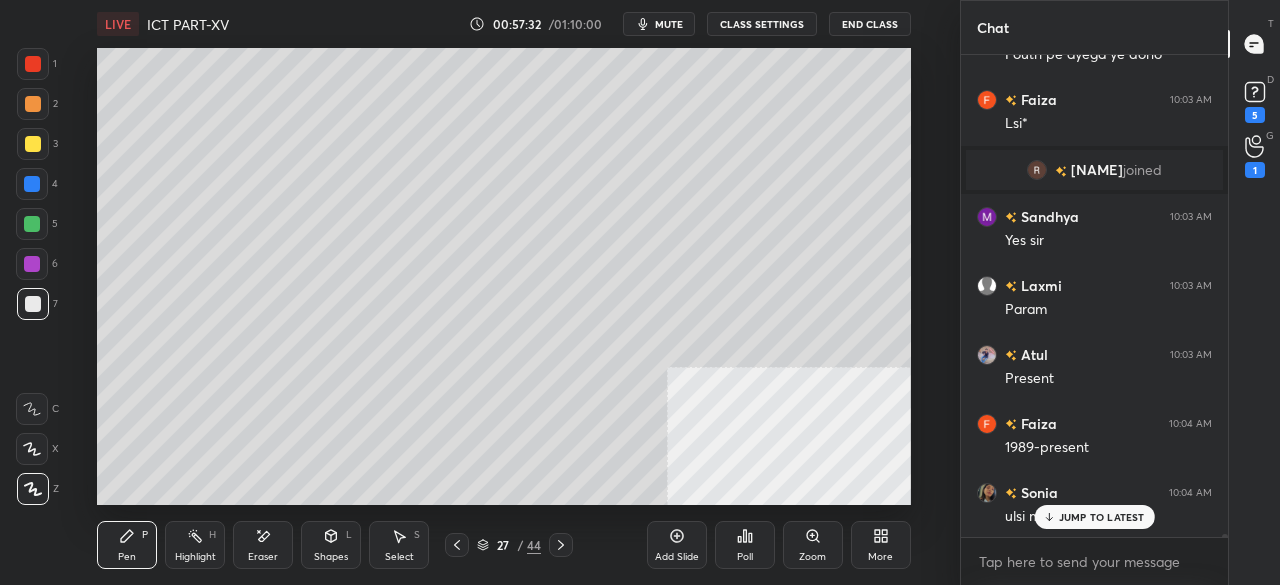 click on "Setting up your live class Poll for   secs No correct answer Start poll" at bounding box center [504, 276] 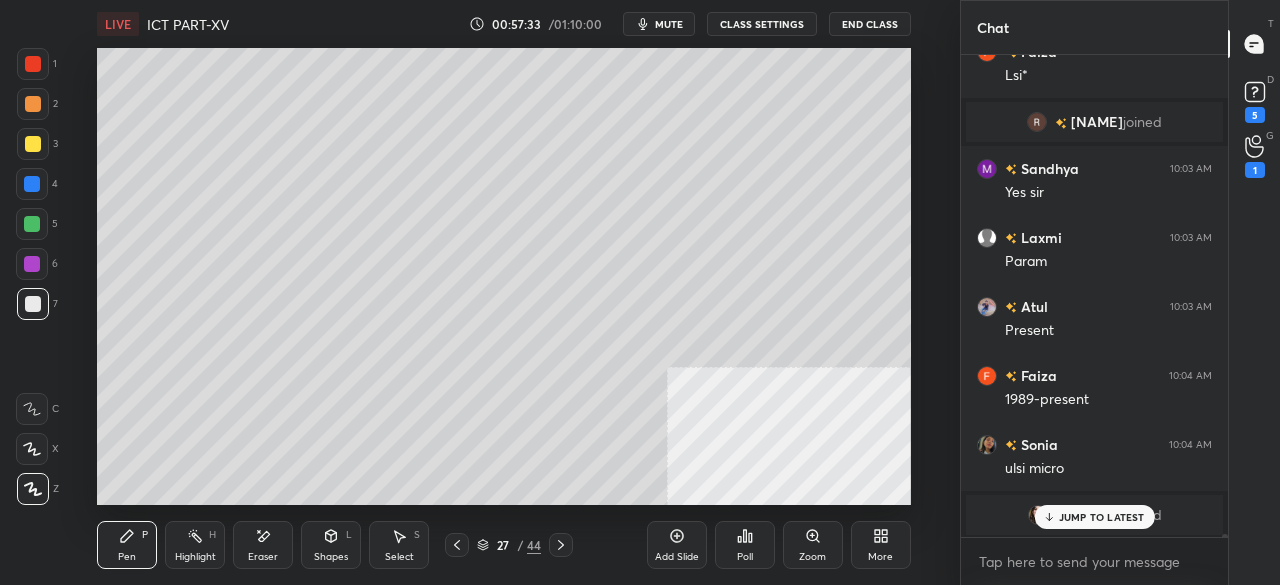 scroll, scrollTop: 76338, scrollLeft: 0, axis: vertical 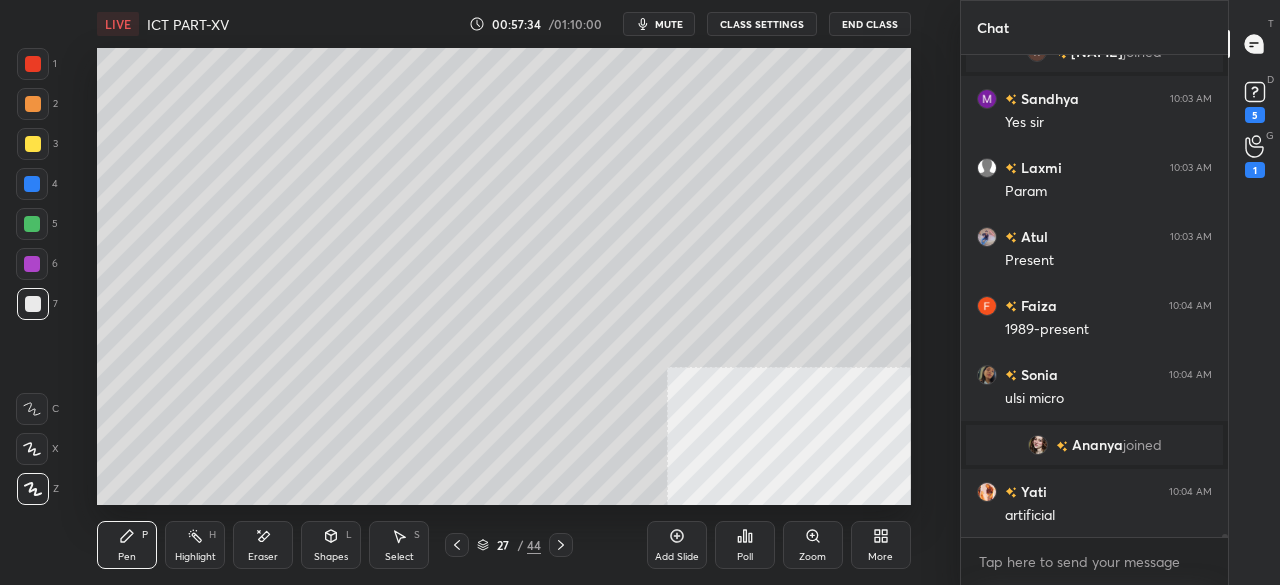 click on "Setting up your live class Poll for   secs No correct answer Start poll" at bounding box center [504, 276] 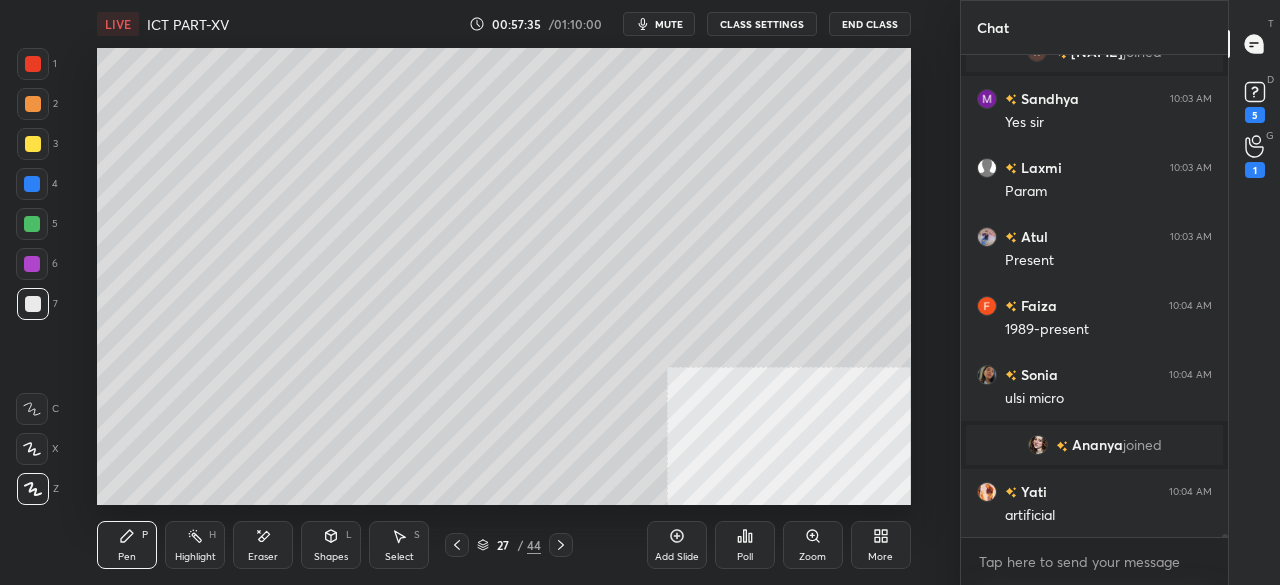 click at bounding box center (33, 144) 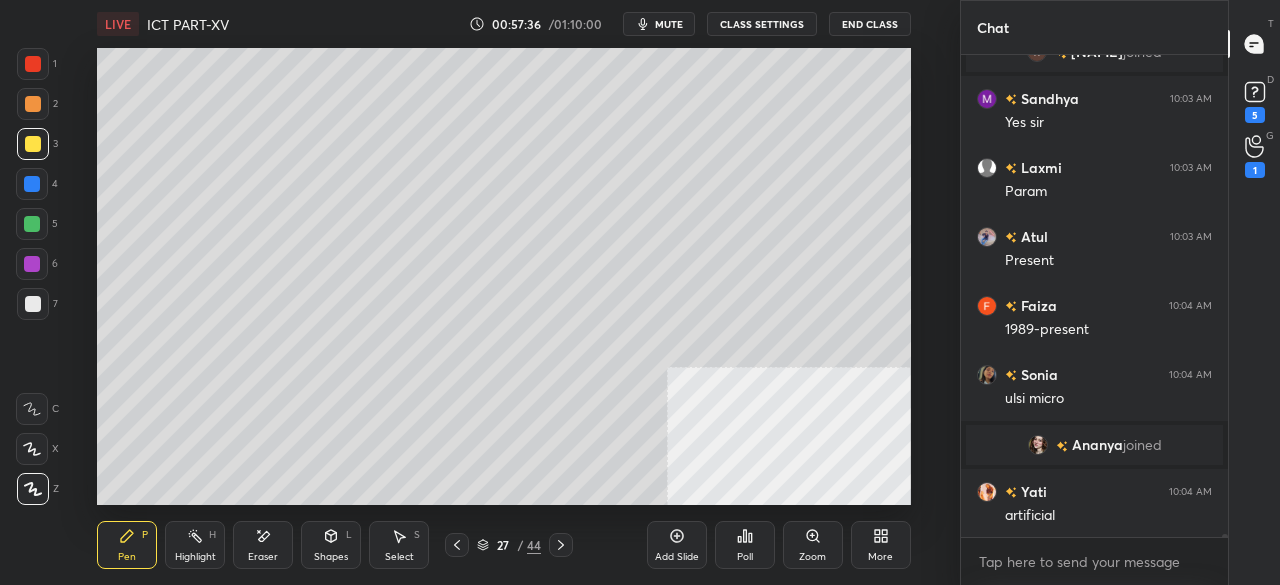 click at bounding box center (33, 304) 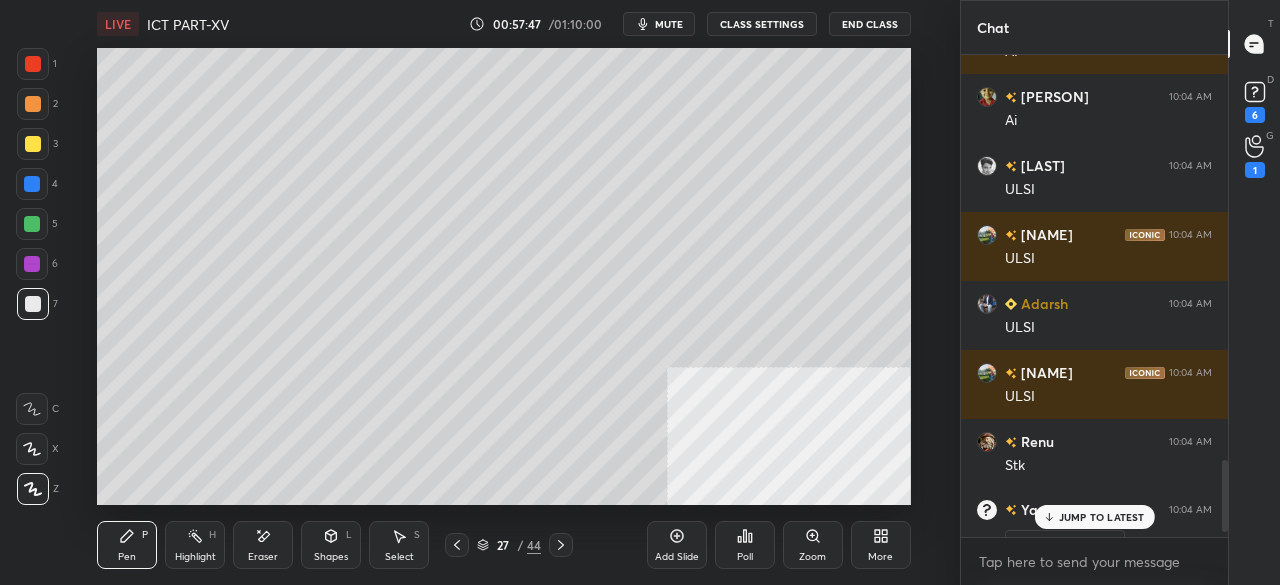 scroll, scrollTop: 2724, scrollLeft: 0, axis: vertical 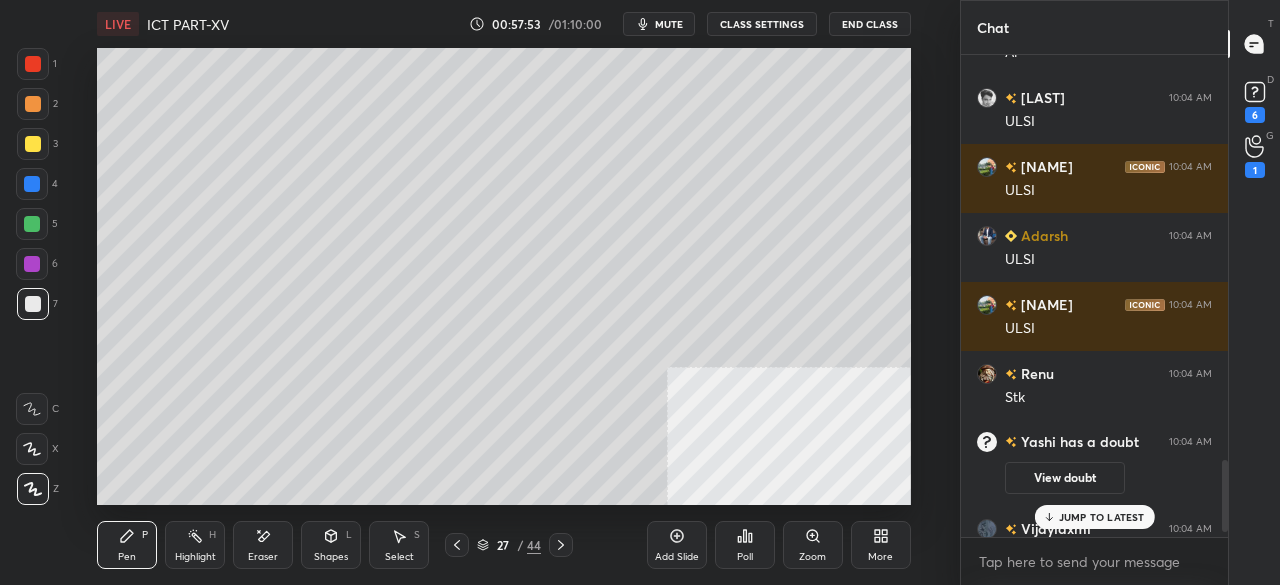 drag, startPoint x: 33, startPoint y: 176, endPoint x: 66, endPoint y: 173, distance: 33.13608 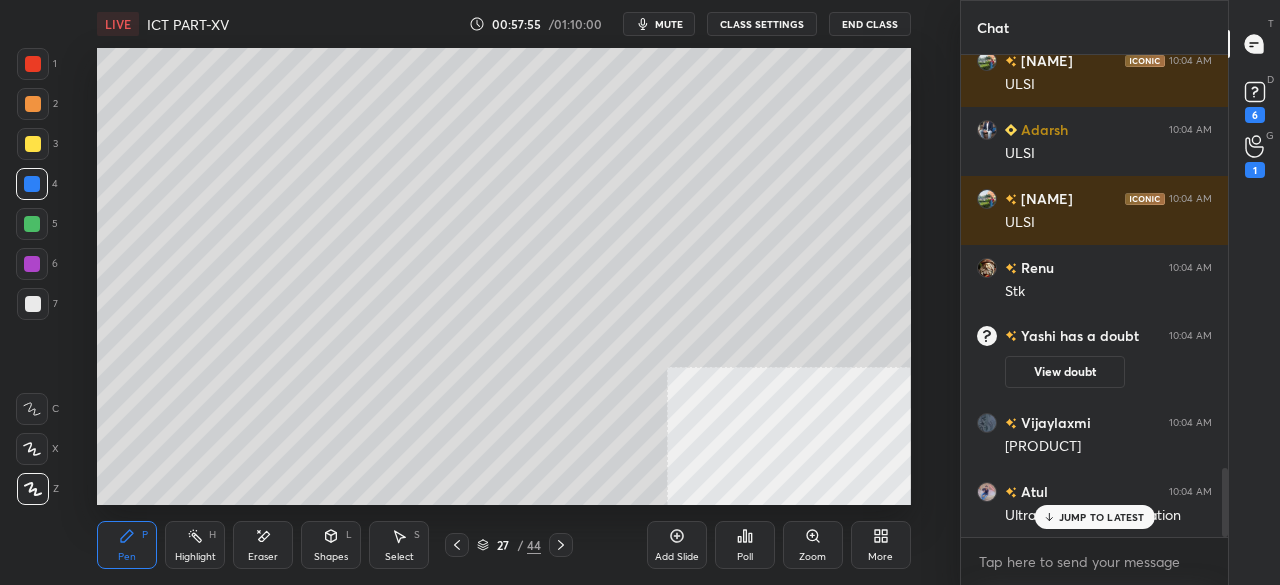 scroll, scrollTop: 2898, scrollLeft: 0, axis: vertical 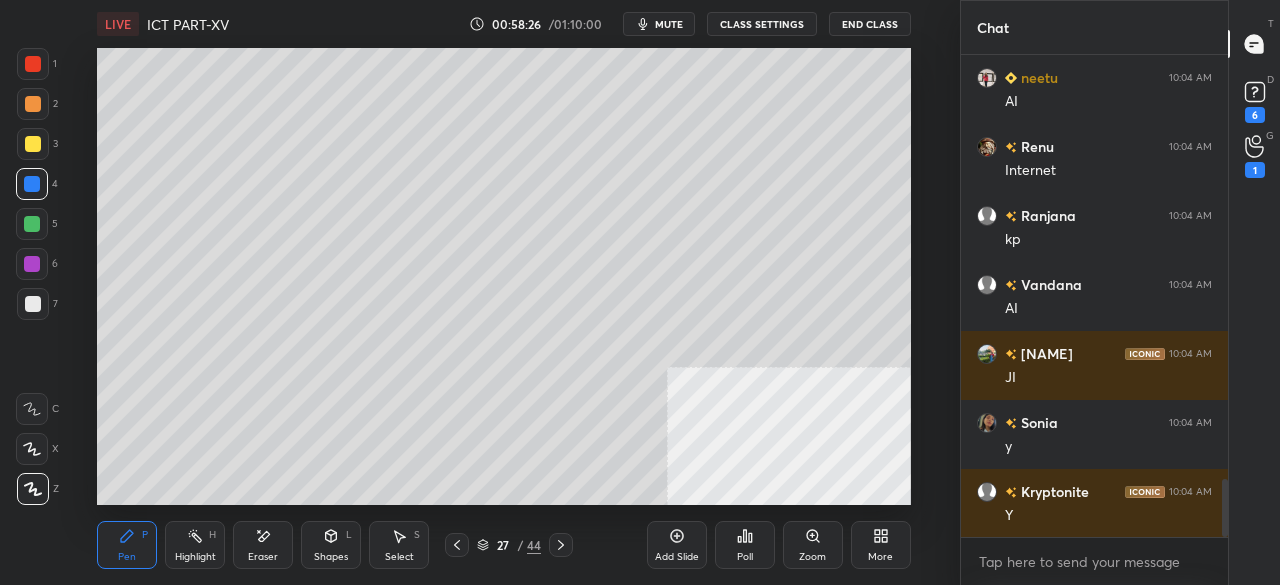 click at bounding box center [33, 304] 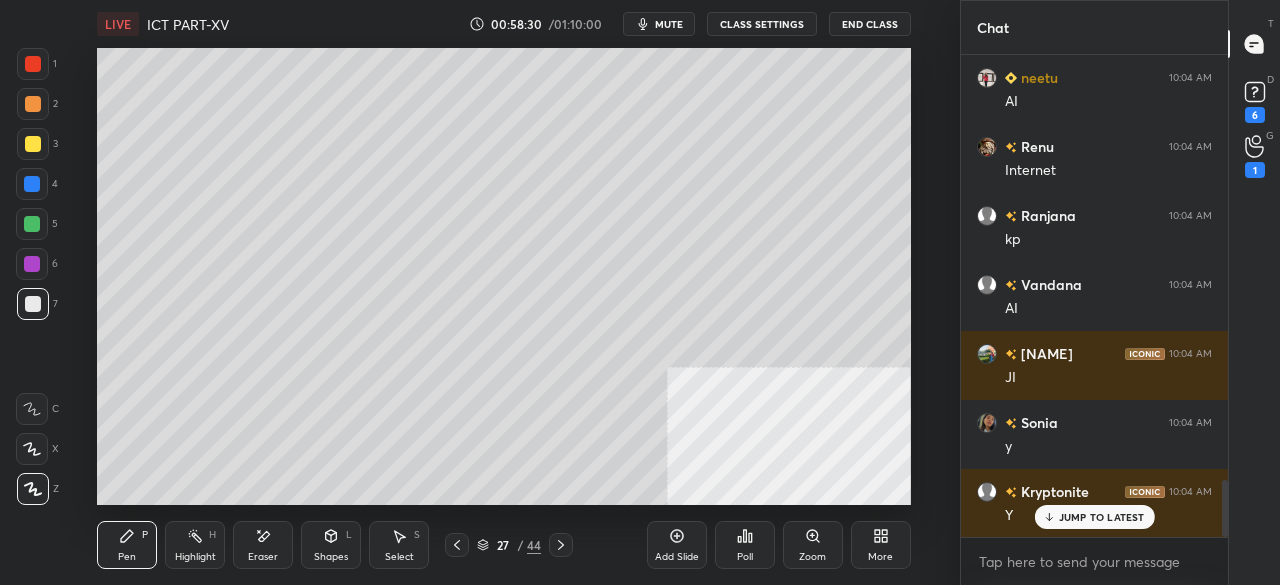 scroll, scrollTop: 3588, scrollLeft: 0, axis: vertical 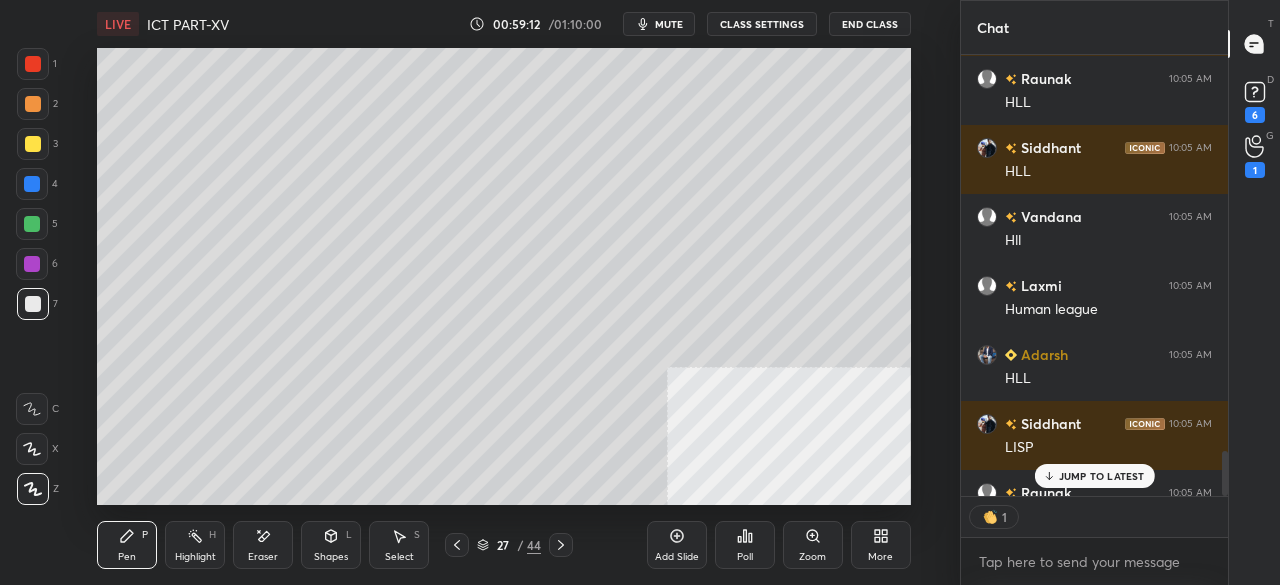 drag, startPoint x: 29, startPoint y: 141, endPoint x: 84, endPoint y: 169, distance: 61.7171 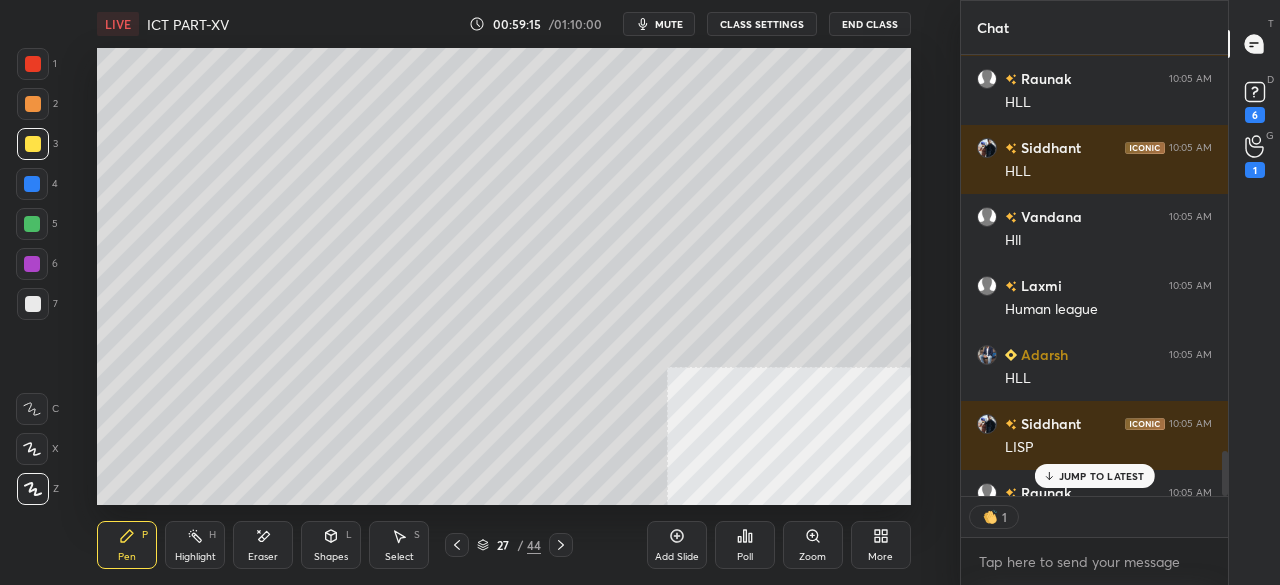 click on "JUMP TO LATEST" at bounding box center [1102, 476] 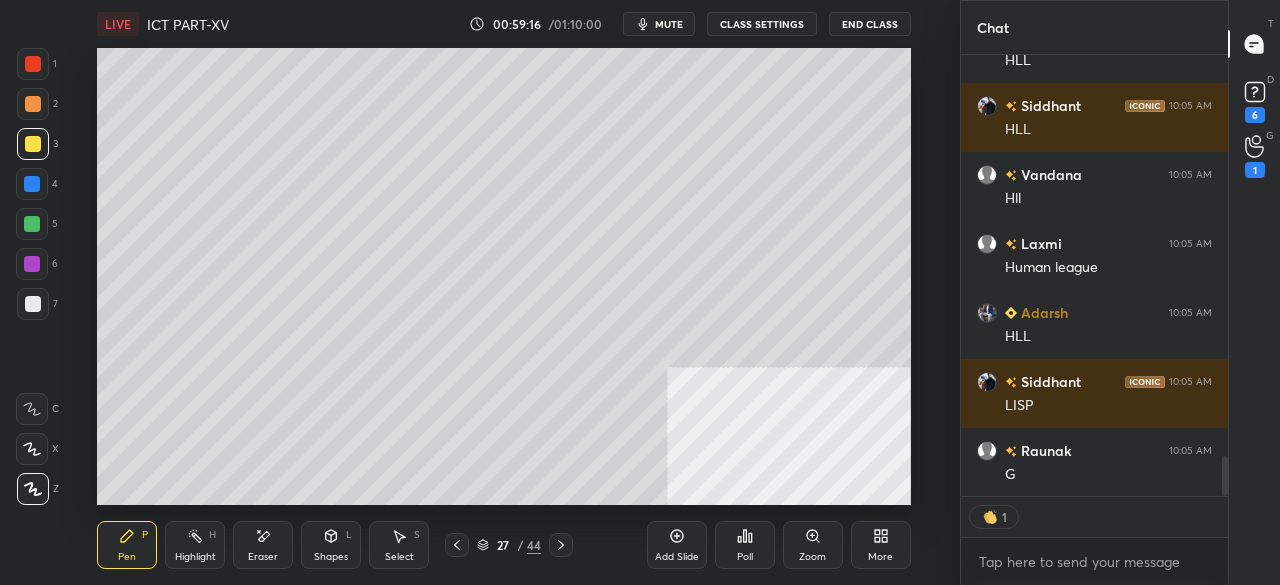 scroll, scrollTop: 4348, scrollLeft: 0, axis: vertical 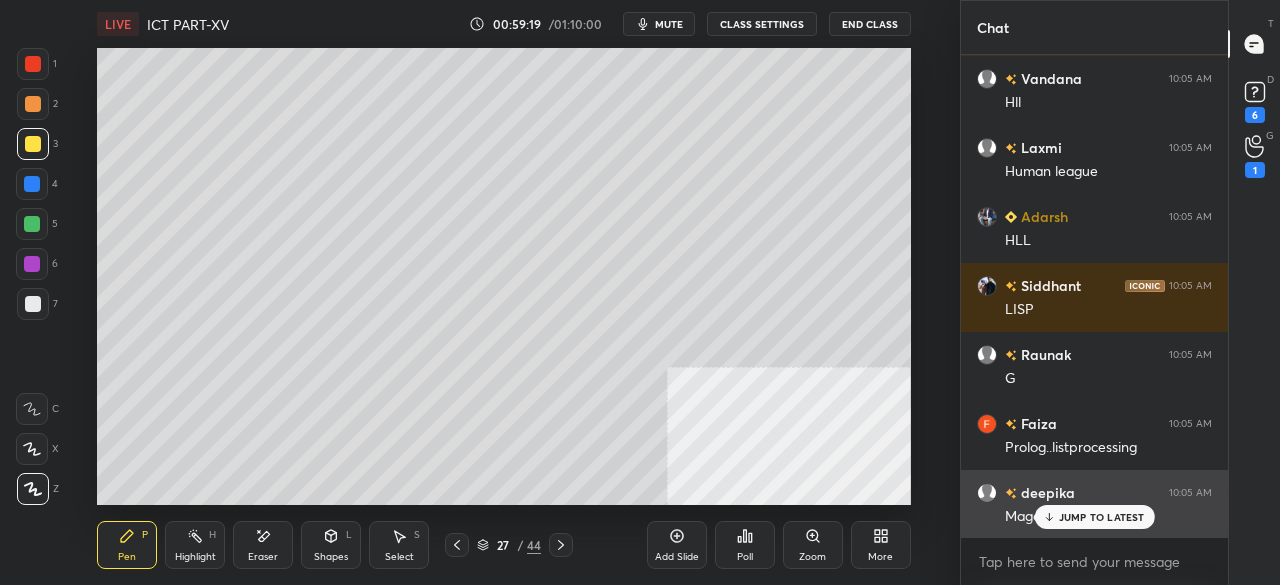 click on "JUMP TO LATEST" at bounding box center (1102, 517) 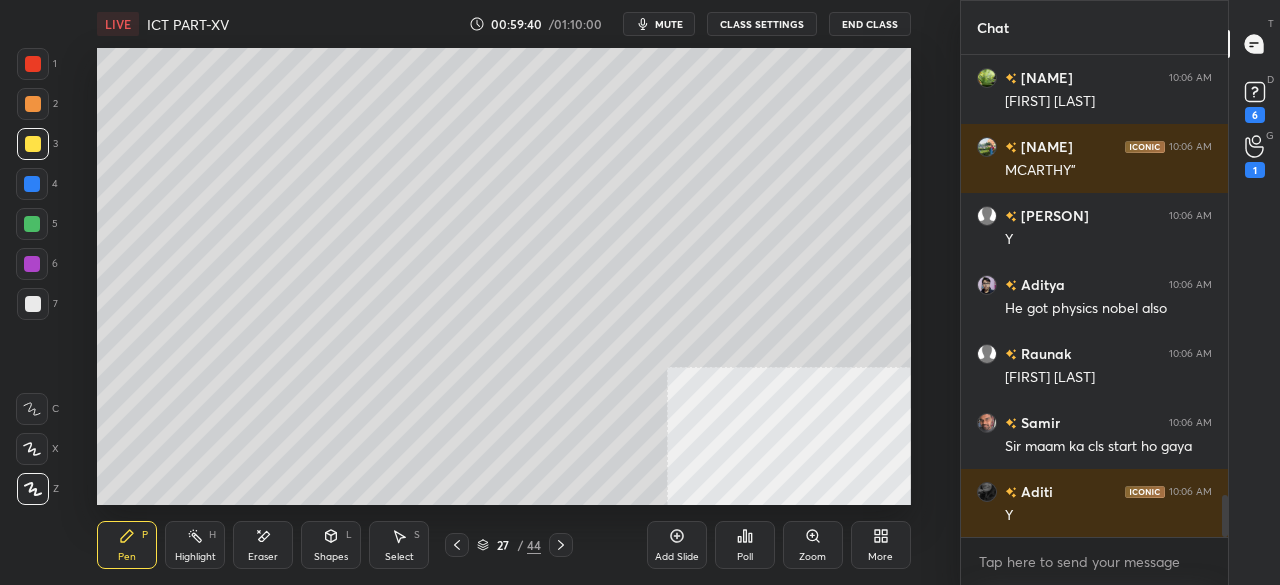 scroll, scrollTop: 5106, scrollLeft: 0, axis: vertical 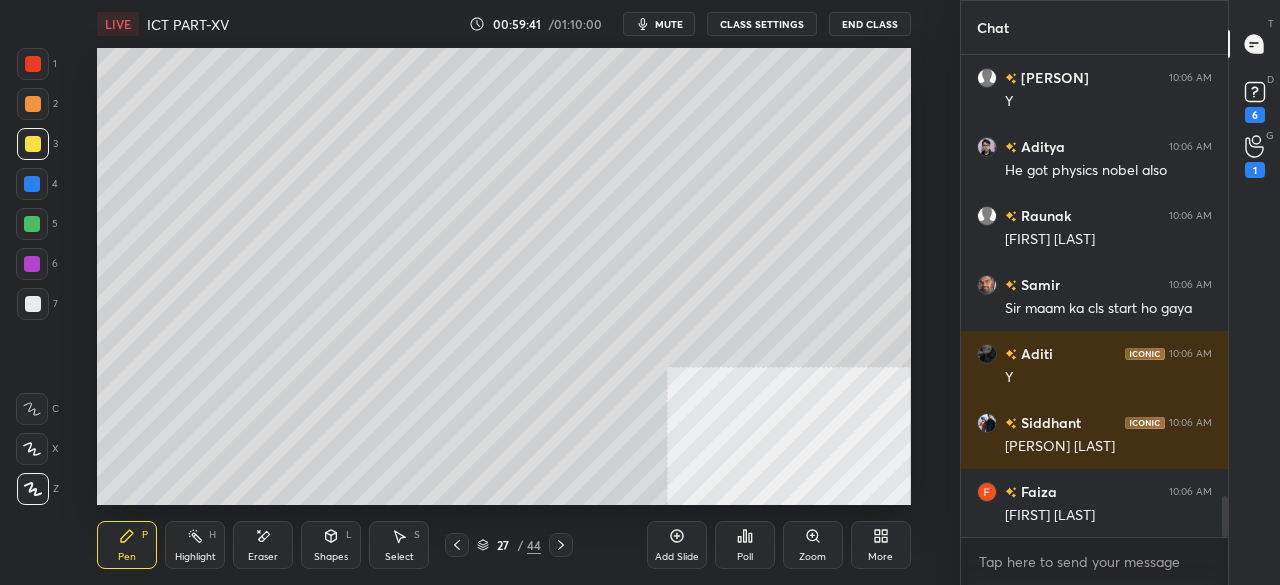 click 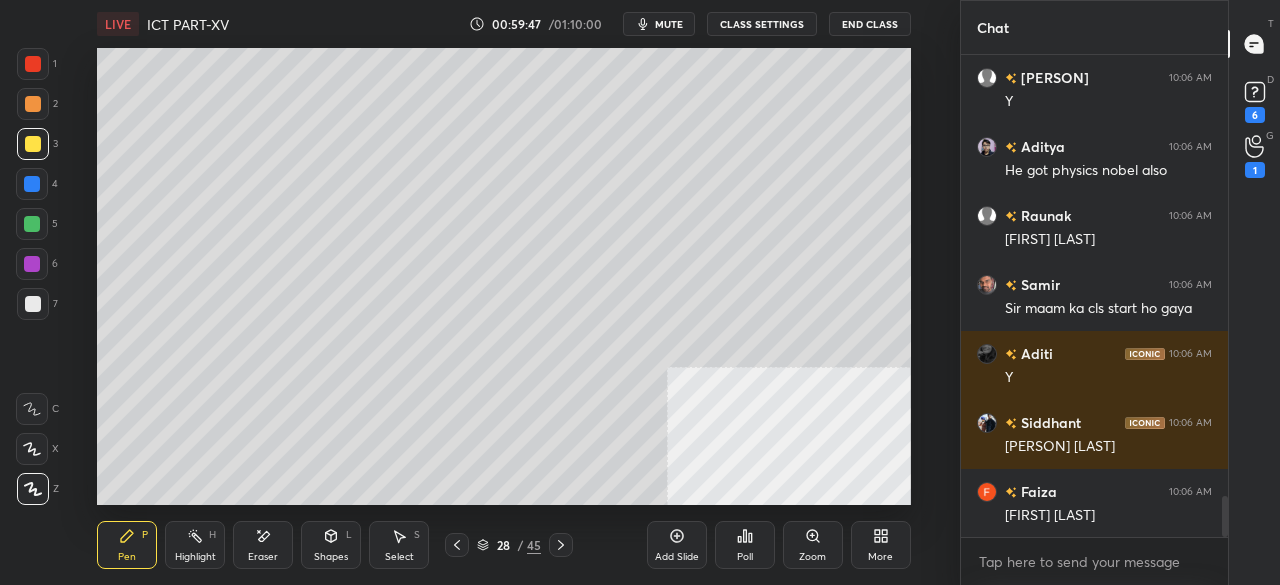 scroll, scrollTop: 5244, scrollLeft: 0, axis: vertical 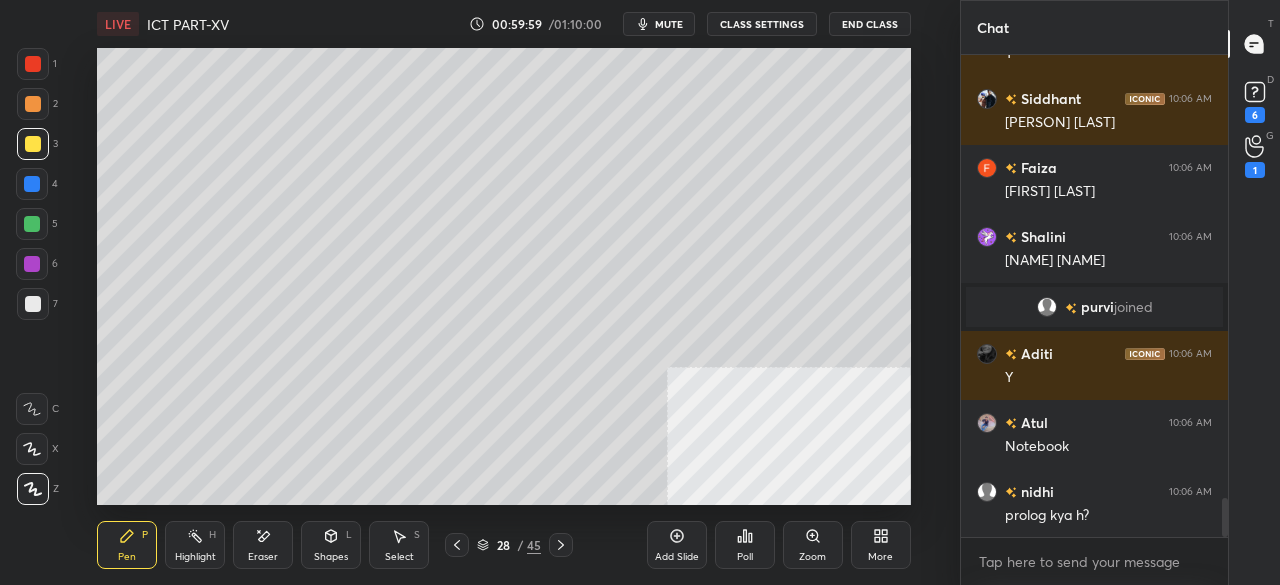 click 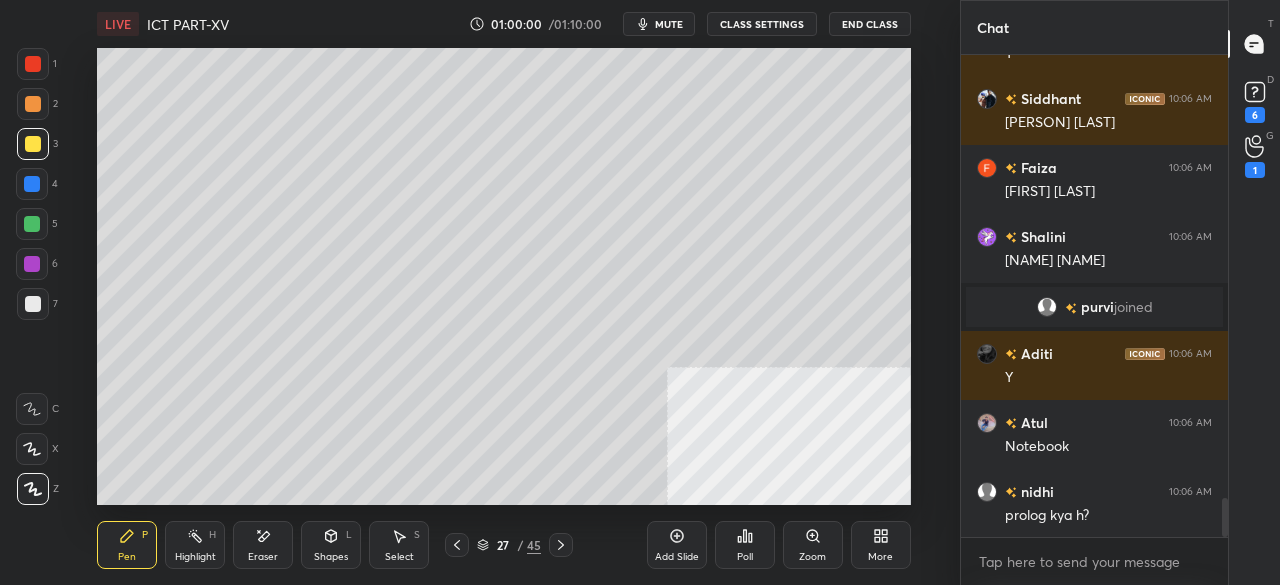 scroll, scrollTop: 5548, scrollLeft: 0, axis: vertical 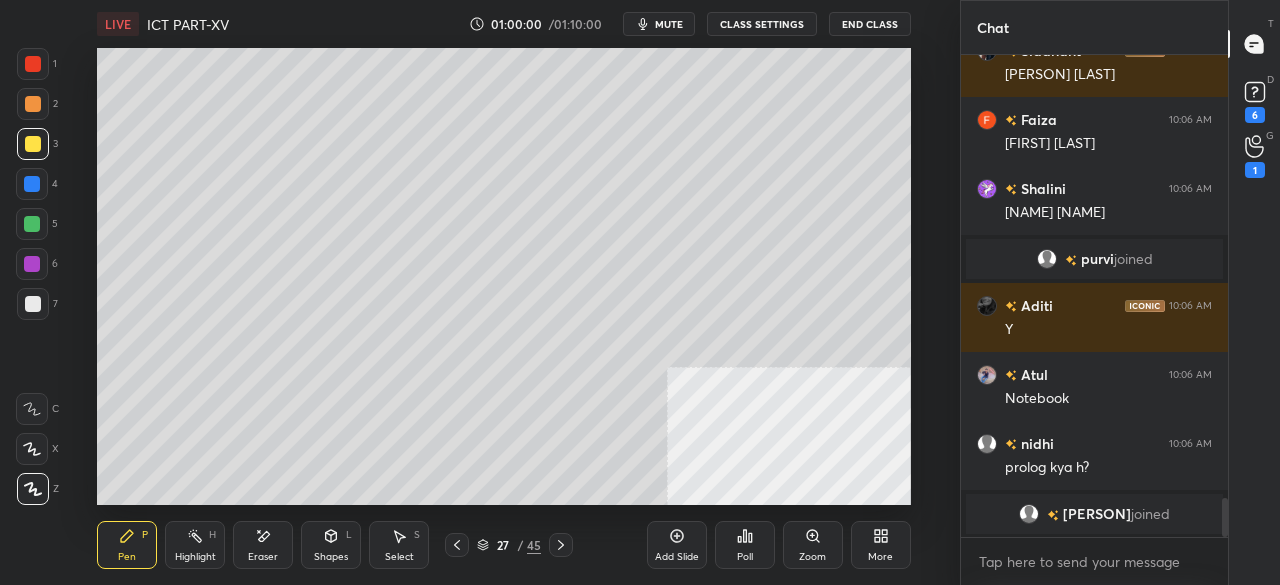 click at bounding box center (33, 64) 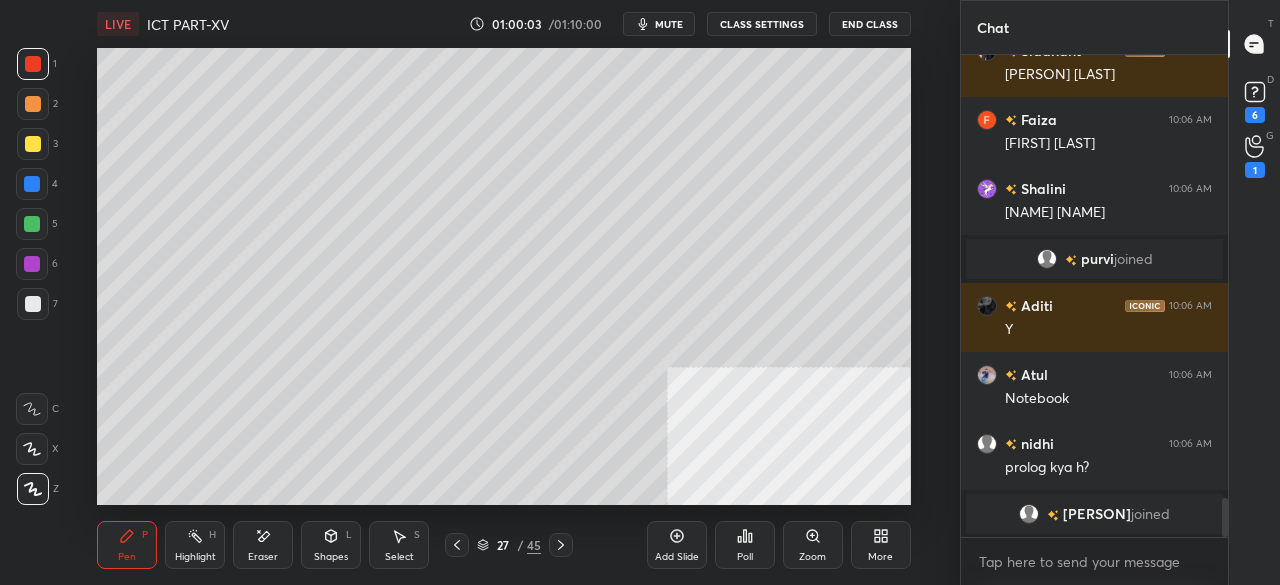 click at bounding box center [32, 264] 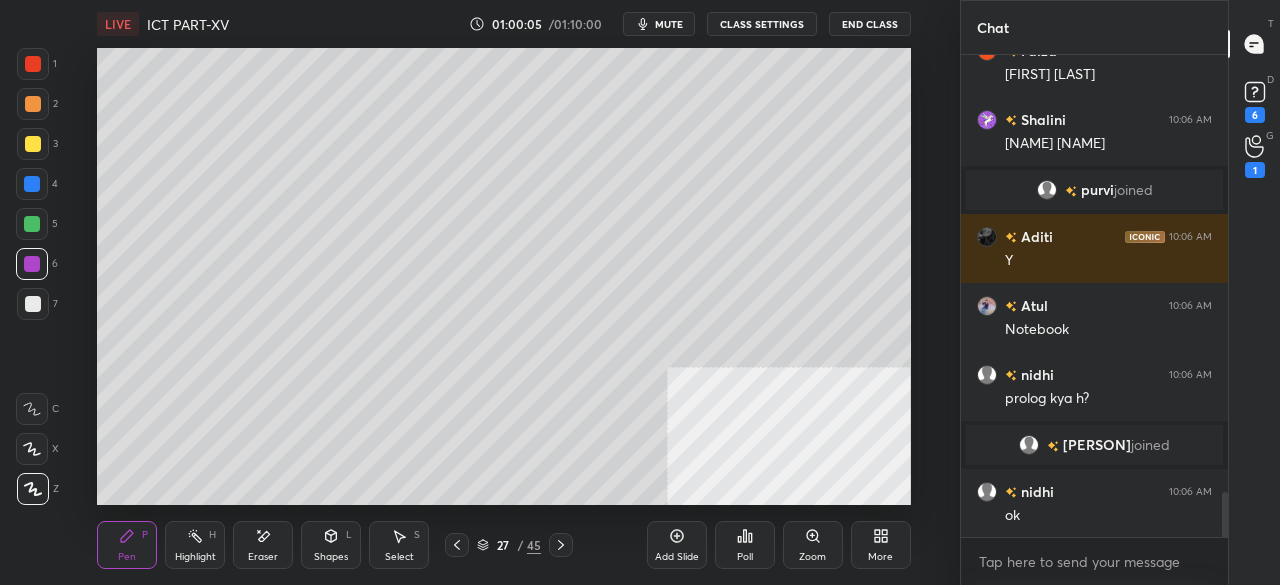 scroll, scrollTop: 4760, scrollLeft: 0, axis: vertical 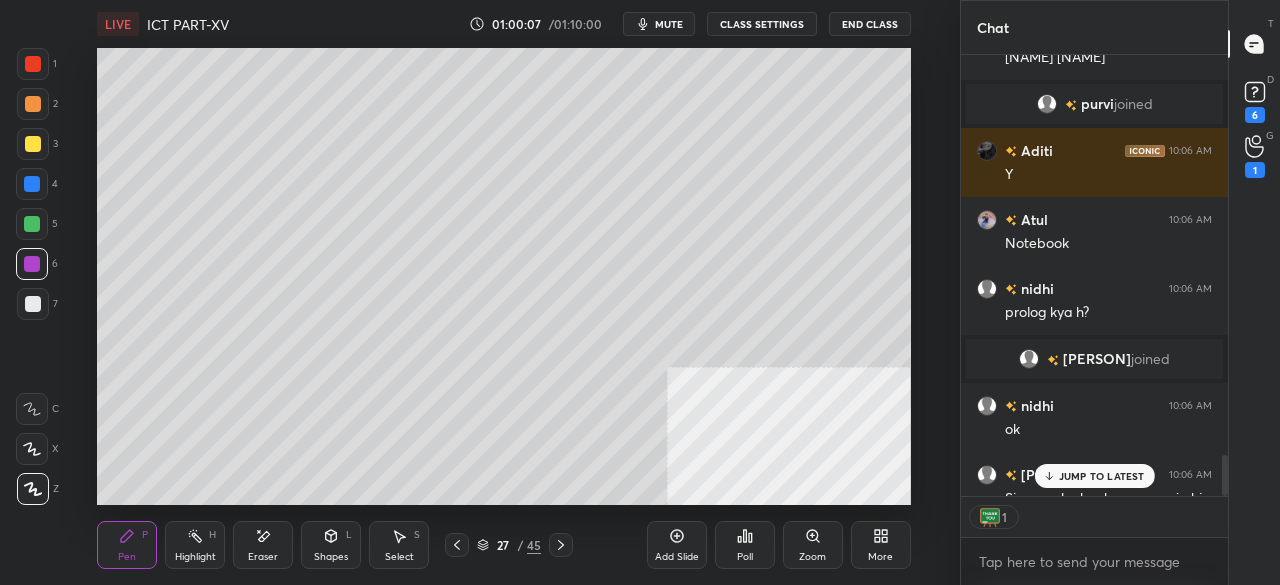click on "[PERSON] 10:06 AM [PERSON] [PERSON] [PERSON] 10:06 AM [PERSON] [PERSON] [PERSON] 10:06 AM MCARTHY" [PERSON] 10:06 AM Y [PERSON] 10:06 AM He got physics nobel also [PERSON] 10:06 AM [PERSON] [PERSON] [PERSON] 10:06 AM Sir maam ka cls start ho gaya [PERSON] 10:06 AM Y [PERSON] 10:06 AM [PERSON] [PERSON] [PERSON] 10:06 AM [PERSON] [PERSON] [PERSON] [PERSON] 10:06 AM Y [PERSON] 10:06 AM Notebook [PERSON] 10:06 AM prolog kya h? [PERSON]  joined [PERSON] 10:06 AM ok [PERSON] 10:06 AM Sir mam ka bech m se samj nhi aata fir plzzzz cls bnd kr do JUMP TO LATEST" at bounding box center [1094, 275] 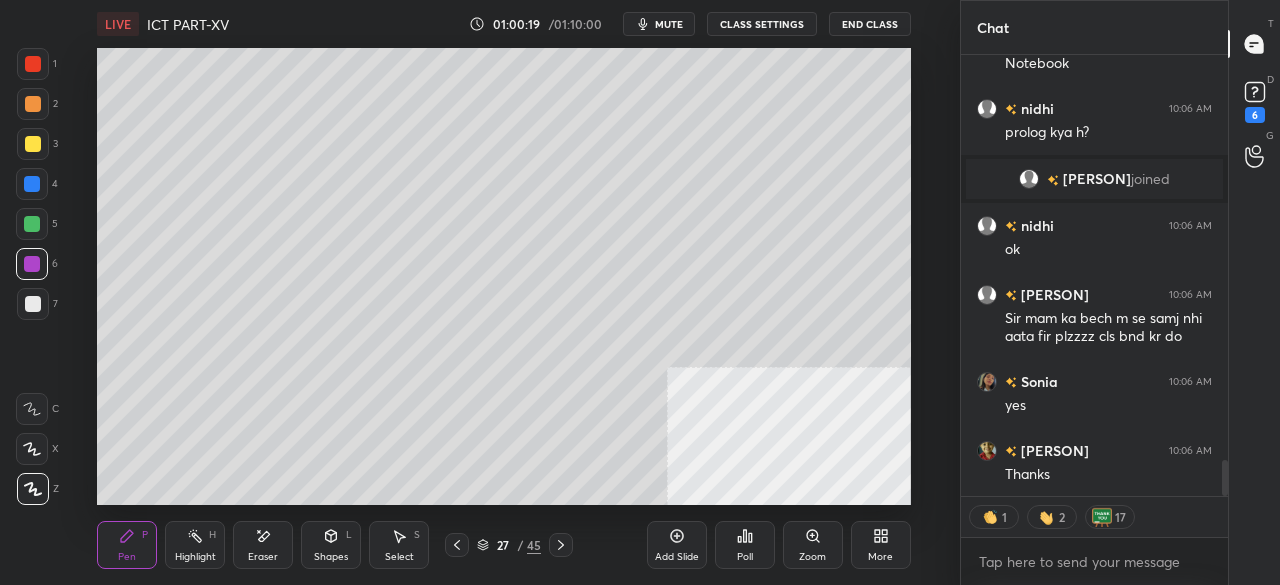 scroll, scrollTop: 5009, scrollLeft: 0, axis: vertical 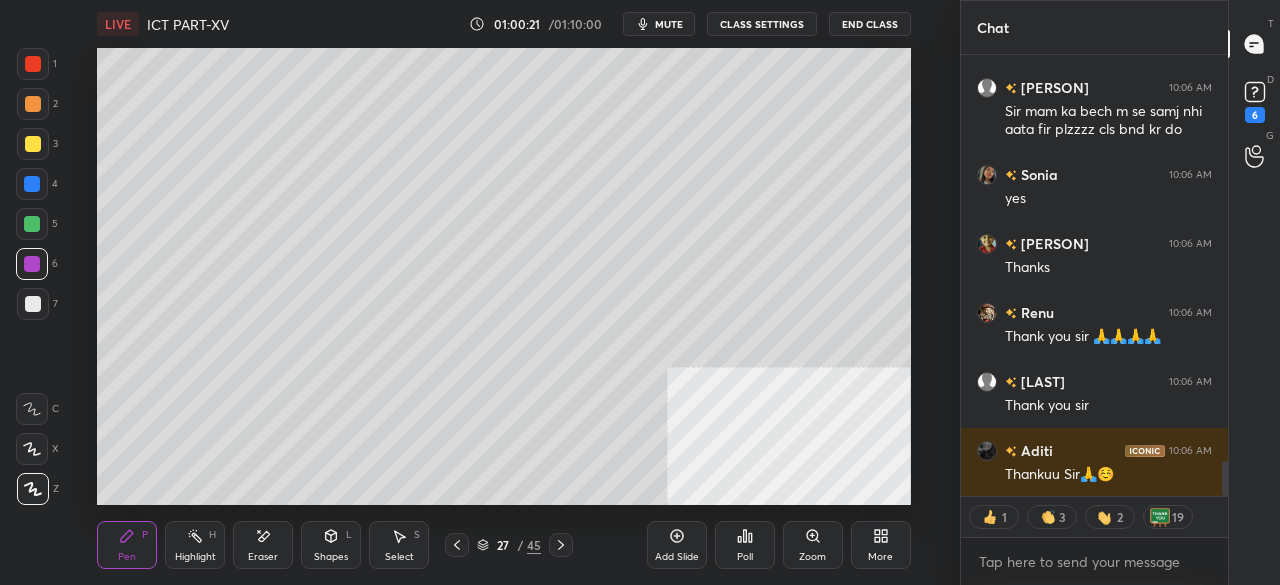 click on "1 2 3 4 5 6 7 C X Z E E Erase all   H H LIVE ICT PART-XV 01:00:21 /  01:10:00 mute CLASS SETTINGS End Class Setting up your live class Poll for   secs No correct answer Start poll Back ICT PART-XV • L15 of Complete Course on Paper 1 (ICT) - UGC NET DEC 2025 [LAST] [LAST] Pen P Highlight H Eraser Shapes L Select S 27 / 45 Add Slide Poll Zoom More" at bounding box center [480, 292] 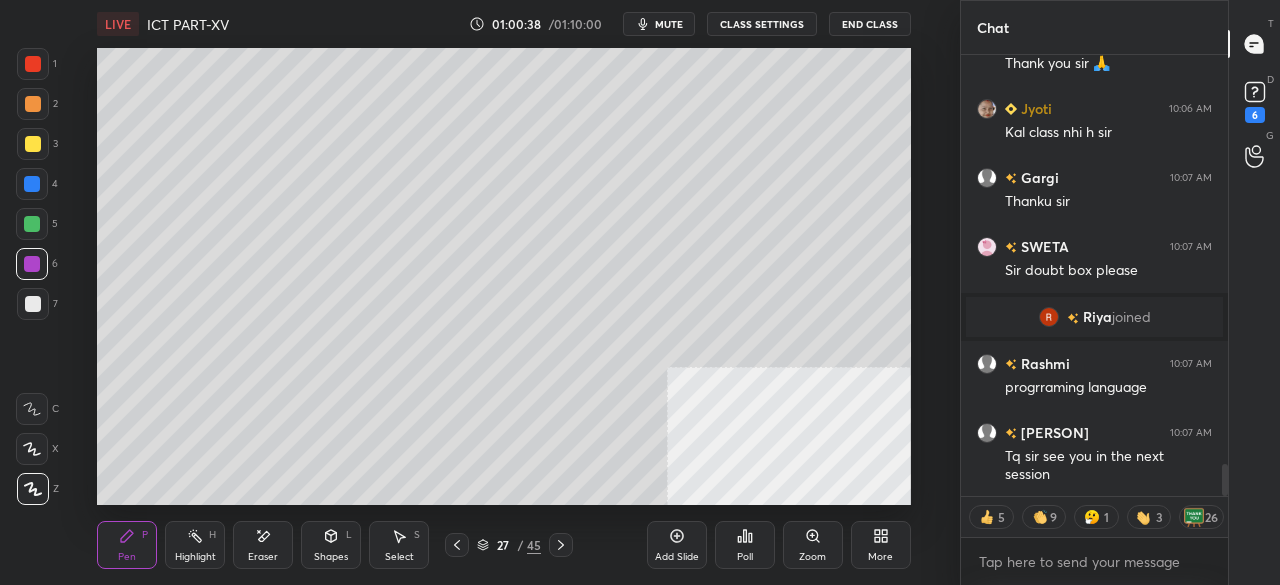 scroll, scrollTop: 5770, scrollLeft: 0, axis: vertical 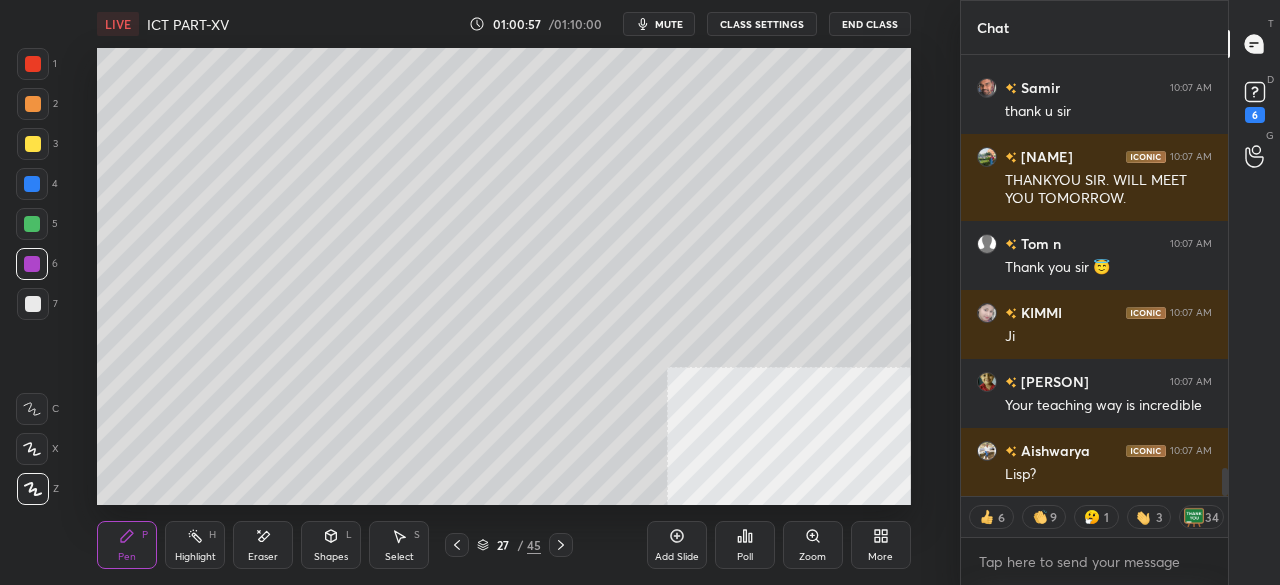 click on "27" at bounding box center (503, 545) 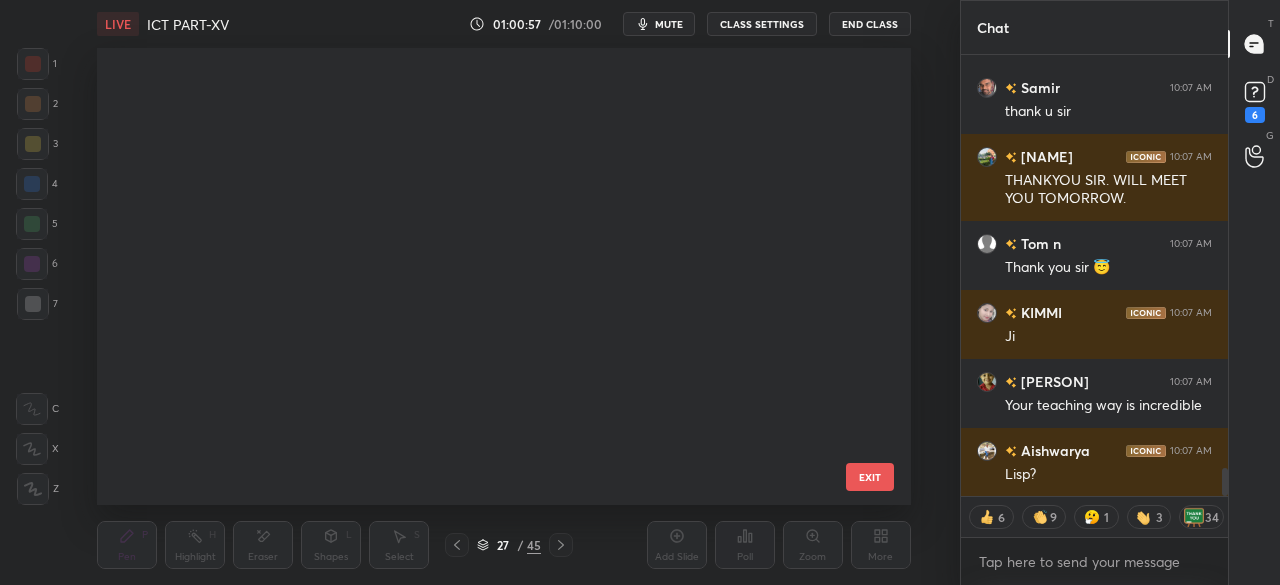 scroll, scrollTop: 6547, scrollLeft: 0, axis: vertical 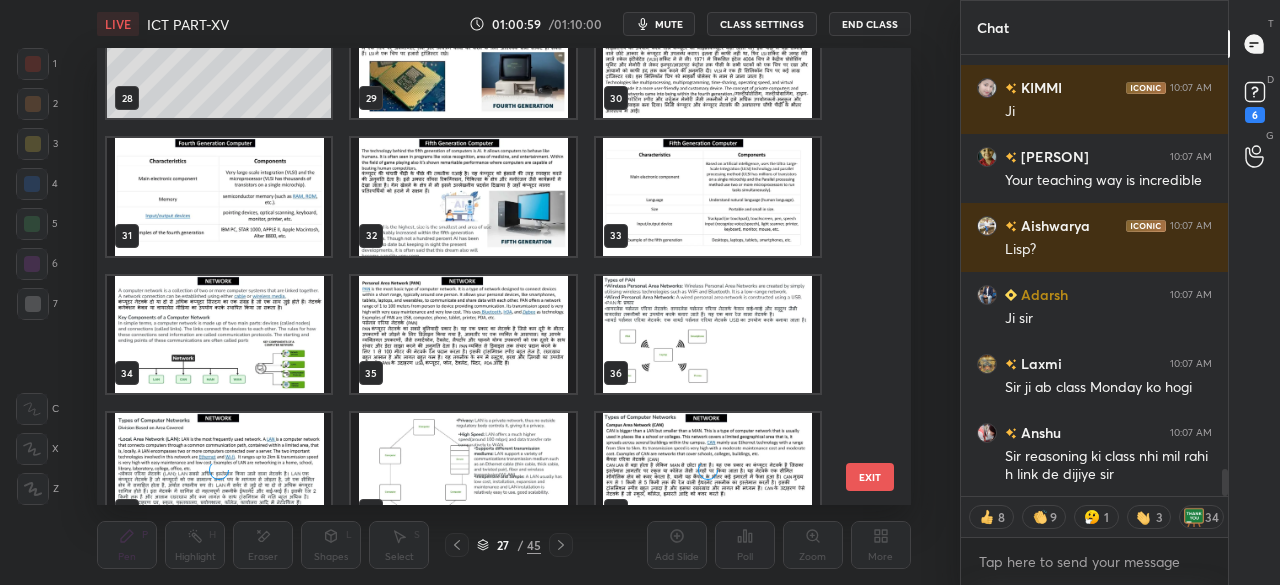 drag, startPoint x: 870, startPoint y: 487, endPoint x: 866, endPoint y: 471, distance: 16.492422 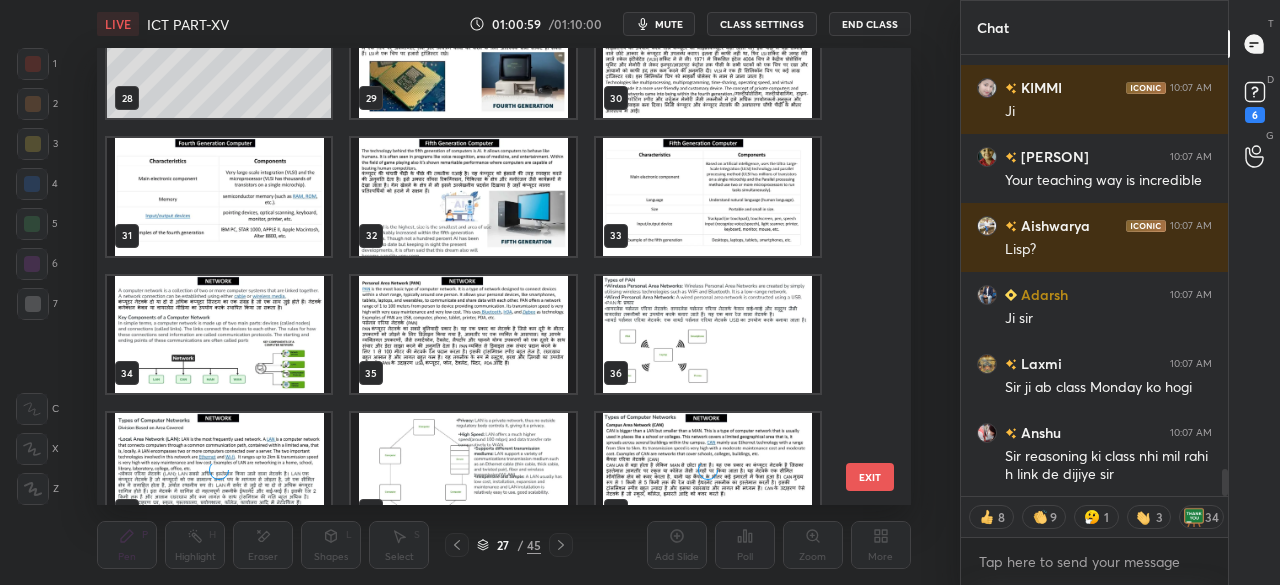 click on "EXIT" at bounding box center (870, 477) 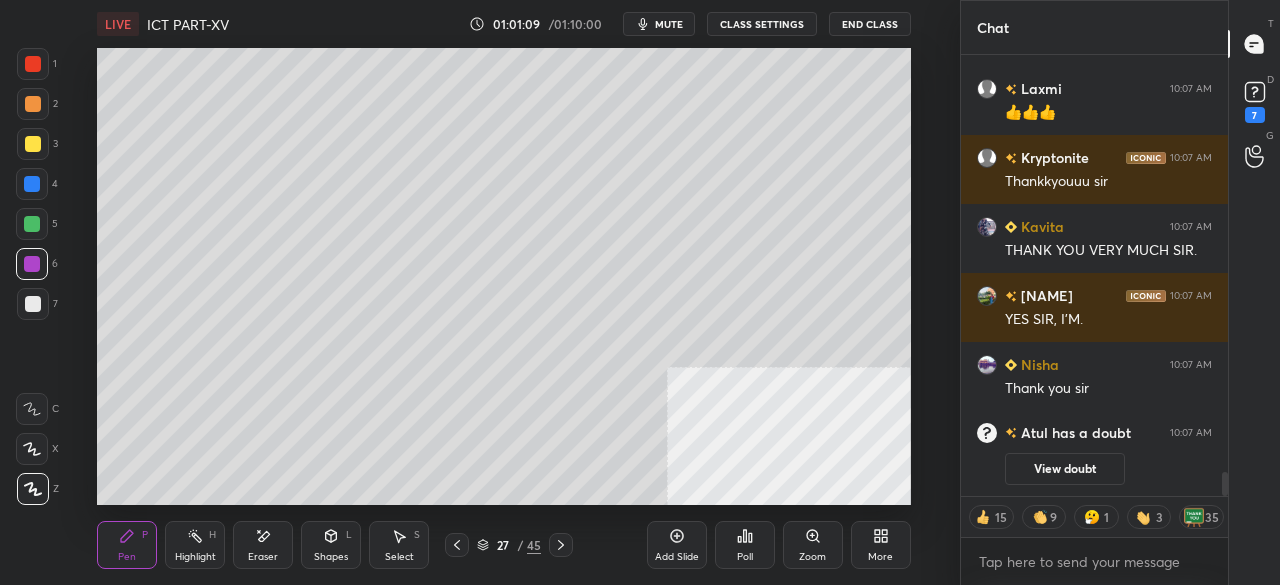 click on "27" at bounding box center [503, 545] 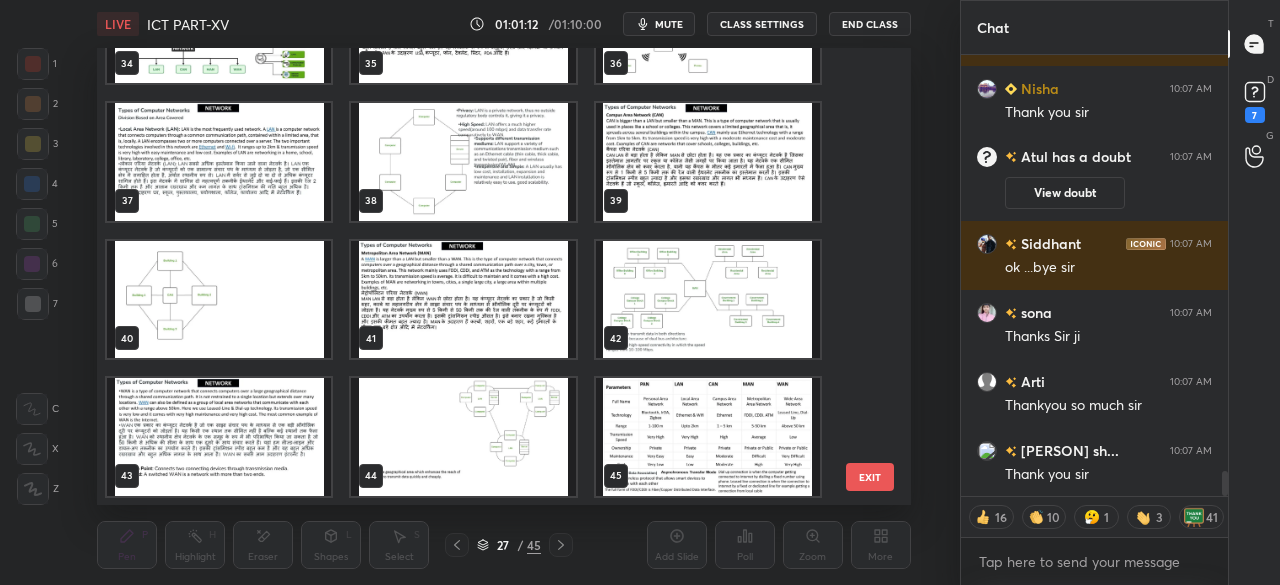 click at bounding box center (464, 299) 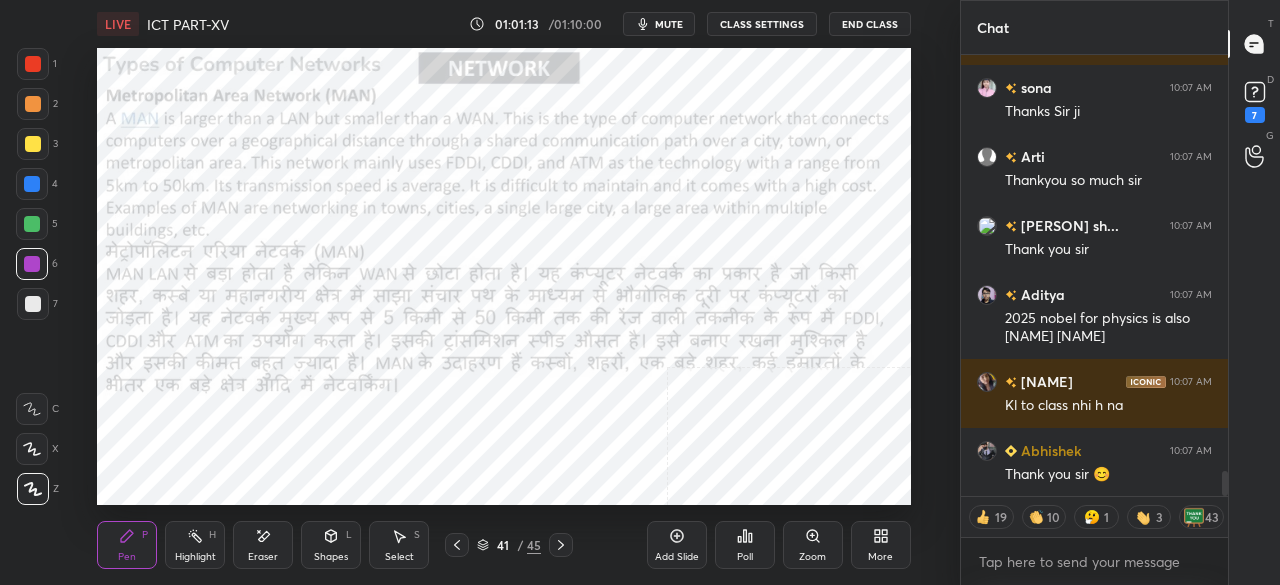 click 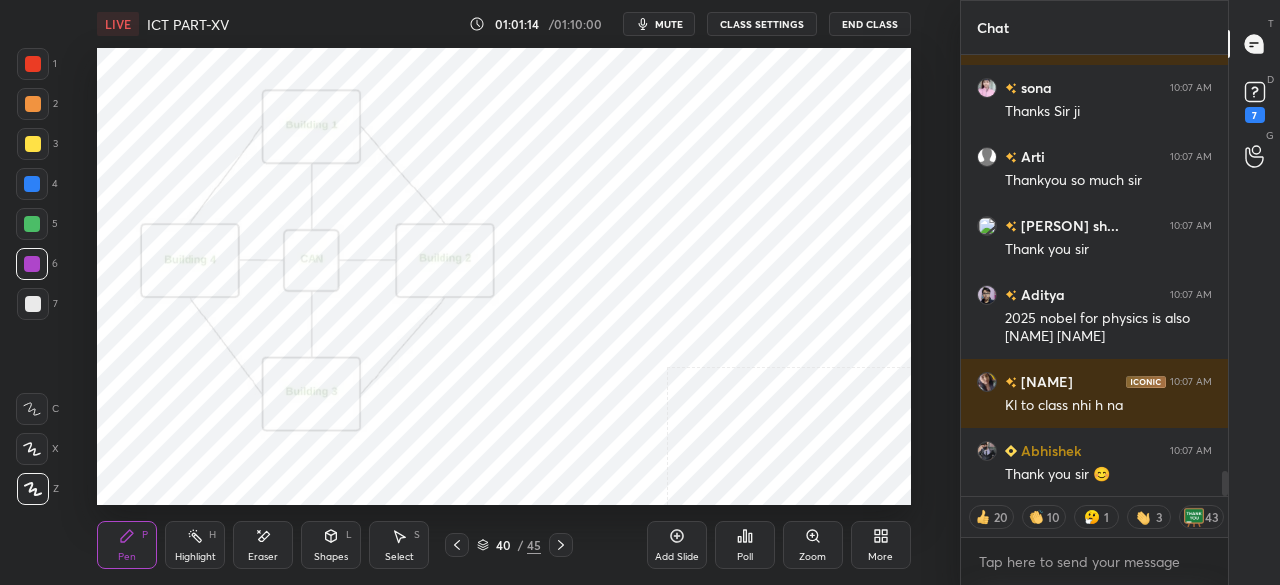 click 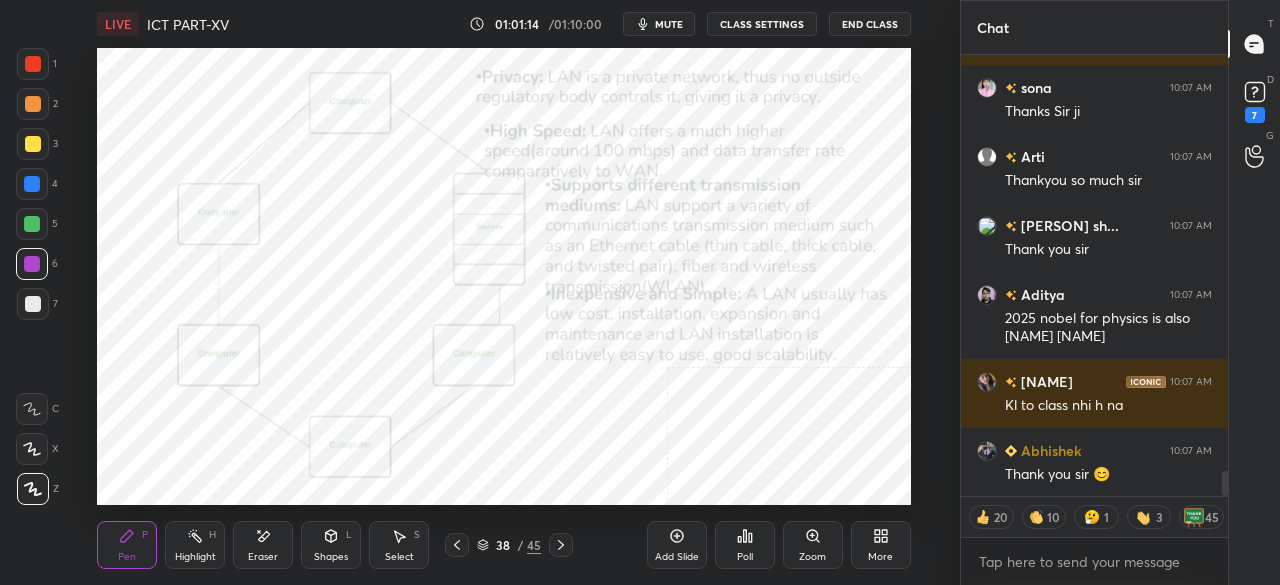 click 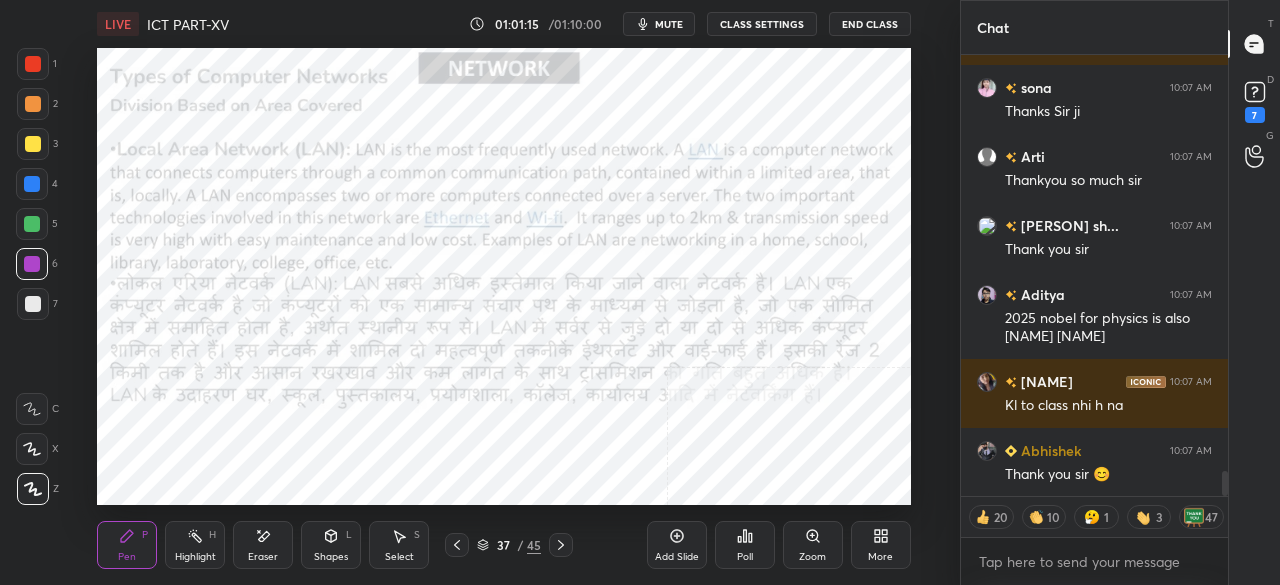 click 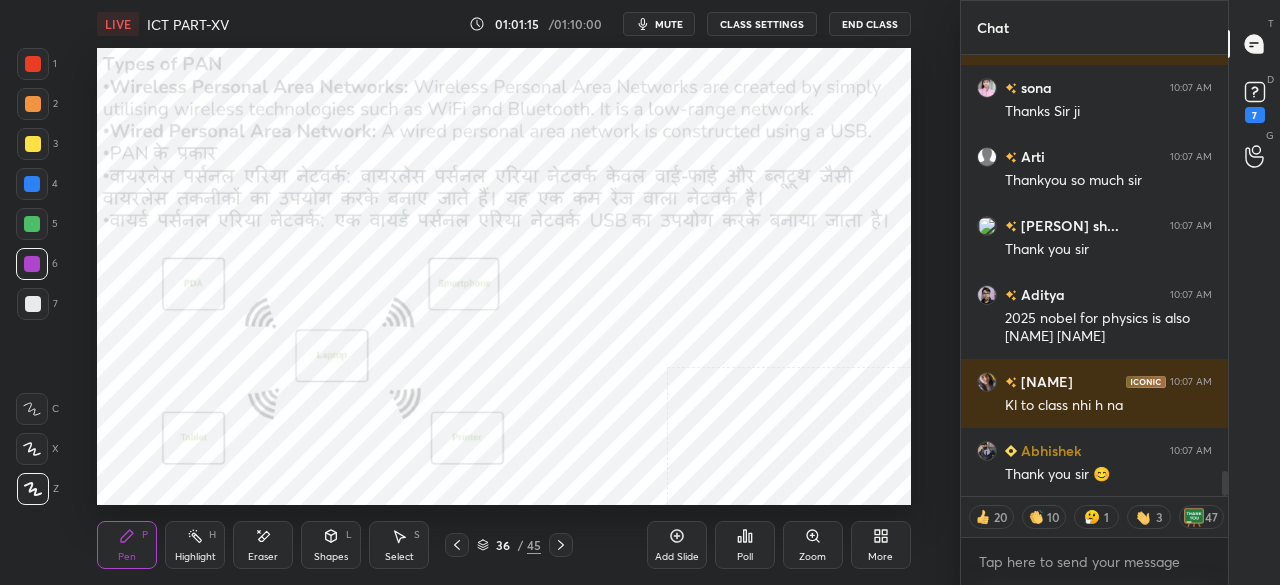 click 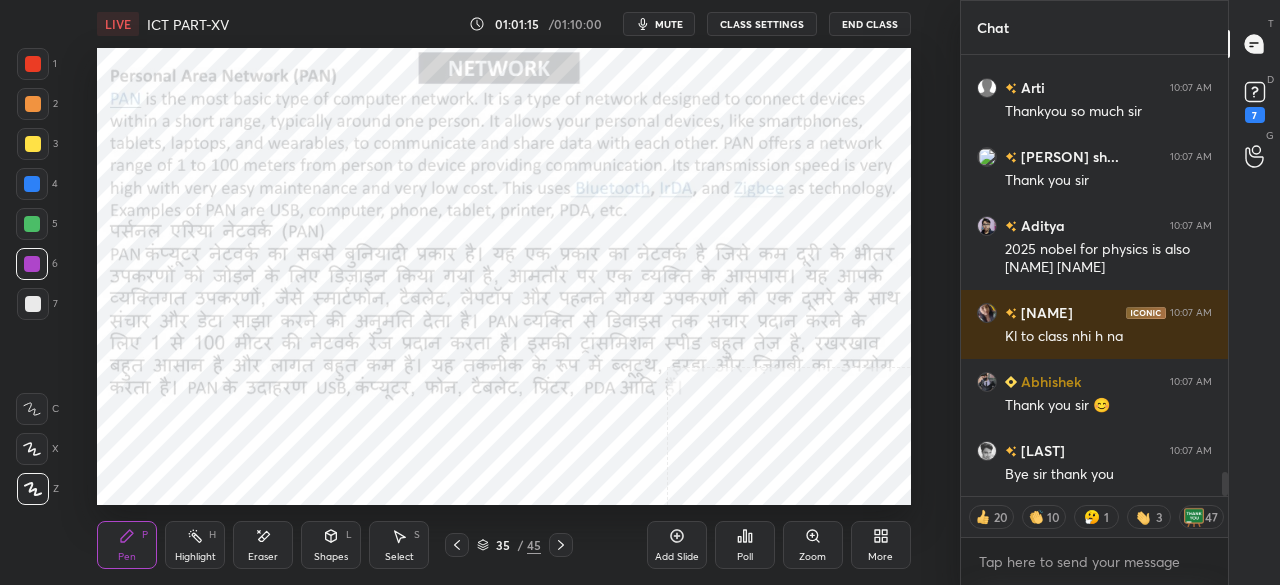 click 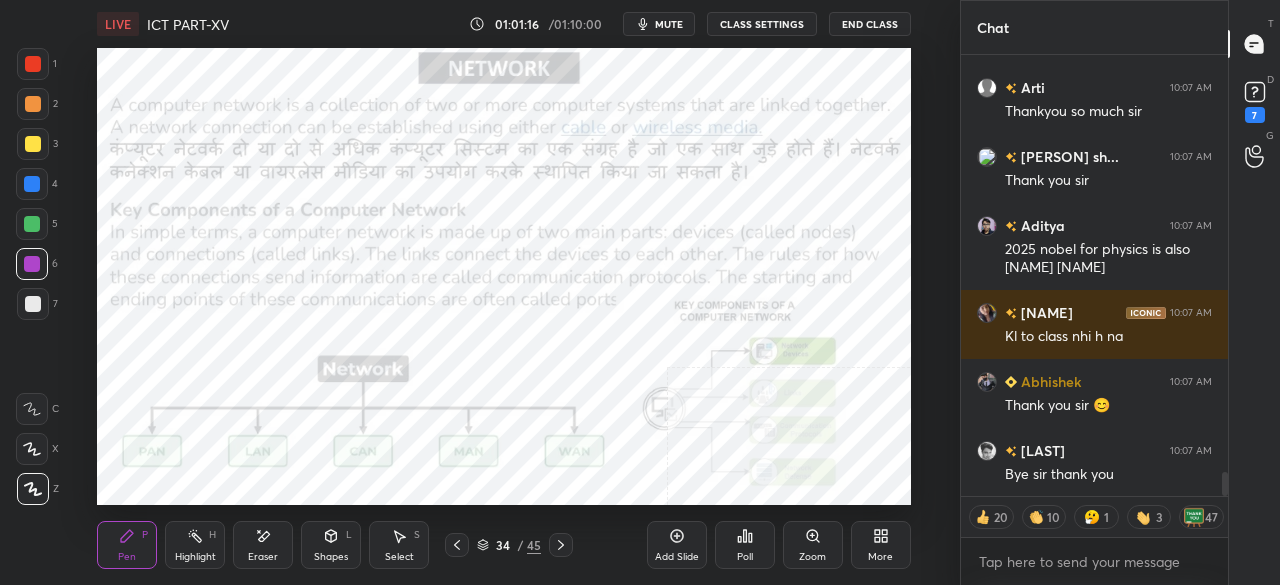 click 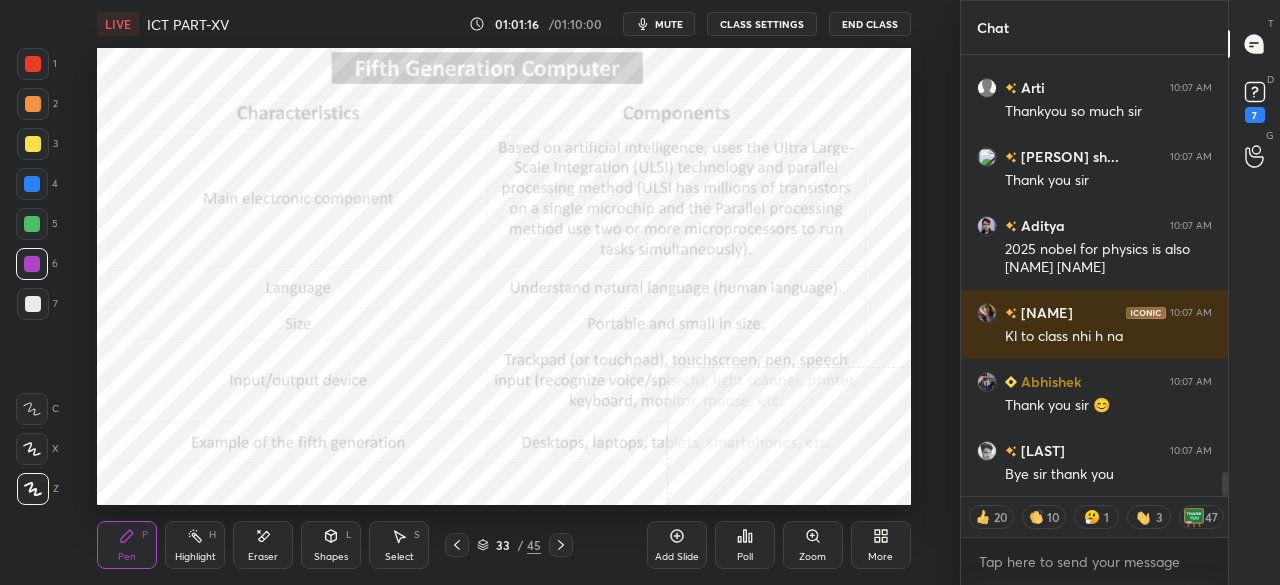 click 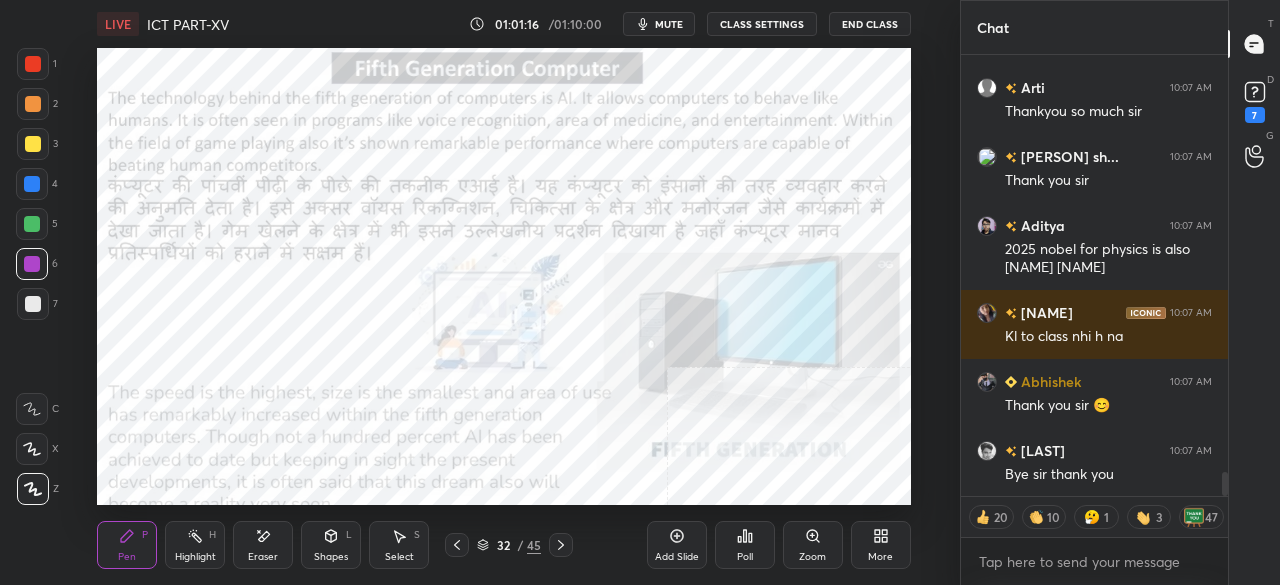 click 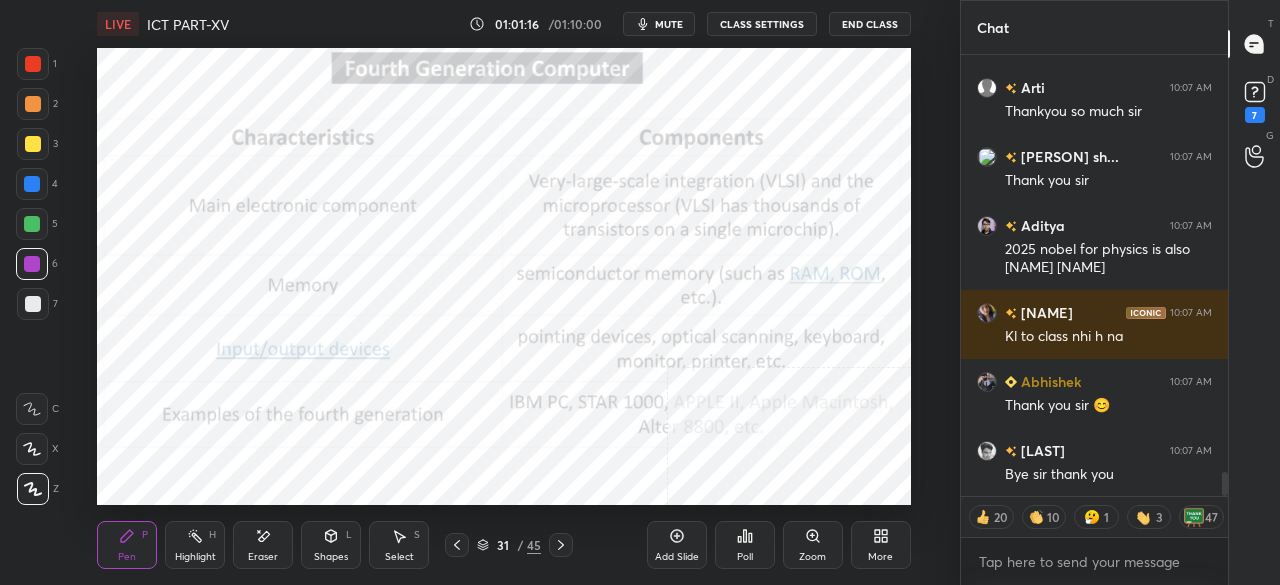 click 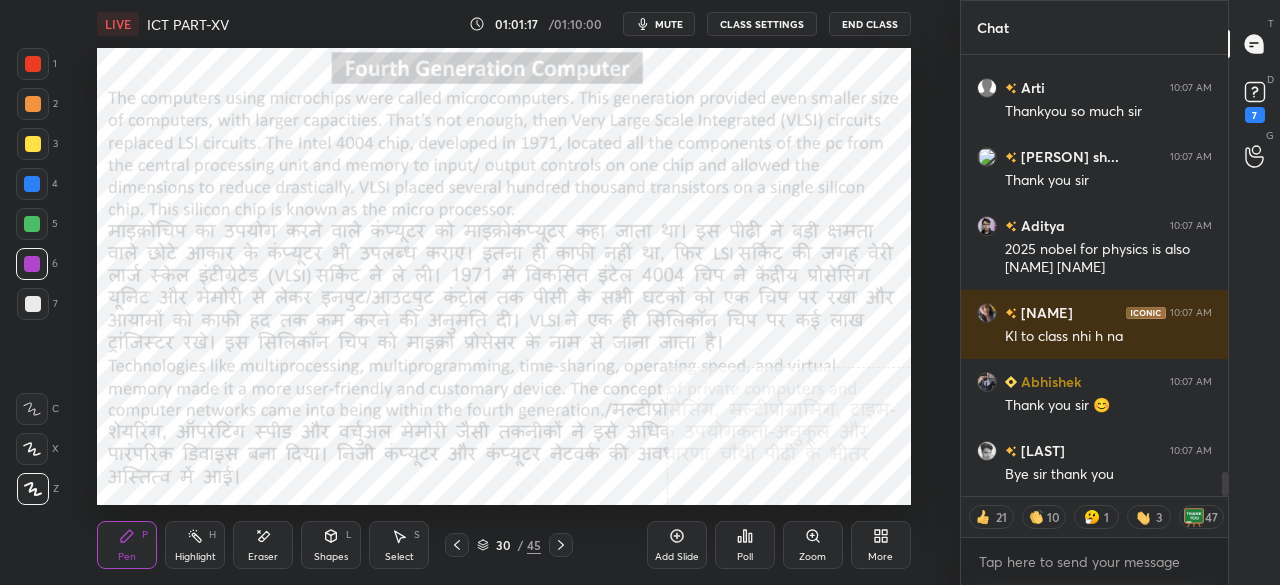 click on "30" at bounding box center [503, 545] 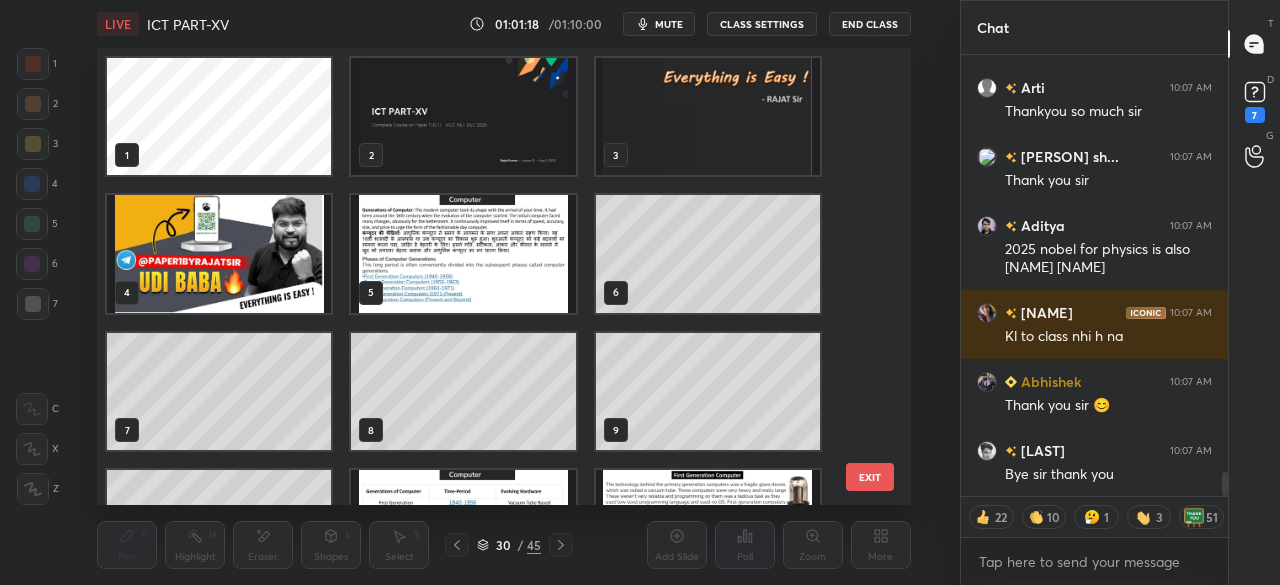 click at bounding box center (464, 116) 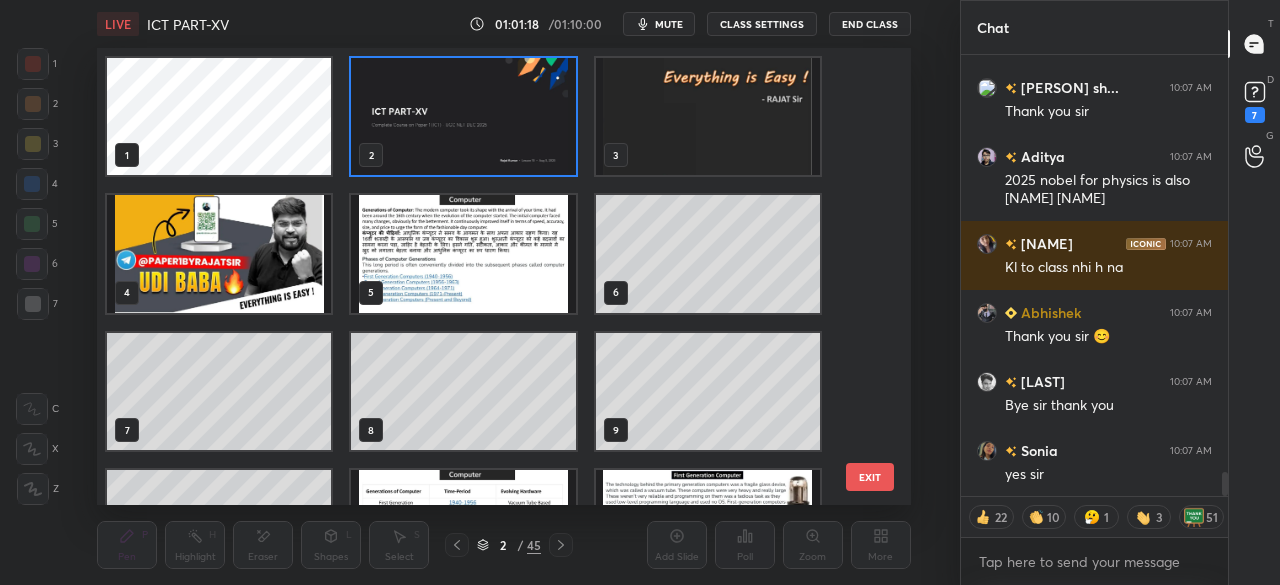 click at bounding box center [464, 116] 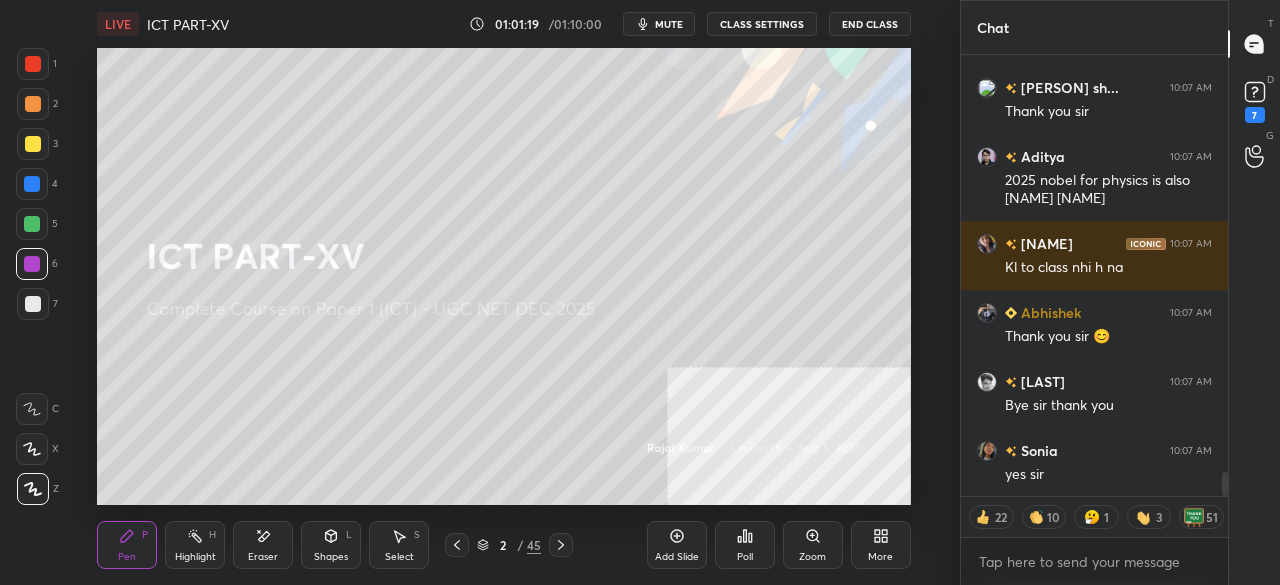click at bounding box center (464, 116) 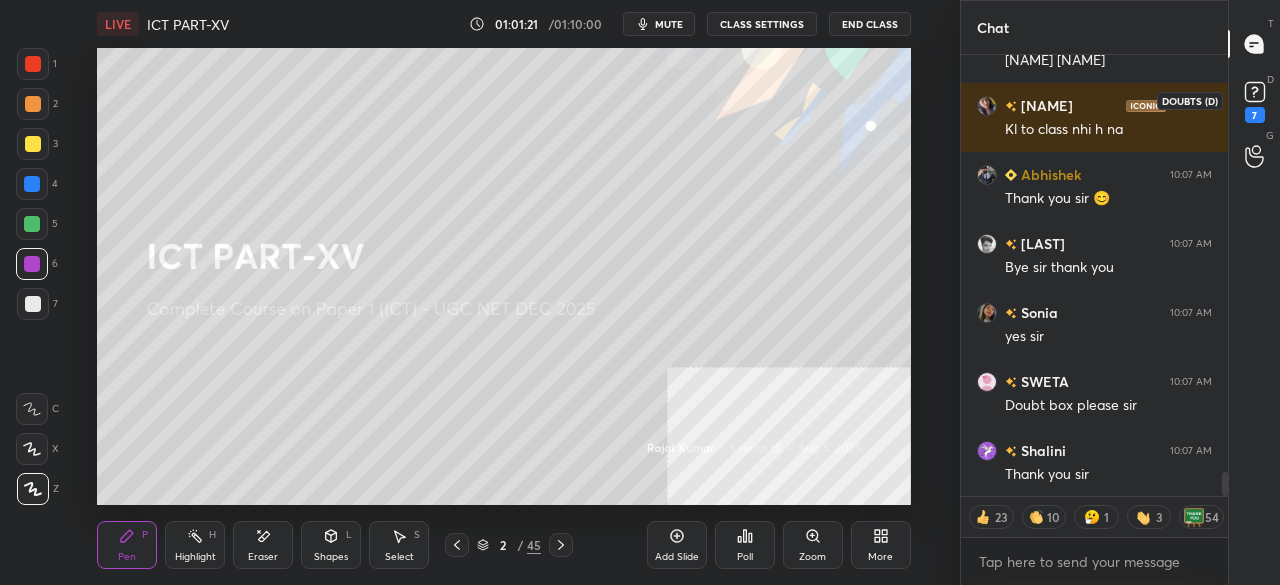 click 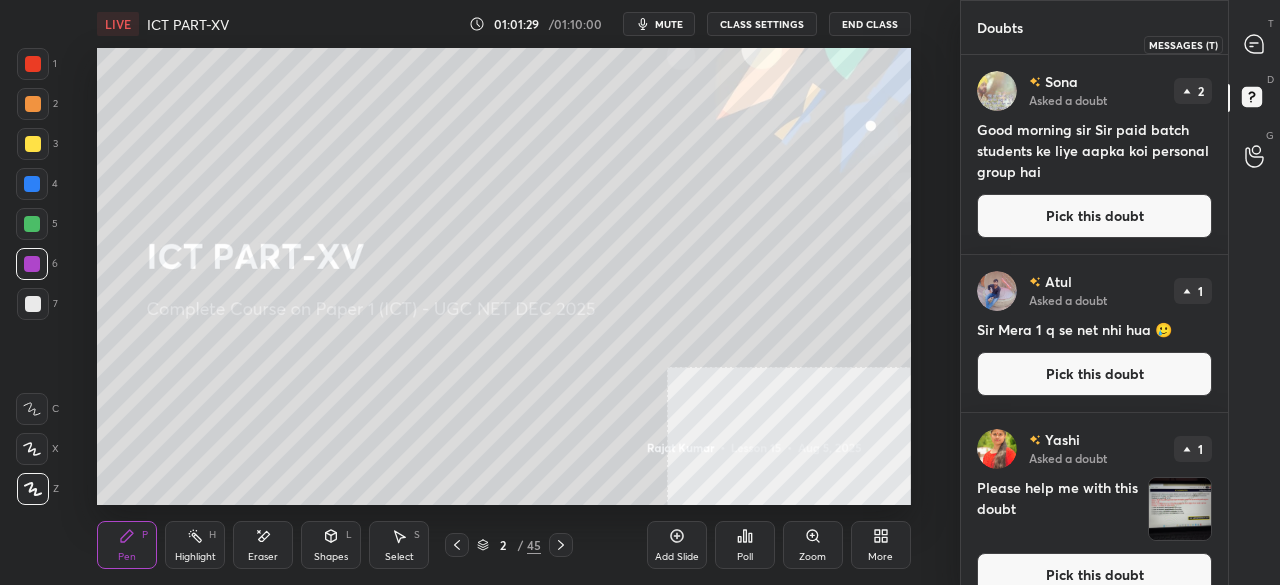 click 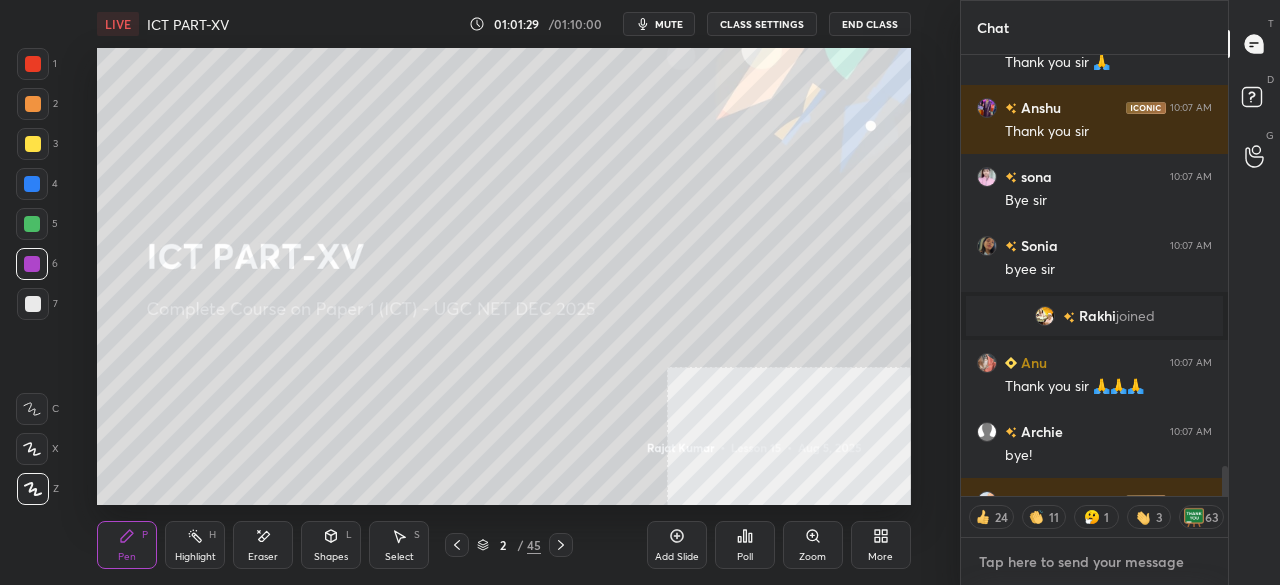 type on "x" 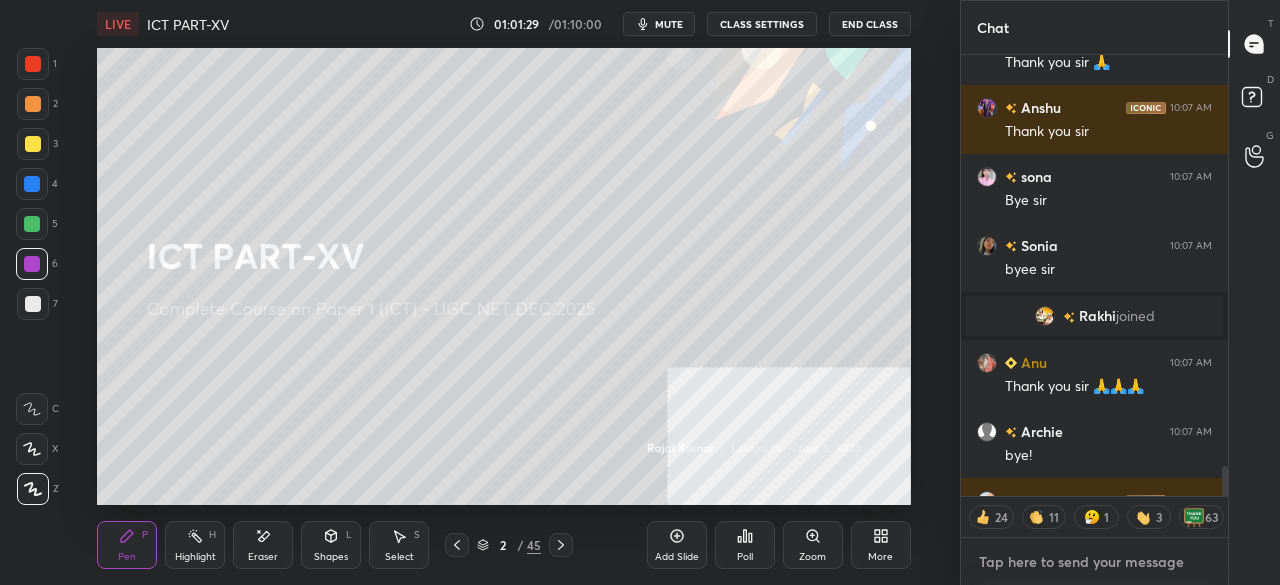 click at bounding box center (1094, 562) 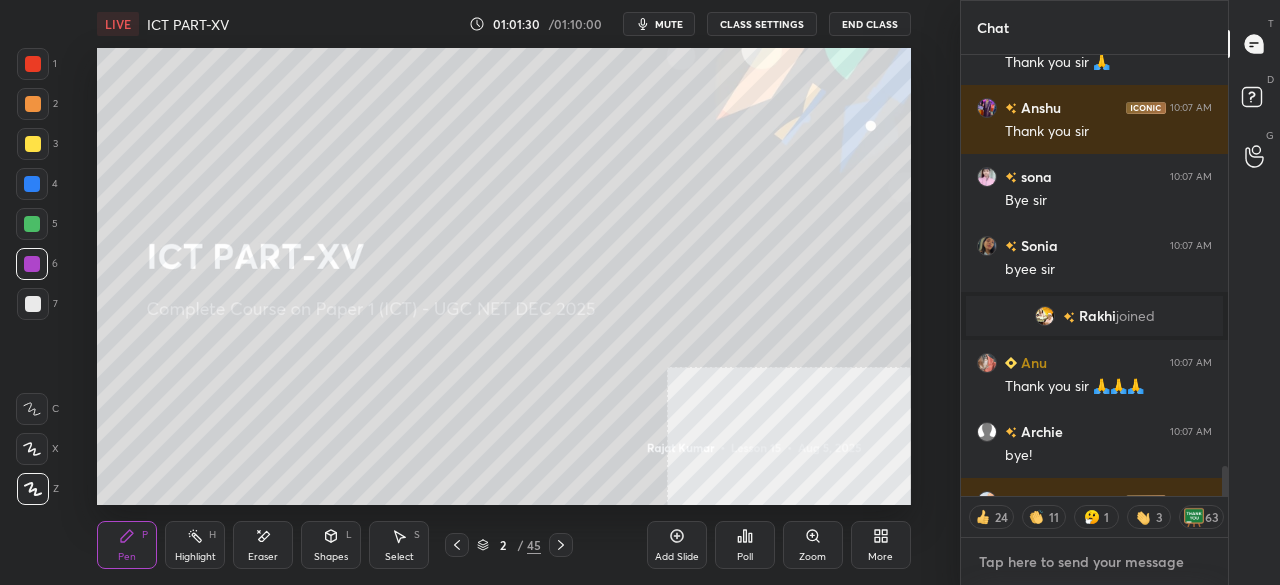 type on "https://t.me/+-ScvgQmzMWMzNmQ1" 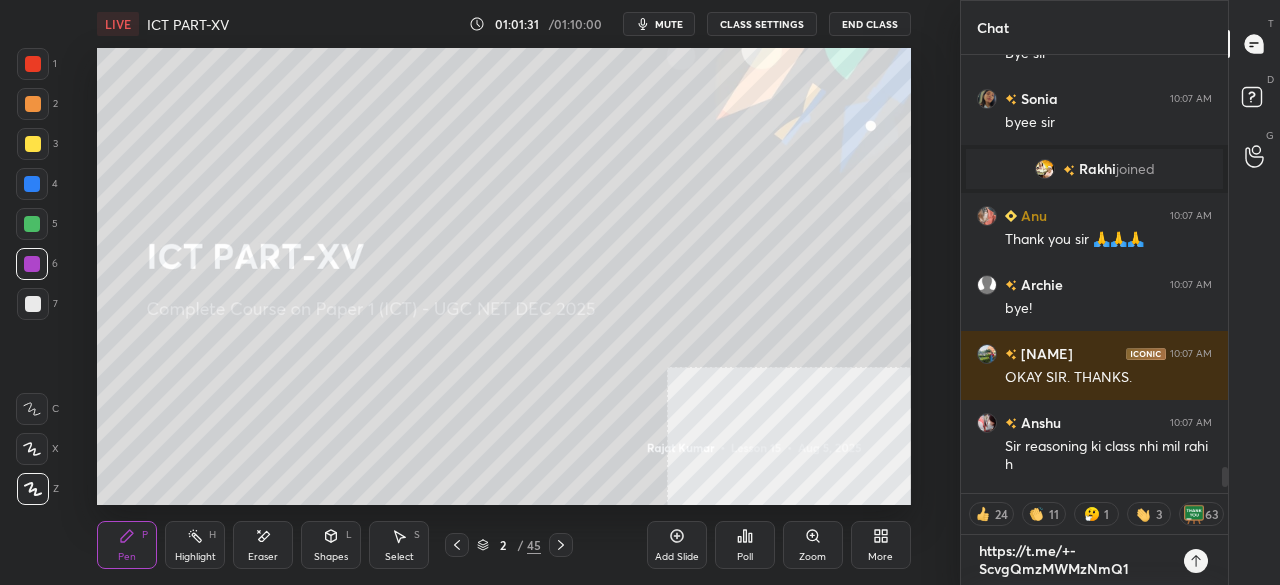 type on "https://t.me/+-ScvgQmzMWMzNmQ1" 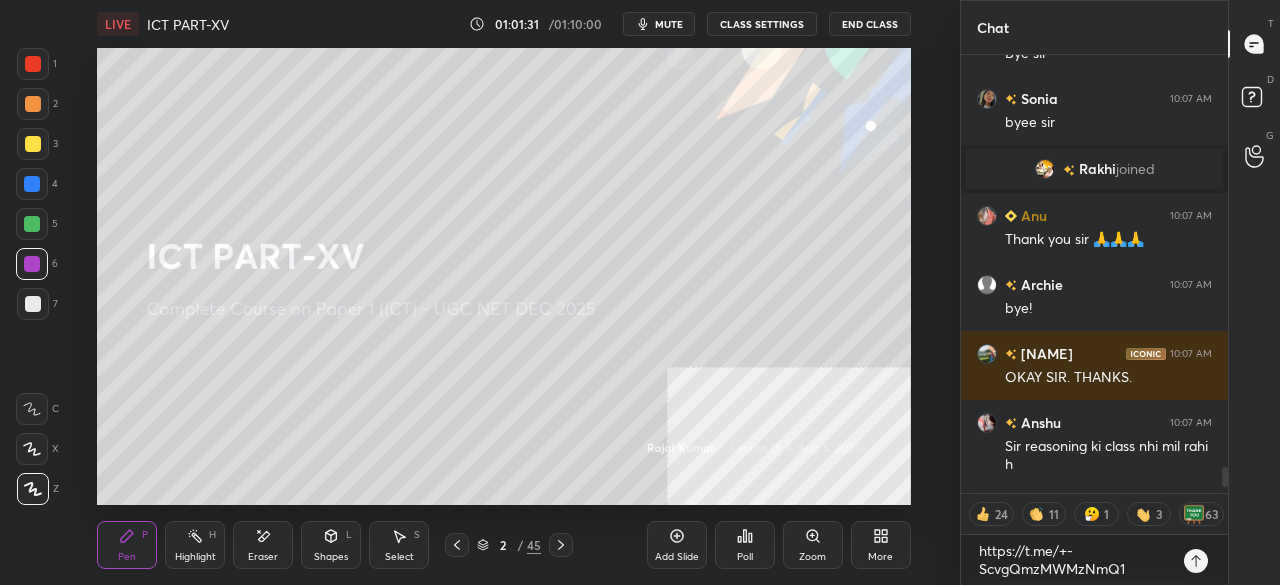 type on "x" 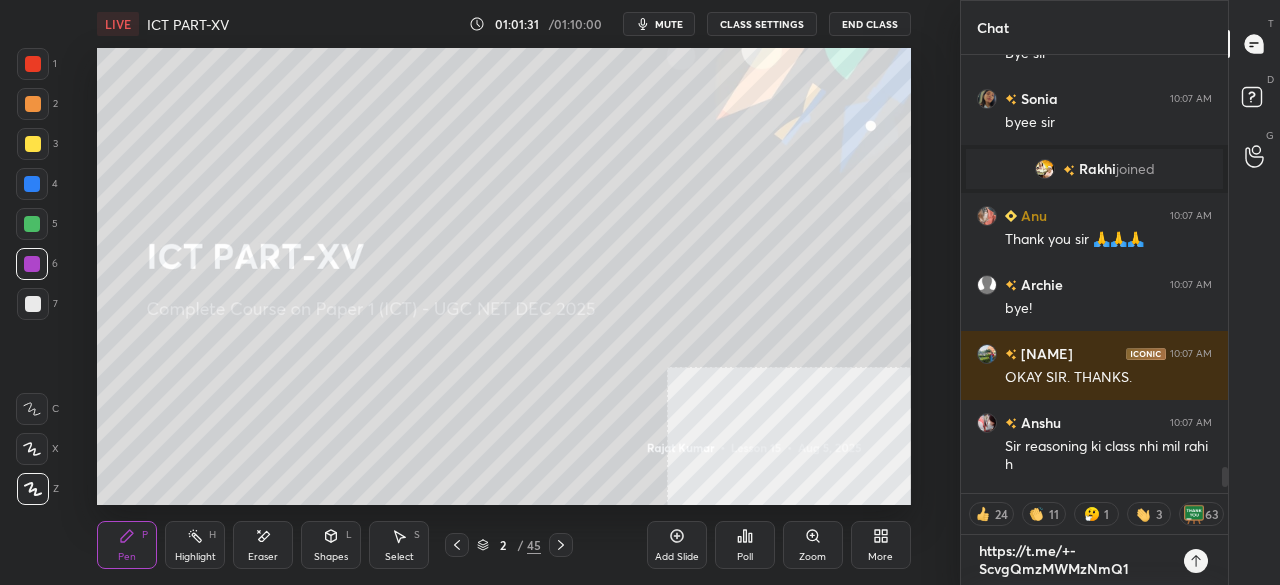 type 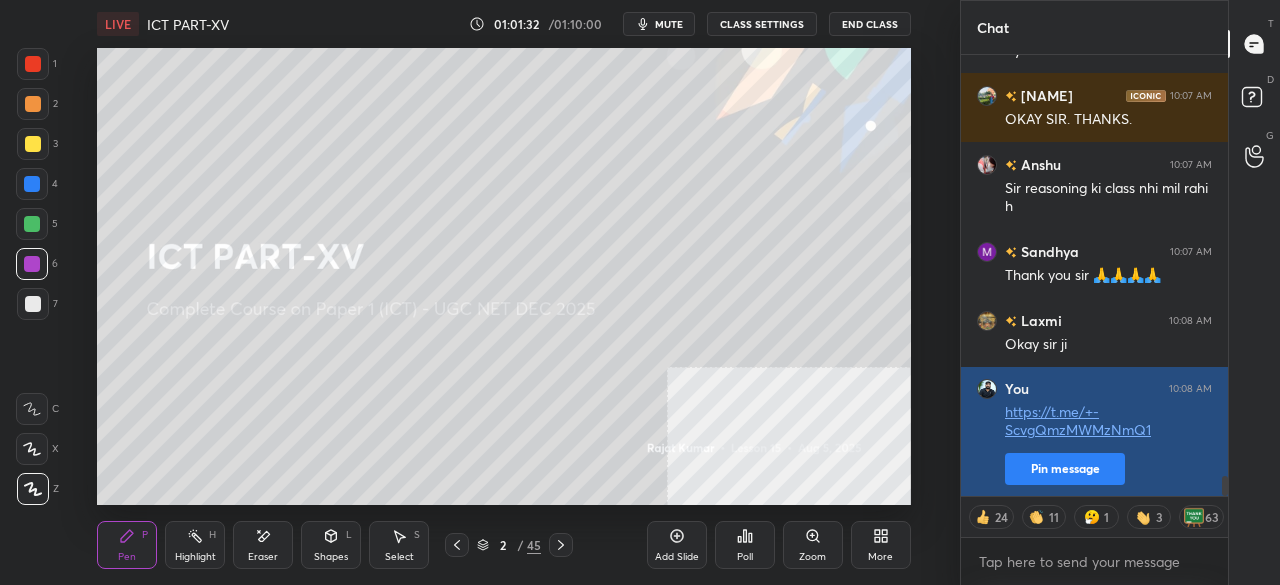 click on "Pin message" at bounding box center (1065, 469) 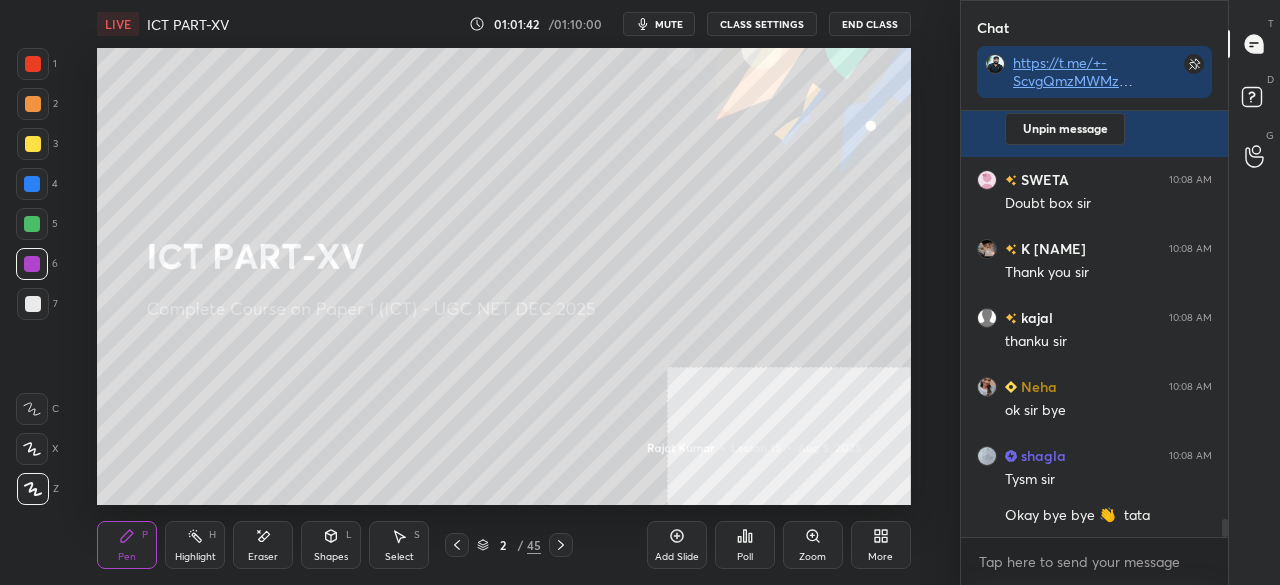 click at bounding box center (33, 64) 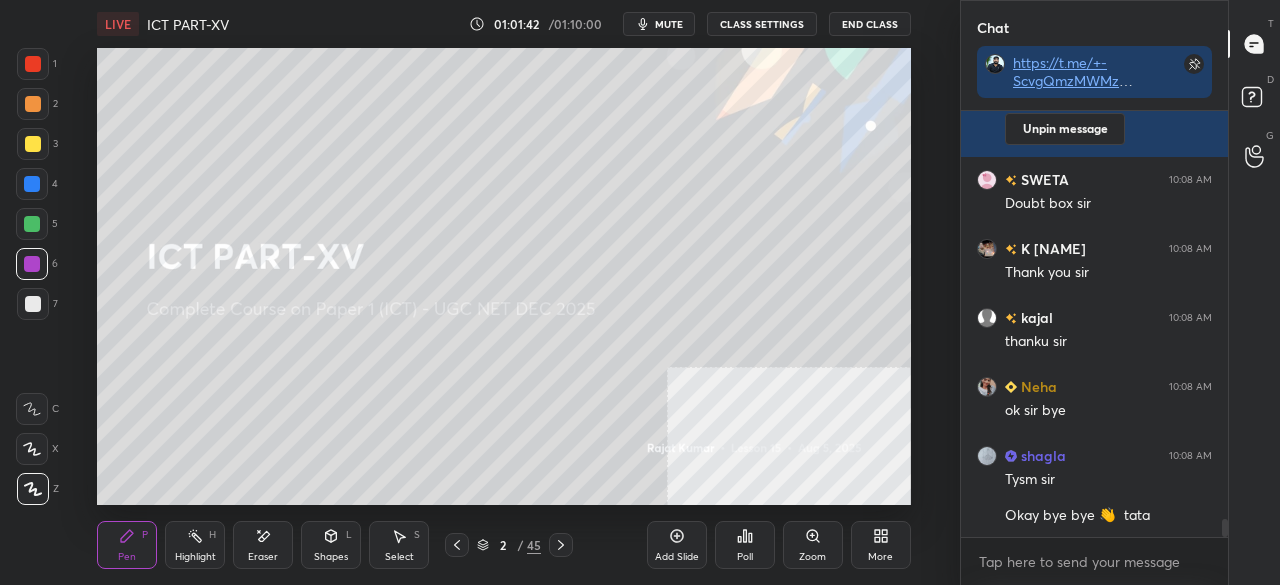 click at bounding box center (33, 64) 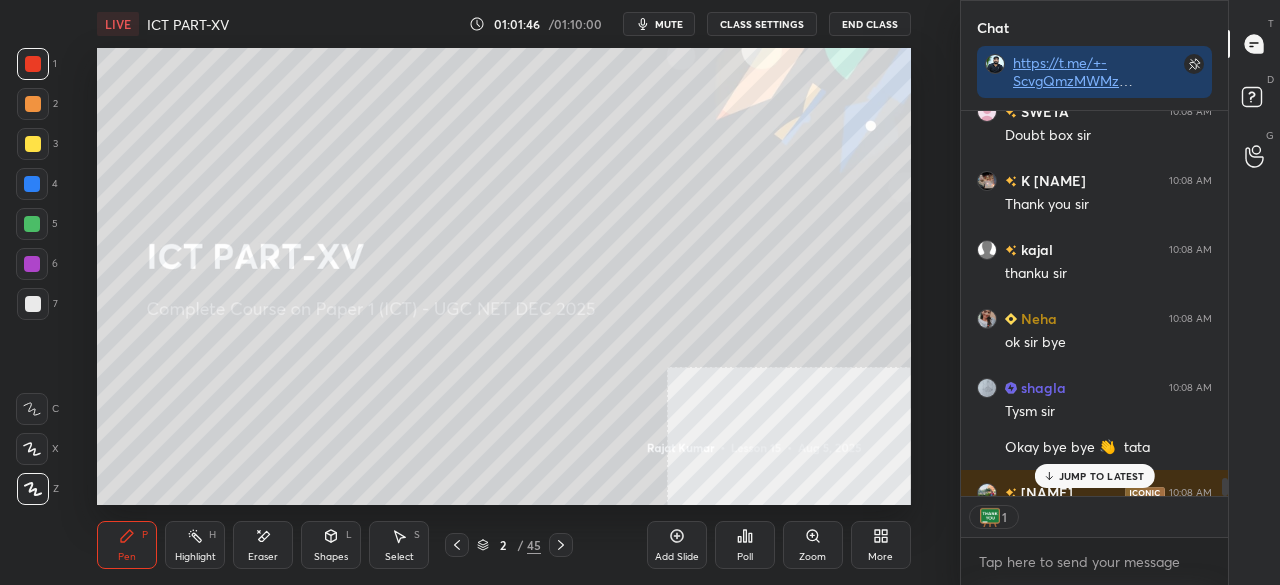 click on "End Class" at bounding box center (870, 24) 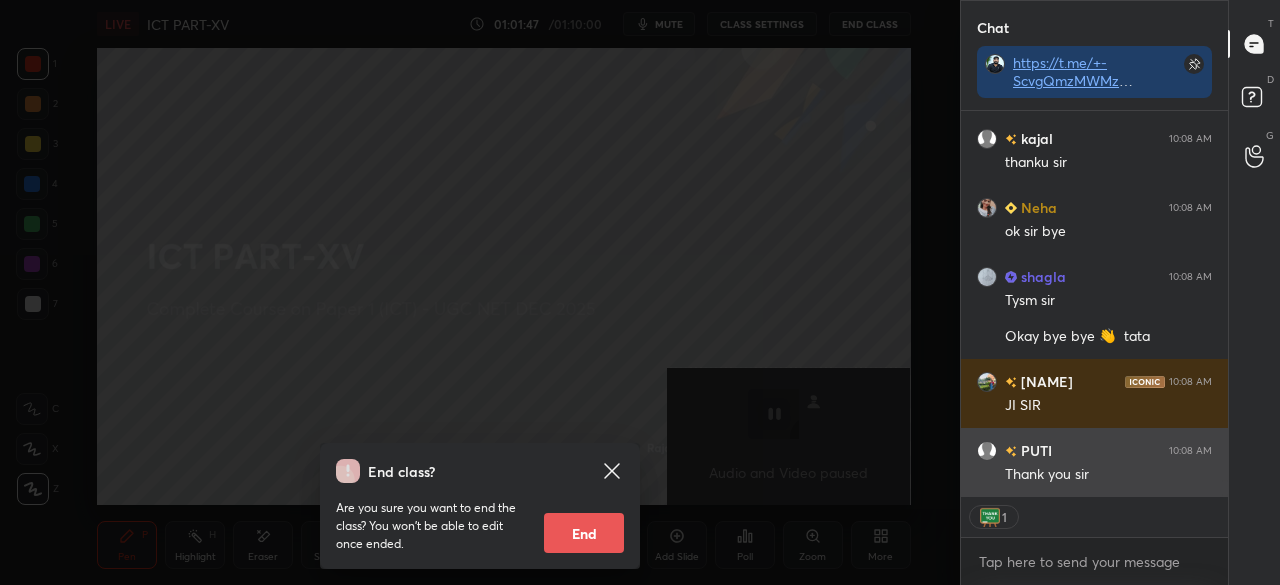 click on "[NAME] 10:08 AM Doubt box sir K [NAME] 10:08 AM Thank you sir [NAME] 10:08 AM thanku sir [NAME] 10:08 AM ok sir bye [NAME] 10:08 AM Tysm sir
Okay bye bye 👋  tata [NAME] 10:08 AM JI SIR PUTI 10:08 AM Thank you sir" at bounding box center (1094, 304) 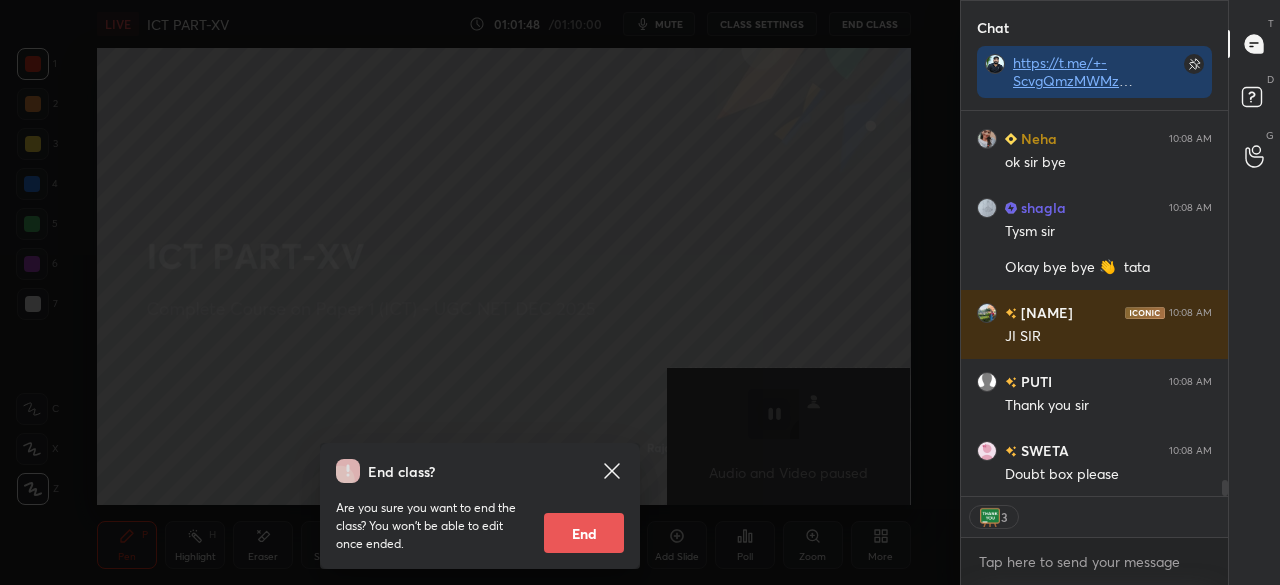click on "End" at bounding box center [584, 533] 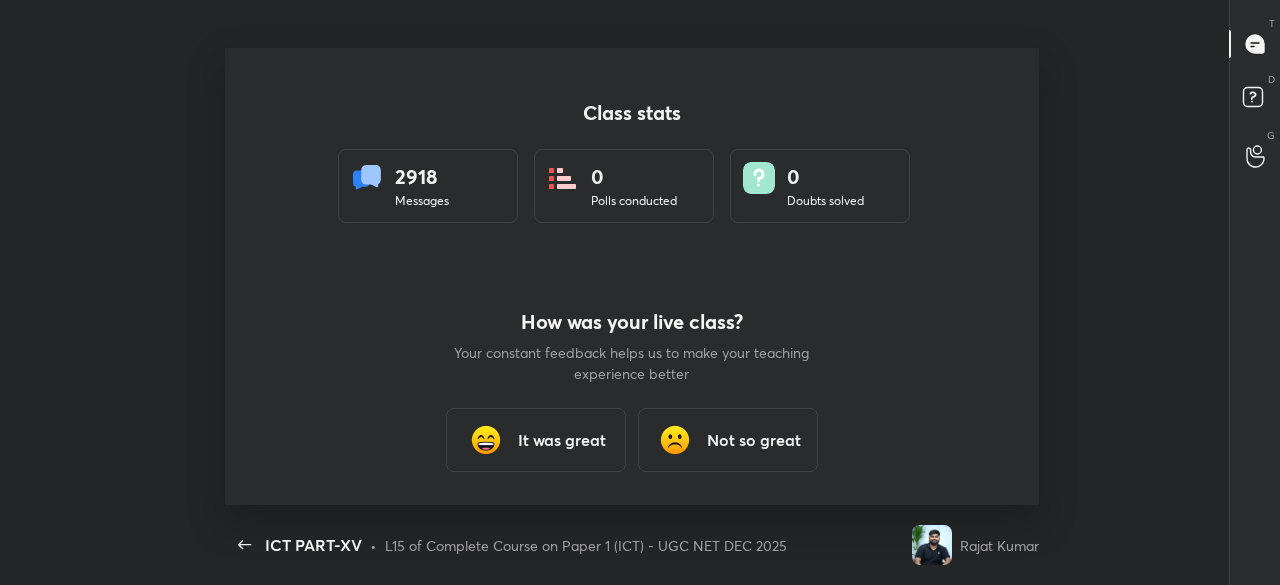 type on "x" 